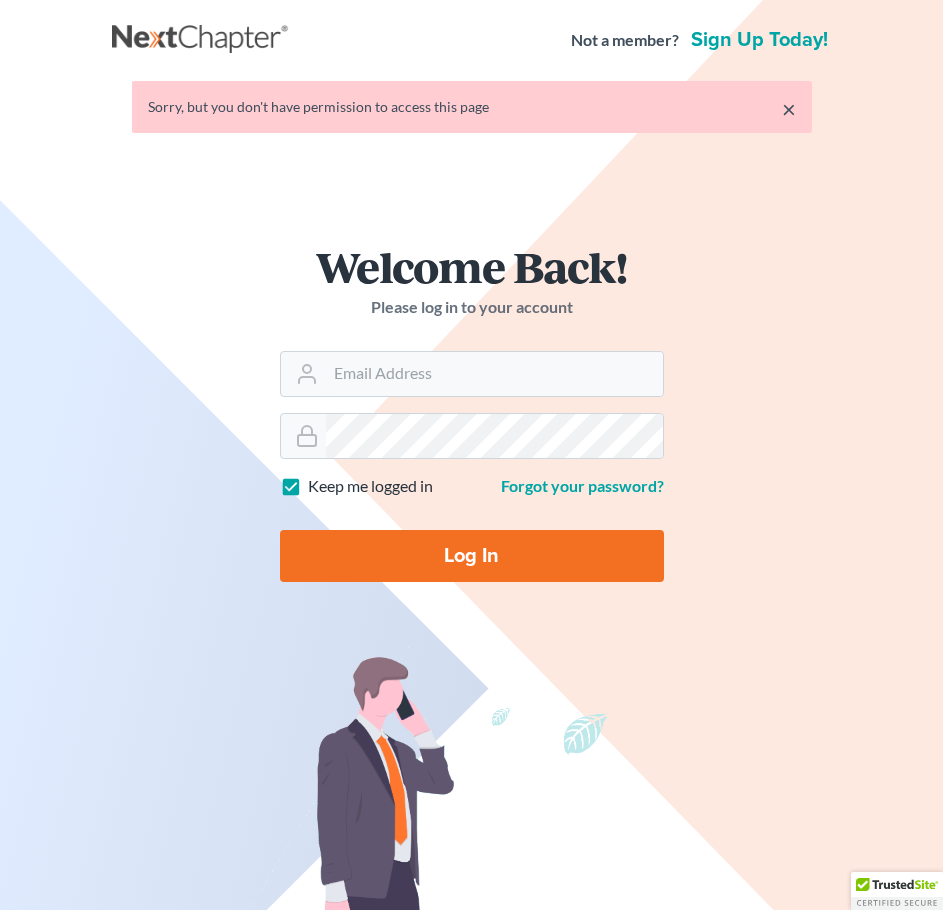 scroll, scrollTop: 0, scrollLeft: 0, axis: both 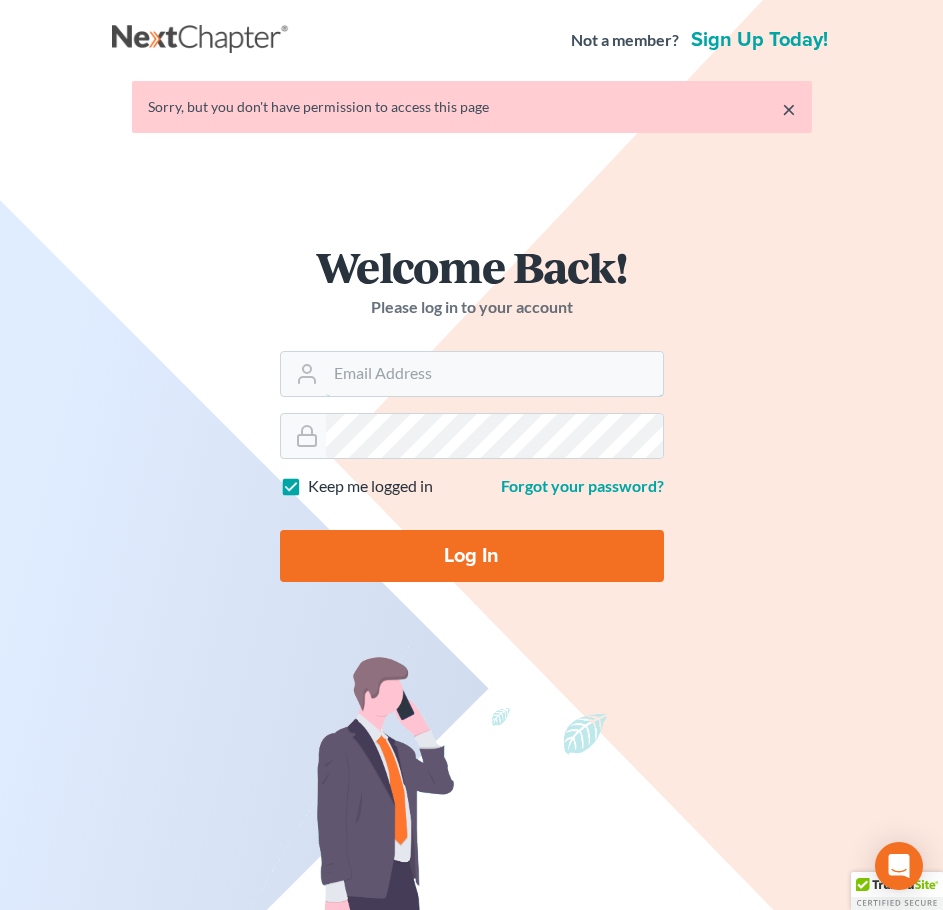 type on "[EMAIL]" 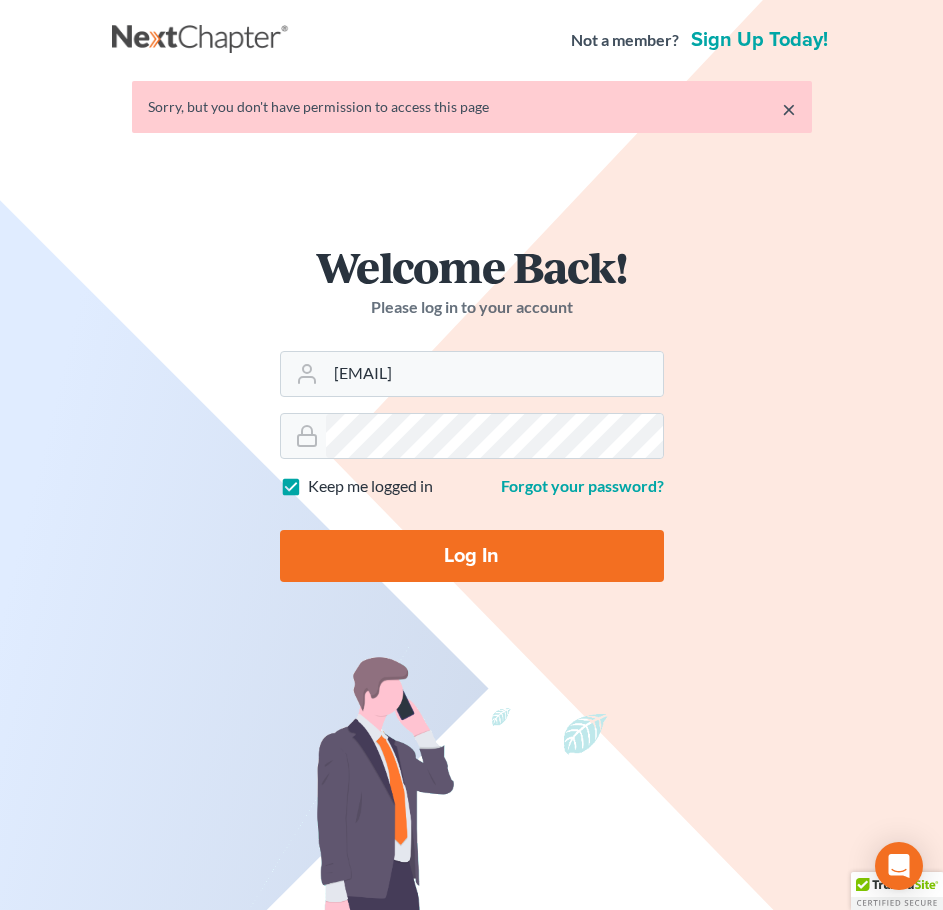 click on "Log In" at bounding box center (472, 556) 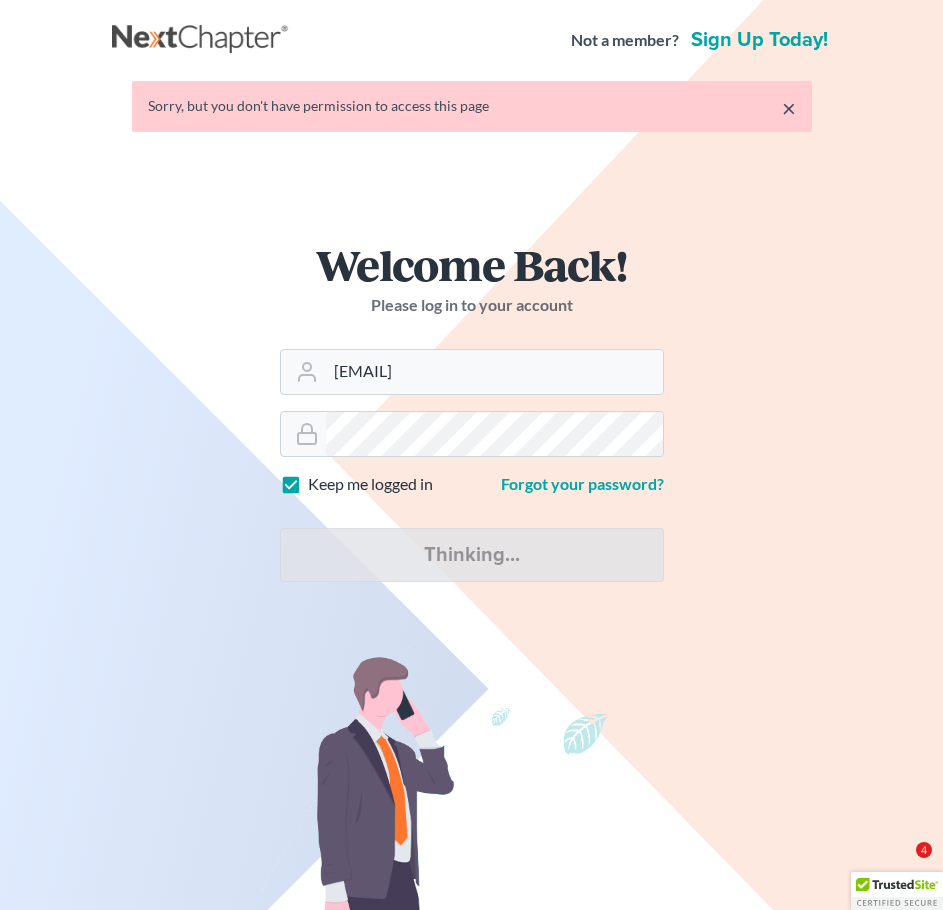 type on "Thinking..." 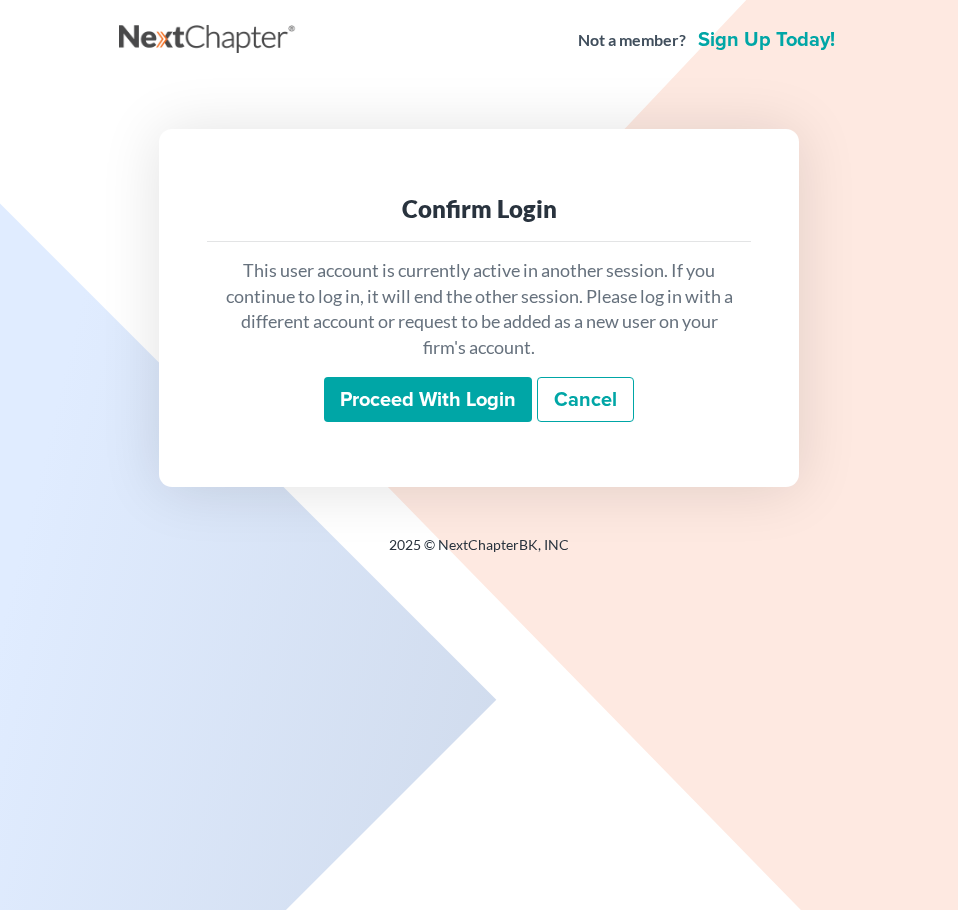 scroll, scrollTop: 0, scrollLeft: 0, axis: both 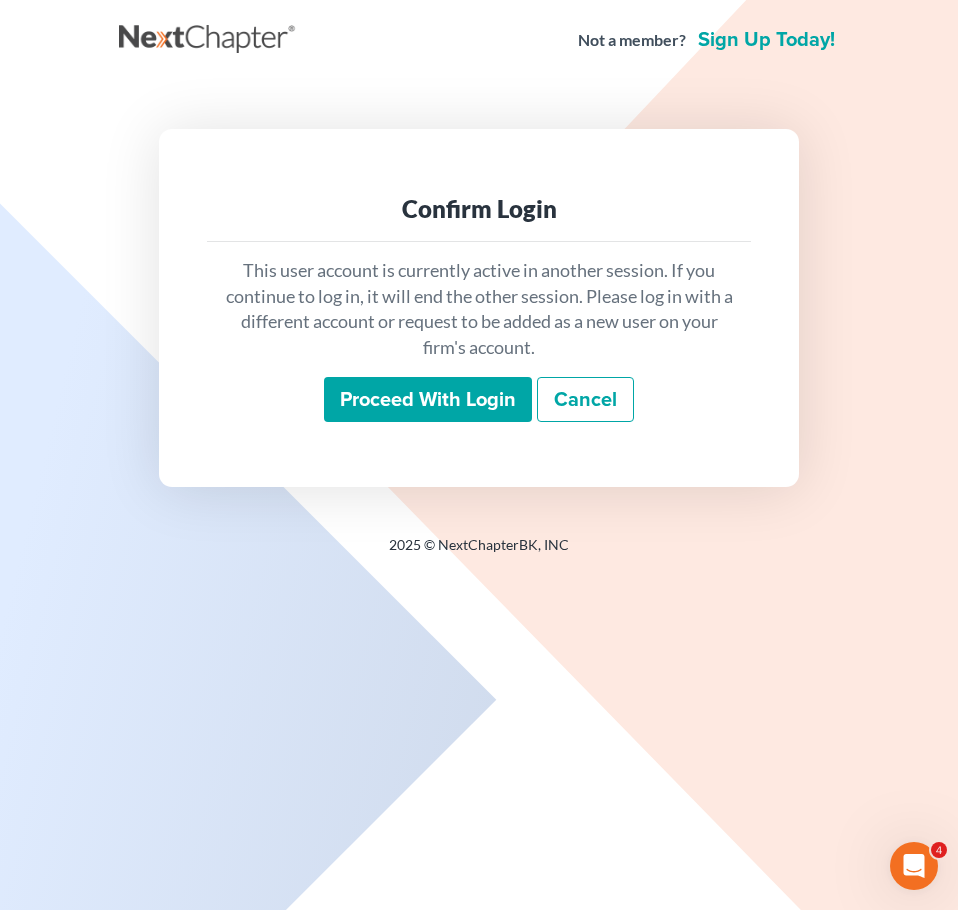 click on "Proceed with login" at bounding box center (428, 400) 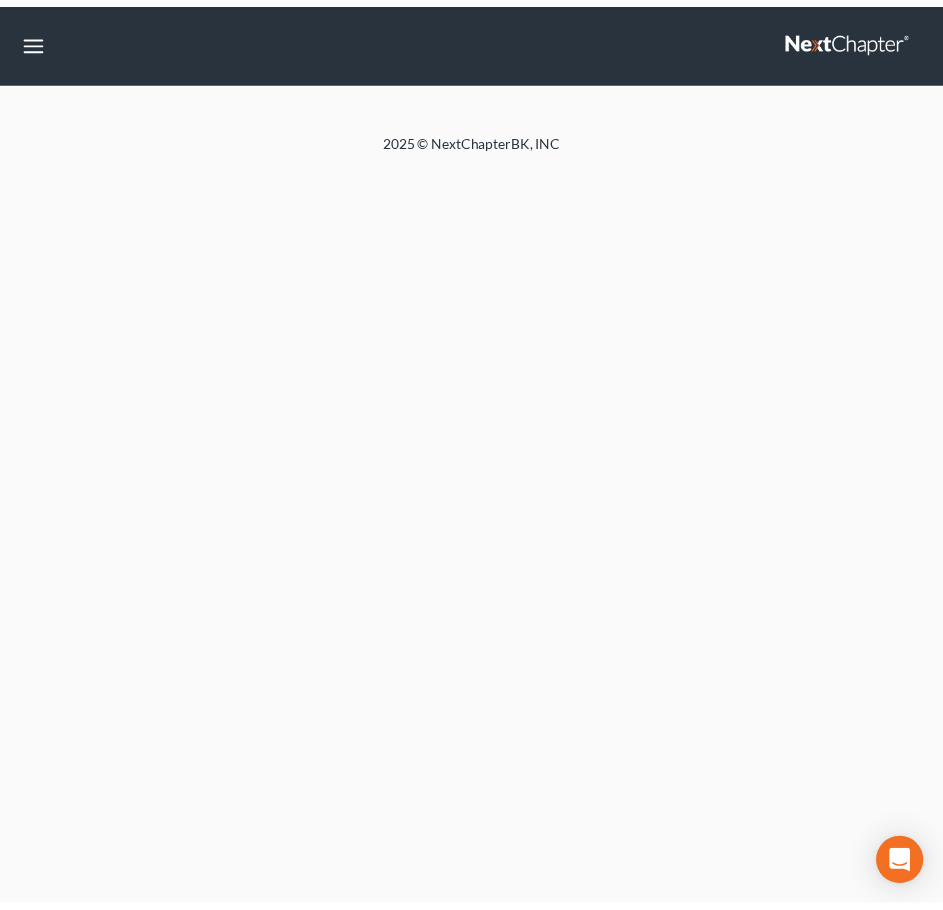 scroll, scrollTop: 0, scrollLeft: 0, axis: both 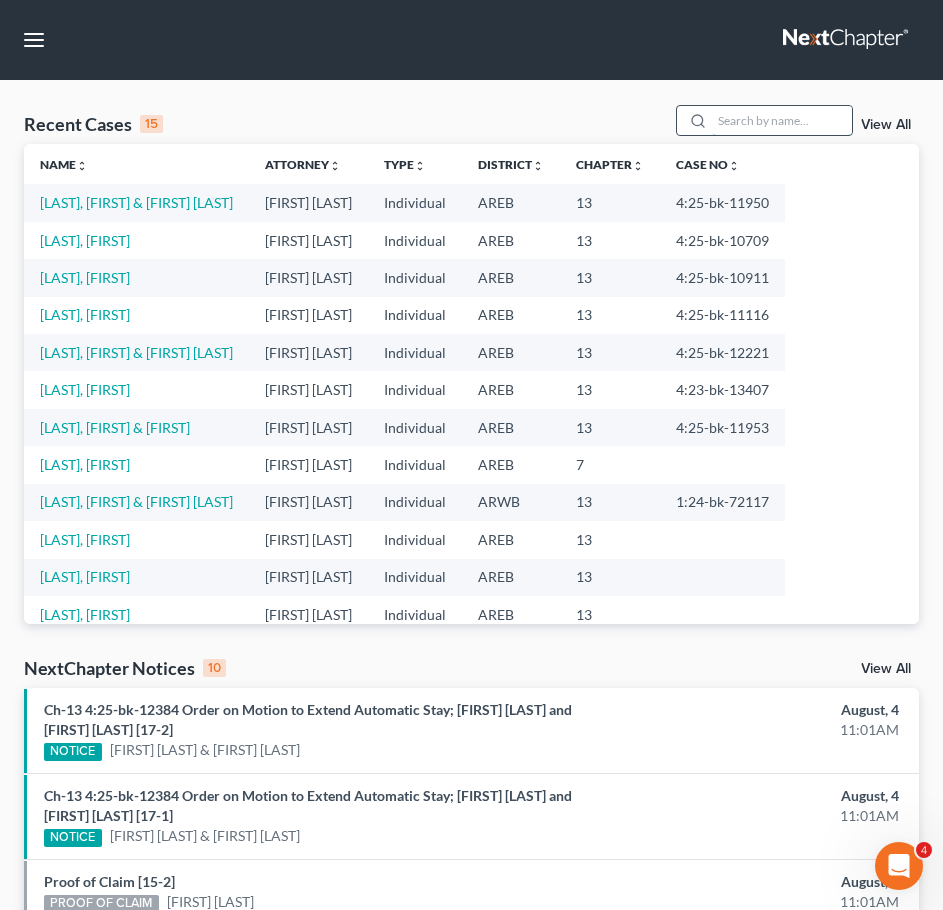 click at bounding box center [782, 120] 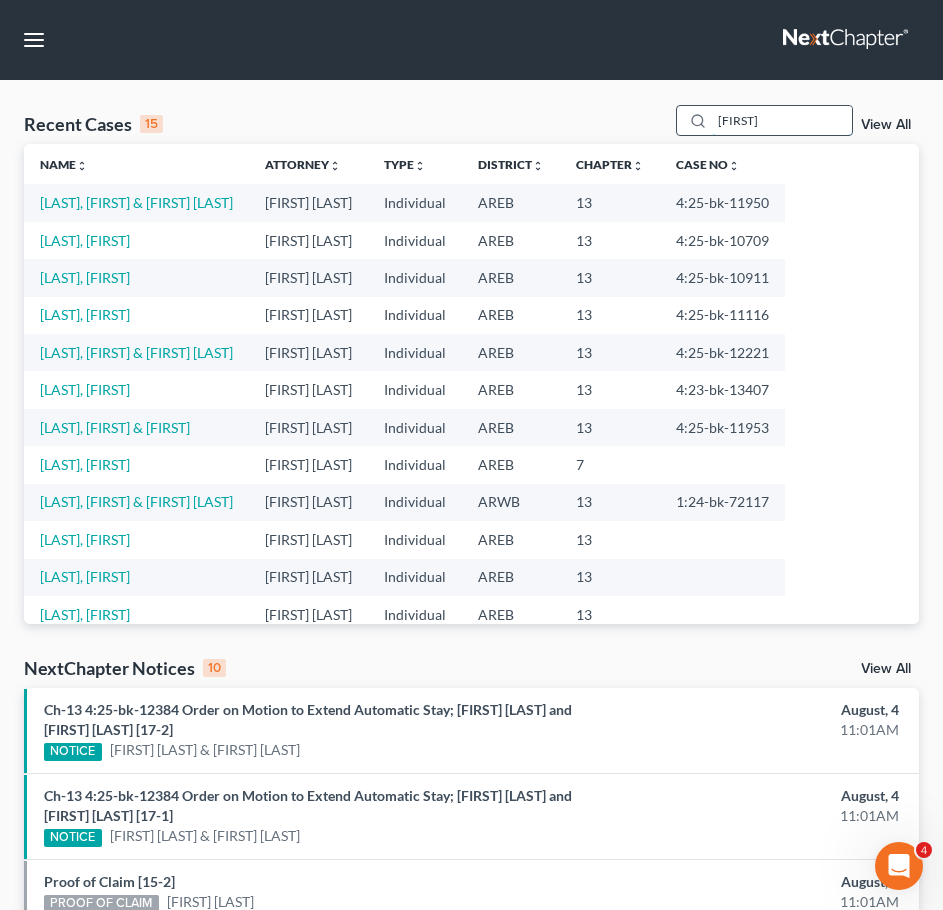 type on "[FIRST]" 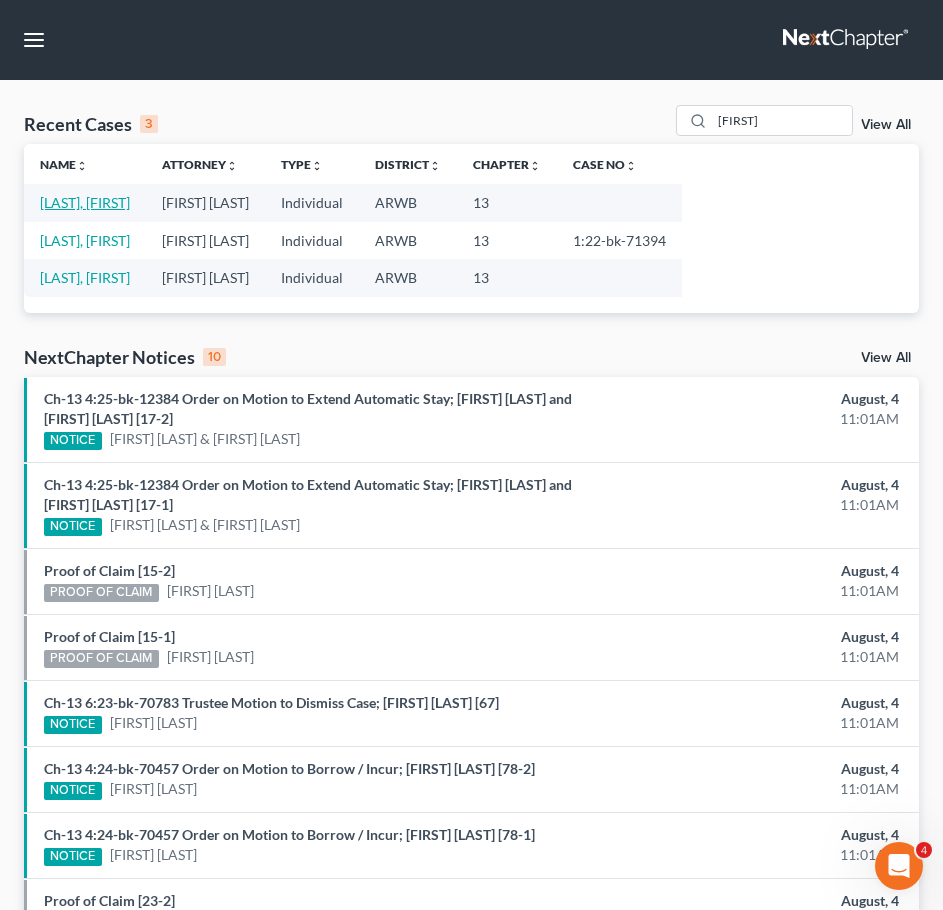 click on "[LAST], [FIRST]" at bounding box center [85, 202] 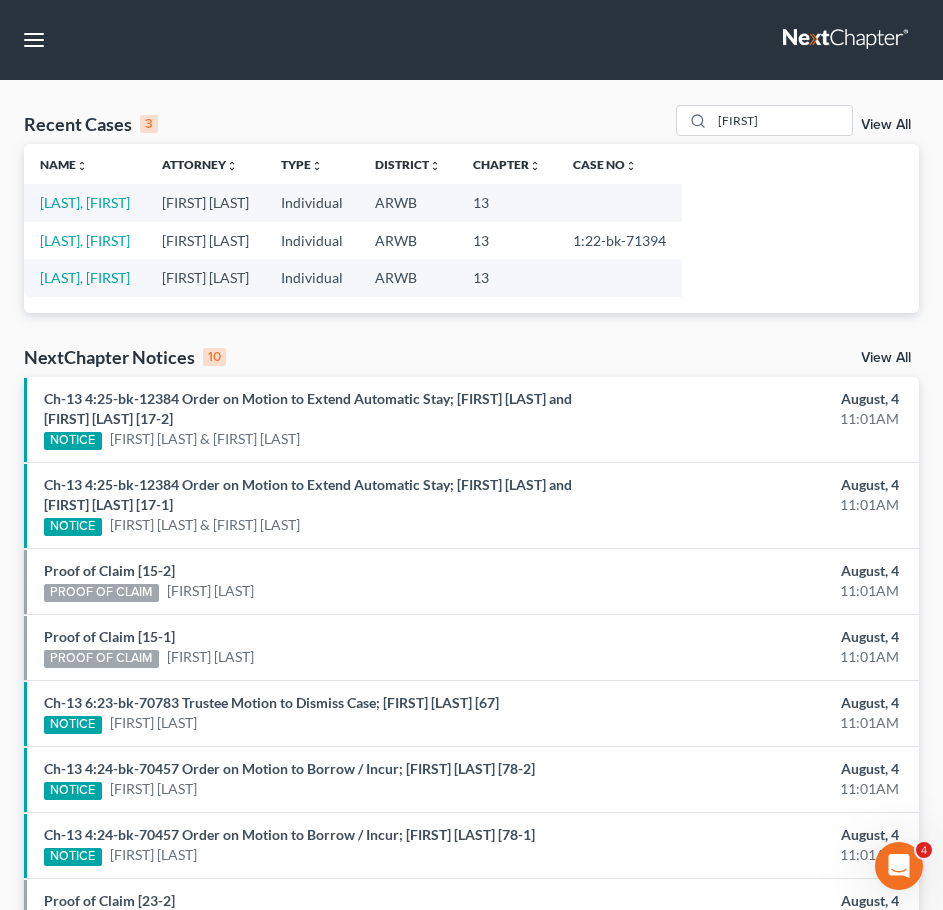 select on "1" 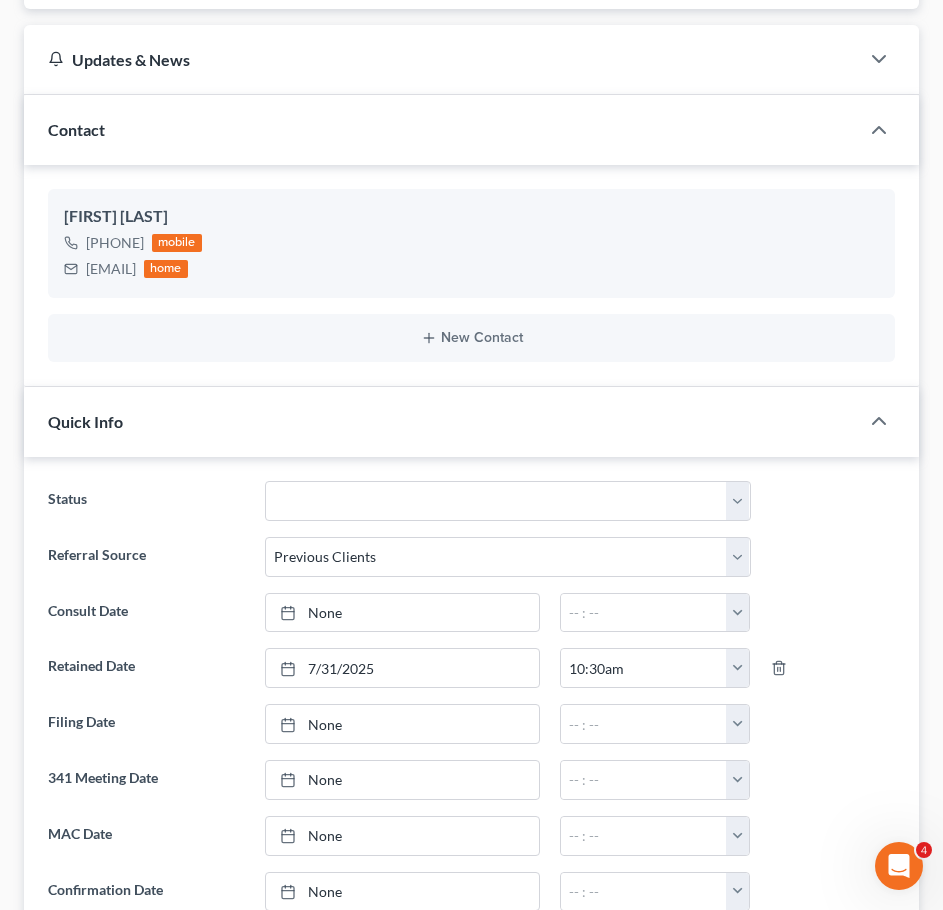 scroll, scrollTop: 0, scrollLeft: 0, axis: both 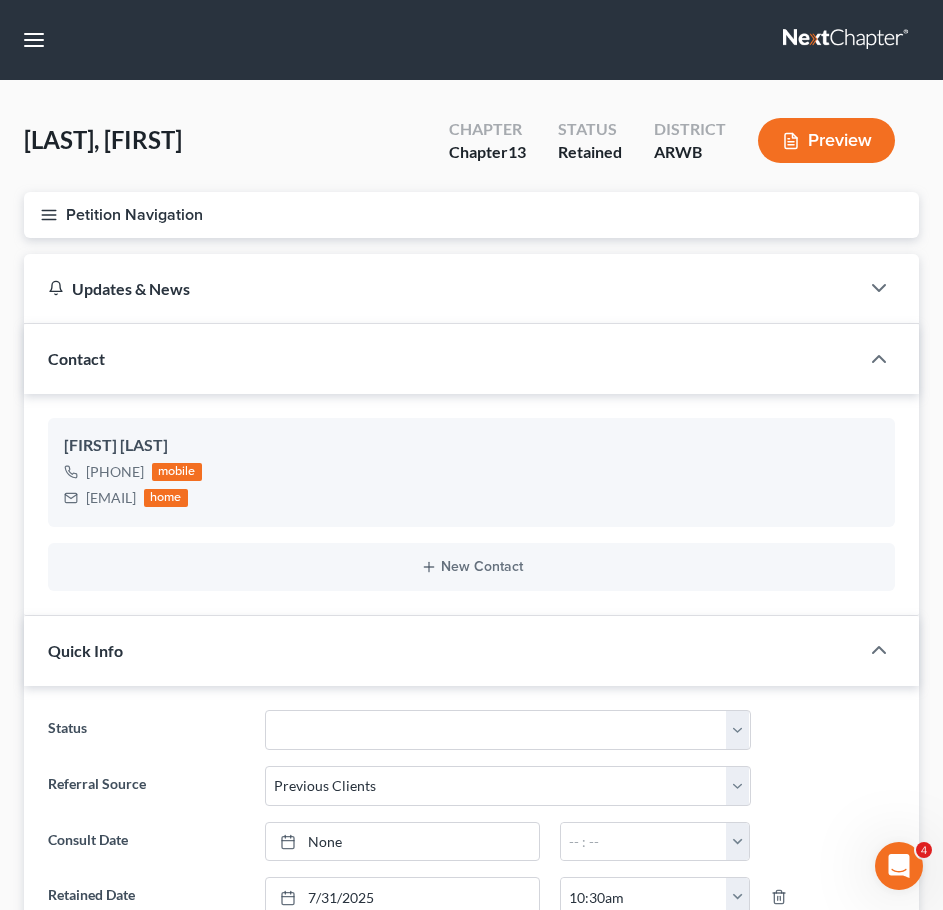click 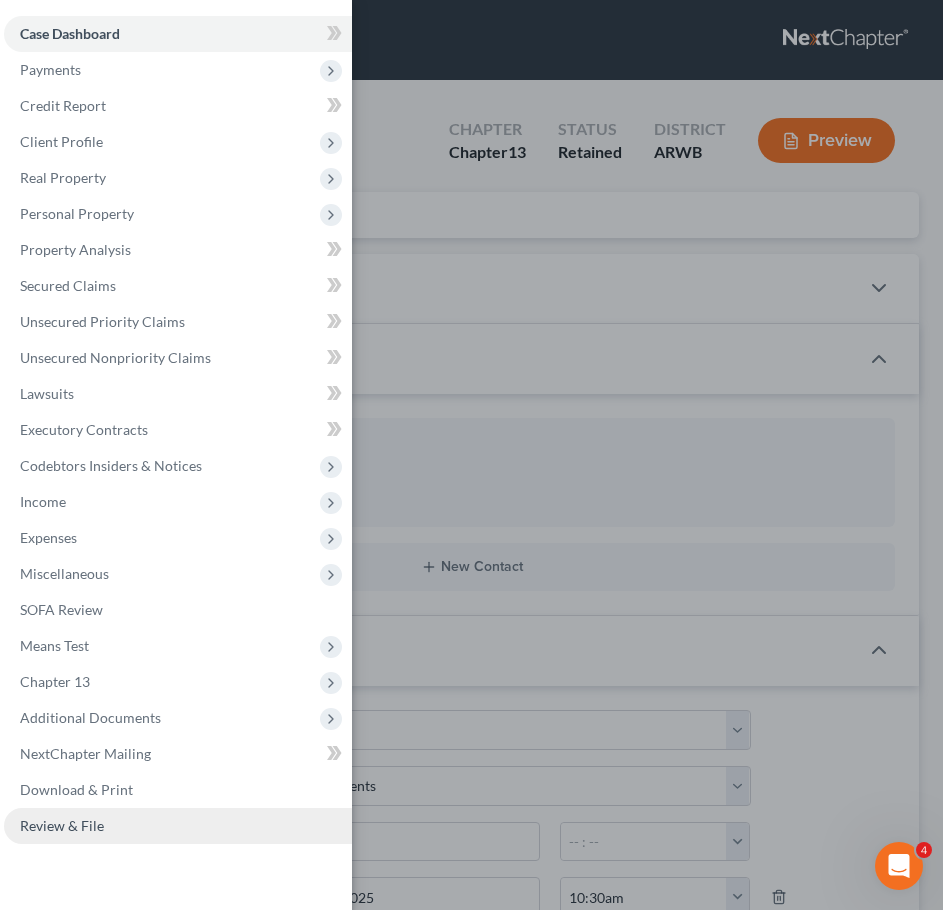 click on "Review & File" at bounding box center (178, 826) 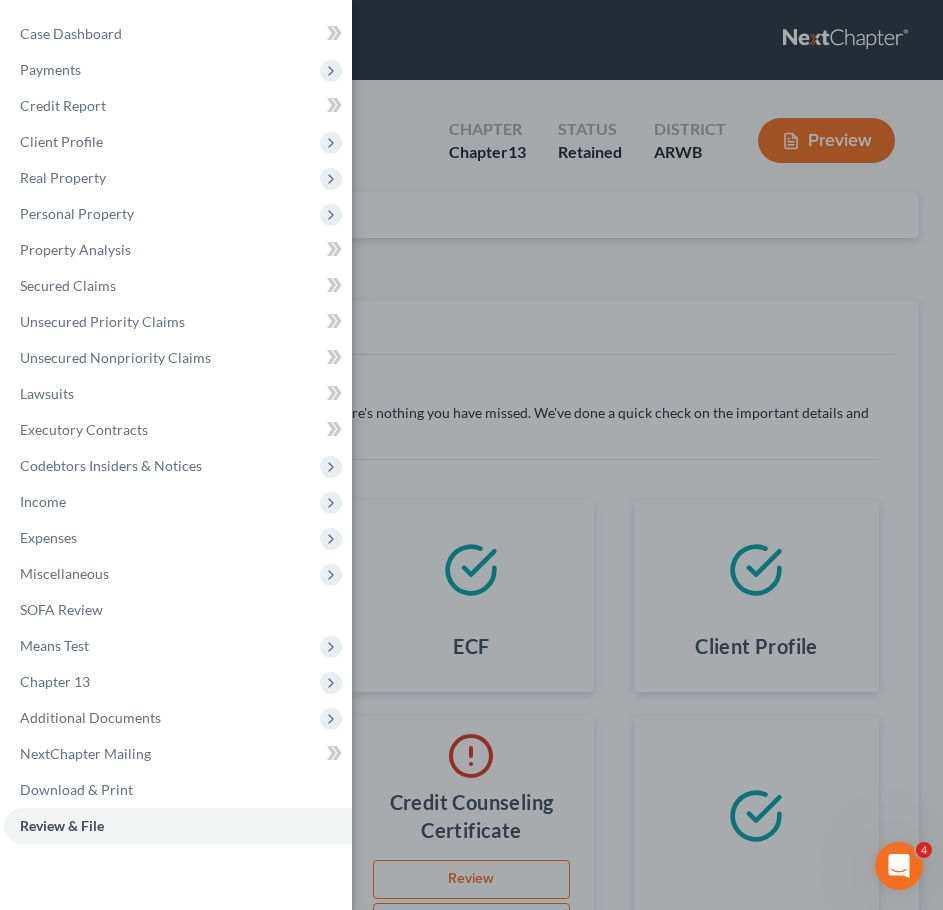 click on "Case Dashboard
Payments
Invoices
Payments
Payments
Credit Report
Client Profile" at bounding box center [471, 455] 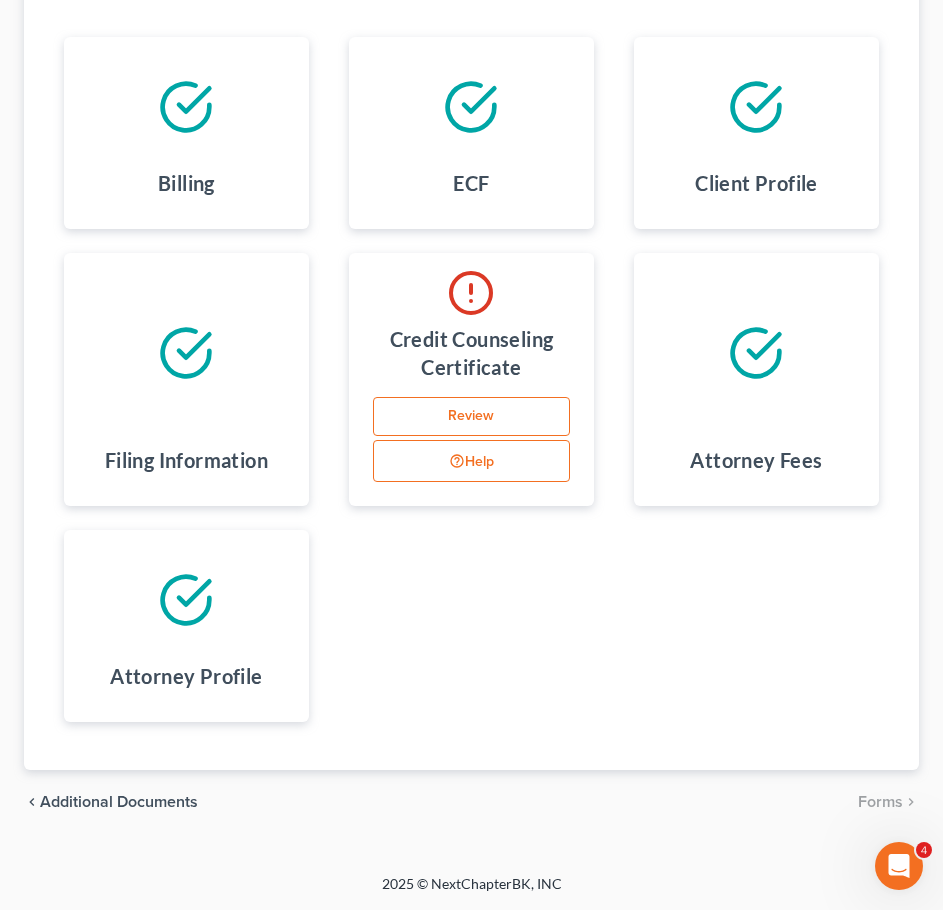 scroll, scrollTop: 0, scrollLeft: 0, axis: both 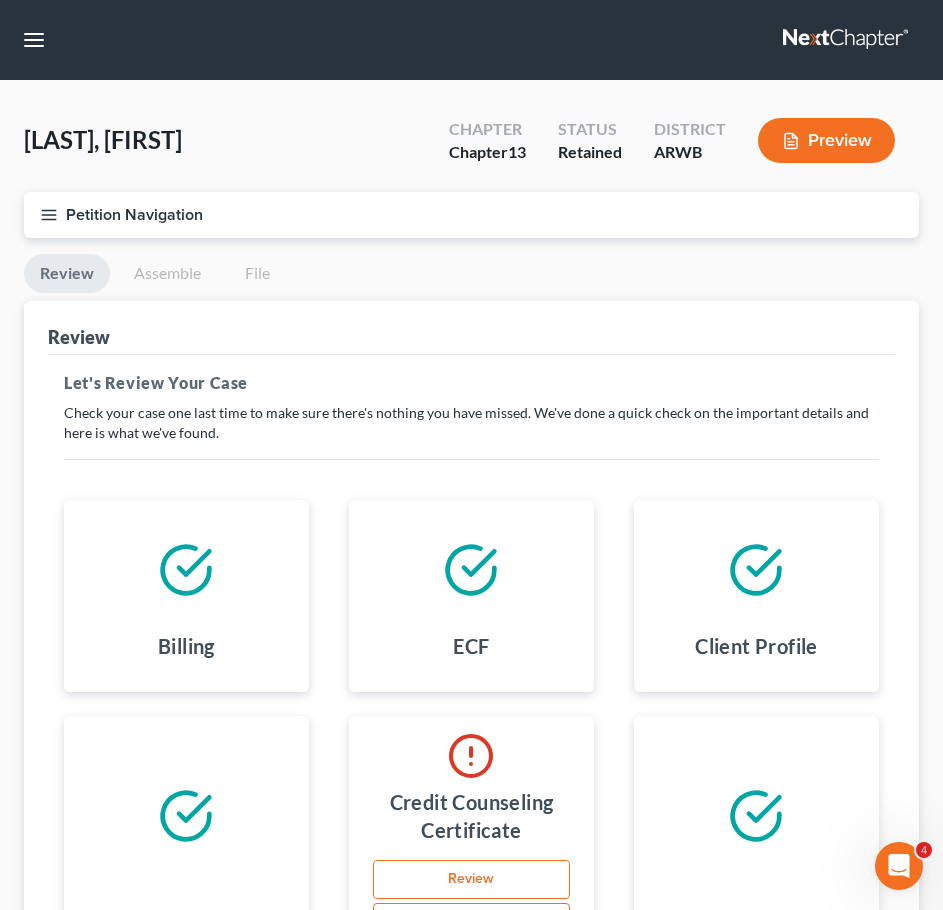 click on "Petition Navigation" at bounding box center (471, 215) 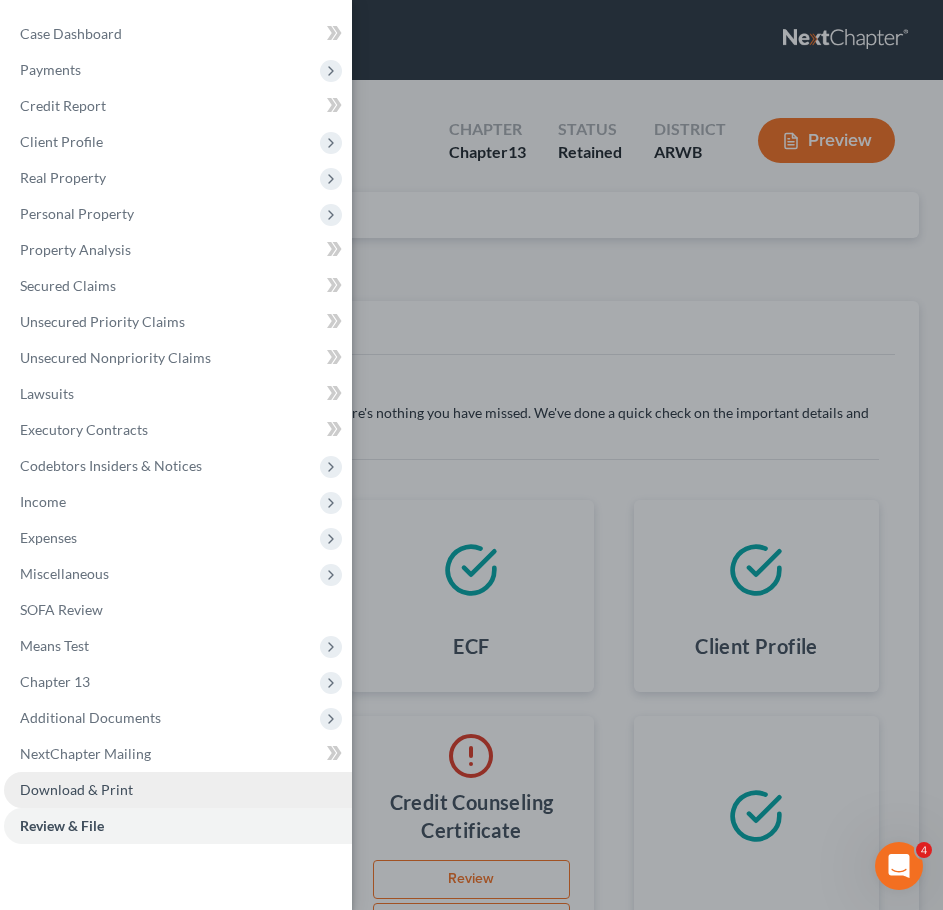 click on "Download & Print" at bounding box center [178, 790] 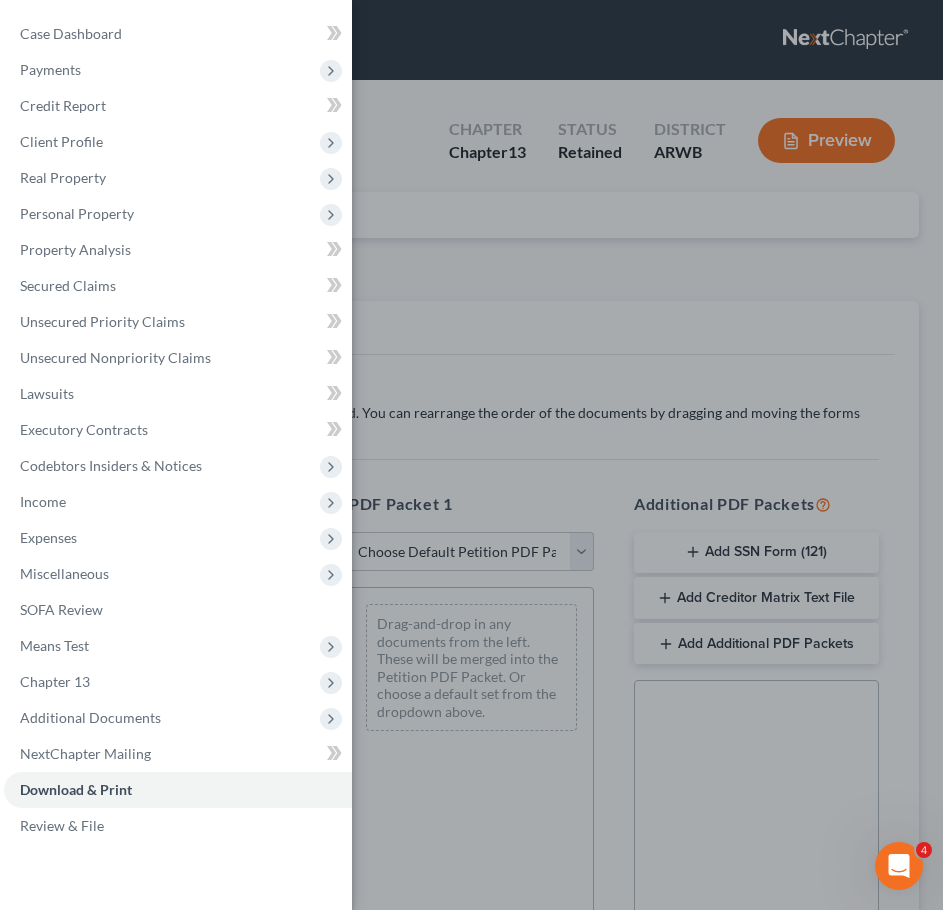 click on "Case Dashboard
Payments
Invoices
Payments
Payments
Credit Report
Client Profile" at bounding box center [471, 455] 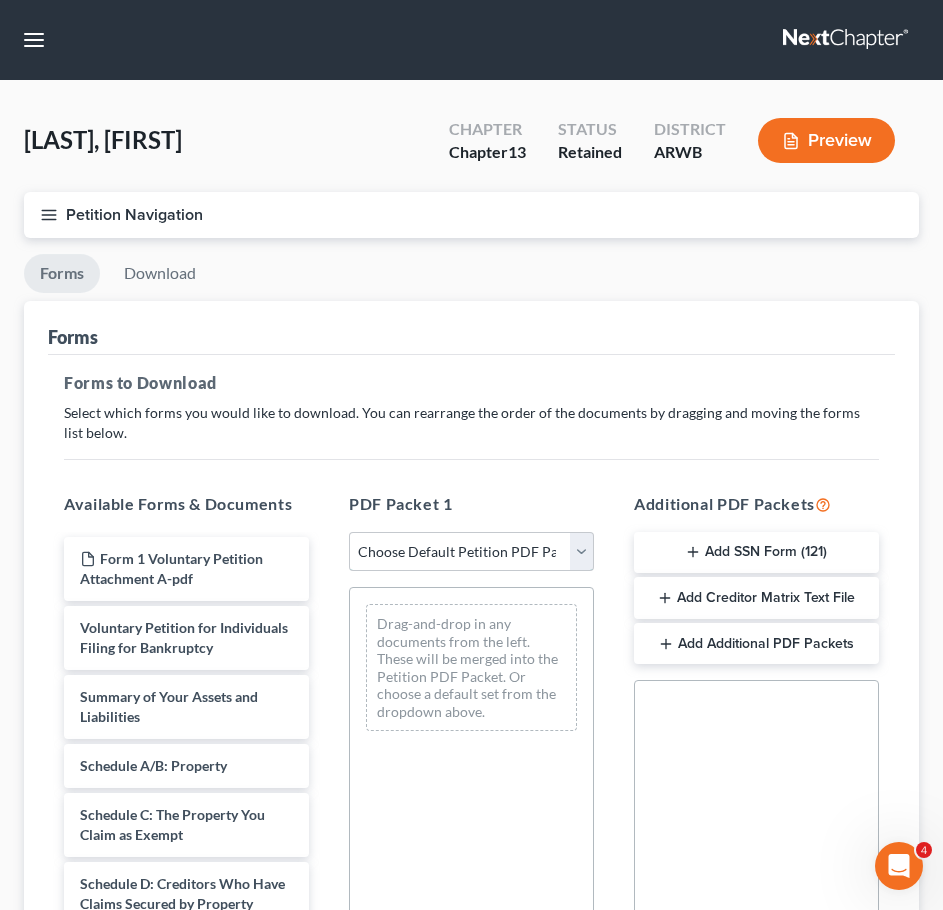 click on "Choose Default Petition PDF Packet Complete Bankruptcy Petition (all forms and schedules) Emergency Filing Forms (Petition and Creditor List Only) Amended Forms Signature Pages Only Supplemental Post Petition (Sch. I & J) Supplemental Post Petition (Sch. I) Supplemental Post Petition (Sch. J)" at bounding box center [471, 552] 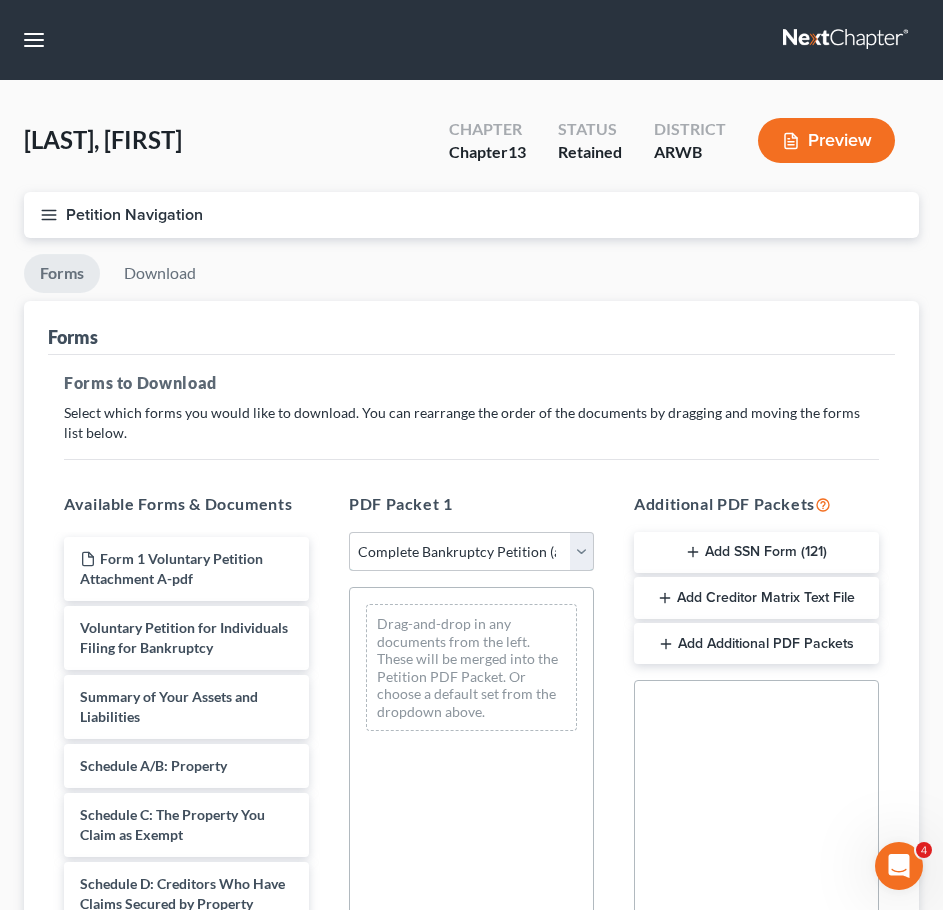click on "Choose Default Petition PDF Packet Complete Bankruptcy Petition (all forms and schedules) Emergency Filing Forms (Petition and Creditor List Only) Amended Forms Signature Pages Only Supplemental Post Petition (Sch. I & J) Supplemental Post Petition (Sch. I) Supplemental Post Petition (Sch. J)" at bounding box center [471, 552] 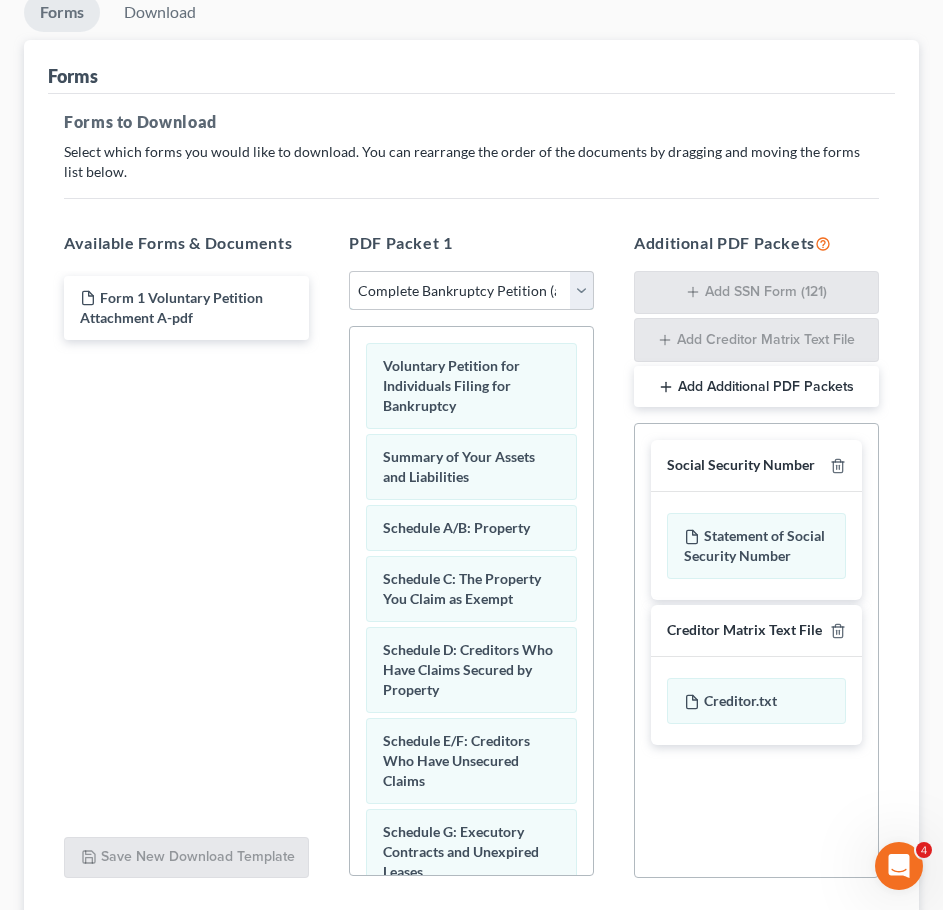 scroll, scrollTop: 263, scrollLeft: 0, axis: vertical 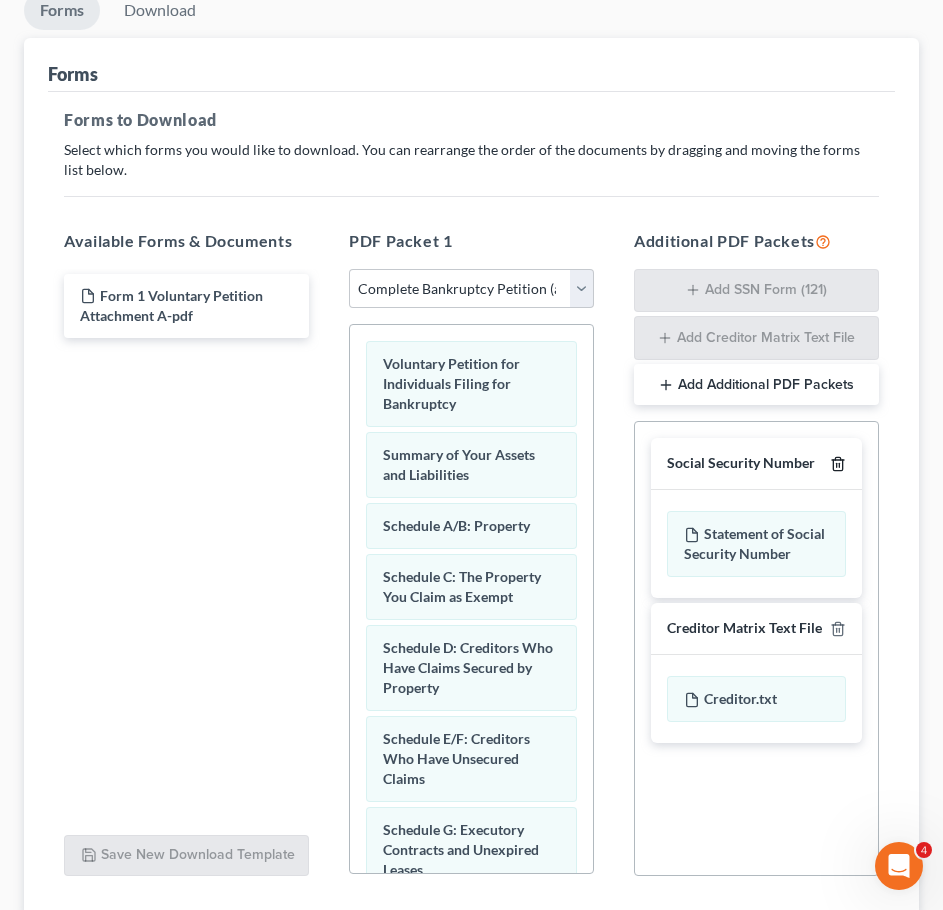 click 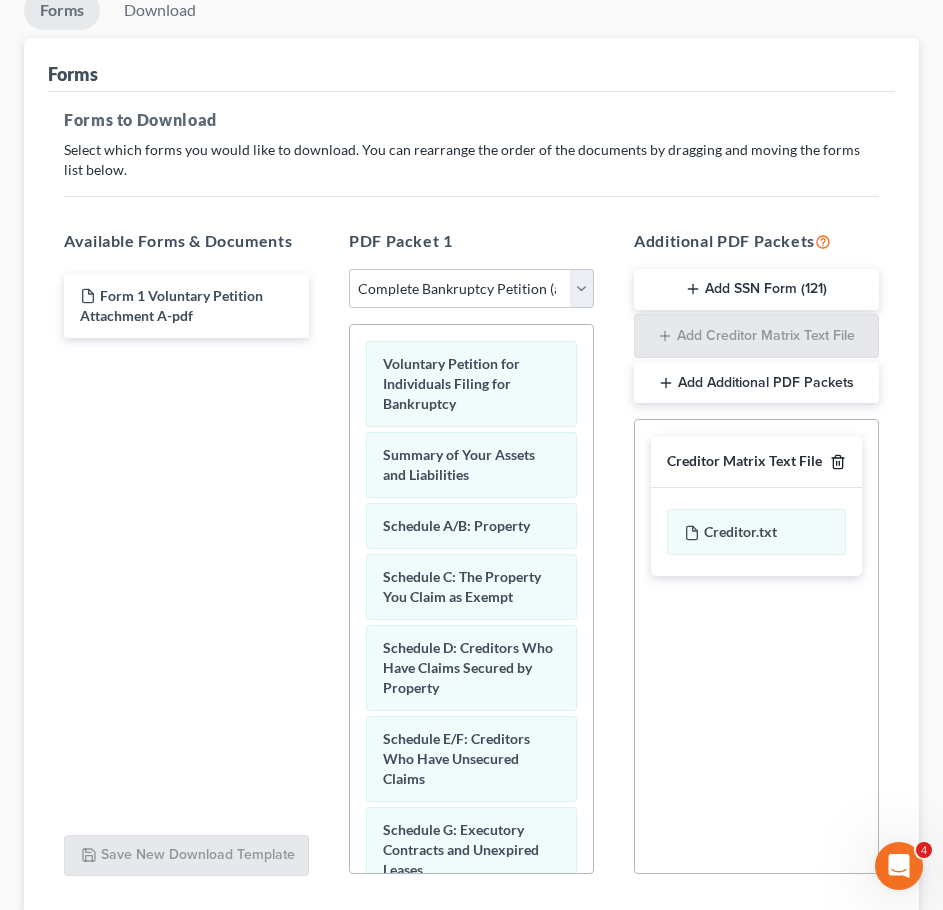 click 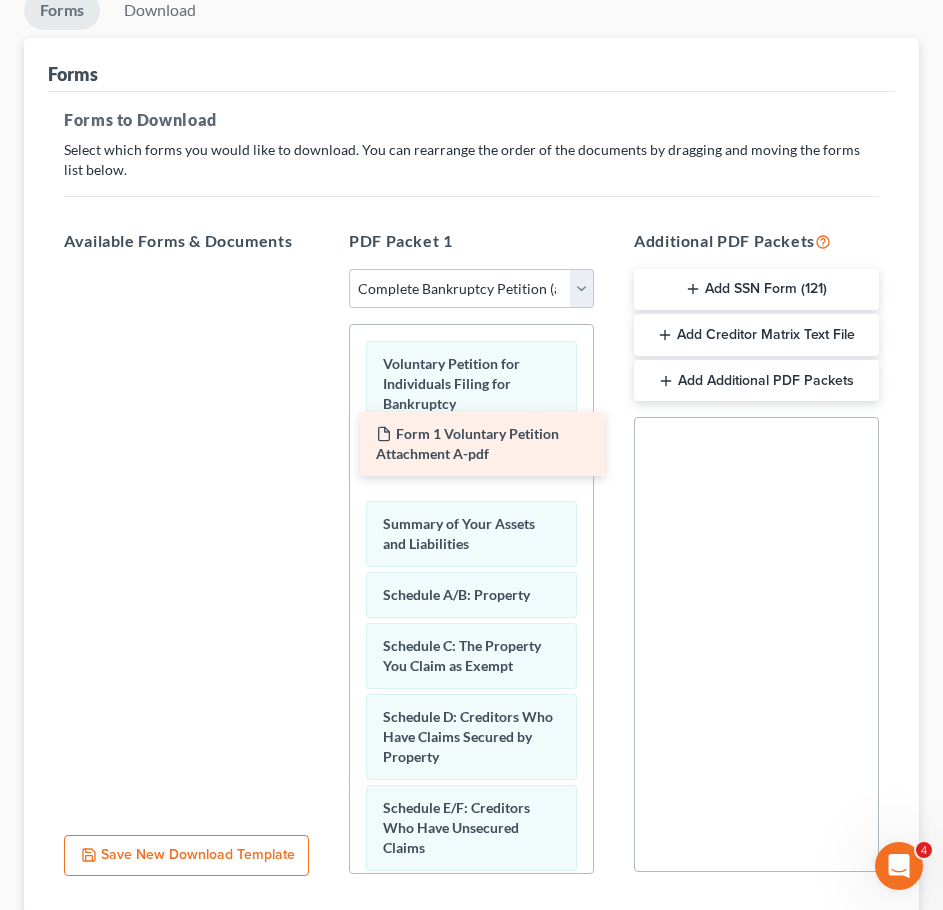 drag, startPoint x: 189, startPoint y: 306, endPoint x: 485, endPoint y: 439, distance: 324.50732 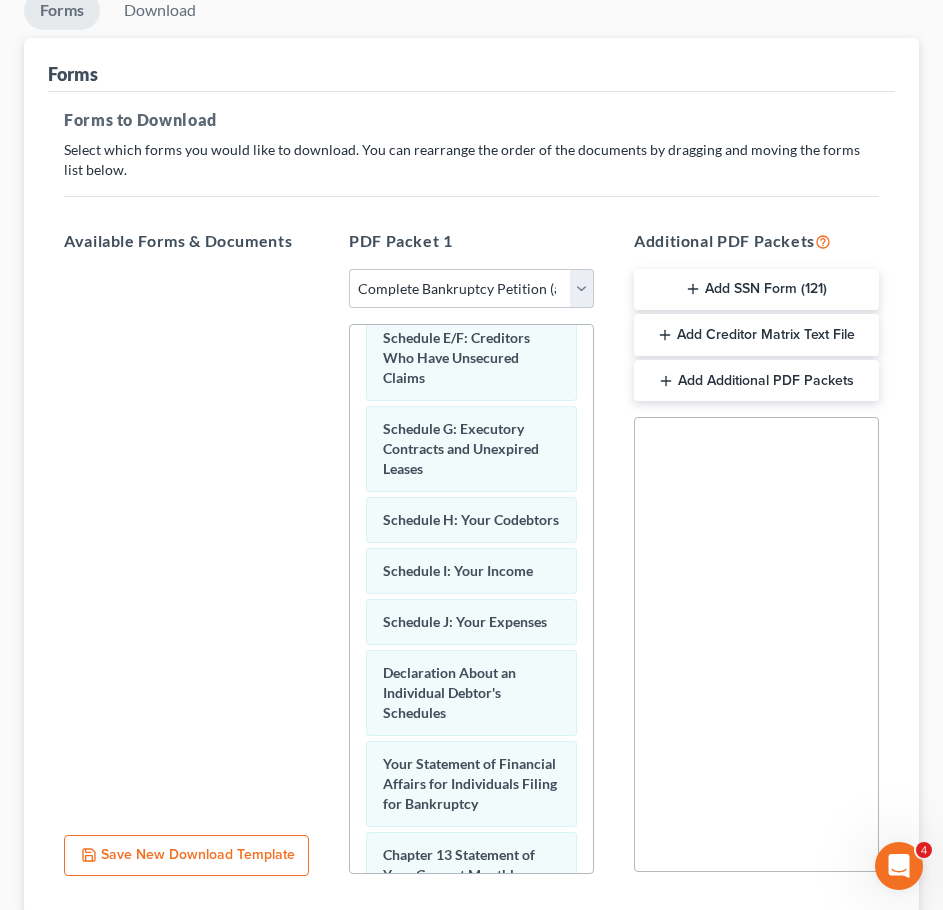 scroll, scrollTop: 564, scrollLeft: 0, axis: vertical 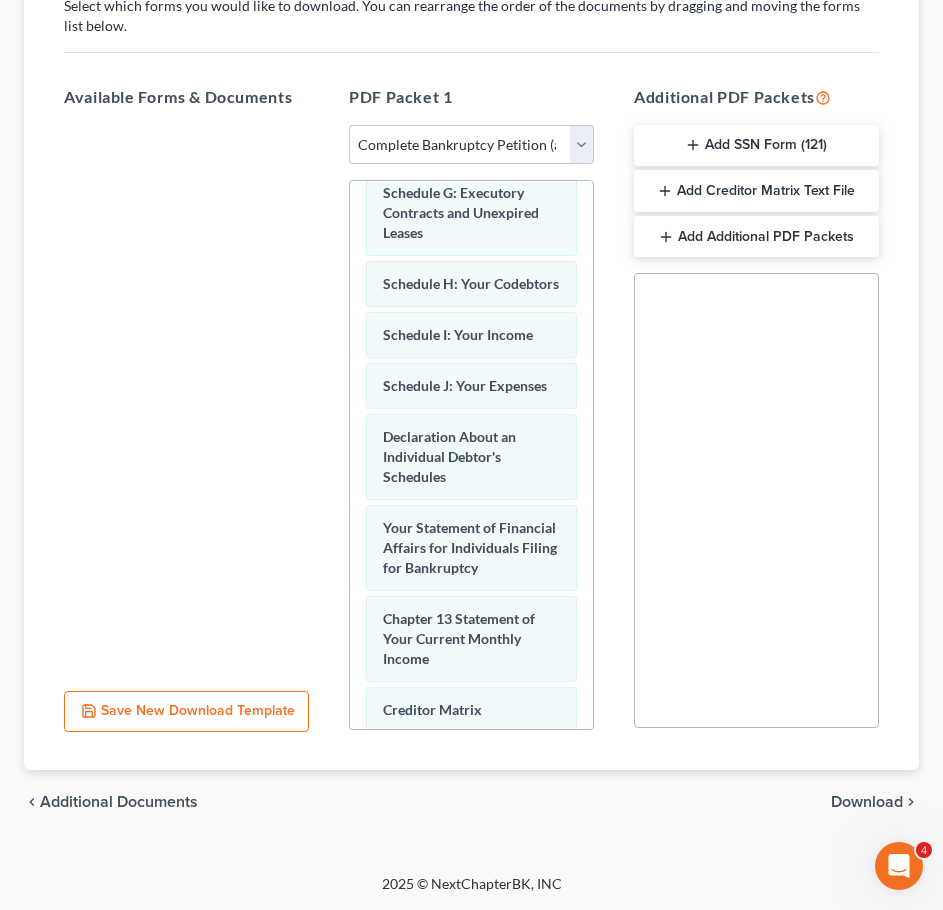 click on "Download" at bounding box center (867, 802) 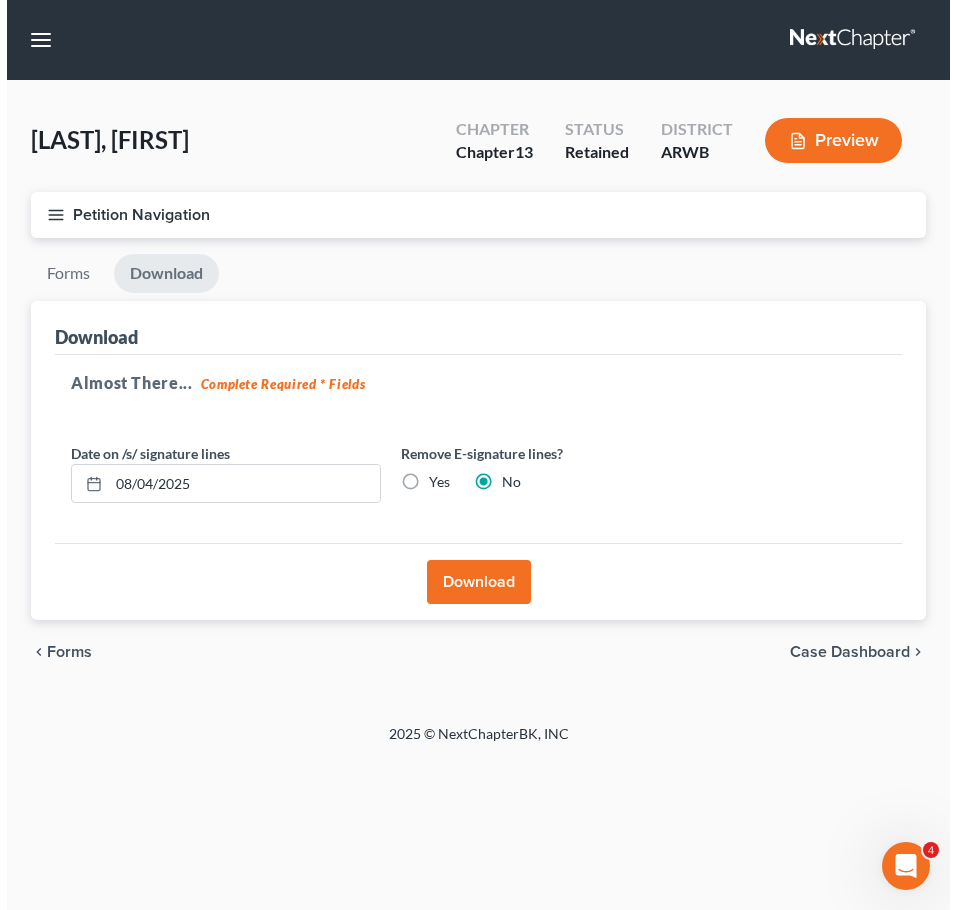 scroll, scrollTop: 0, scrollLeft: 0, axis: both 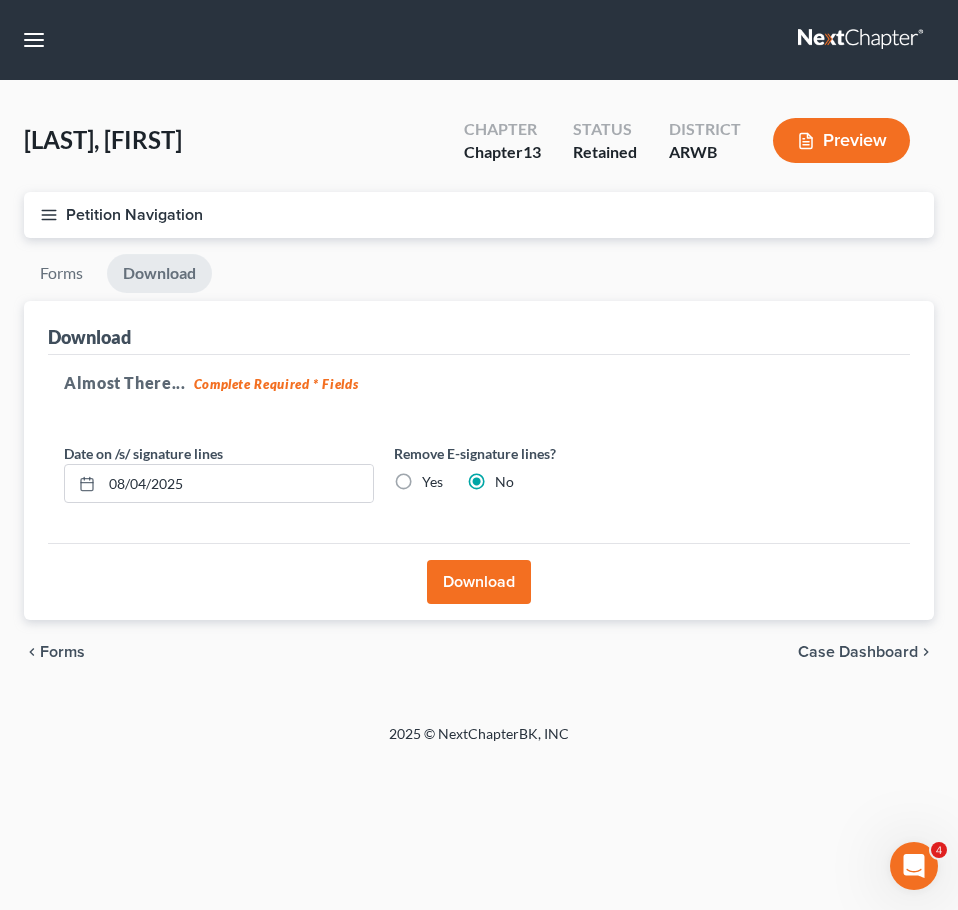 click on "Download" at bounding box center [479, 582] 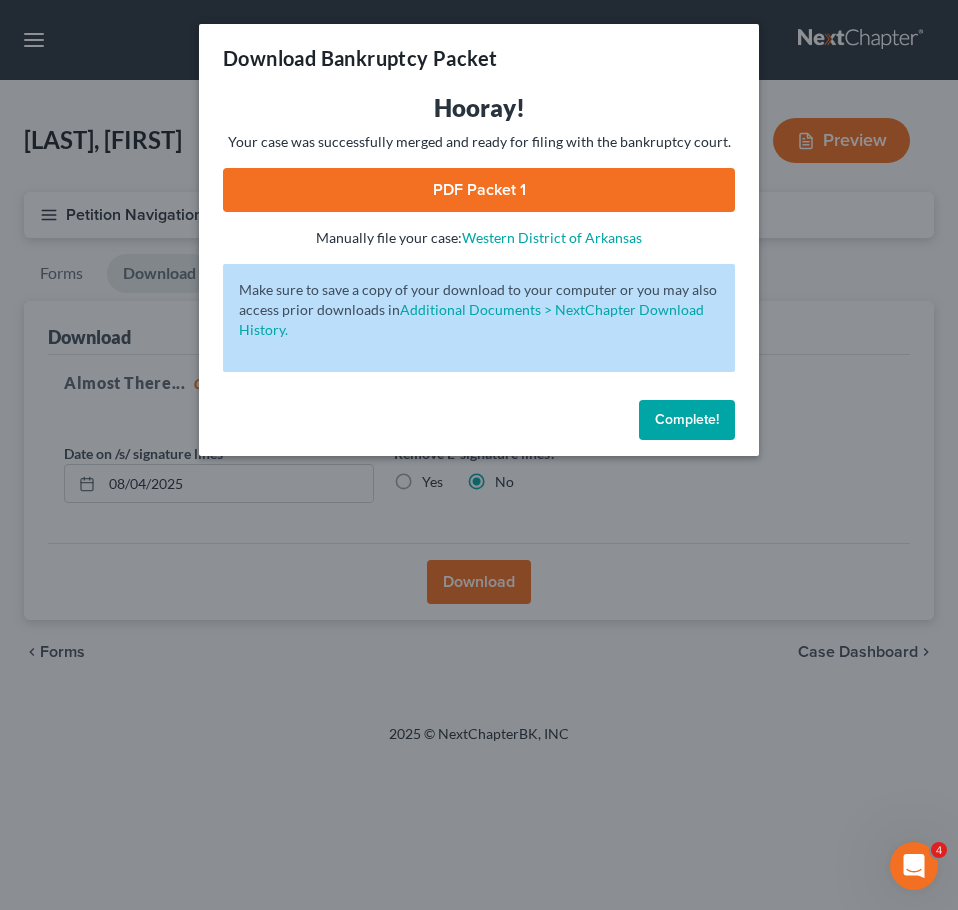 click on "Complete!" at bounding box center [687, 419] 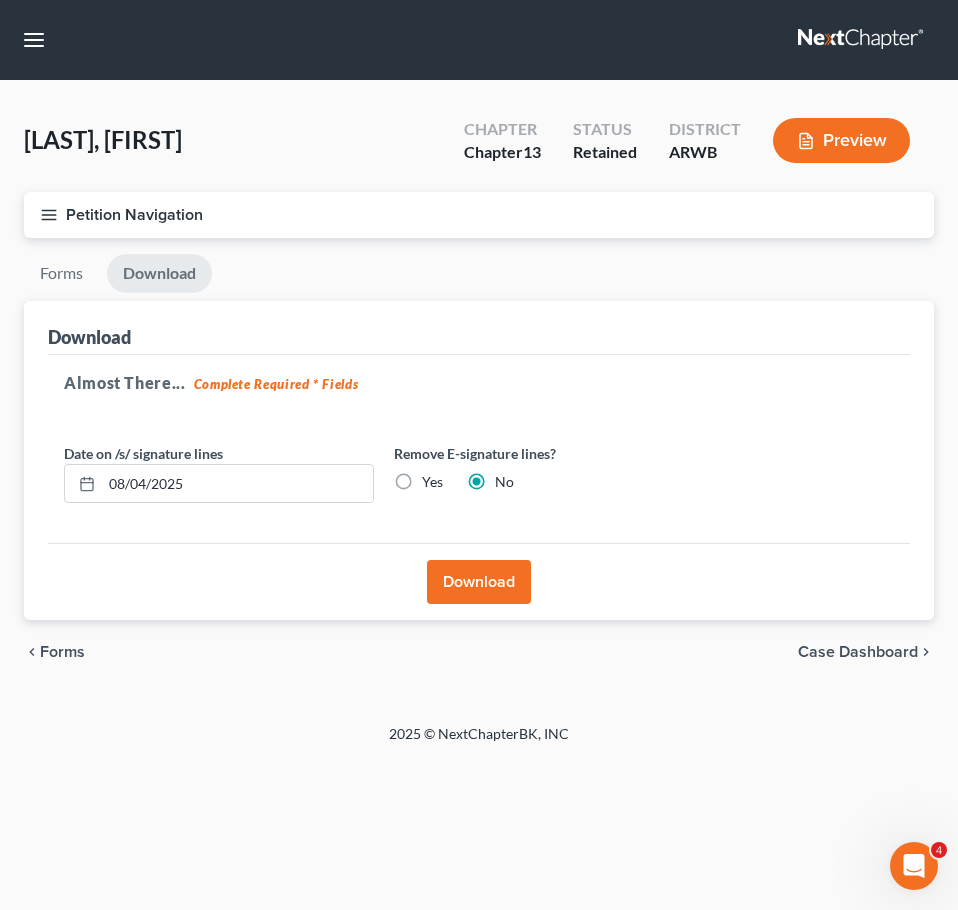 click on "Petition Navigation" at bounding box center [479, 215] 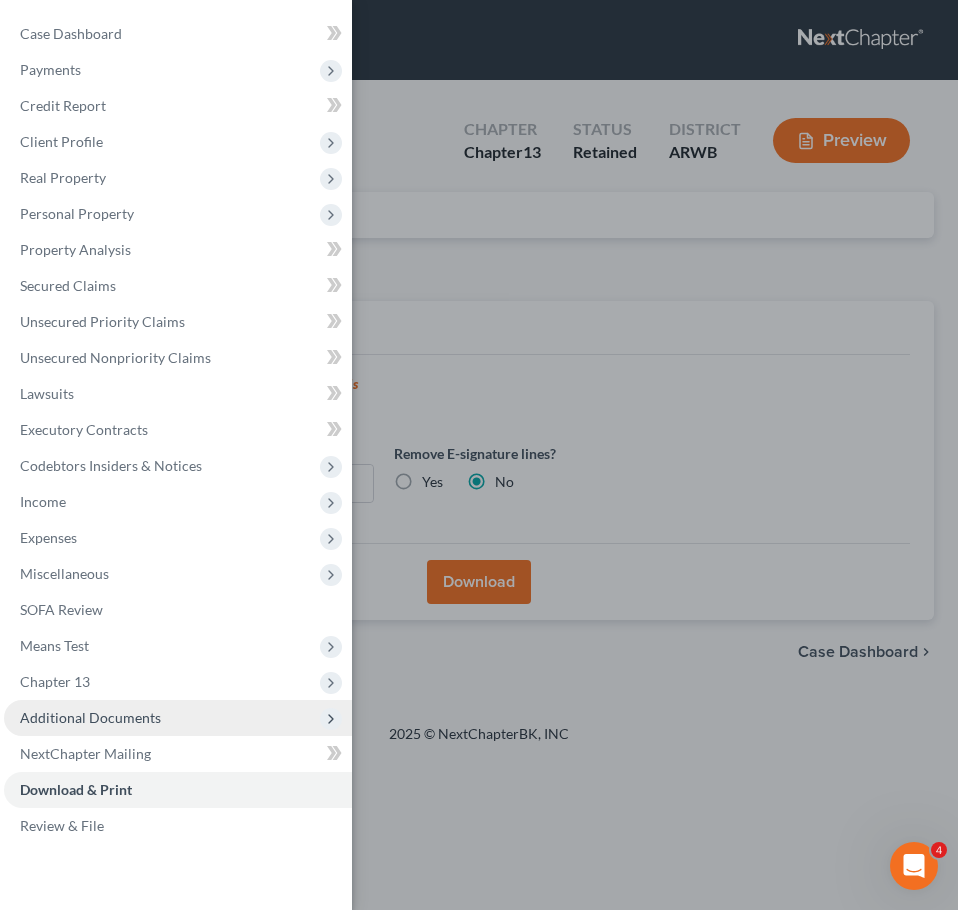 click on "Additional Documents" at bounding box center (178, 718) 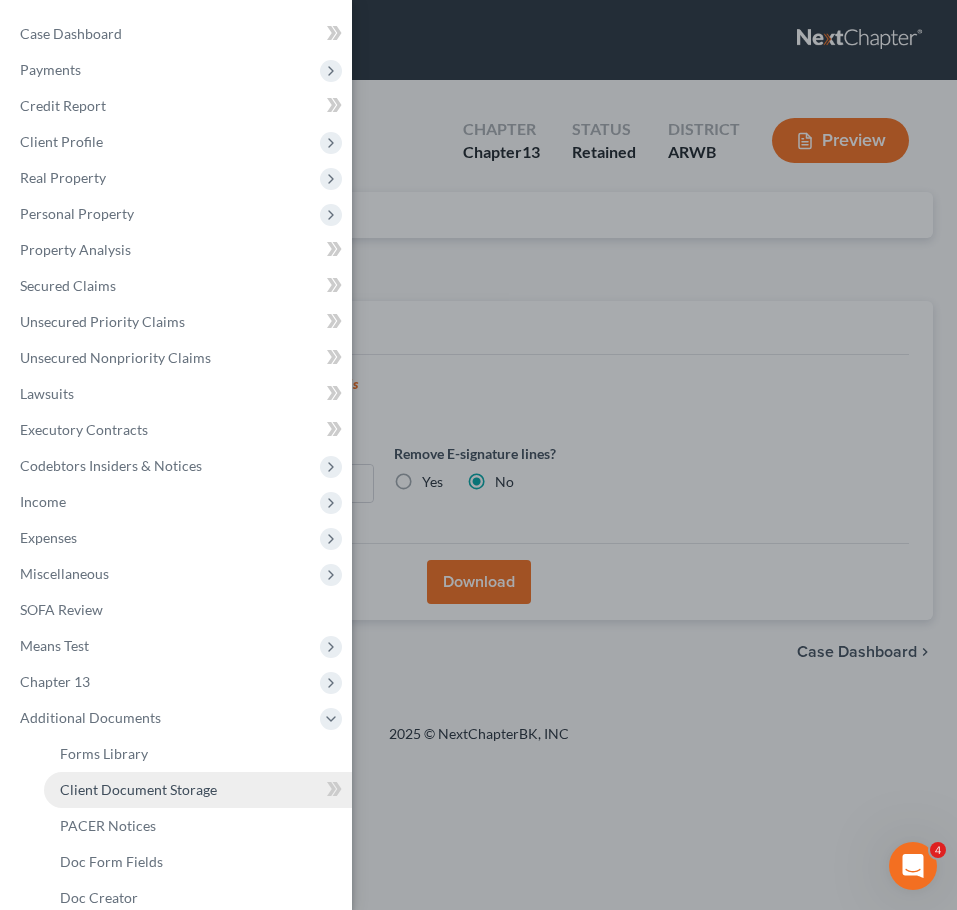 click on "Client Document Storage" at bounding box center [138, 789] 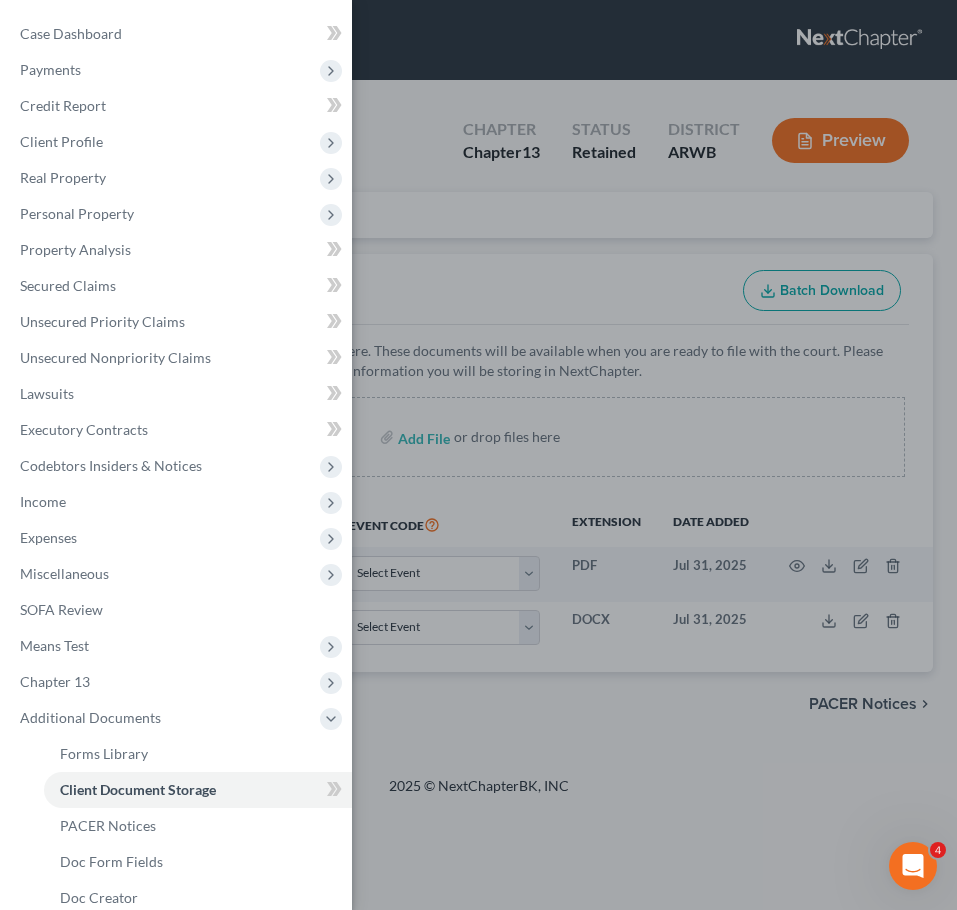 click on "Case Dashboard
Payments
Invoices
Payments
Payments
Credit Report
Client Profile" at bounding box center (478, 455) 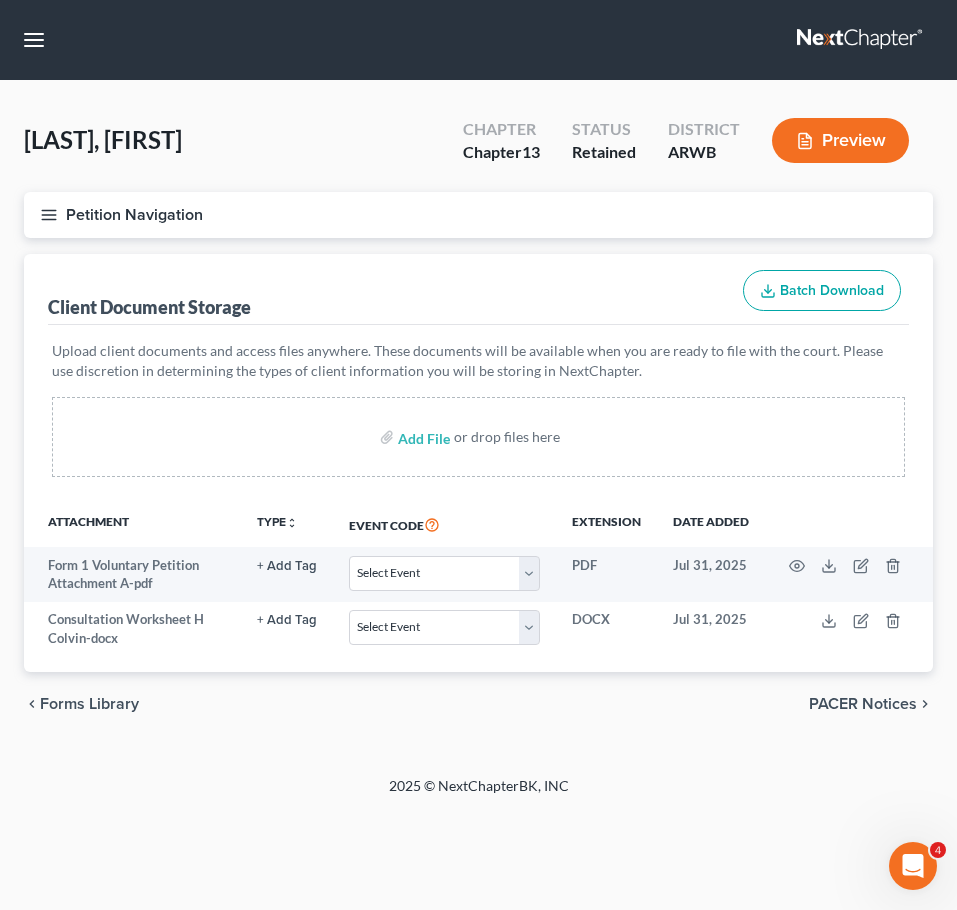 click 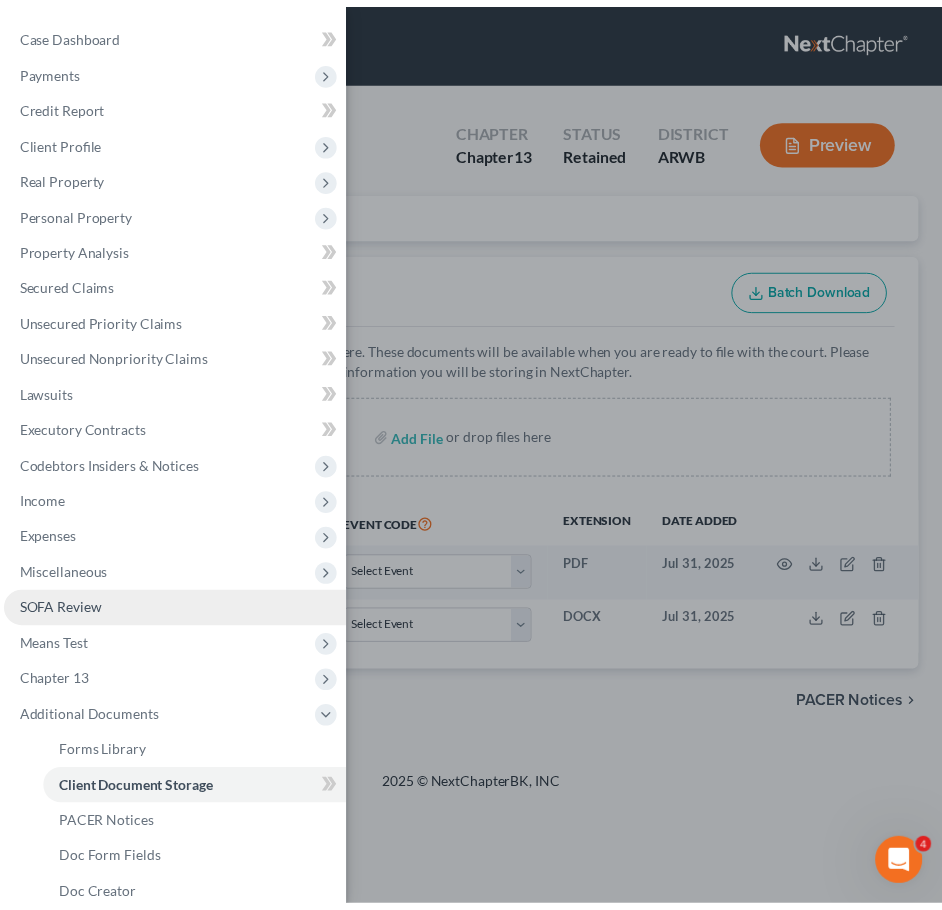 scroll, scrollTop: 166, scrollLeft: 0, axis: vertical 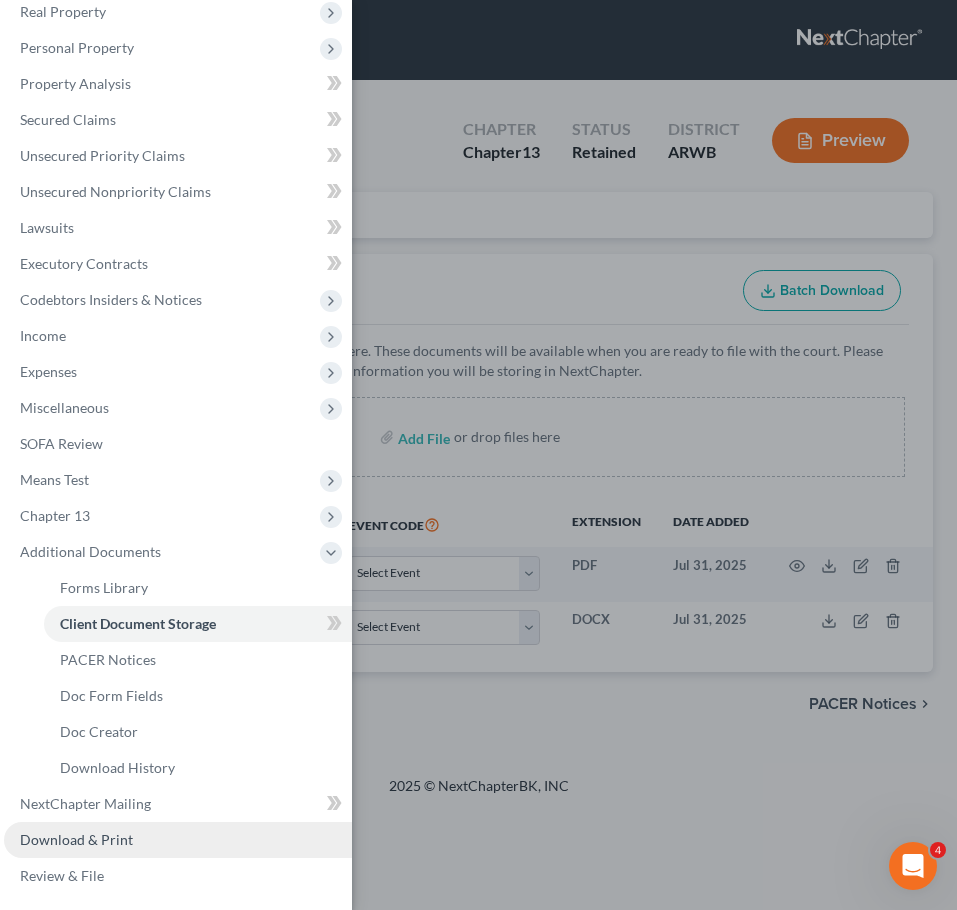 click on "Download & Print" at bounding box center [76, 839] 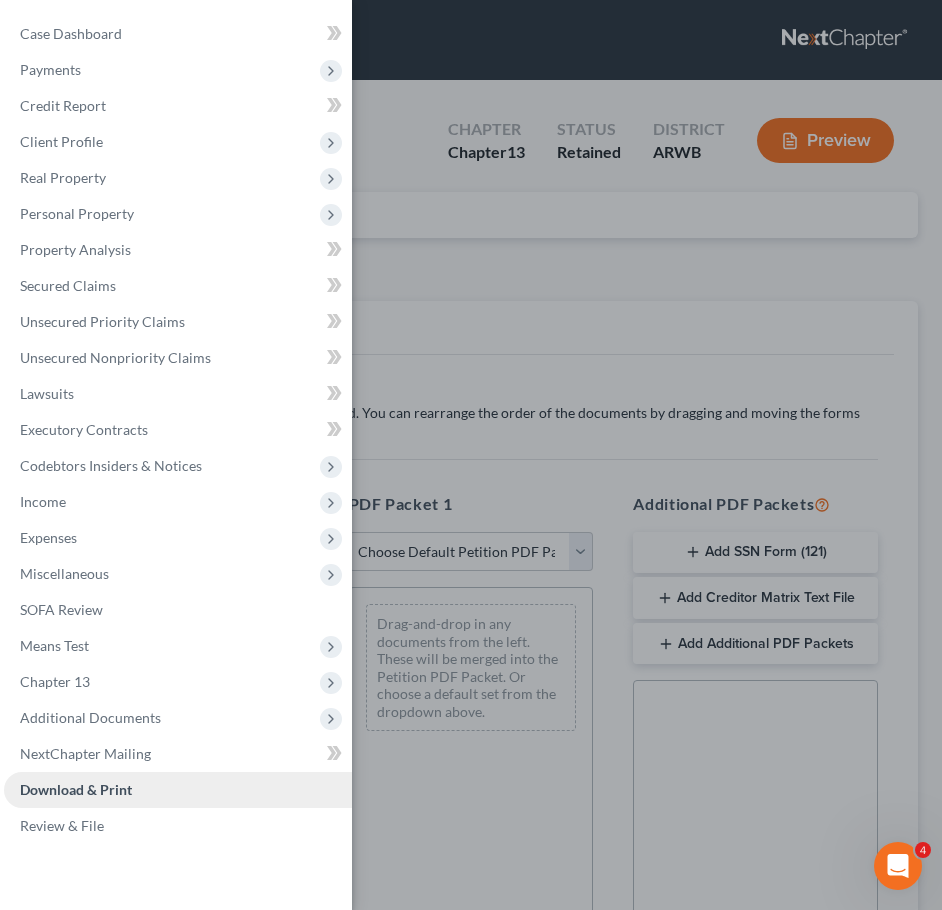 scroll, scrollTop: 0, scrollLeft: 0, axis: both 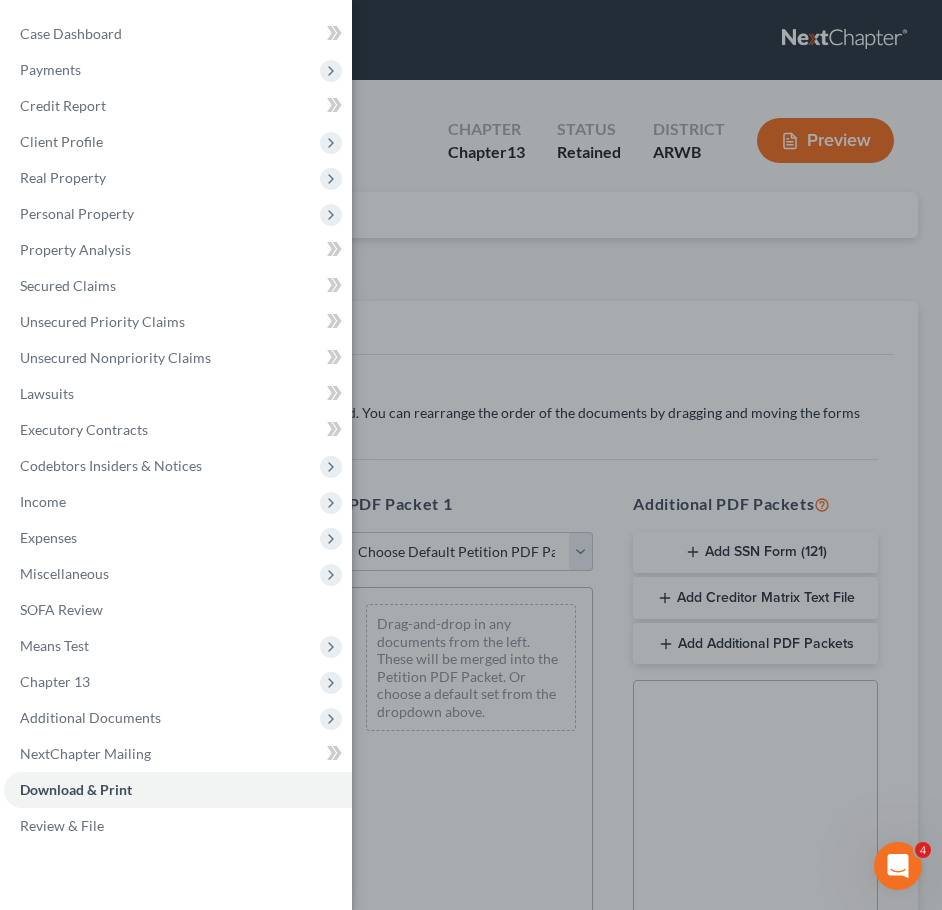 click on "Case Dashboard
Payments
Invoices
Payments
Payments
Credit Report
Client Profile" at bounding box center [471, 455] 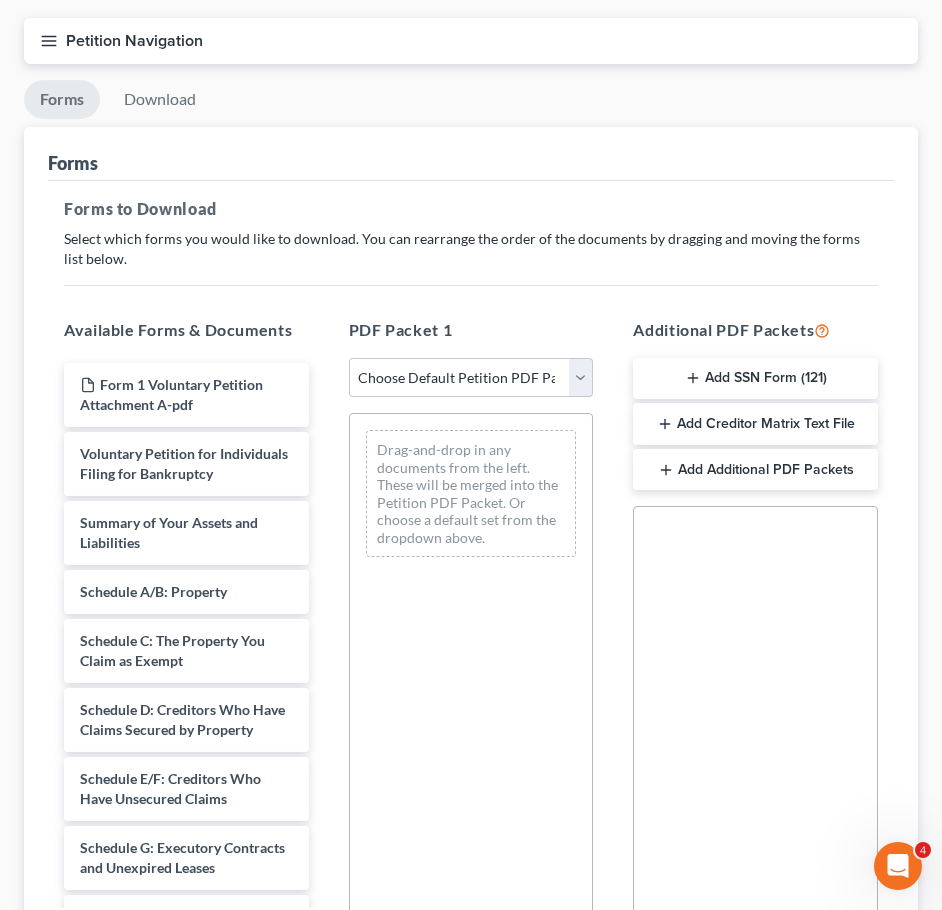 scroll, scrollTop: 173, scrollLeft: 0, axis: vertical 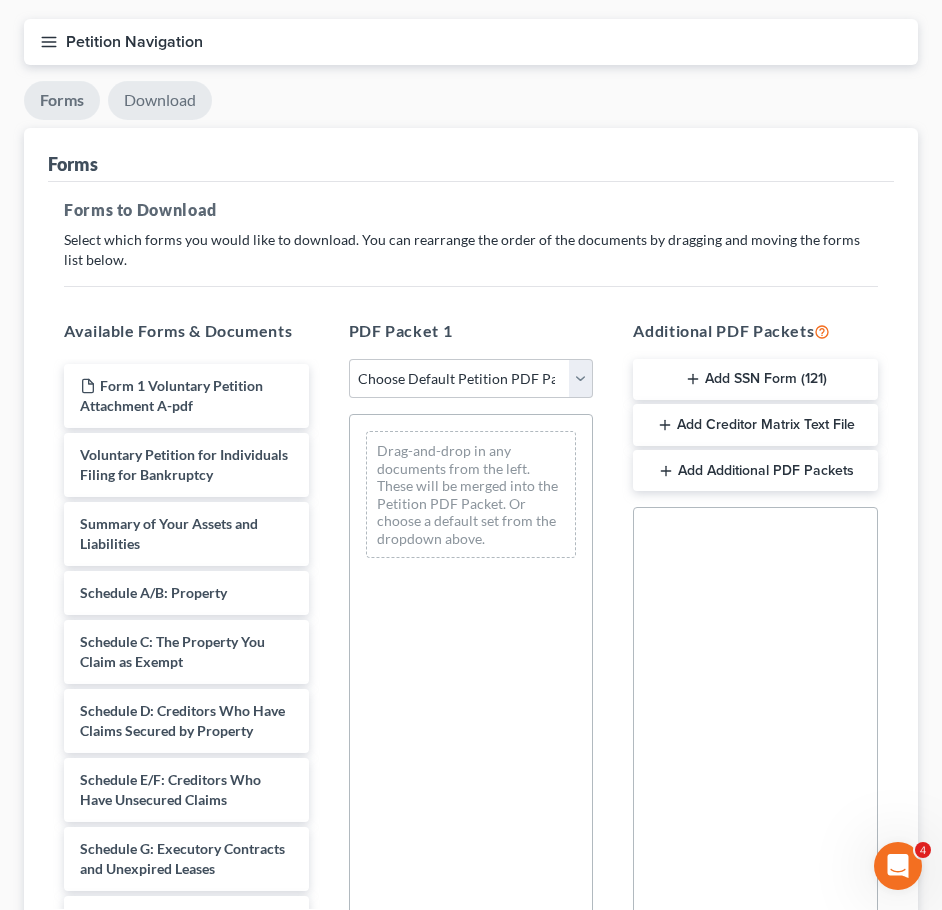 click on "Download" at bounding box center [160, 100] 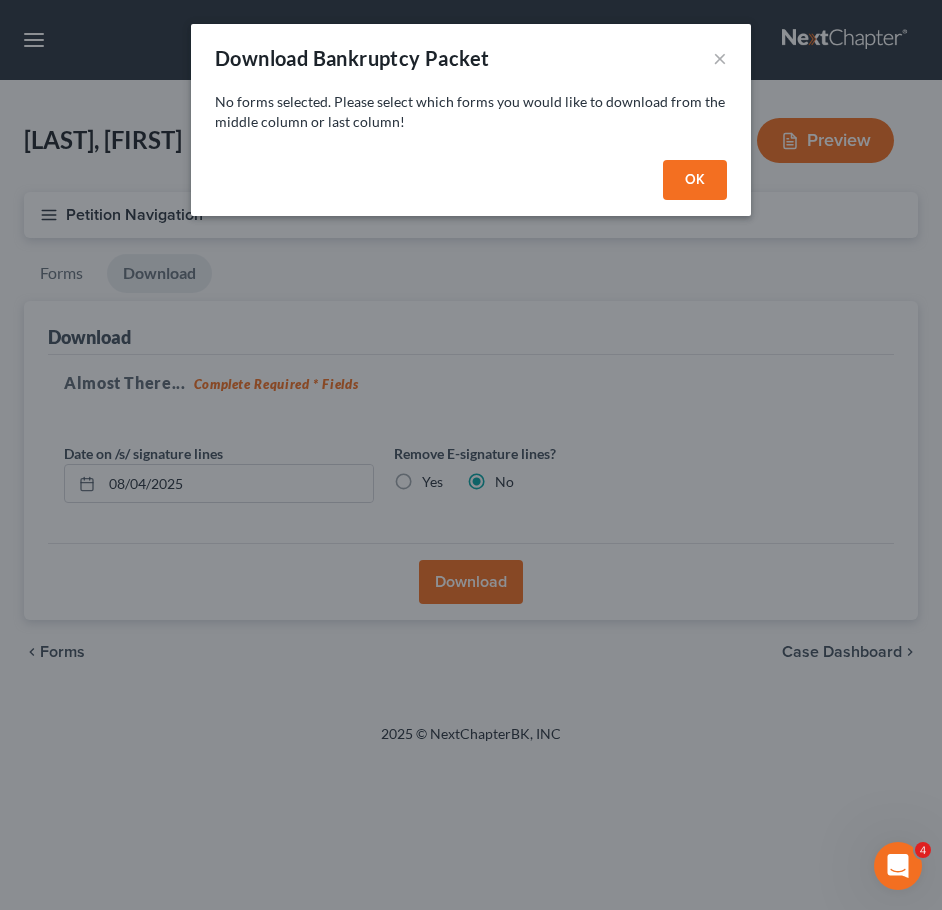 scroll, scrollTop: 0, scrollLeft: 0, axis: both 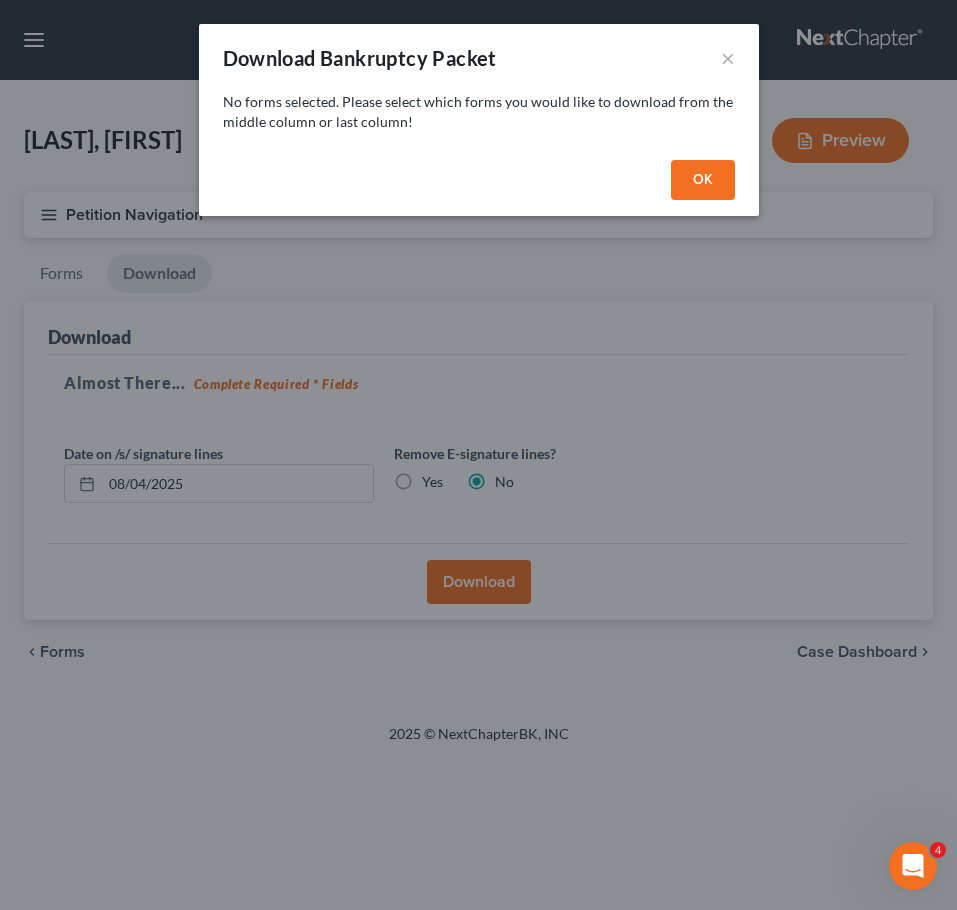 click on "OK" at bounding box center (703, 180) 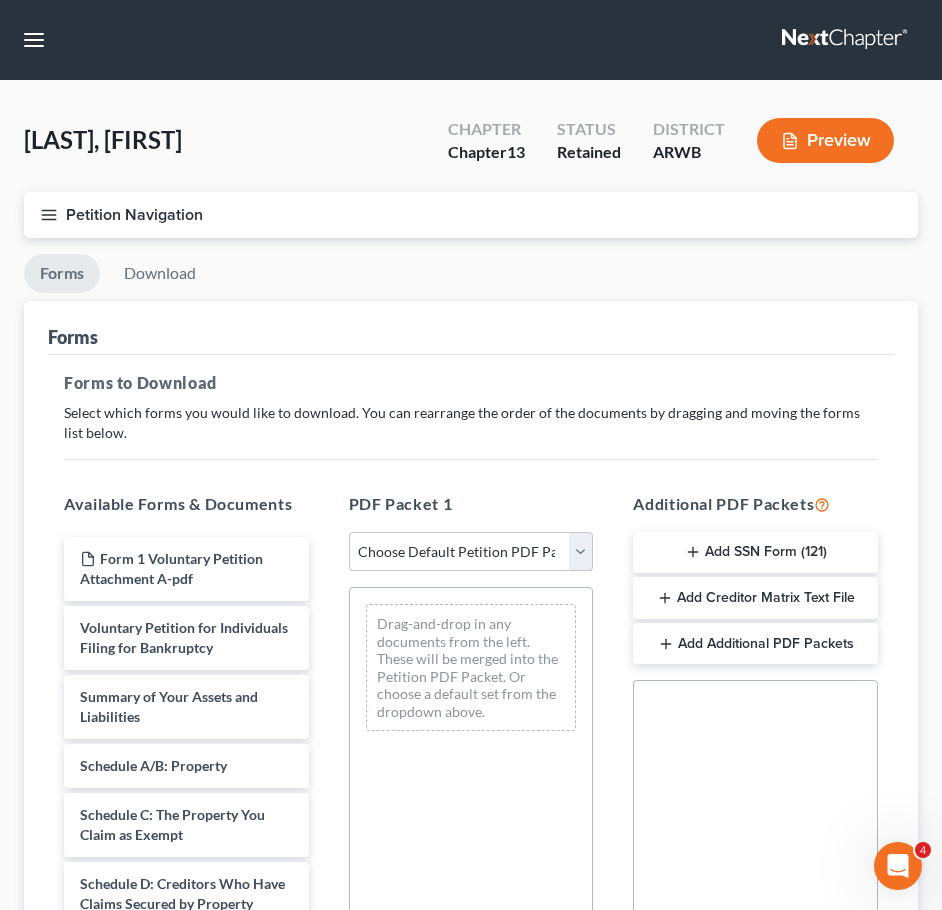 click on "Choose Default Petition PDF Packet Complete Bankruptcy Petition (all forms and schedules) Emergency Filing Forms (Petition and Creditor List Only) Amended Forms Signature Pages Only Supplemental Post Petition (Sch. I & J) Supplemental Post Petition (Sch. I) Supplemental Post Petition (Sch. J)" at bounding box center (471, 552) 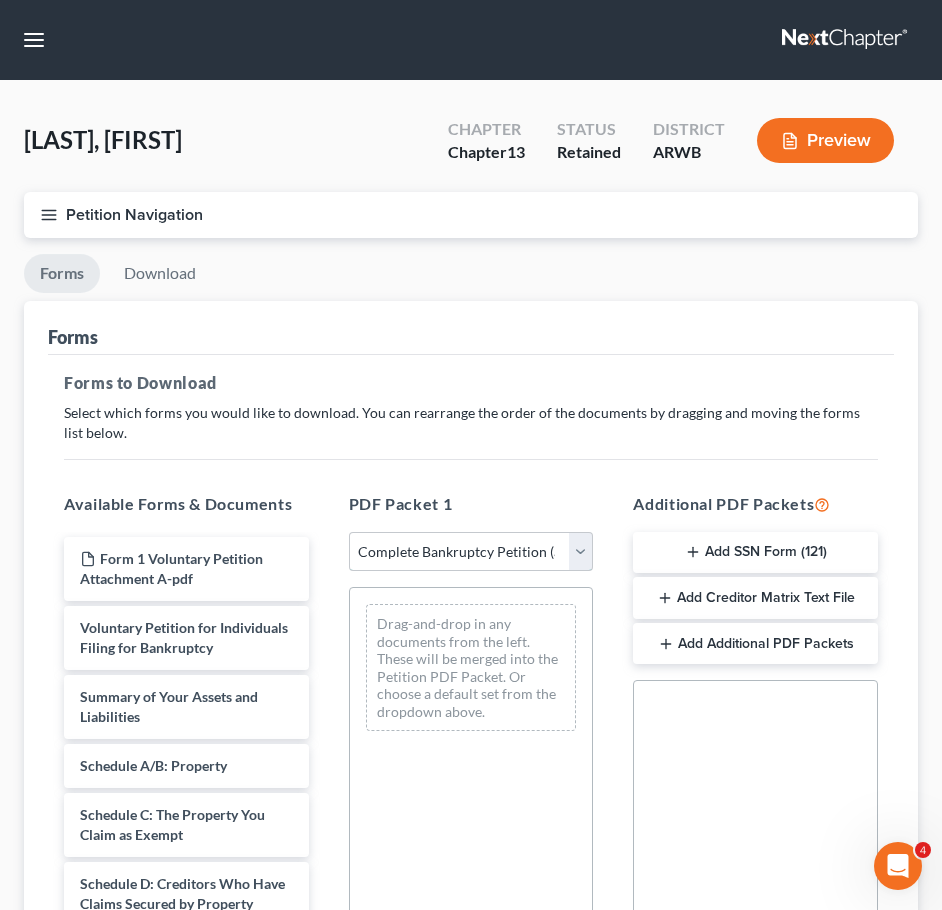 click on "Choose Default Petition PDF Packet Complete Bankruptcy Petition (all forms and schedules) Emergency Filing Forms (Petition and Creditor List Only) Amended Forms Signature Pages Only Supplemental Post Petition (Sch. I & J) Supplemental Post Petition (Sch. I) Supplemental Post Petition (Sch. J)" at bounding box center (471, 552) 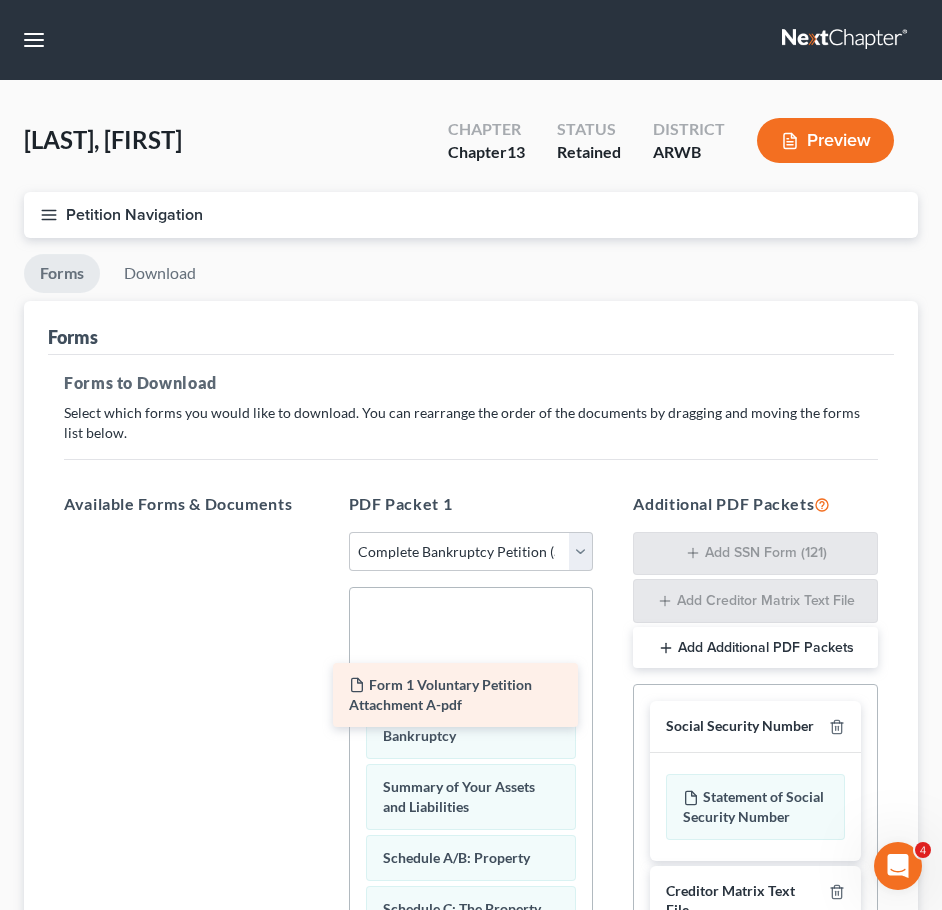 drag, startPoint x: 232, startPoint y: 583, endPoint x: 501, endPoint y: 709, distance: 297.04712 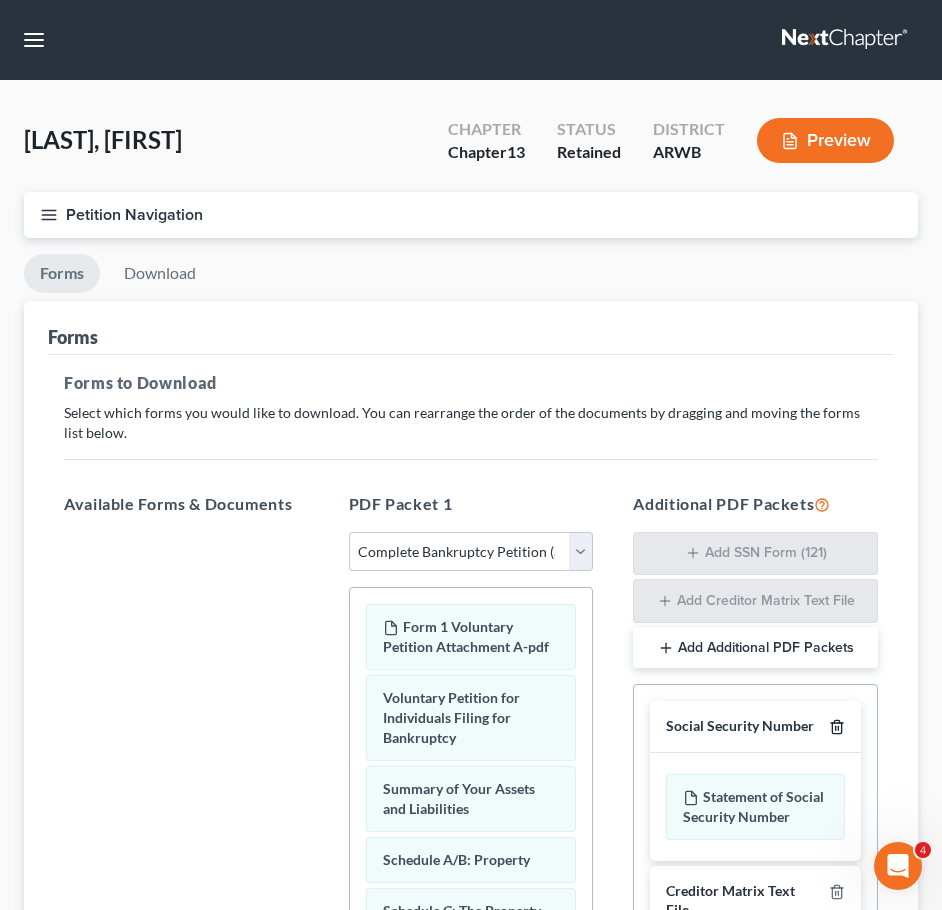 click 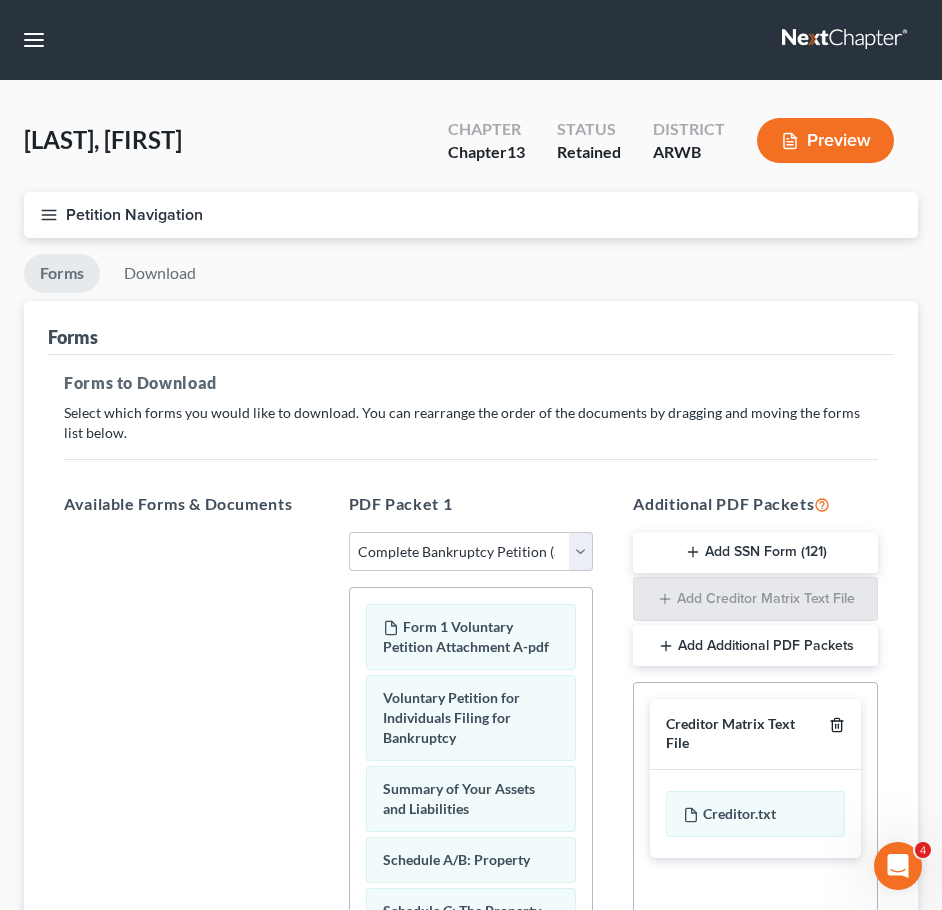 click 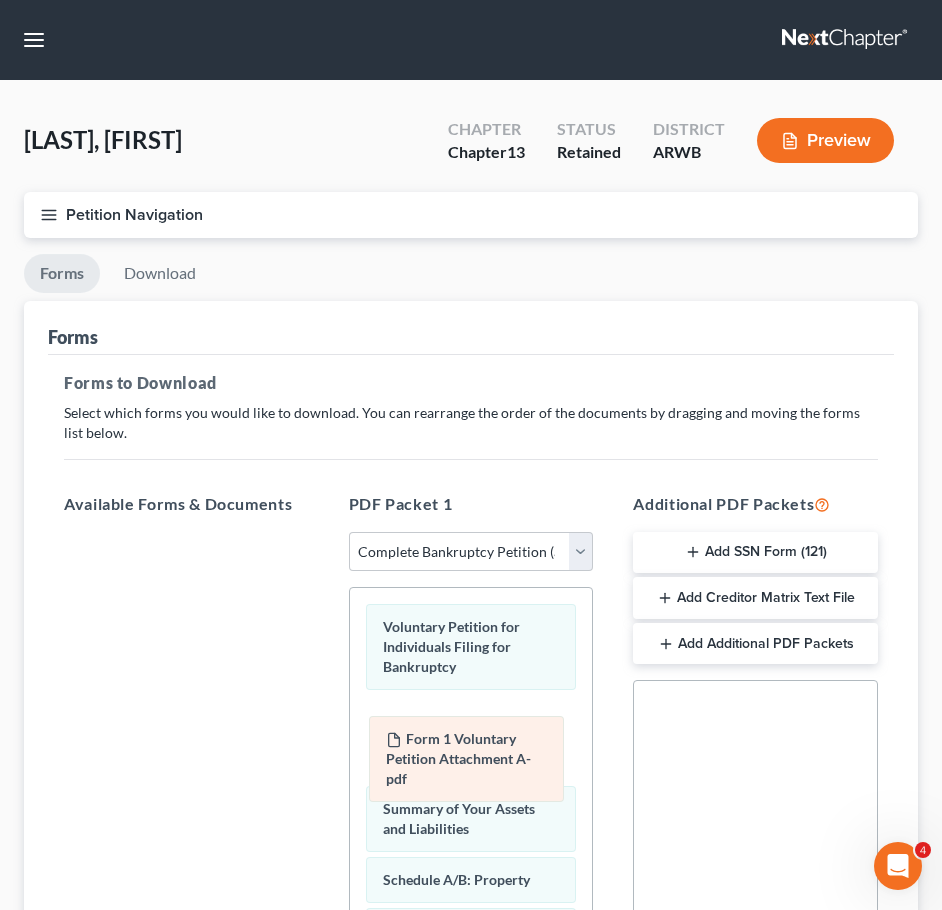 drag, startPoint x: 400, startPoint y: 628, endPoint x: 397, endPoint y: 733, distance: 105.04285 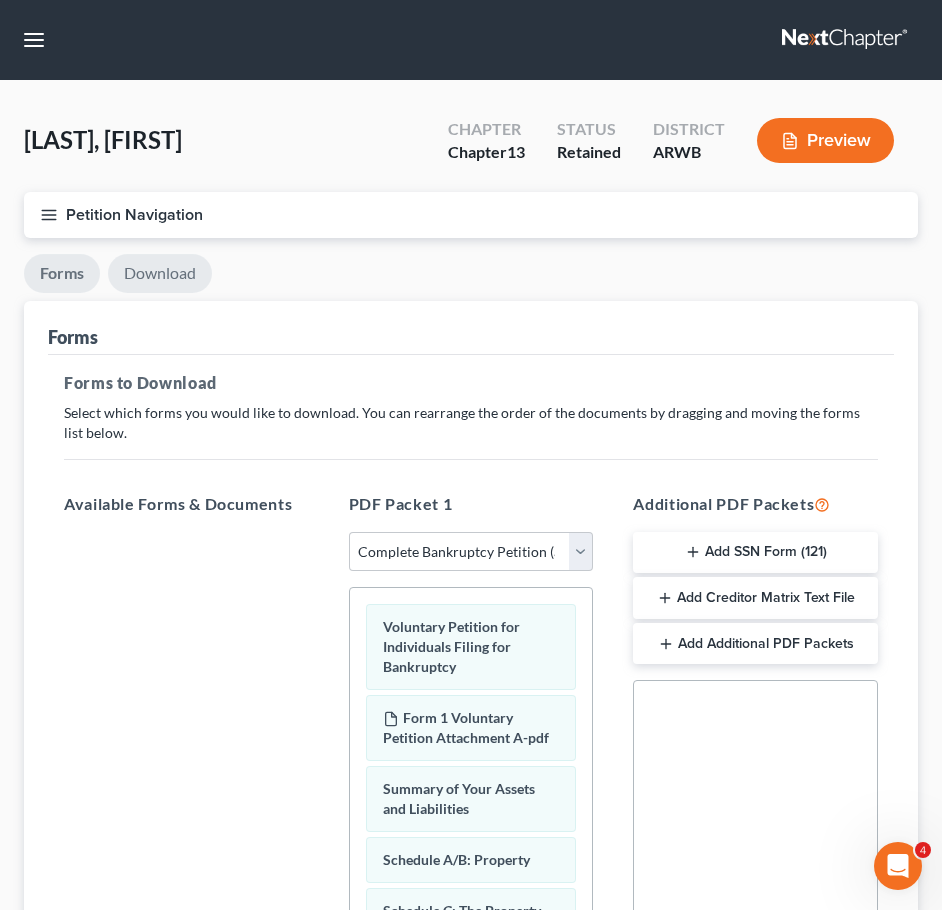 click on "Download" at bounding box center (160, 273) 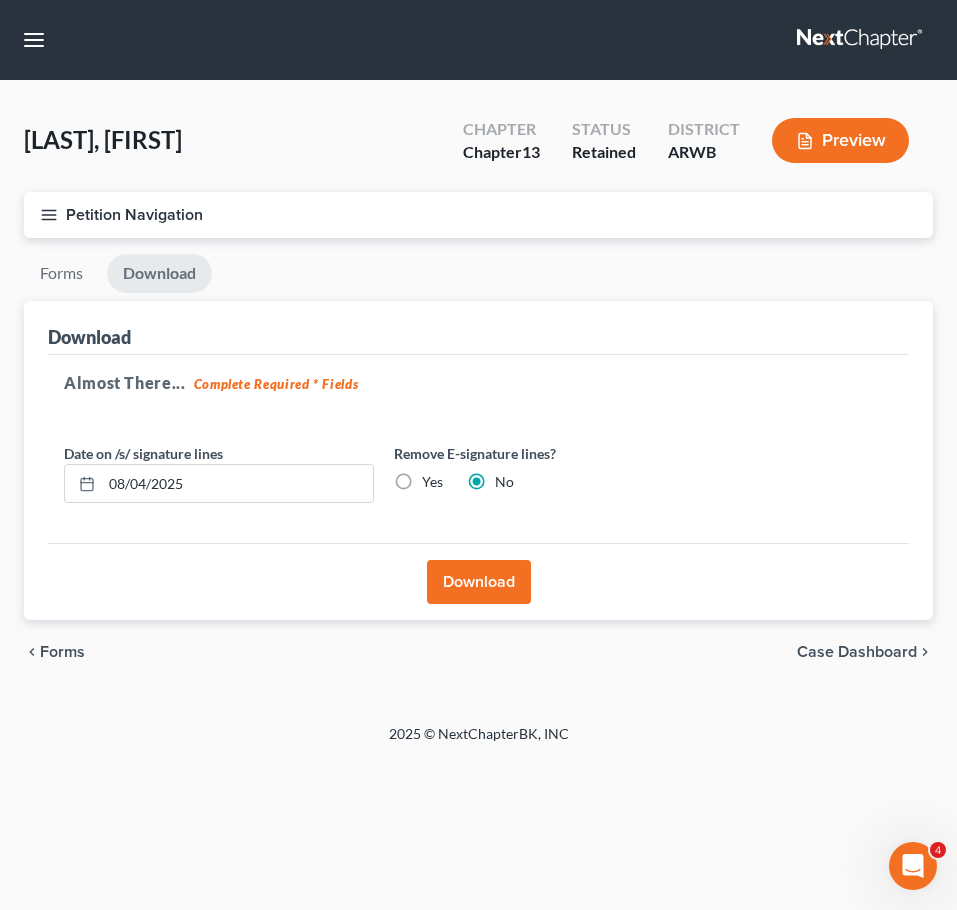 click on "Download" at bounding box center [479, 582] 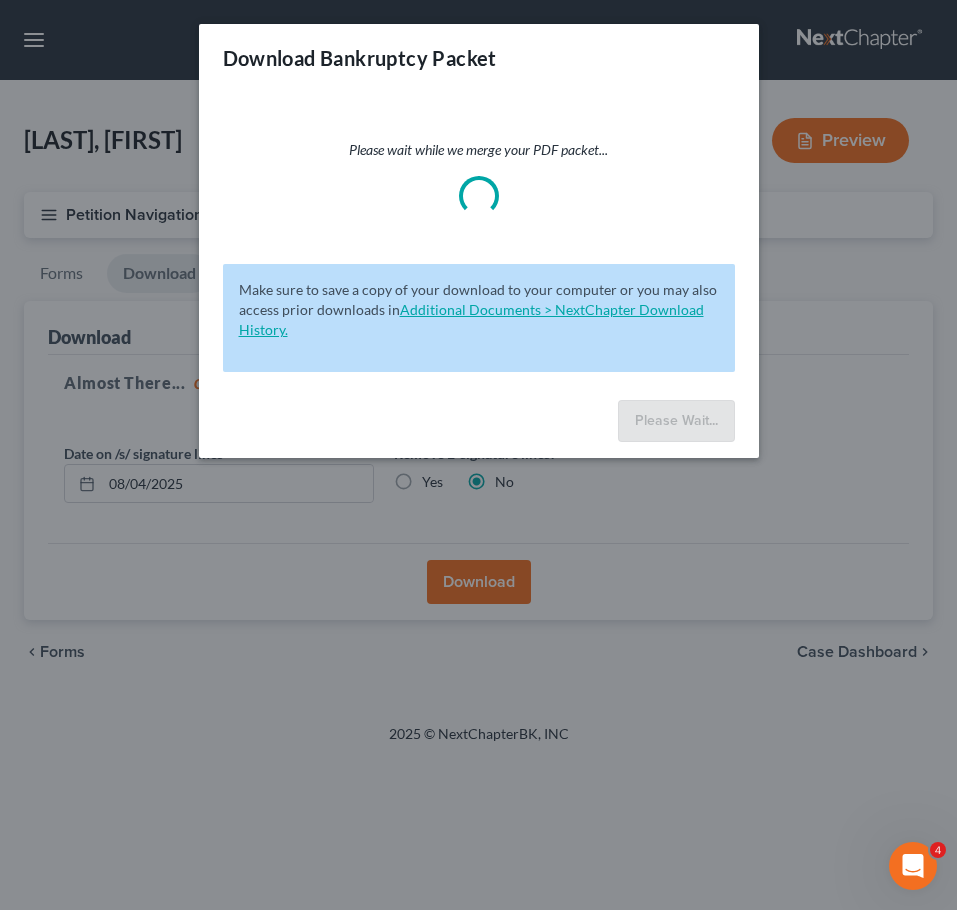 click on "Additional Documents > NextChapter Download History." at bounding box center [471, 319] 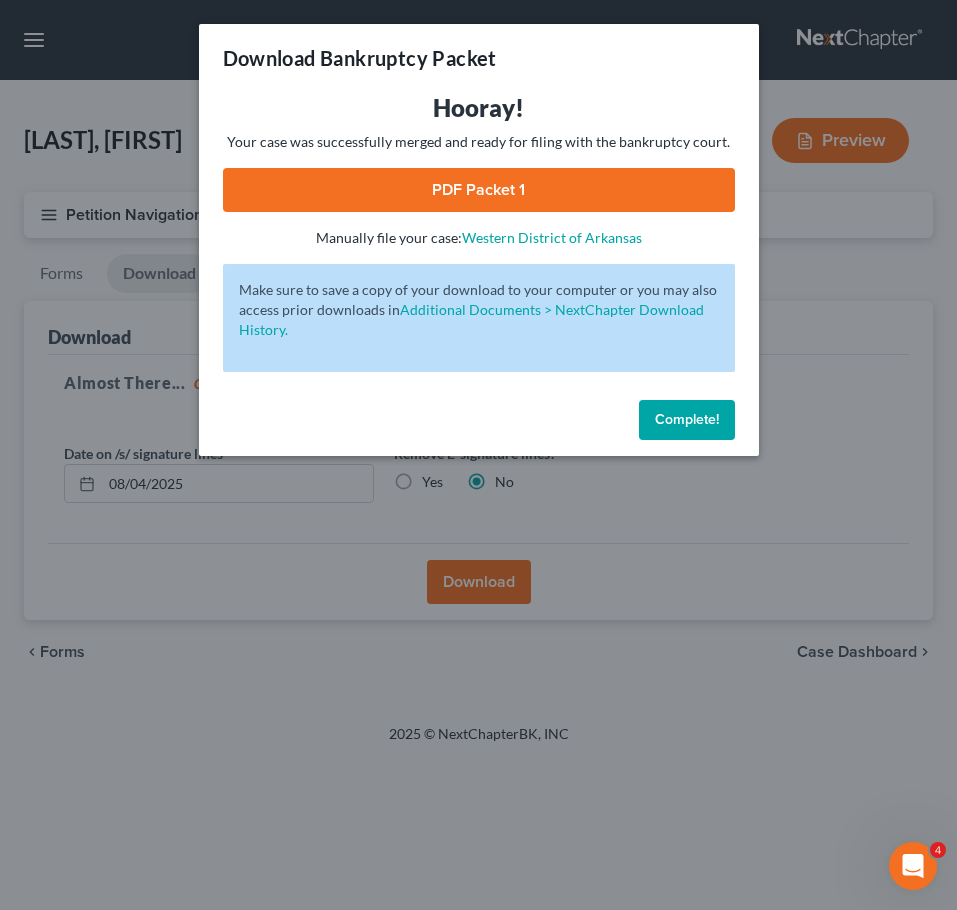 click on "Complete!" at bounding box center [687, 419] 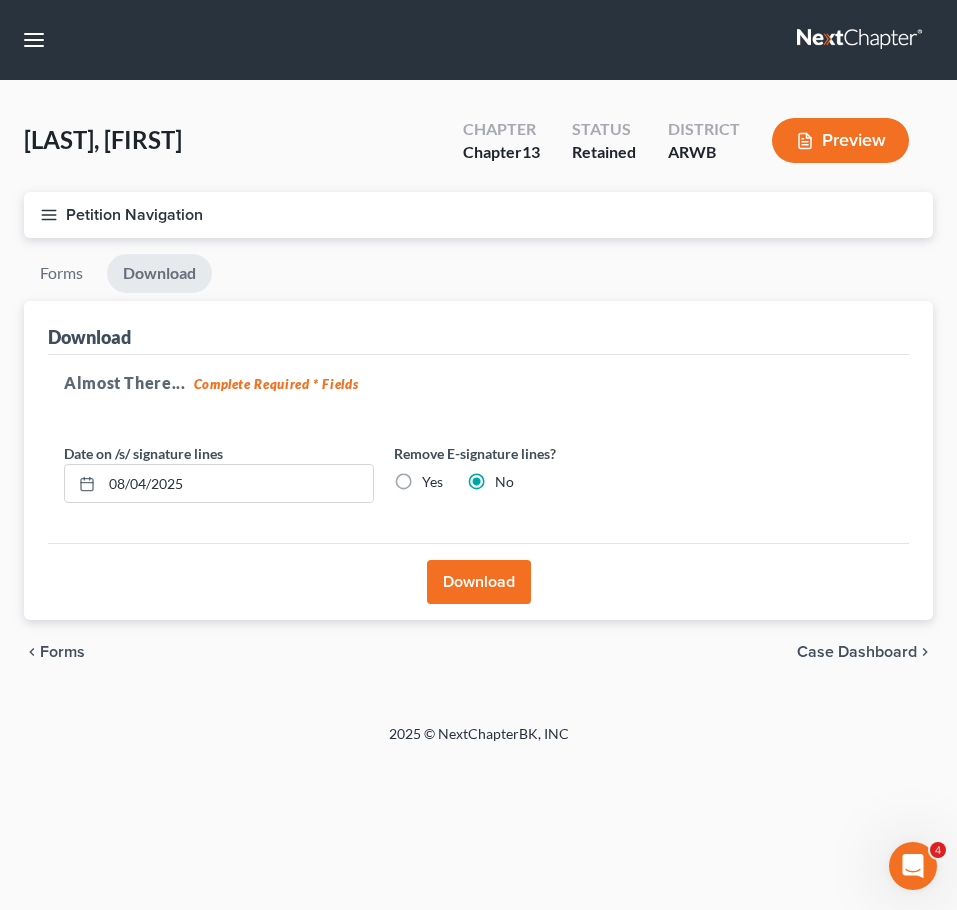 click on "Petition Navigation" at bounding box center (478, 215) 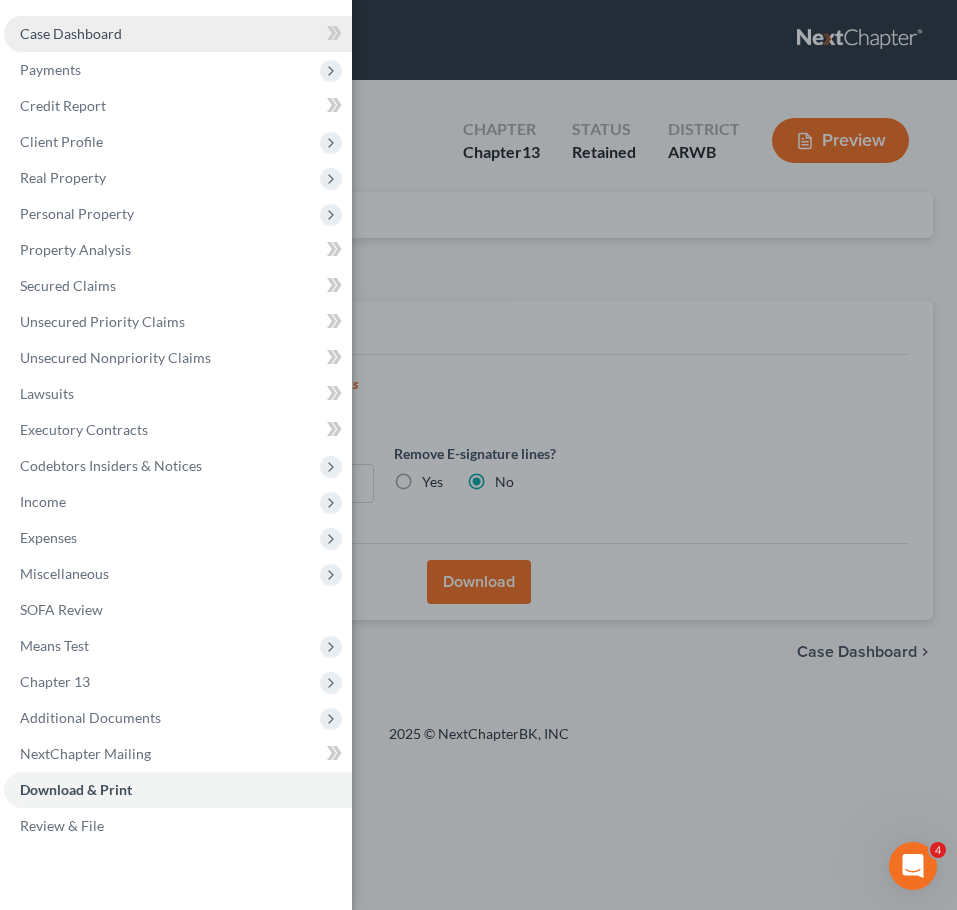 click on "Case Dashboard" at bounding box center (178, 34) 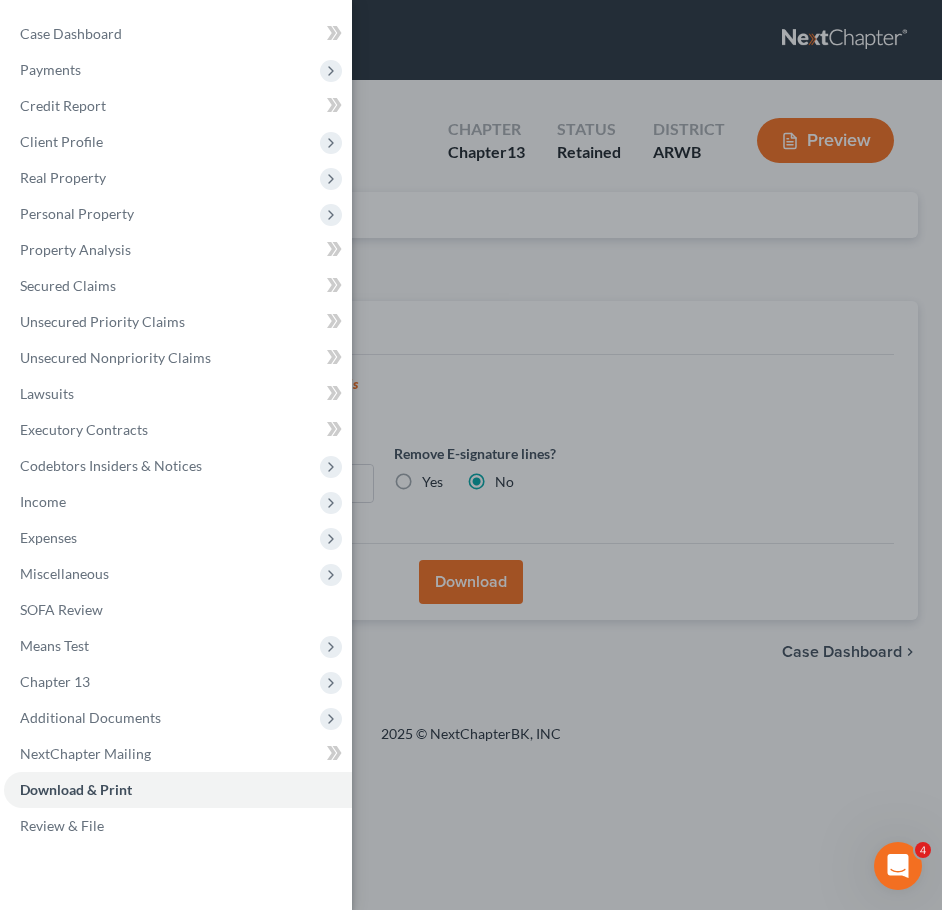 select on "1" 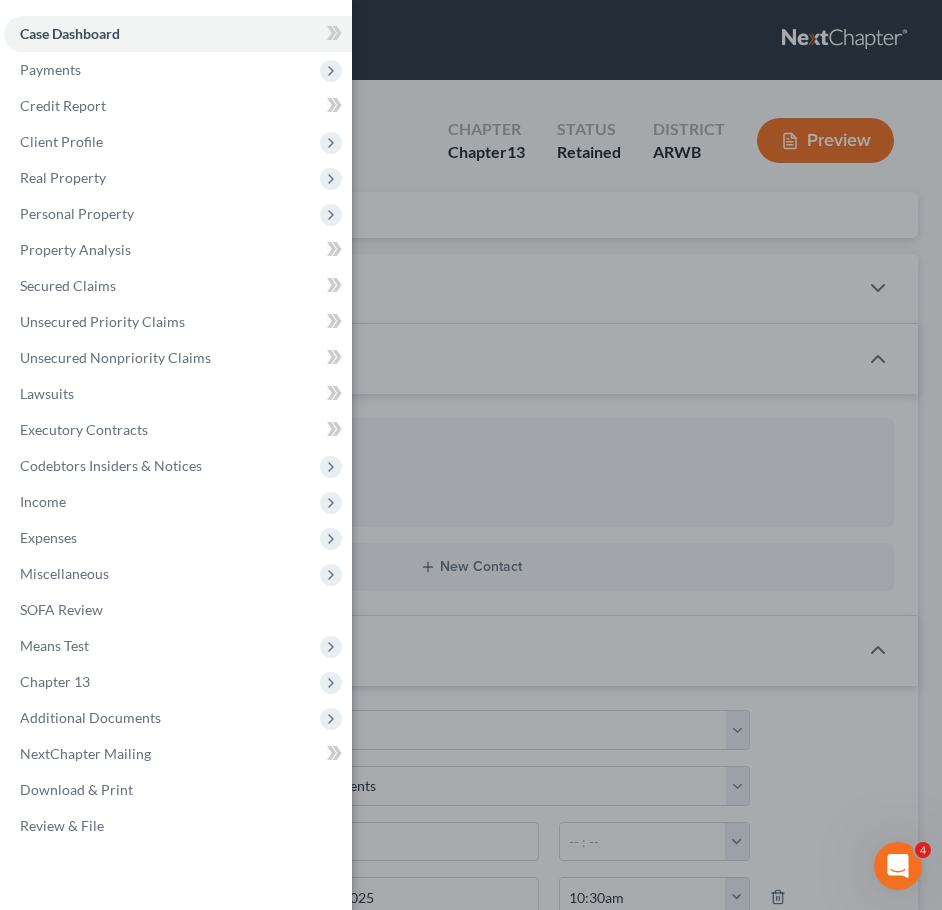 click on "Case Dashboard
Payments
Invoices
Payments
Payments
Credit Report
Client Profile" at bounding box center (471, 455) 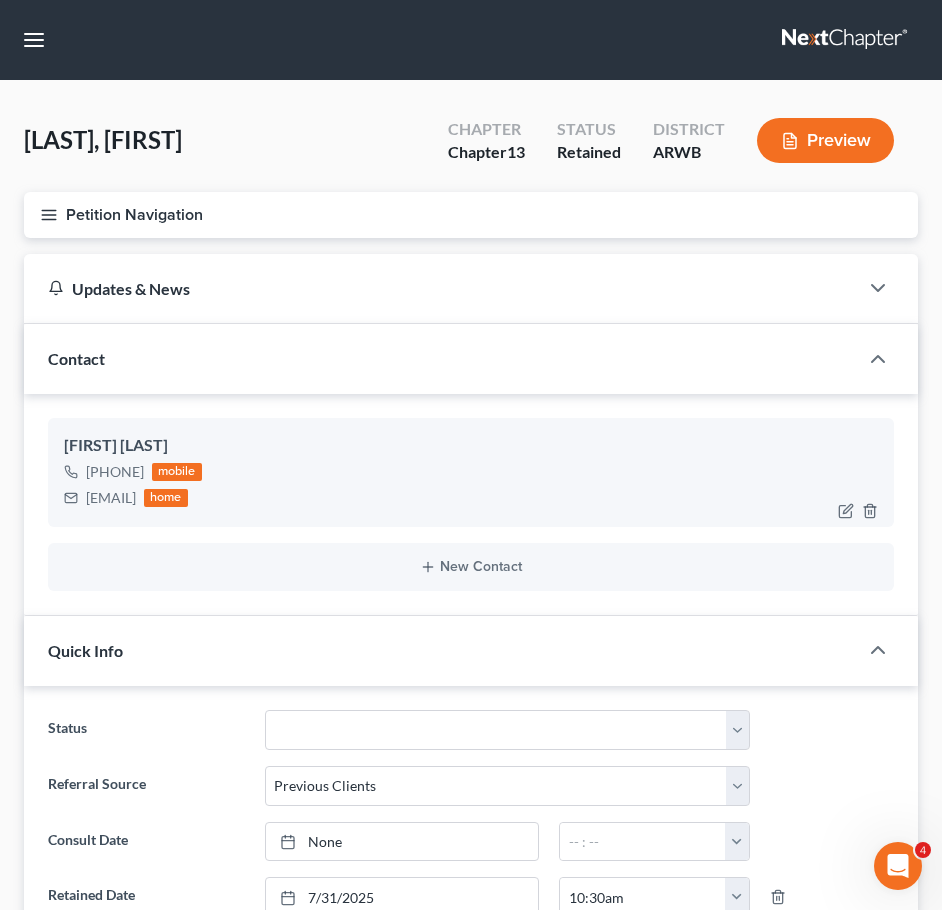 drag, startPoint x: 265, startPoint y: 499, endPoint x: 86, endPoint y: 495, distance: 179.0447 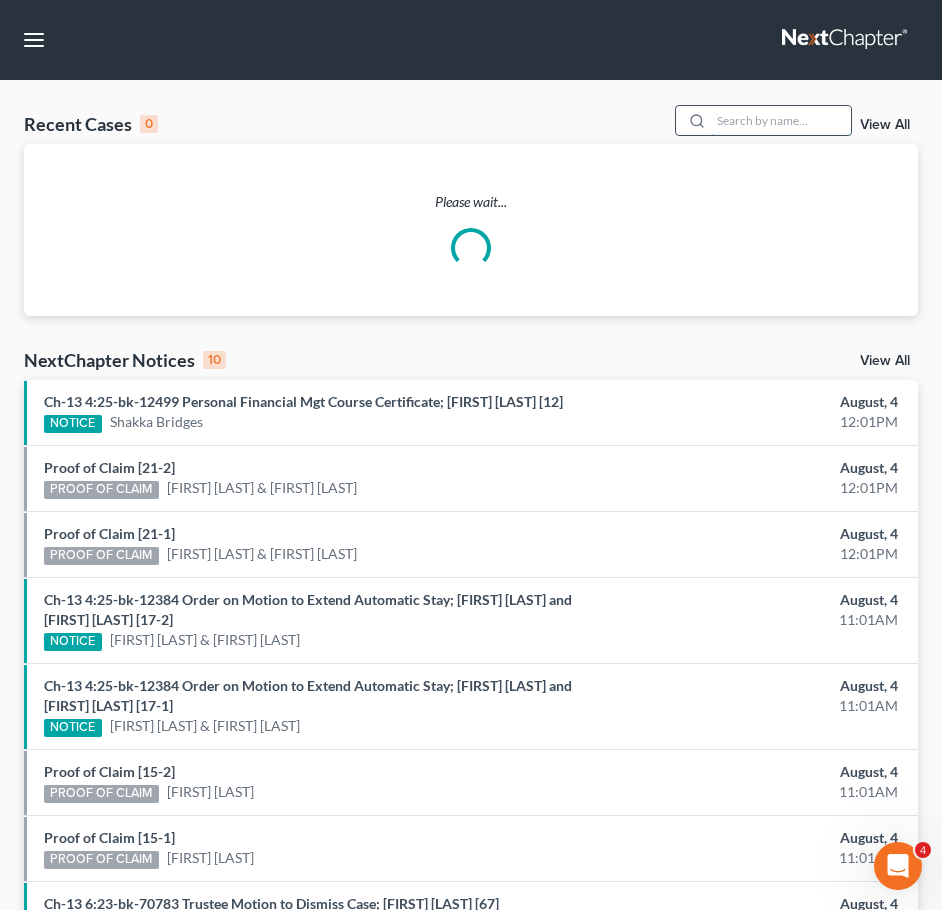 click at bounding box center [781, 120] 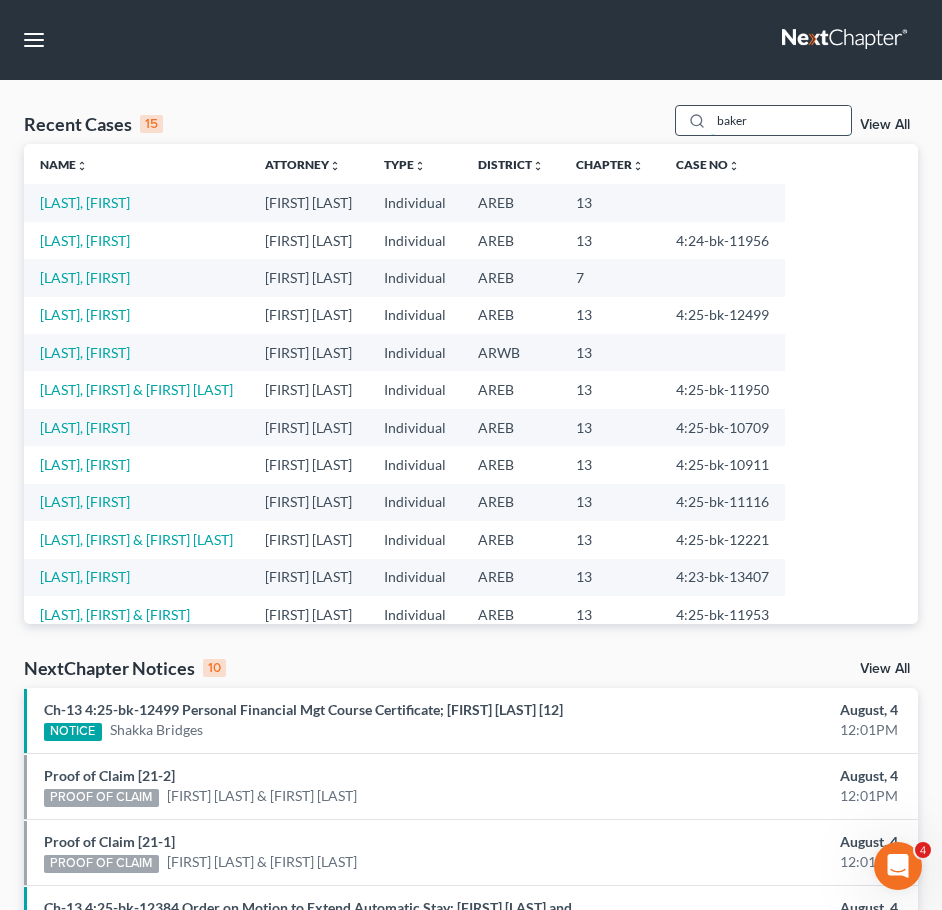 type on "baker" 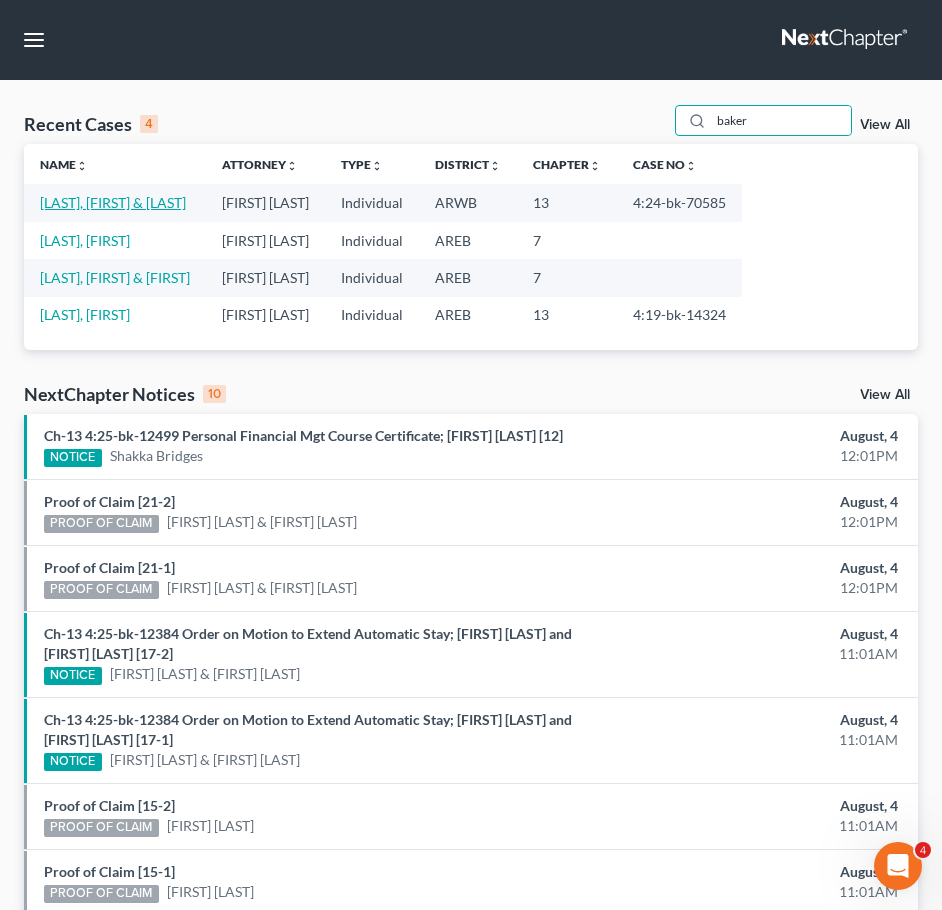 click on "Baker, Robert & Sommer" at bounding box center (113, 202) 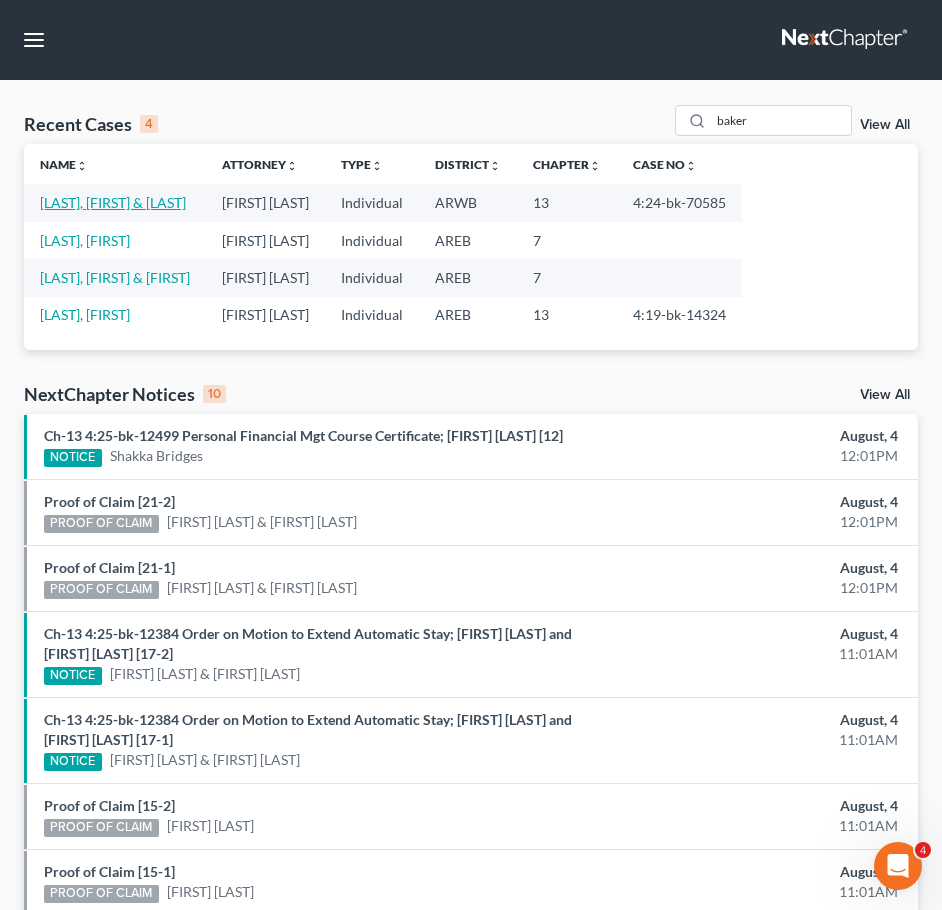 select on "2" 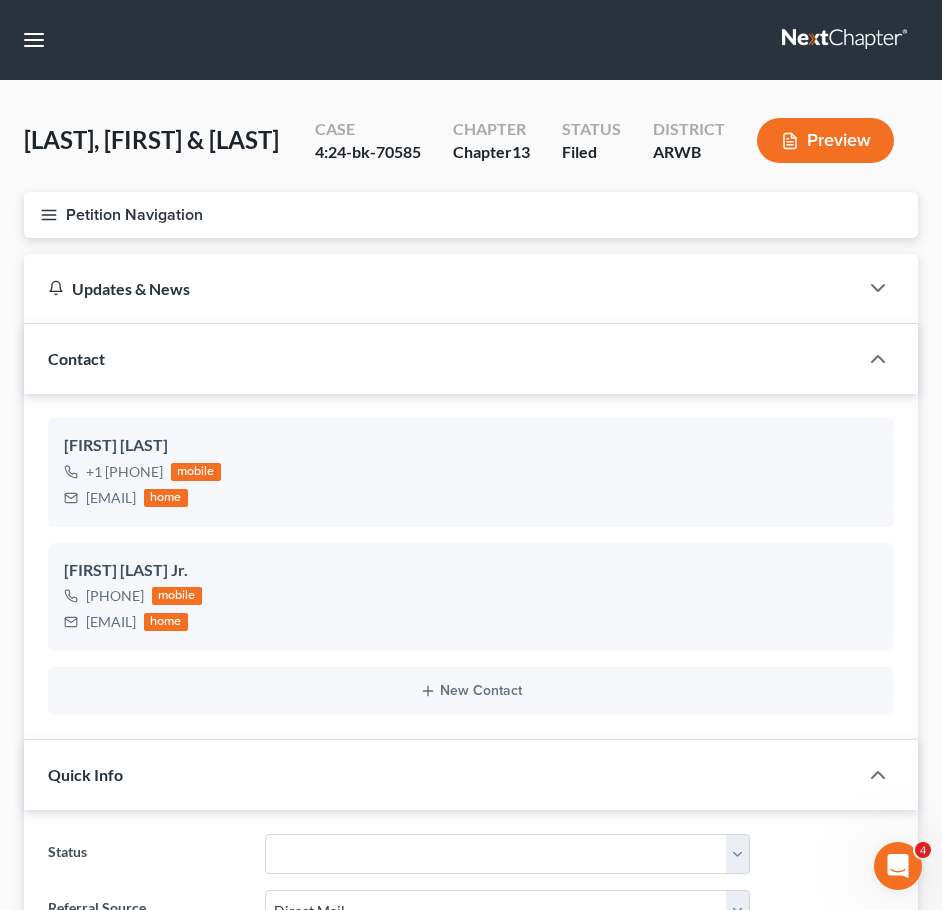 click 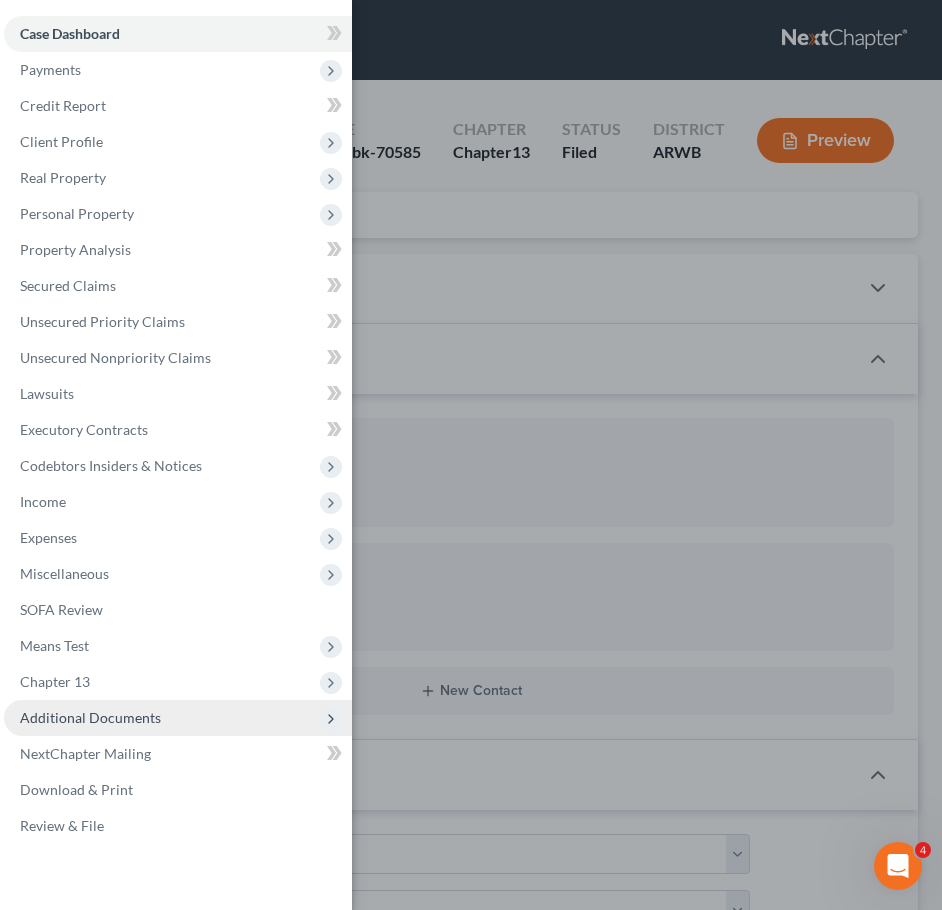 click on "Additional Documents" at bounding box center [178, 718] 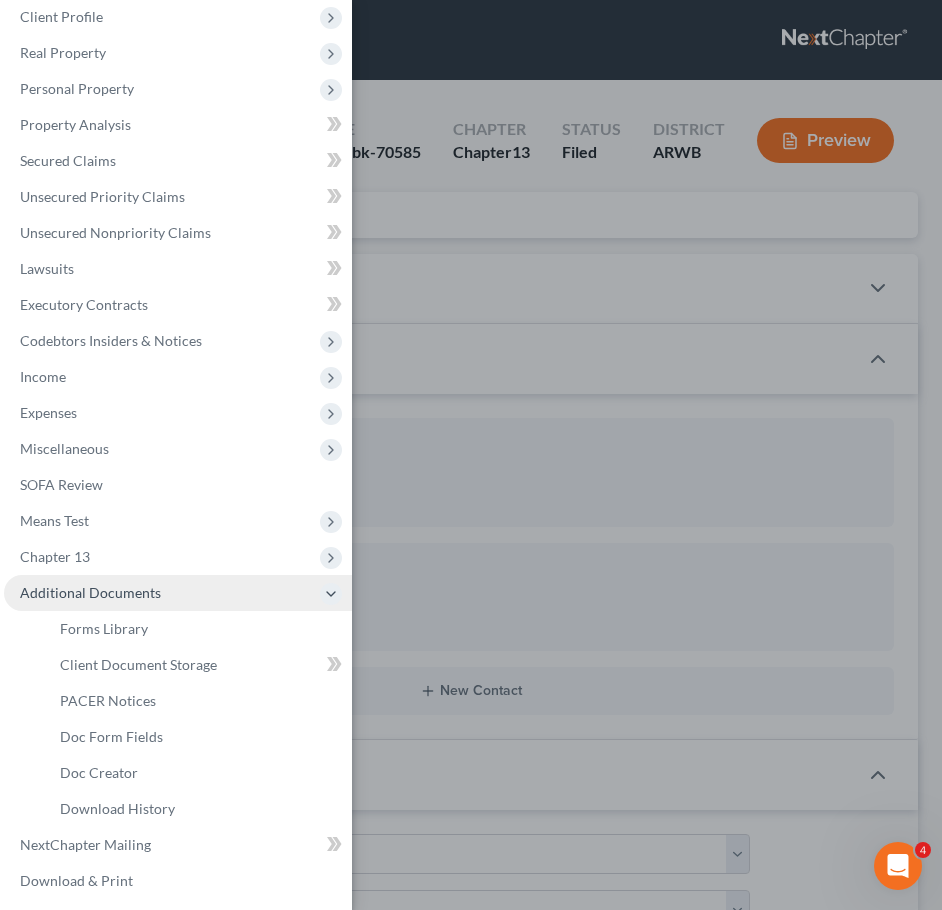 scroll, scrollTop: 131, scrollLeft: 0, axis: vertical 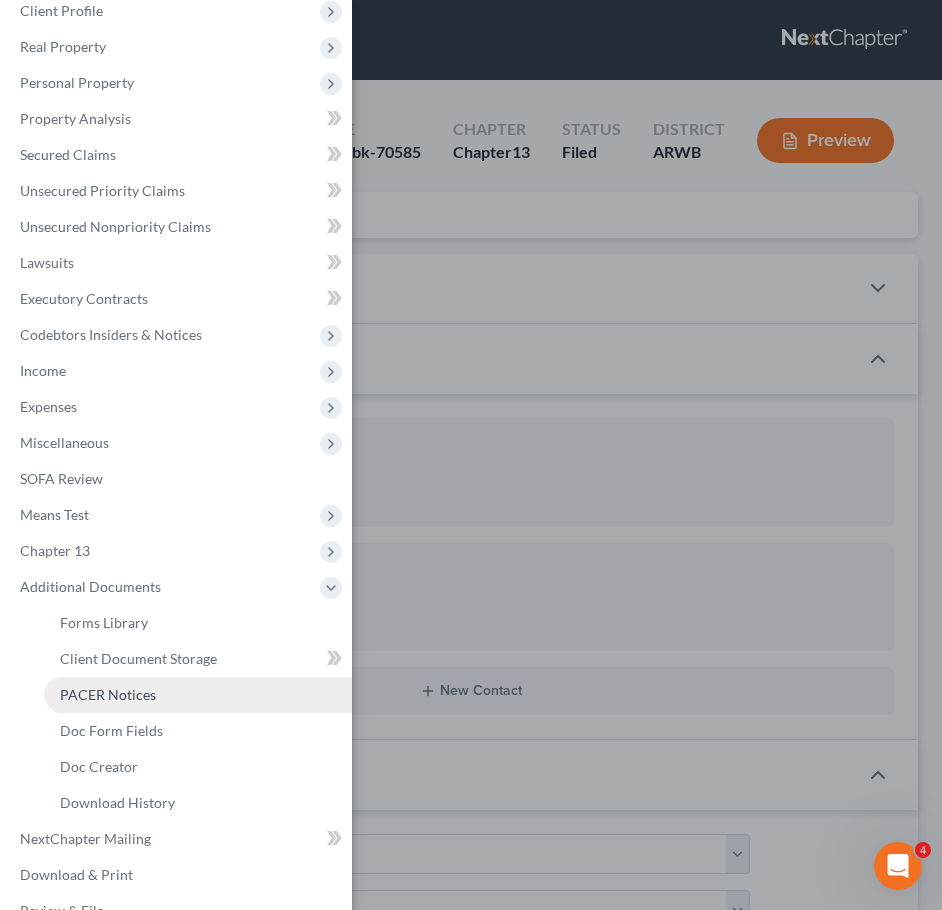 click on "PACER Notices" at bounding box center [108, 694] 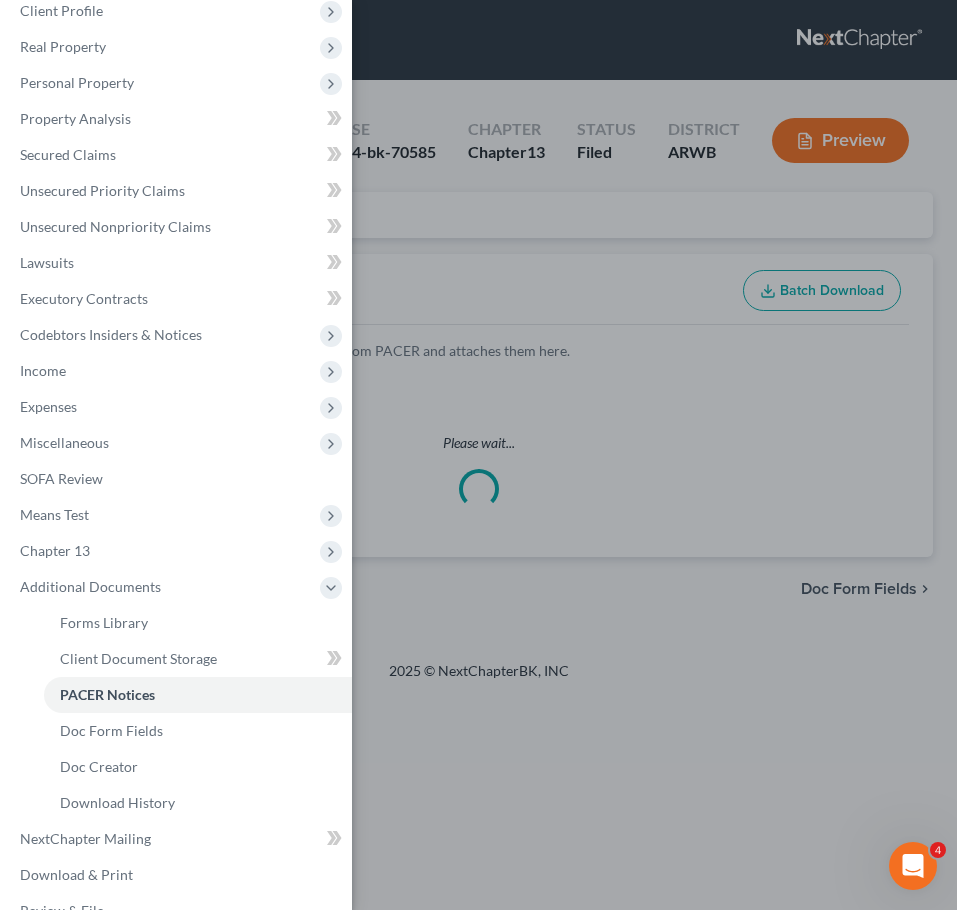 click on "Case Dashboard
Payments
Invoices
Payments
Payments
Credit Report
Client Profile" at bounding box center (478, 455) 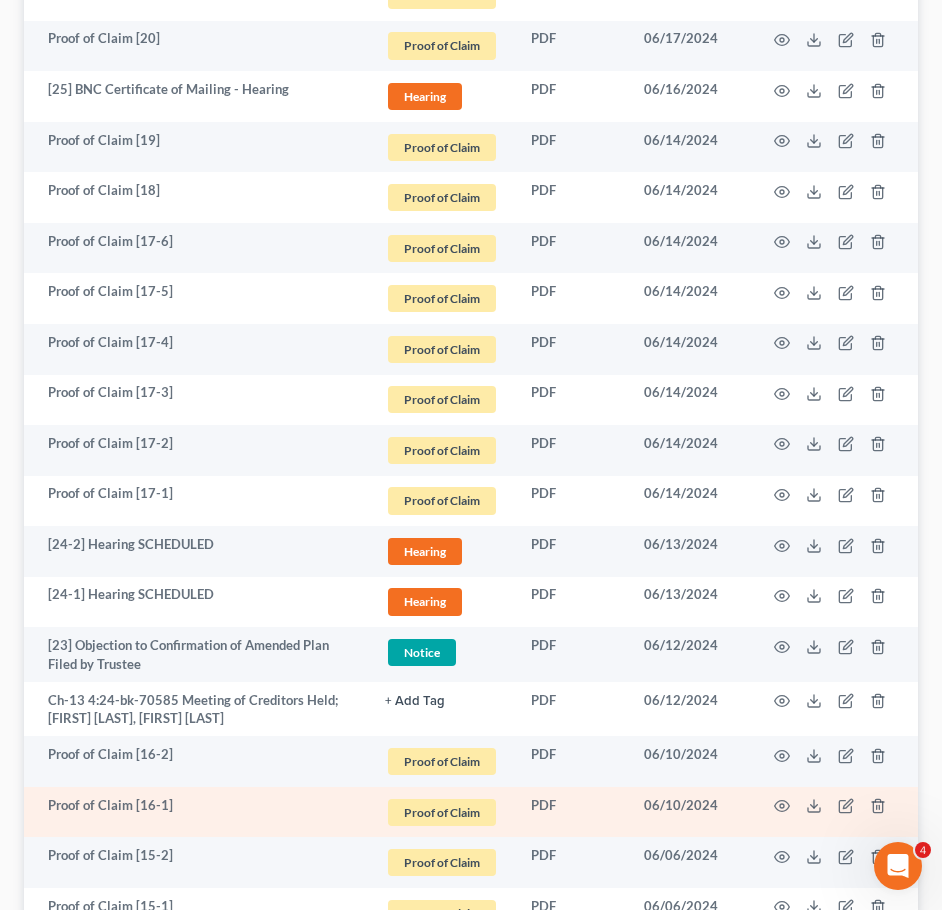scroll, scrollTop: 1365, scrollLeft: 0, axis: vertical 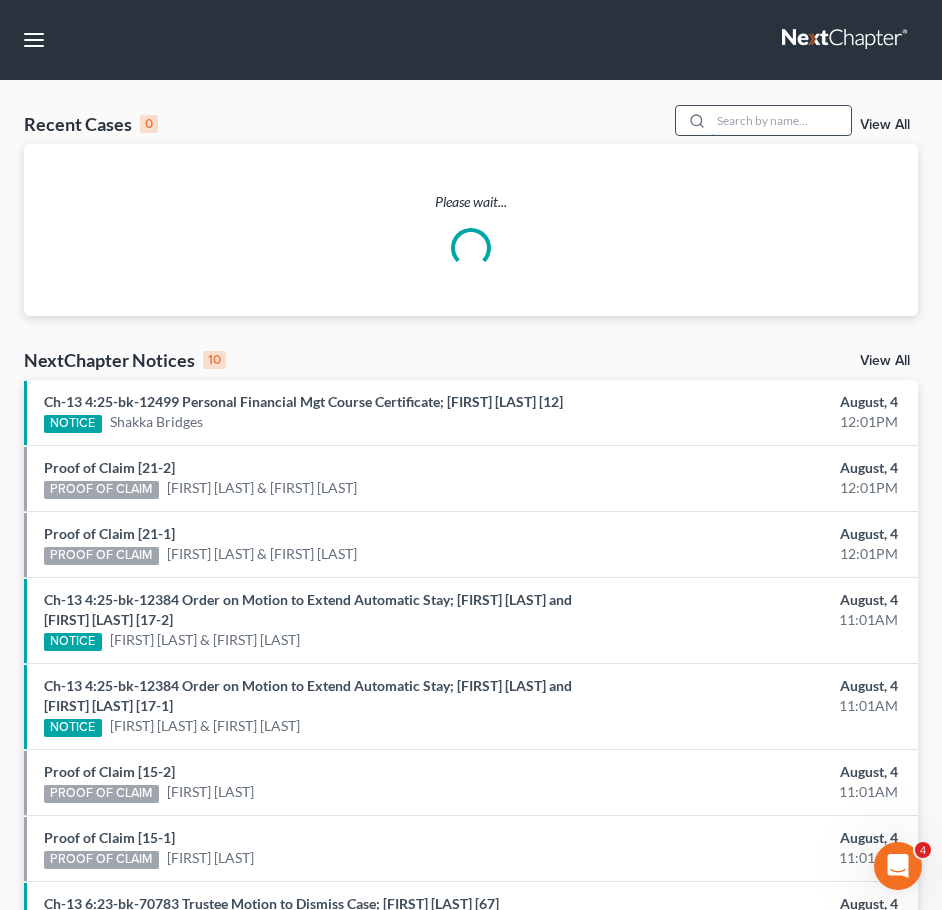 click at bounding box center (781, 120) 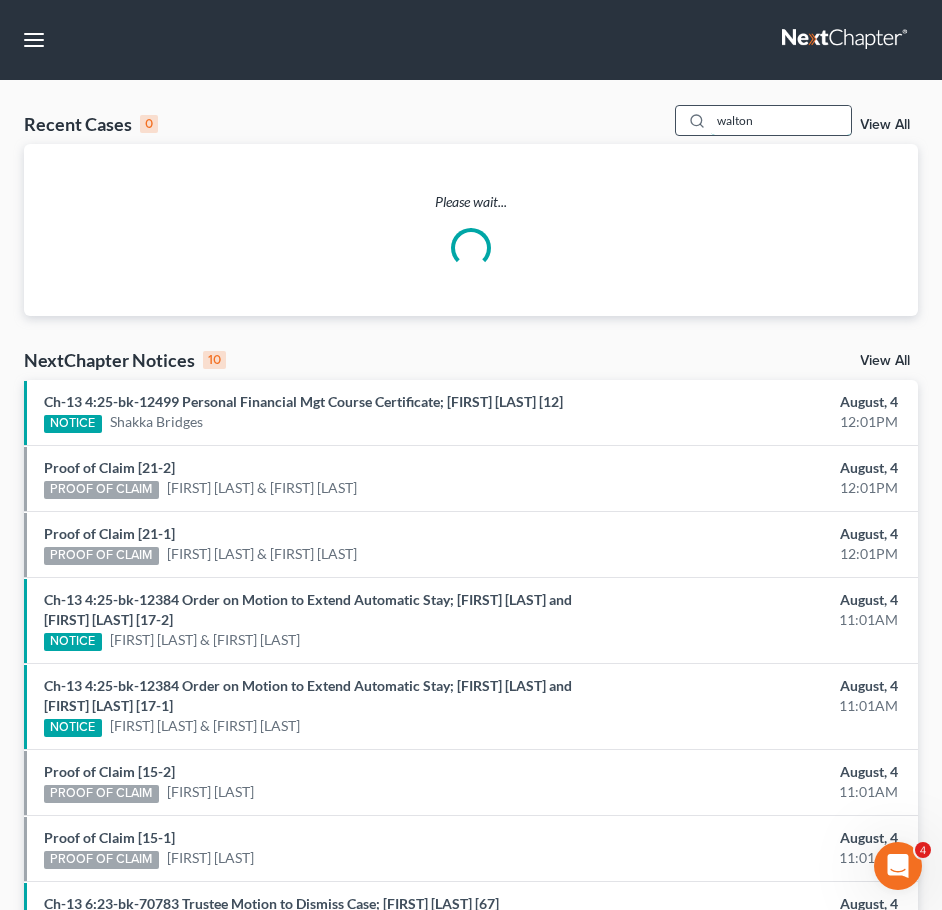 type on "walton" 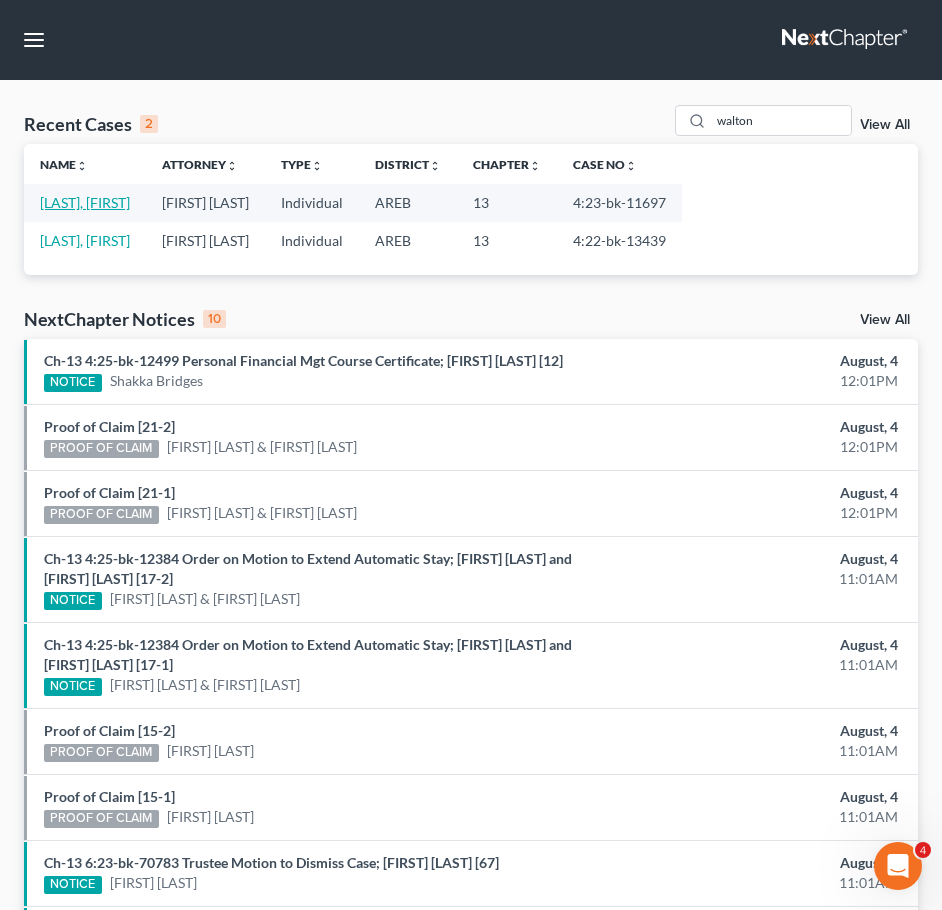click on "Walton, Cynthia" at bounding box center (85, 202) 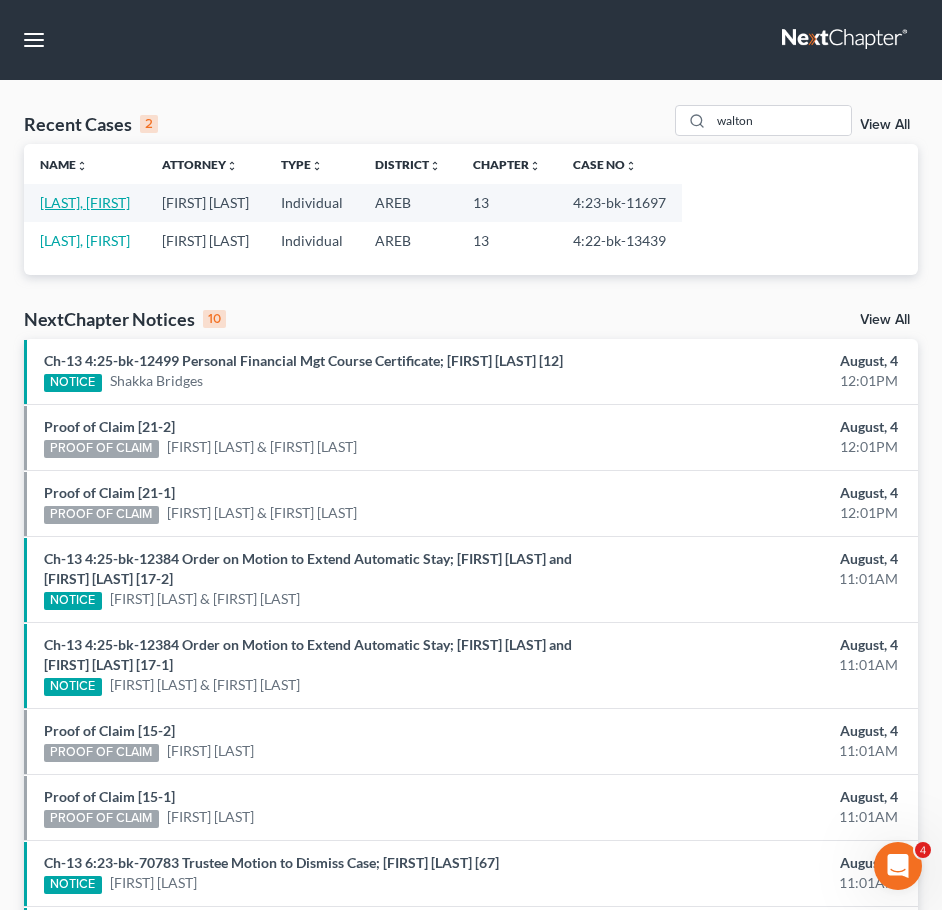 select on "3" 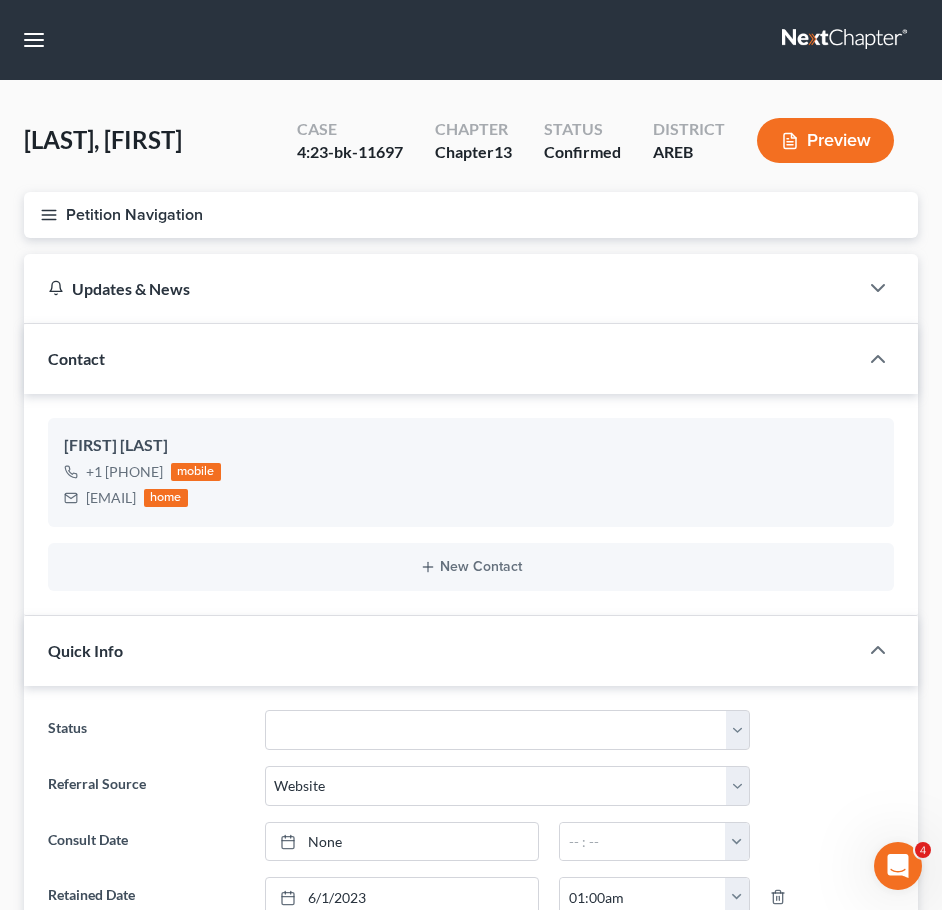 click 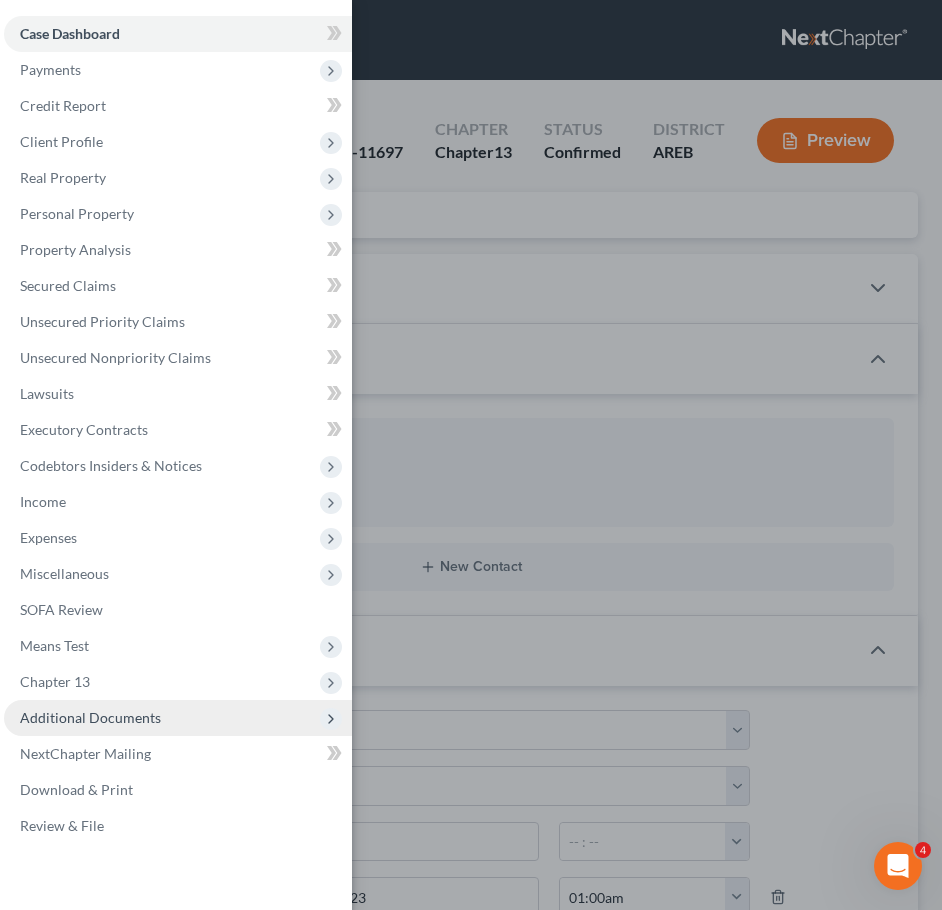 click on "Additional Documents" at bounding box center (90, 717) 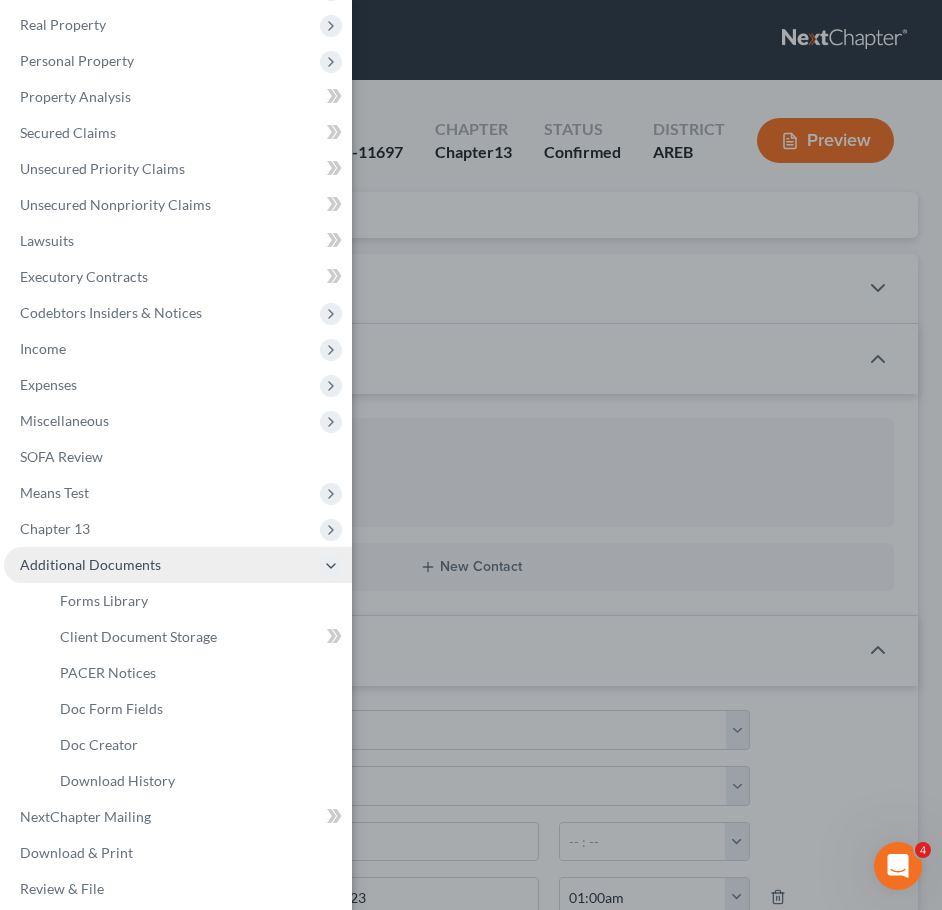 scroll, scrollTop: 154, scrollLeft: 0, axis: vertical 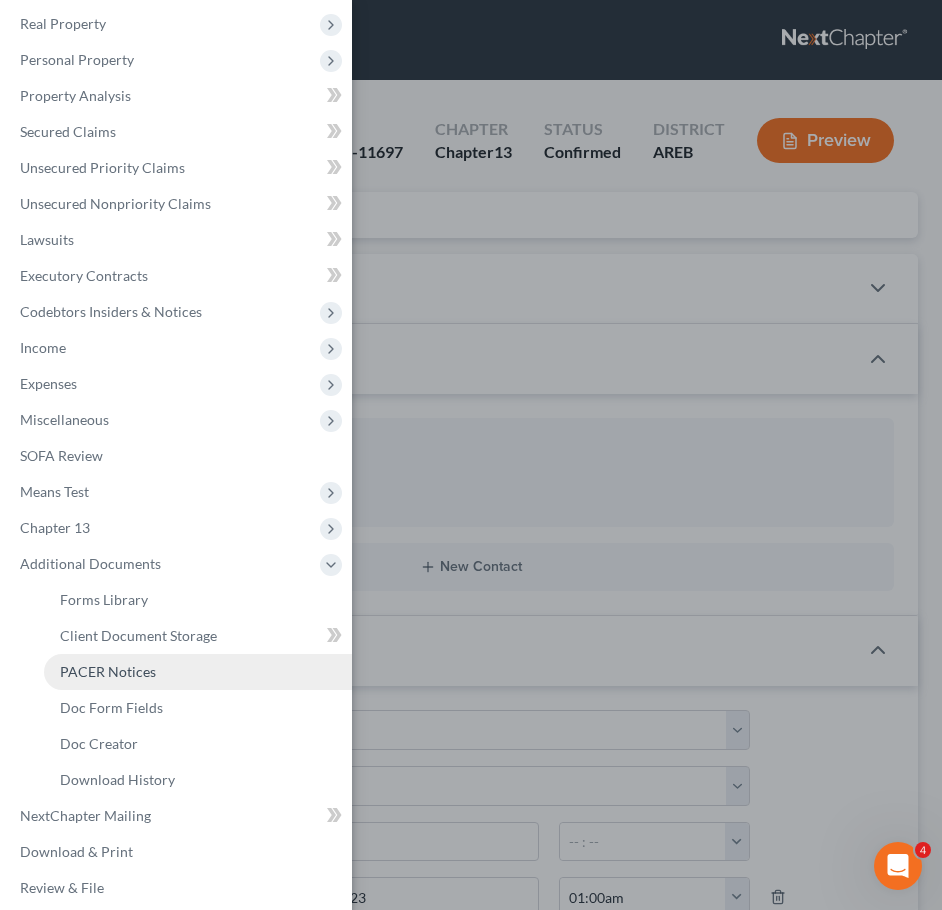 click on "PACER Notices" at bounding box center [108, 671] 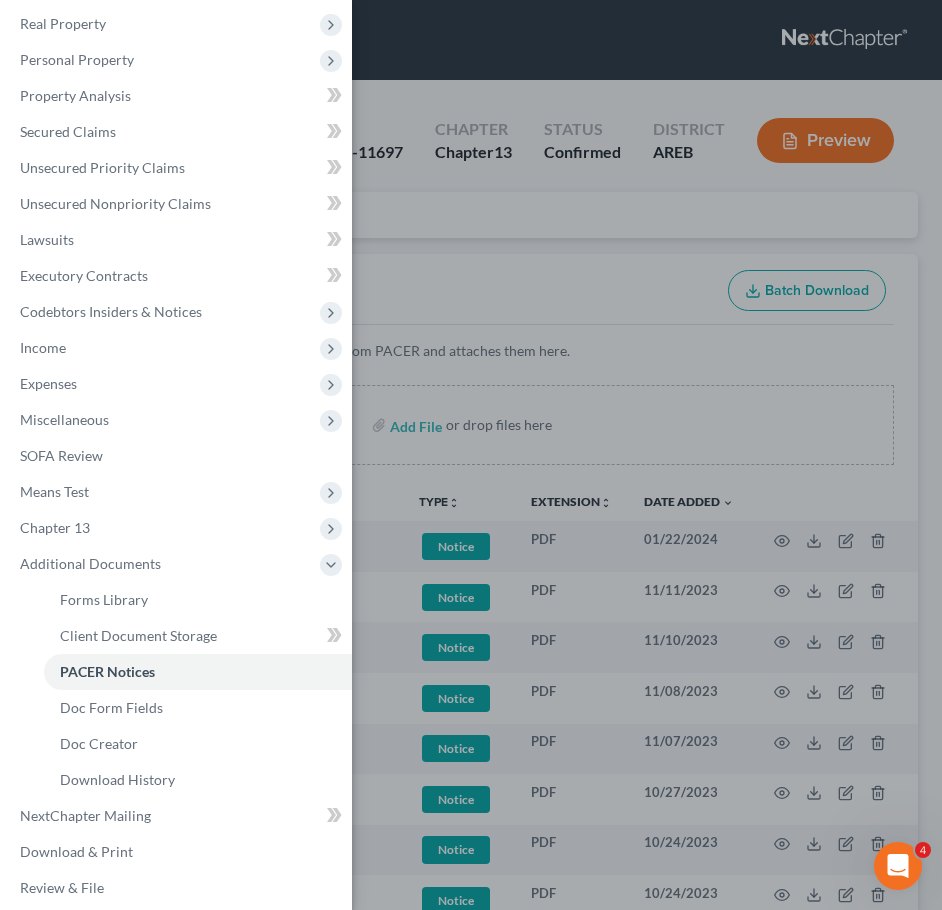 click on "Case Dashboard
Payments
Invoices
Payments
Payments
Credit Report
Client Profile" at bounding box center (471, 455) 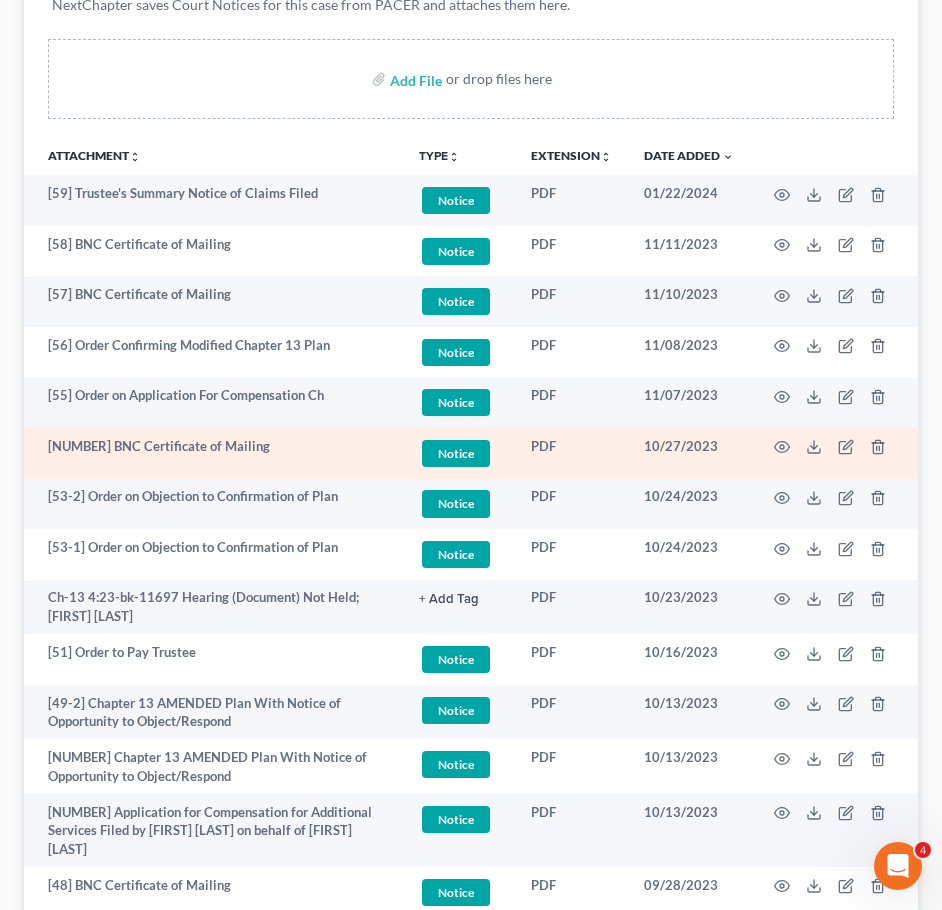 scroll, scrollTop: 348, scrollLeft: 0, axis: vertical 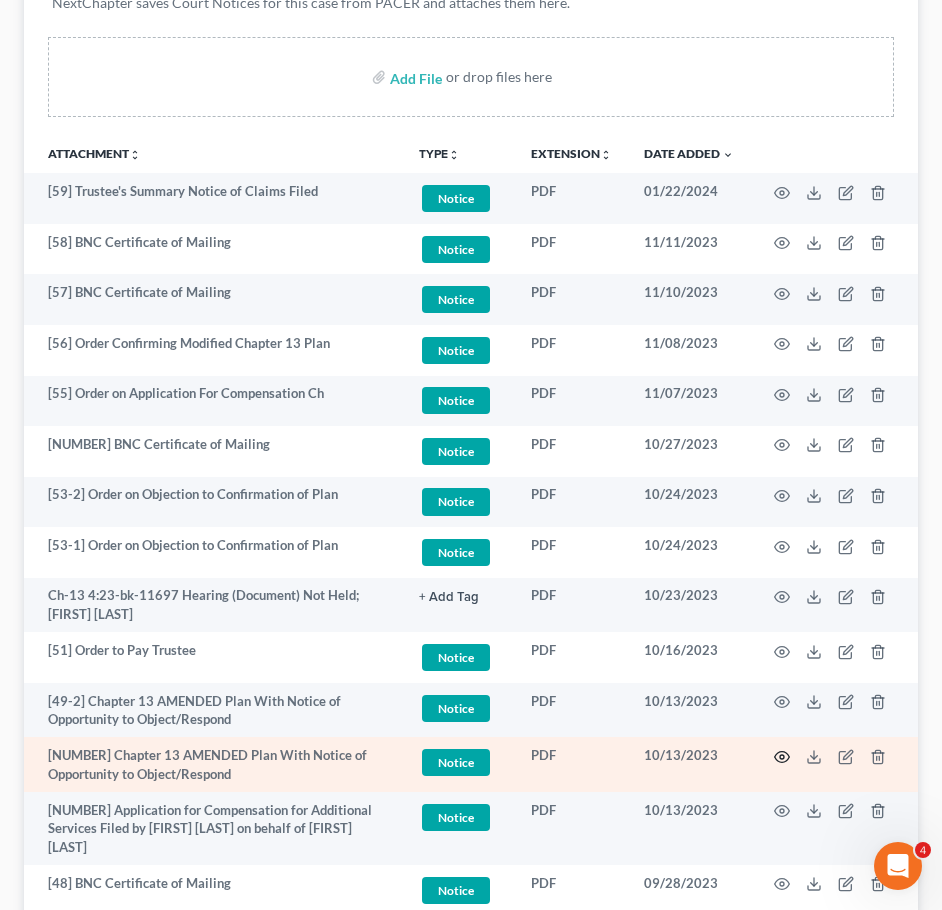 click 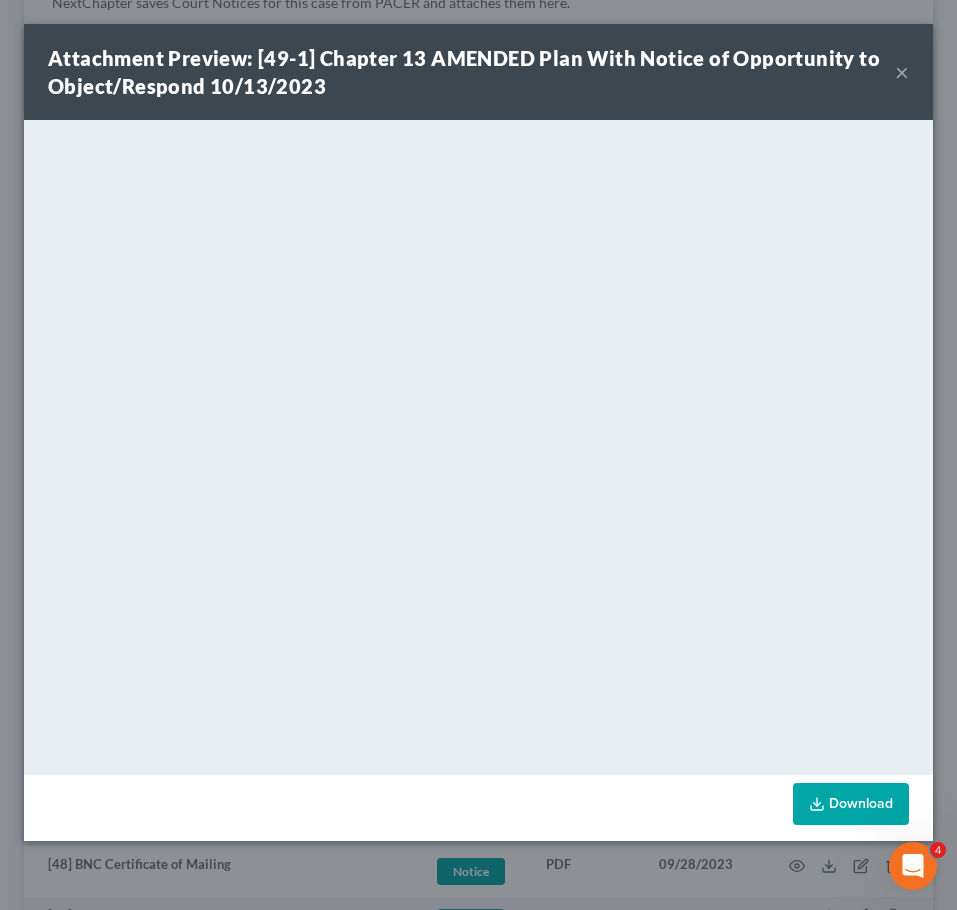 click on "×" at bounding box center (902, 72) 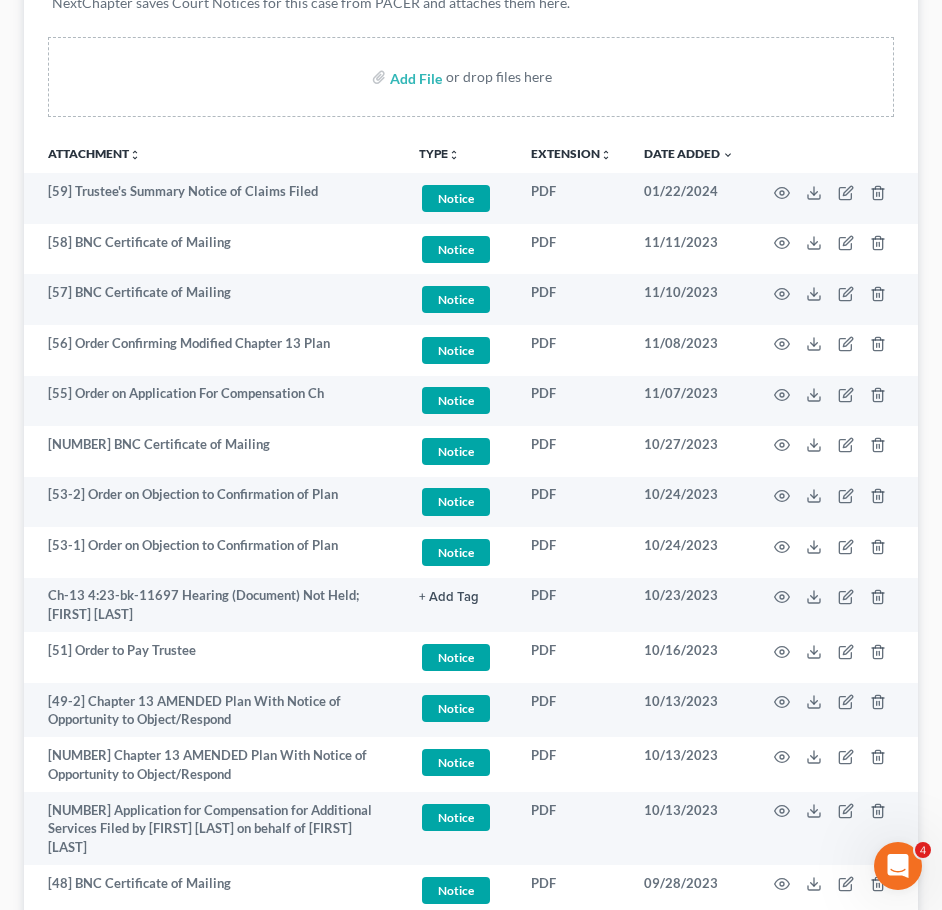 scroll, scrollTop: 0, scrollLeft: 0, axis: both 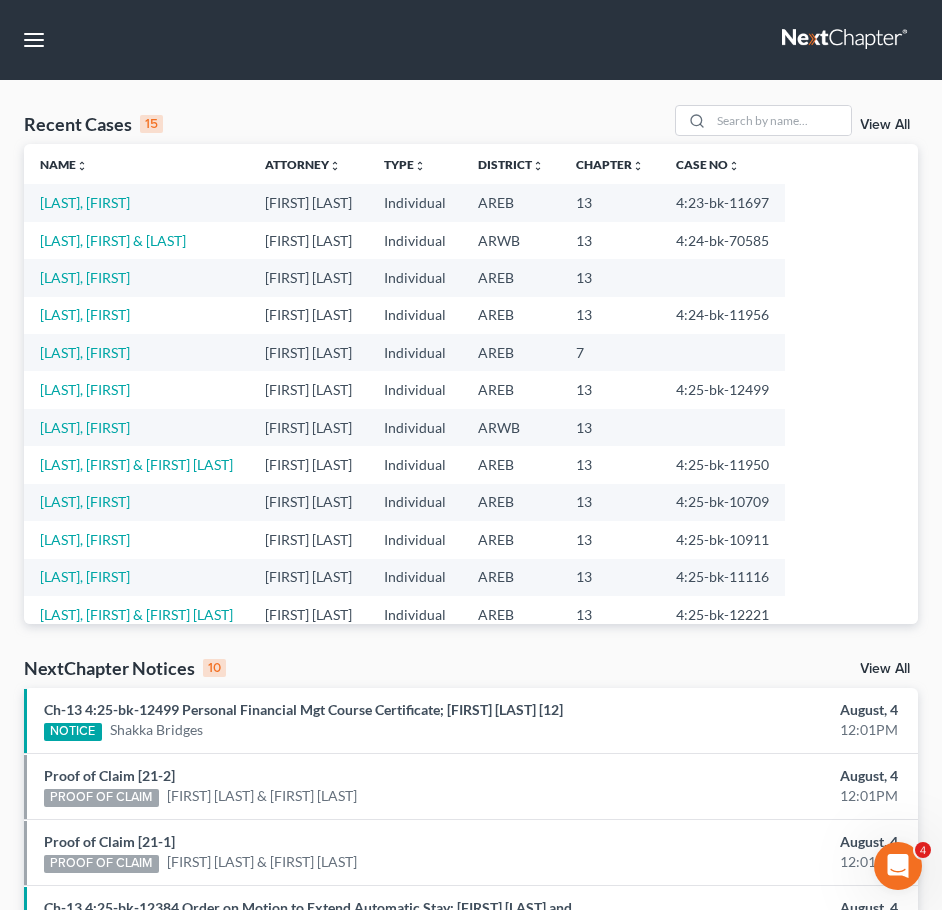 click on "Walton, Cynthia" at bounding box center (136, 202) 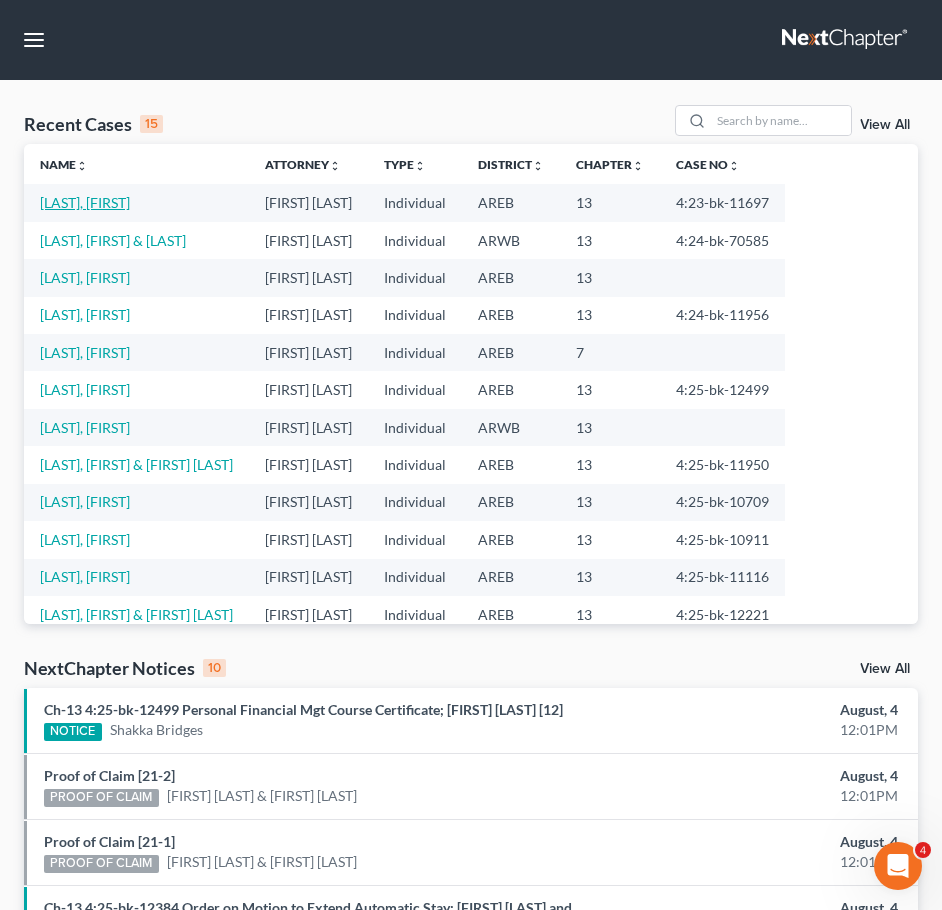 click on "Walton, Cynthia" at bounding box center (85, 202) 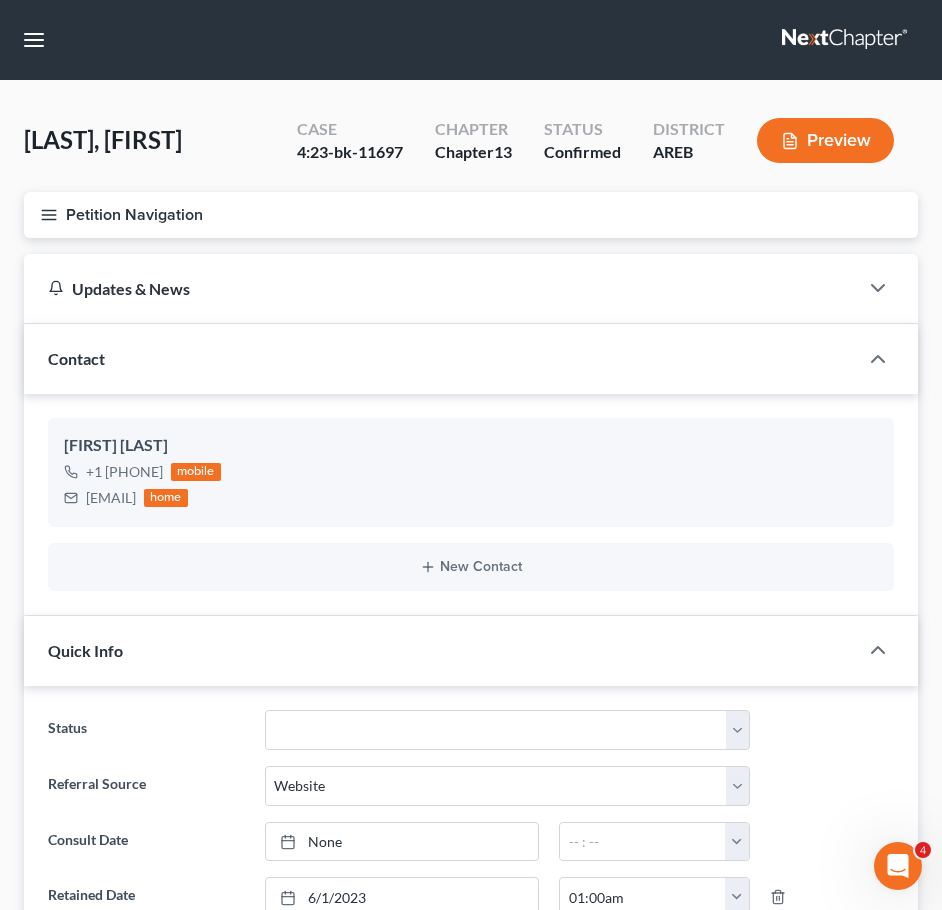 click on "Petition Navigation" at bounding box center [471, 215] 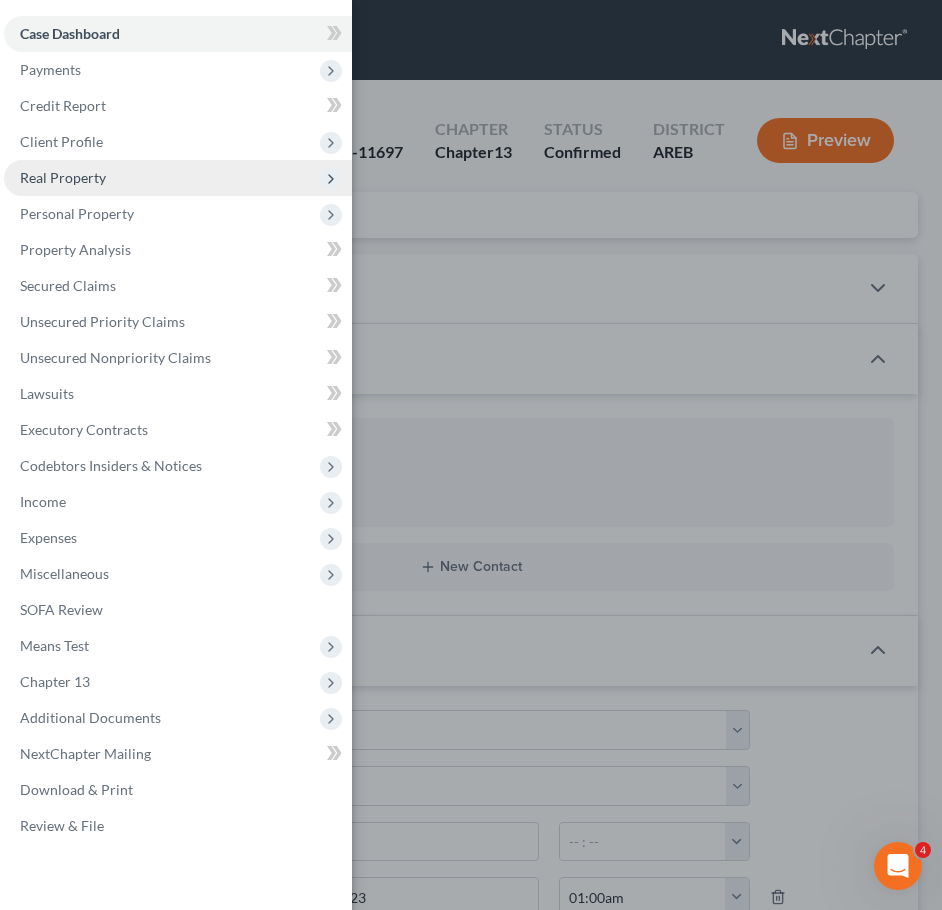 click on "Real Property" at bounding box center [63, 177] 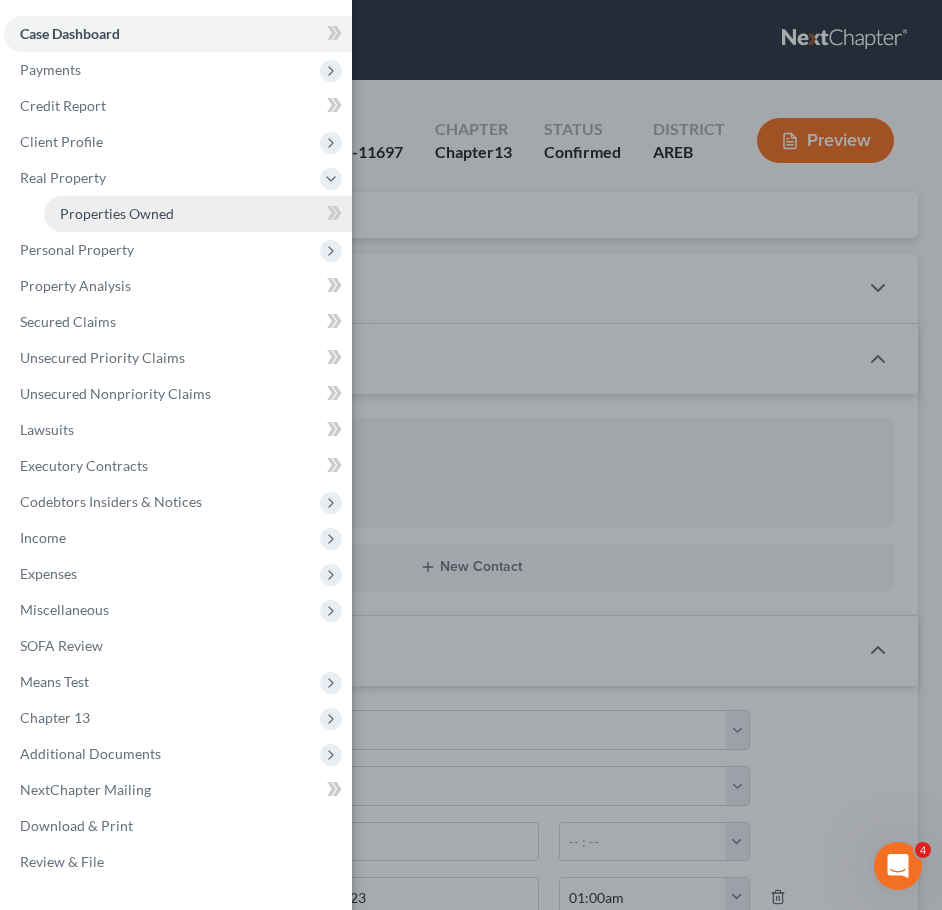 click on "Properties Owned" at bounding box center [117, 213] 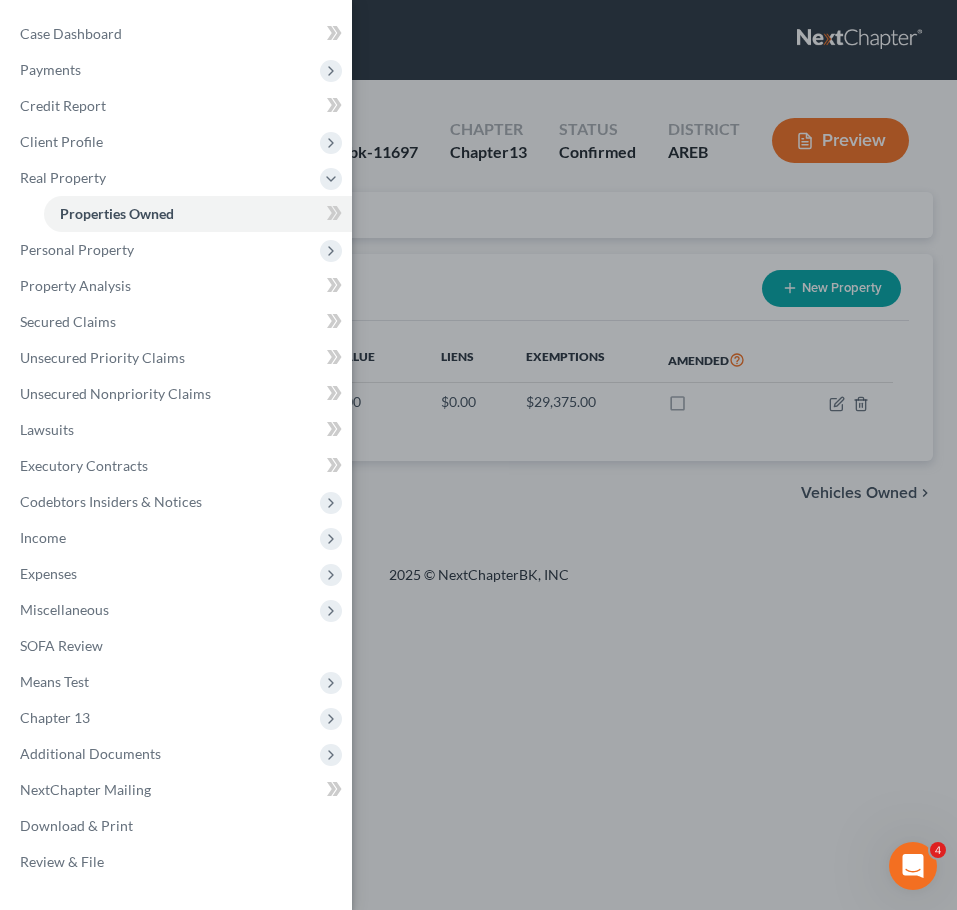 click on "Case Dashboard
Payments
Invoices
Payments
Payments
Credit Report
Client Profile" at bounding box center (478, 455) 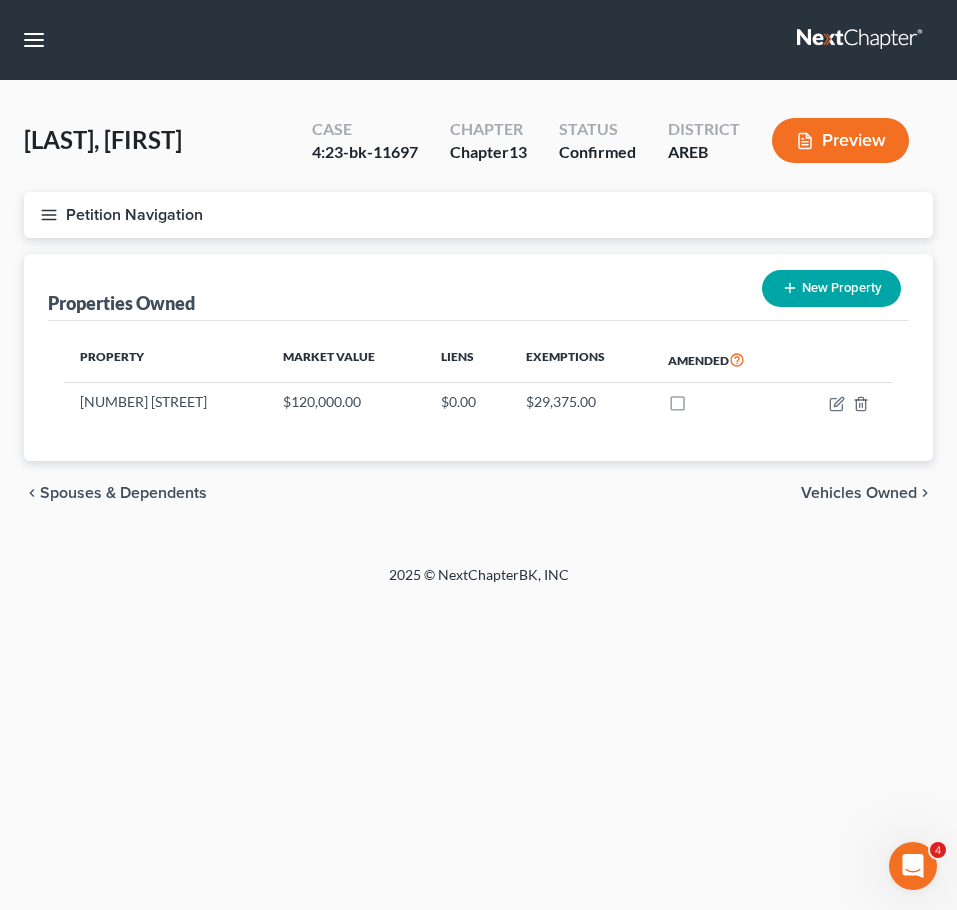 click on "Home New Case Client Portal Directory Cases DebtorCC Payments Lambert & Perry Law Firm, PLLC slambert@klplawfirm.net My Account Settings Plan + Billing Account Add-Ons Upgrade to Whoa Help Center Webinars Training Videos What's new Log out New Case Home Client Portal Directory Cases DebtorCC Payments         - No Result - See all results Or Press Enter... Help Help Center Webinars Training Videos What's new Lambert & Perry Law Firm, PLLC Lambert & Perry Law Firm, PLLC slambert@klplawfirm.net My Account Settings Plan + Billing Account Add-Ons Upgrade to Whoa Log out 	 Walton, Cynthia Upgraded Case 4:23-bk-11697 Chapter Chapter  13 Status Confirmed District AREB Preview Petition Navigation
Case Dashboard
Payments" at bounding box center (478, 455) 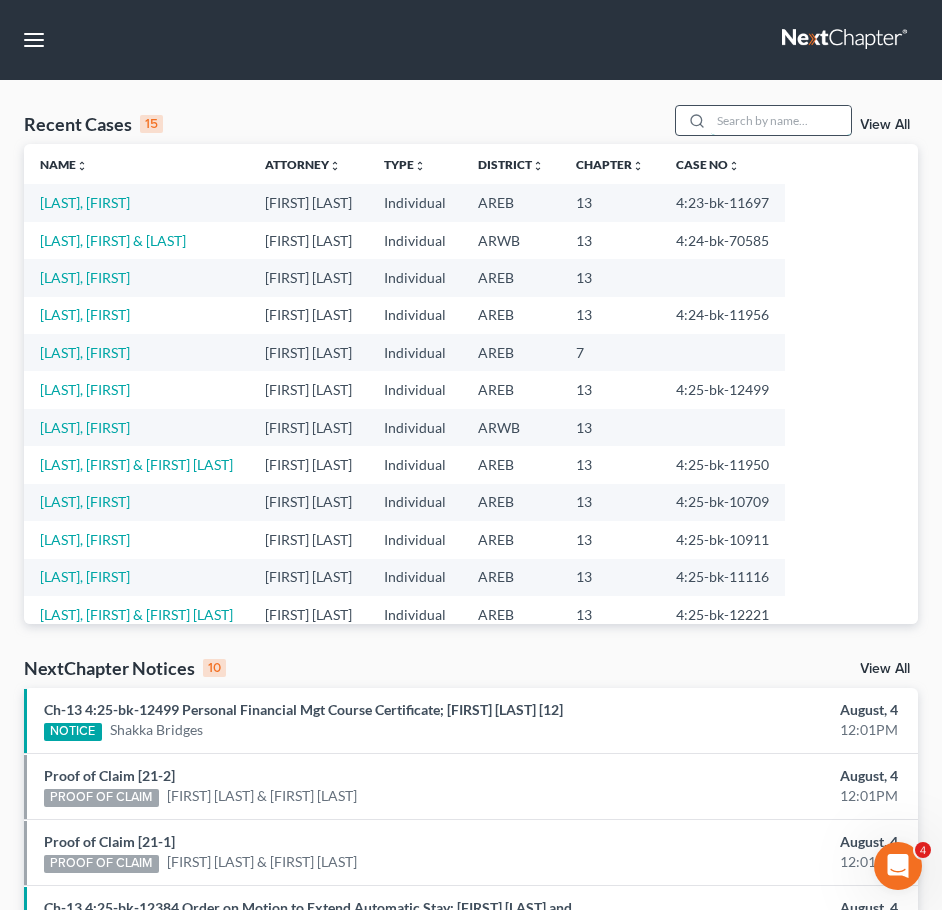 click at bounding box center [781, 120] 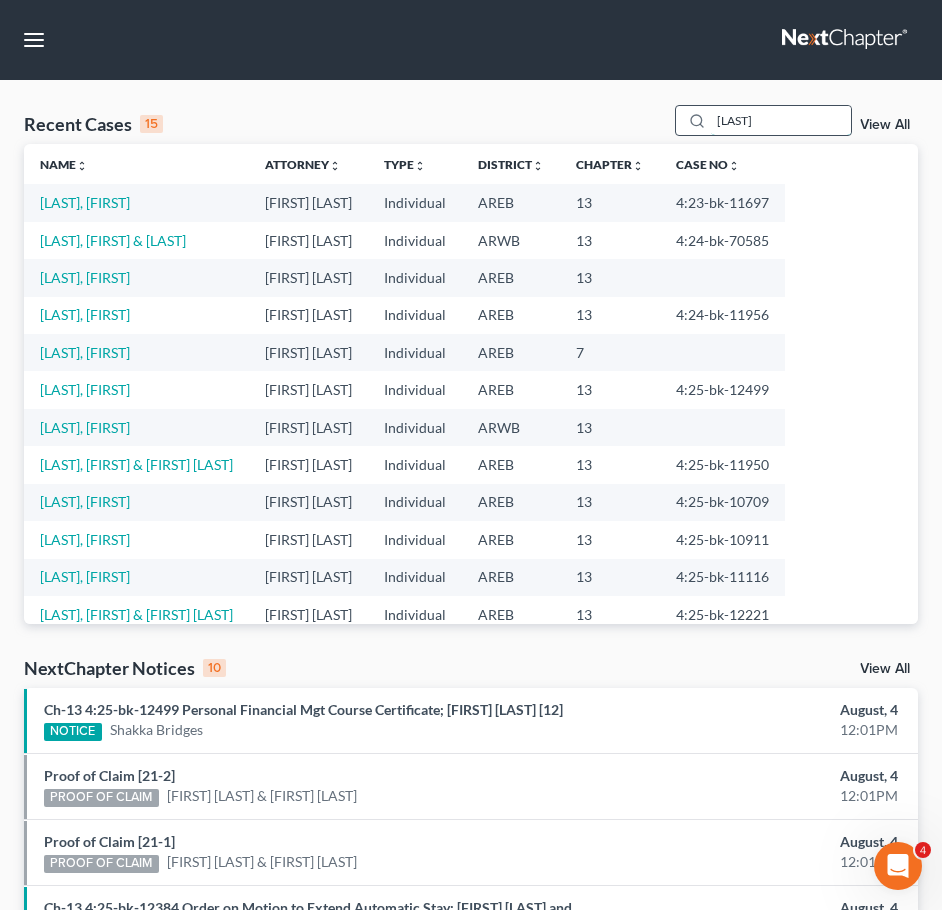 type on "reddick" 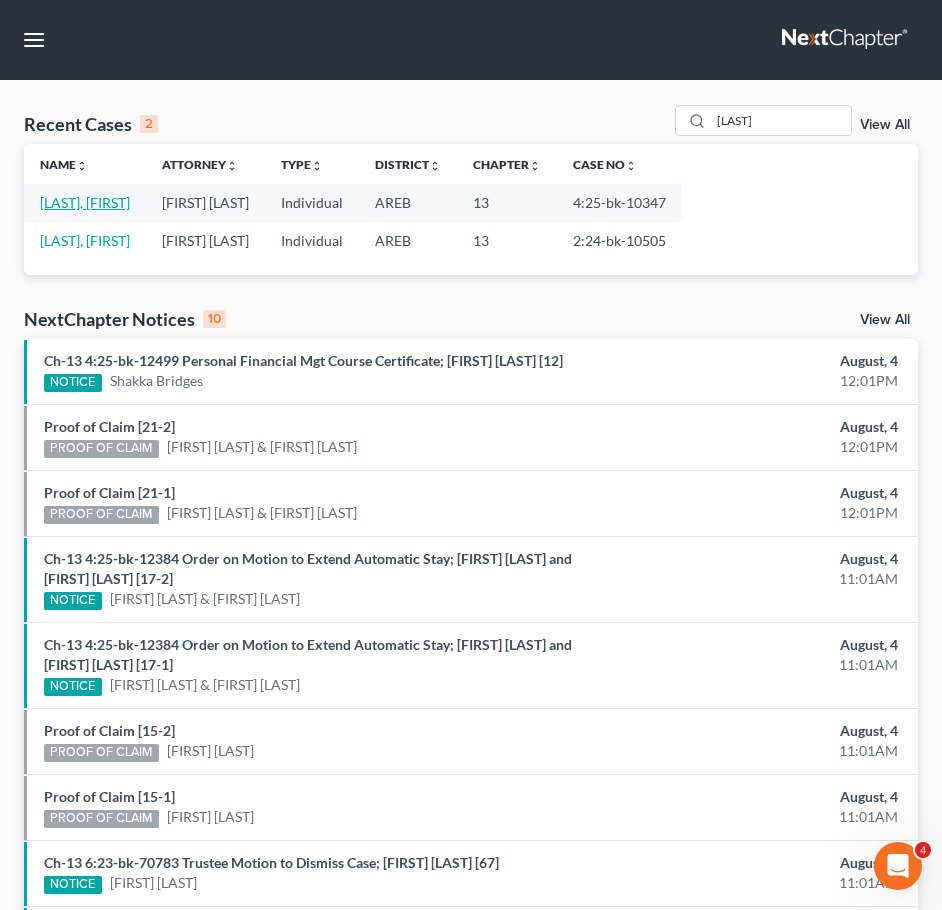 click on "Reddick, Nicole" at bounding box center (85, 202) 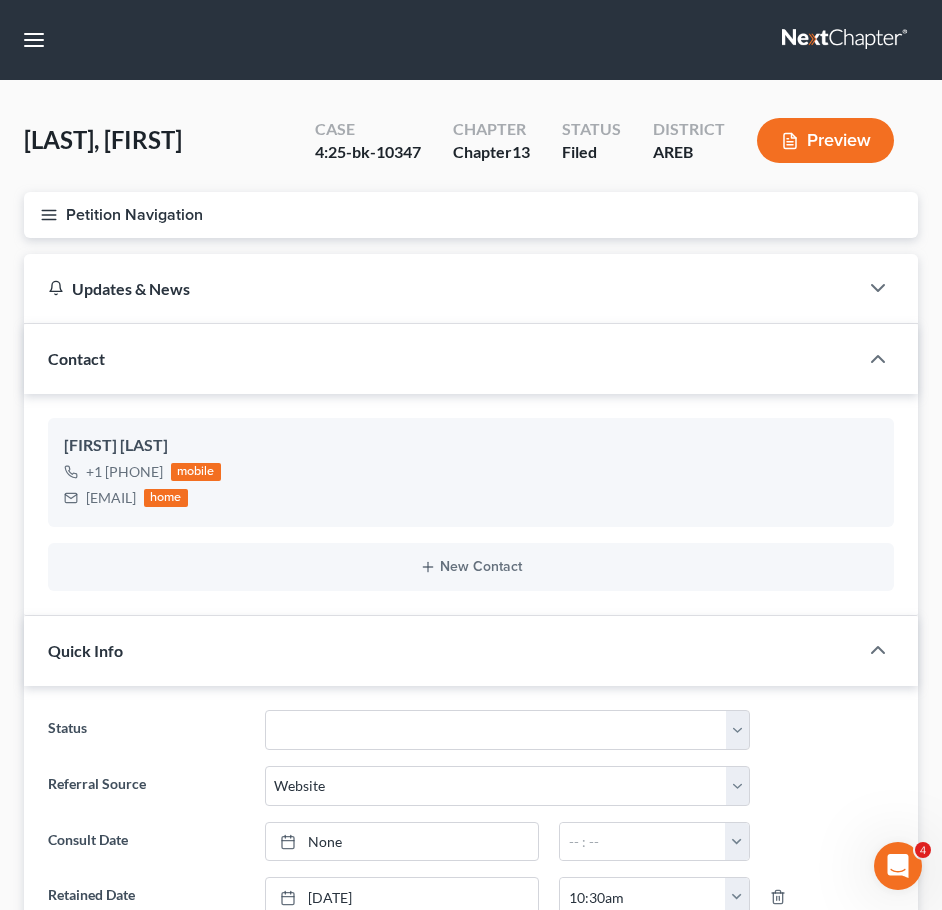 click on "Petition Navigation" at bounding box center [471, 215] 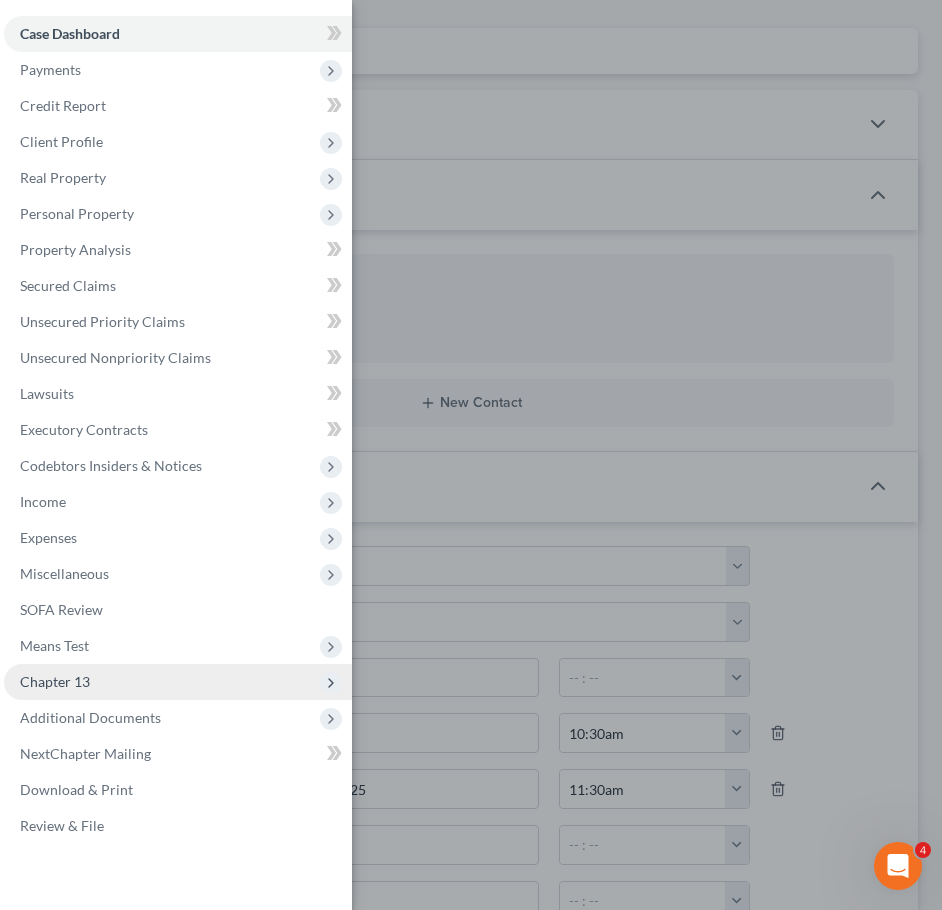 scroll, scrollTop: 165, scrollLeft: 0, axis: vertical 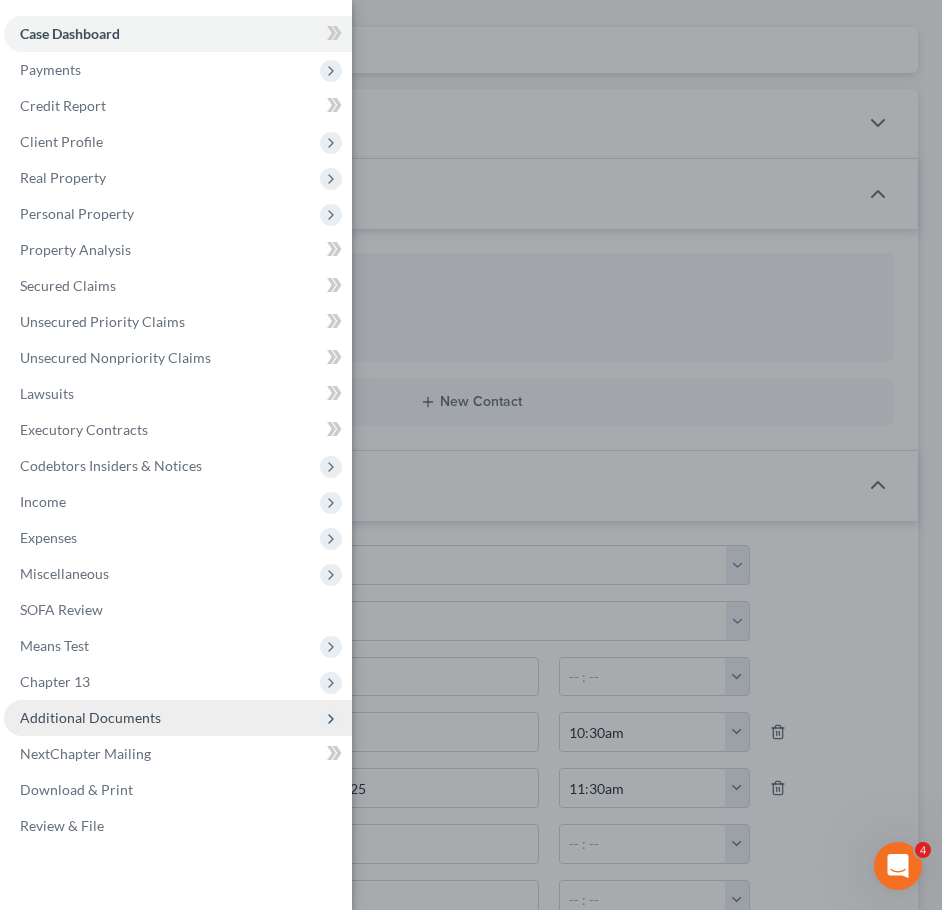 click on "Additional Documents" at bounding box center (90, 717) 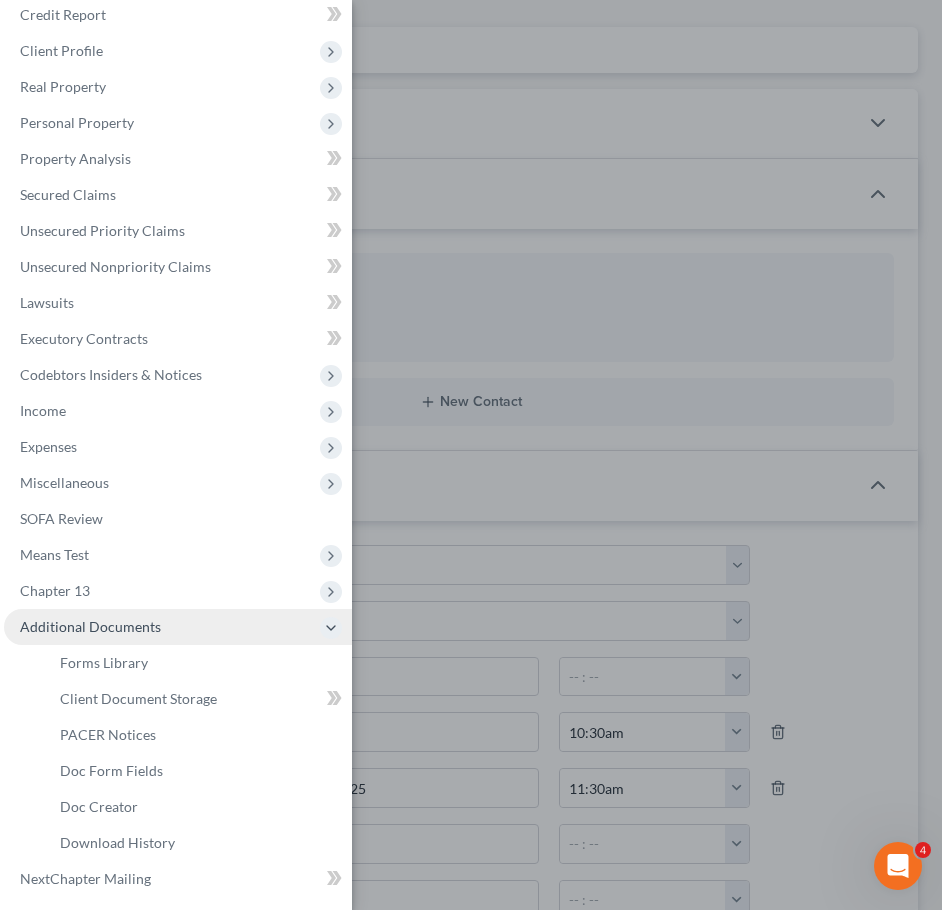 scroll, scrollTop: 94, scrollLeft: 0, axis: vertical 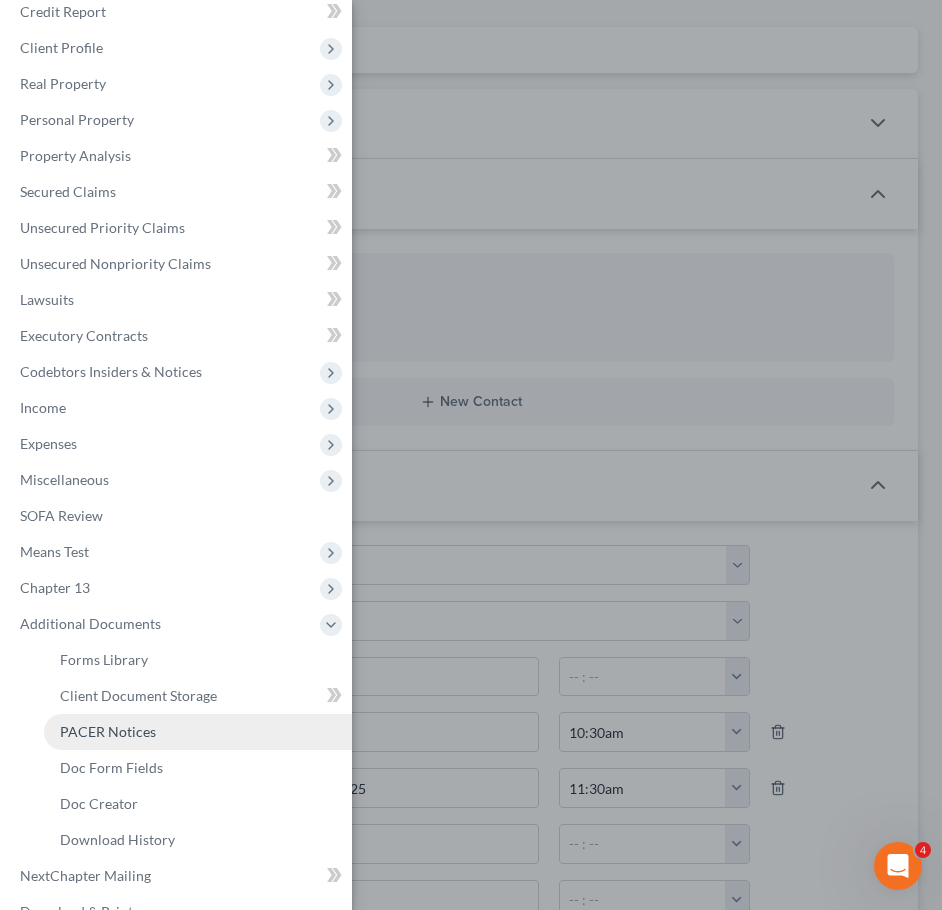 click on "PACER Notices" at bounding box center (108, 731) 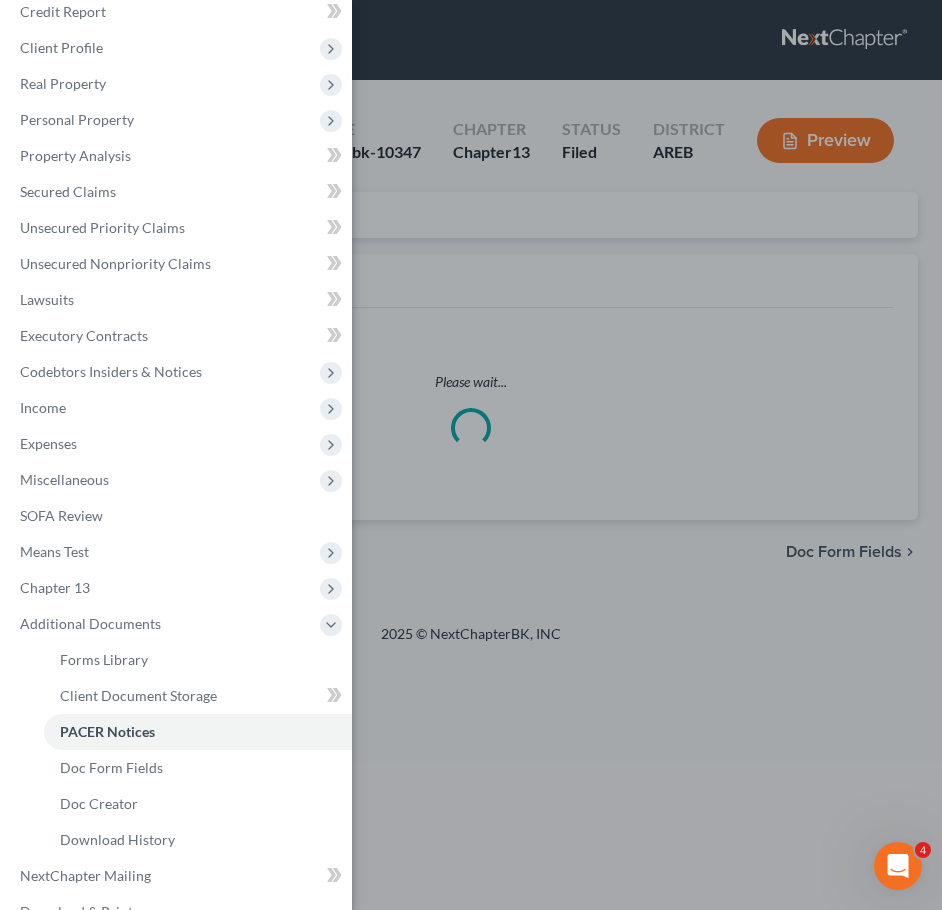 scroll, scrollTop: 0, scrollLeft: 0, axis: both 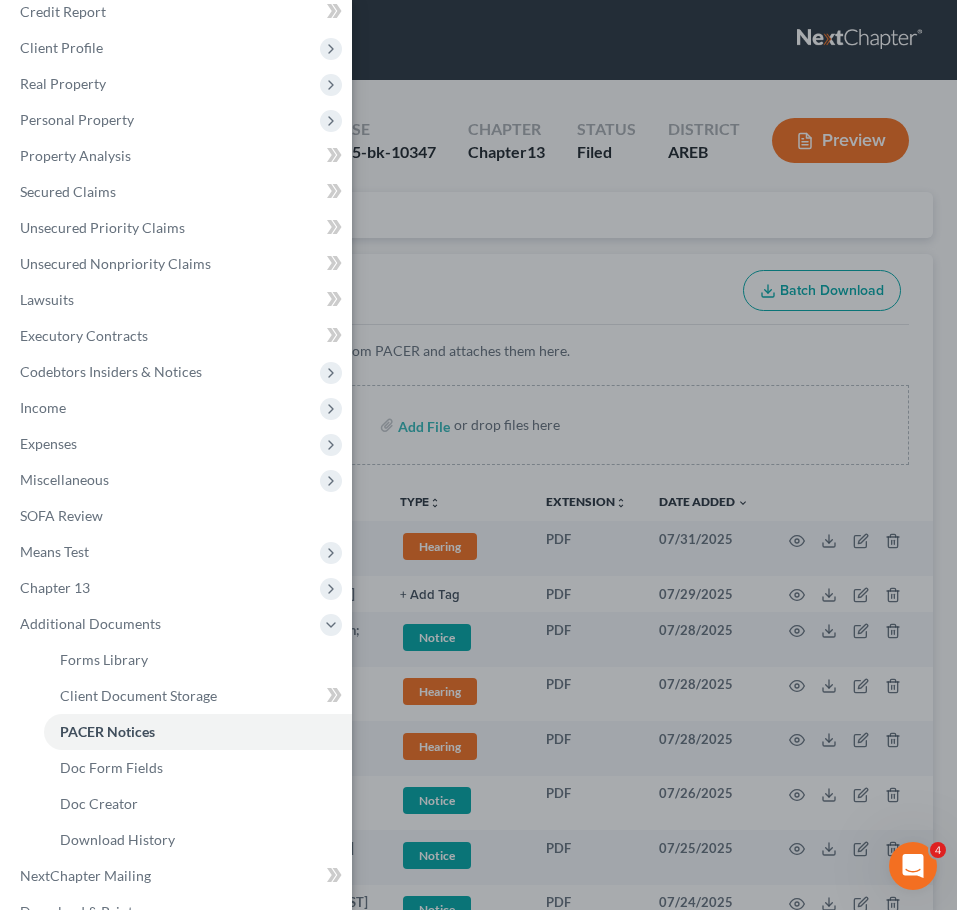 click on "Case Dashboard
Payments
Invoices
Payments
Payments
Credit Report
Client Profile" at bounding box center (478, 455) 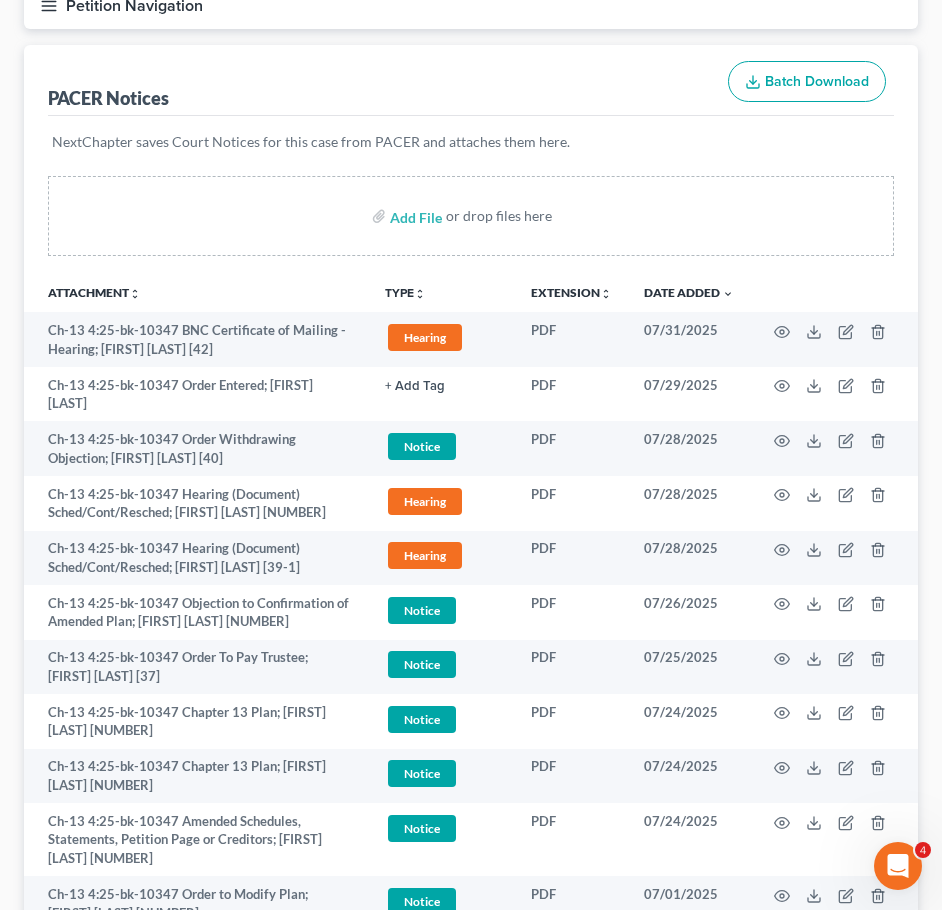 scroll, scrollTop: 216, scrollLeft: 0, axis: vertical 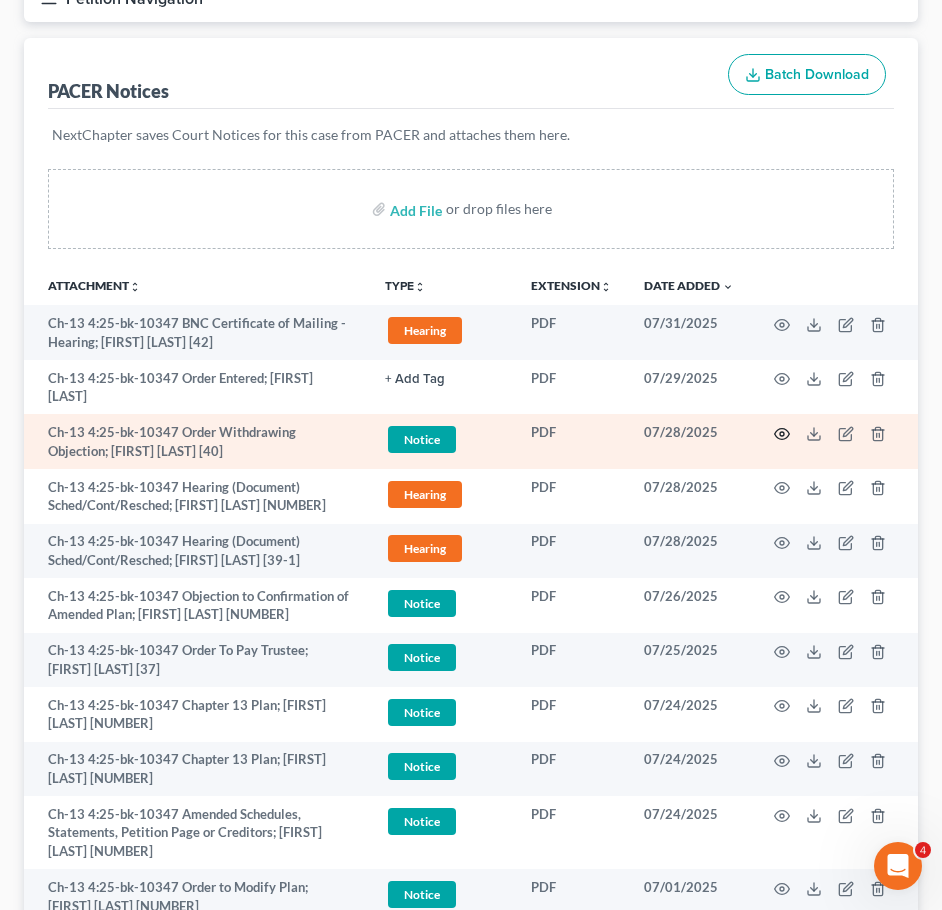 click 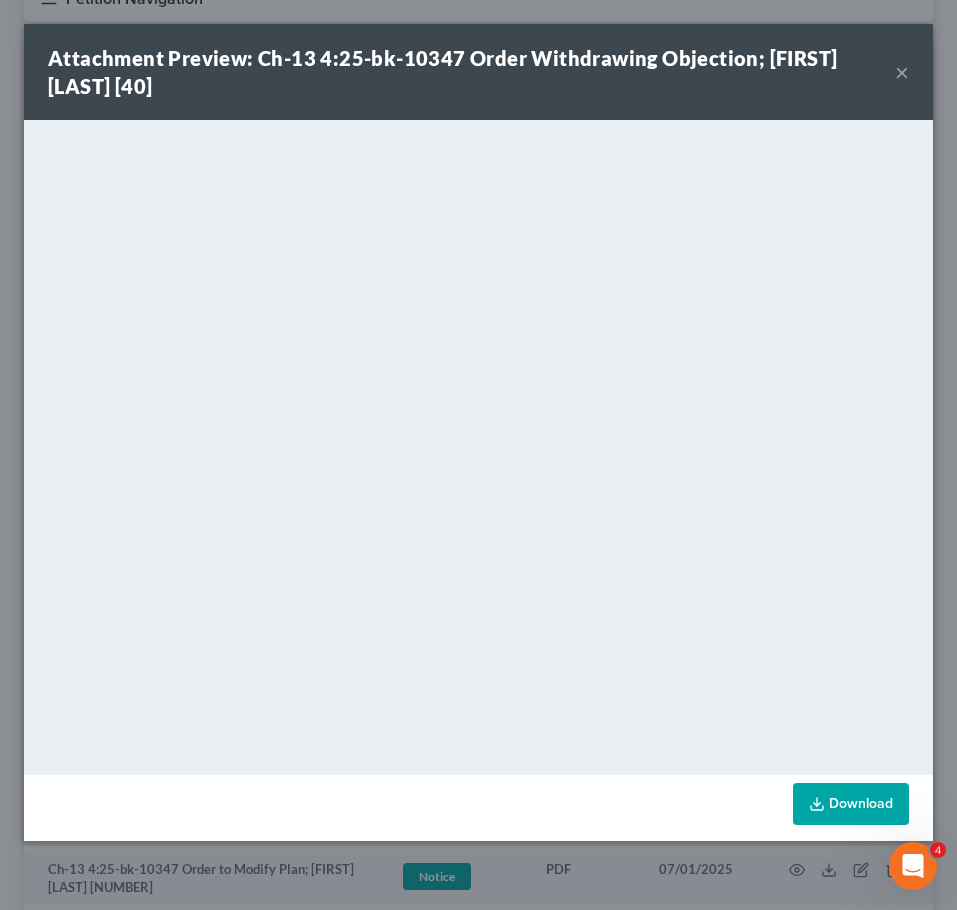 click on "×" at bounding box center (902, 72) 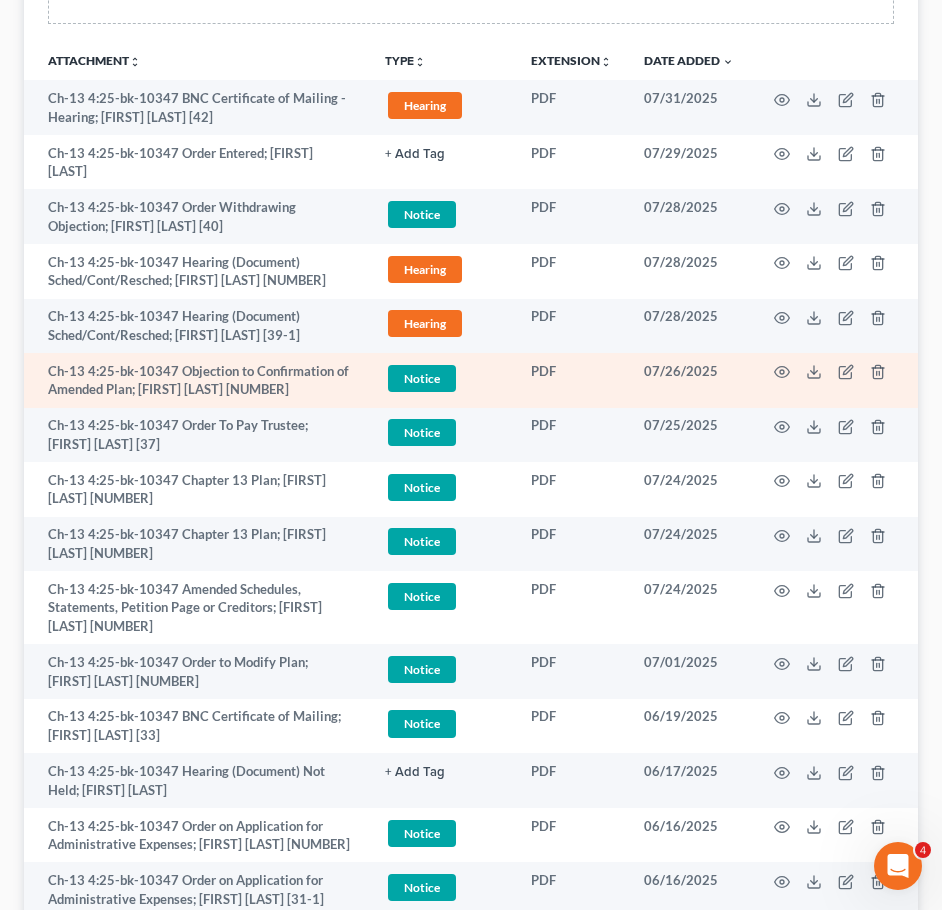 scroll, scrollTop: 456, scrollLeft: 0, axis: vertical 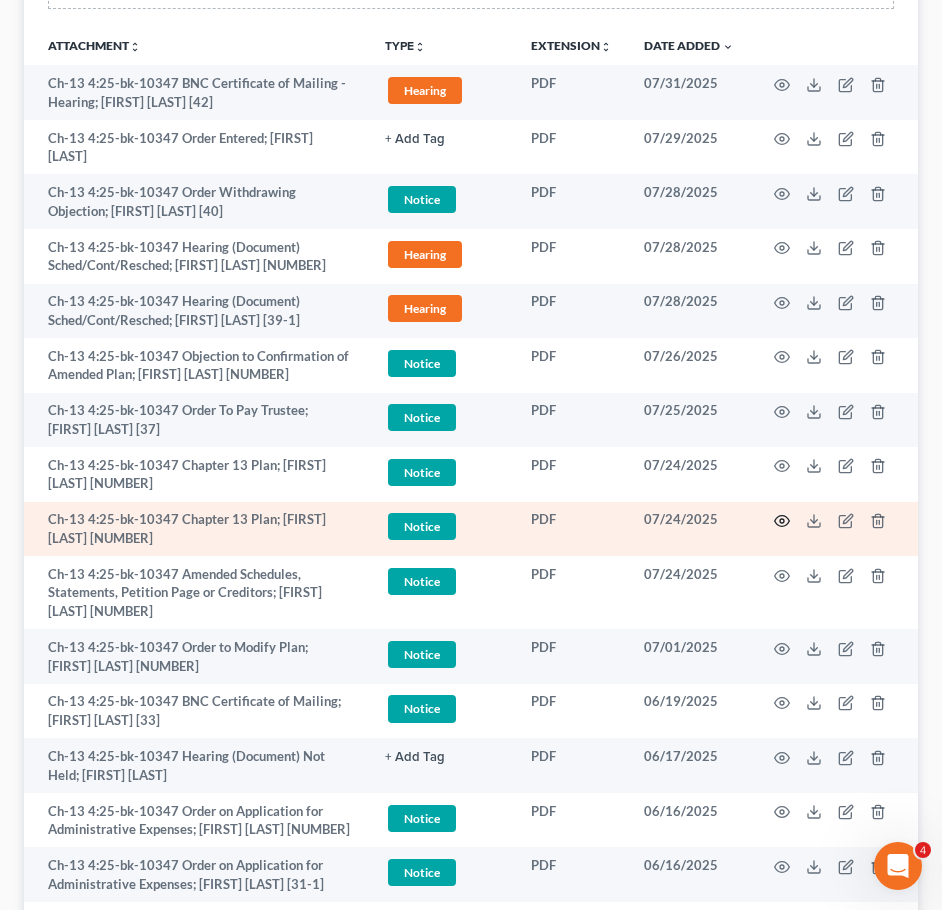 click 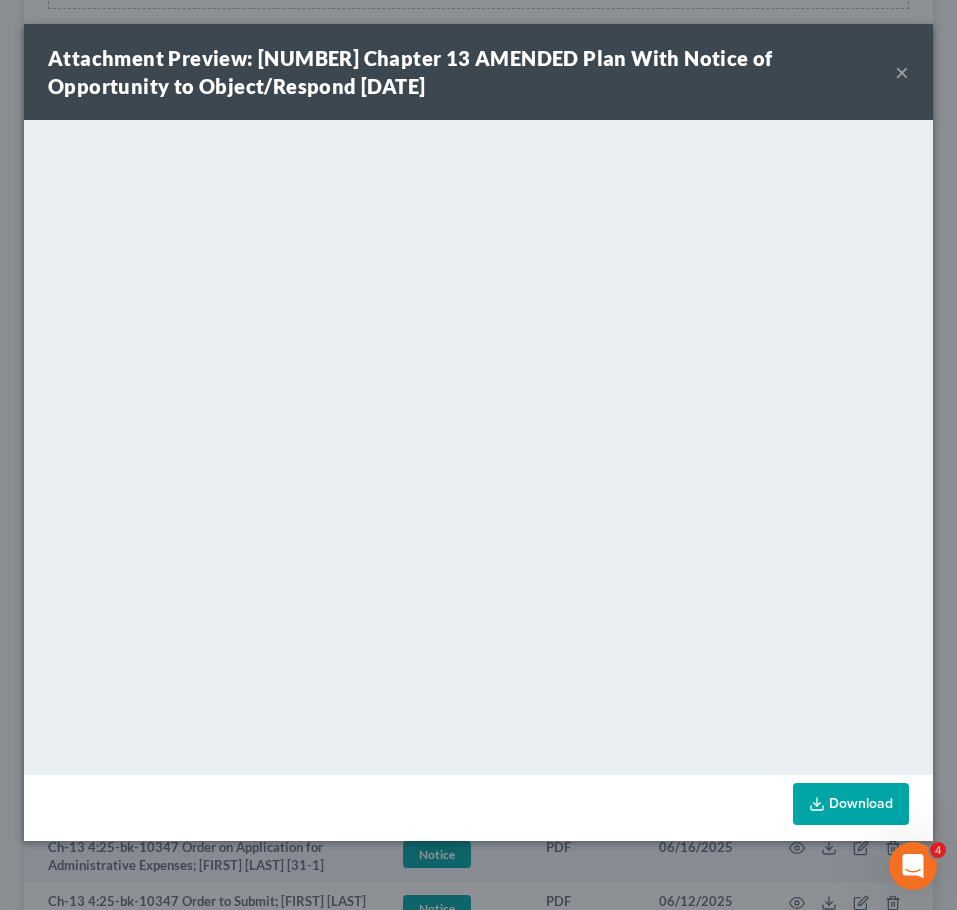 click on "×" at bounding box center (902, 72) 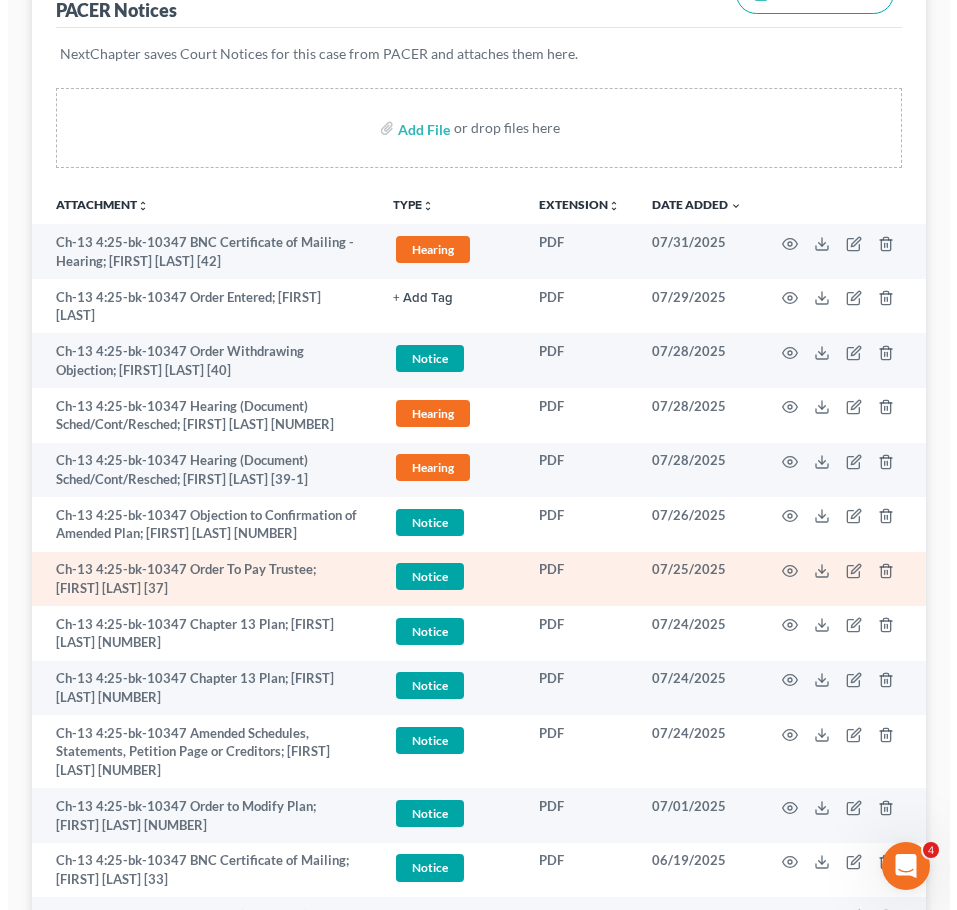 scroll, scrollTop: 292, scrollLeft: 0, axis: vertical 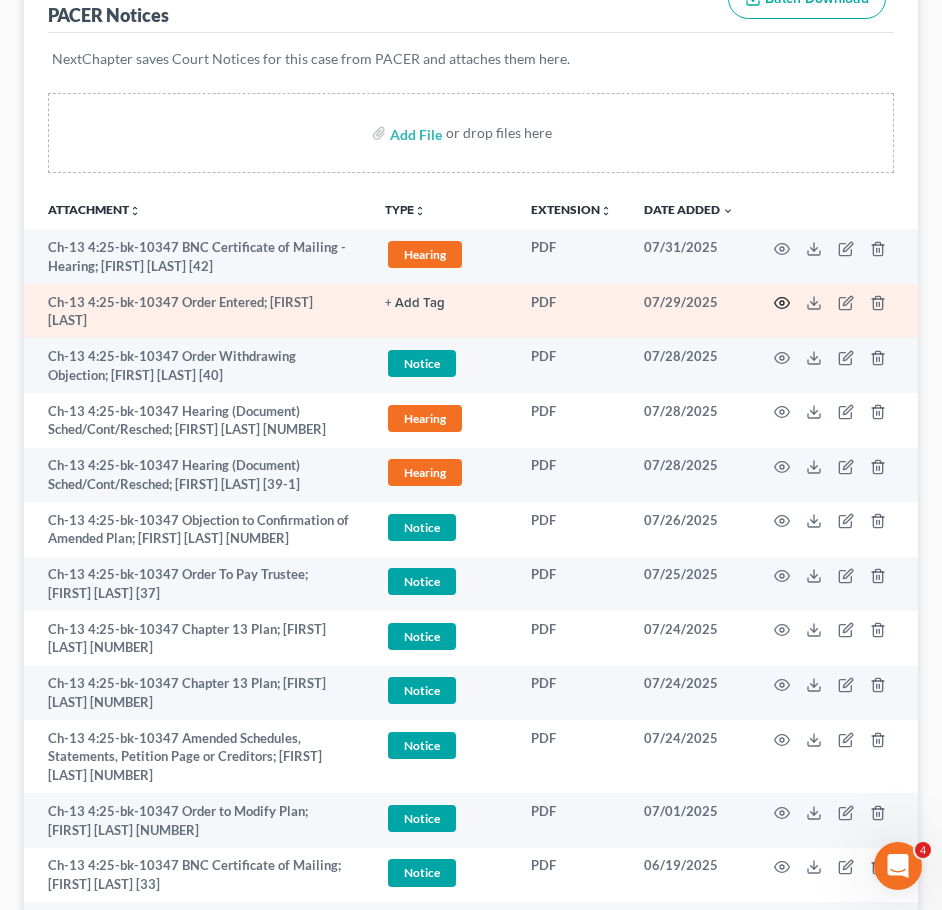 click 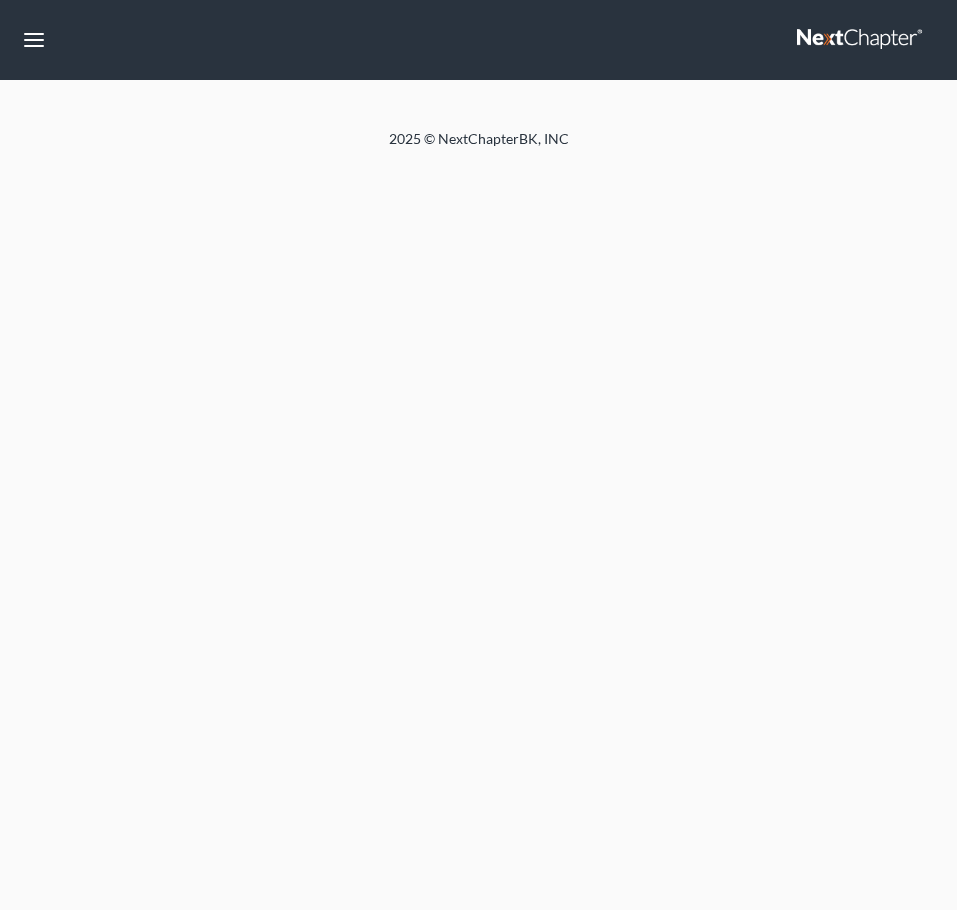scroll, scrollTop: 0, scrollLeft: 0, axis: both 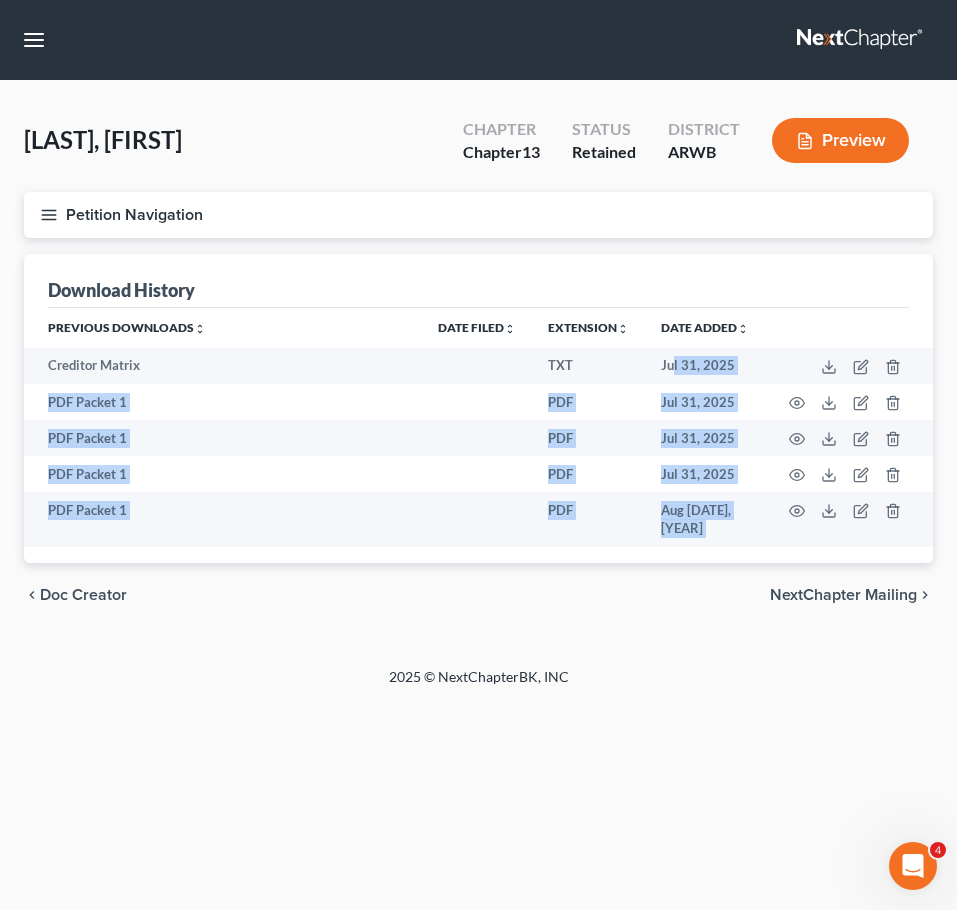drag, startPoint x: 682, startPoint y: 375, endPoint x: 773, endPoint y: 585, distance: 228.86896 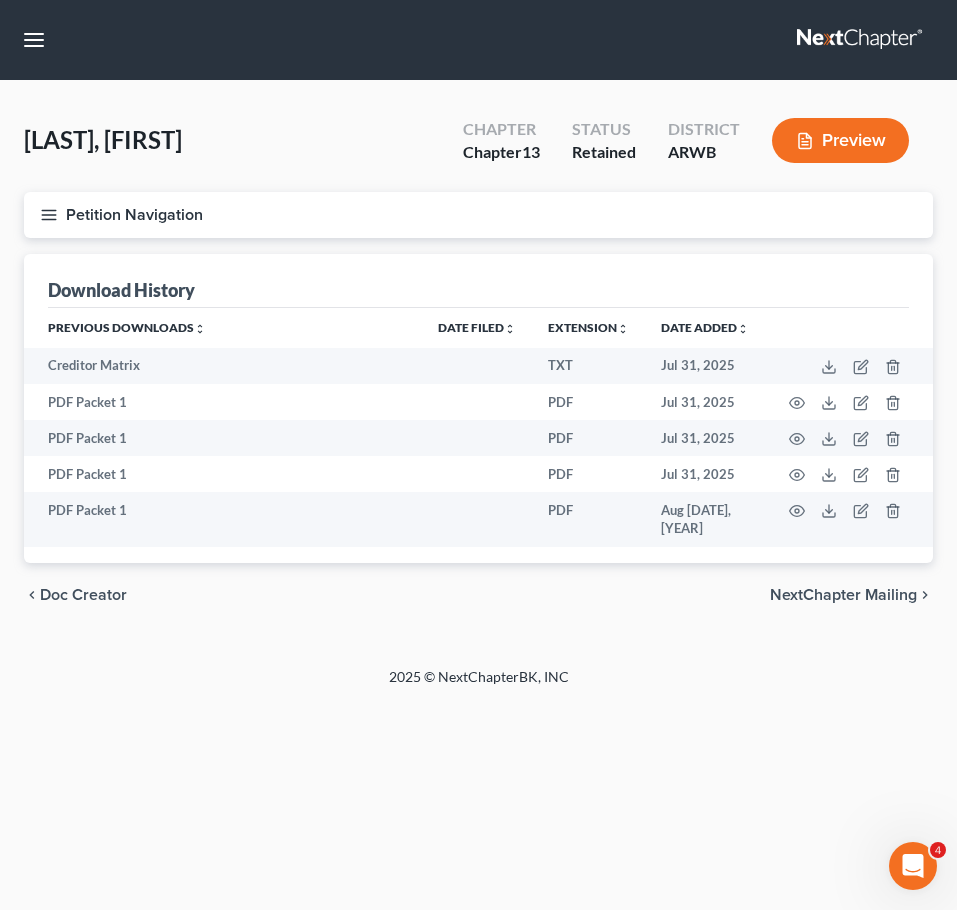 click on "Home New Case Client Portal Directory Cases DebtorCC Payments Lambert & Perry Law Firm, PLLC slambert@klplawfirm.net My Account Settings Plan + Billing Account Add-Ons Upgrade to Whoa Help Center Webinars Training Videos What's new Log out New Case Home Client Portal Directory Cases DebtorCC Payments         - No Result - See all results Or Press Enter... Help Help Center Webinars Training Videos What's new Lambert & Perry Law Firm, PLLC Lambert & Perry Law Firm, PLLC slambert@klplawfirm.net My Account Settings Plan + Billing Account Add-Ons Upgrade to Whoa Log out 	 Colvin, Harlie Upgraded Chapter Chapter  13 Status Retained District ARWB Preview Petition Navigation
Case Dashboard
Payments
Income" at bounding box center [478, 455] 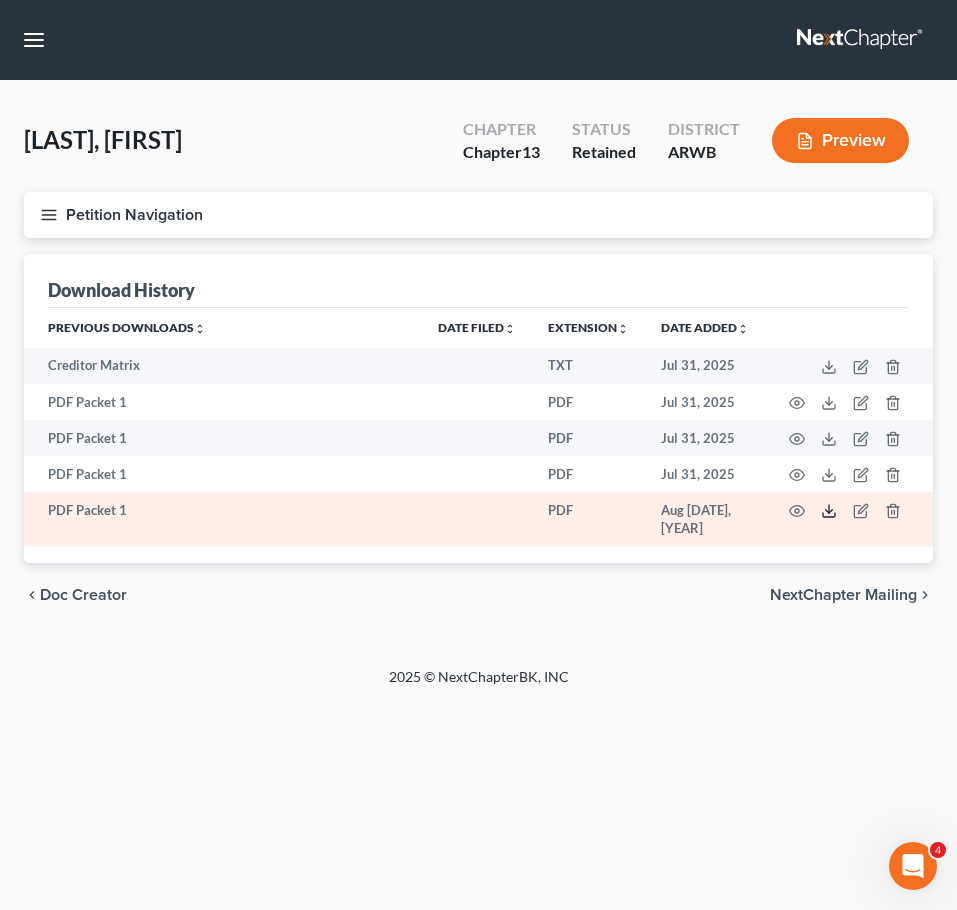 click 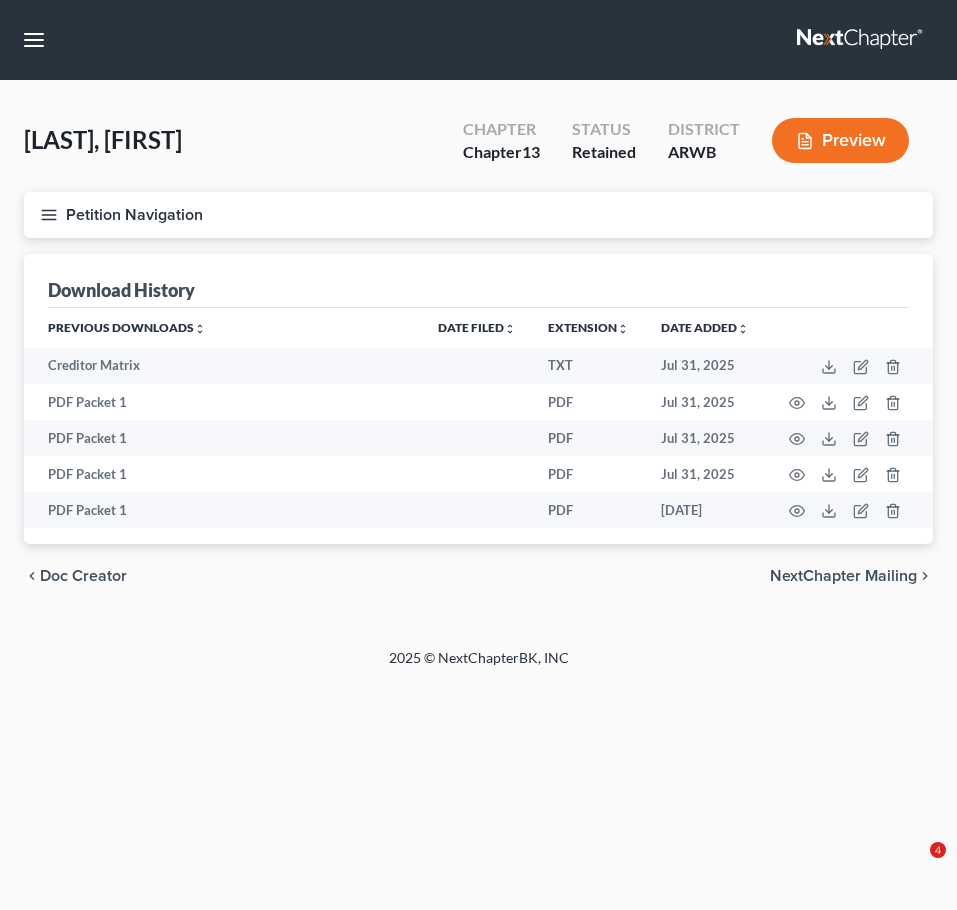 scroll, scrollTop: 0, scrollLeft: 0, axis: both 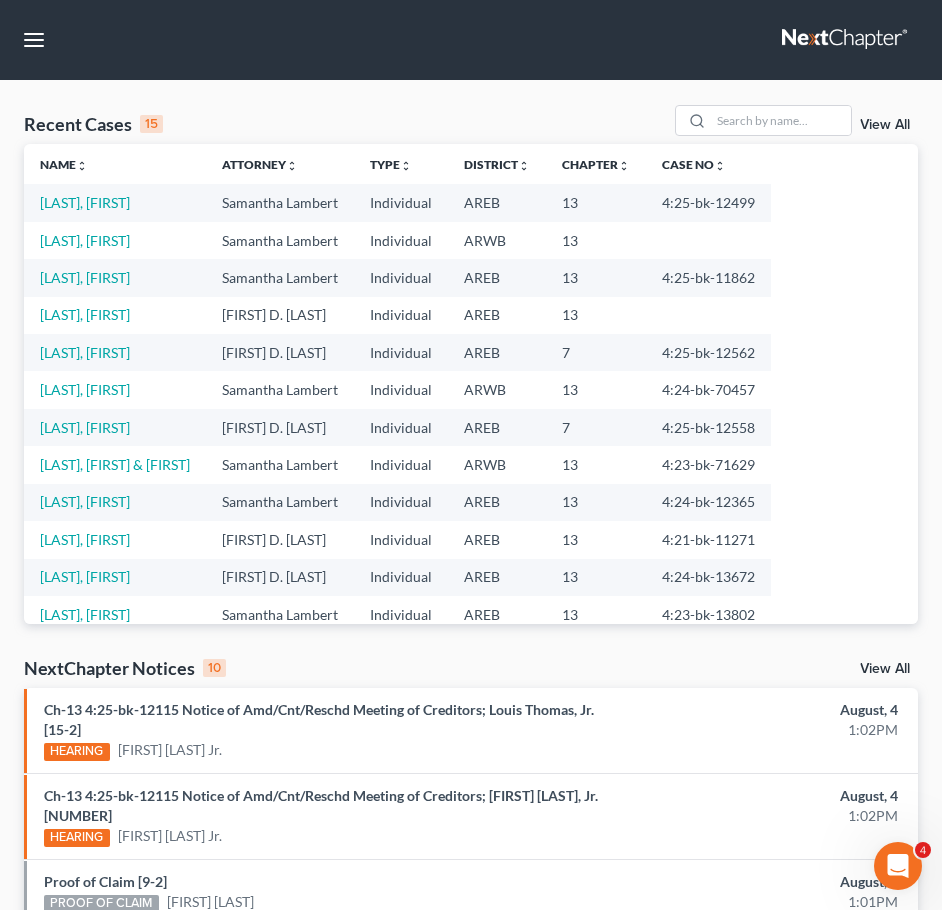 click on "Individual" at bounding box center (401, 202) 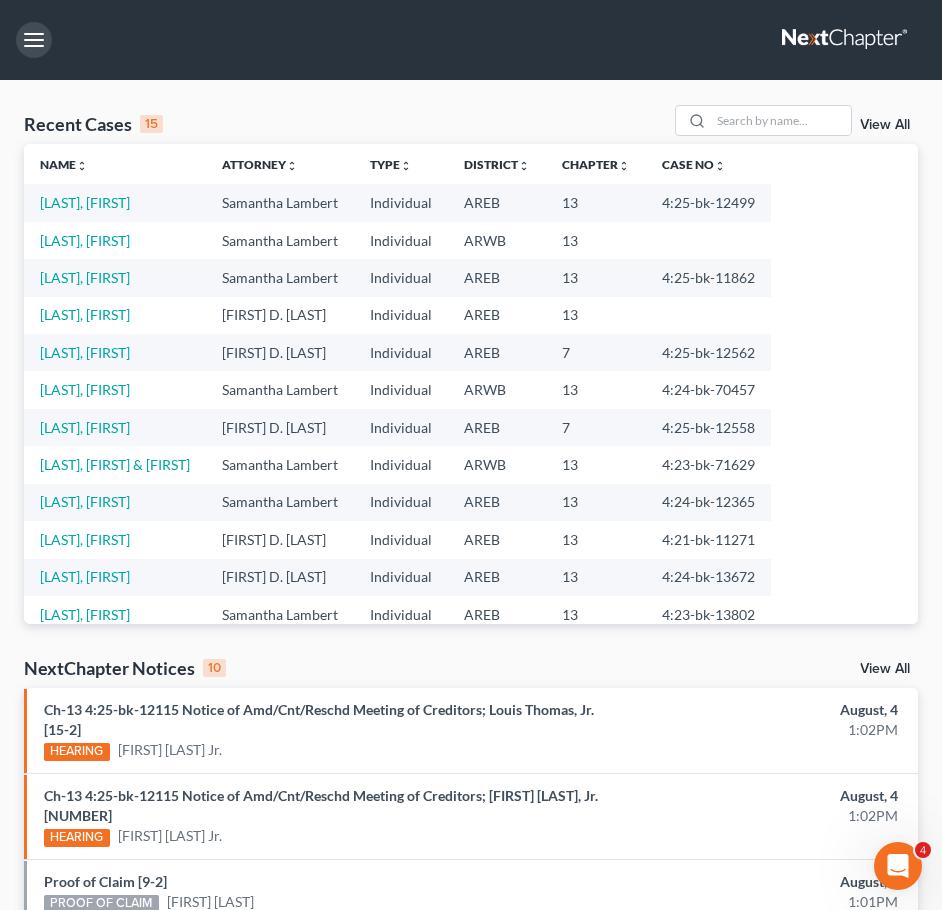 click at bounding box center [34, 40] 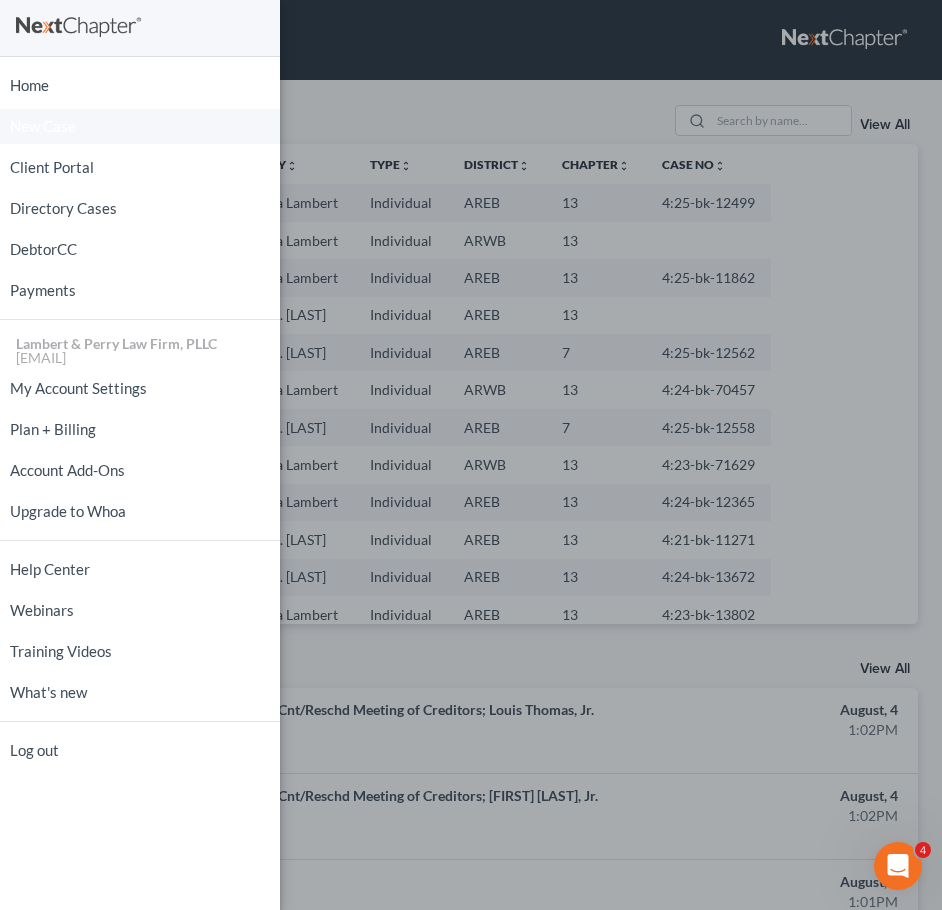 click on "New Case" at bounding box center [43, 126] 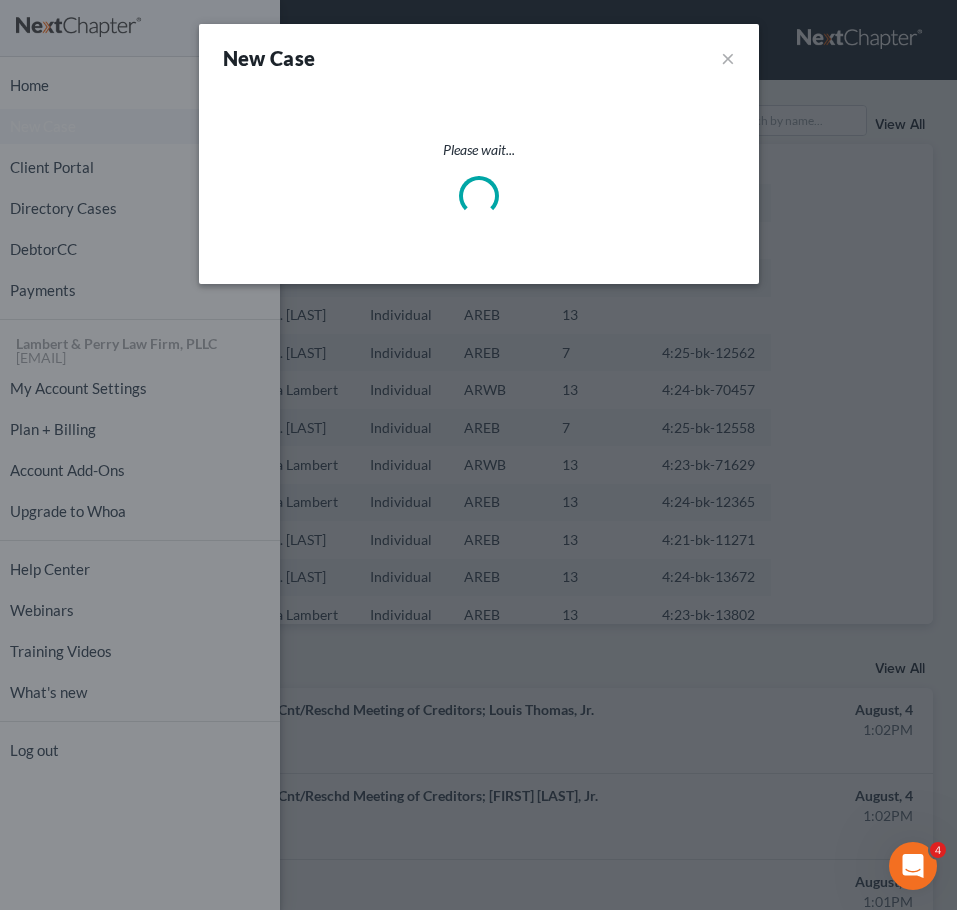 select on "5" 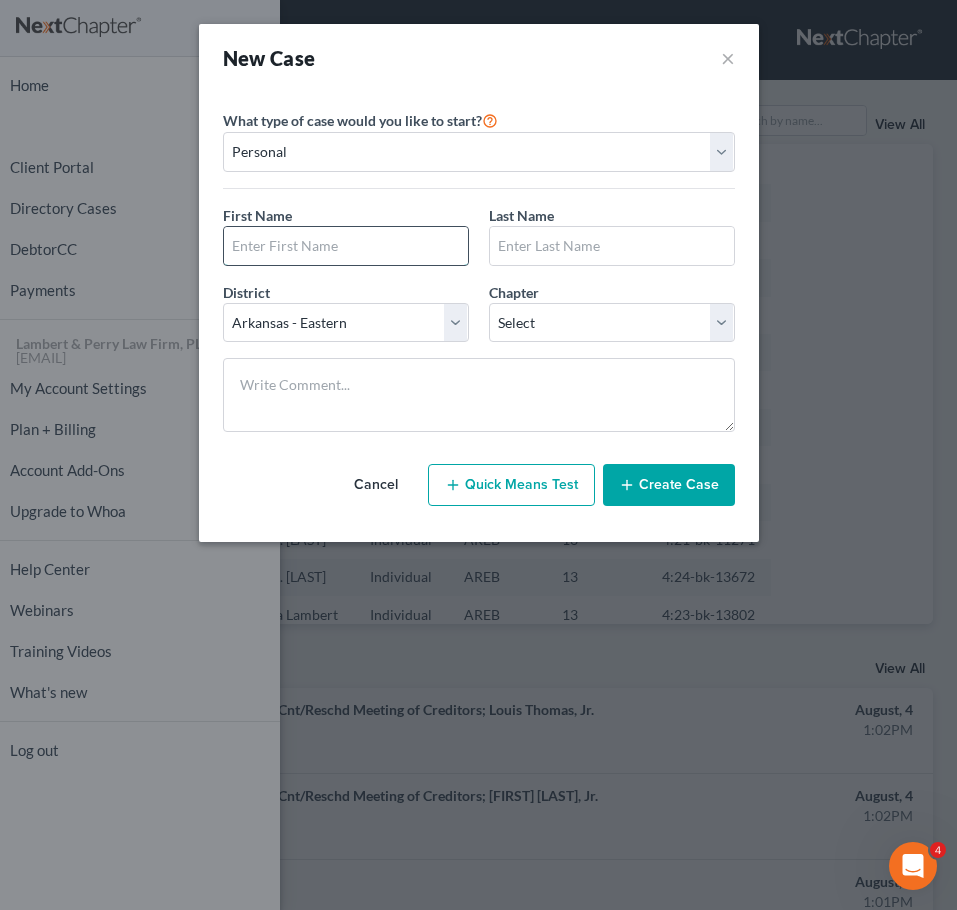 click at bounding box center [346, 246] 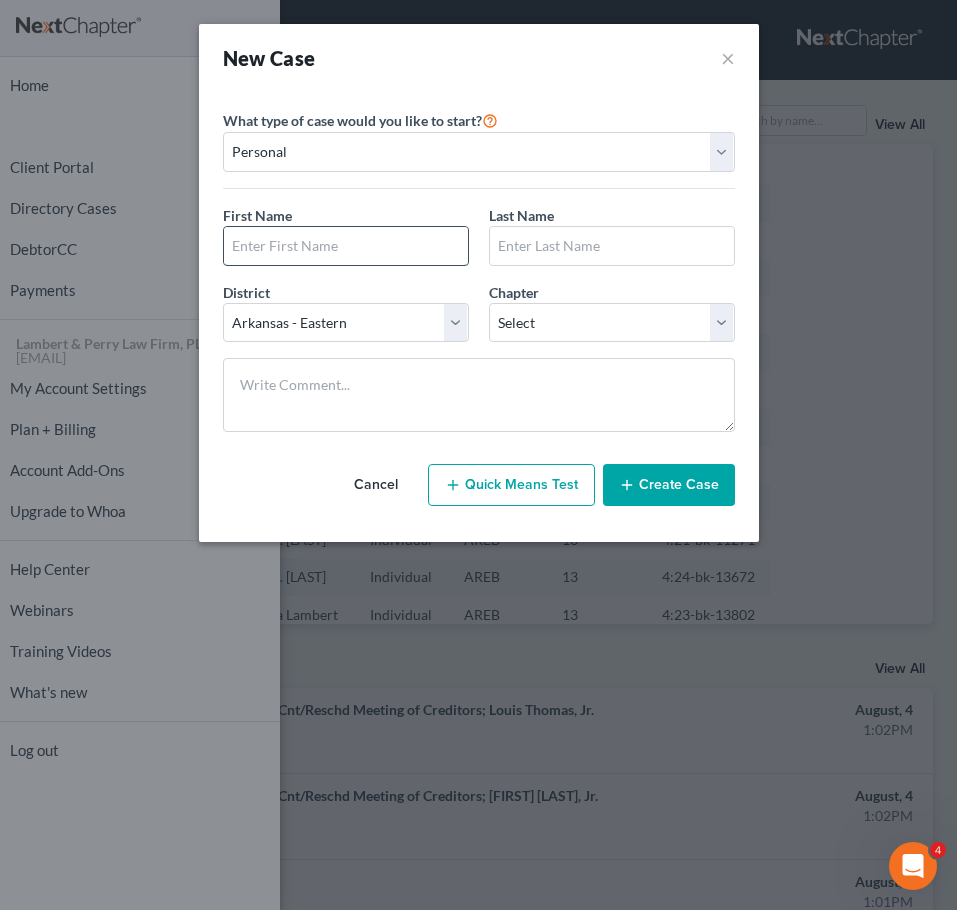 click at bounding box center [346, 246] 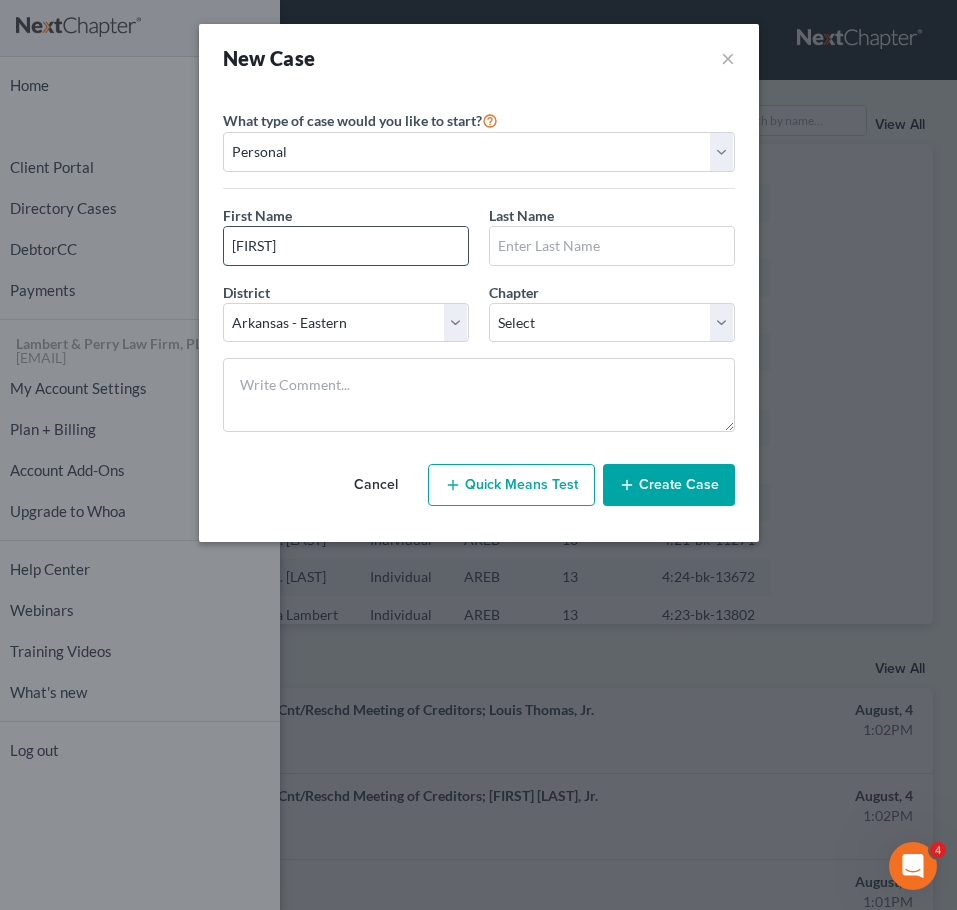 type on "[FIRST]" 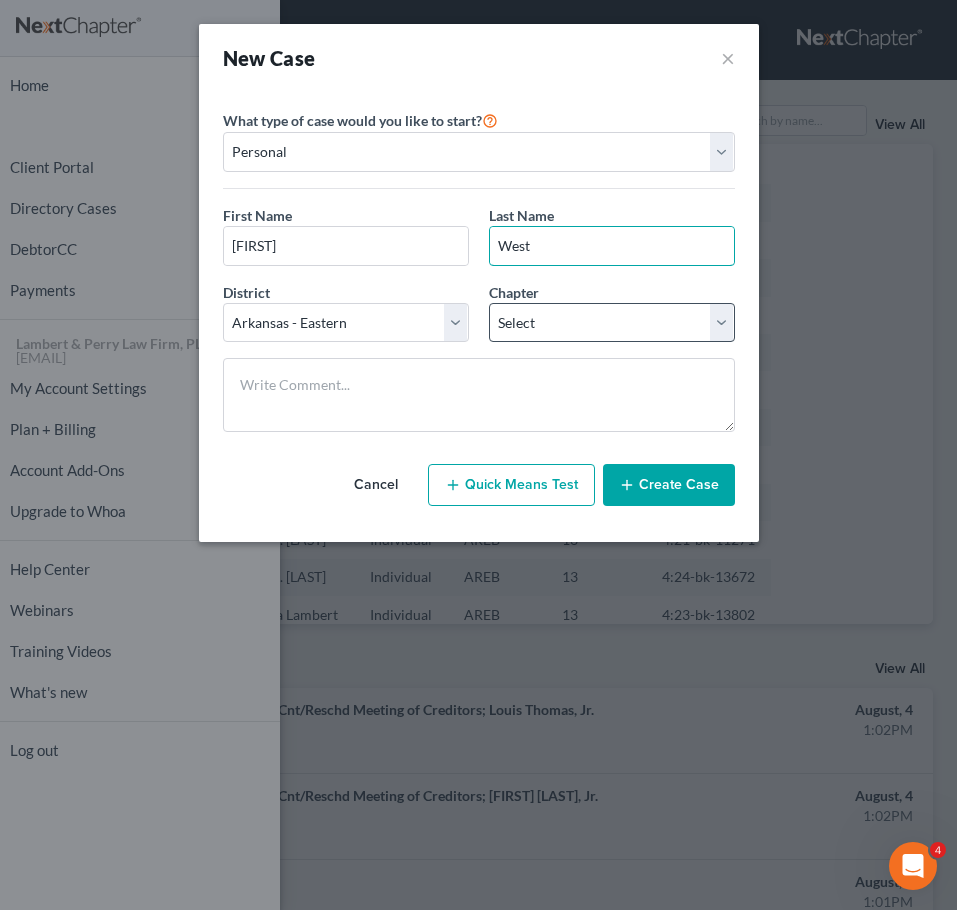 type on "West" 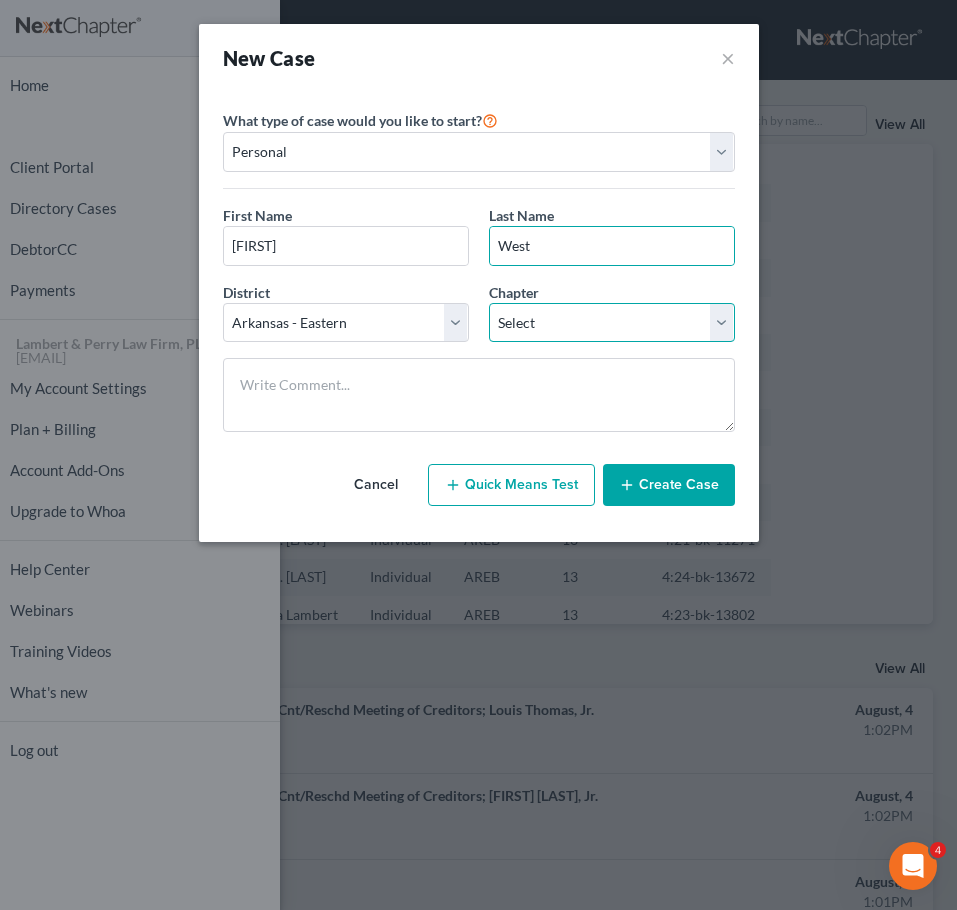 click on "Select 7 11 12 13" at bounding box center [612, 323] 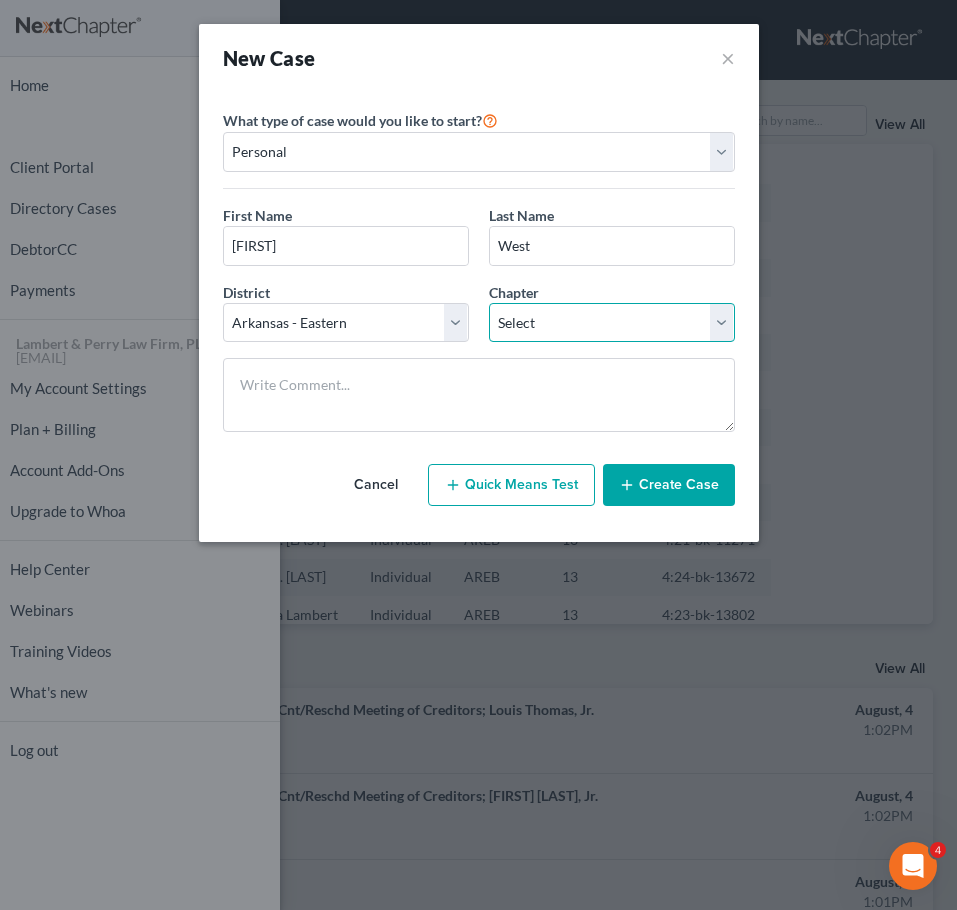 select on "3" 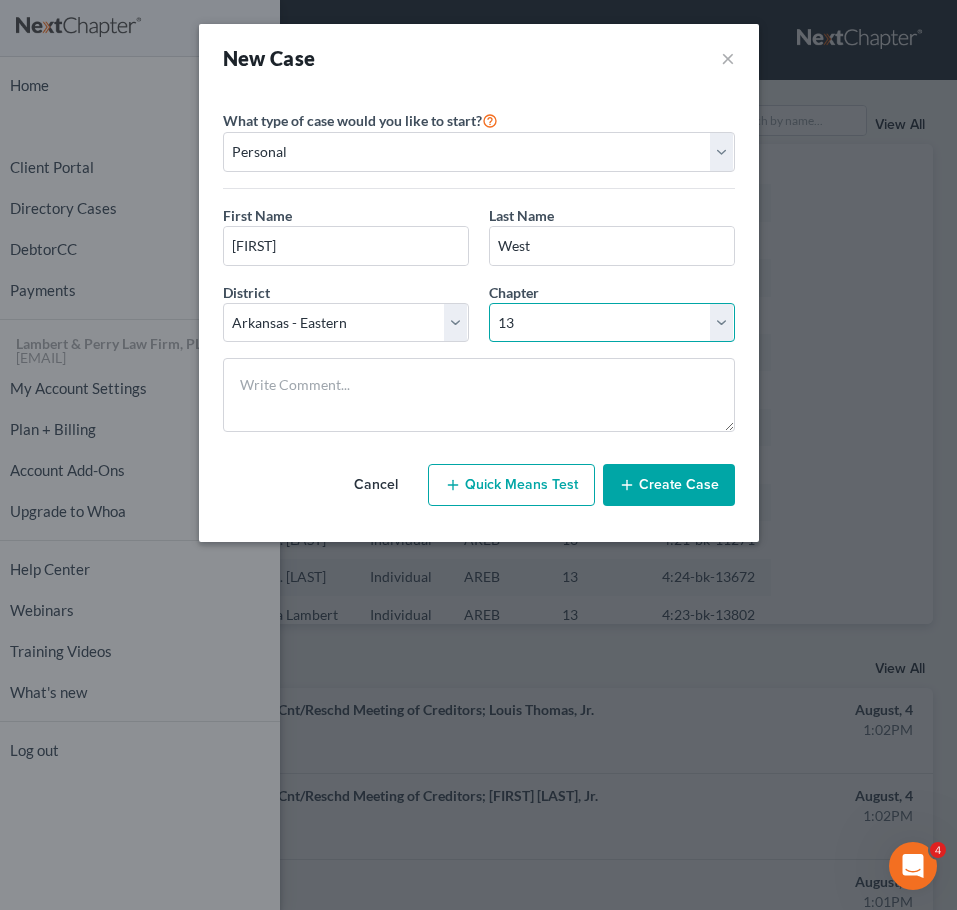click on "Select 7 11 12 13" at bounding box center [612, 323] 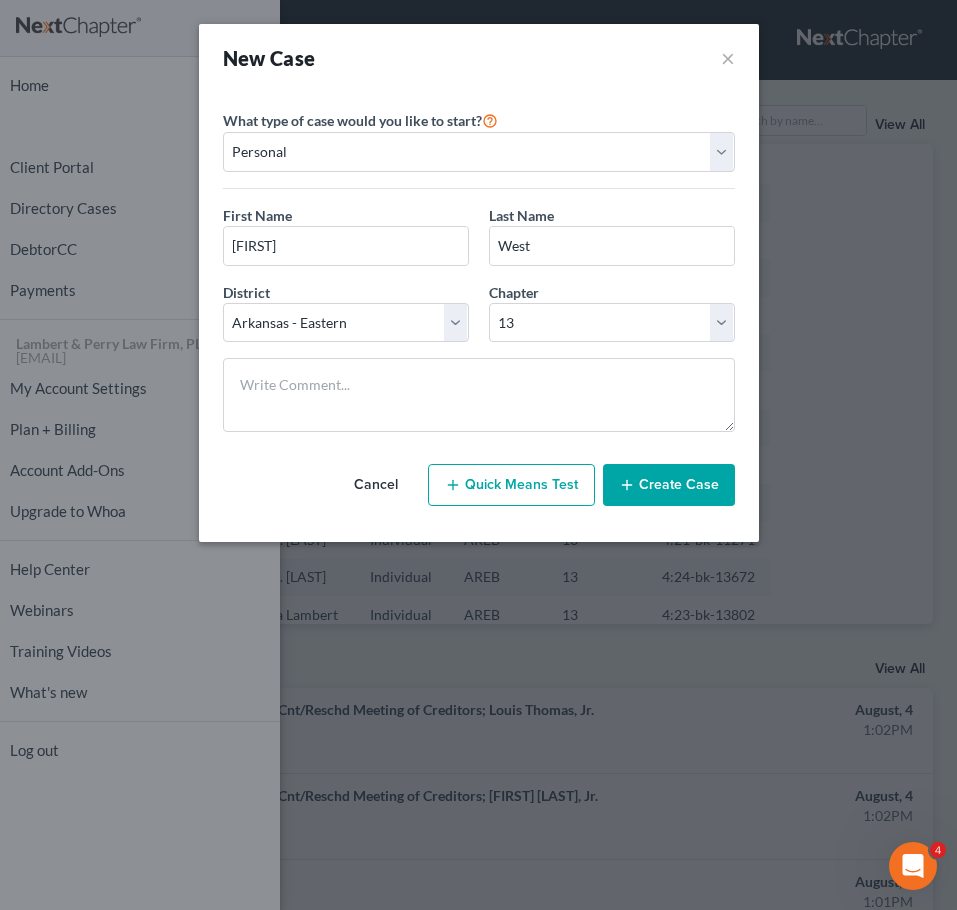 click on "Create Case" at bounding box center [669, 485] 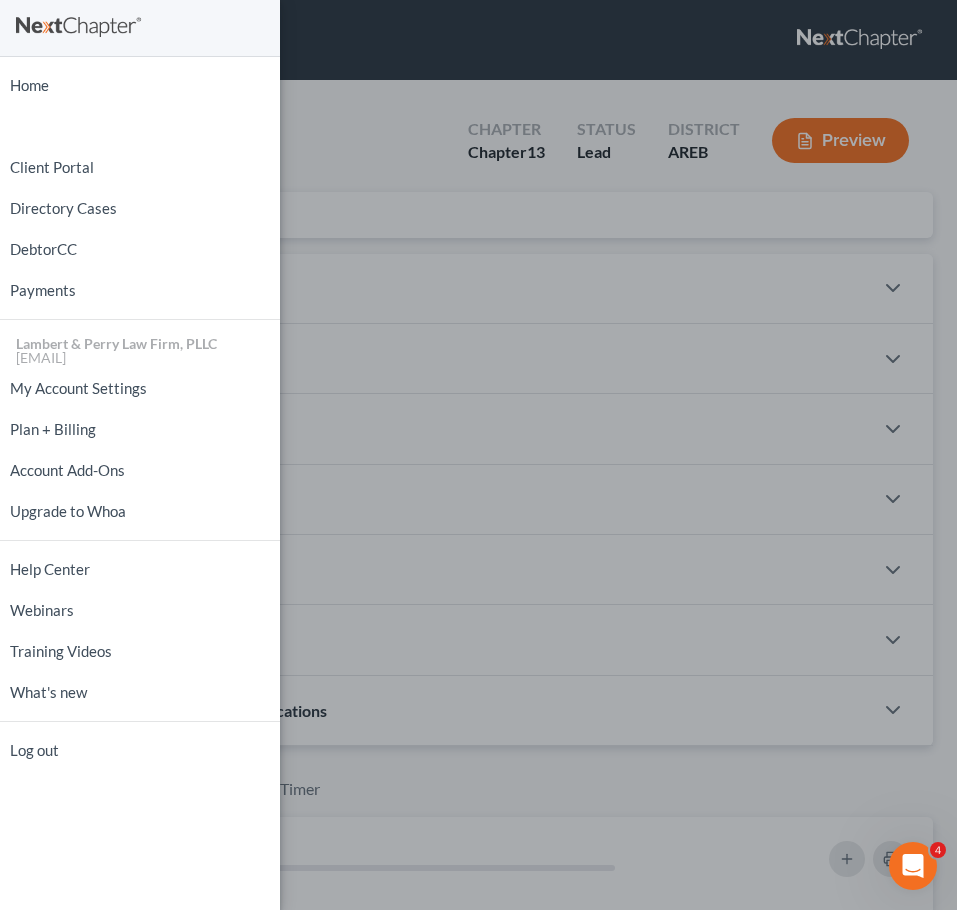 click at bounding box center (478, 455) 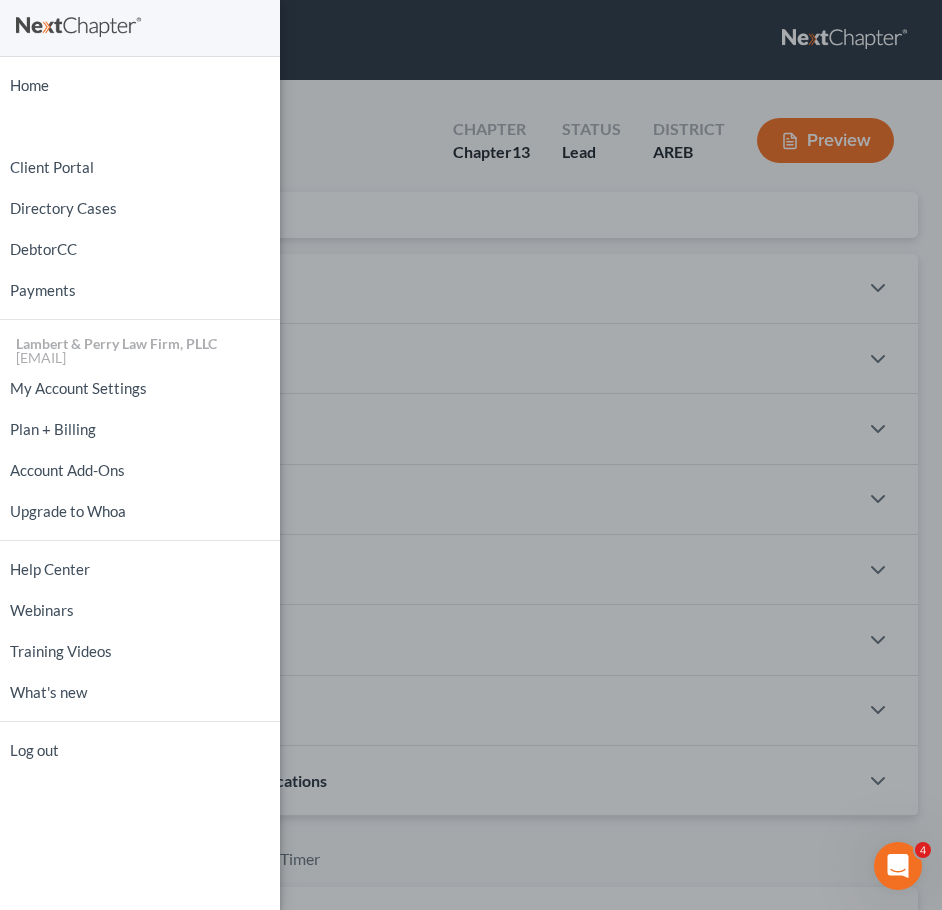 click on "Home New Case Client Portal Directory Cases DebtorCC Payments Lambert & Perry Law Firm, PLLC slambert@[EMAIL] My Account Settings Plan + Billing Account Add-Ons Upgrade to Whoa Help Center Webinars Training Videos What's new Log out" at bounding box center [471, 455] 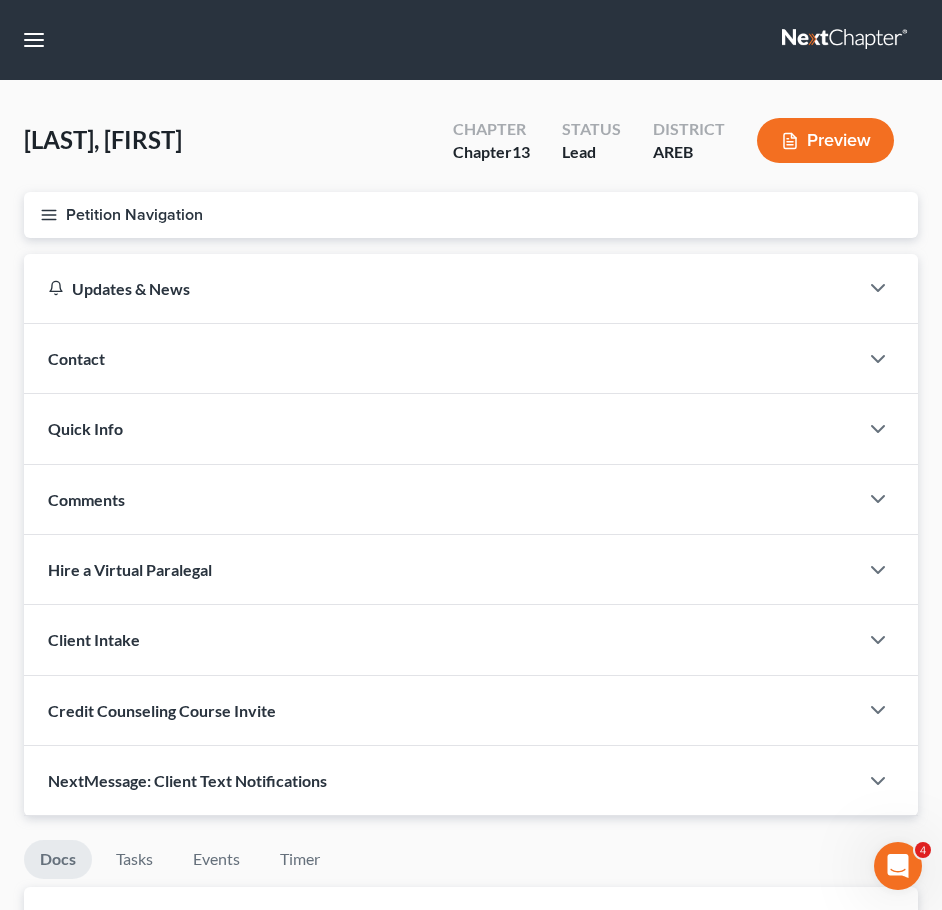 click on "Contact" at bounding box center [441, 358] 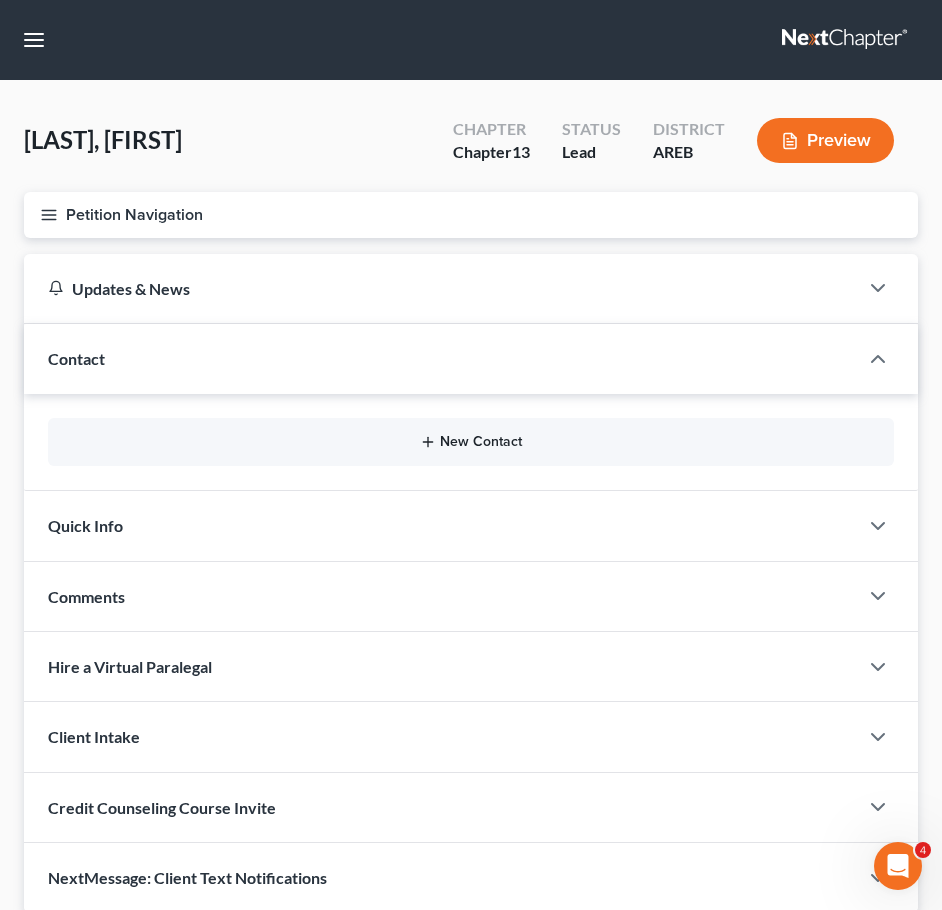 click on "New Contact" at bounding box center [471, 442] 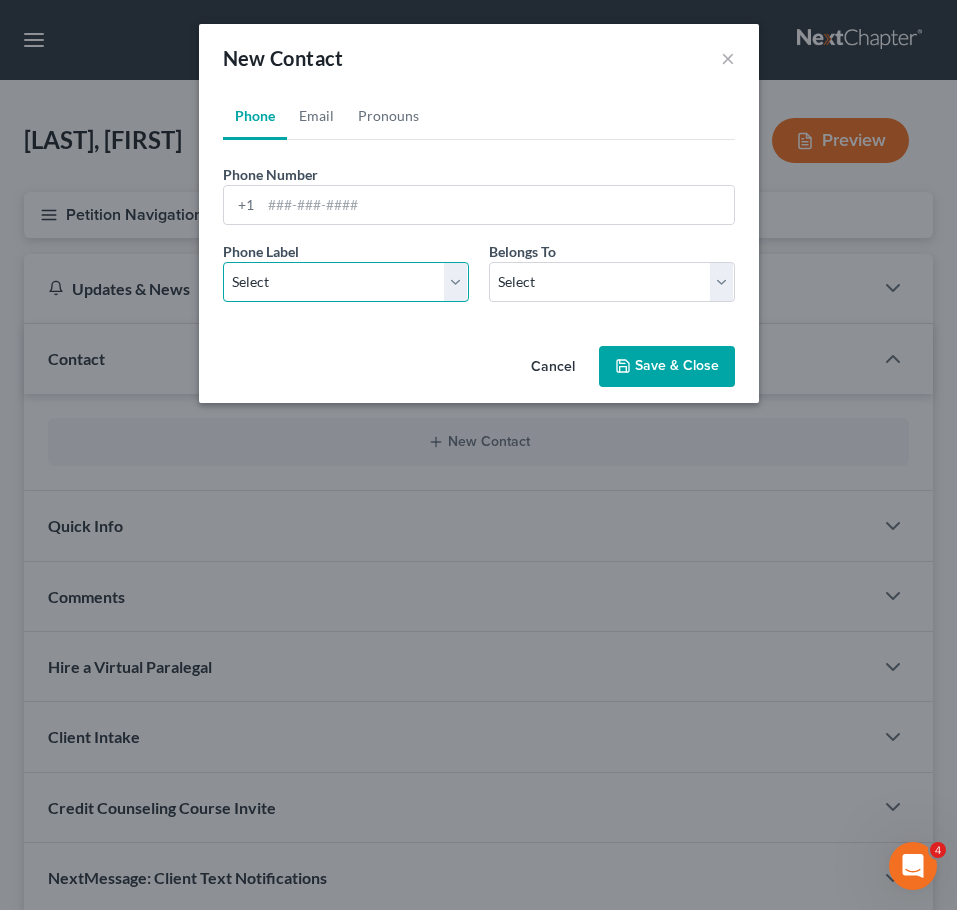 click on "Select Mobile Home Work Other" at bounding box center (346, 282) 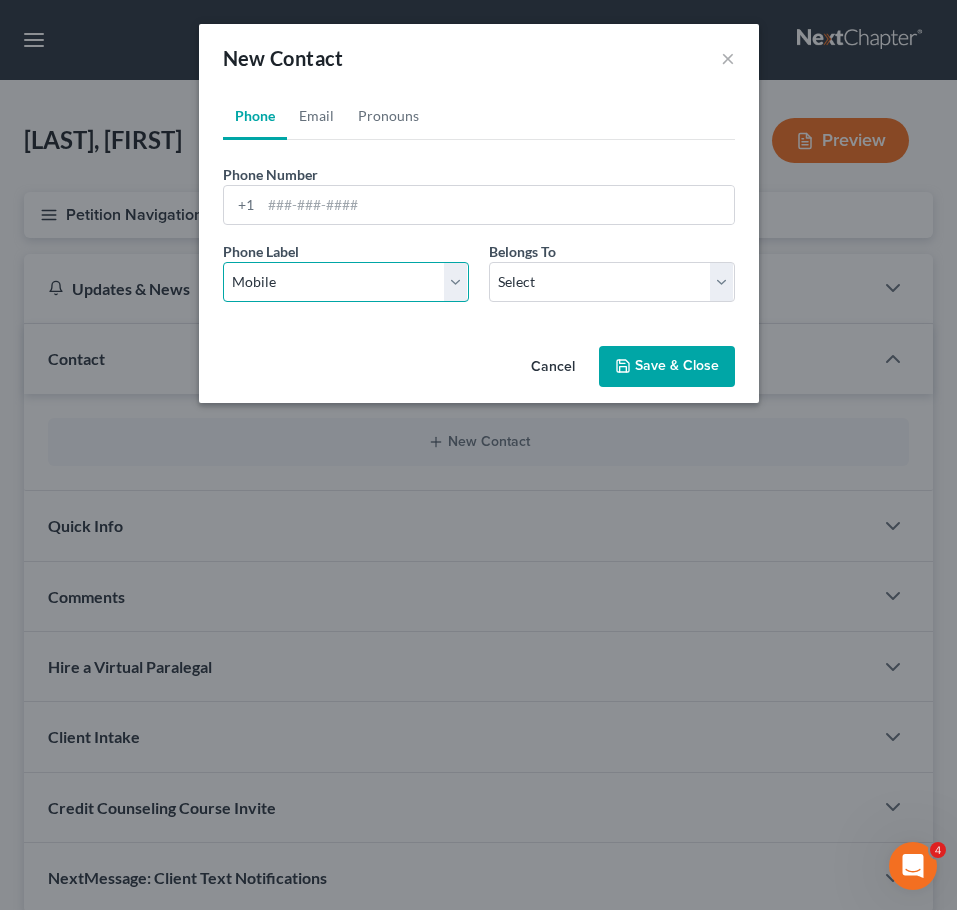 click on "Select Mobile Home Work Other" at bounding box center (346, 282) 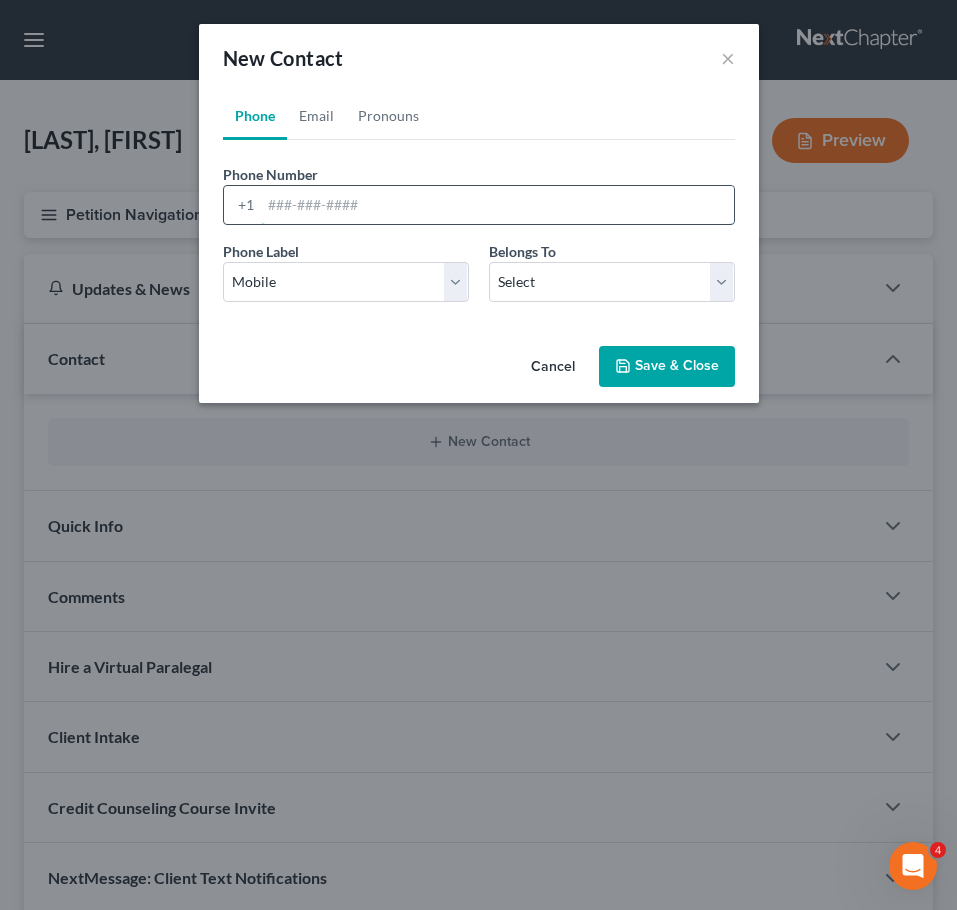 click at bounding box center [497, 205] 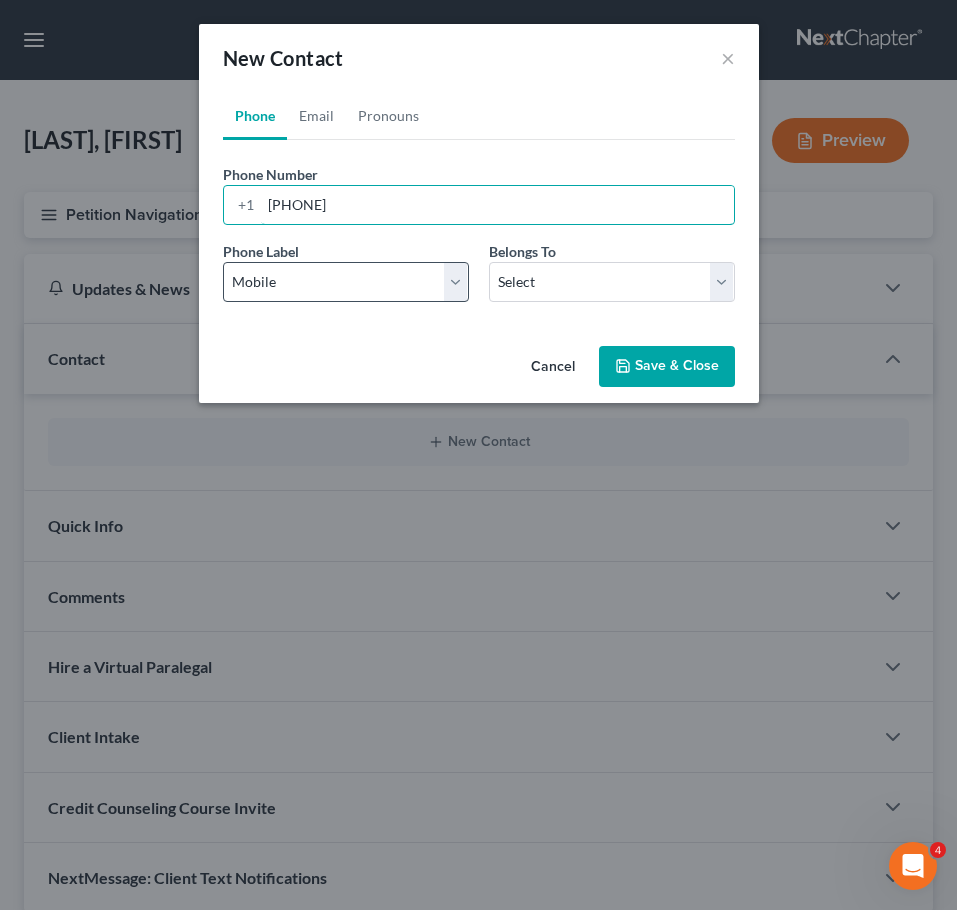 type on "[PHONE]" 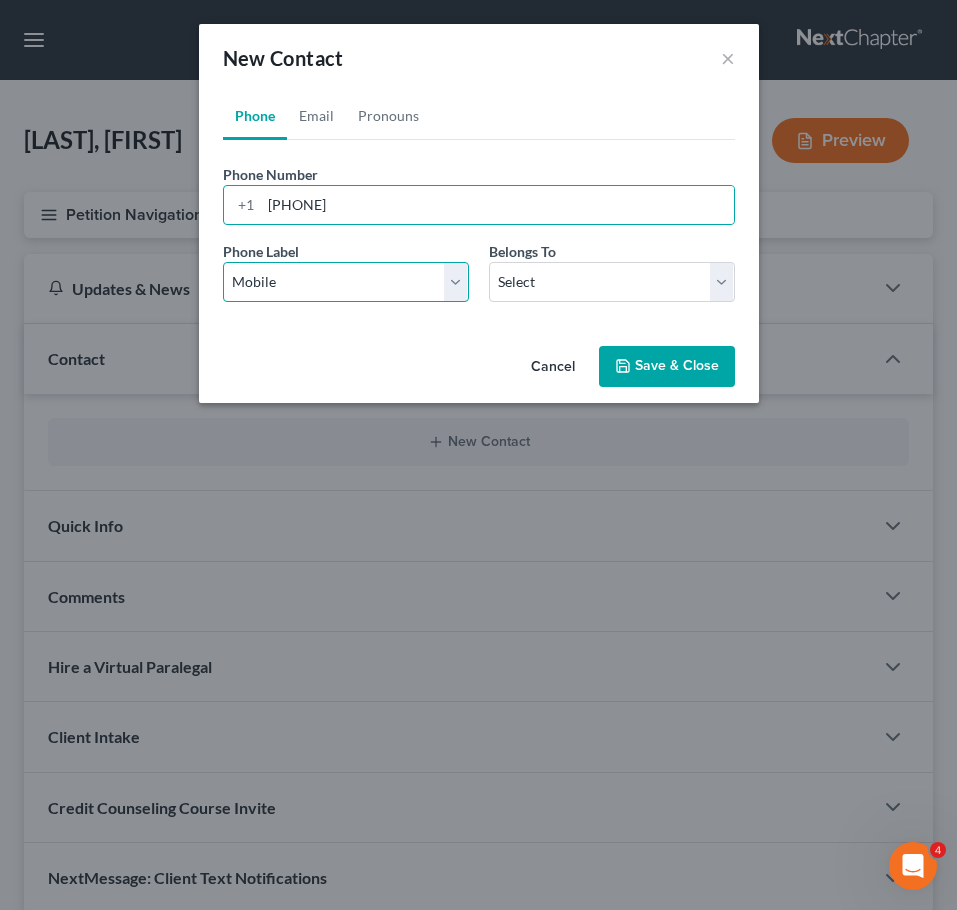 click on "Select Mobile Home Work Other" at bounding box center (346, 282) 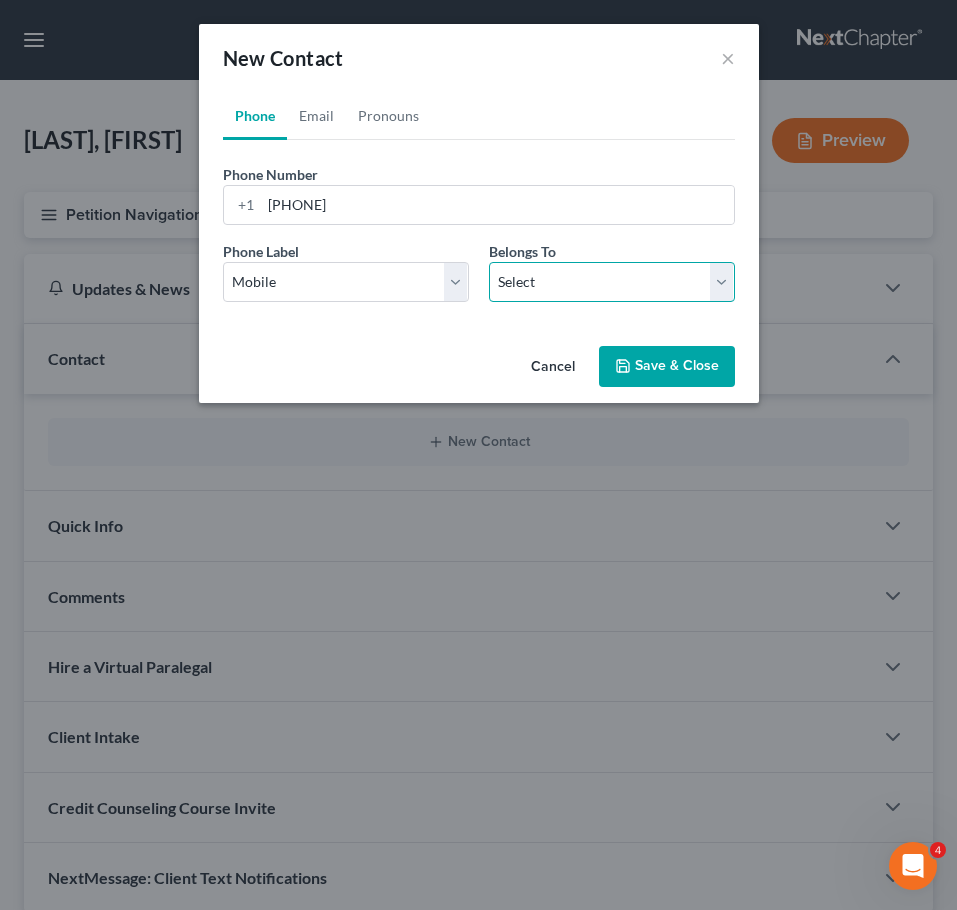 click on "Select Client Other" at bounding box center (612, 282) 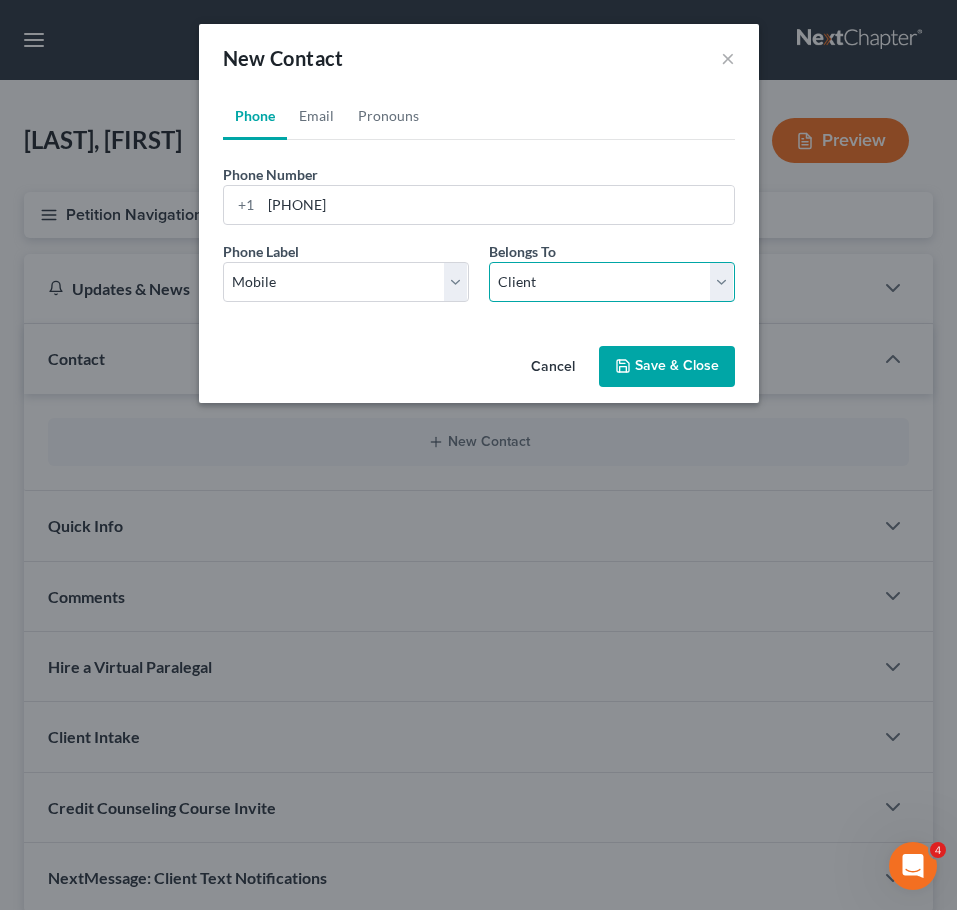 click on "Select Client Other" at bounding box center (612, 282) 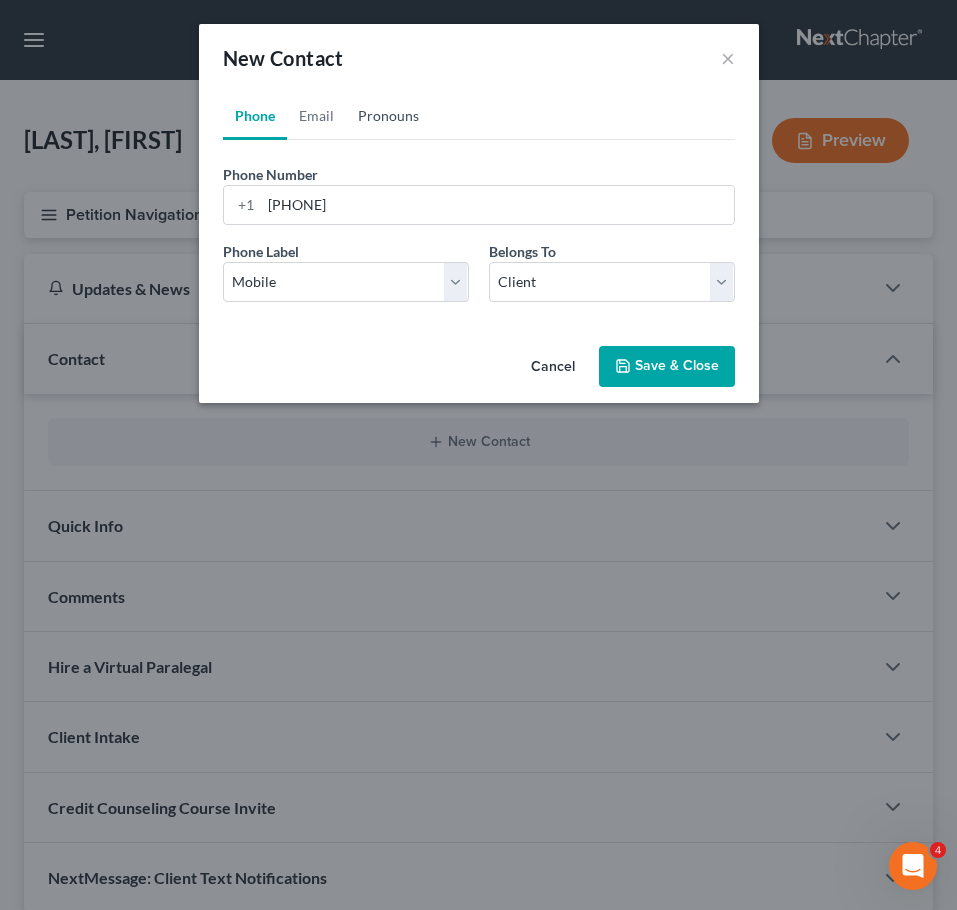 click on "Pronouns" at bounding box center (388, 116) 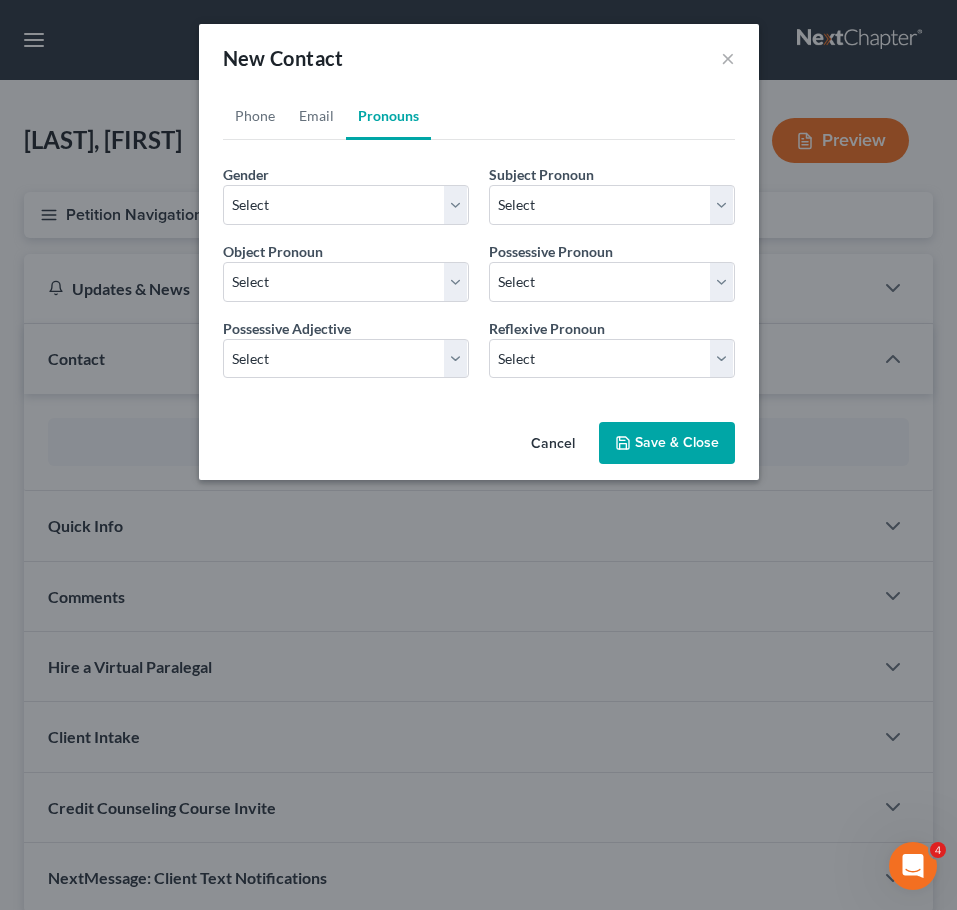 click on "Gender
*
Select Male Female Non Binary More Than One Person" at bounding box center [346, 194] 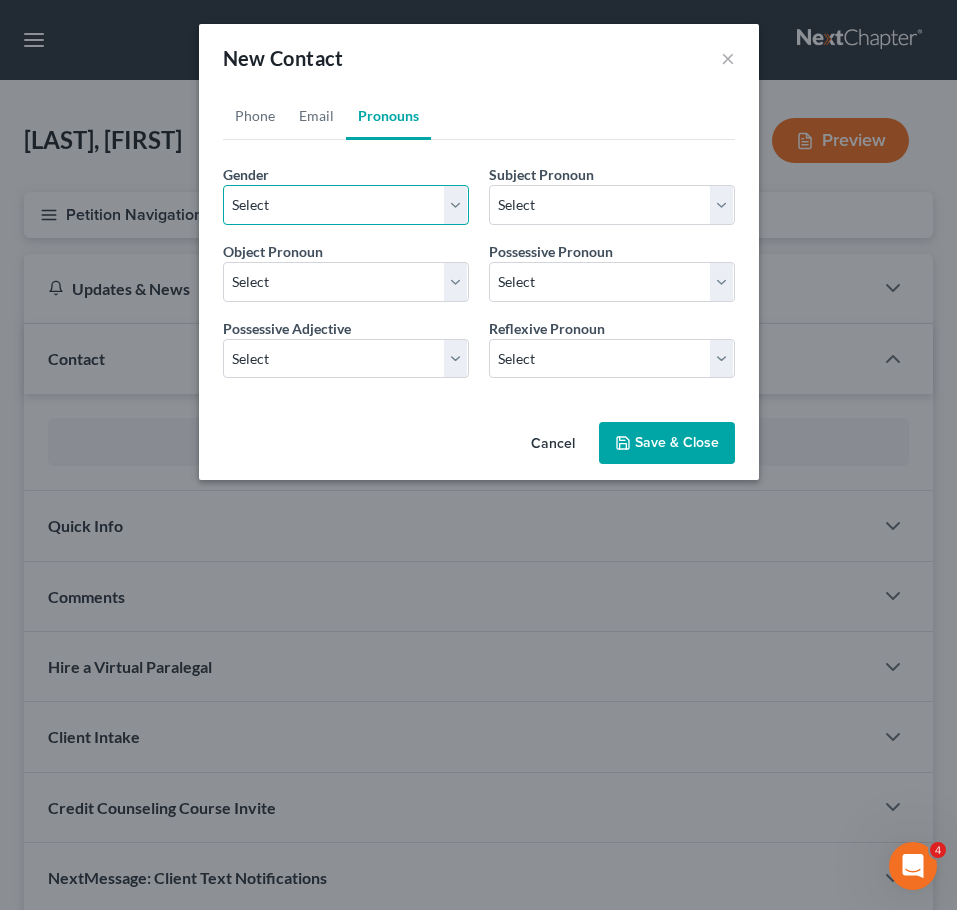 click on "Select Male Female Non Binary More Than One Person" at bounding box center (346, 205) 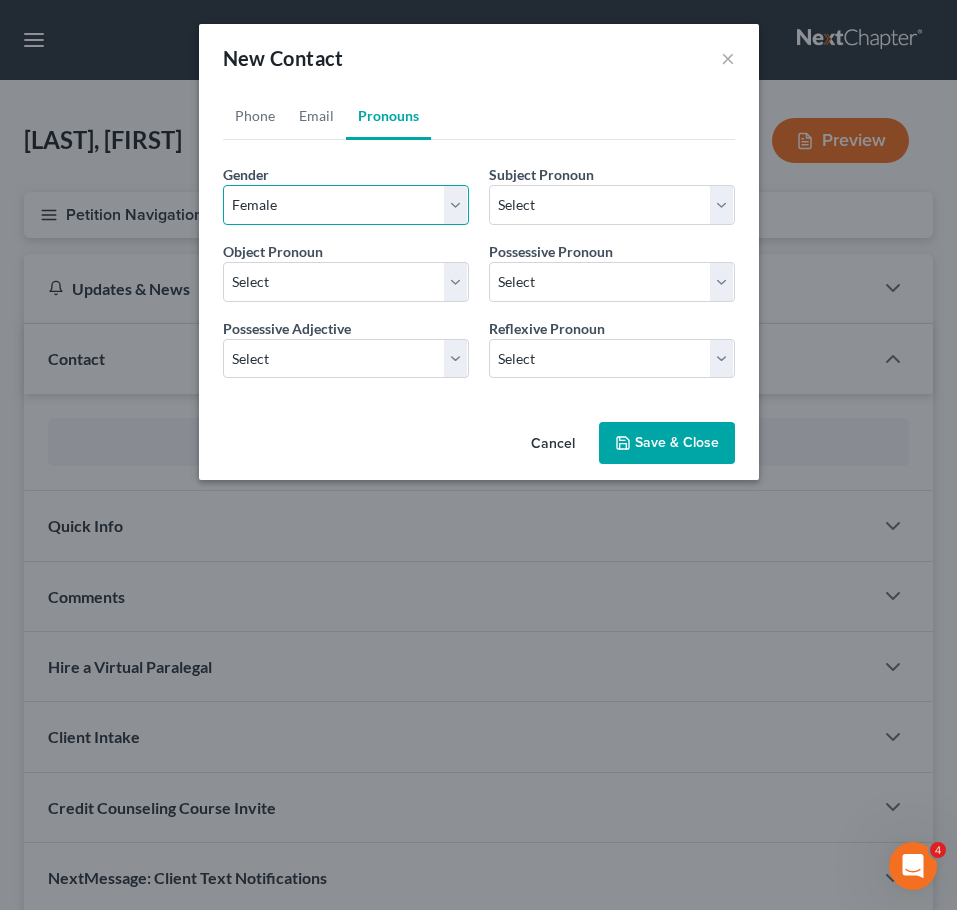 click on "Select Male Female Non Binary More Than One Person" at bounding box center [346, 205] 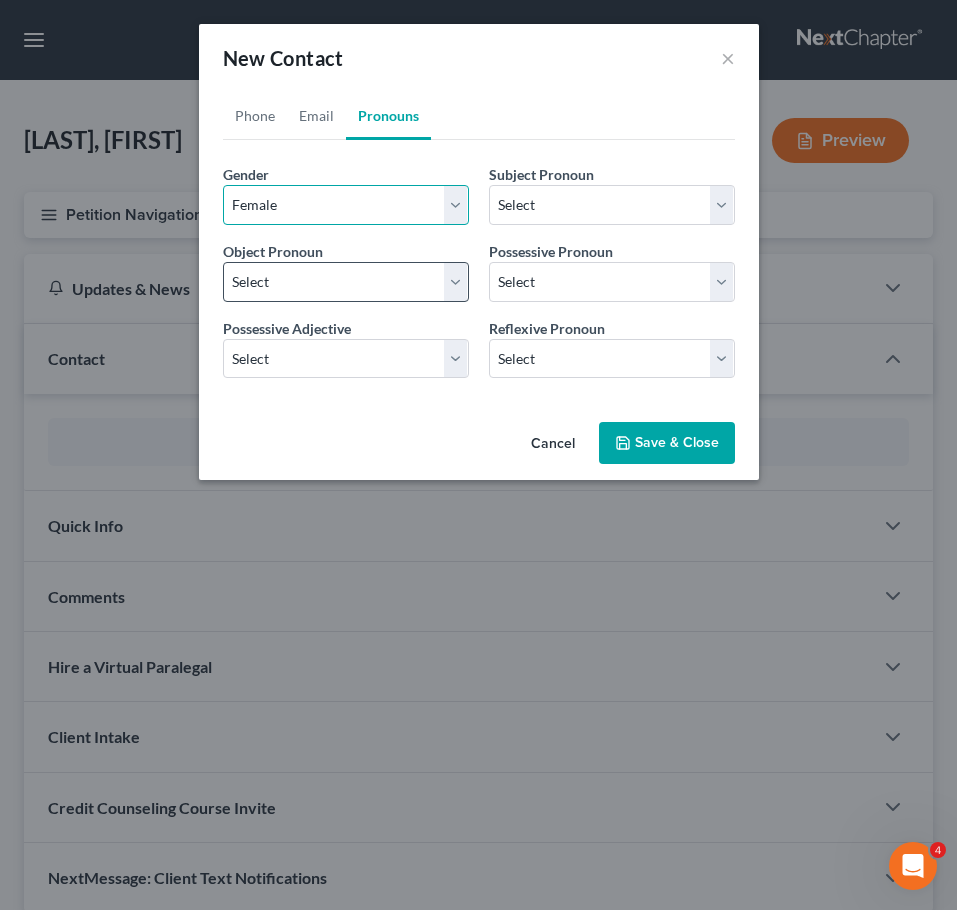 select on "1" 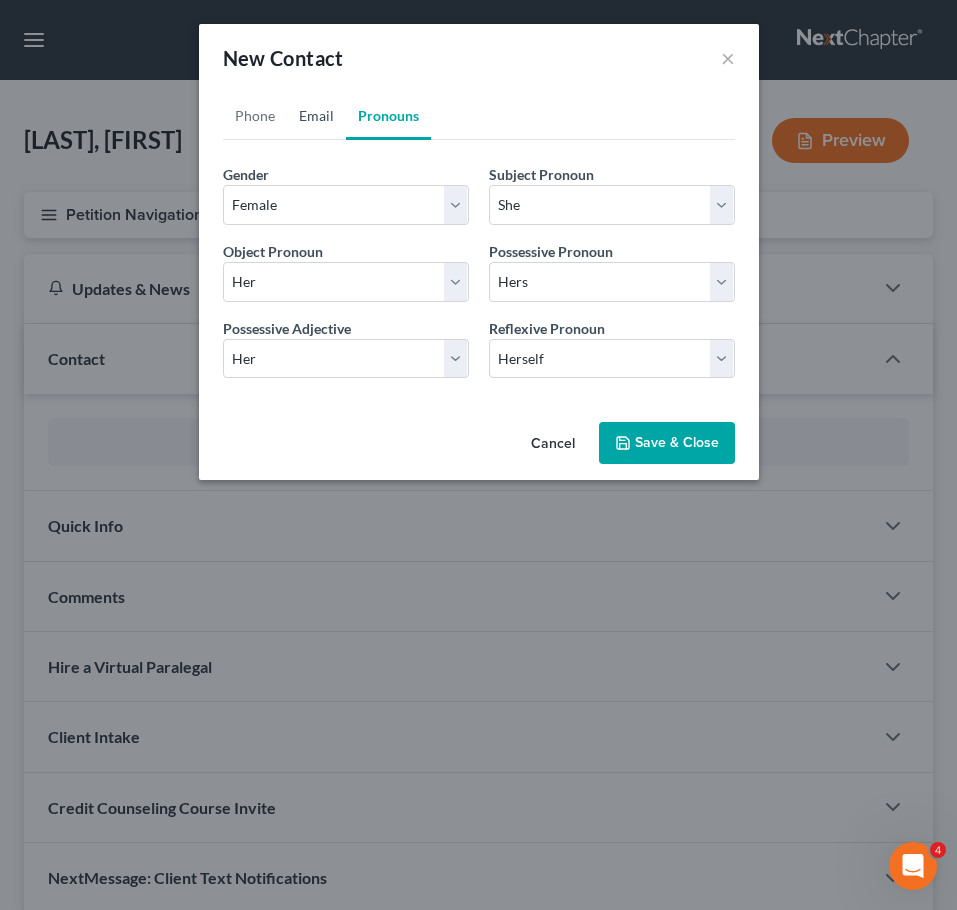 click on "Email" at bounding box center [316, 116] 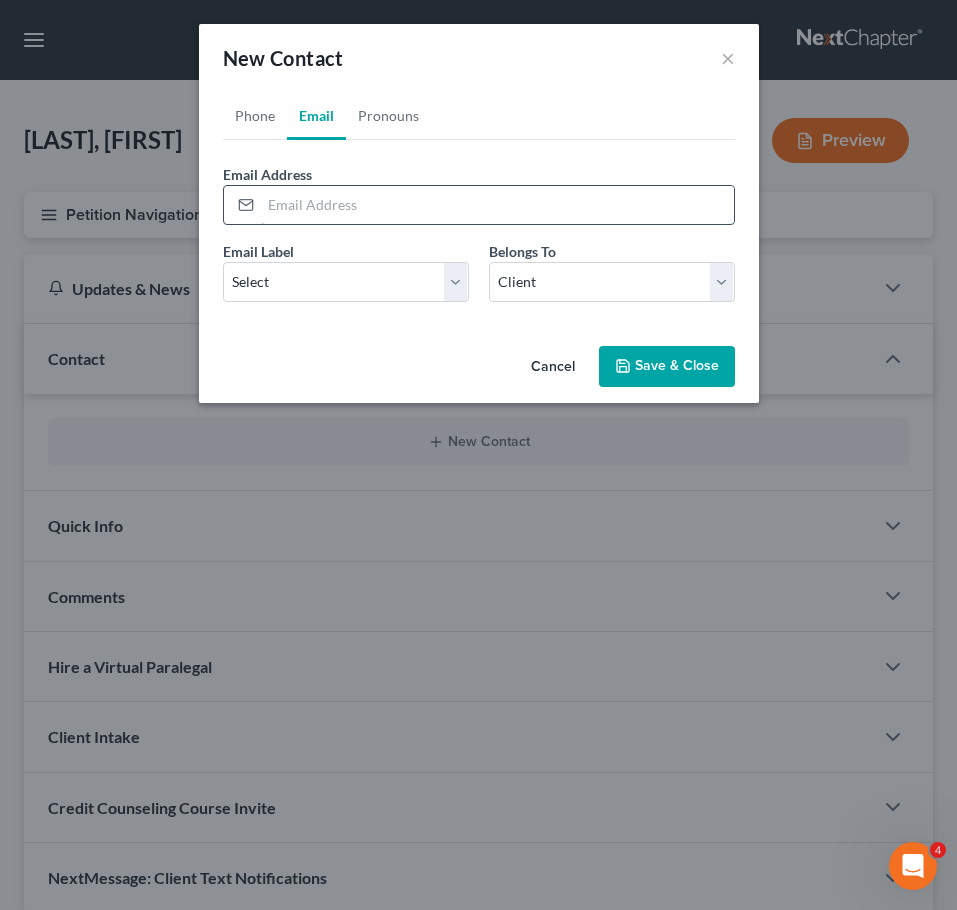 click at bounding box center [497, 205] 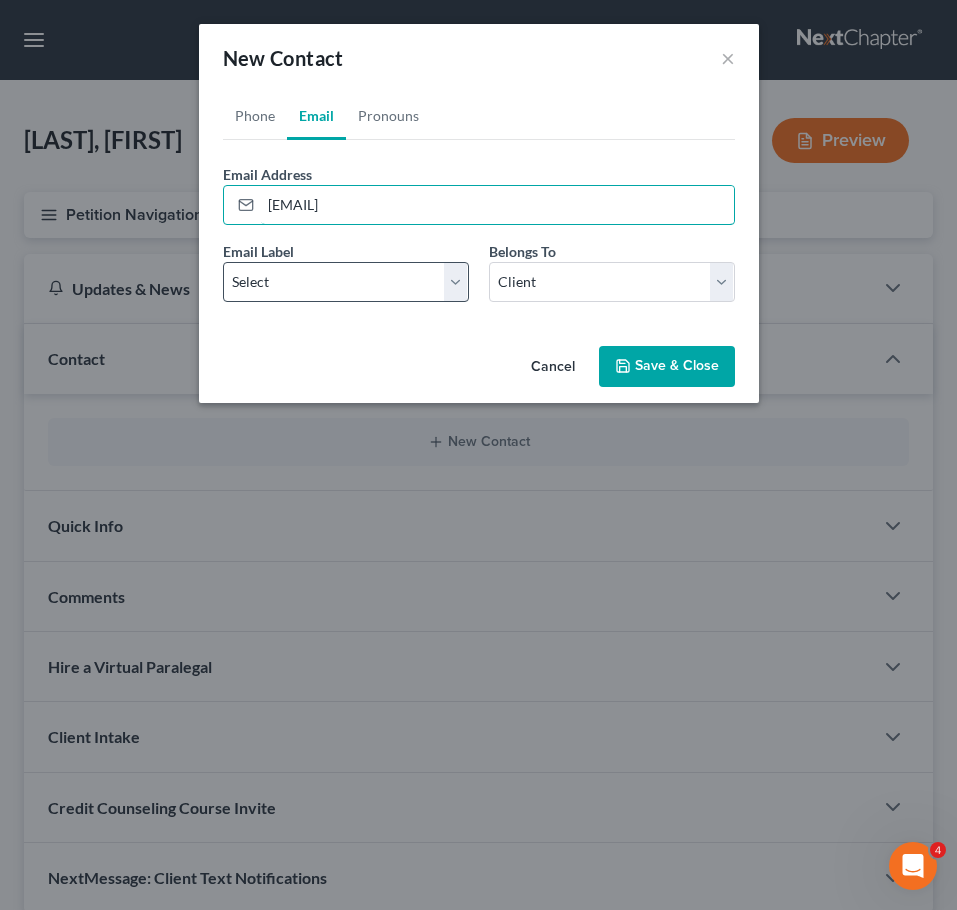 type on "[EMAIL]" 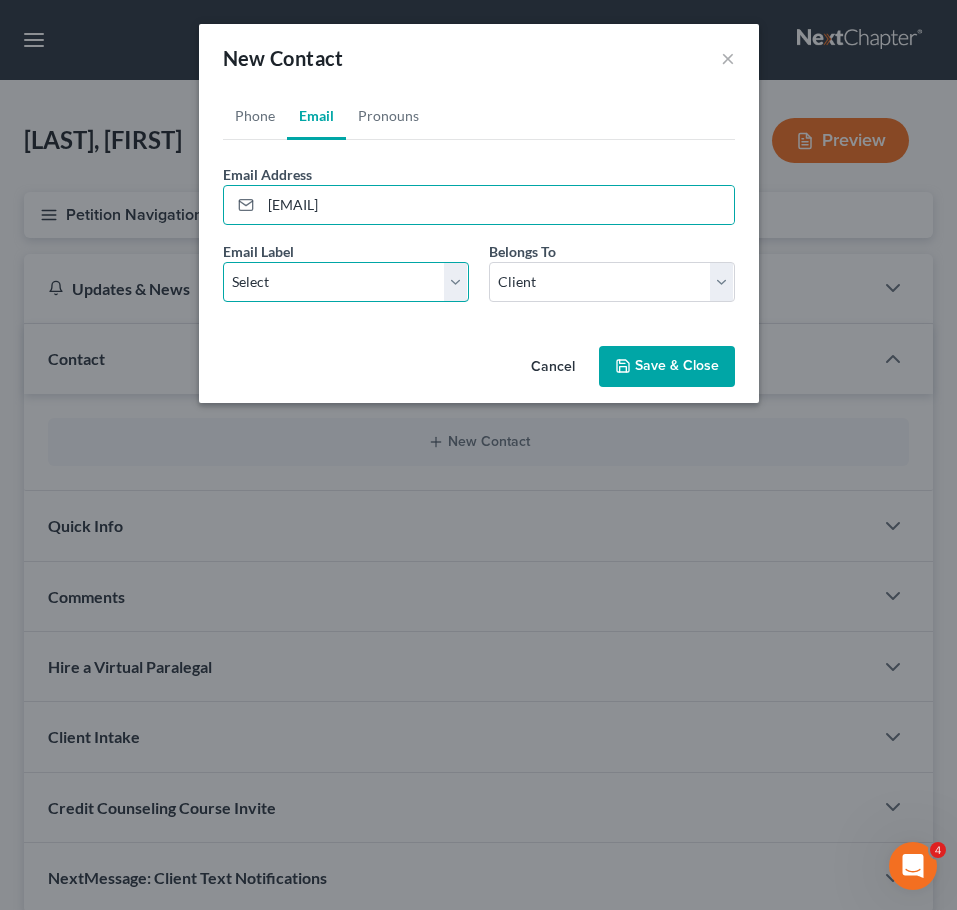 click on "Select Home Work Other" at bounding box center [346, 282] 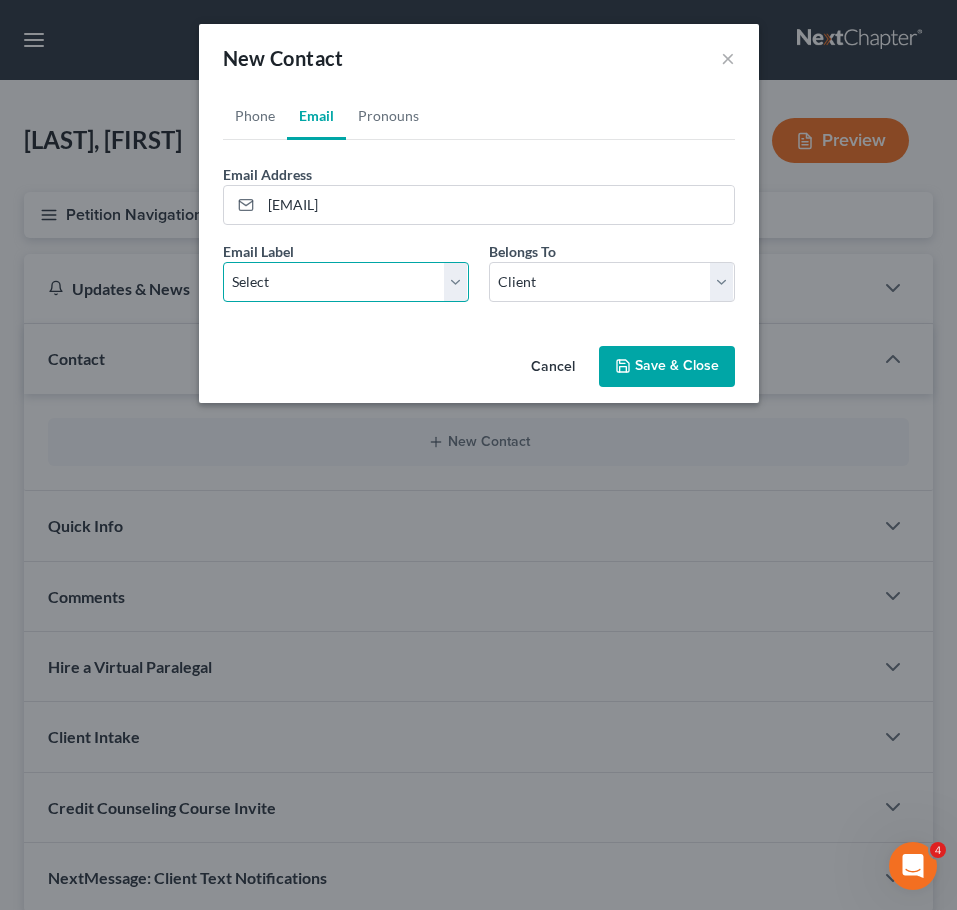 select on "0" 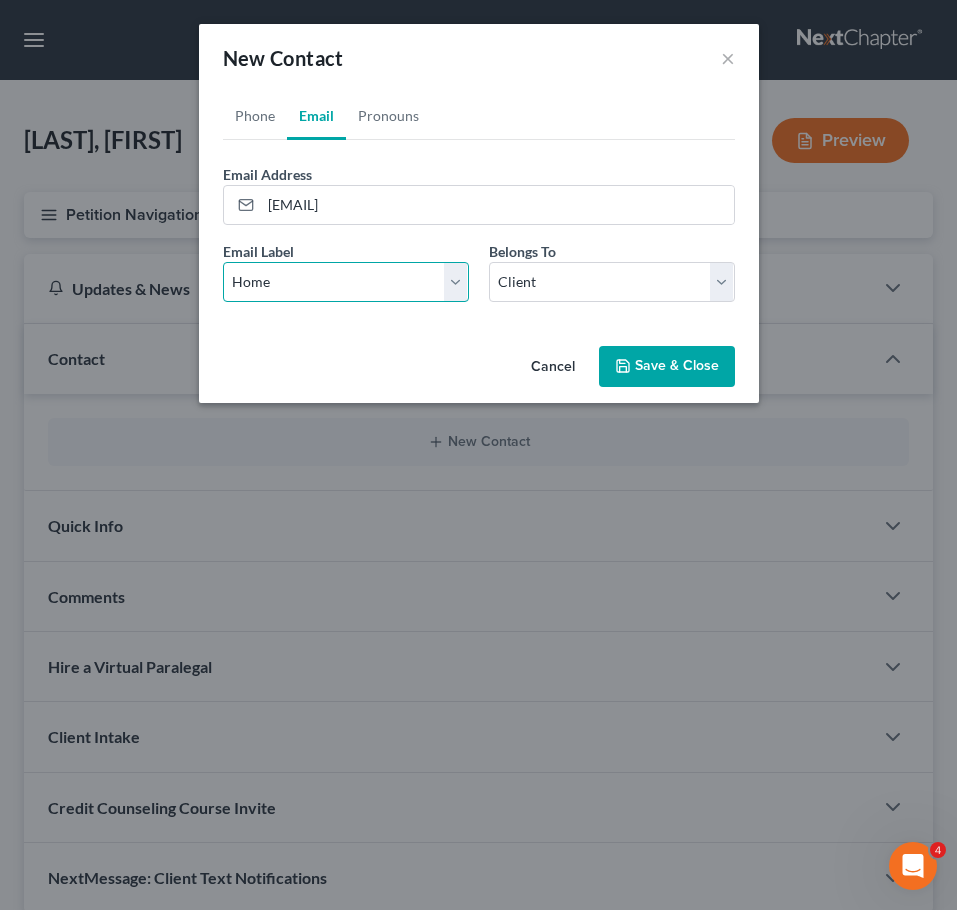 click on "Select Home Work Other" at bounding box center (346, 282) 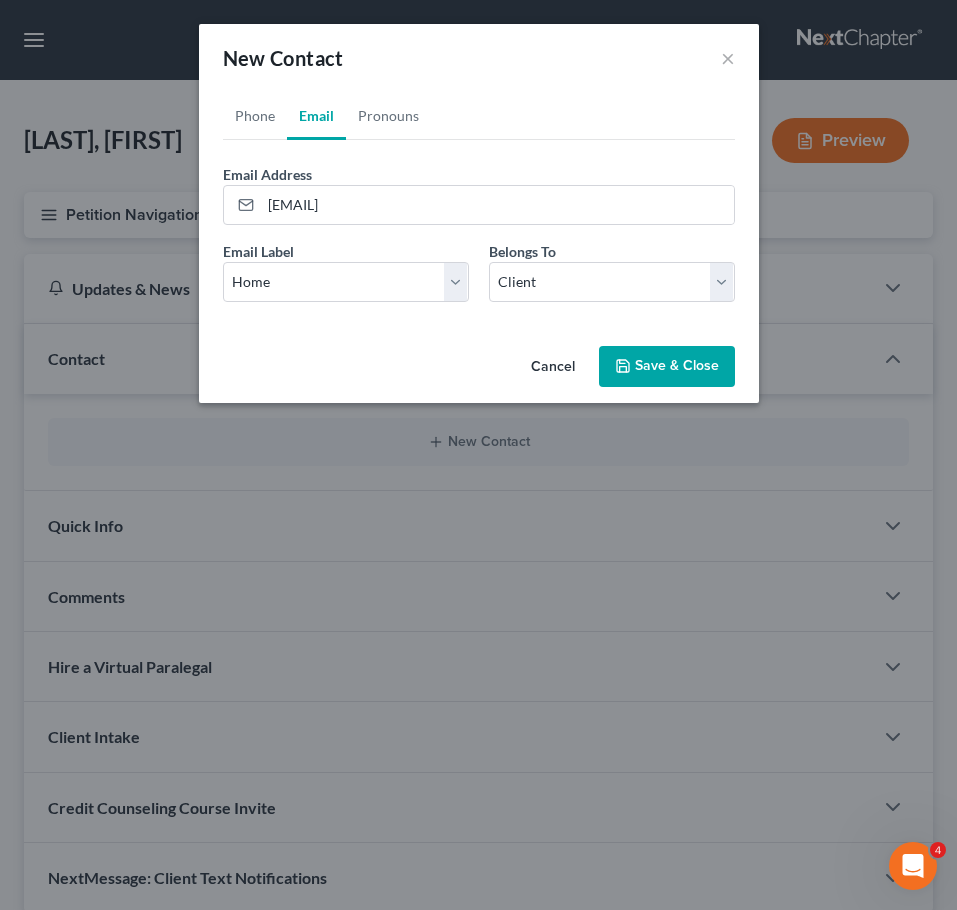 click on "Save & Close" at bounding box center (667, 367) 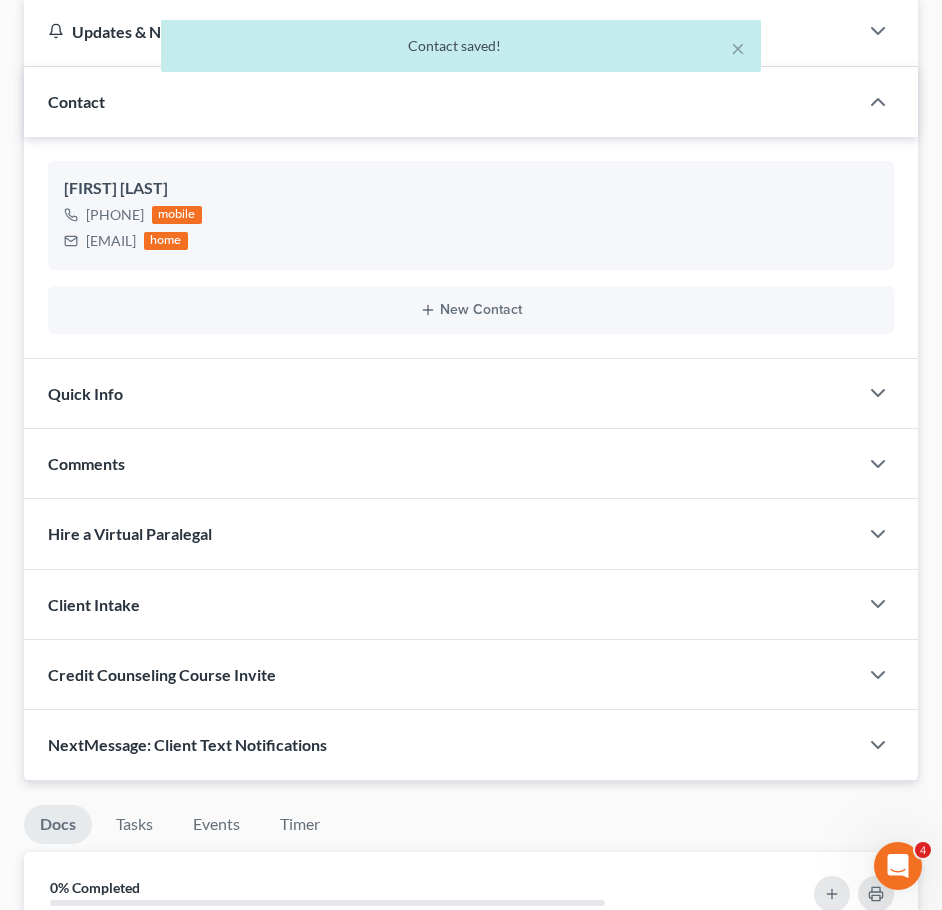 scroll, scrollTop: 258, scrollLeft: 0, axis: vertical 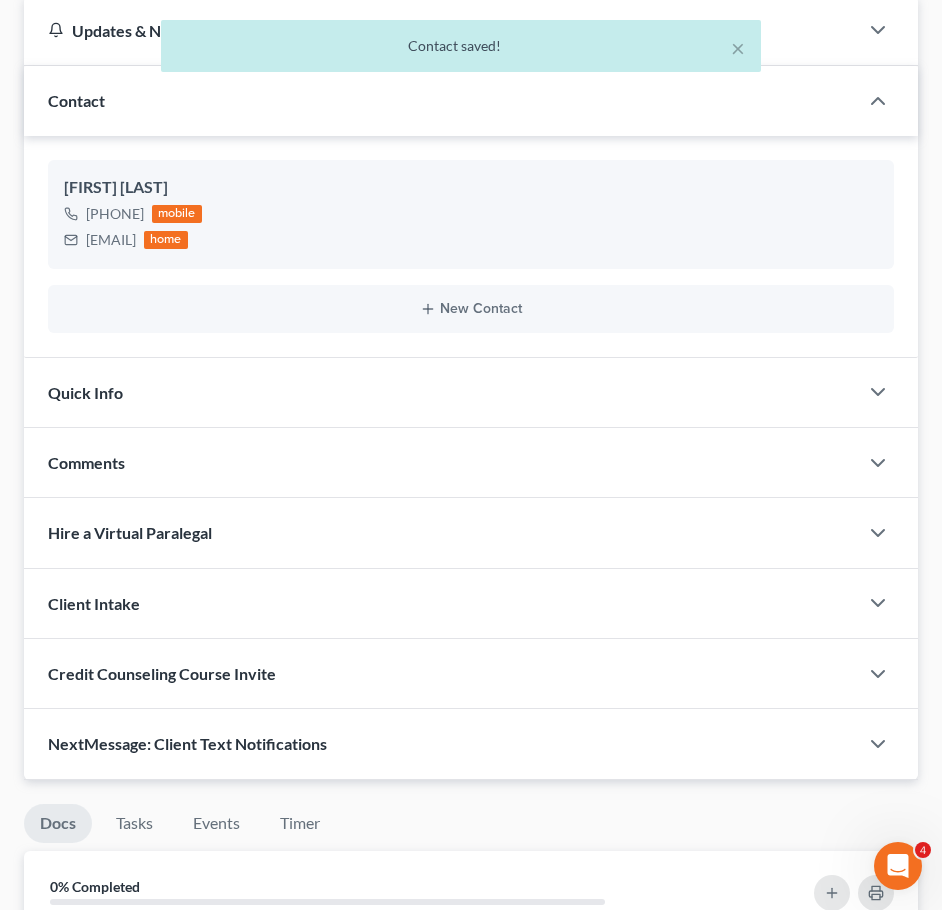 click on "Comments" at bounding box center (441, 462) 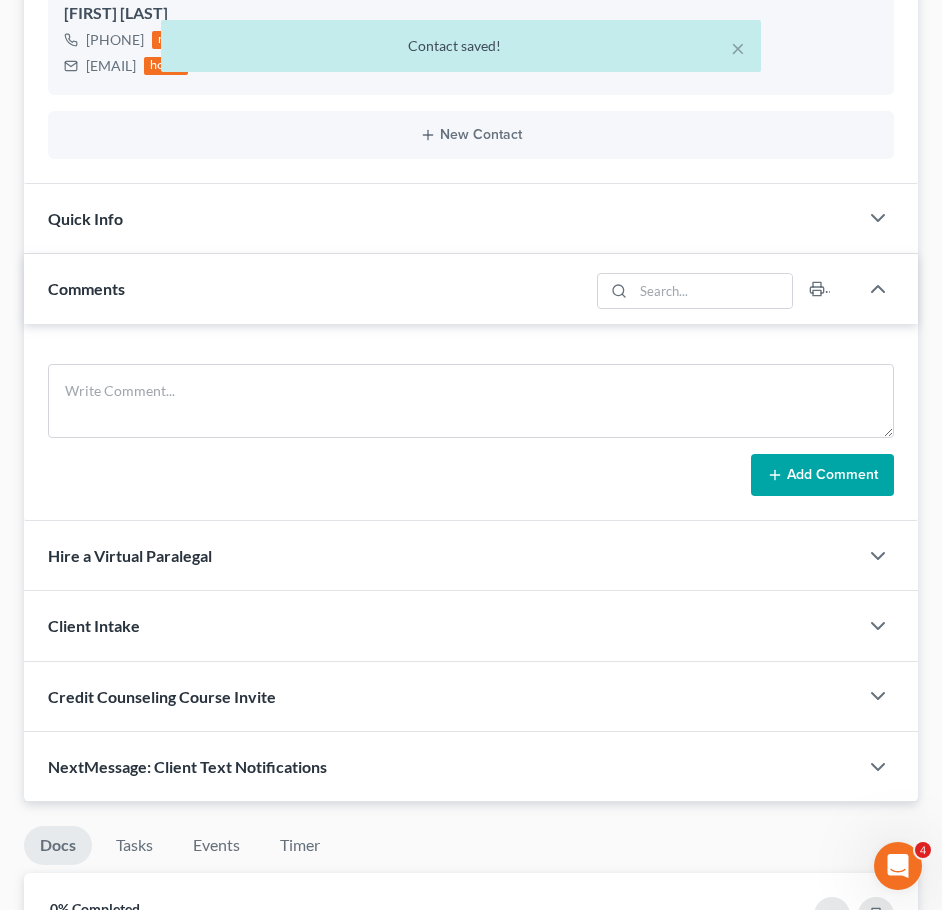 scroll, scrollTop: 434, scrollLeft: 0, axis: vertical 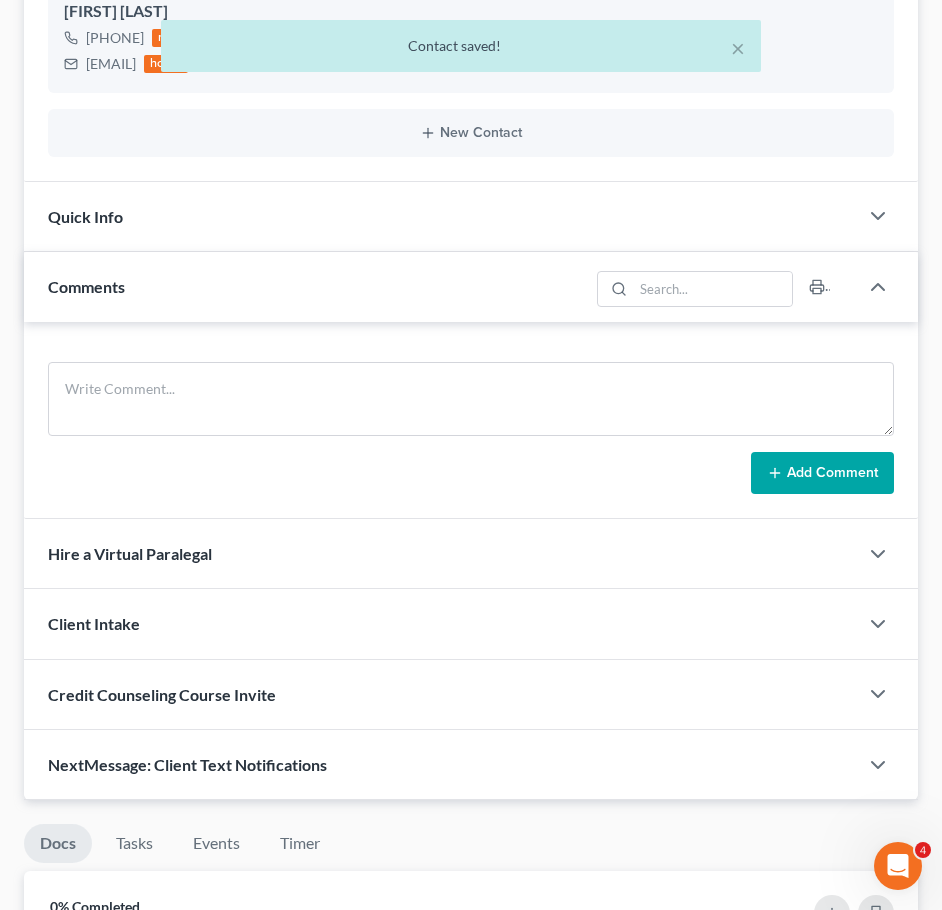 click on "Quick Info" at bounding box center (441, 216) 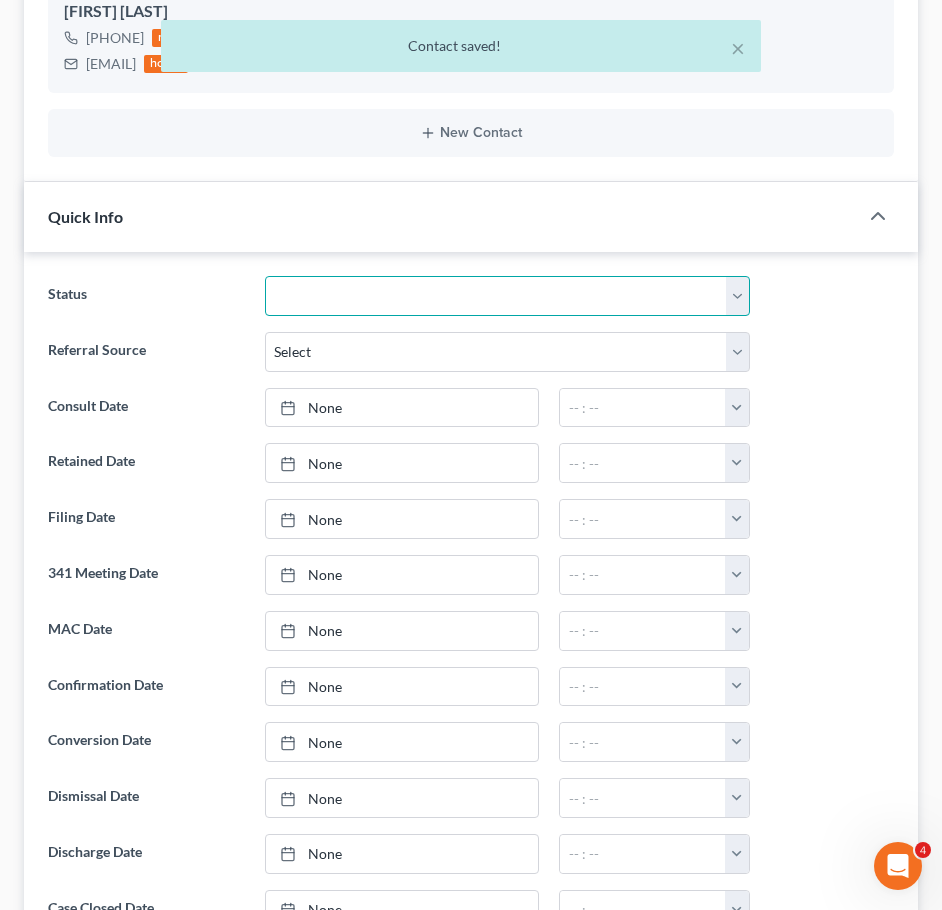 click on "Awaiting 341 Chapter 7 - Attended Meeting Confirmed Discharged Dismissed New Consult Not Retained Rejected Retained Unconfirmed Withdrawn as Counsel" at bounding box center (507, 296) 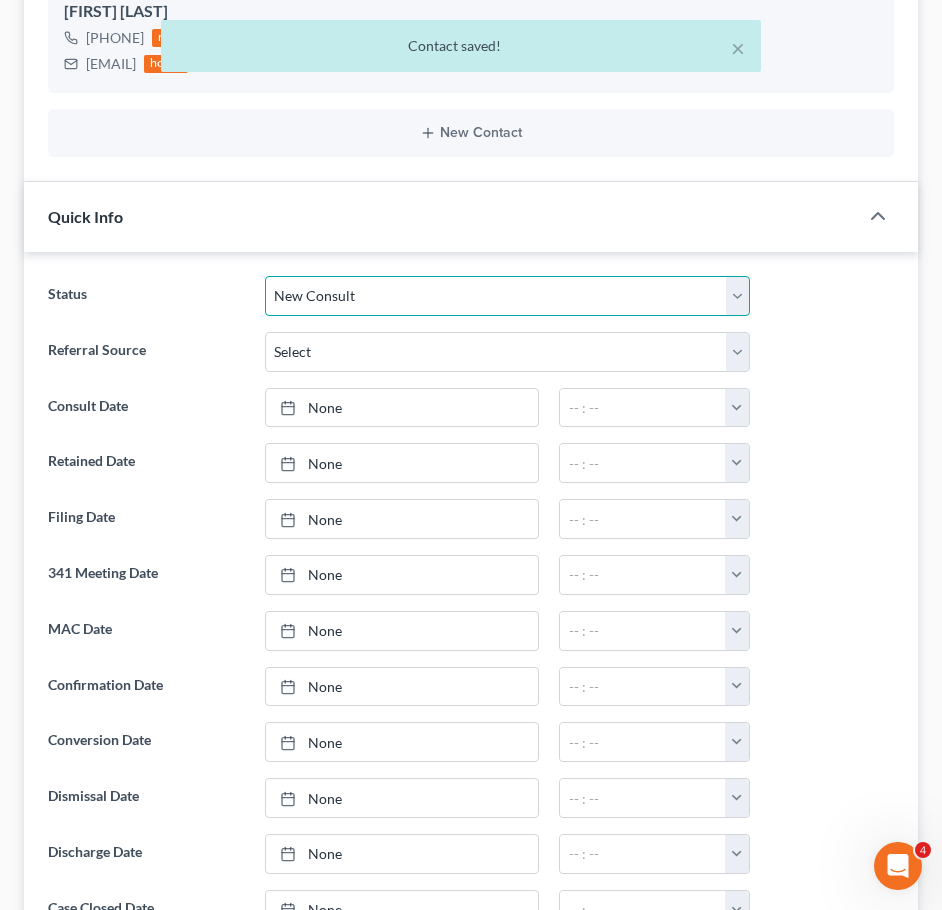 click on "Awaiting 341 Chapter 7 - Attended Meeting Confirmed Discharged Dismissed New Consult Not Retained Rejected Retained Unconfirmed Withdrawn as Counsel" at bounding box center (507, 296) 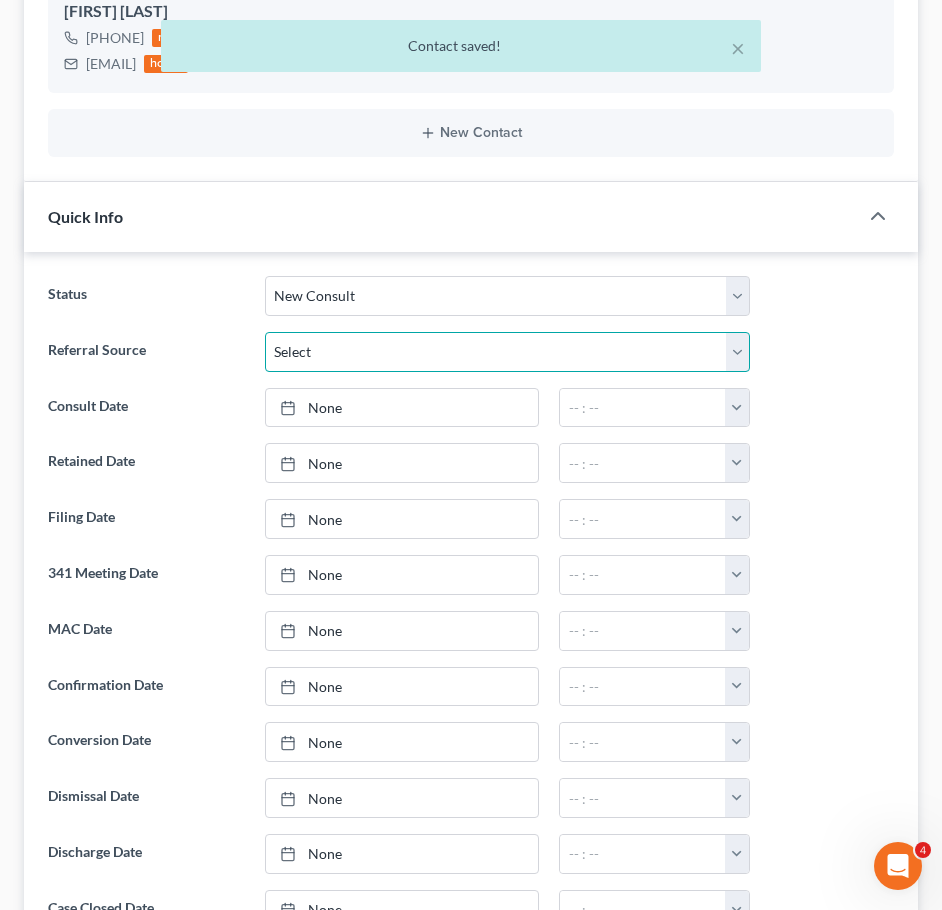click on "Select Word Of Mouth Previous Clients Direct Mail Website Google Search Modern Attorney Other (specify)" at bounding box center (507, 352) 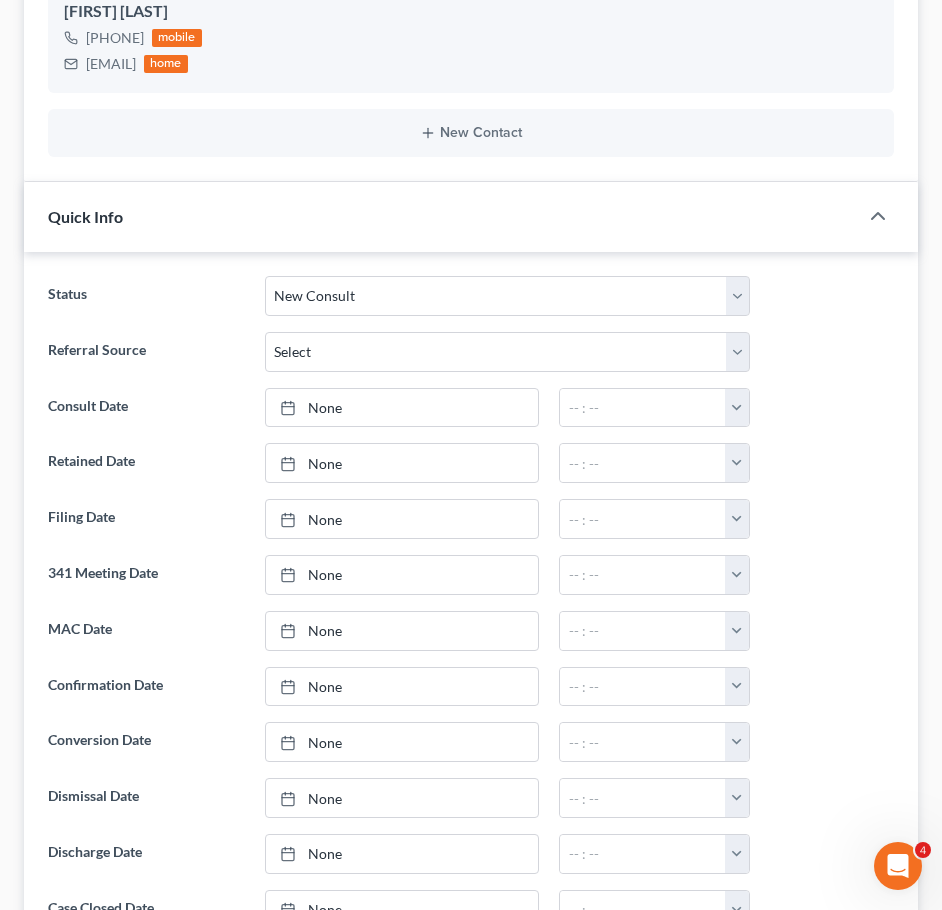 click on "Consult Date" at bounding box center (146, 408) 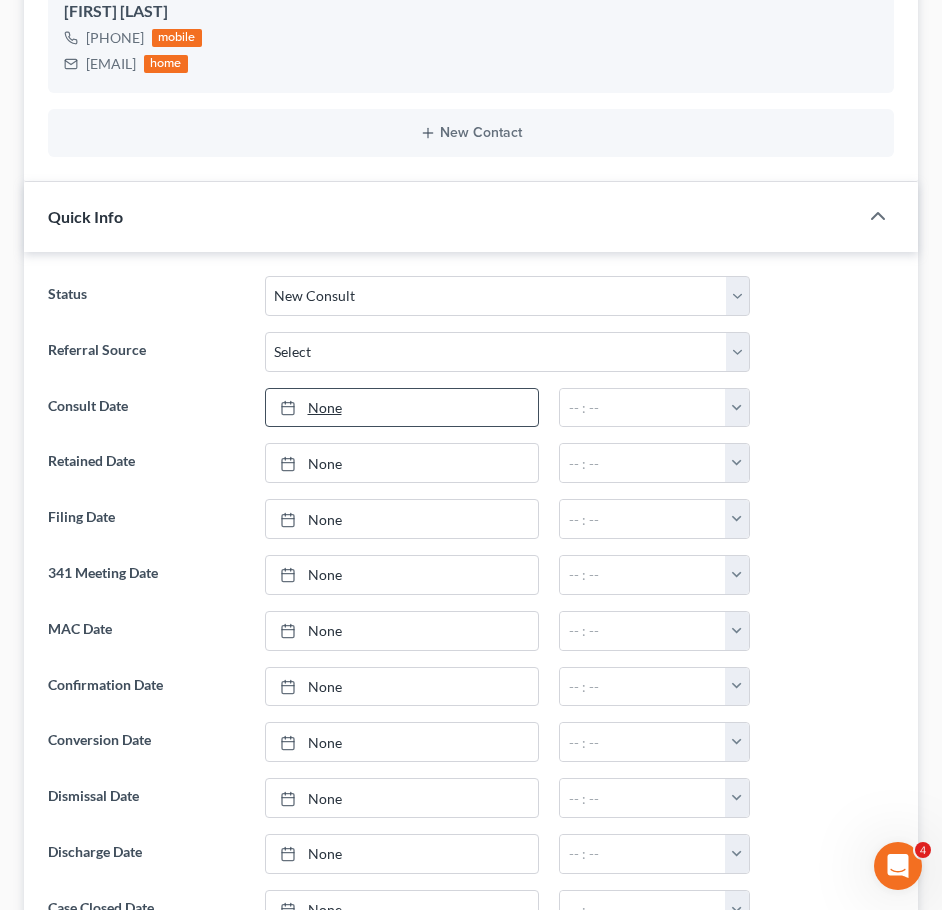 click on "None" at bounding box center [402, 408] 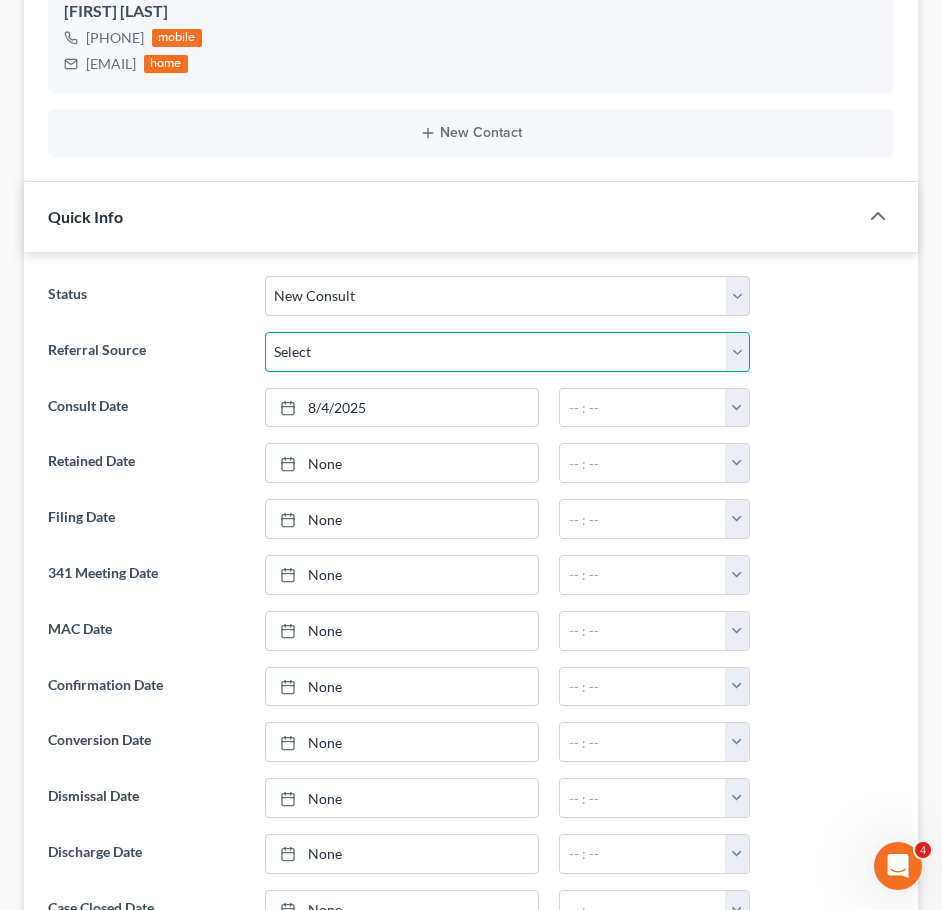 click on "Select Word Of Mouth Previous Clients Direct Mail Website Google Search Modern Attorney Other (specify)" at bounding box center [507, 352] 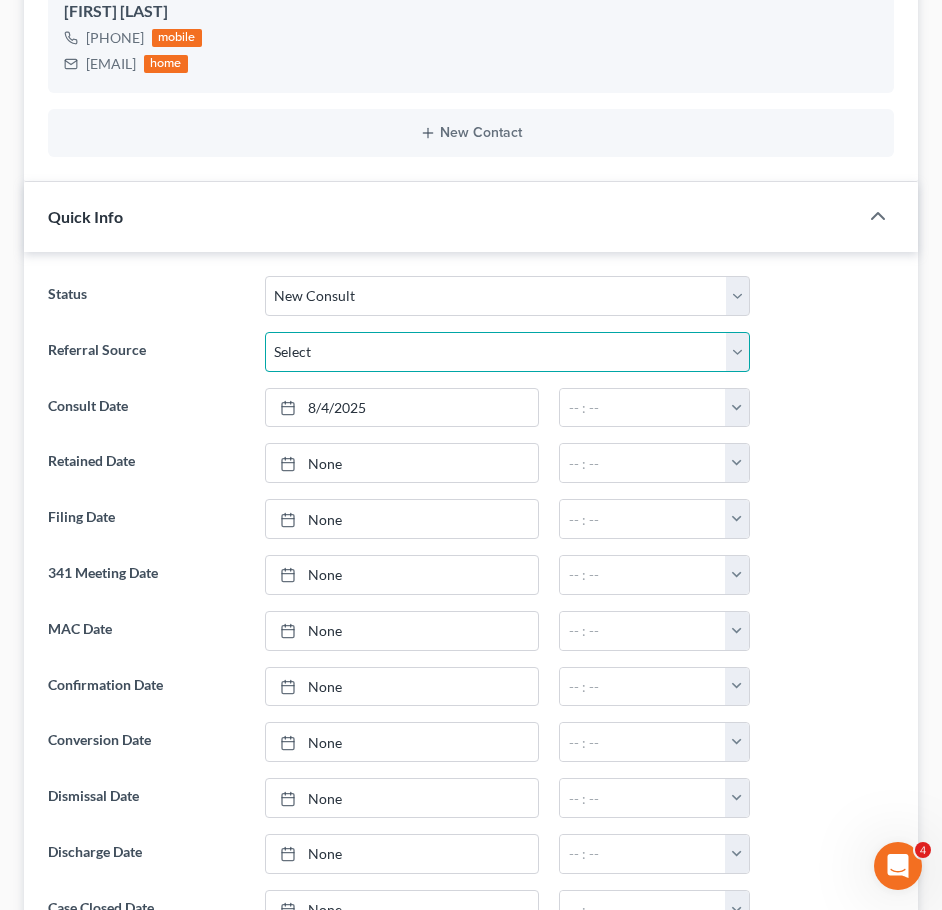 select on "4" 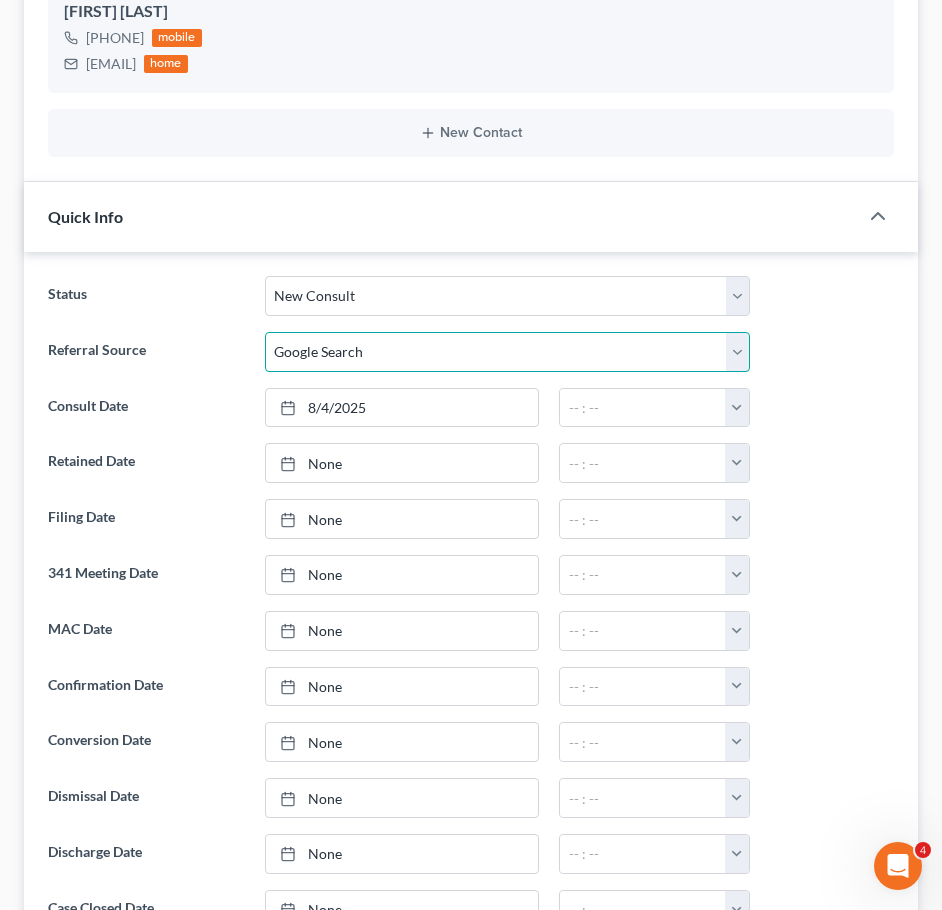 click on "Select Word Of Mouth Previous Clients Direct Mail Website Google Search Modern Attorney Other (specify)" at bounding box center (507, 352) 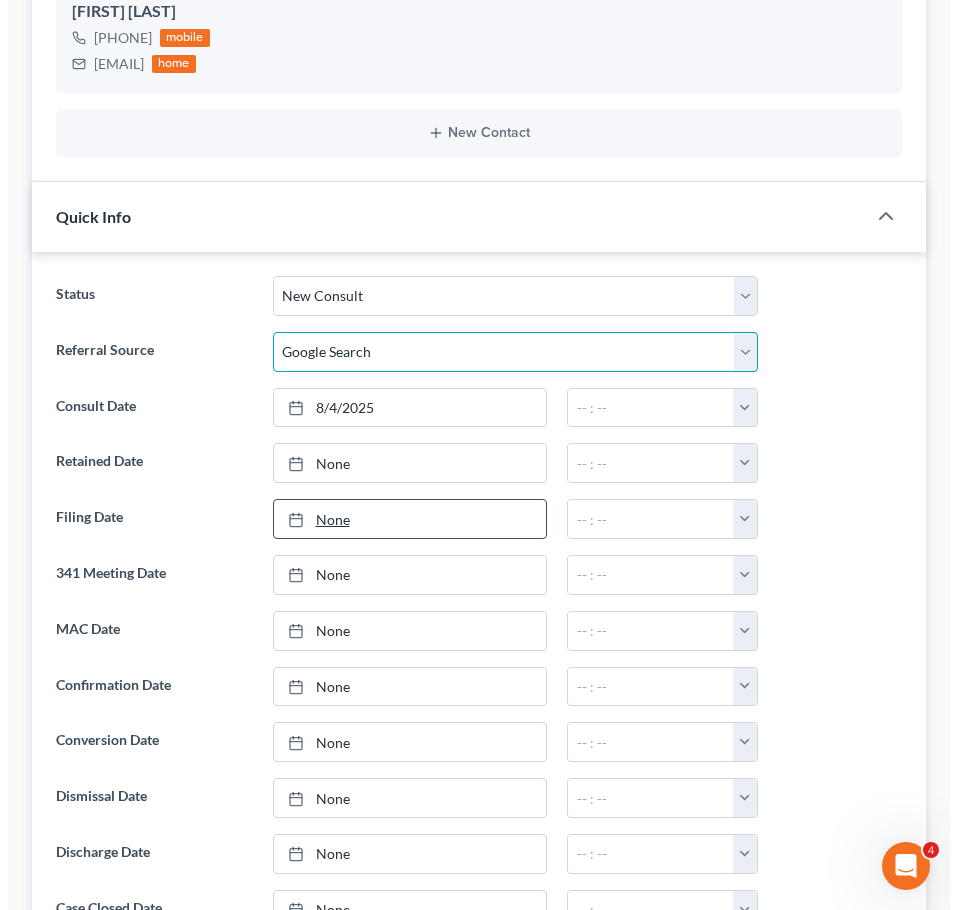 scroll, scrollTop: 0, scrollLeft: 0, axis: both 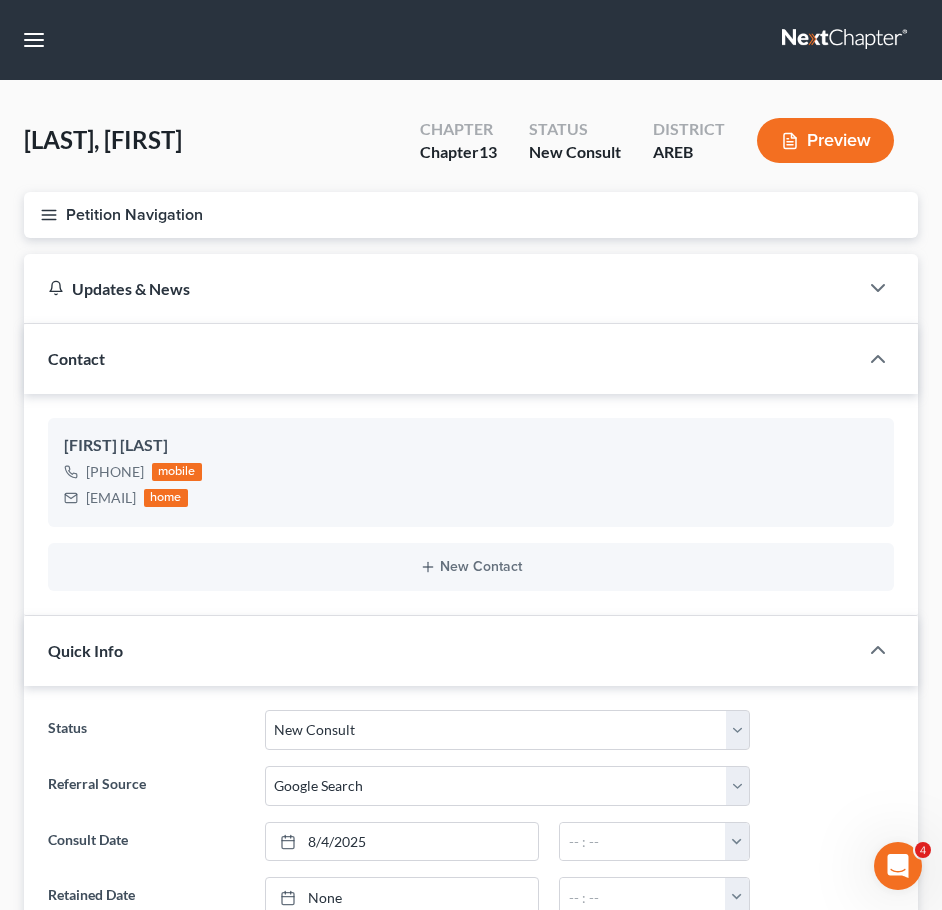 click on "Petition Navigation" at bounding box center (471, 215) 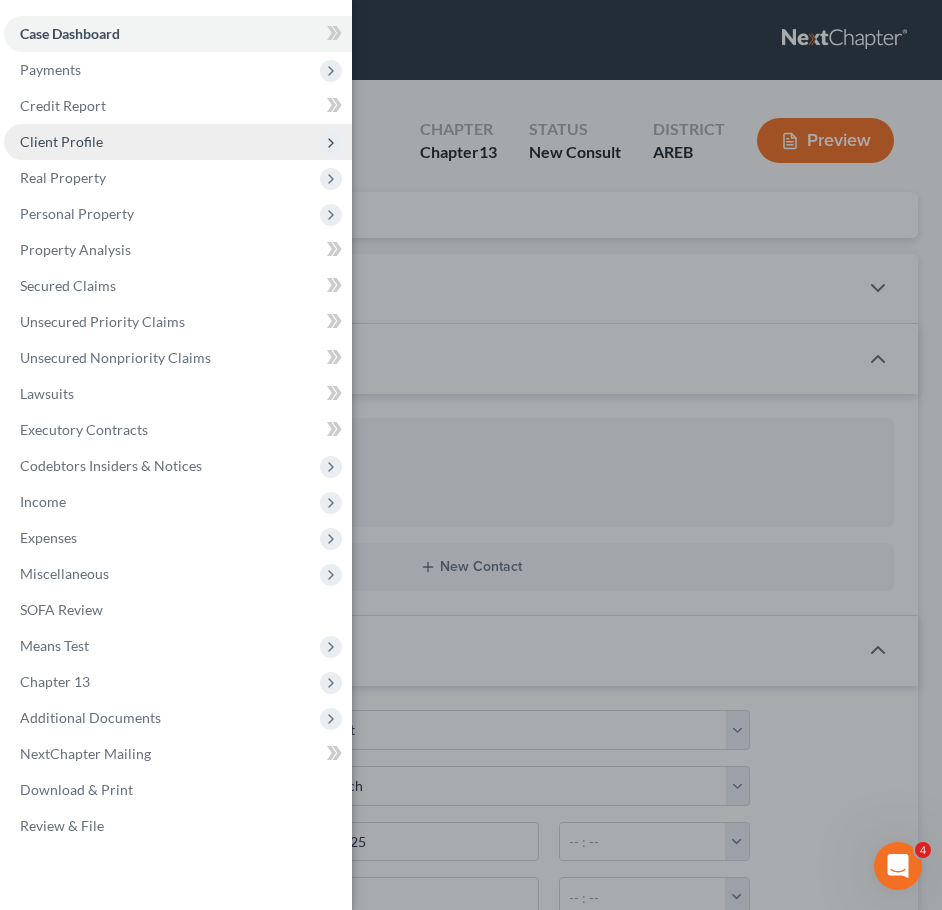 click on "Client Profile" at bounding box center [61, 141] 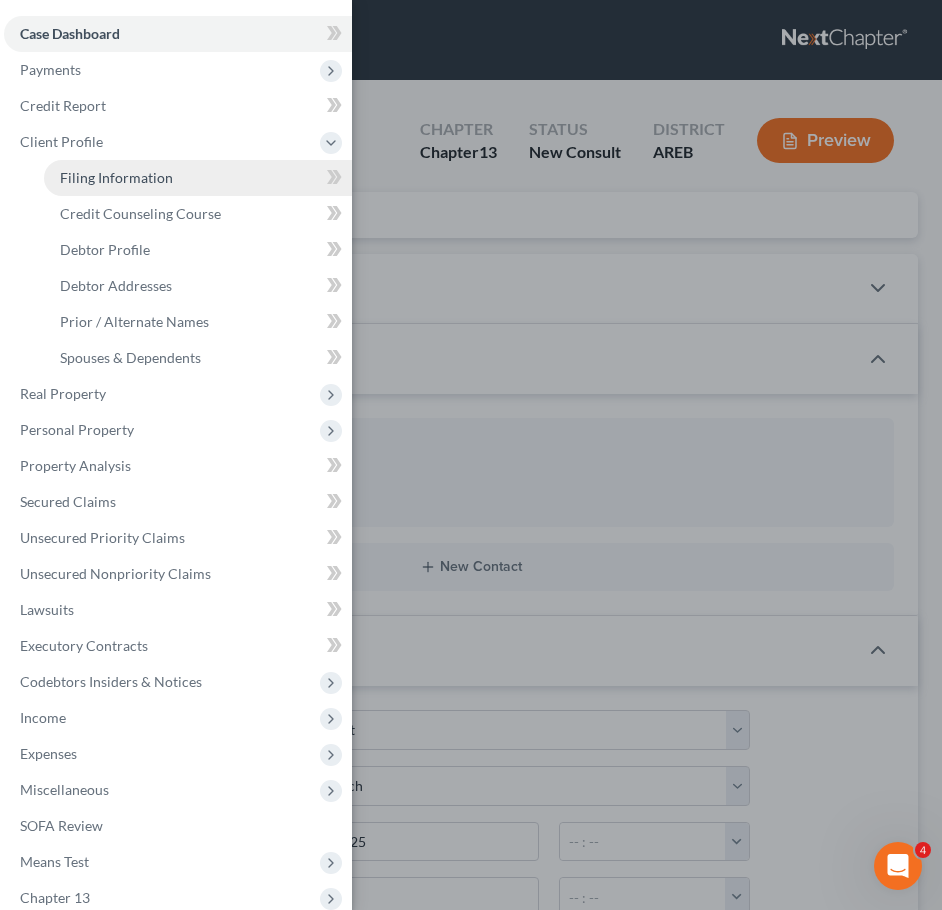 click on "Filing Information" at bounding box center (116, 177) 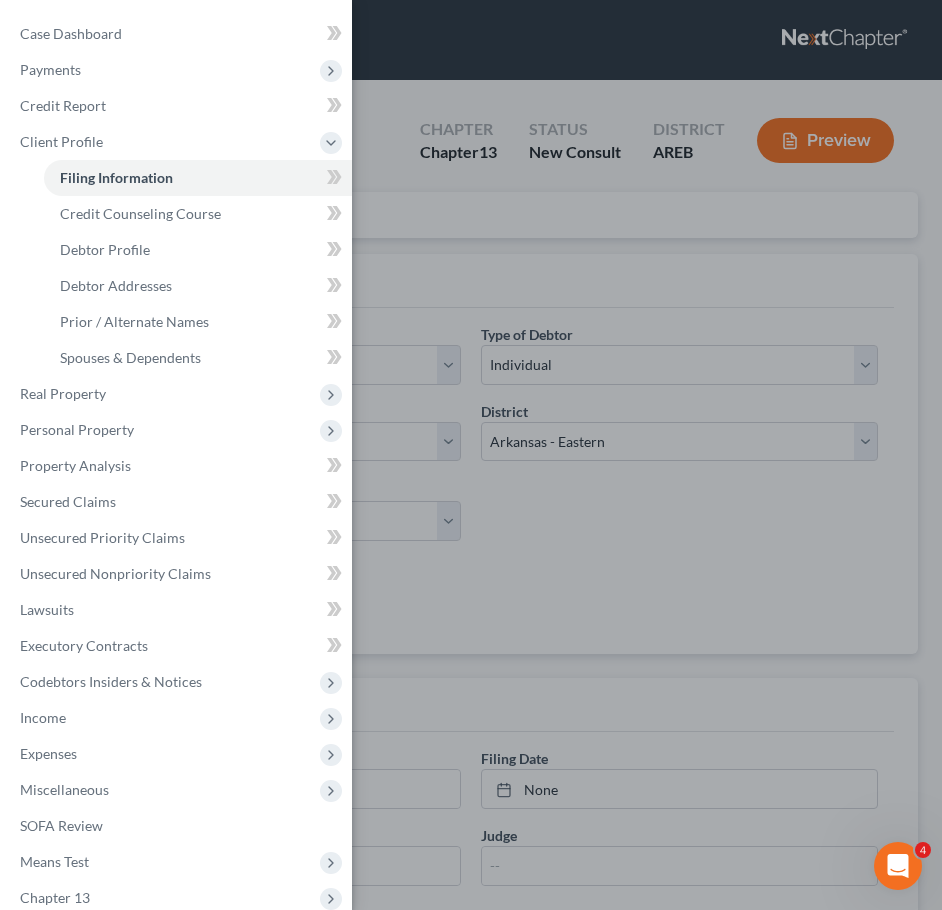 click on "Case Dashboard
Payments
Invoices
Payments
Payments
Credit Report
Client Profile" at bounding box center (471, 455) 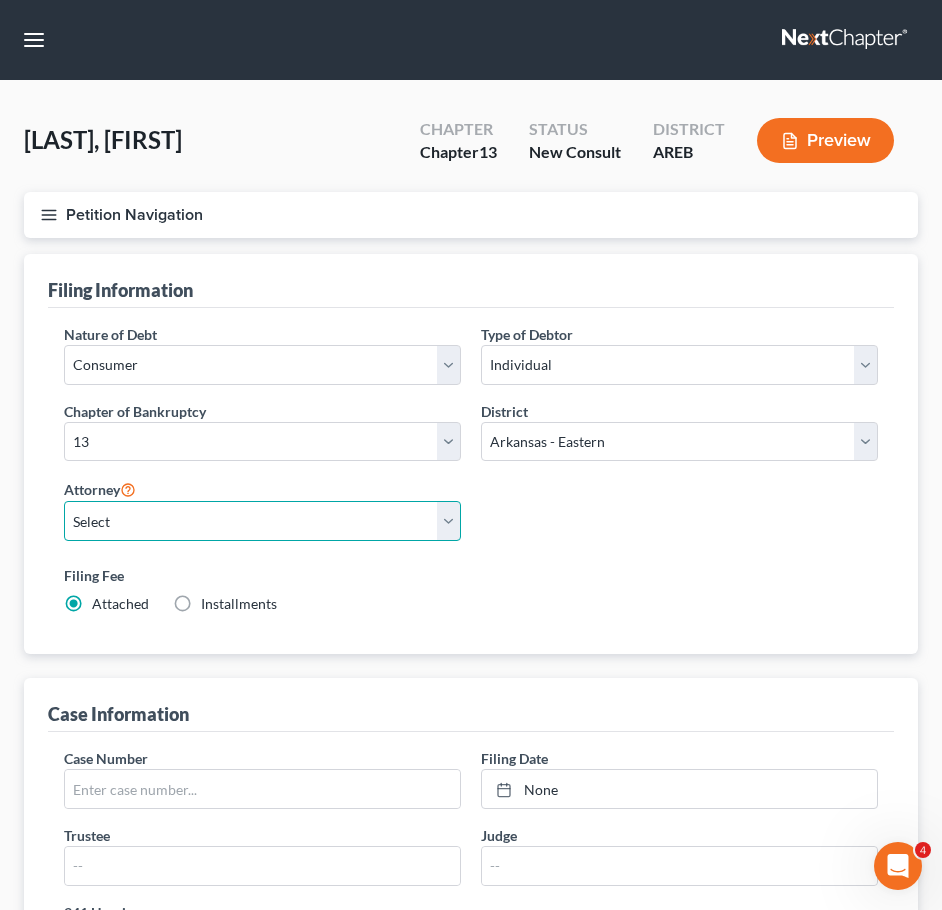 click on "Select Samantha Lambert - AREB Samantha Lambert - ARWB Ben D. Perry - AREB Ben D. Perry - ARWB" at bounding box center (262, 521) 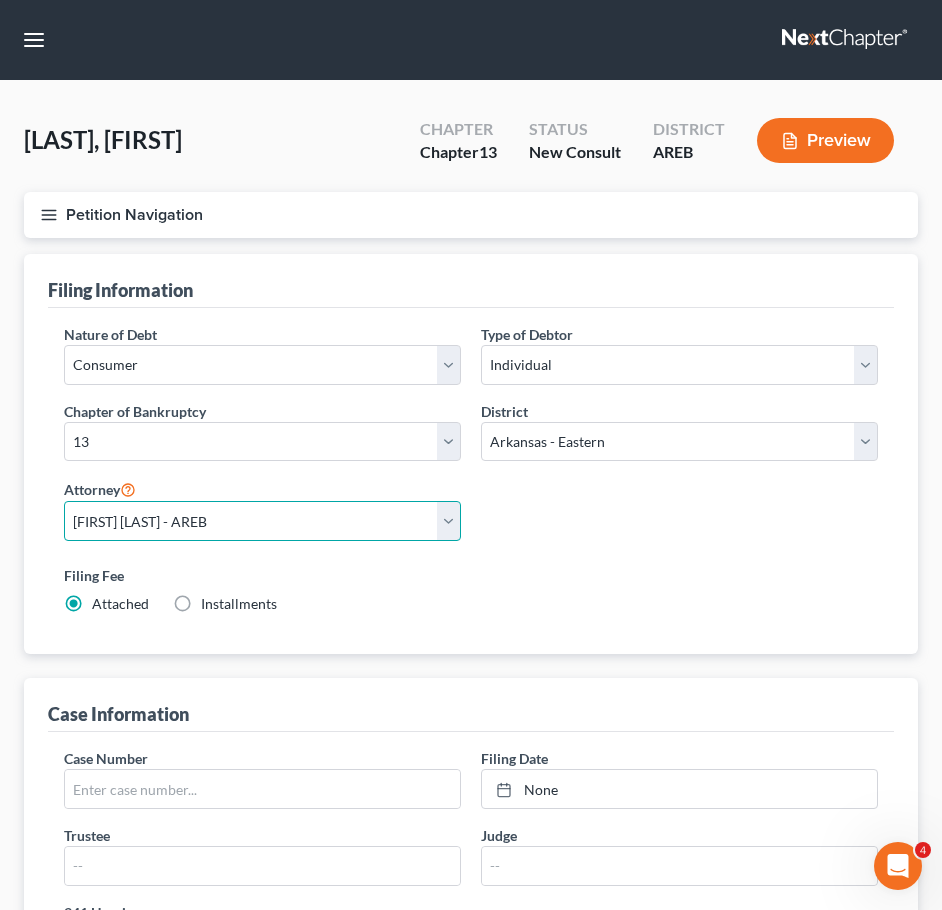 click on "Select Samantha Lambert - AREB Samantha Lambert - ARWB Ben D. Perry - AREB Ben D. Perry - ARWB" at bounding box center (262, 521) 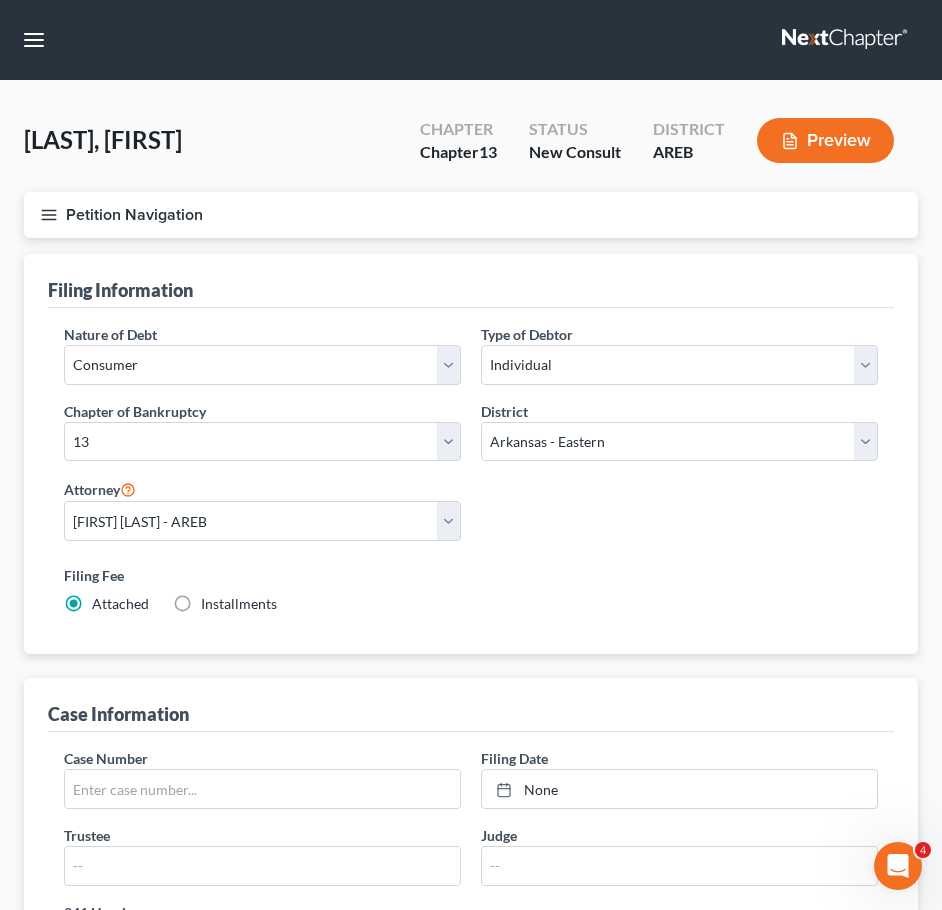 click on "Installments" at bounding box center [239, 603] 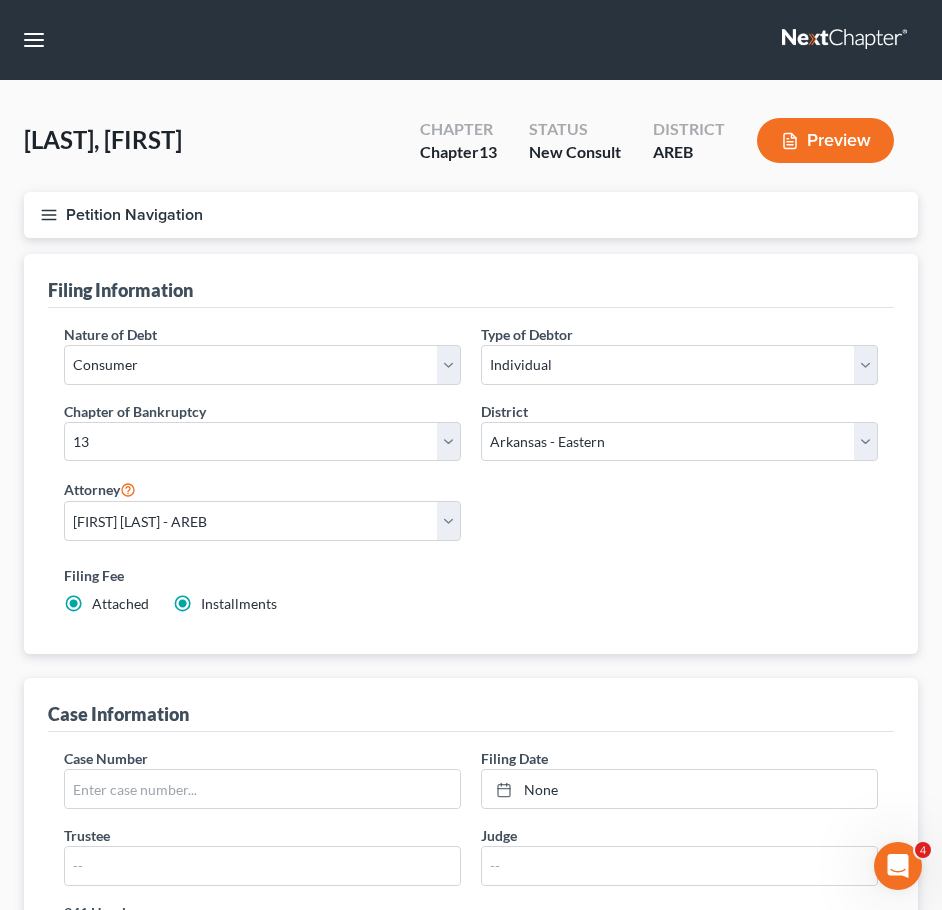 radio on "false" 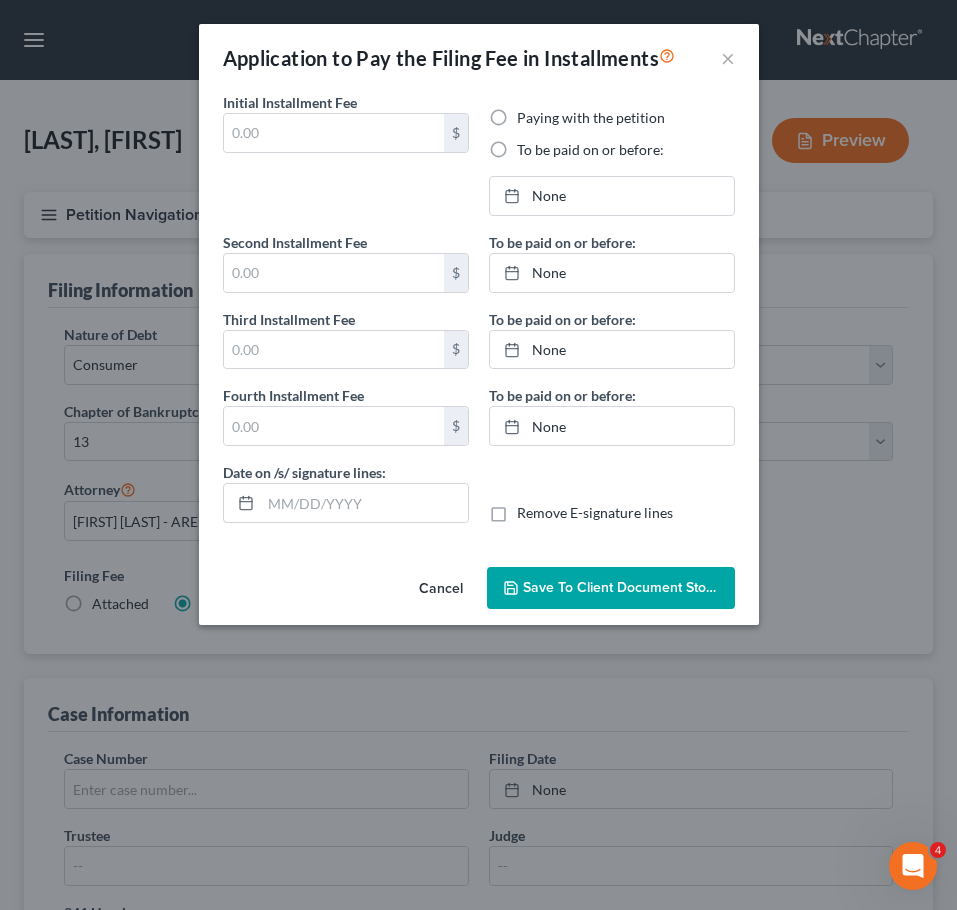 type on "0.00" 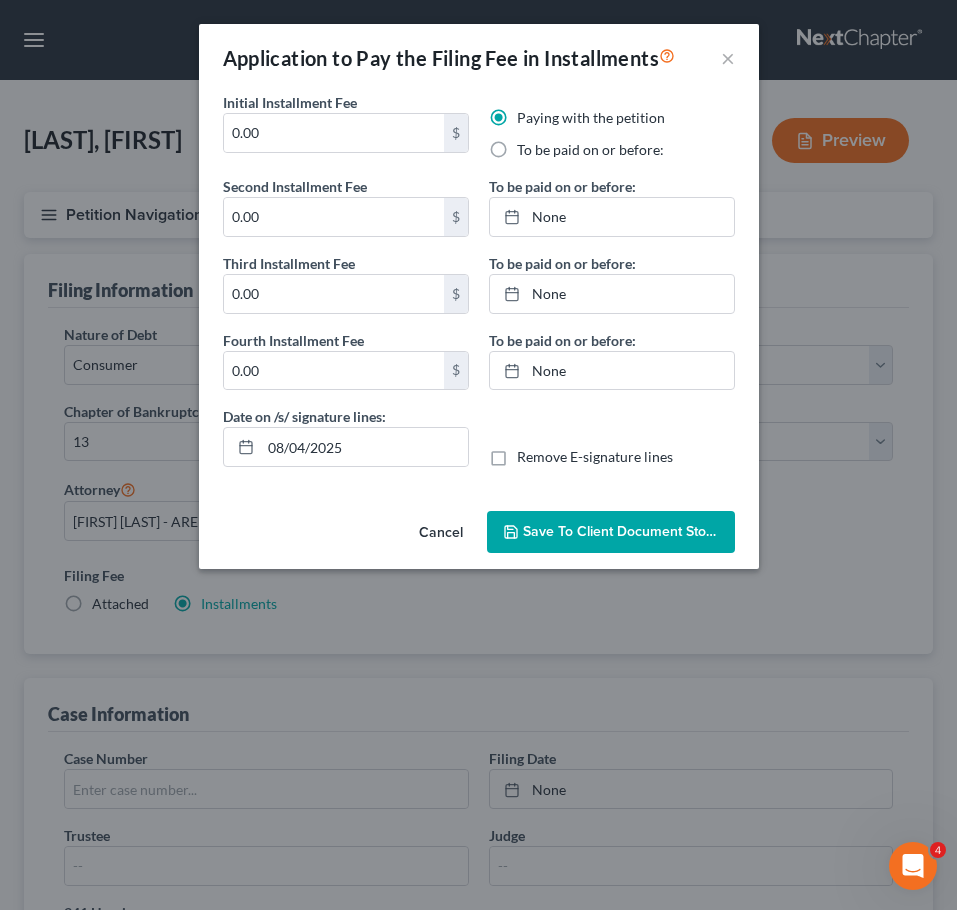 click on "Cancel" at bounding box center [441, 533] 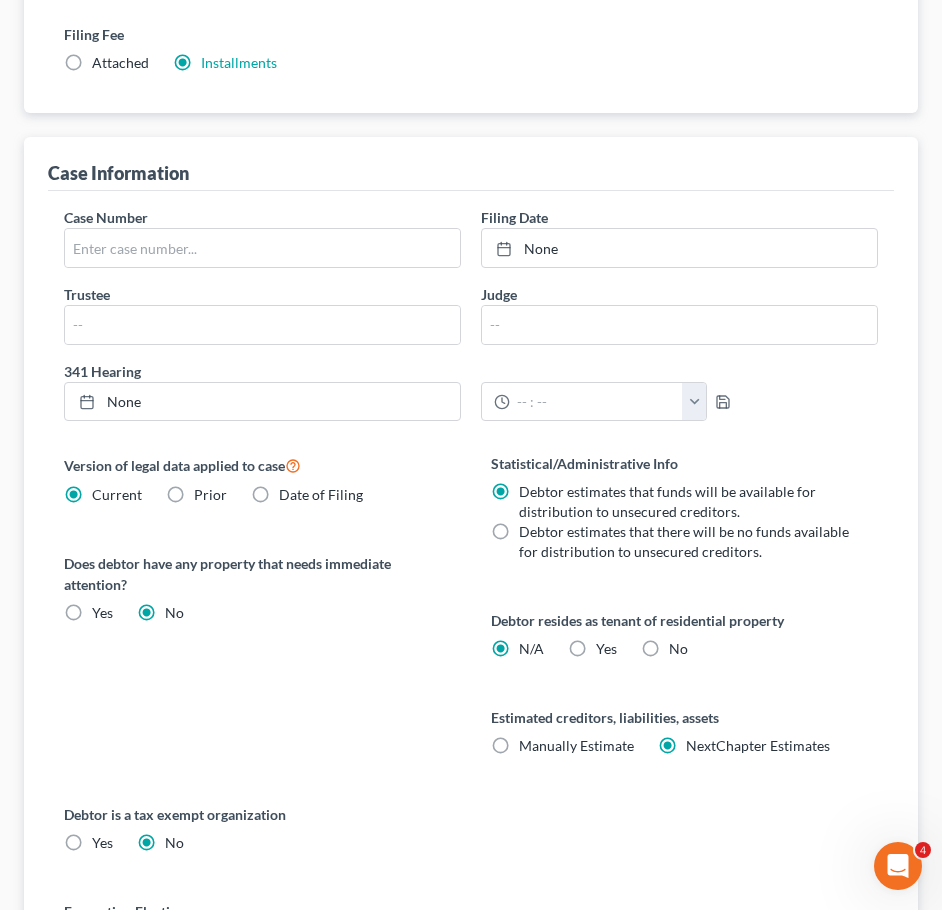 scroll, scrollTop: 769, scrollLeft: 0, axis: vertical 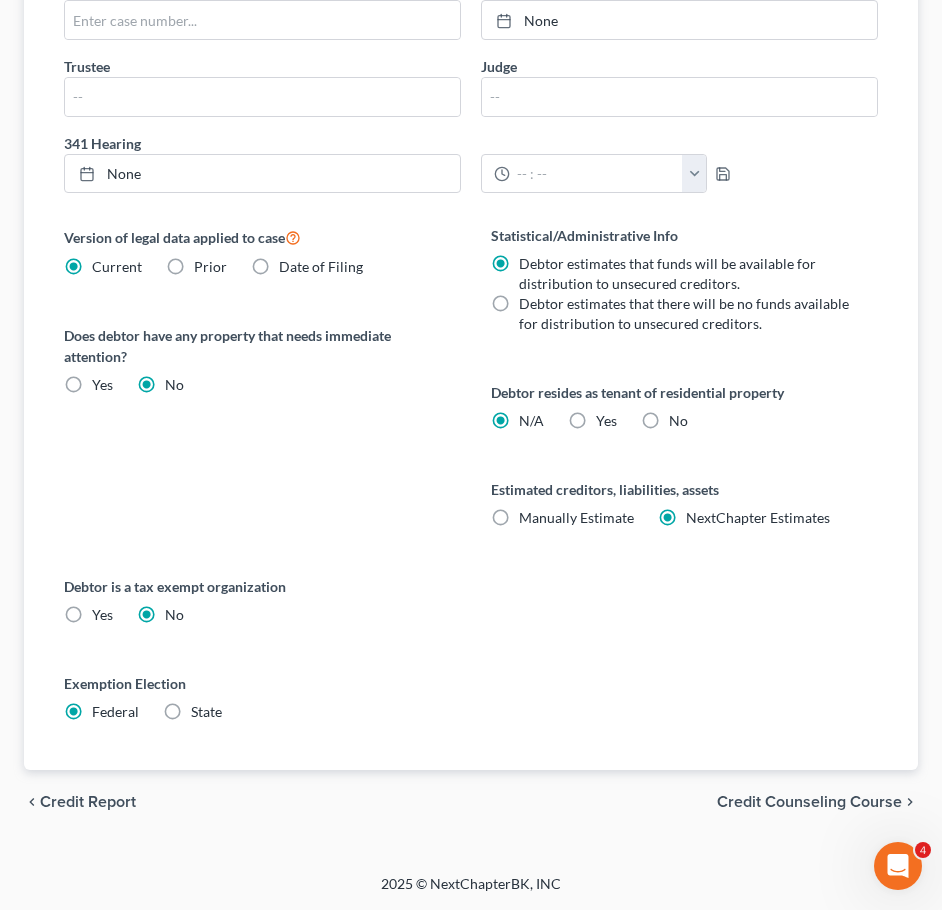 click on "Credit Counseling Course" at bounding box center [809, 802] 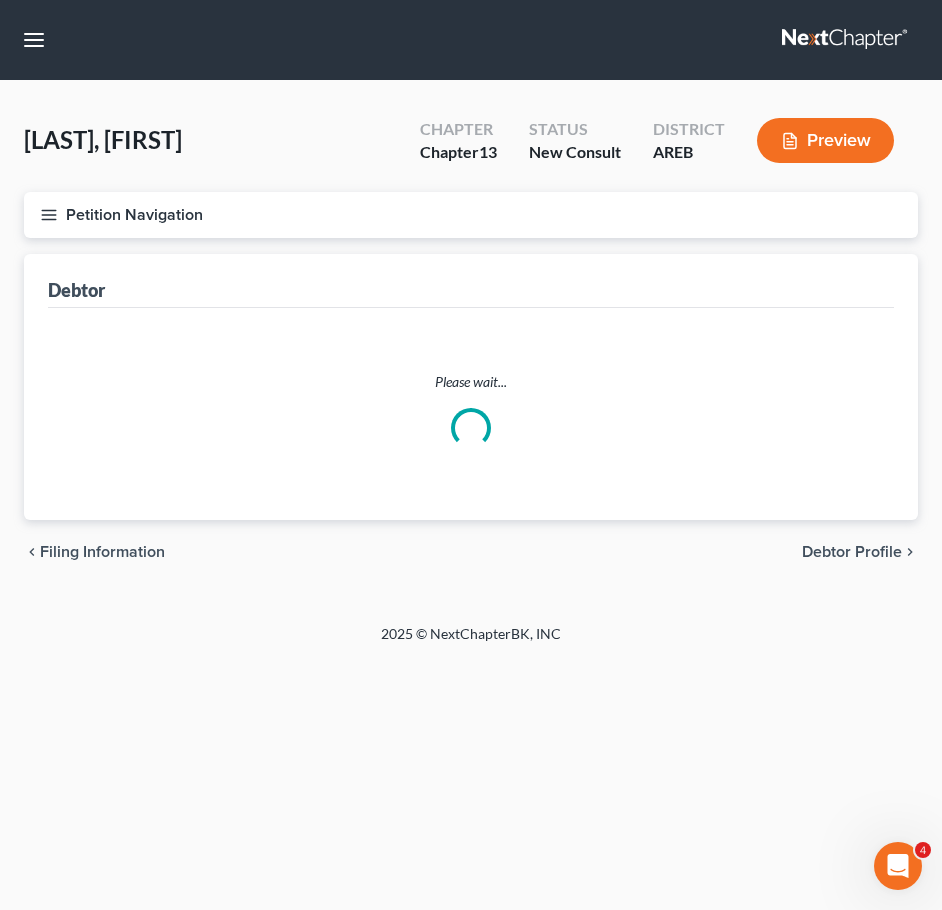 scroll, scrollTop: 0, scrollLeft: 0, axis: both 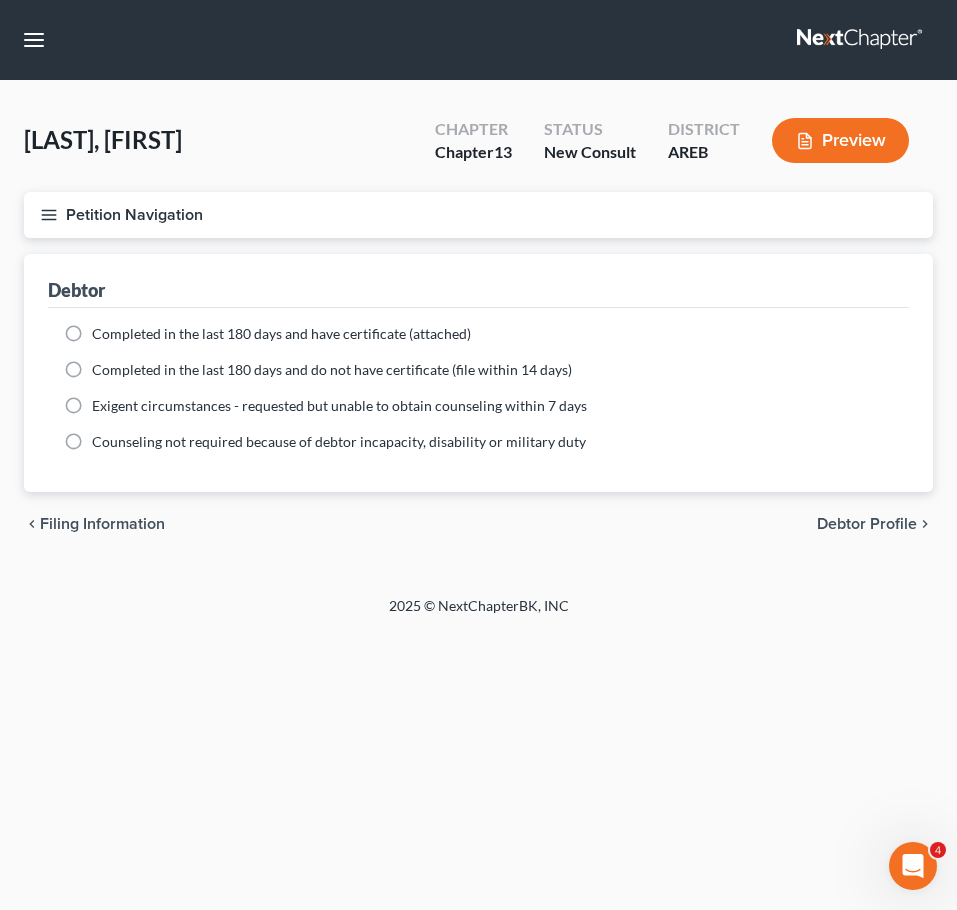 click on "Debtor Profile" at bounding box center [867, 524] 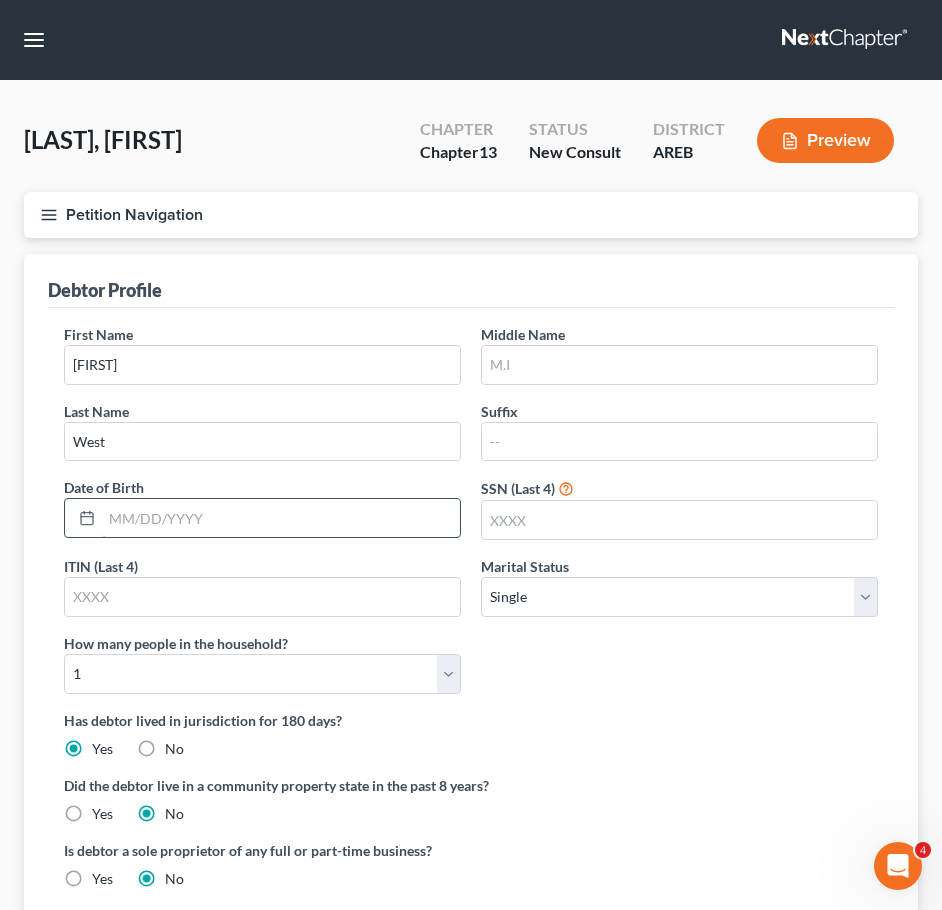 click at bounding box center [281, 518] 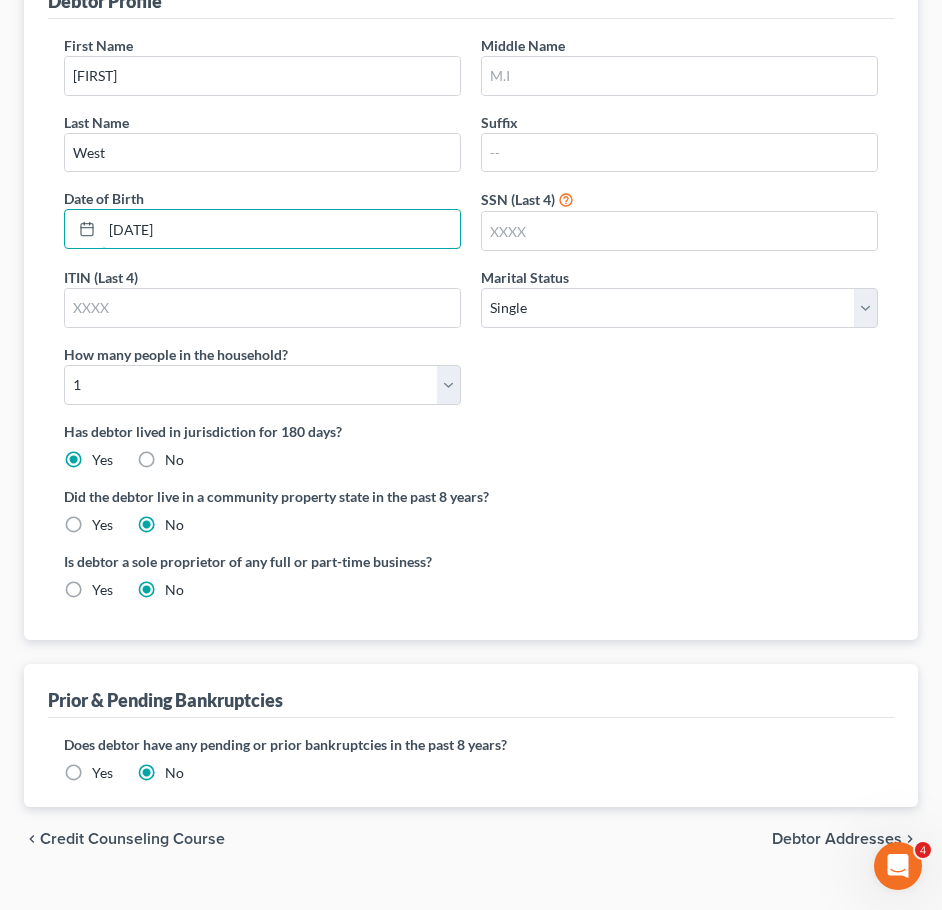 scroll, scrollTop: 326, scrollLeft: 0, axis: vertical 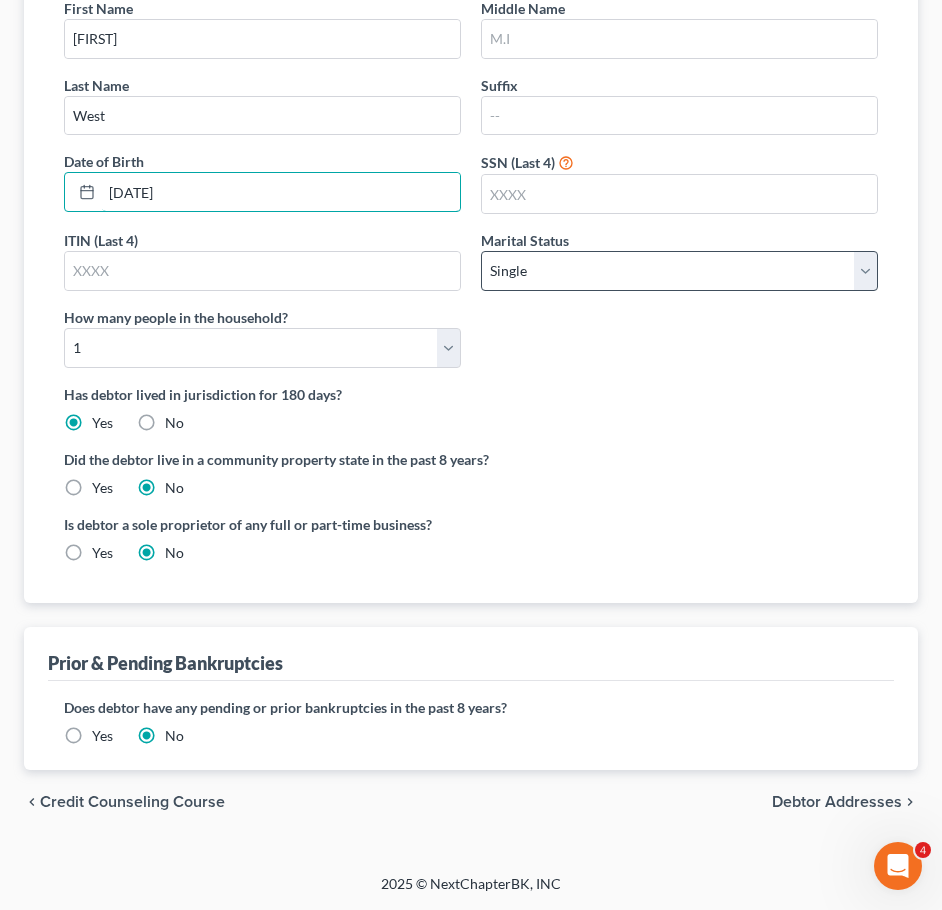 type on "[DATE]" 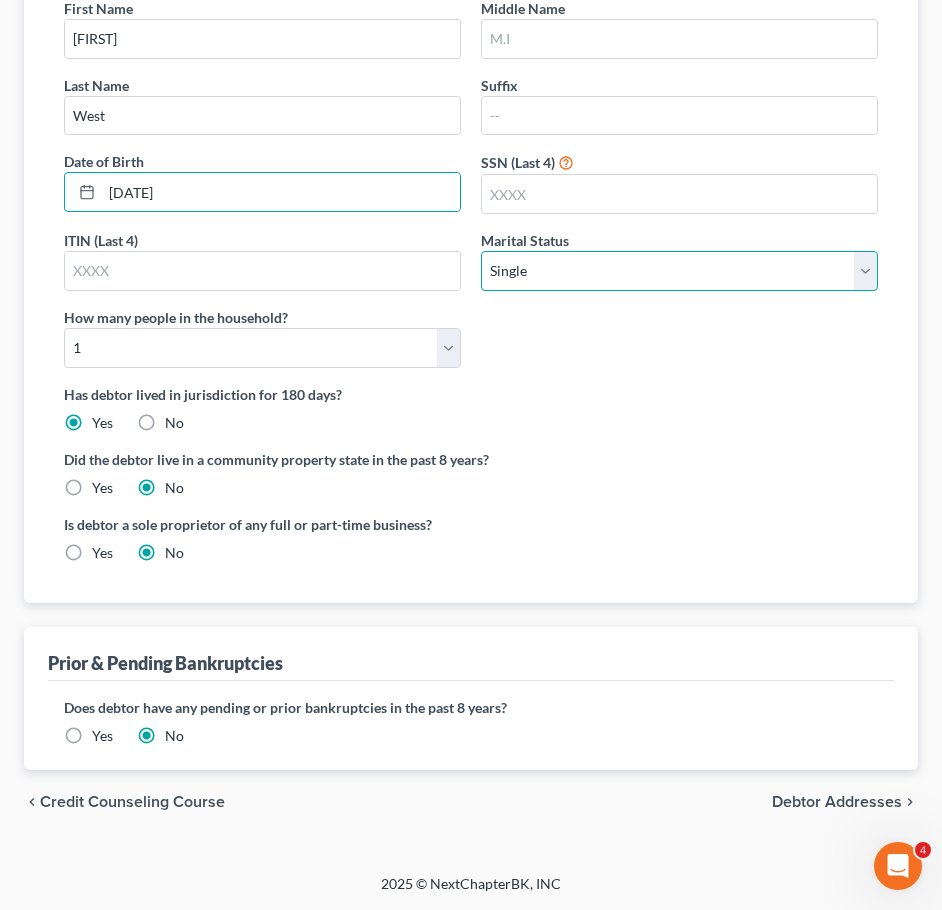 click on "Select Single Married Separated Divorced Widowed" at bounding box center (679, 271) 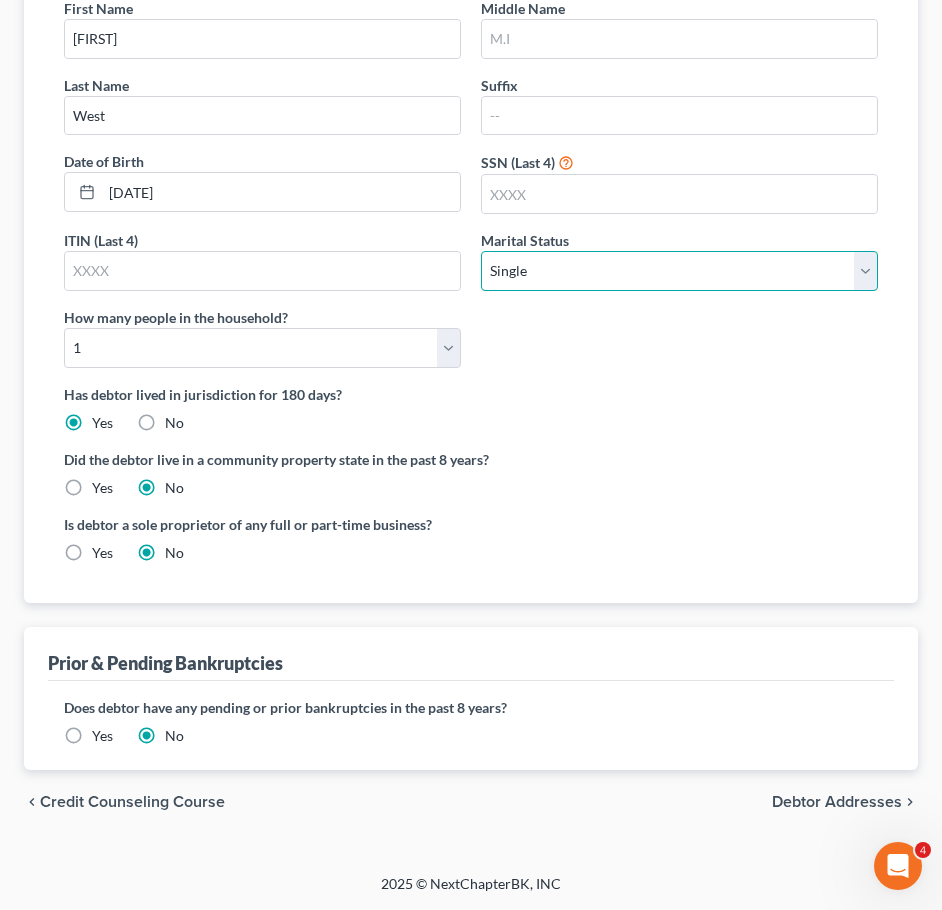 select on "2" 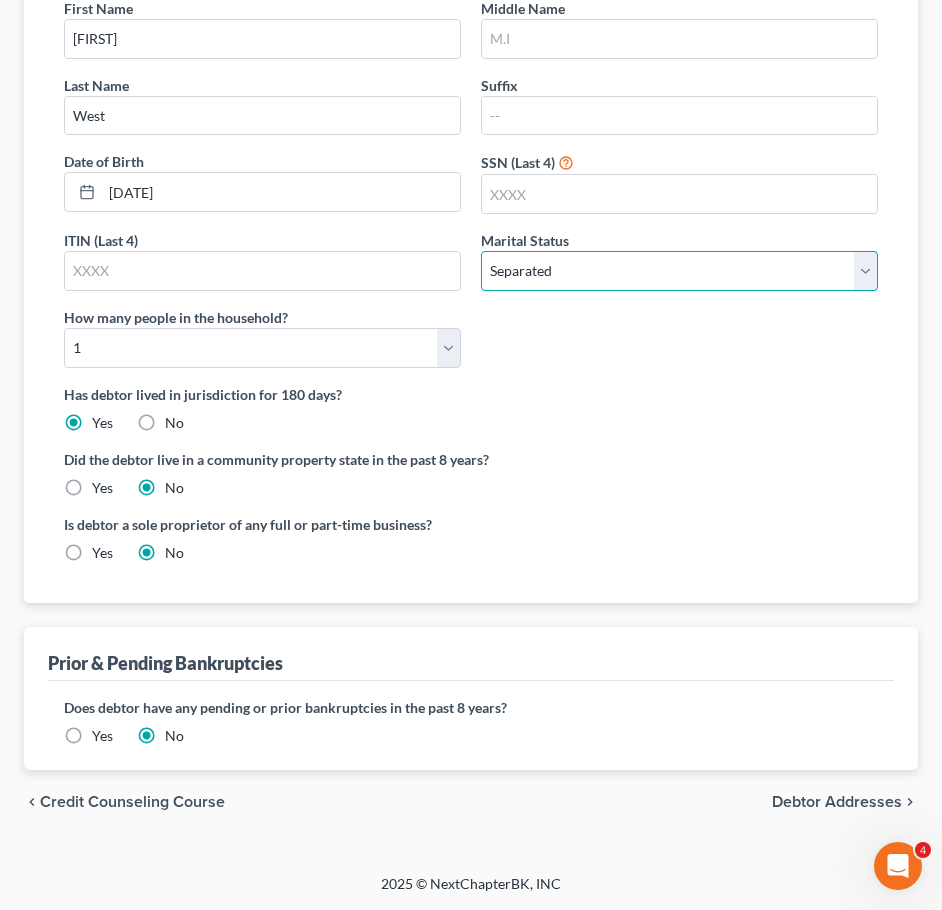 click on "Select Single Married Separated Divorced Widowed" at bounding box center (679, 271) 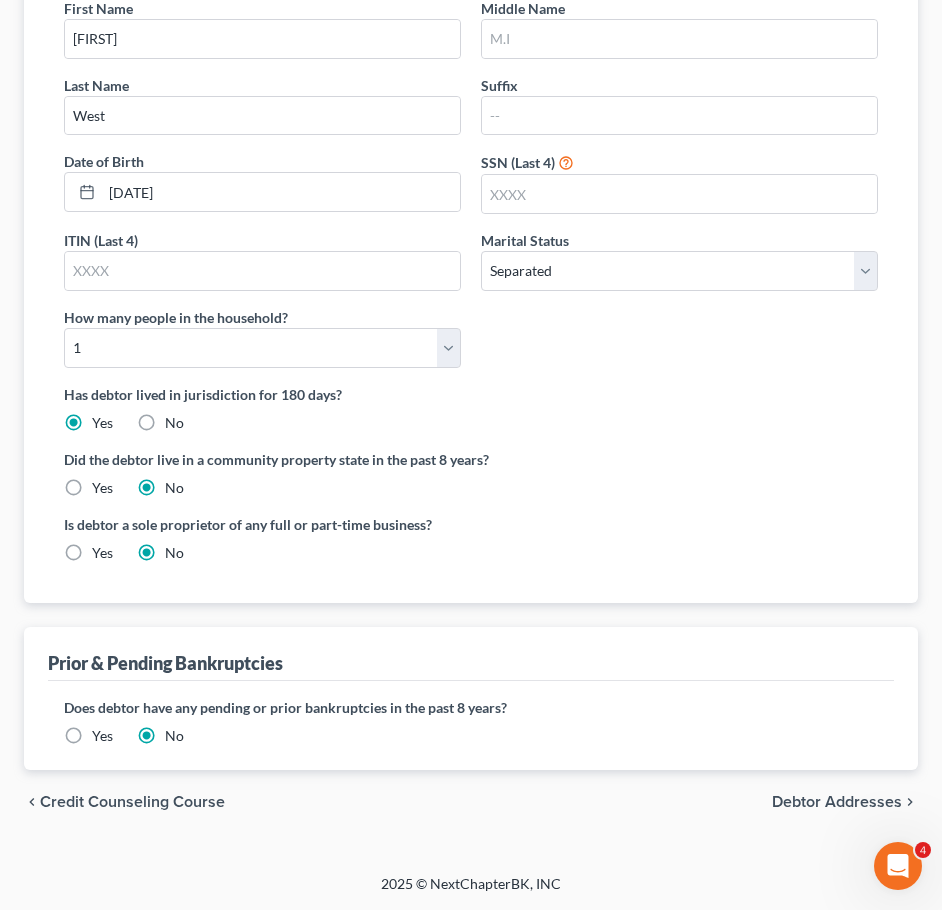 click on "Has debtor lived in jurisdiction for 180 days?" at bounding box center [471, 394] 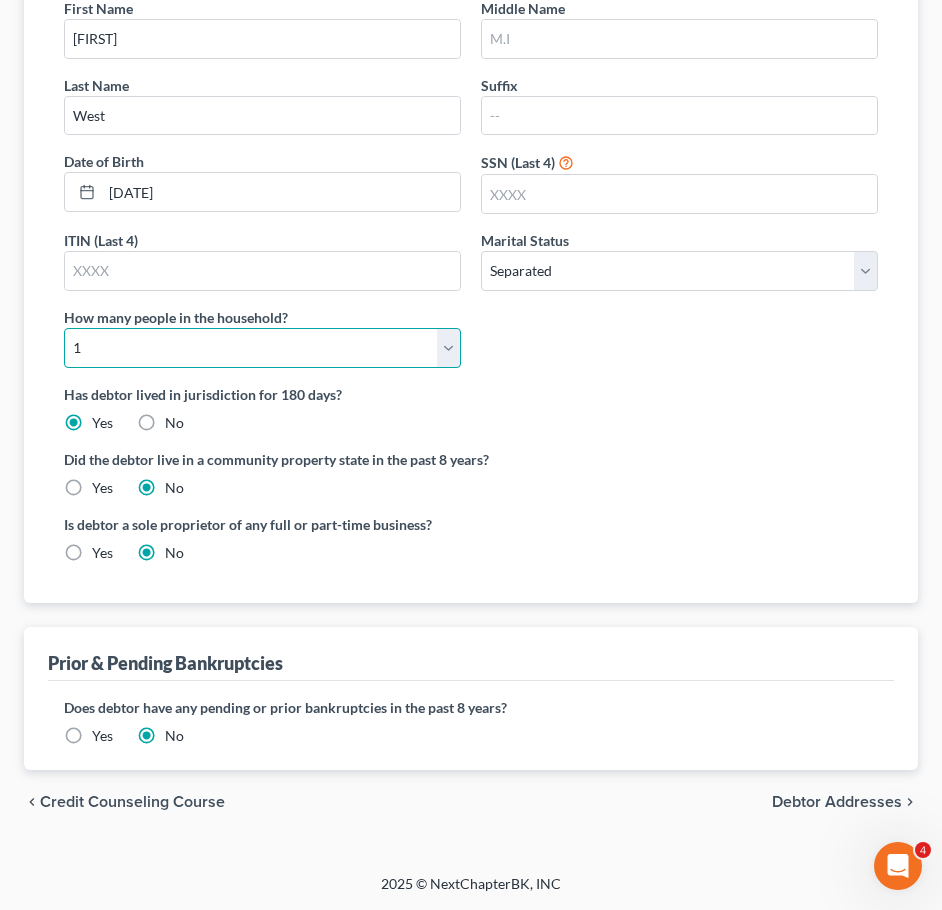 click on "Select 1 2 3 4 5 6 7 8 9 10 11 12 13 14 15 16 17 18 19 20" at bounding box center (262, 348) 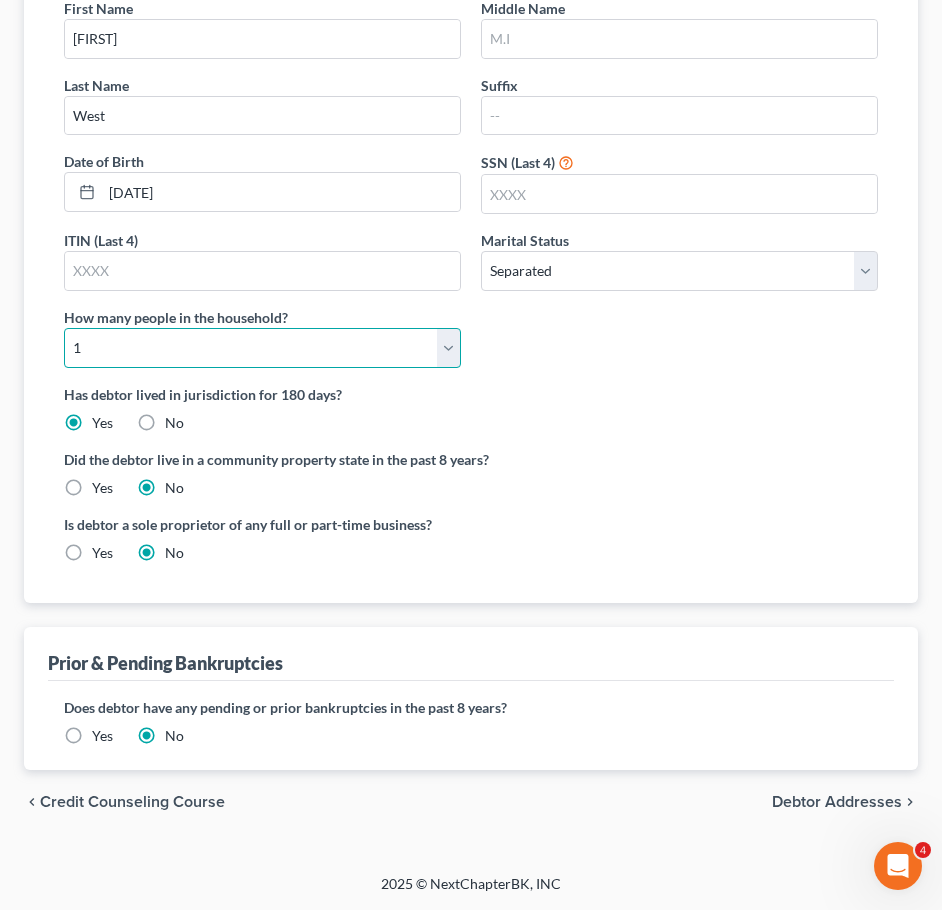 select on "3" 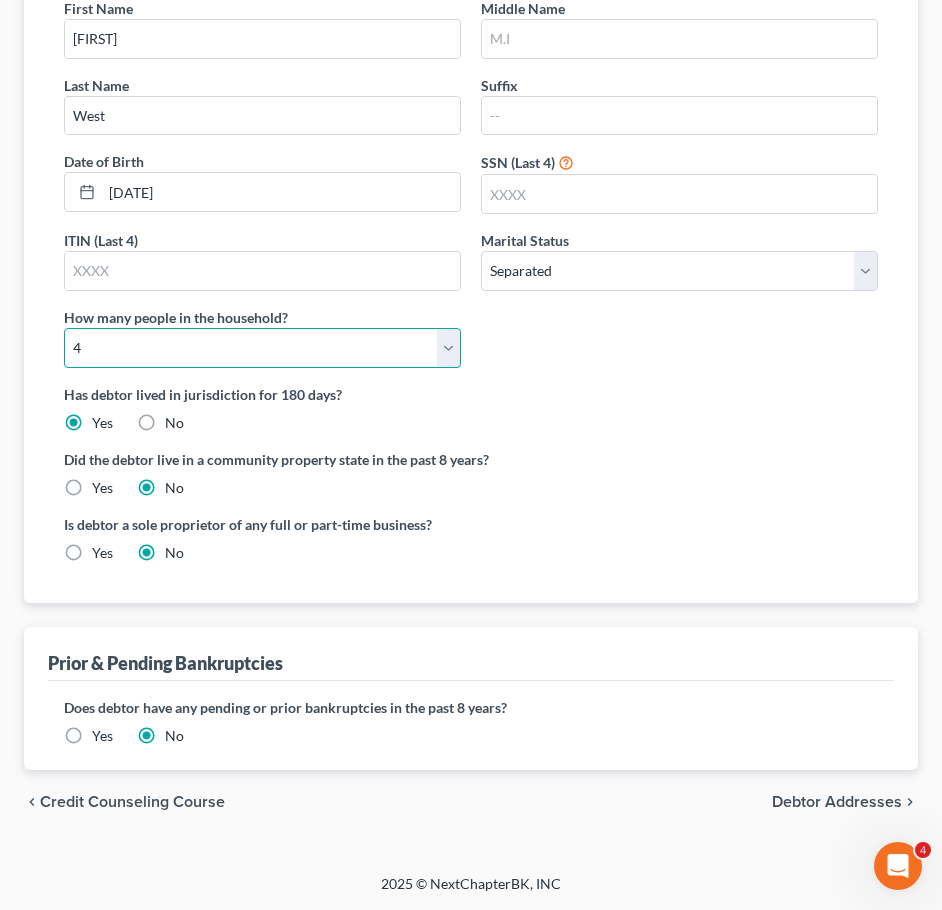 click on "Select 1 2 3 4 5 6 7 8 9 10 11 12 13 14 15 16 17 18 19 20" at bounding box center (262, 348) 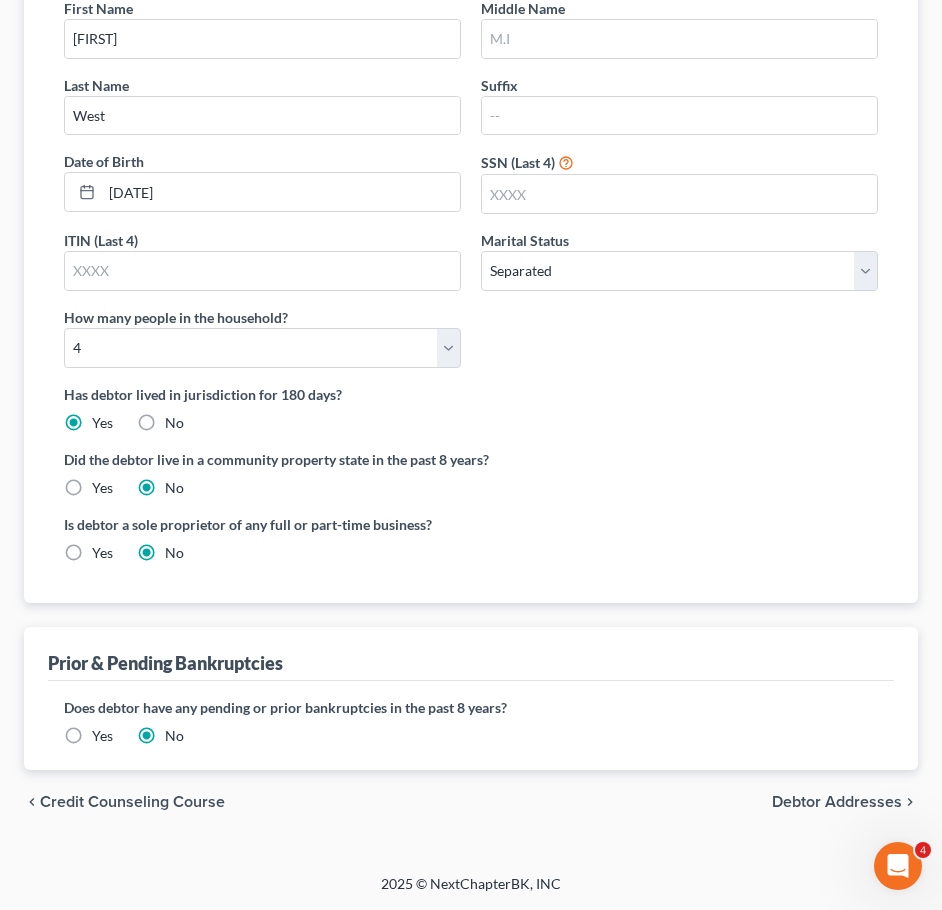 click on "Debtor Addresses" at bounding box center [837, 802] 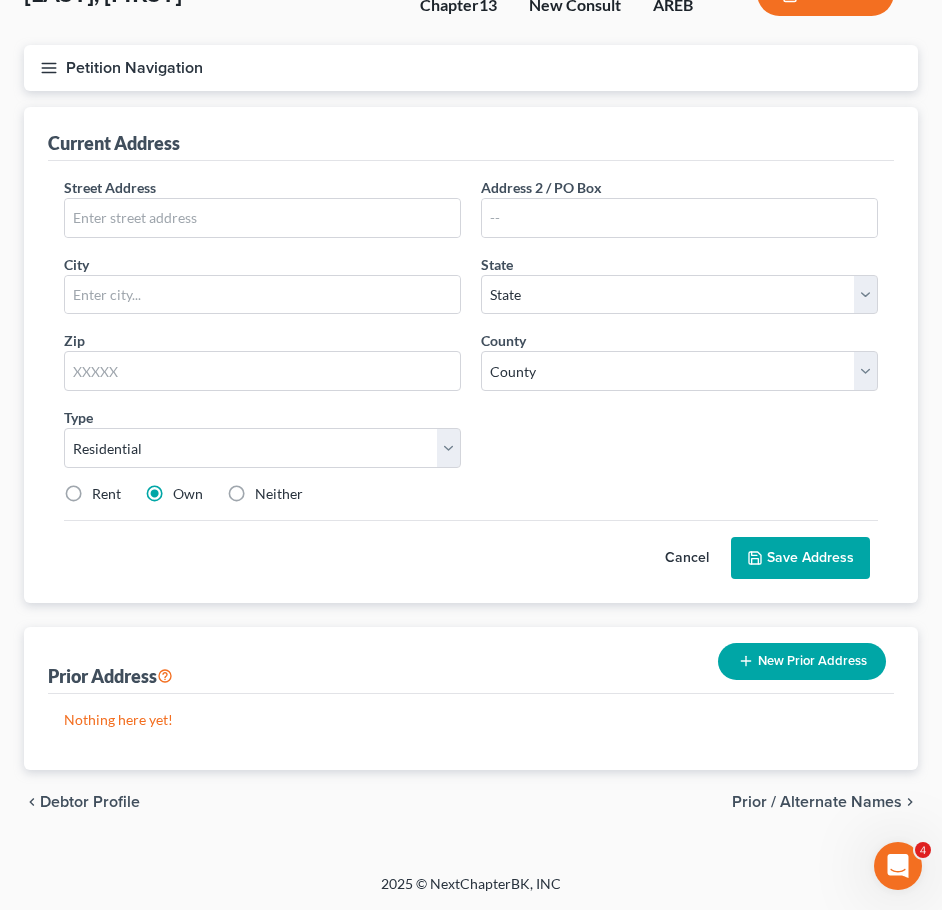 scroll, scrollTop: 0, scrollLeft: 0, axis: both 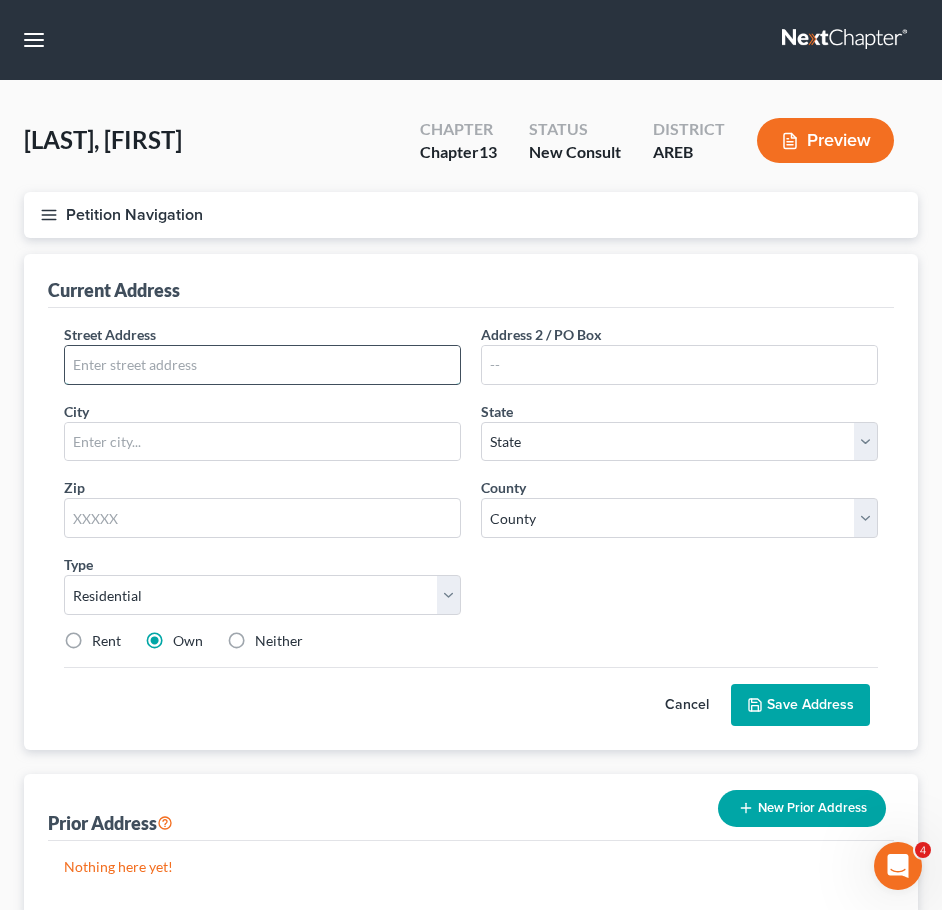 click at bounding box center [262, 365] 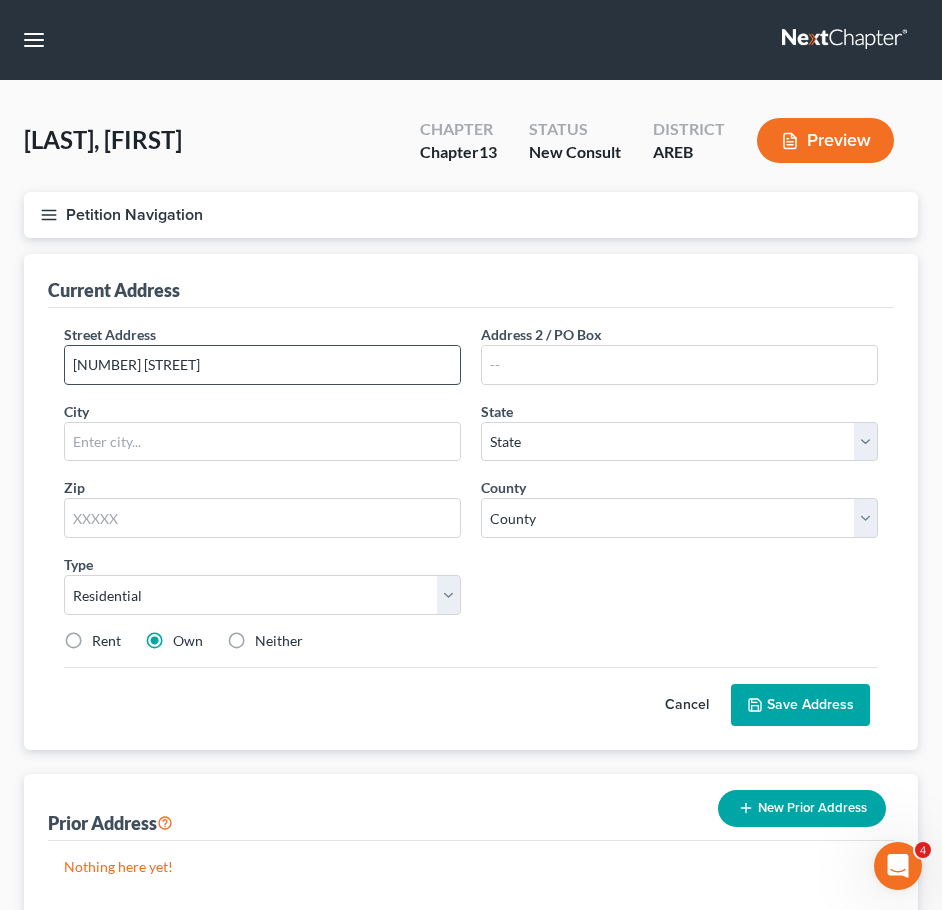 type on "[NUMBER] [STREET]" 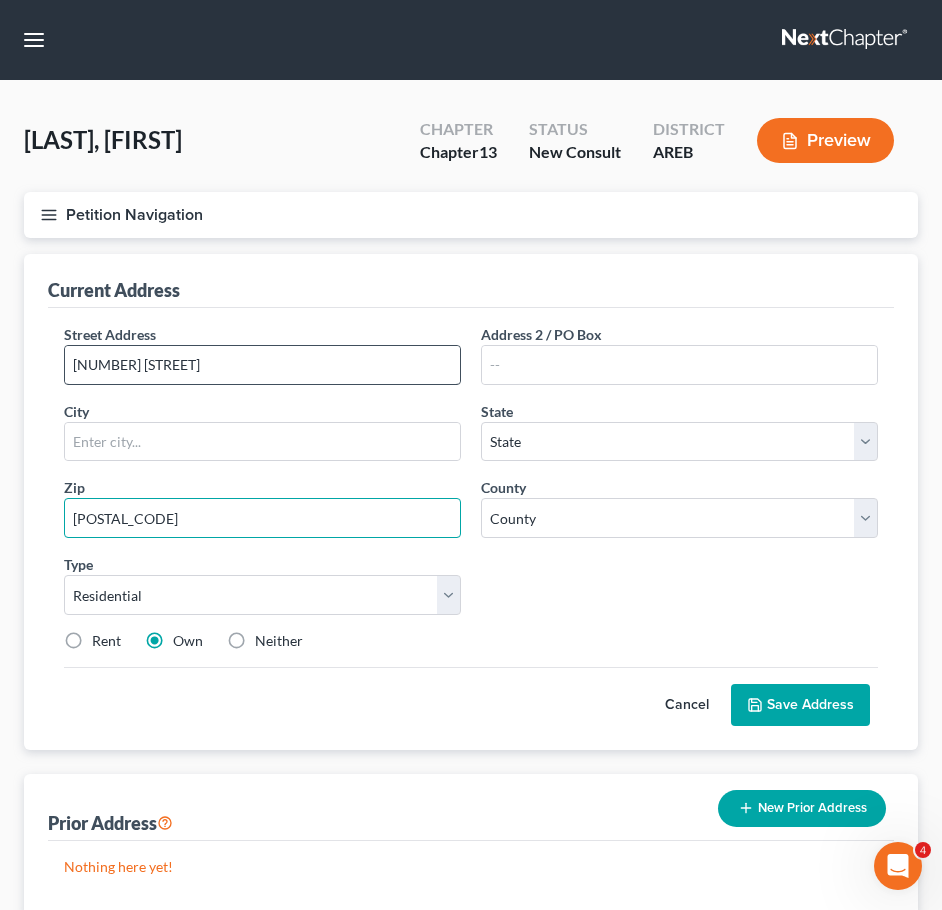 type on "[POSTAL_CODE]" 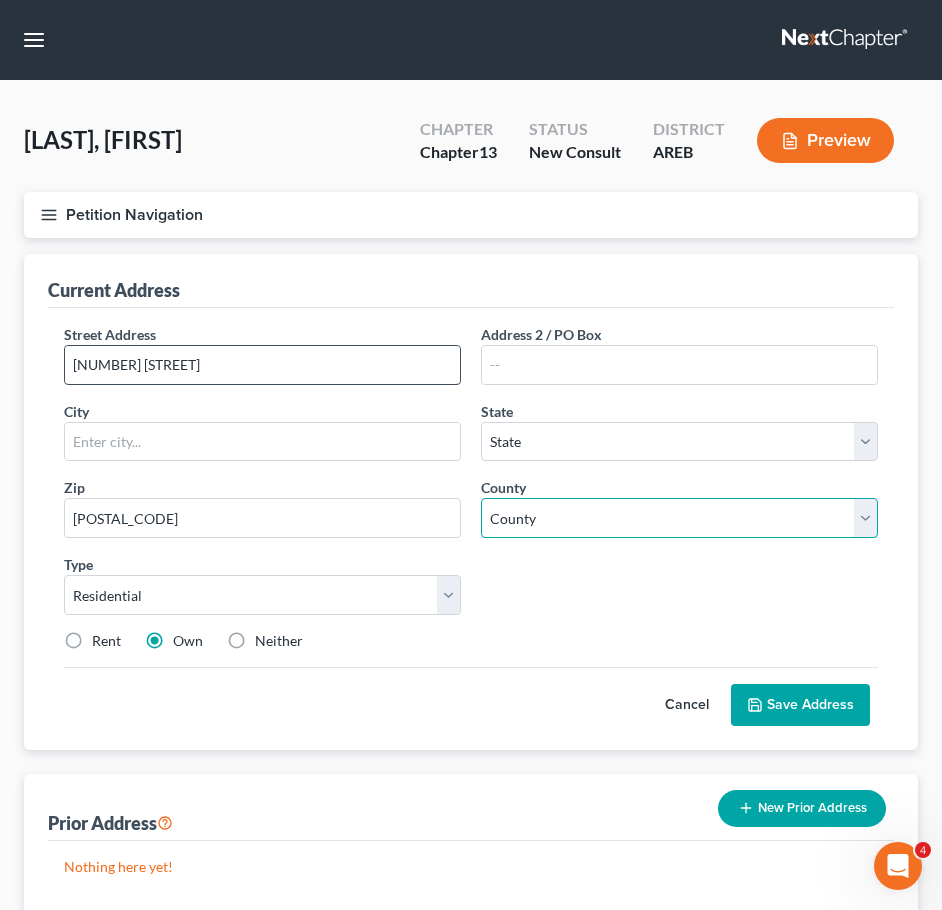 type on "[CITY]" 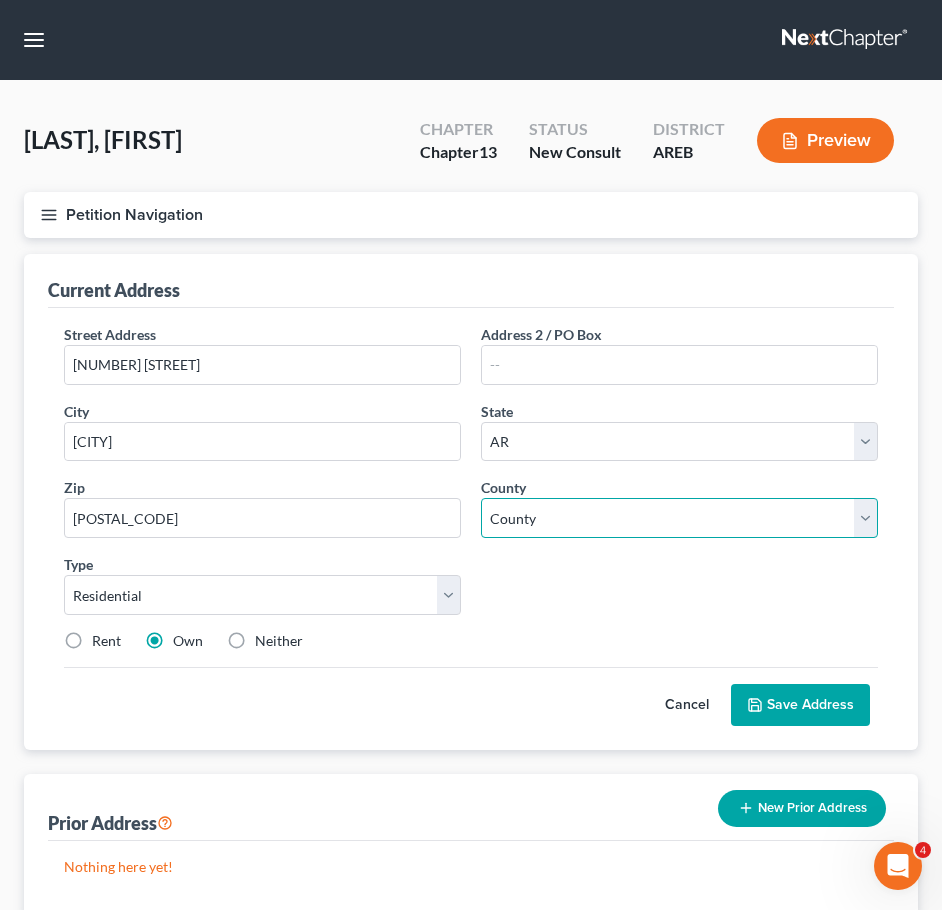 click on "County Arkansas County Ashley County Baxter County Benton County Boone County Bradley County Calhoun County Carroll County Chicot County Clark County Clay County Cleburne County Cleveland County Columbia County Conway County Craighead County Crawford County Crittenden County Cross County Dallas County Desha County Drew County Faulkner County Franklin County Fulton County Garland County Grant County Greene County Hempstead County Hot Spring County Howard County Independence County Izard County Jackson County Jefferson County Johnson County Lafayette County Lawrence County Lee County Lincoln County Little River County Logan County Lonoke County Madison County Marion County Miller County Mississippi County Monroe County Montgomery County Nevada County Newton County Ouachita County Perry County Phillips County Pike County Poinsett County Polk County Pope County Prairie County Pulaski County Randolph County Saline County Scott County Searcy County Sebastian County Sevier County Sharp County St. Francis County" at bounding box center (679, 518) 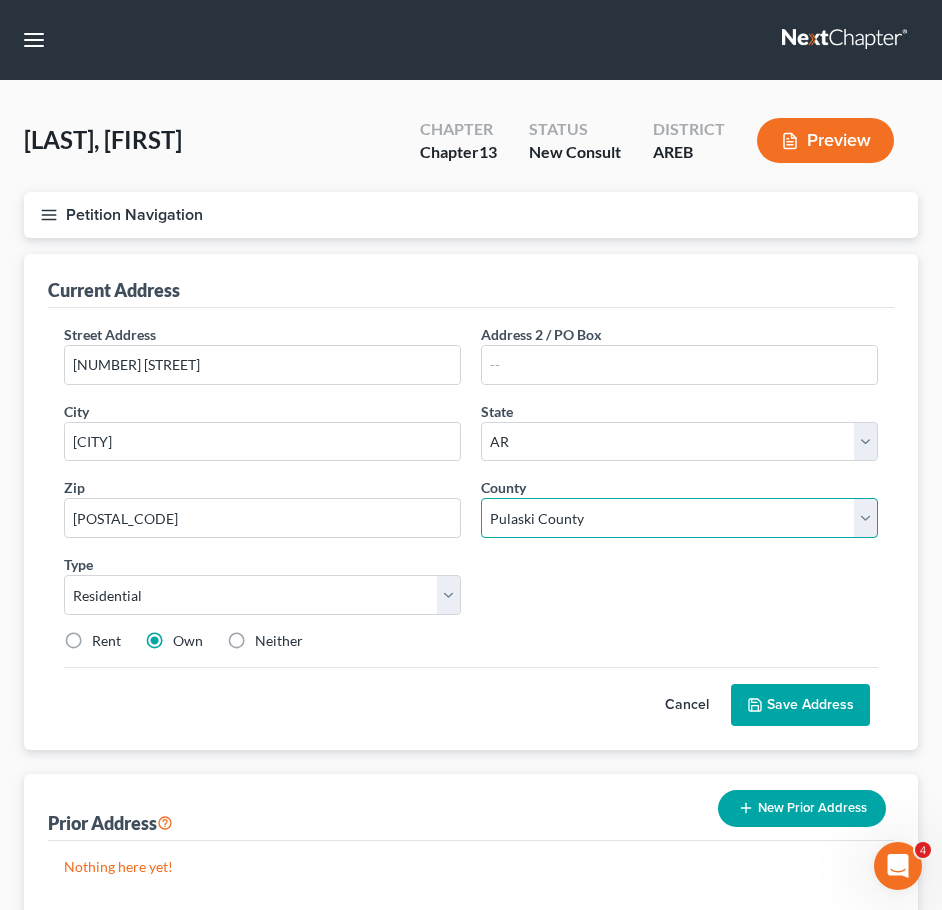click on "County Arkansas County Ashley County Baxter County Benton County Boone County Bradley County Calhoun County Carroll County Chicot County Clark County Clay County Cleburne County Cleveland County Columbia County Conway County Craighead County Crawford County Crittenden County Cross County Dallas County Desha County Drew County Faulkner County Franklin County Fulton County Garland County Grant County Greene County Hempstead County Hot Spring County Howard County Independence County Izard County Jackson County Jefferson County Johnson County Lafayette County Lawrence County Lee County Lincoln County Little River County Logan County Lonoke County Madison County Marion County Miller County Mississippi County Monroe County Montgomery County Nevada County Newton County Ouachita County Perry County Phillips County Pike County Poinsett County Polk County Pope County Prairie County Pulaski County Randolph County Saline County Scott County Searcy County Sebastian County Sevier County Sharp County St. Francis County" at bounding box center (679, 518) 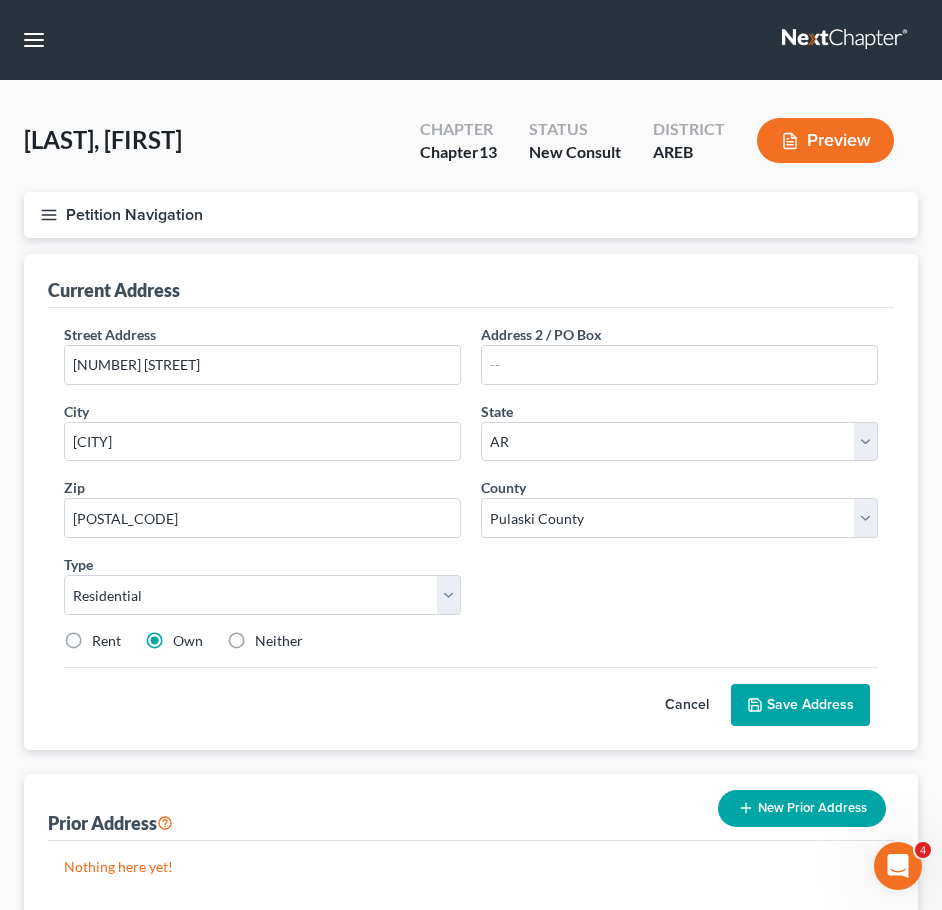 click on "Rent" at bounding box center (106, 641) 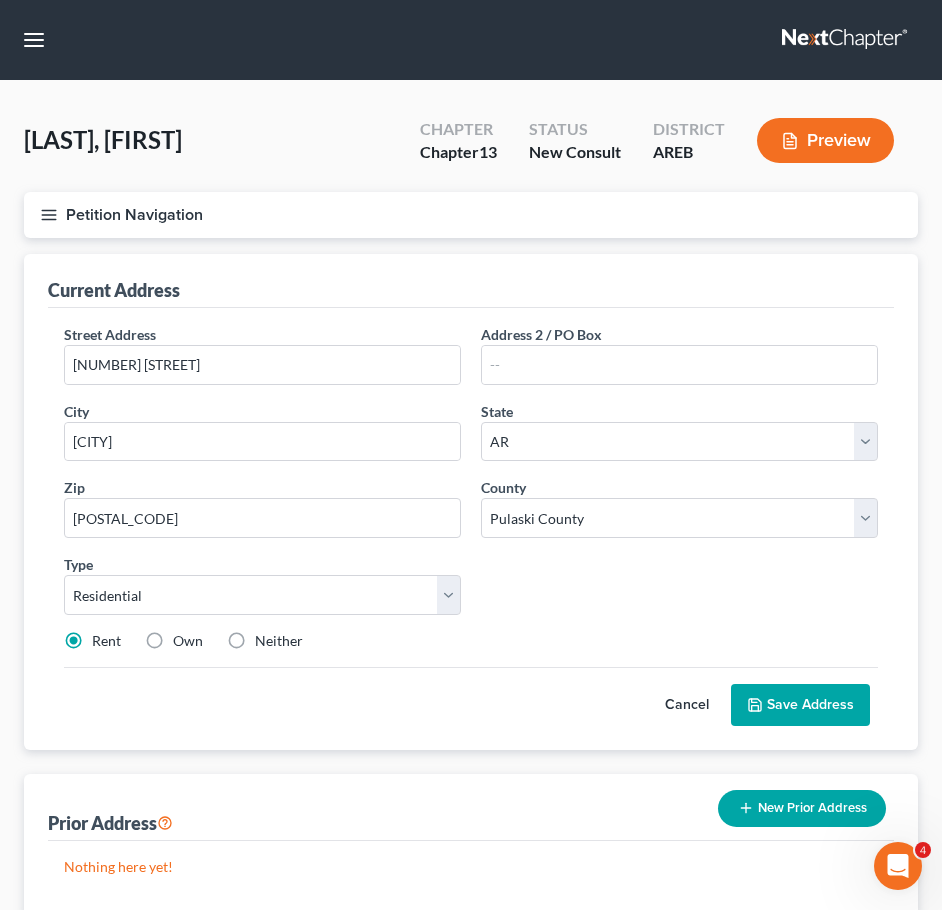 click on "Save Address" at bounding box center [800, 705] 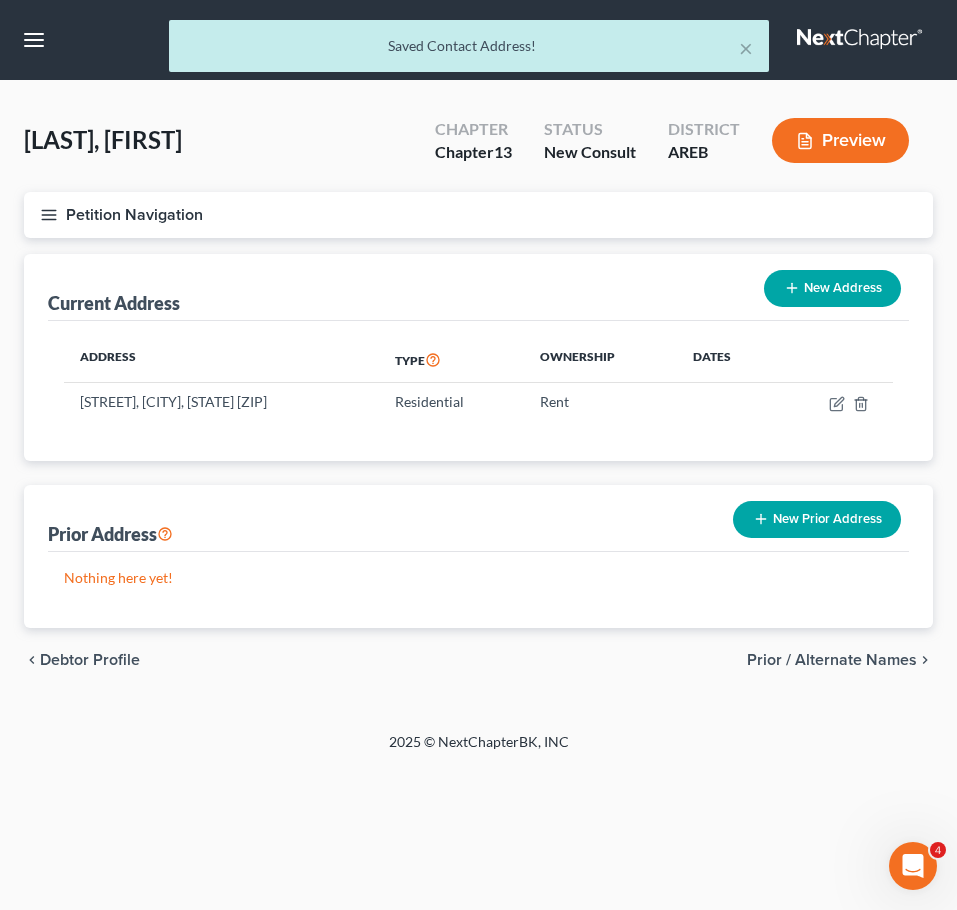 click on "chevron_left
Debtor Profile
Prior / Alternate Names
chevron_right" at bounding box center [478, 660] 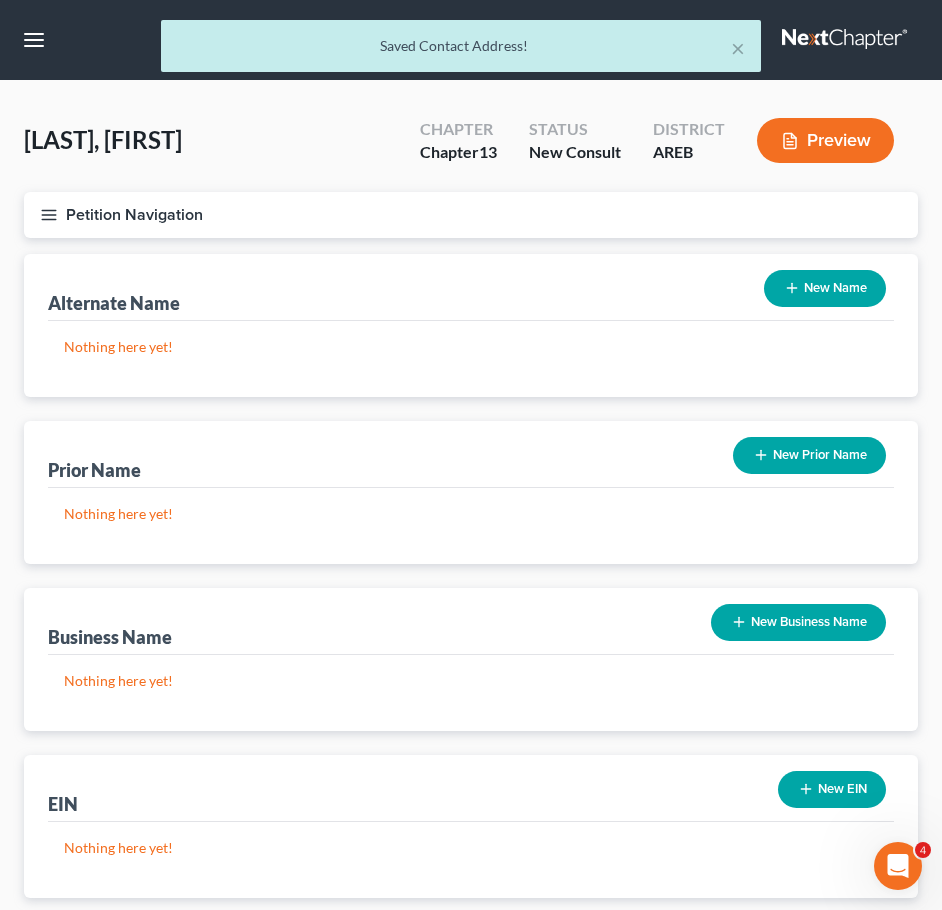 scroll, scrollTop: 128, scrollLeft: 0, axis: vertical 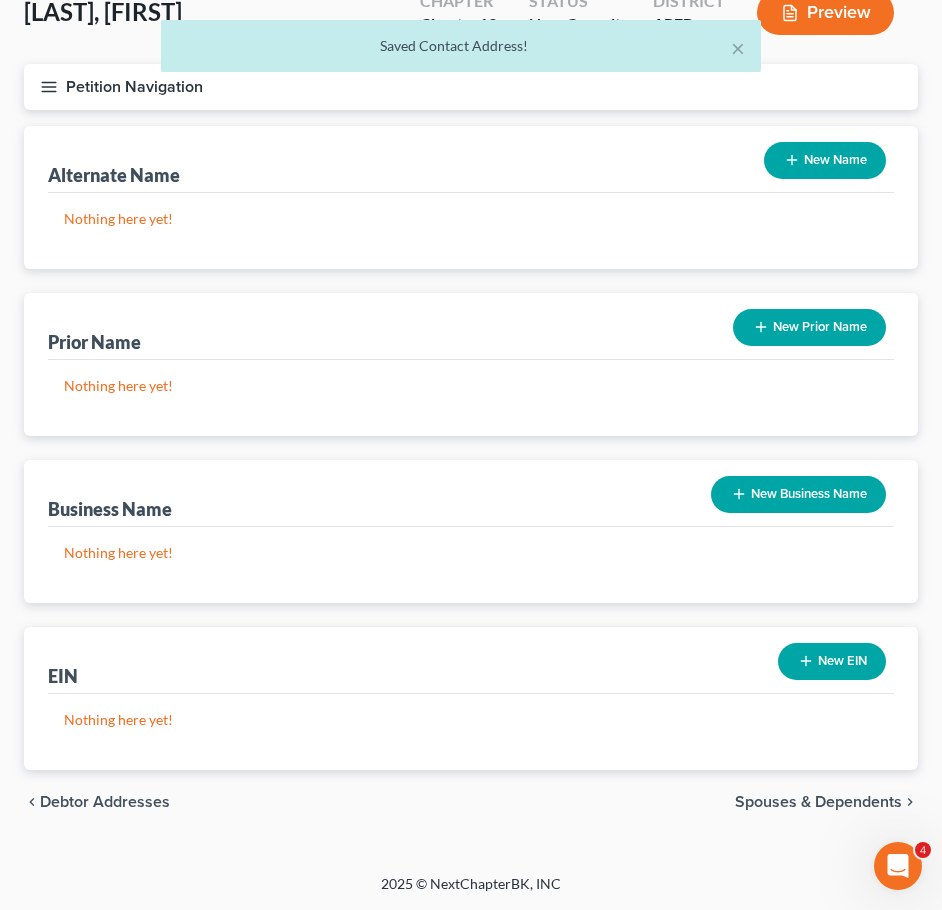 click on "Spouses & Dependents" at bounding box center [818, 802] 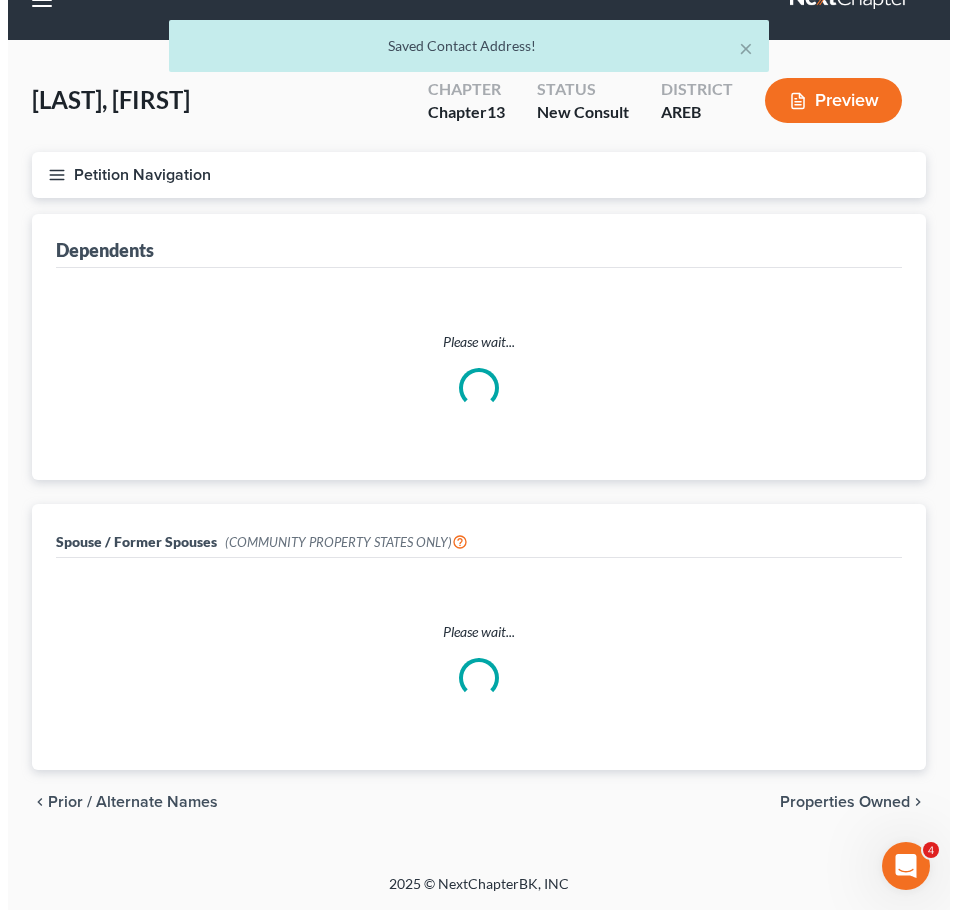 scroll, scrollTop: 0, scrollLeft: 0, axis: both 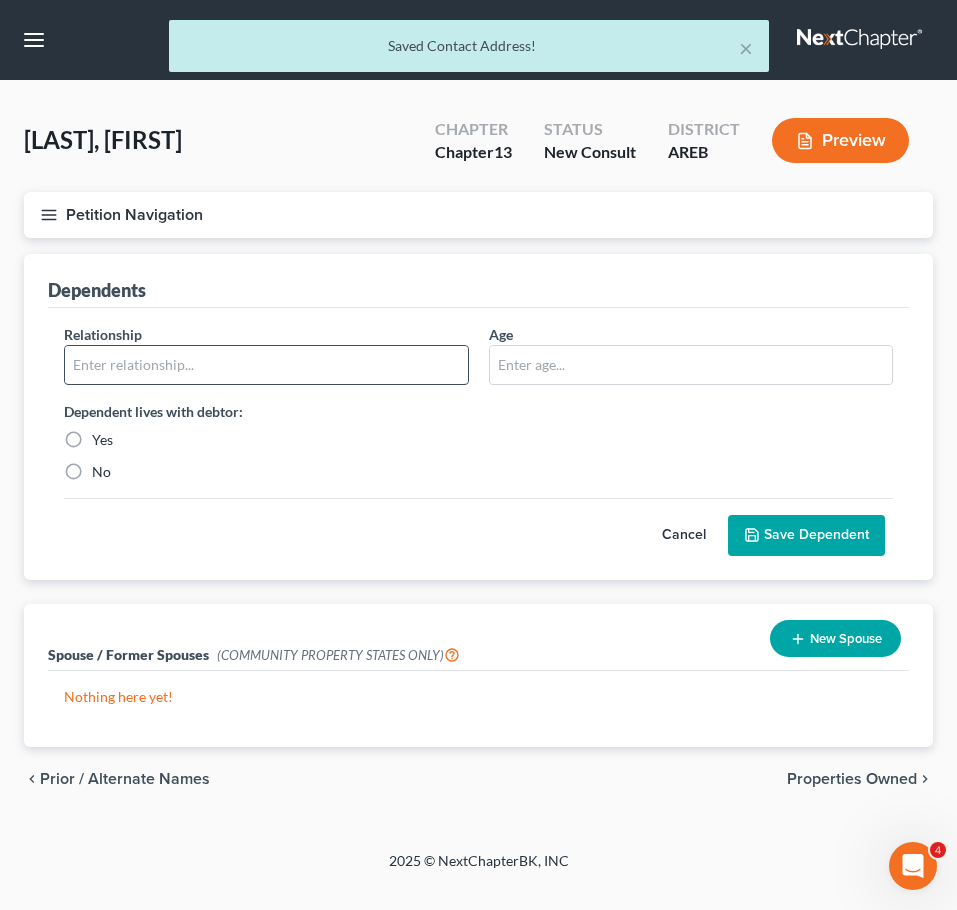 click at bounding box center (266, 365) 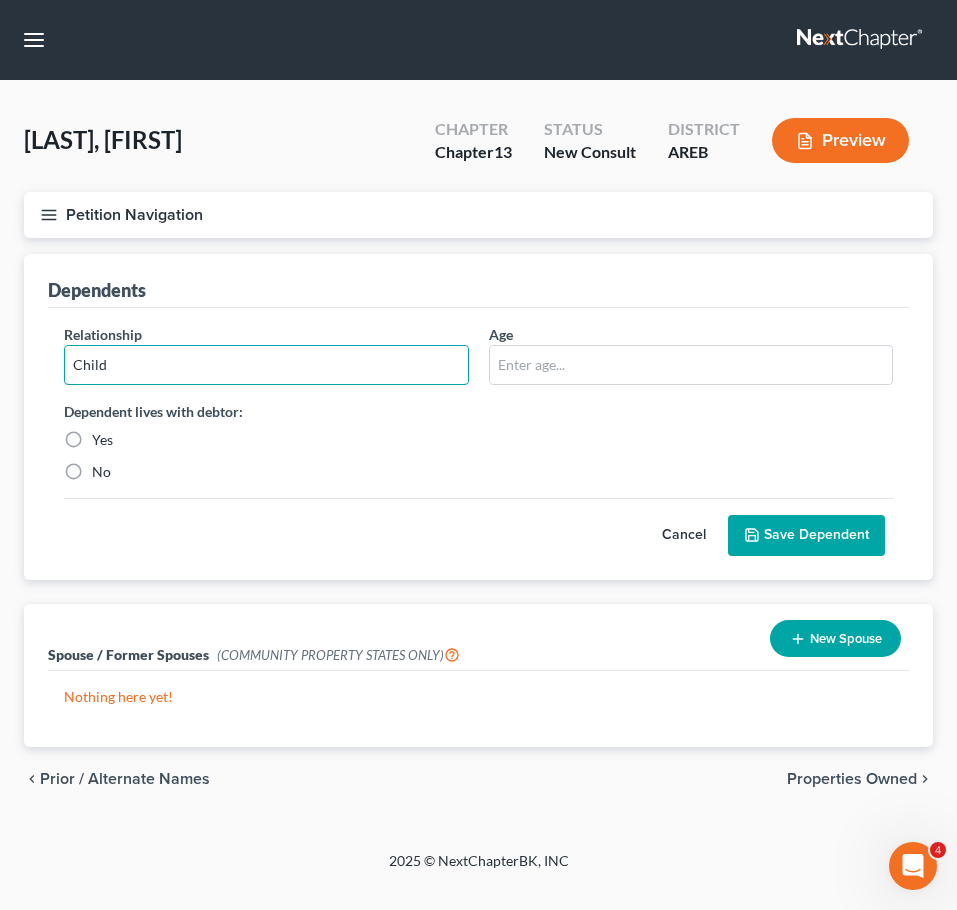 type on "Child" 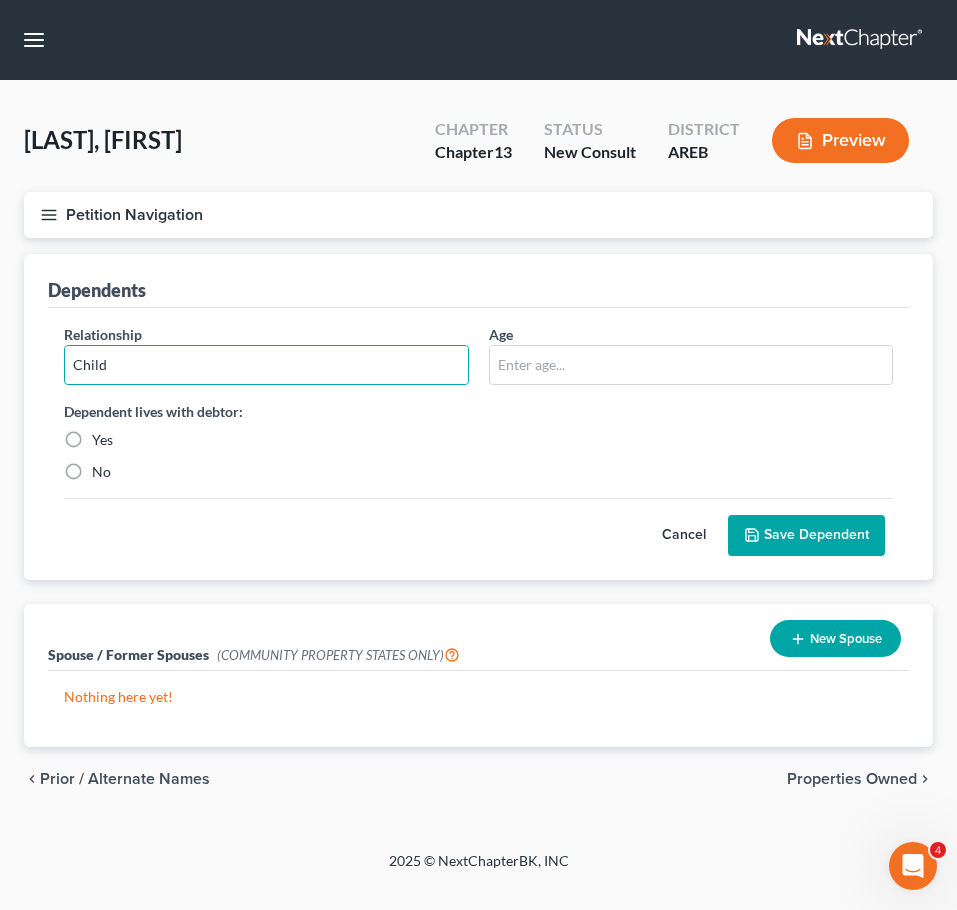 click on "Yes" at bounding box center [102, 440] 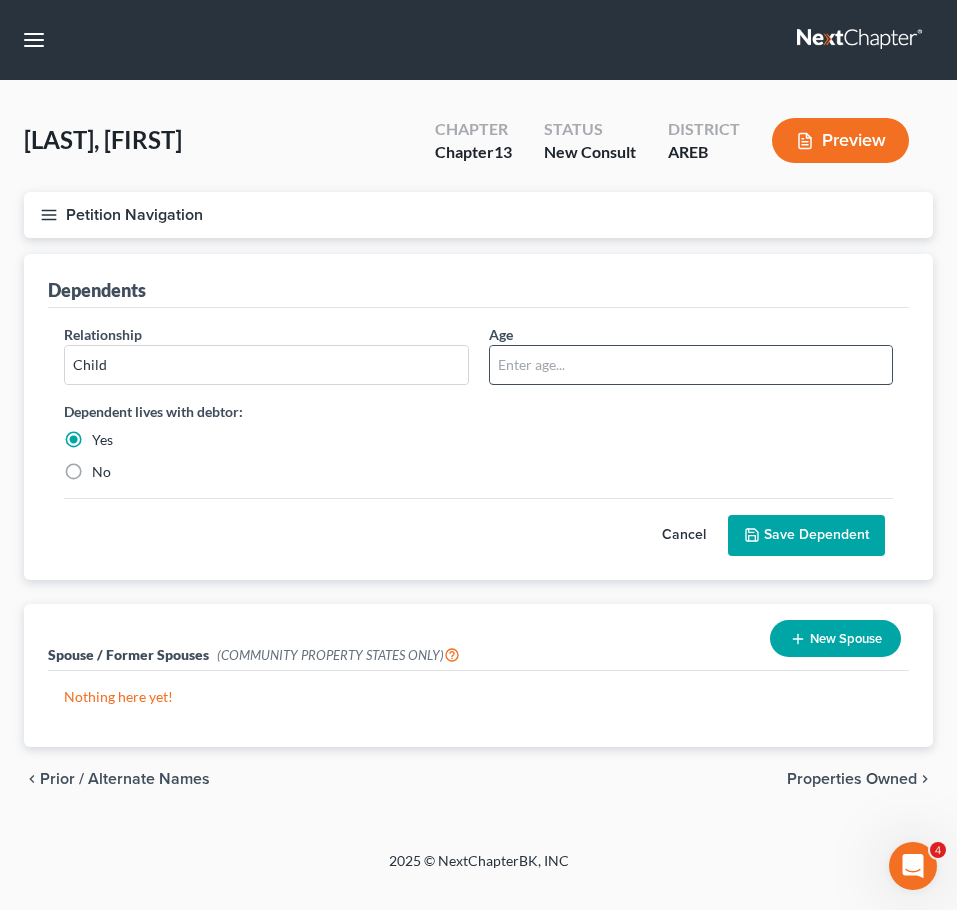 click at bounding box center [691, 365] 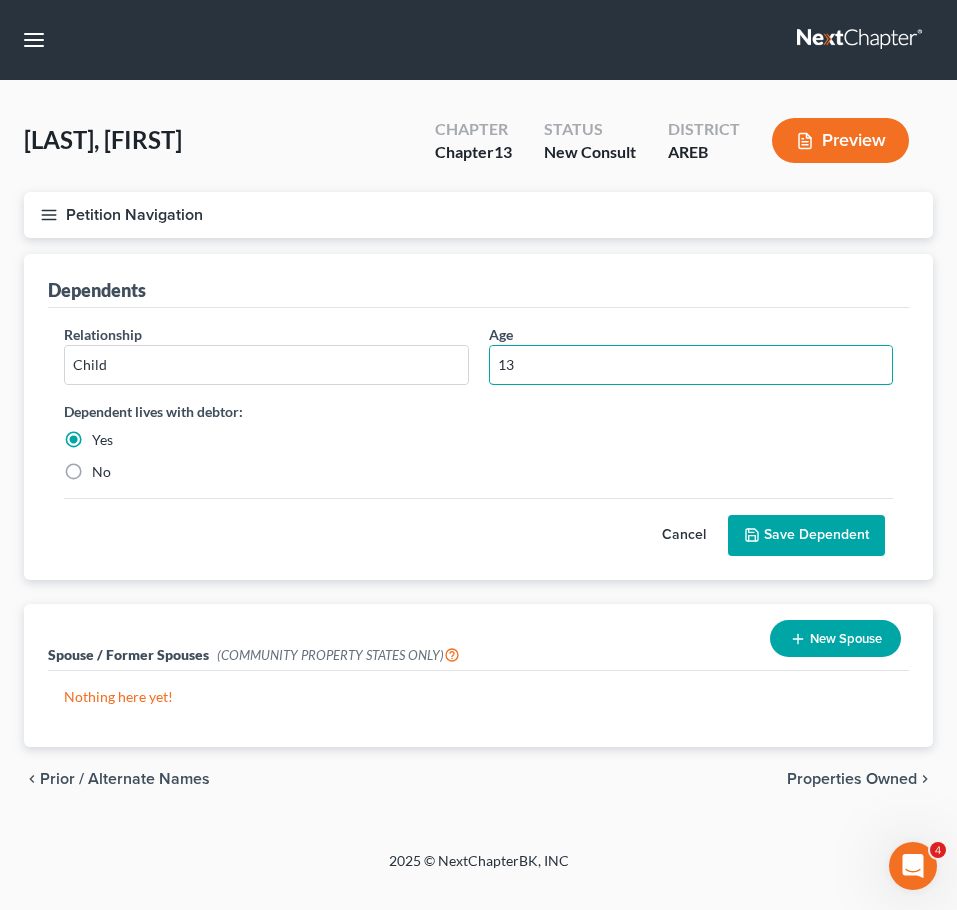 type on "13" 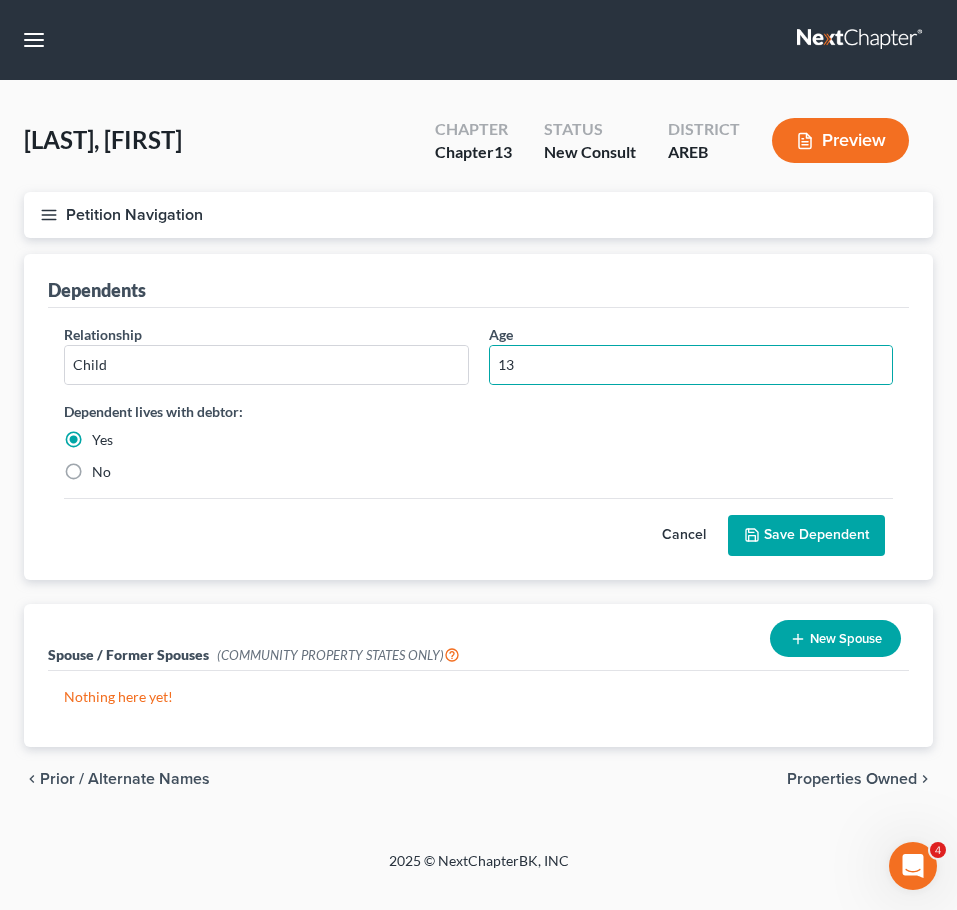 click on "Save Dependent" at bounding box center (806, 536) 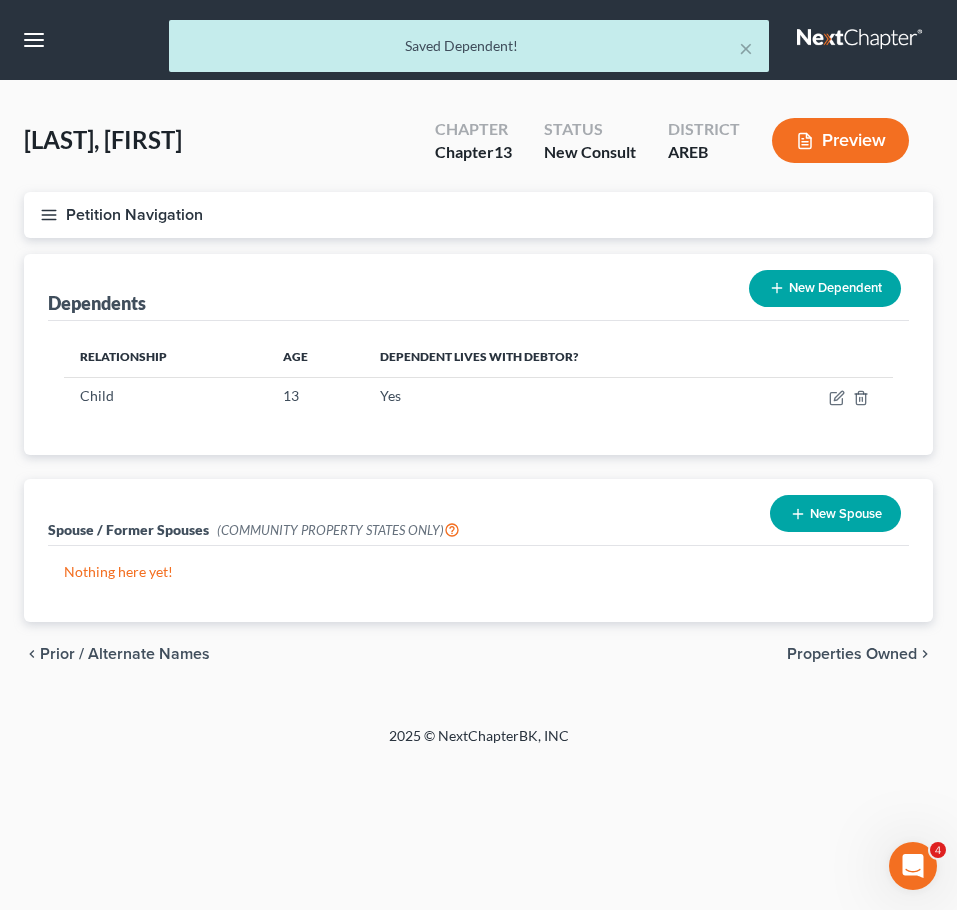 click on "New Dependent" at bounding box center (825, 288) 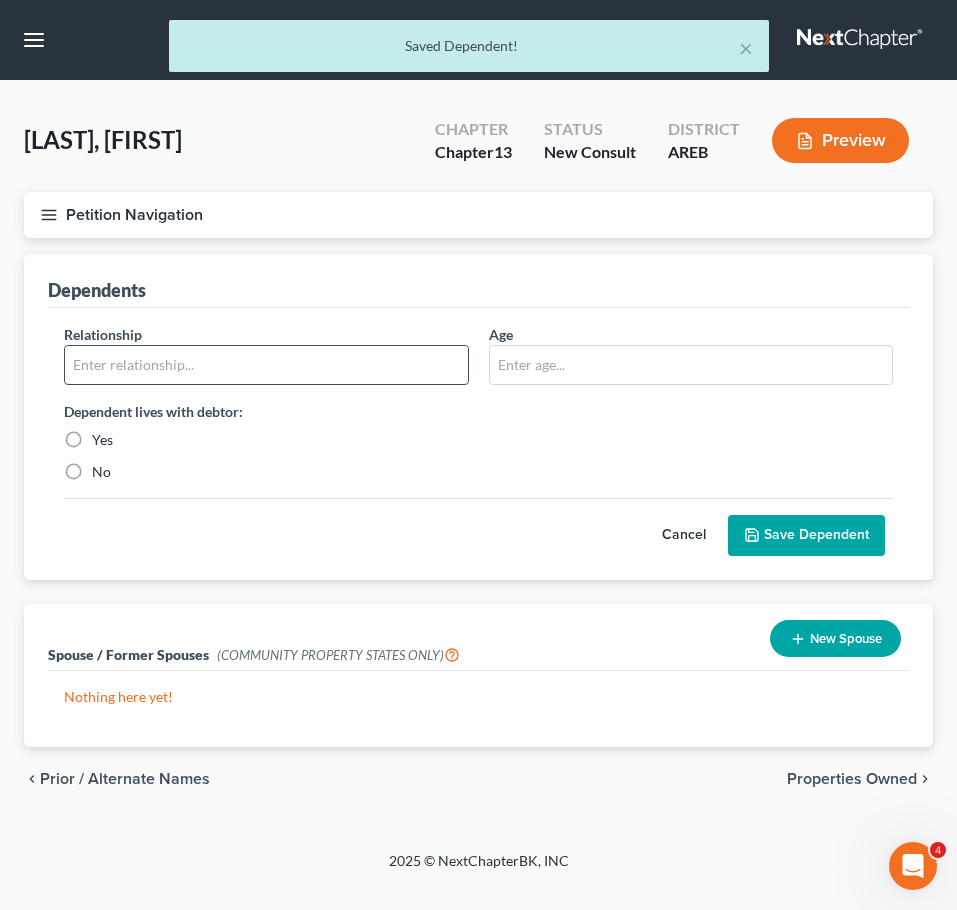 click at bounding box center [266, 365] 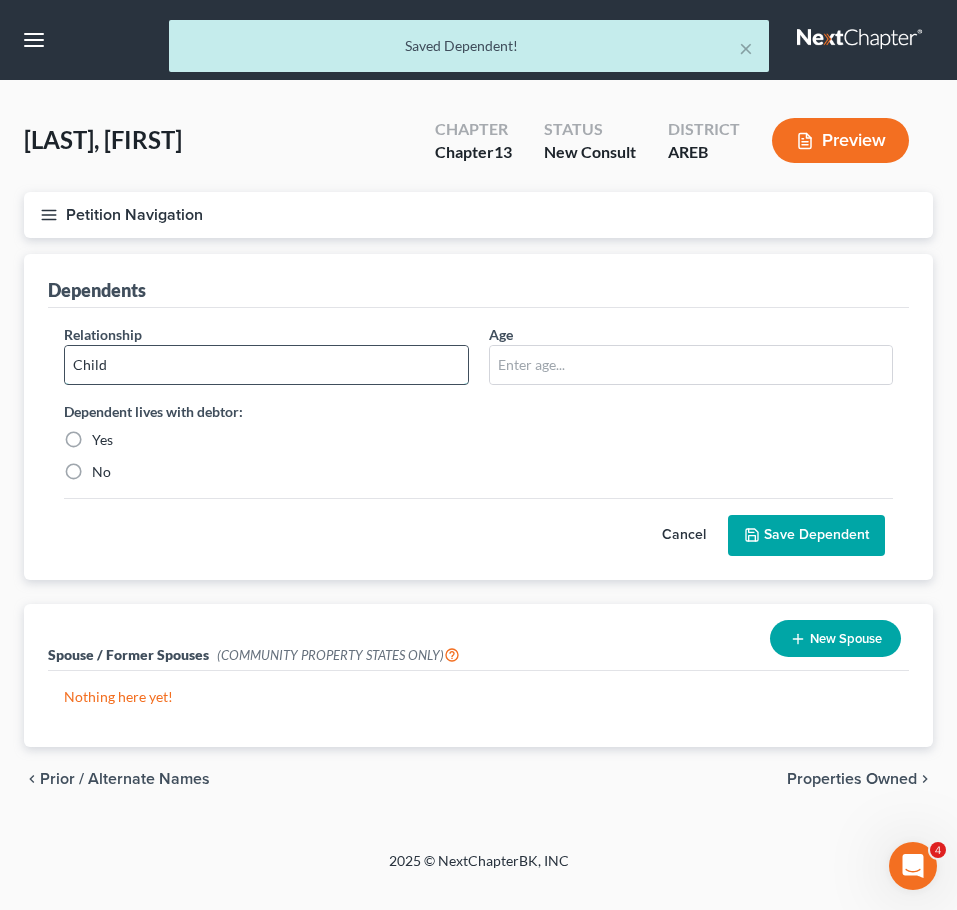 type on "Child" 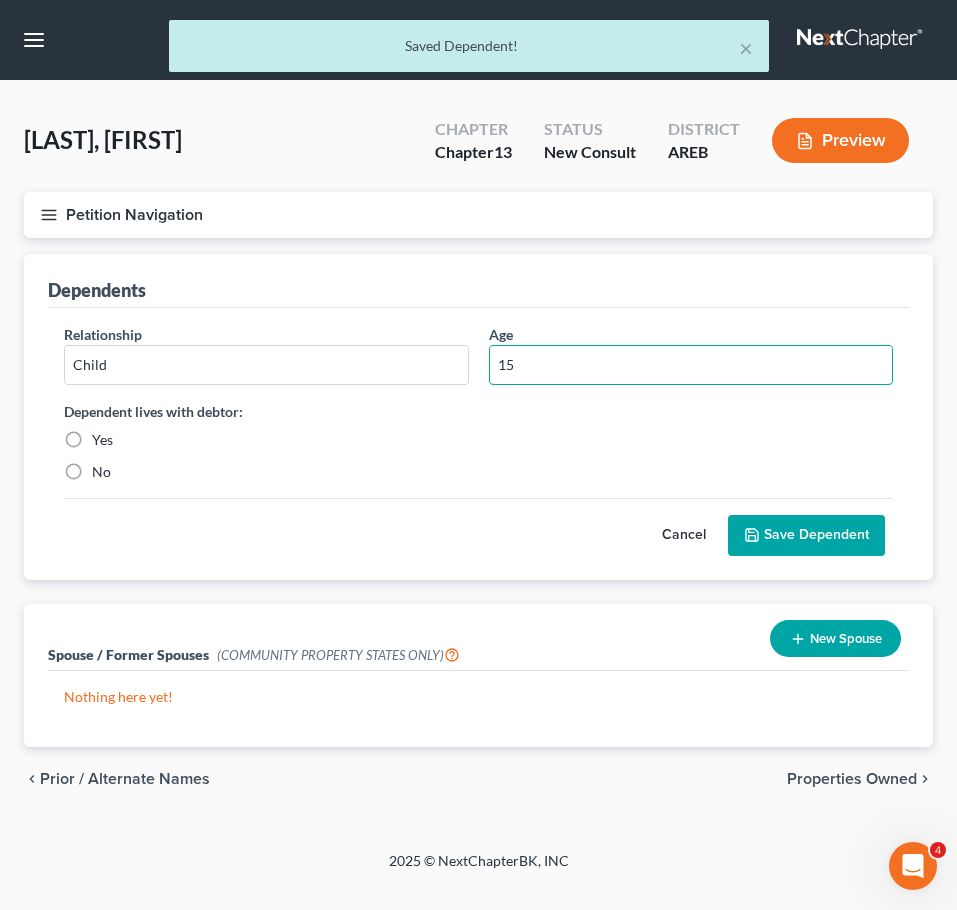 type on "15" 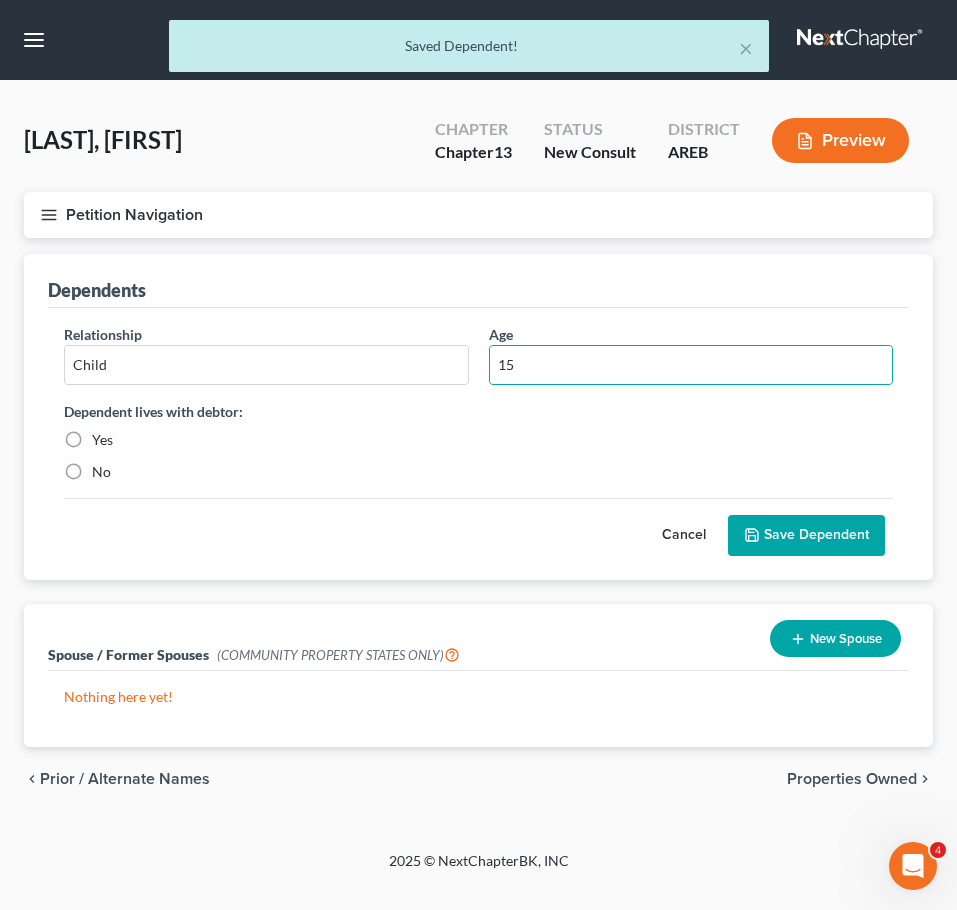 click on "Yes" at bounding box center [102, 440] 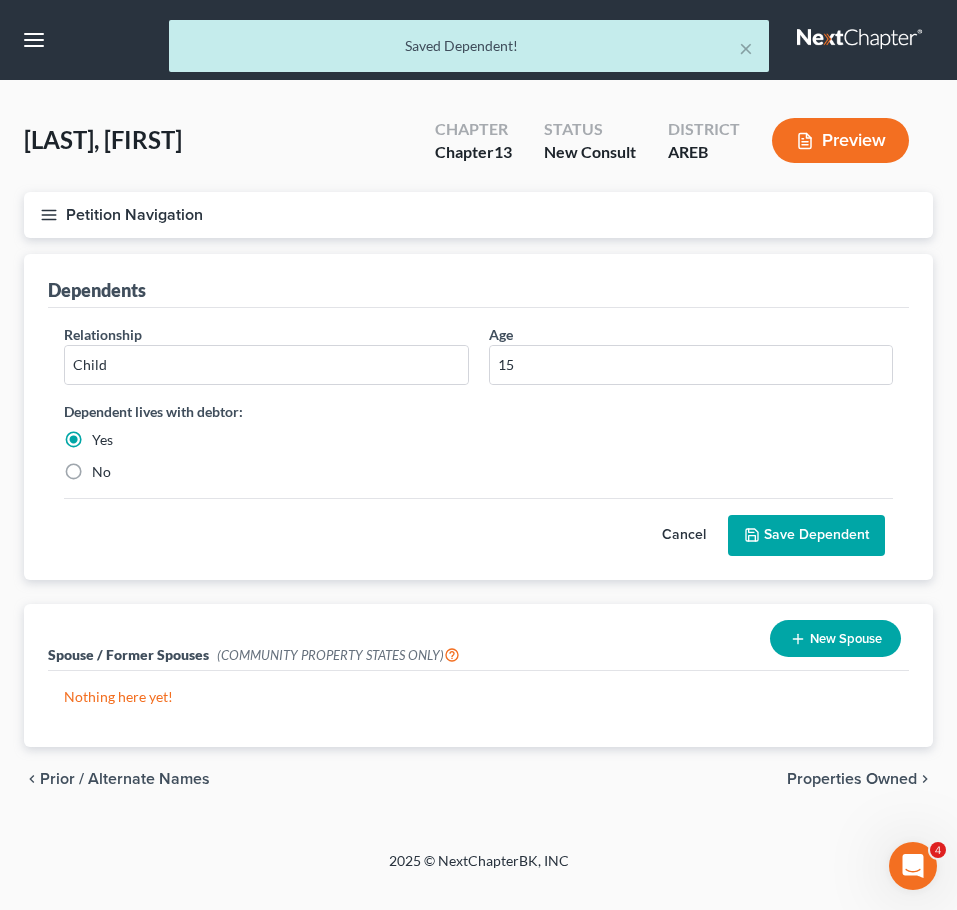 click on "Save Dependent" at bounding box center (806, 536) 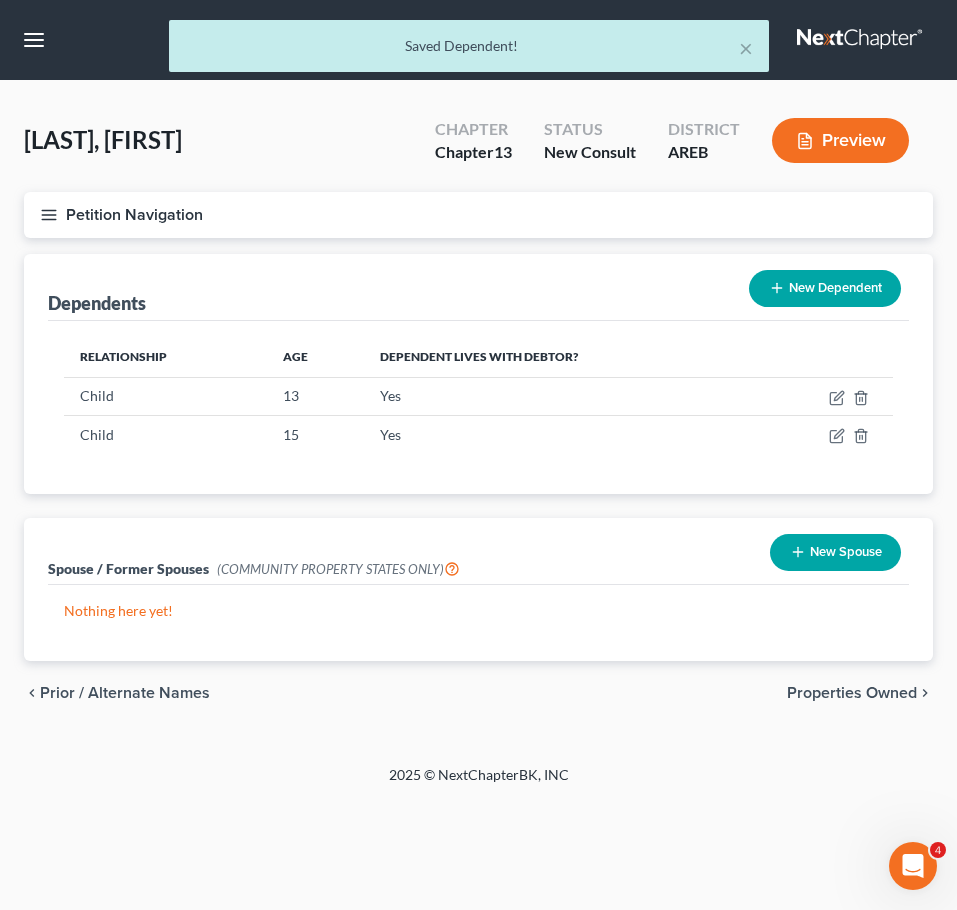 click on "New Dependent" at bounding box center (825, 288) 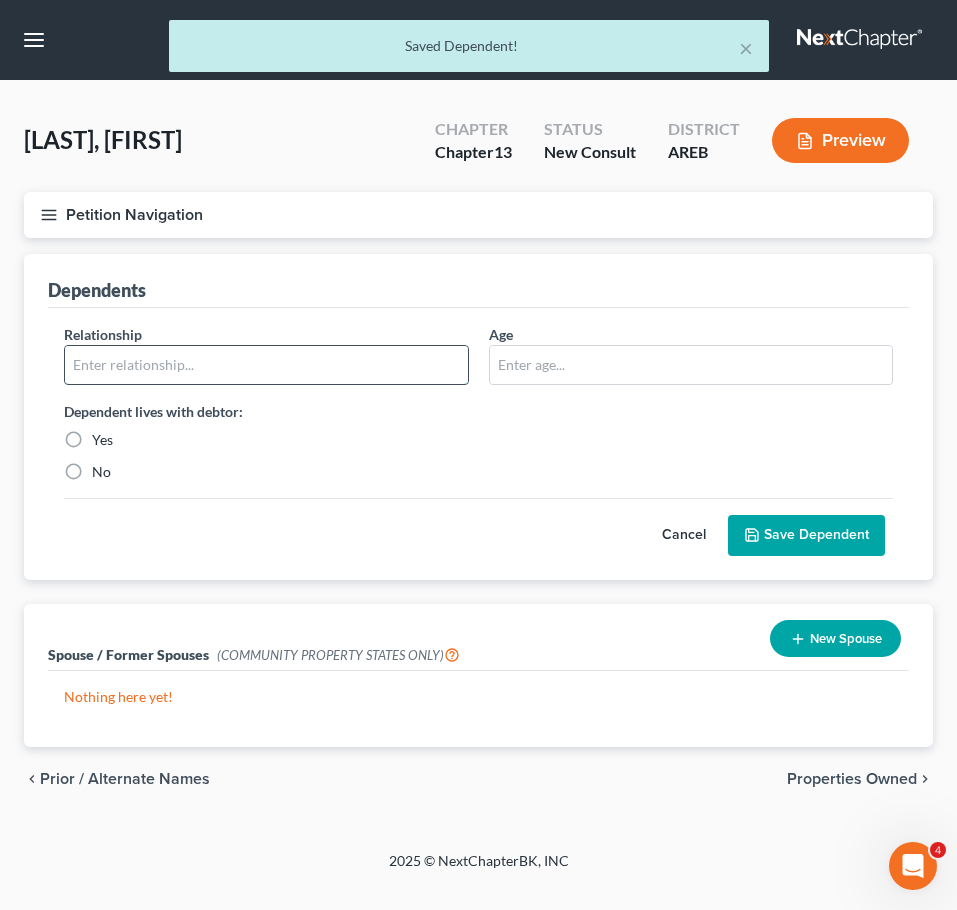 click at bounding box center [266, 365] 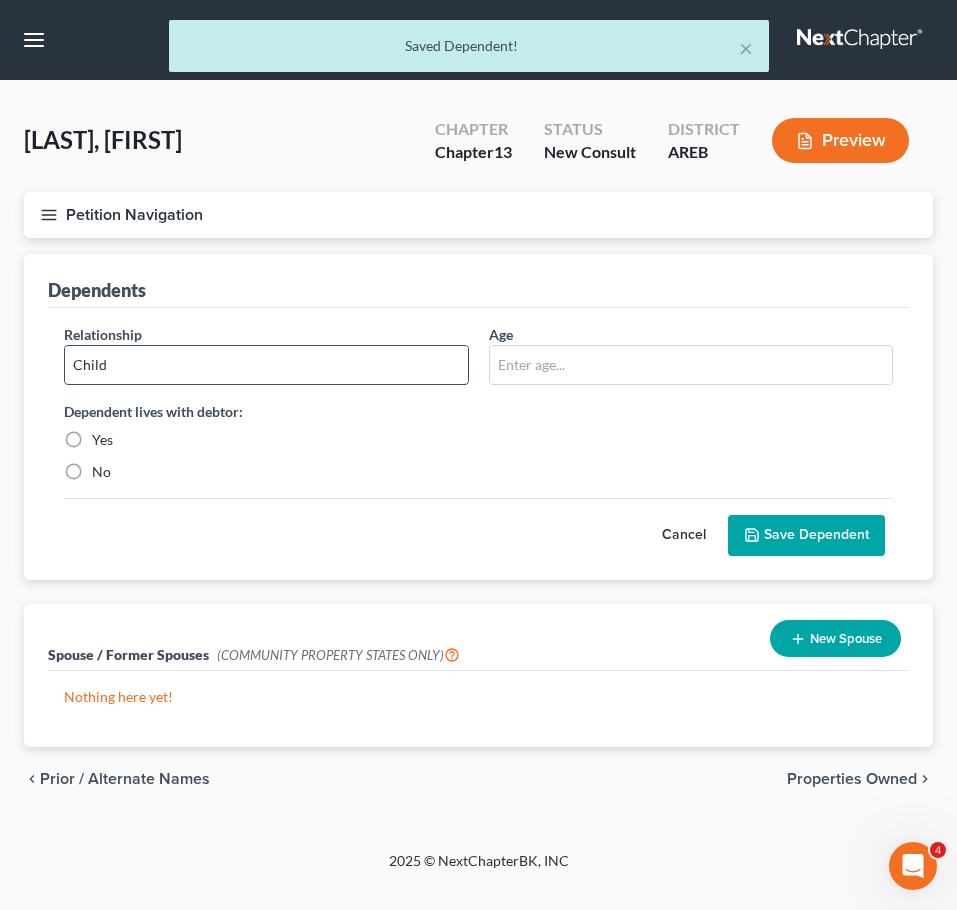 type on "Child" 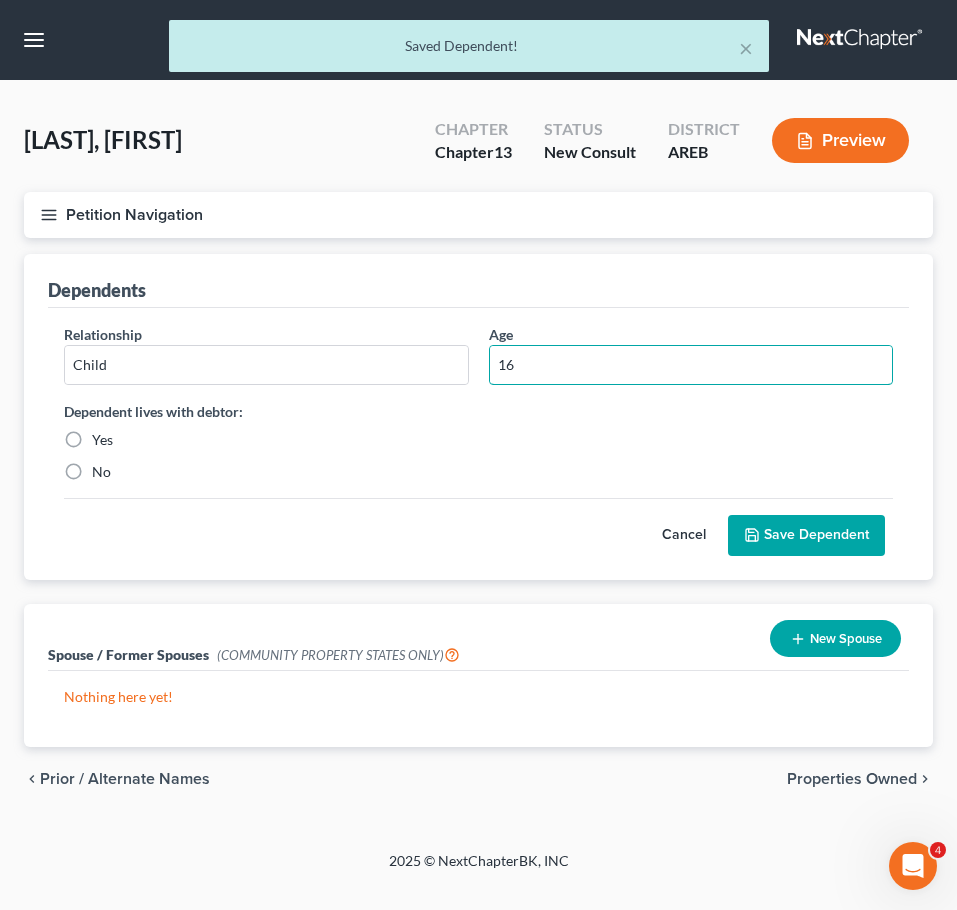 type on "16" 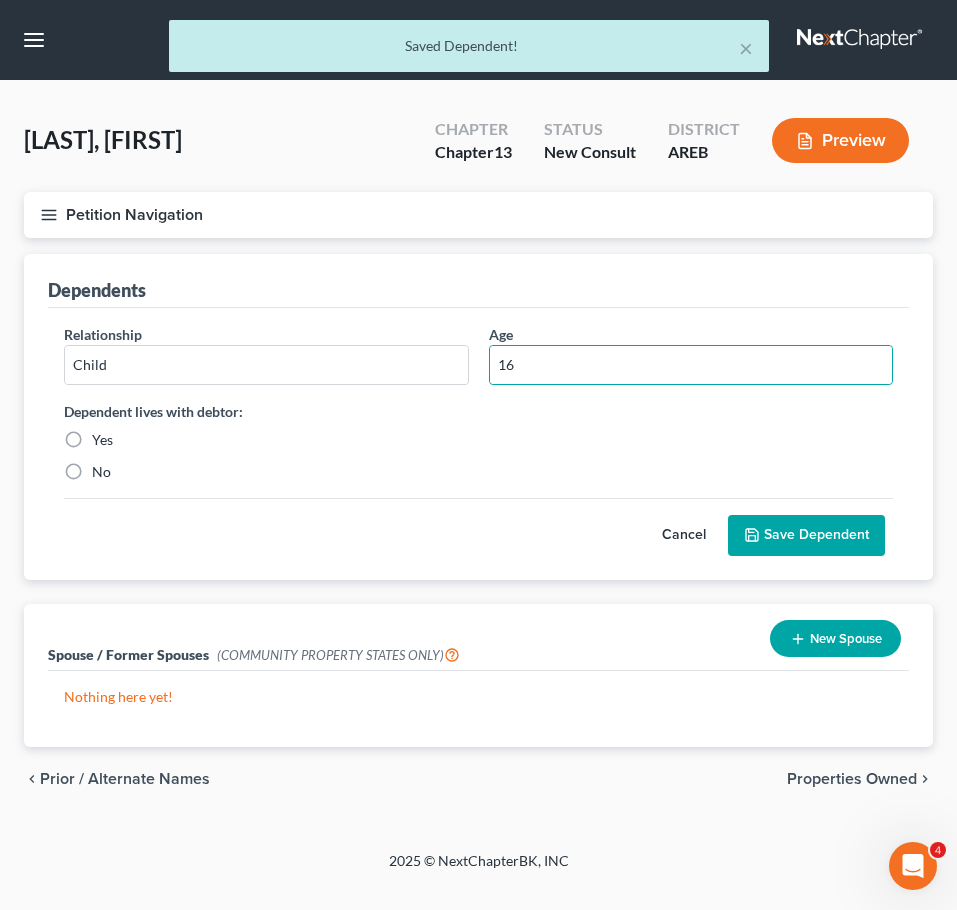click on "Yes" at bounding box center (102, 440) 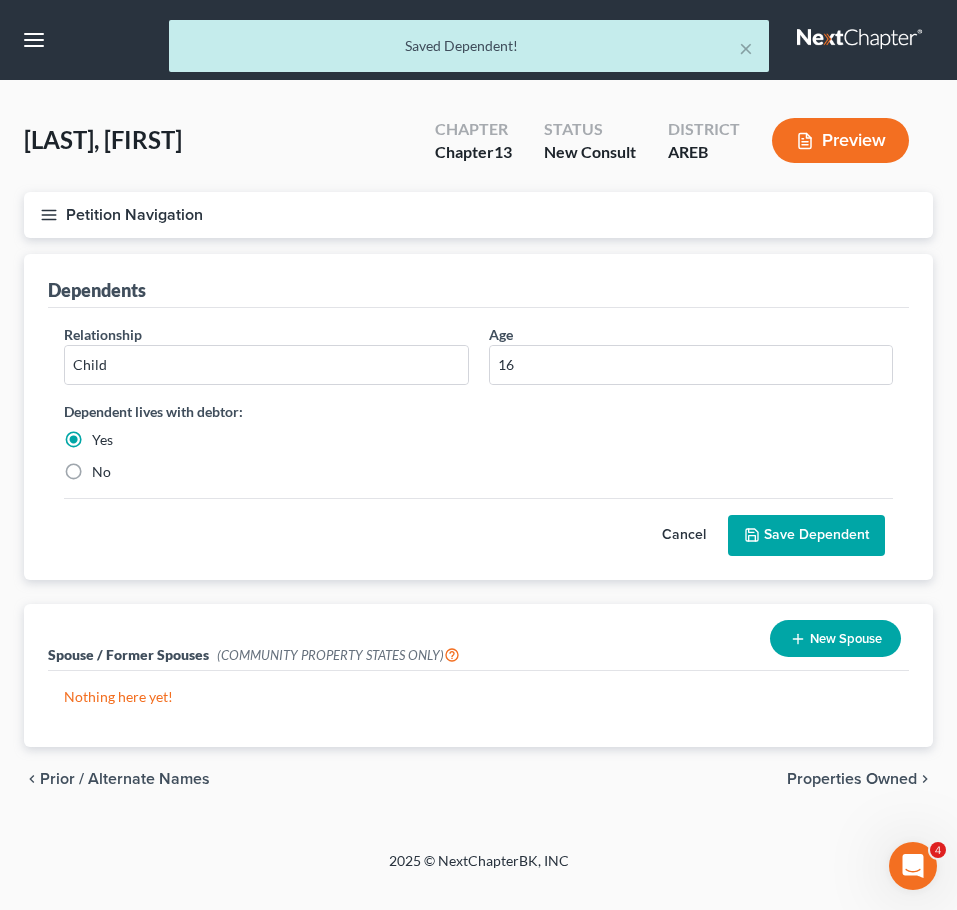 click on "Save Dependent" at bounding box center (806, 536) 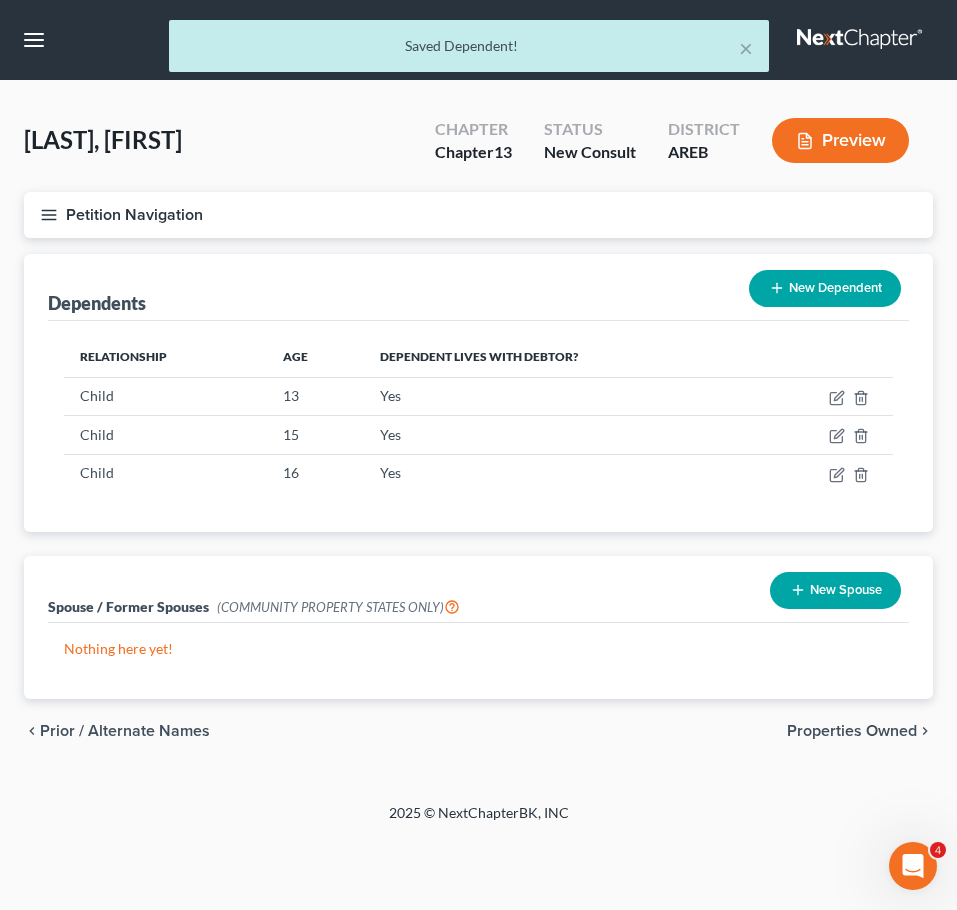 click on "Properties Owned" at bounding box center [852, 731] 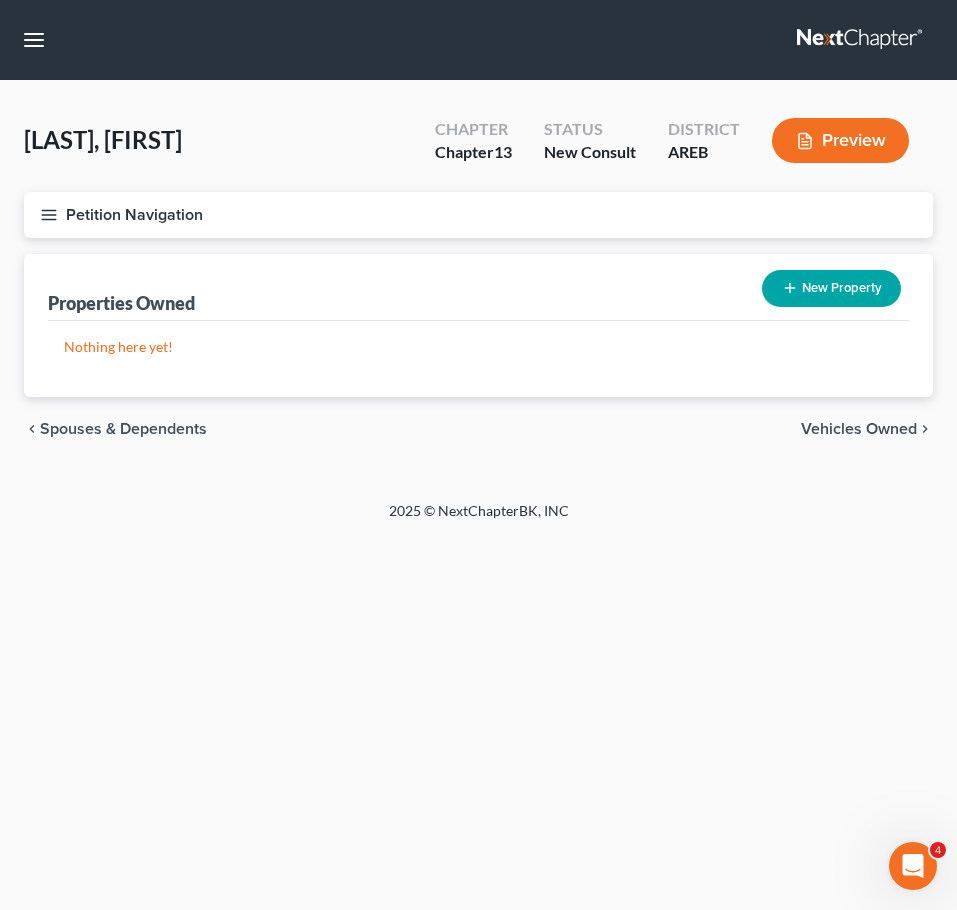 click on "Vehicles Owned" at bounding box center [859, 429] 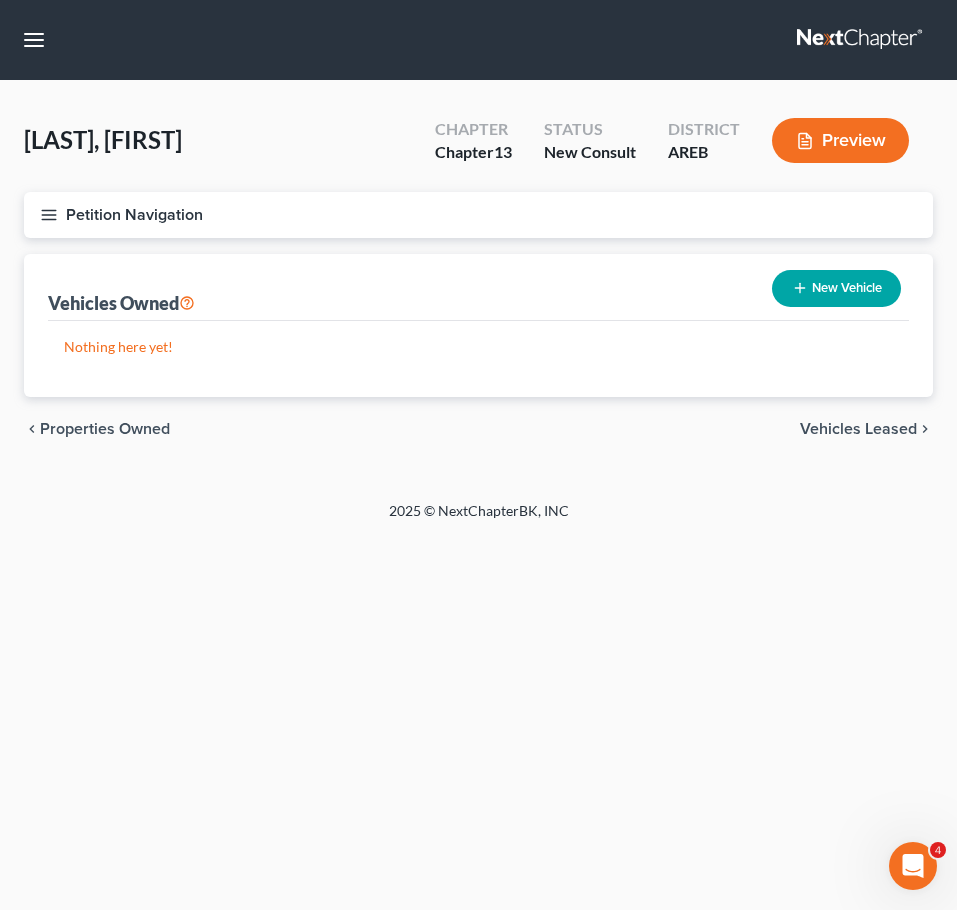 click on "Home New Case Client Portal Directory Cases DebtorCC Payments [LAST] & [LAST] Law Firm, PLLC [EMAIL] My Account Settings Plan + Billing Account Add-Ons Upgrade to Whoa Help Center Webinars Training Videos What's new Log out New Case Home Client Portal Directory Cases DebtorCC Payments         - No Result - See all results Or Press Enter... Help Help Center Webinars Training Videos What's new [LAST] & [LAST] Law Firm, PLLC [LAST] & [LAST] Law Firm, PLLC [EMAIL] My Account Settings Plan + Billing Account Add-Ons Upgrade to Whoa Log out 	 [LAST], [FIRST] Upgraded Chapter Chapter  13 Status New Consult District AREB Preview Petition Navigation
Case Dashboard
Payments" at bounding box center [478, 455] 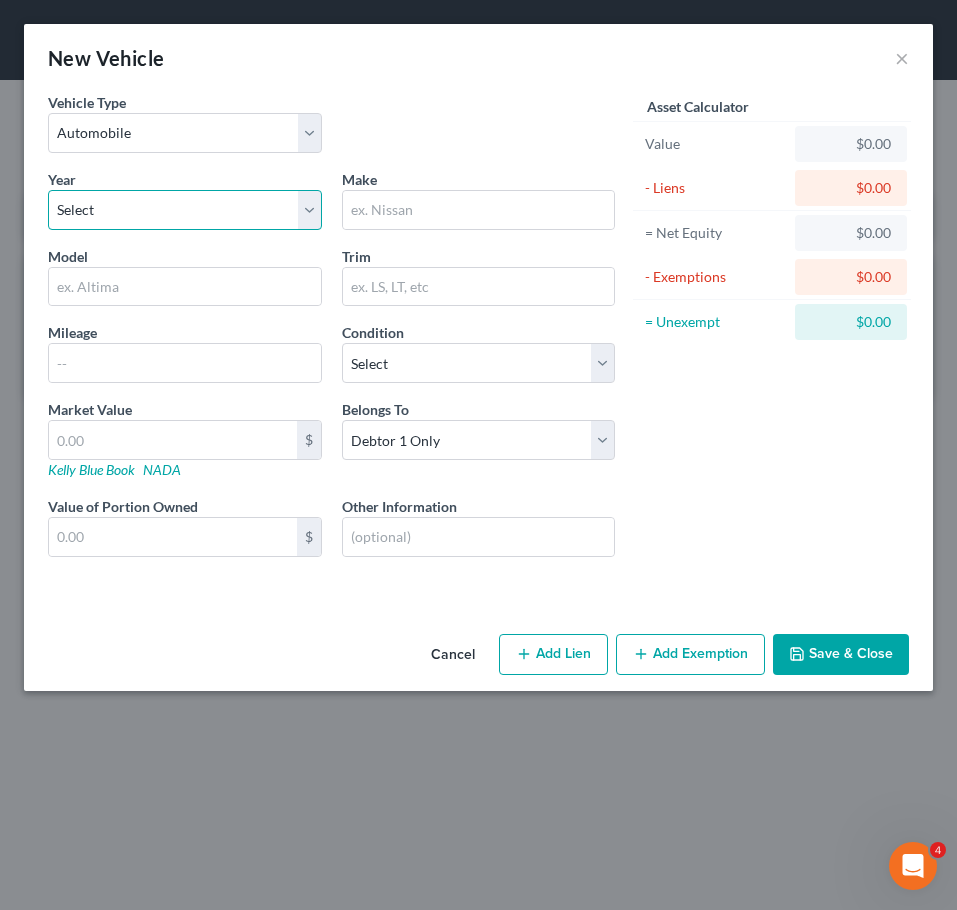 click on "Select 2026 2025 2024 2023 2022 2021 2020 2019 2018 2017 2016 2015 2014 2013 2012 2011 2010 2009 2008 2007 2006 2005 2004 2003 2002 2001 2000 1999 1998 1997 1996 1995 1994 1993 1992 1991 1990 1989 1988 1987 1986 1985 1984 1983 1982 1981 1980 1979 1978 1977 1976 1975 1974 1973 1972 1971 1970 1969 1968 1967 1966 1965 1964 1963 1962 1961 1960 1959 1958 1957 1956 1955 1954 1953 1952 1951 1950 1949 1948 1947 1946 1945 1944 1943 1942 1941 1940 1939 1938 1937 1936 1935 1934 1933 1932 1931 1930 1929 1928 1927 1926 1925 1924 1923 1922 1921 1920 1919 1918 1917 1916 1915 1914 1913 1912 1911 1910 1909 1908 1907 1906 1905 1904 1903 1902 1901" at bounding box center (185, 210) 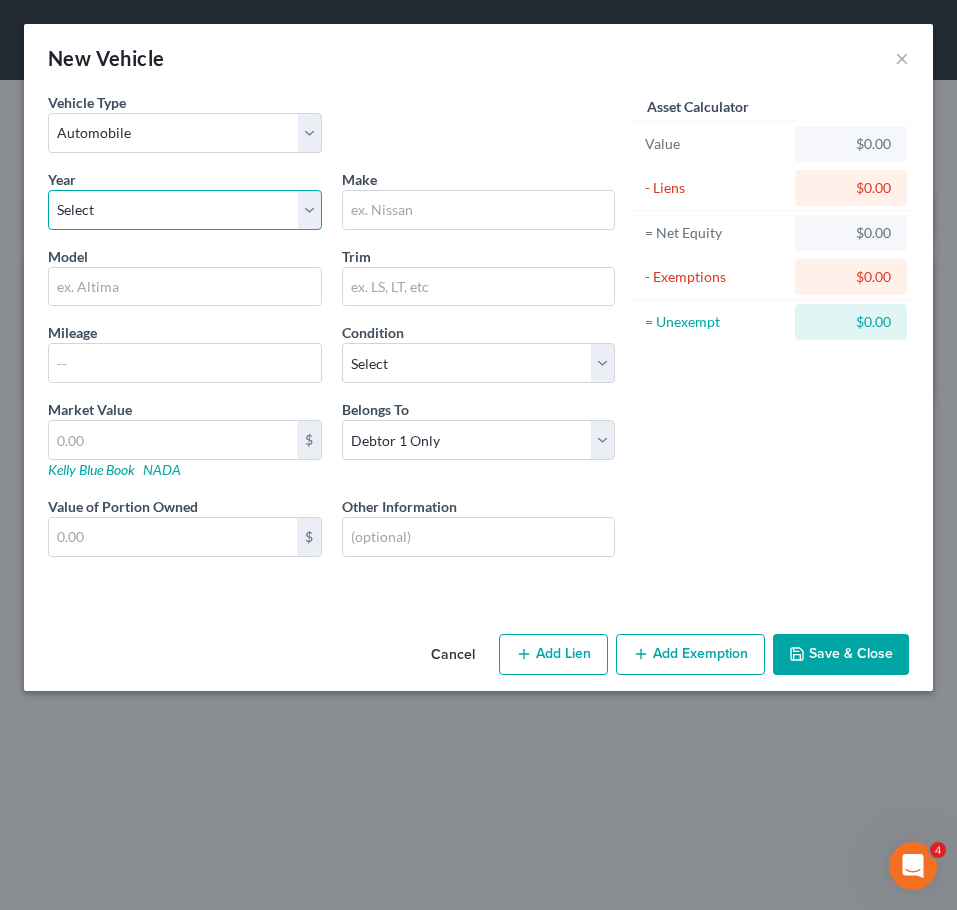 select on "13" 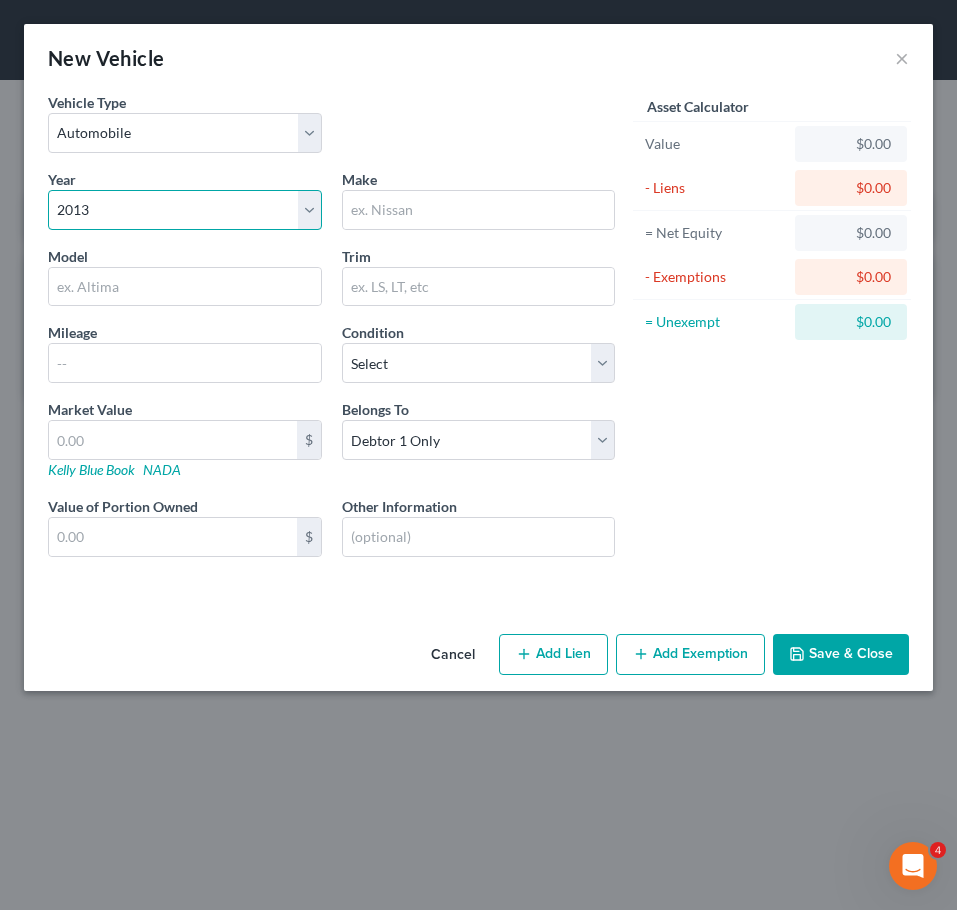 click on "Select 2026 2025 2024 2023 2022 2021 2020 2019 2018 2017 2016 2015 2014 2013 2012 2011 2010 2009 2008 2007 2006 2005 2004 2003 2002 2001 2000 1999 1998 1997 1996 1995 1994 1993 1992 1991 1990 1989 1988 1987 1986 1985 1984 1983 1982 1981 1980 1979 1978 1977 1976 1975 1974 1973 1972 1971 1970 1969 1968 1967 1966 1965 1964 1963 1962 1961 1960 1959 1958 1957 1956 1955 1954 1953 1952 1951 1950 1949 1948 1947 1946 1945 1944 1943 1942 1941 1940 1939 1938 1937 1936 1935 1934 1933 1932 1931 1930 1929 1928 1927 1926 1925 1924 1923 1922 1921 1920 1919 1918 1917 1916 1915 1914 1913 1912 1911 1910 1909 1908 1907 1906 1905 1904 1903 1902 1901" at bounding box center [185, 210] 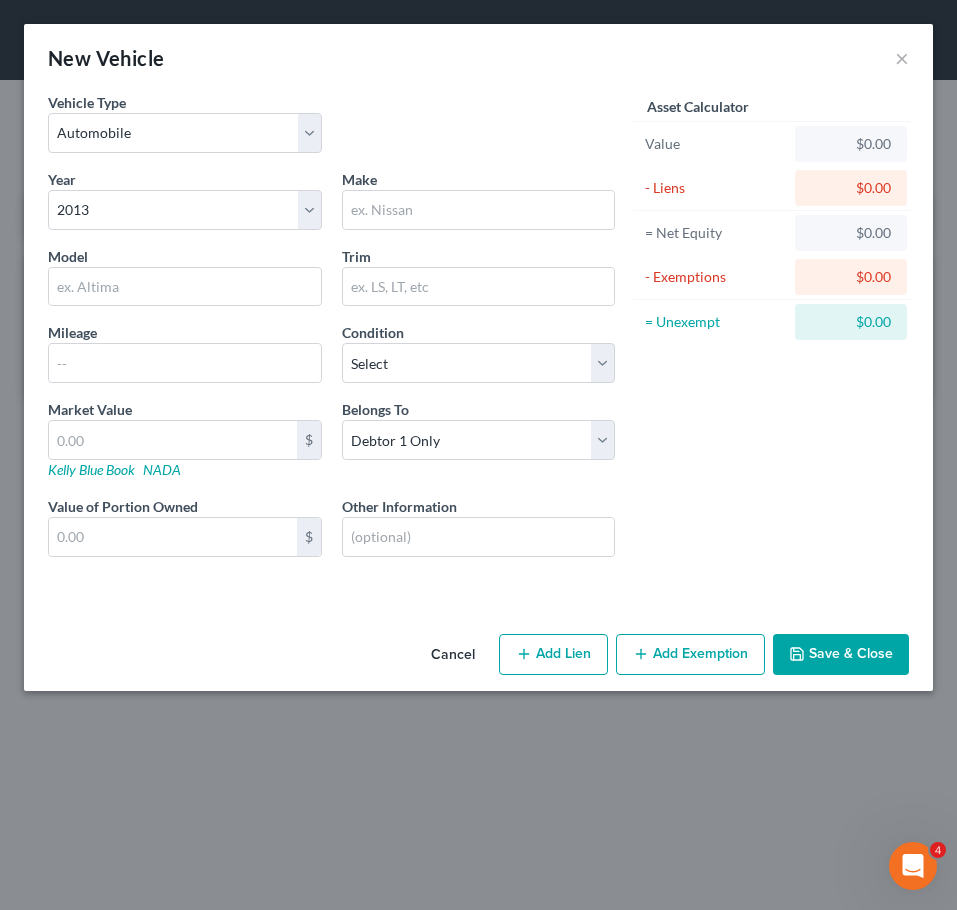 click on "Year Select 2026 2025 2024 2023 2022 2021 2020 2019 2018 2017 2016 2015 2014 2013 2012 2011 2010 2009 2008 2007 2006 2005 2004 2003 2002 2001 2000 1999 1998 1997 1996 1995 1994 1993 1992 1991 1990 1989 1988 1987 1986 1985 1984 1983 1982 1981 1980 1979 1978 1977 1976 1975 1974 1973 1972 1971 1970 1969 1968 1967 1966 1965 1964 1963 1962 1961 1960 1959 1958 1957 1956 1955 1954 1953 1952 1951 1950 1949 1948 1947 1946 1945 1944 1943 1942 1941 1940 1939 1938 1937 1936 1935 1934 1933 1932 1931 1930 1929 1928 1927 1926 1925 1924 1923 1922 1921 1920 1919 1918 1917 1916 1915 1914 1913 1912 1911 1910 1909 1908 1907 1906 1905 1904 1903 1902 1901
Make
*
Model Trim Mileage Condition Select Excellent Very Good Good Fair Poor Market Value $ Kelly Blue Book NADA
Belongs To
*
Select Debtor 1 Only Debtor 2 Only Debtor 1 And Debtor 2 Only At Least One Of The Debtors And Another Community Property Value of Portion Owned $ Other Information
Liens
Select" at bounding box center (331, 379) 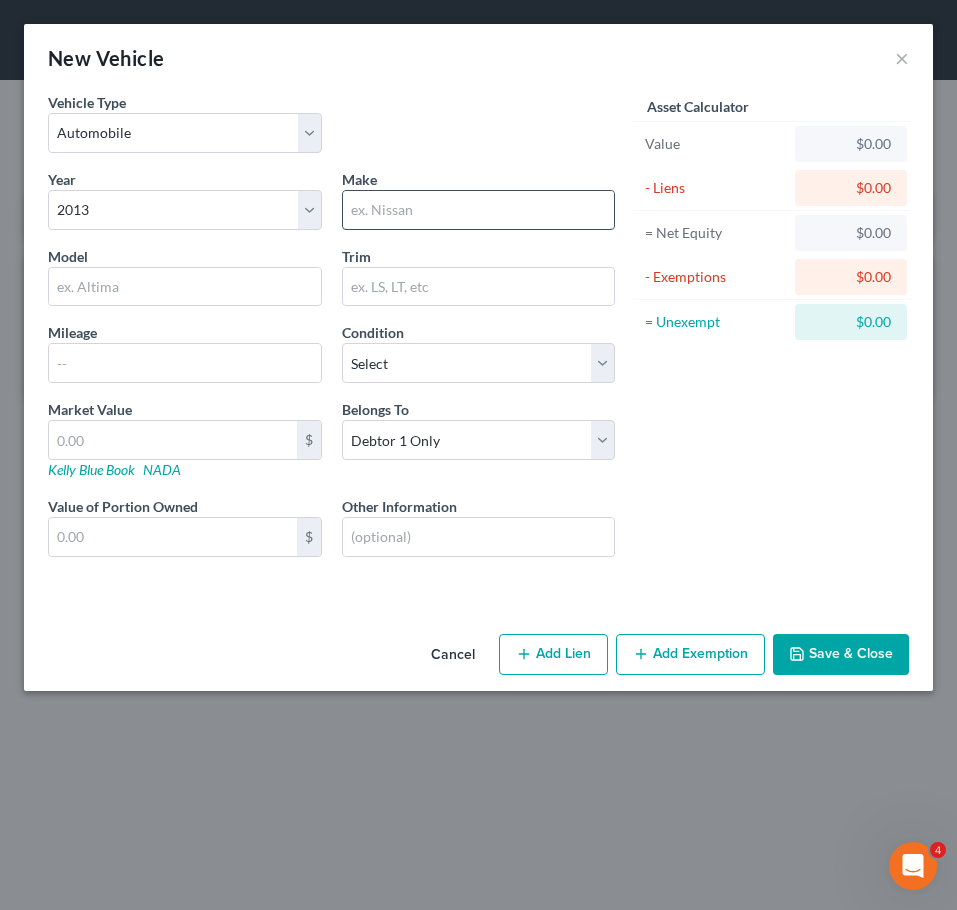 click at bounding box center [479, 210] 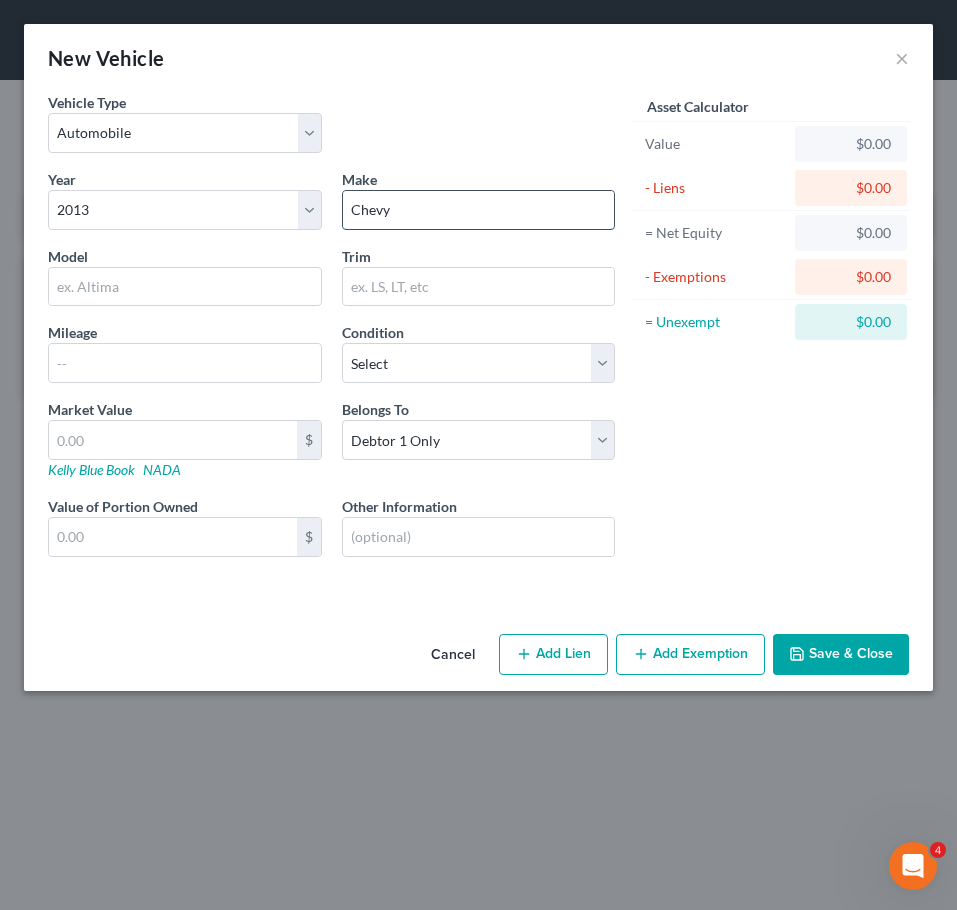 type on "Chevy" 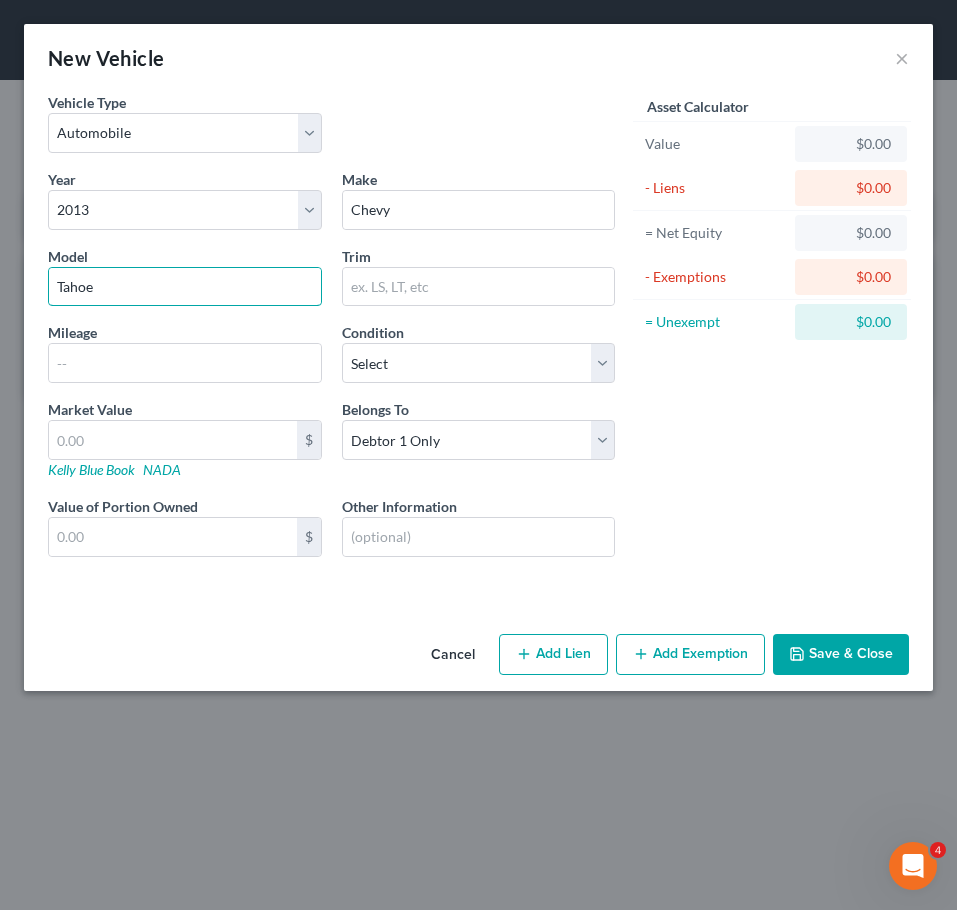 type on "Tahoe" 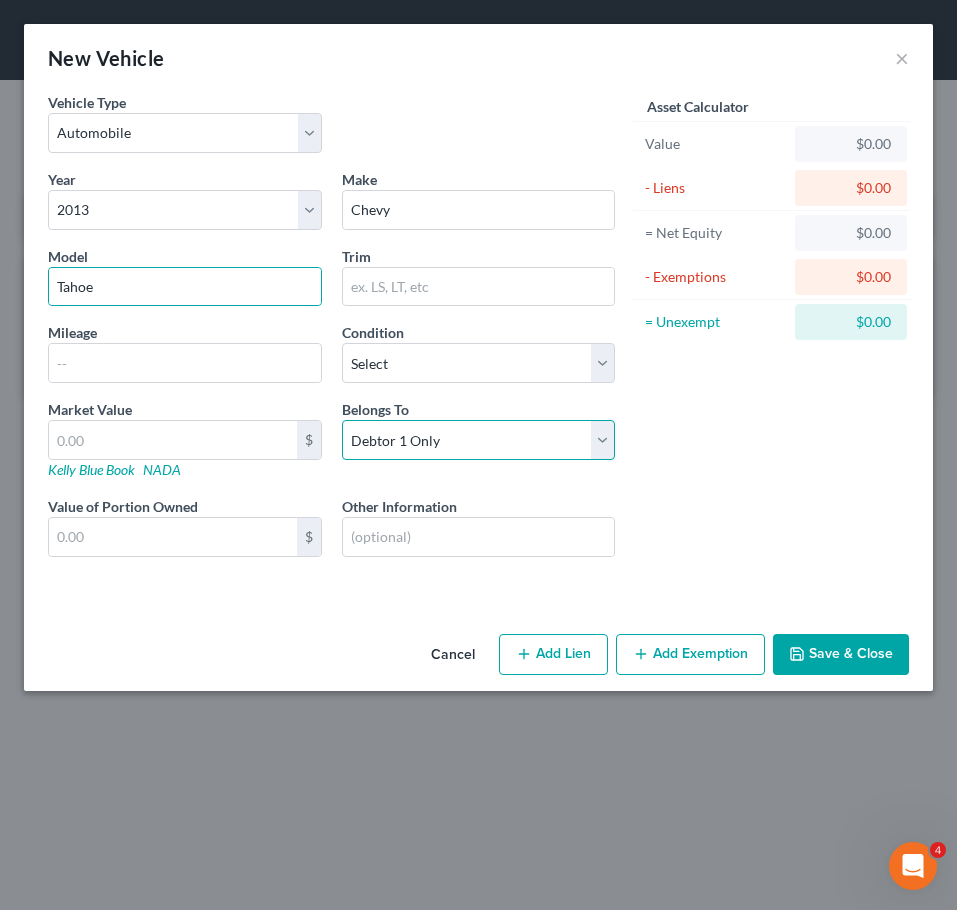 click on "Select Debtor 1 Only Debtor 2 Only Debtor 1 And Debtor 2 Only At Least One Of The Debtors And Another Community Property" at bounding box center [479, 440] 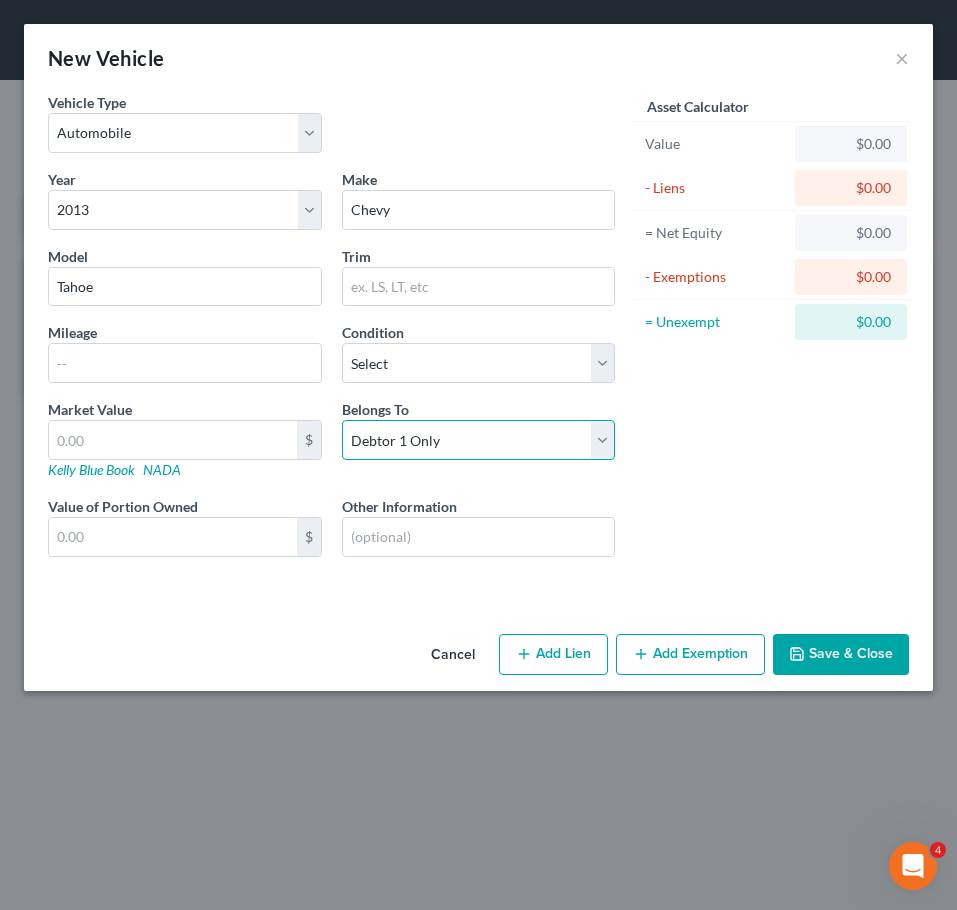select on "3" 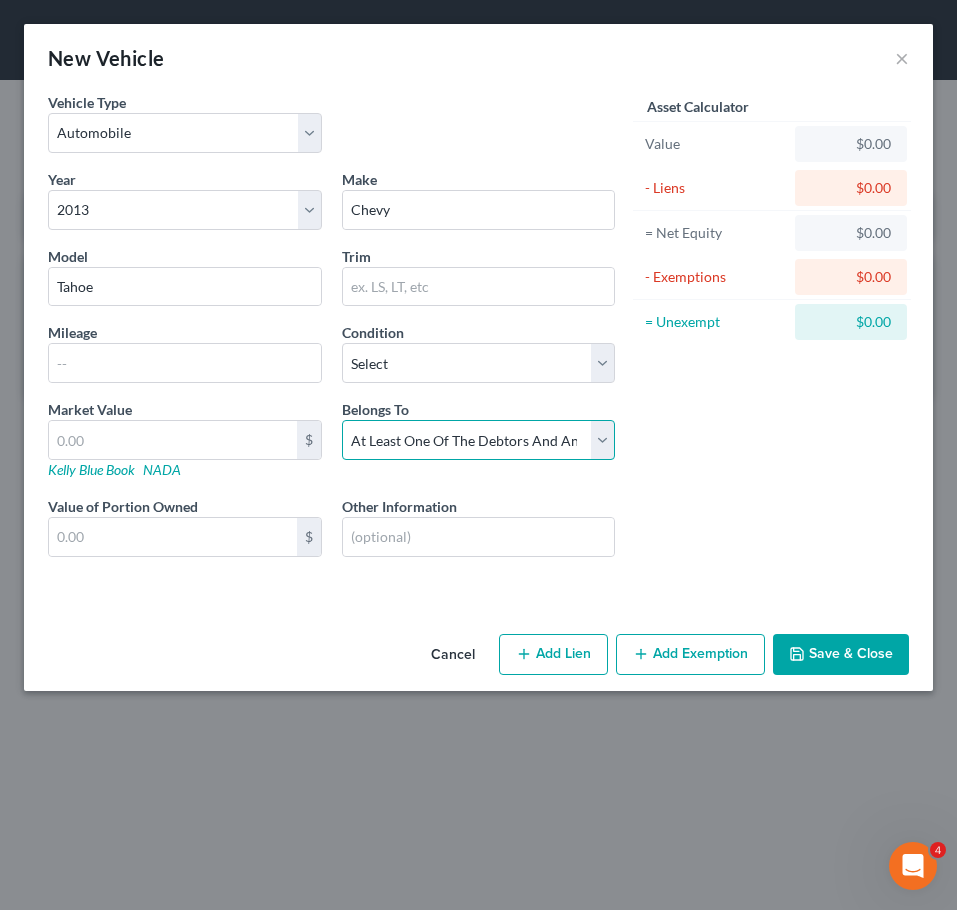 click on "Select Debtor 1 Only Debtor 2 Only Debtor 1 And Debtor 2 Only At Least One Of The Debtors And Another Community Property" at bounding box center [479, 440] 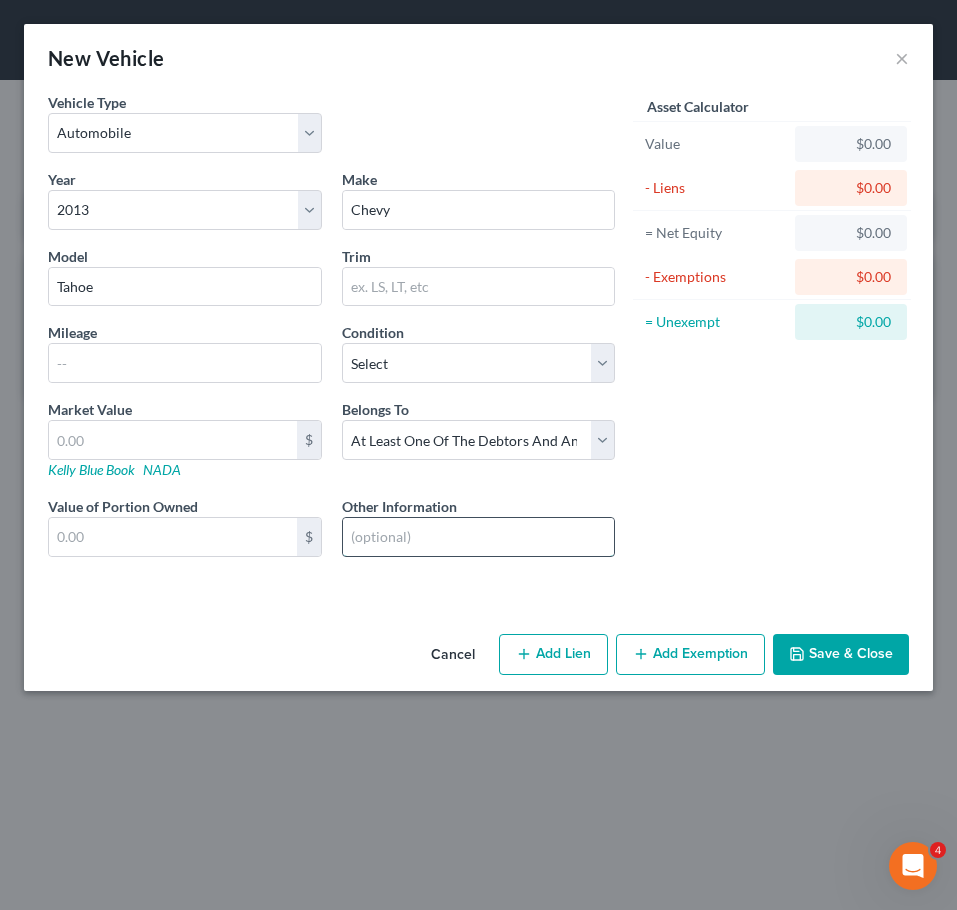 click at bounding box center (479, 537) 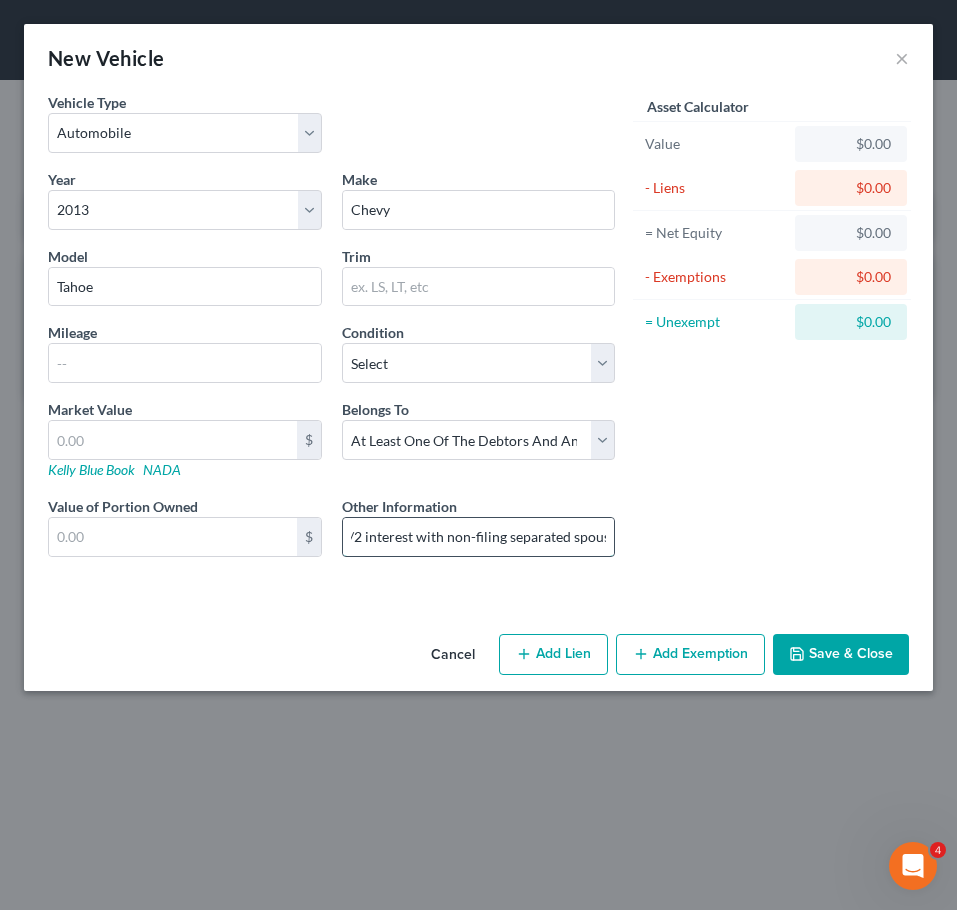 scroll, scrollTop: 0, scrollLeft: 18, axis: horizontal 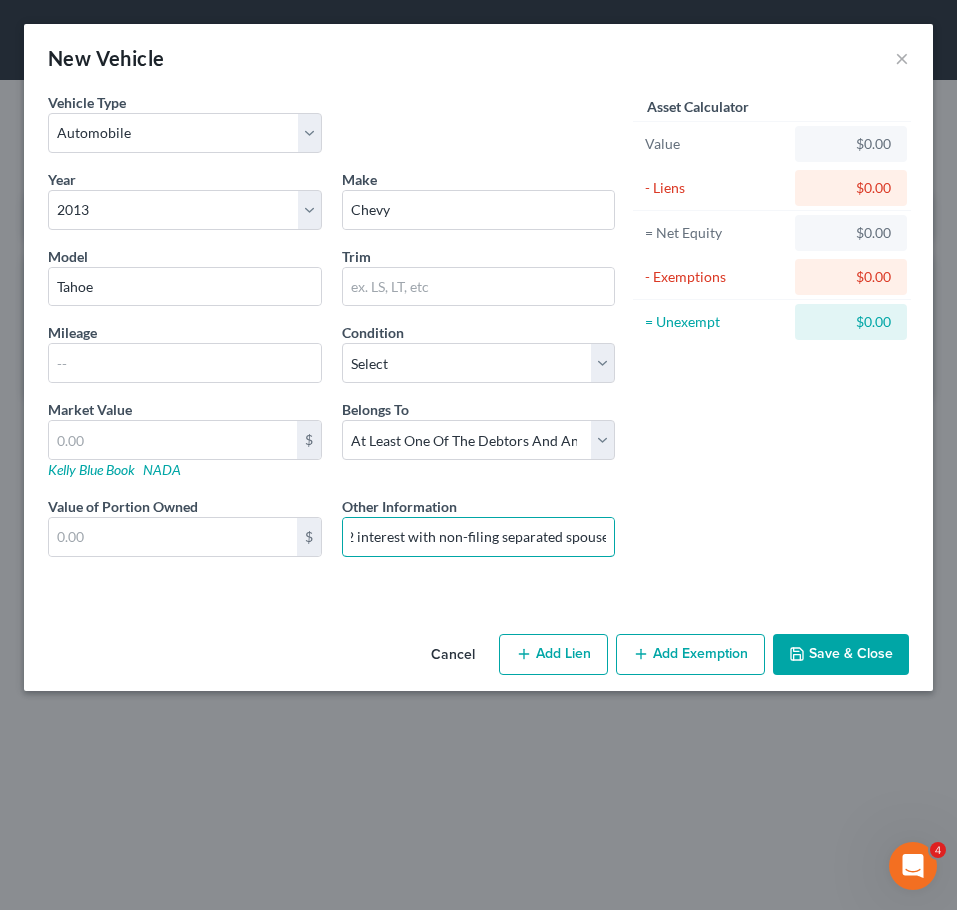 type on "1/2 interest with non-filing separated spouse" 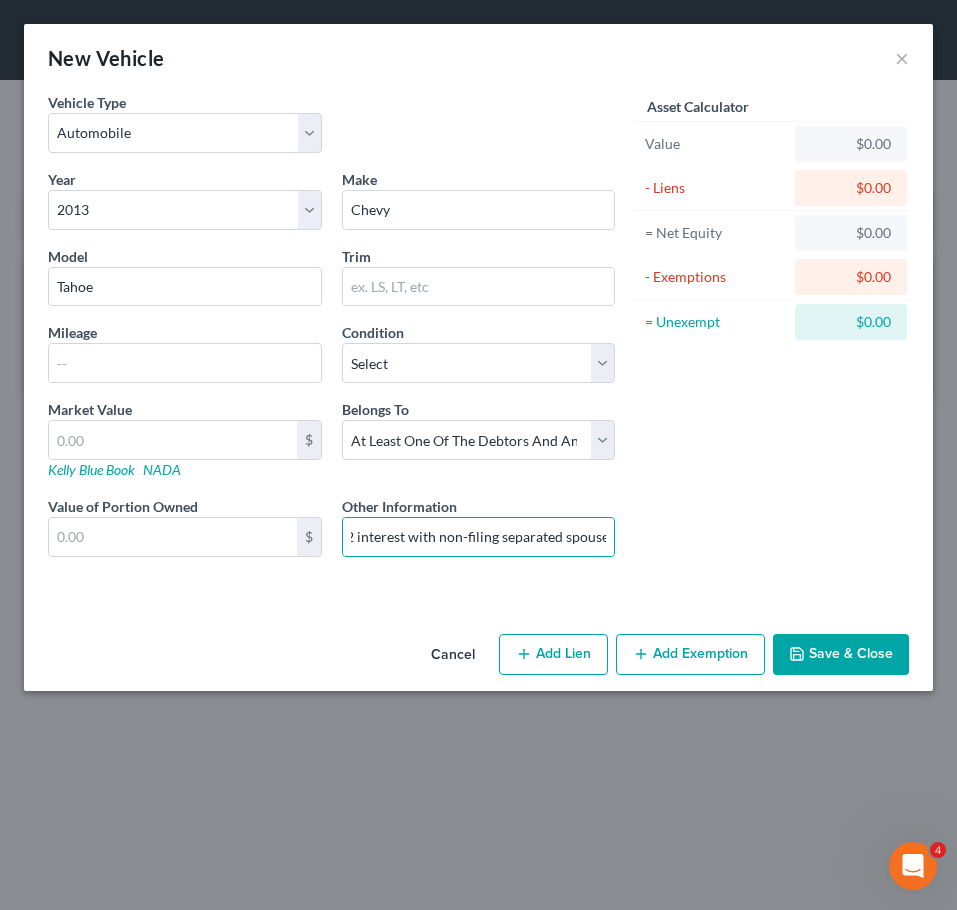 click on "Asset Calculator Value $0.00 - Liens $0.00 = Net Equity $0.00 - Exemptions $0.00 = Unexempt $0.00" at bounding box center [772, 341] 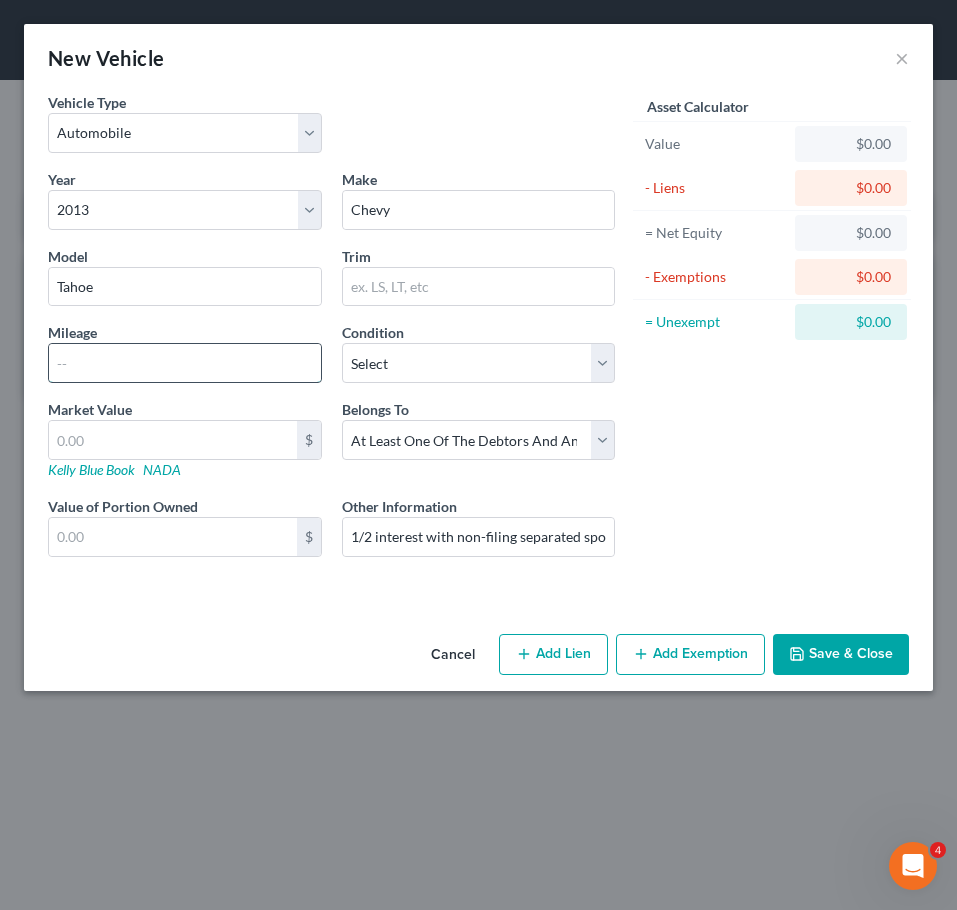 click at bounding box center (185, 363) 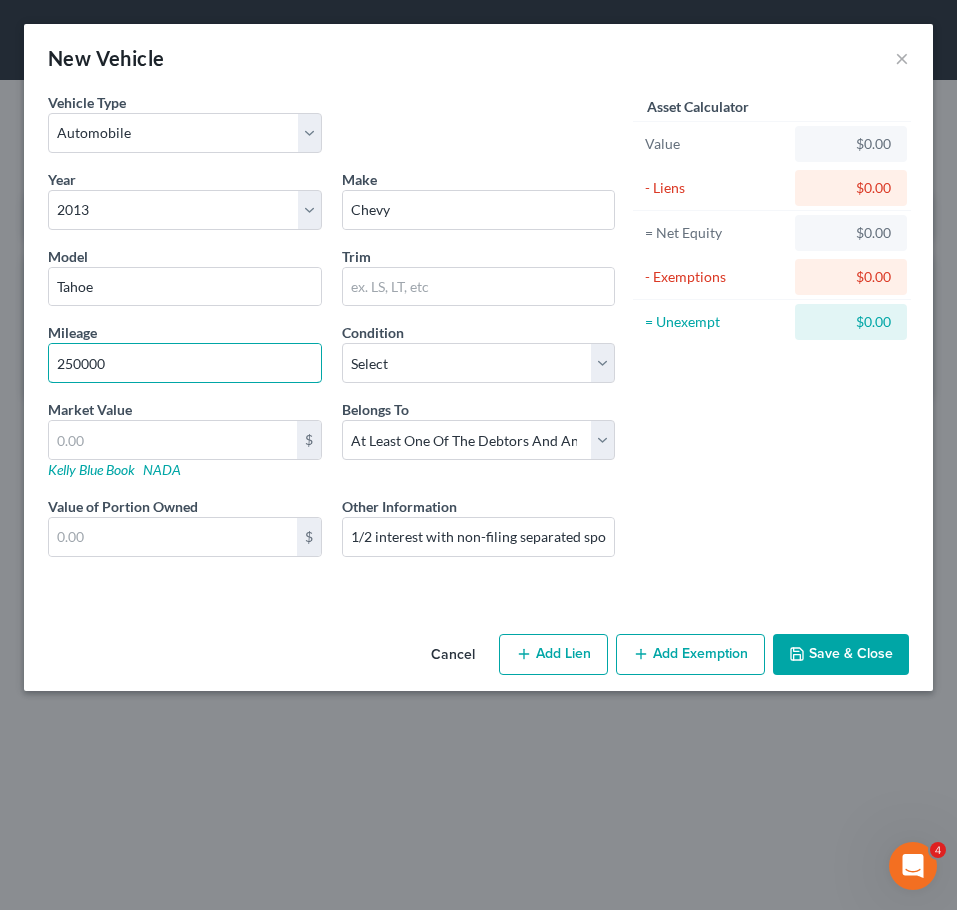type on "250000" 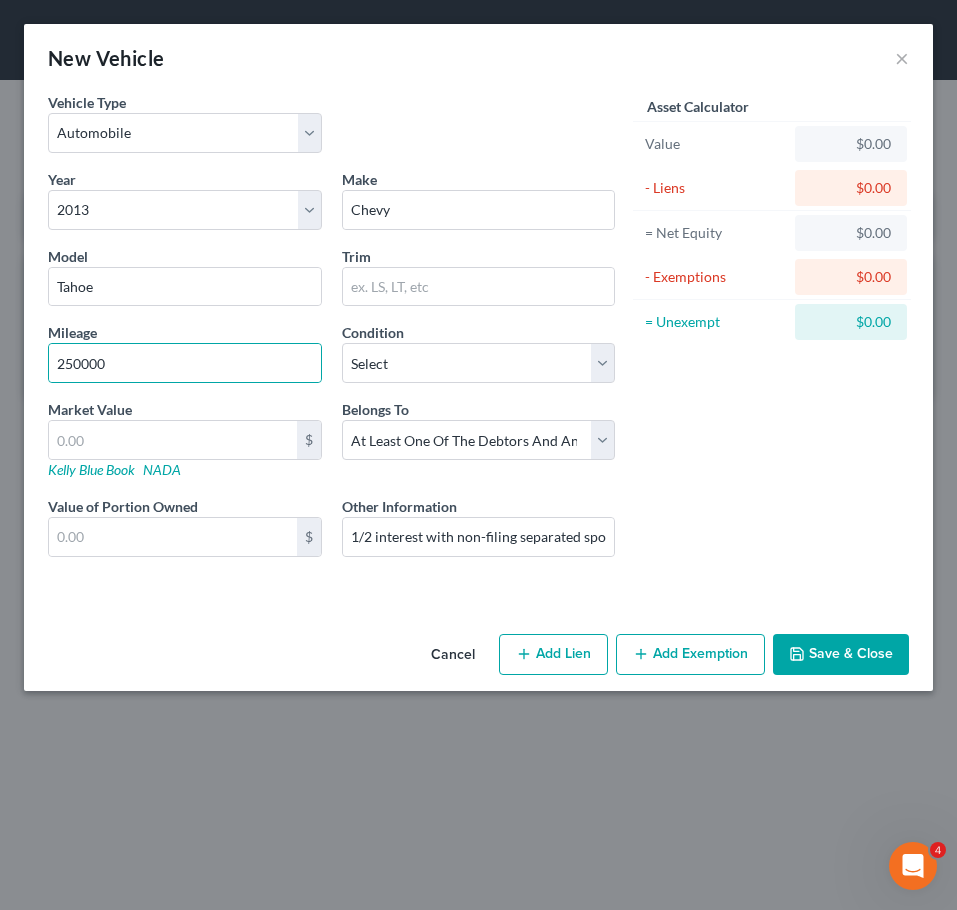 click on "Add Lien" at bounding box center [553, 655] 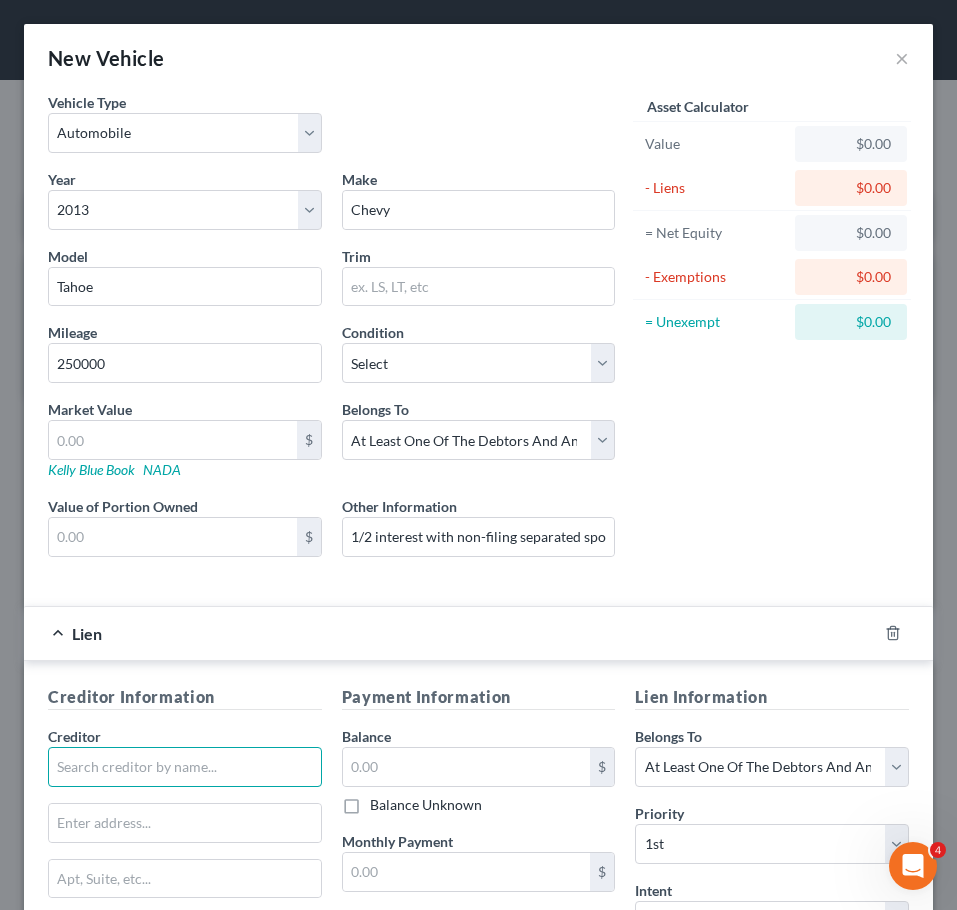 click at bounding box center [185, 767] 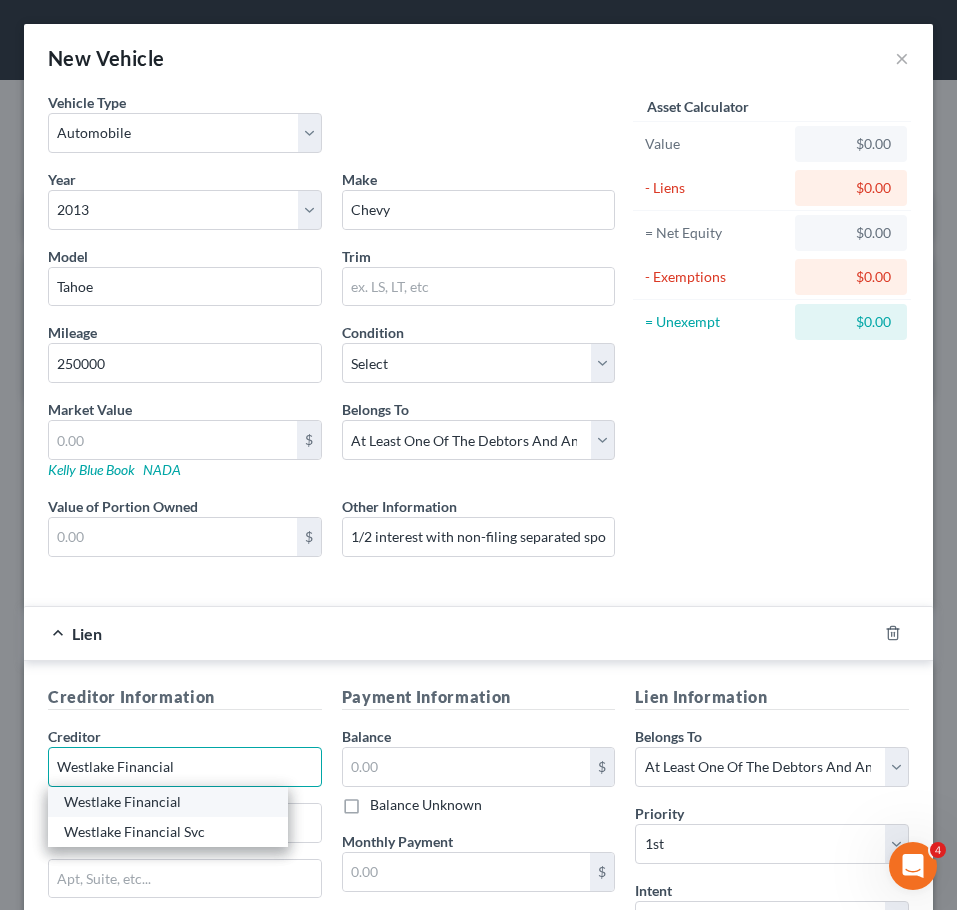 type on "Westlake Financial" 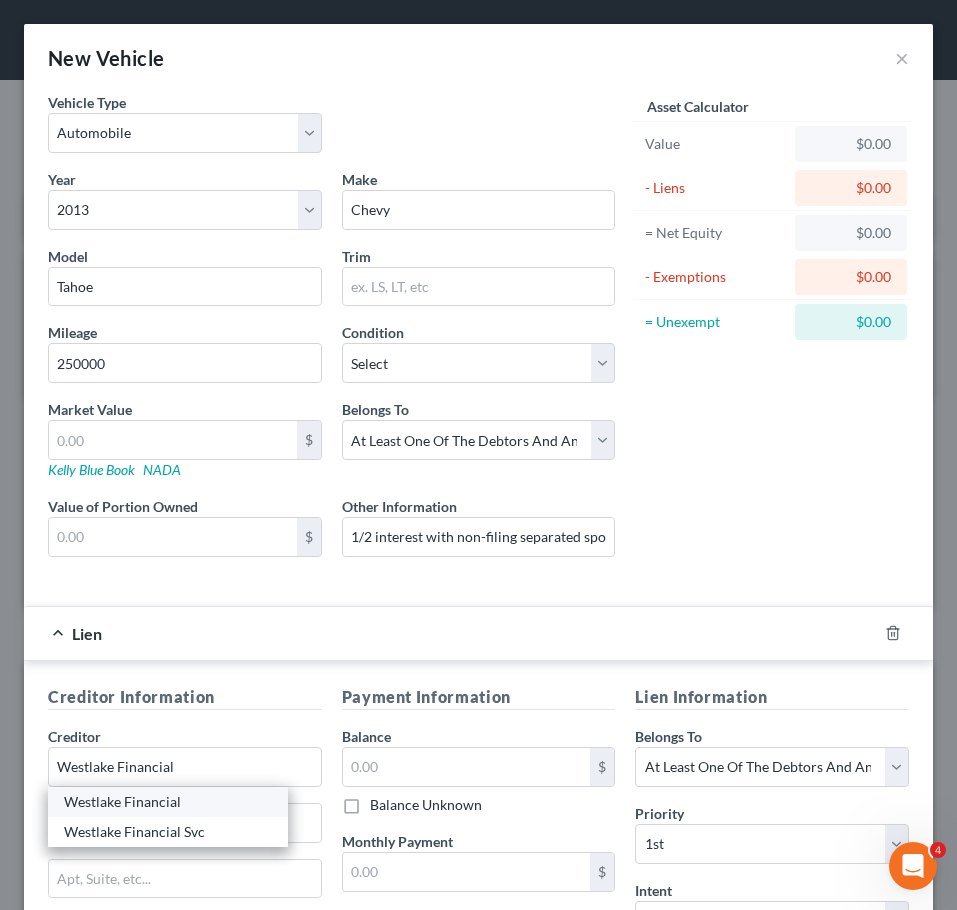 click on "Westlake Financial" at bounding box center (168, 802) 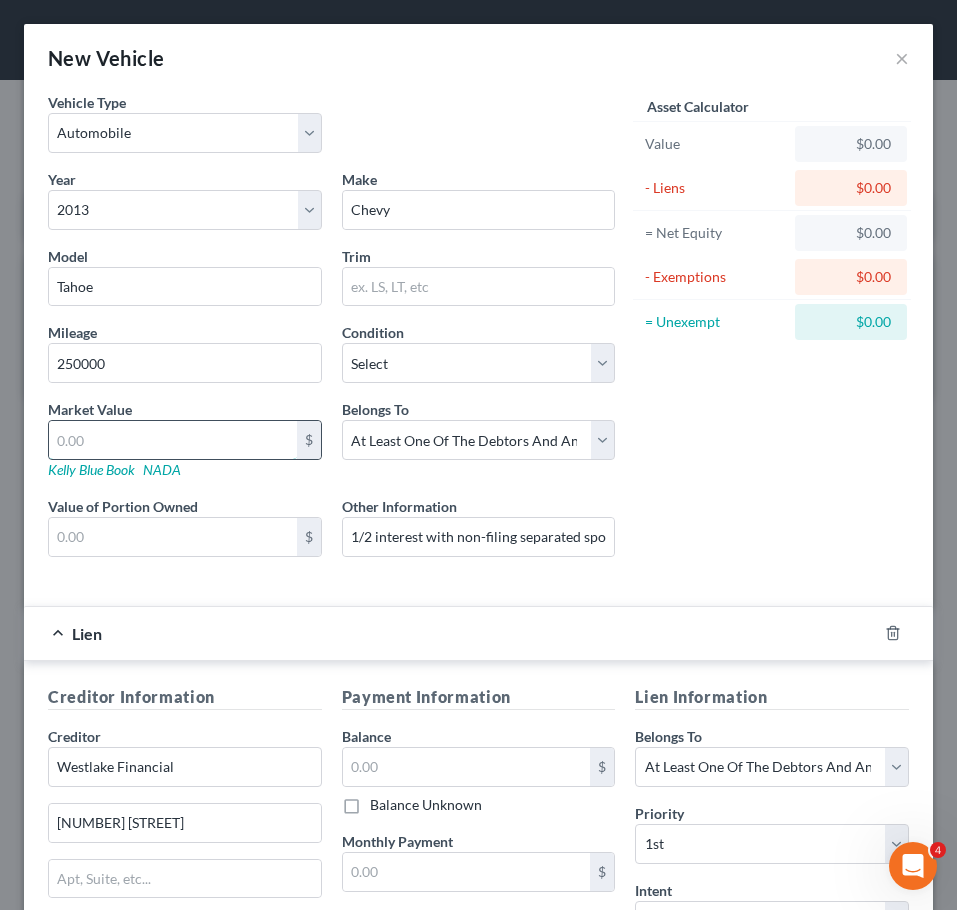 click at bounding box center [173, 440] 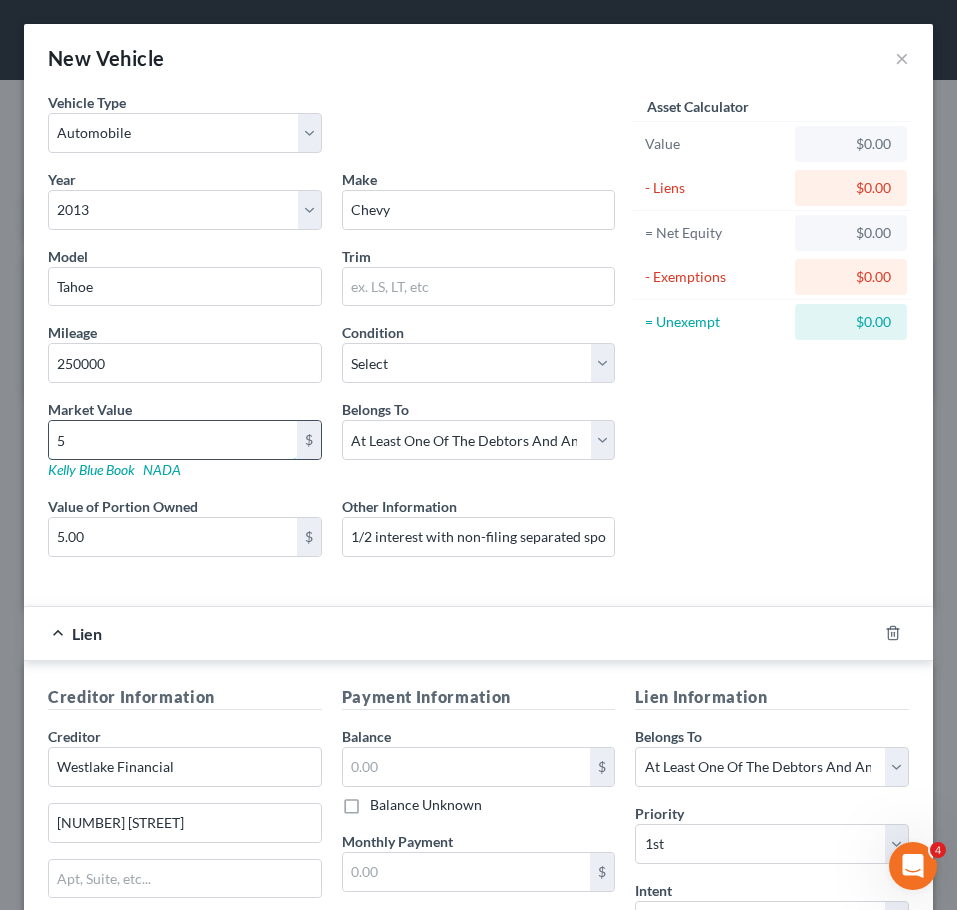 type on "50" 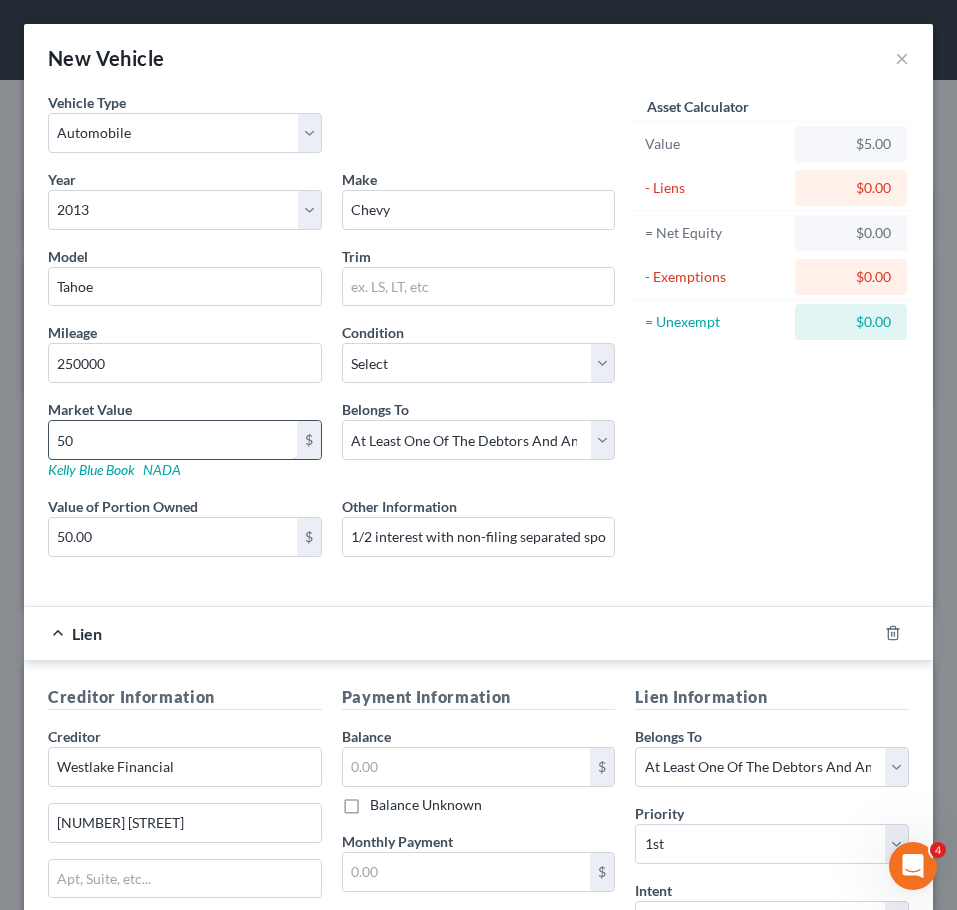 type on "500" 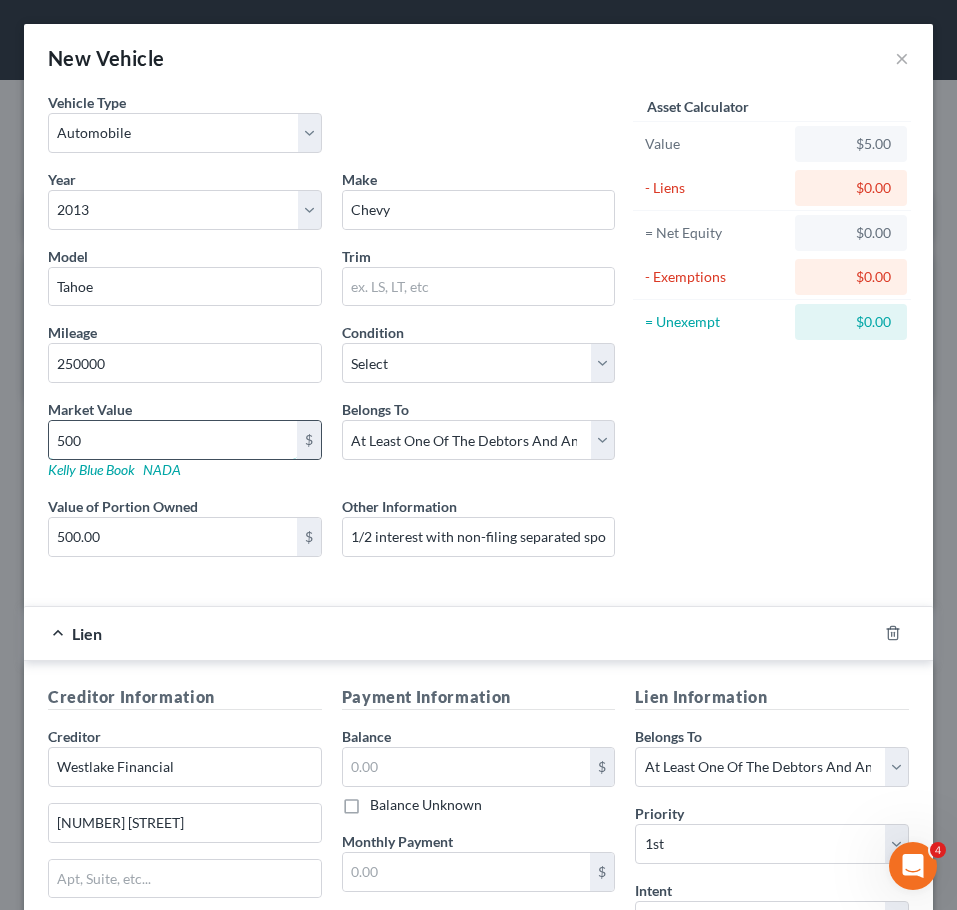 type on "5000" 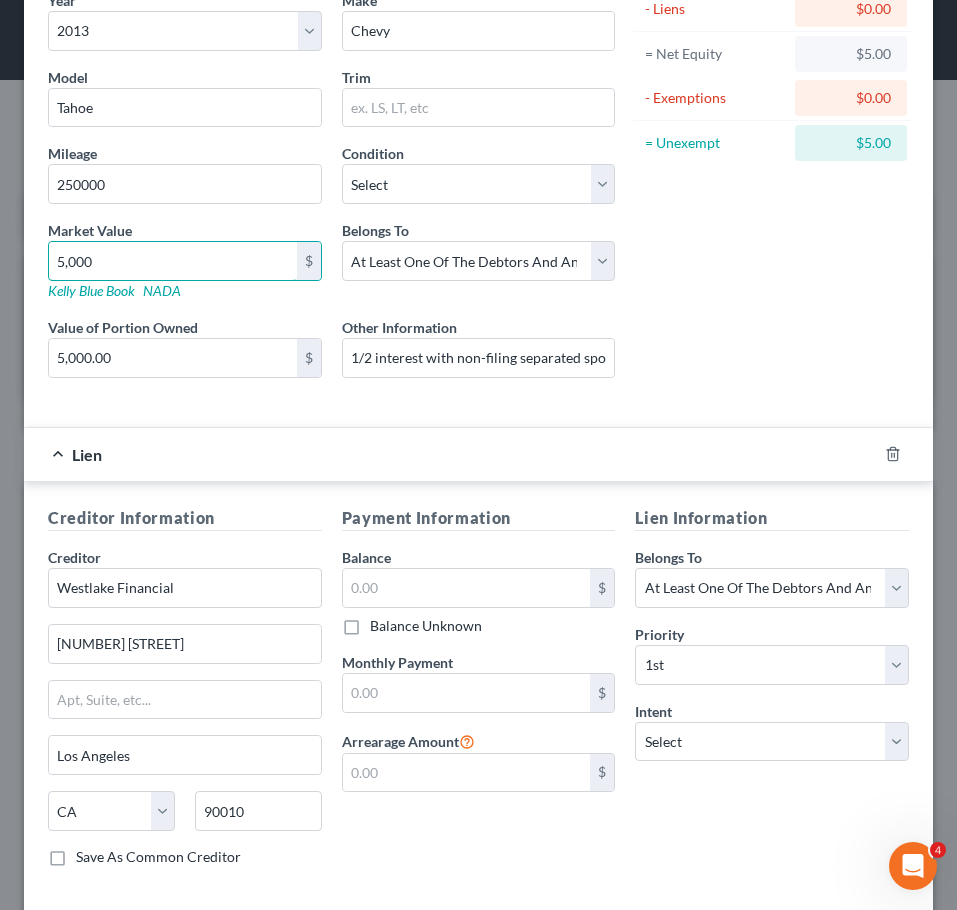 scroll, scrollTop: 182, scrollLeft: 0, axis: vertical 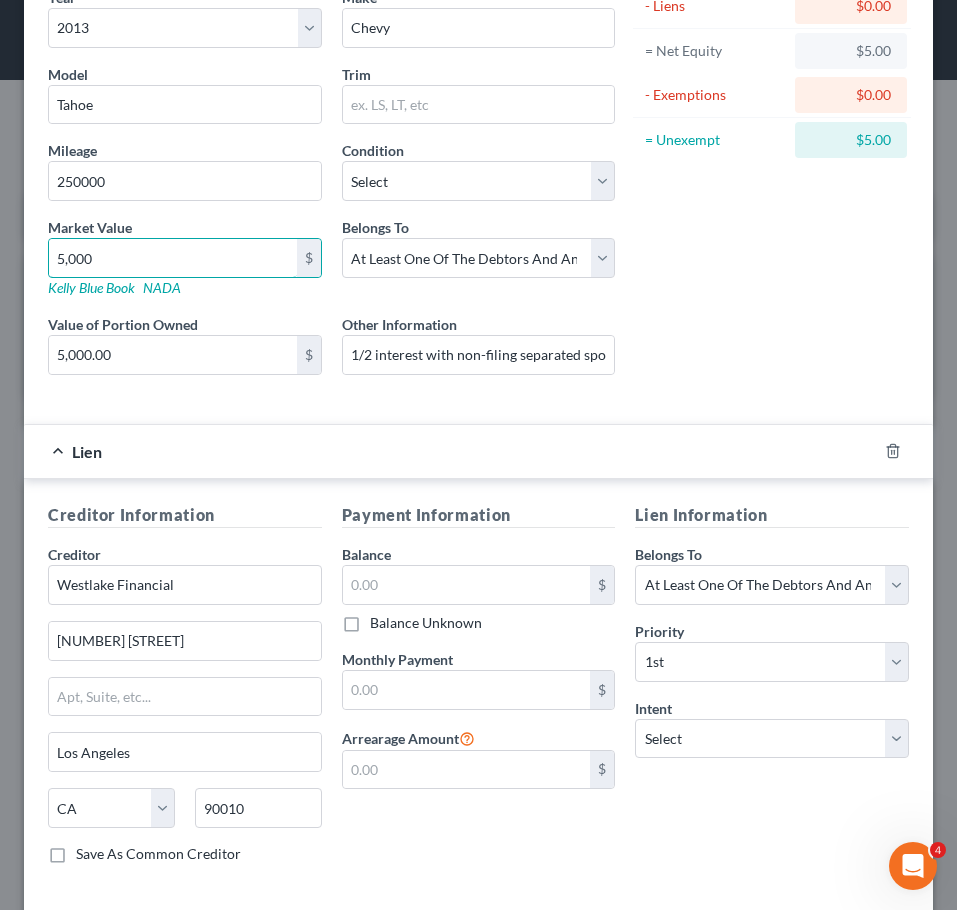 type on "5,000" 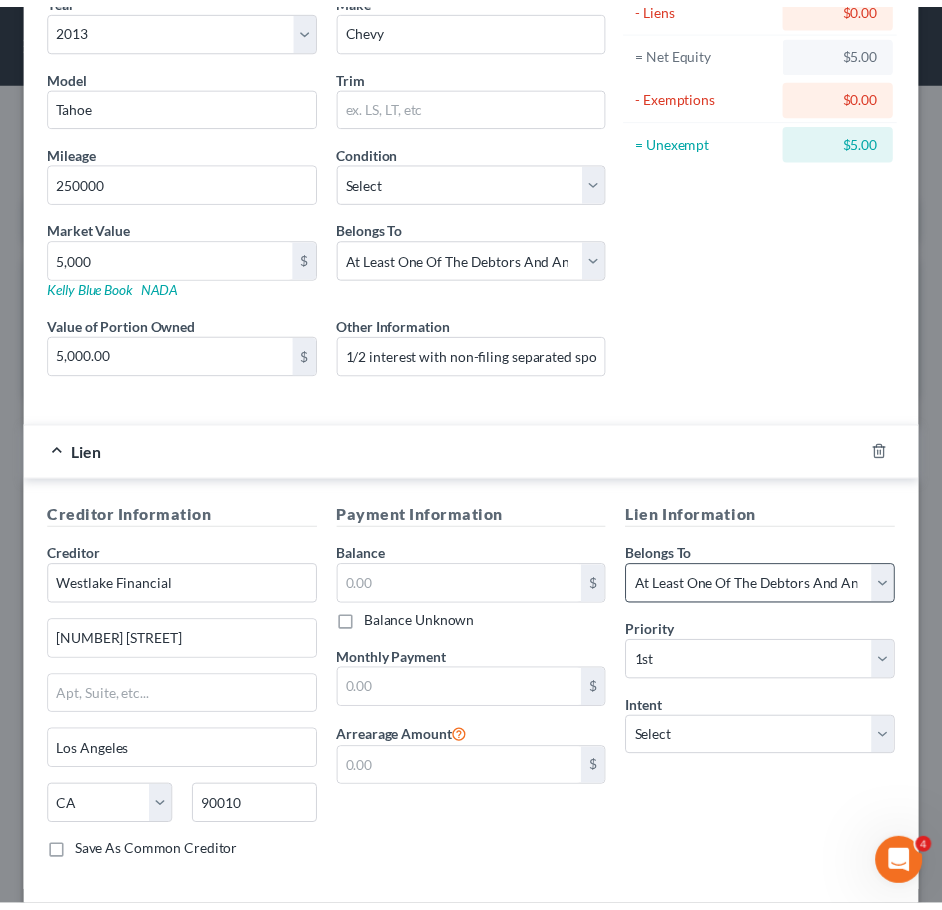 scroll, scrollTop: 278, scrollLeft: 0, axis: vertical 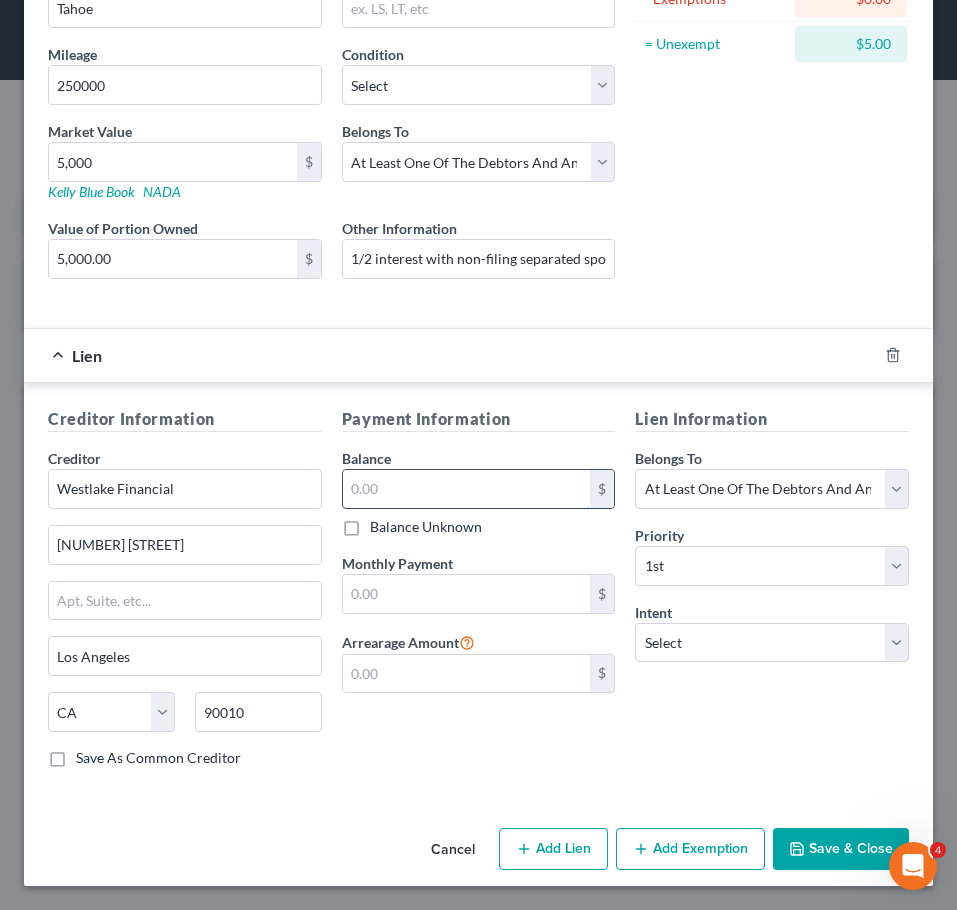 click at bounding box center (467, 489) 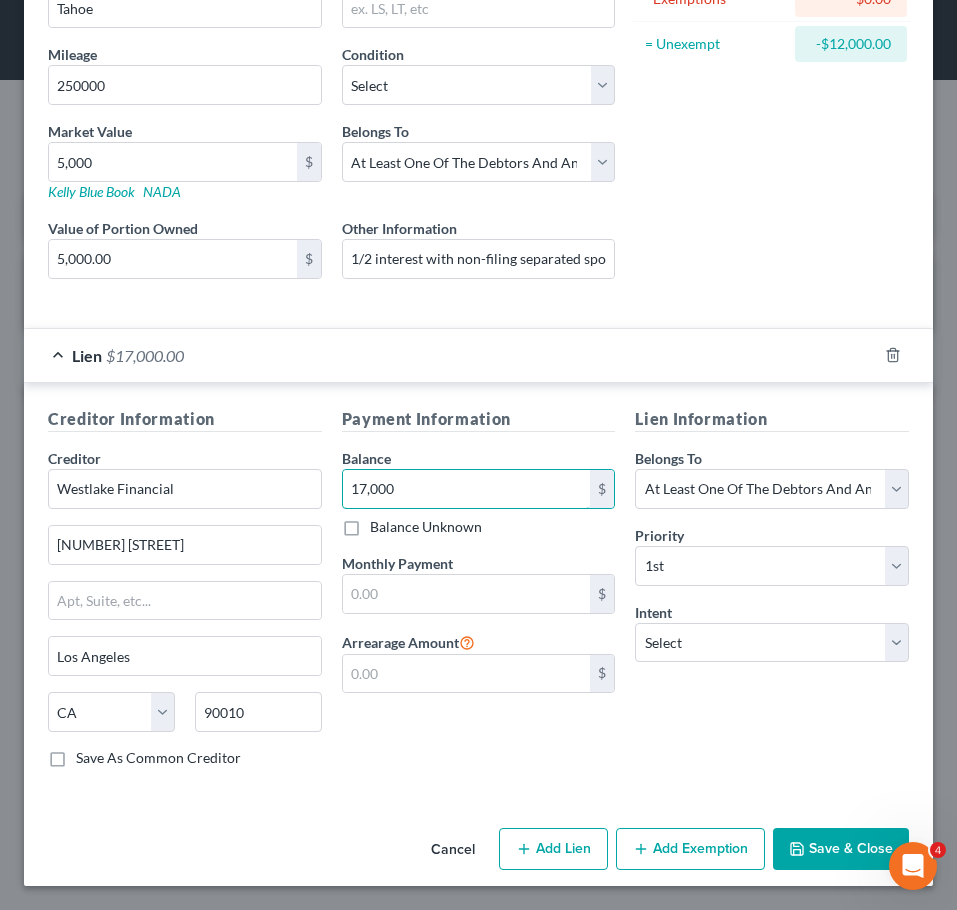 type on "17,000" 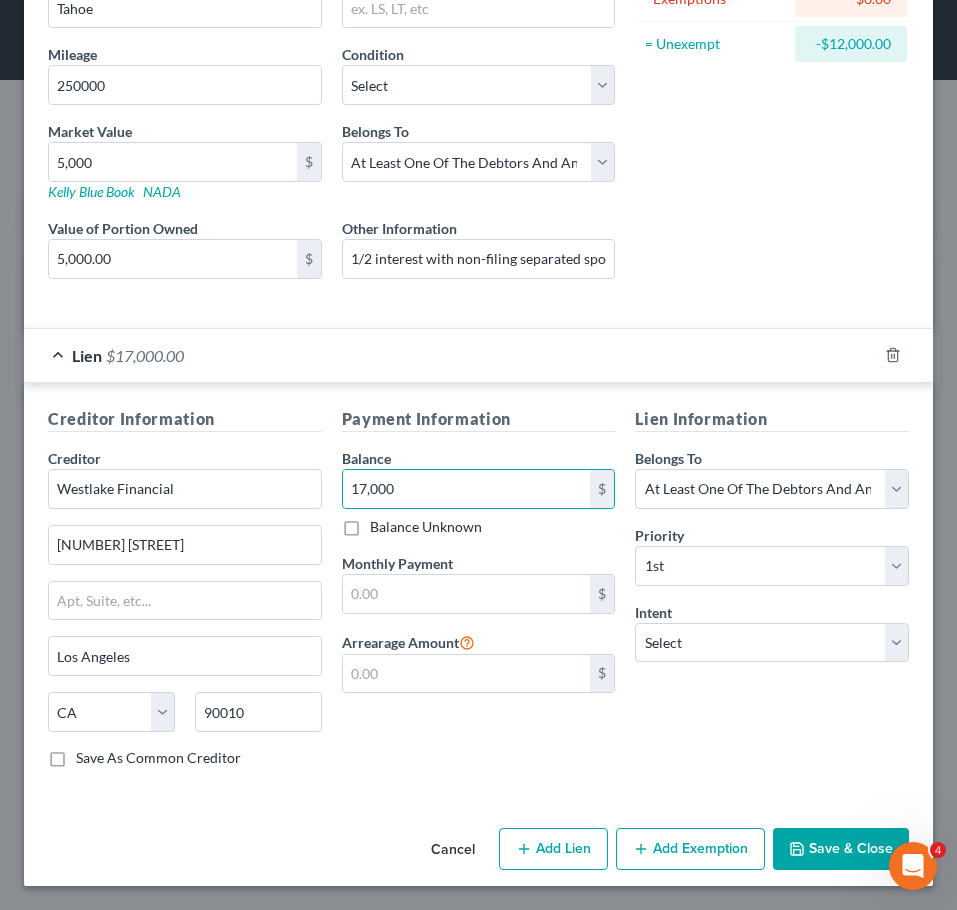 click on "Save & Close" at bounding box center [841, 849] 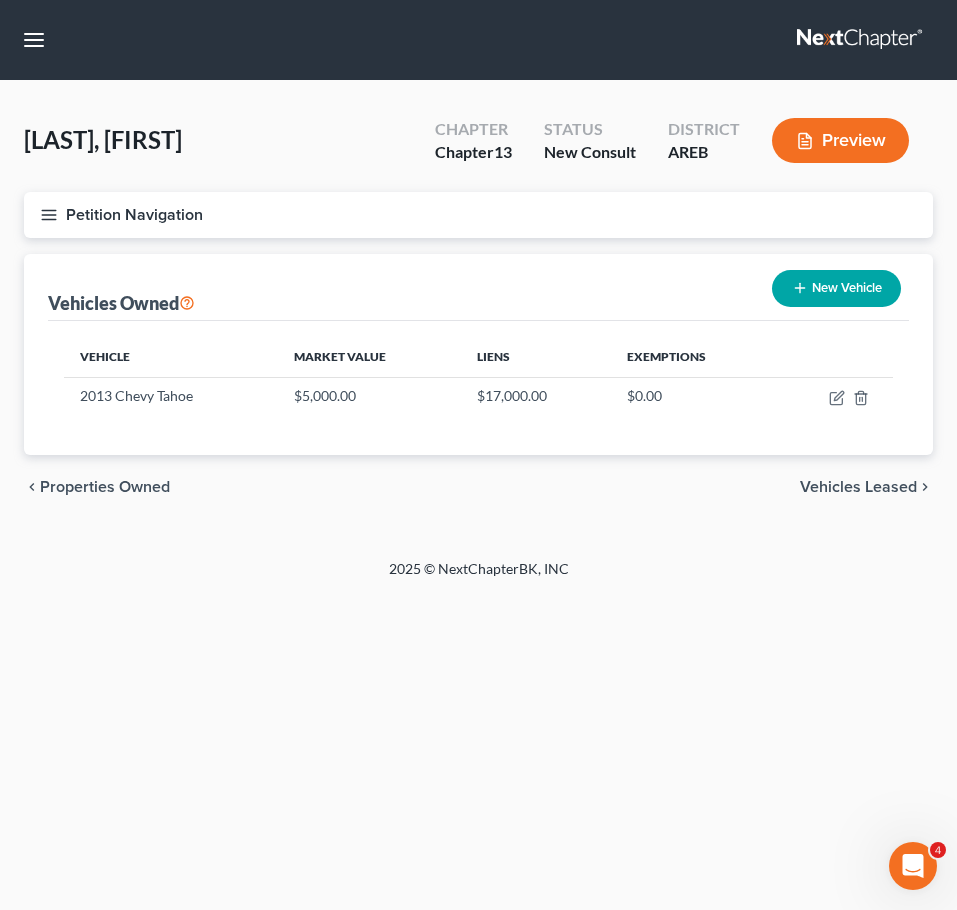 click on "2025 © NextChapterBK, INC" at bounding box center [479, 577] 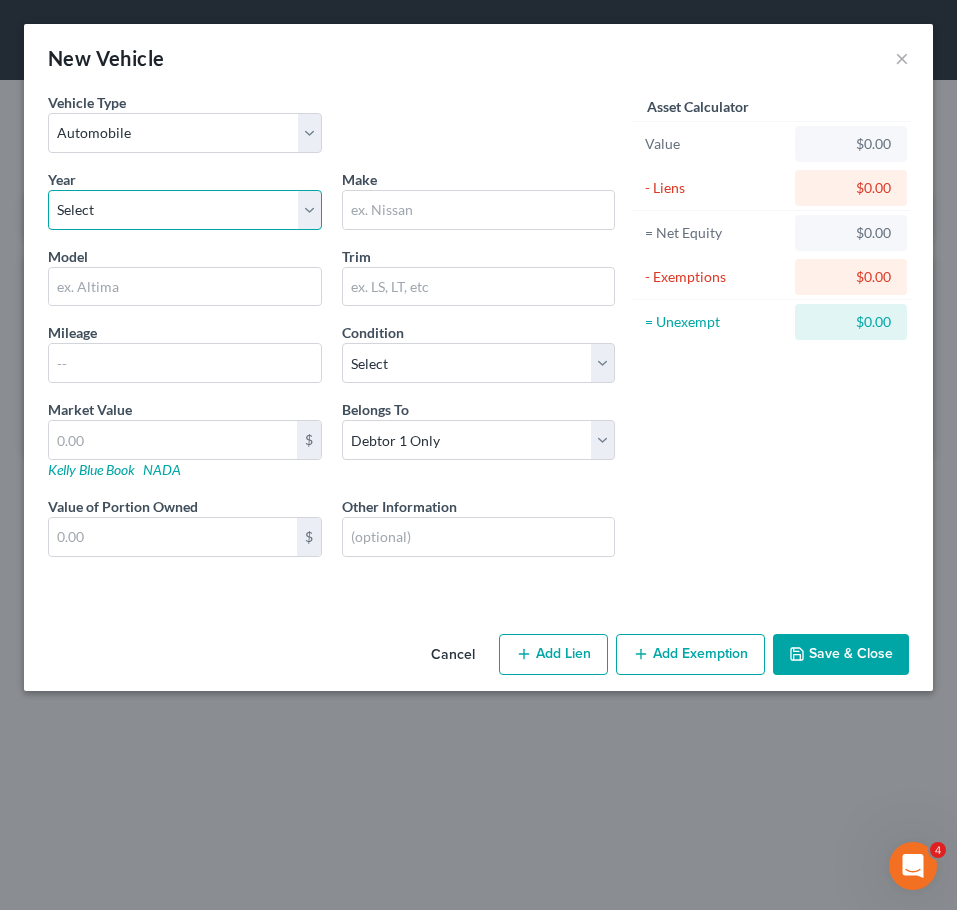 click on "Select 2026 2025 2024 2023 2022 2021 2020 2019 2018 2017 2016 2015 2014 2013 2012 2011 2010 2009 2008 2007 2006 2005 2004 2003 2002 2001 2000 1999 1998 1997 1996 1995 1994 1993 1992 1991 1990 1989 1988 1987 1986 1985 1984 1983 1982 1981 1980 1979 1978 1977 1976 1975 1974 1973 1972 1971 1970 1969 1968 1967 1966 1965 1964 1963 1962 1961 1960 1959 1958 1957 1956 1955 1954 1953 1952 1951 1950 1949 1948 1947 1946 1945 1944 1943 1942 1941 1940 1939 1938 1937 1936 1935 1934 1933 1932 1931 1930 1929 1928 1927 1926 1925 1924 1923 1922 1921 1920 1919 1918 1917 1916 1915 1914 1913 1912 1911 1910 1909 1908 1907 1906 1905 1904 1903 1902 1901" at bounding box center (185, 210) 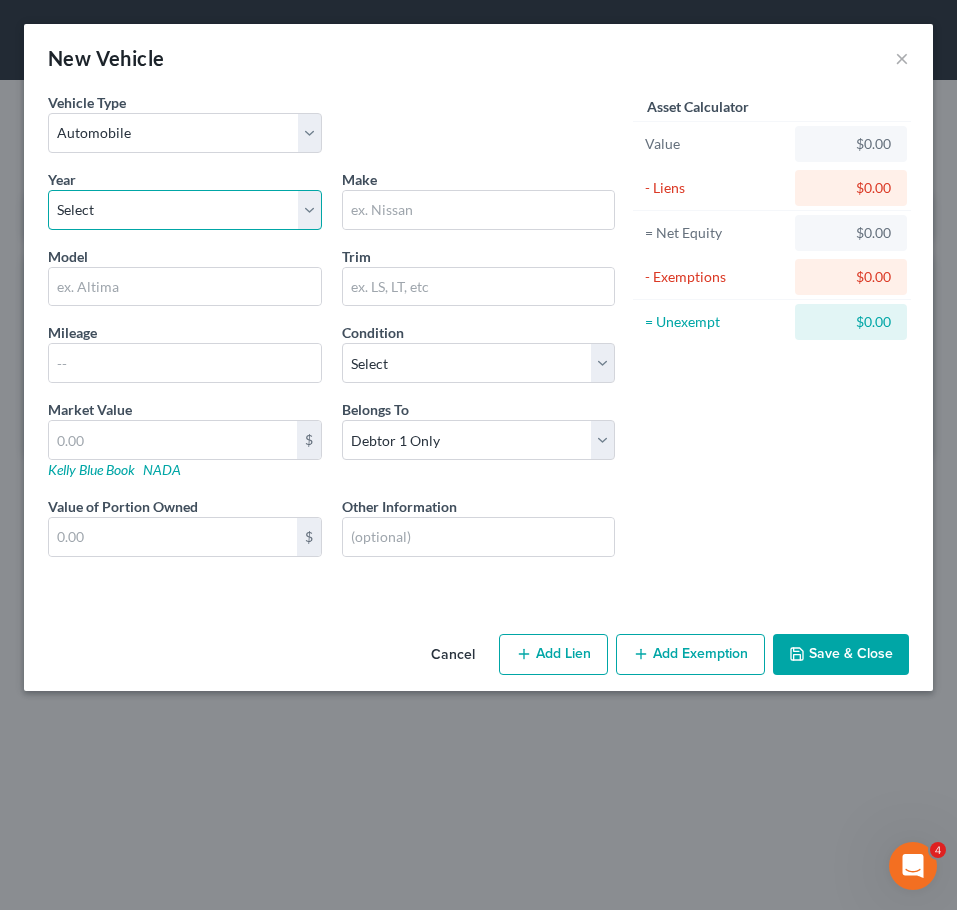 select on "22" 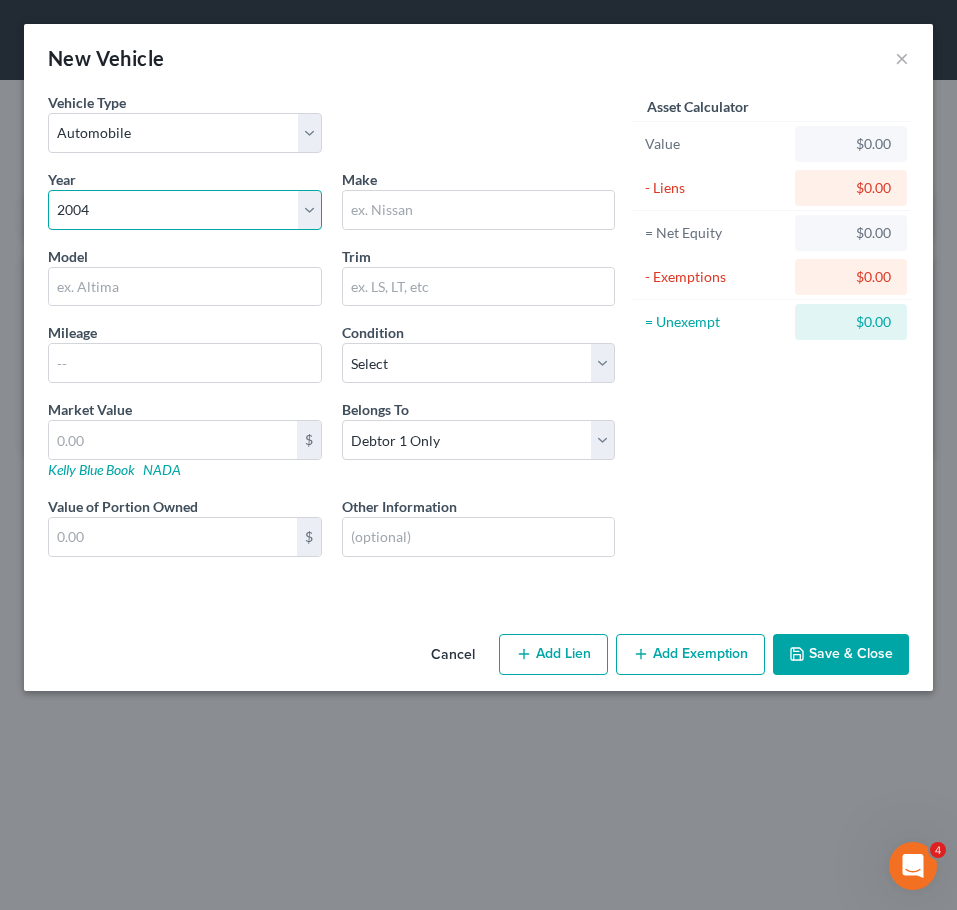 click on "Select 2026 2025 2024 2023 2022 2021 2020 2019 2018 2017 2016 2015 2014 2013 2012 2011 2010 2009 2008 2007 2006 2005 2004 2003 2002 2001 2000 1999 1998 1997 1996 1995 1994 1993 1992 1991 1990 1989 1988 1987 1986 1985 1984 1983 1982 1981 1980 1979 1978 1977 1976 1975 1974 1973 1972 1971 1970 1969 1968 1967 1966 1965 1964 1963 1962 1961 1960 1959 1958 1957 1956 1955 1954 1953 1952 1951 1950 1949 1948 1947 1946 1945 1944 1943 1942 1941 1940 1939 1938 1937 1936 1935 1934 1933 1932 1931 1930 1929 1928 1927 1926 1925 1924 1923 1922 1921 1920 1919 1918 1917 1916 1915 1914 1913 1912 1911 1910 1909 1908 1907 1906 1905 1904 1903 1902 1901" at bounding box center [185, 210] 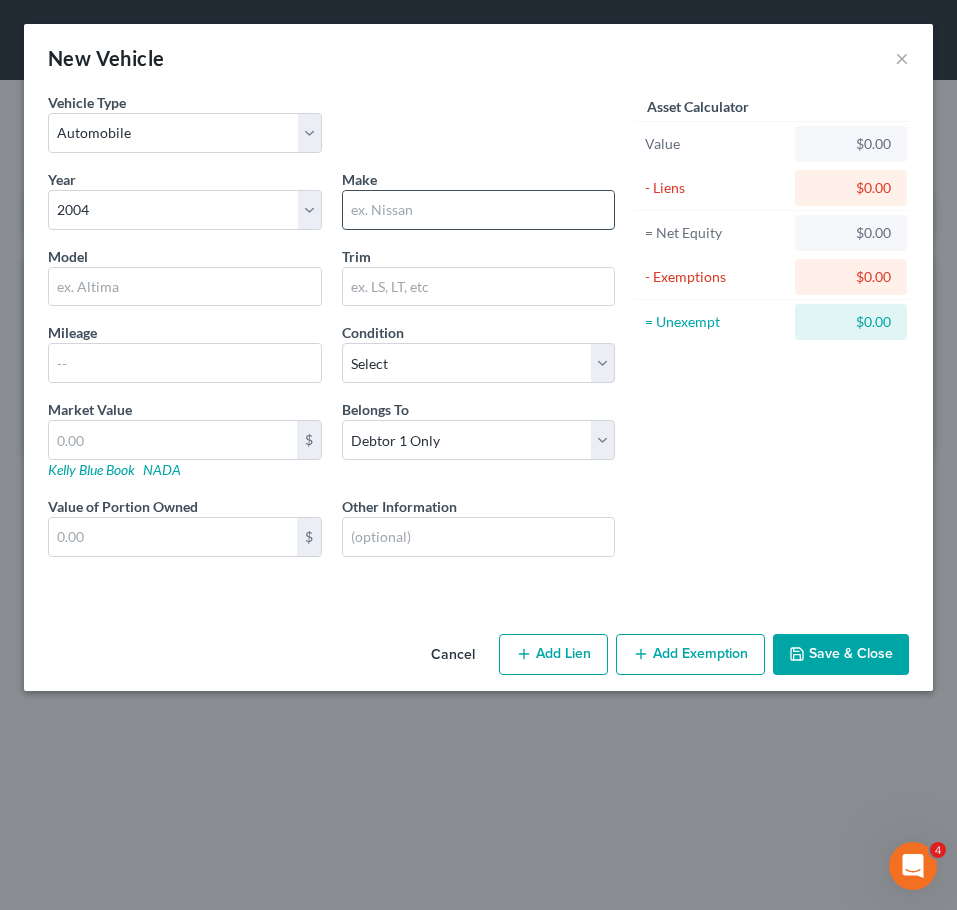 click at bounding box center [479, 210] 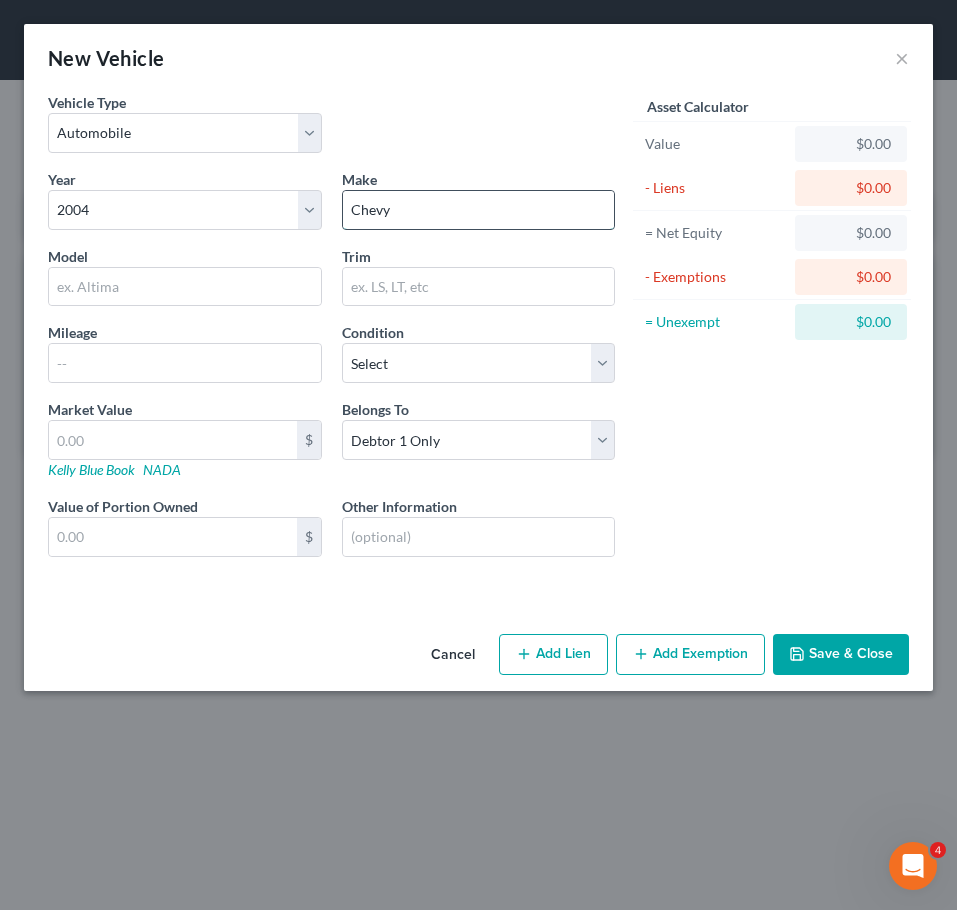 type on "Chevy" 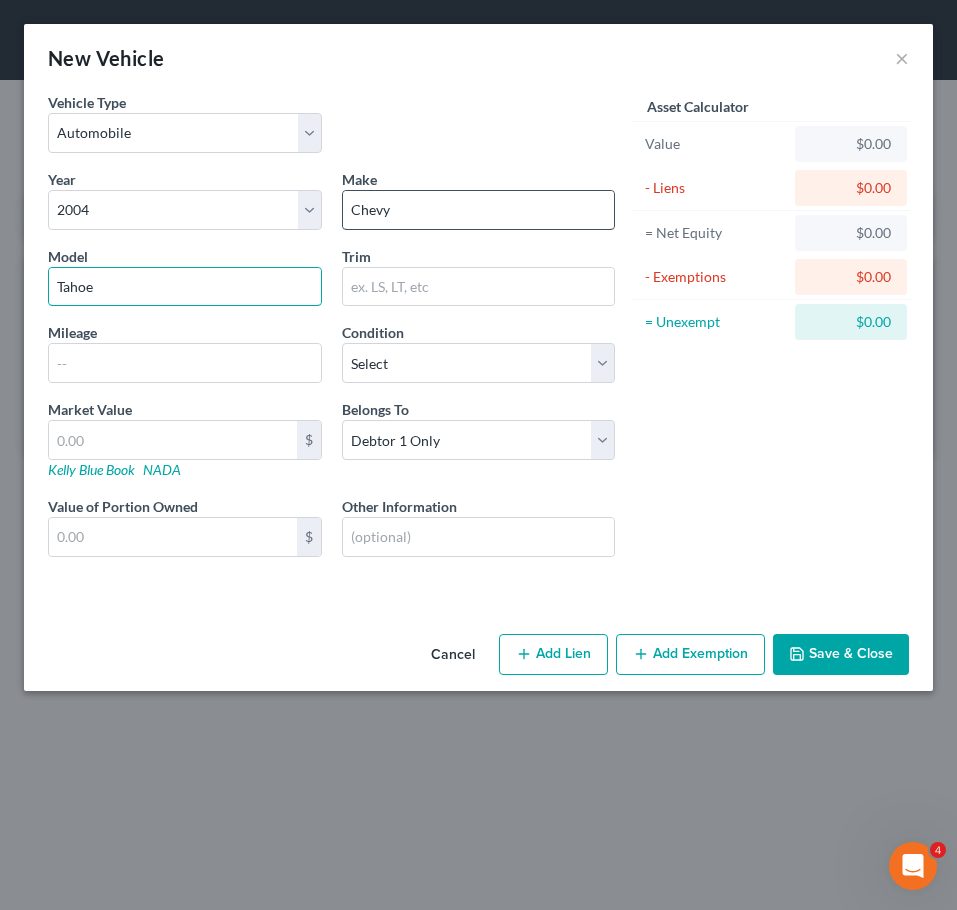 type on "Tahoe" 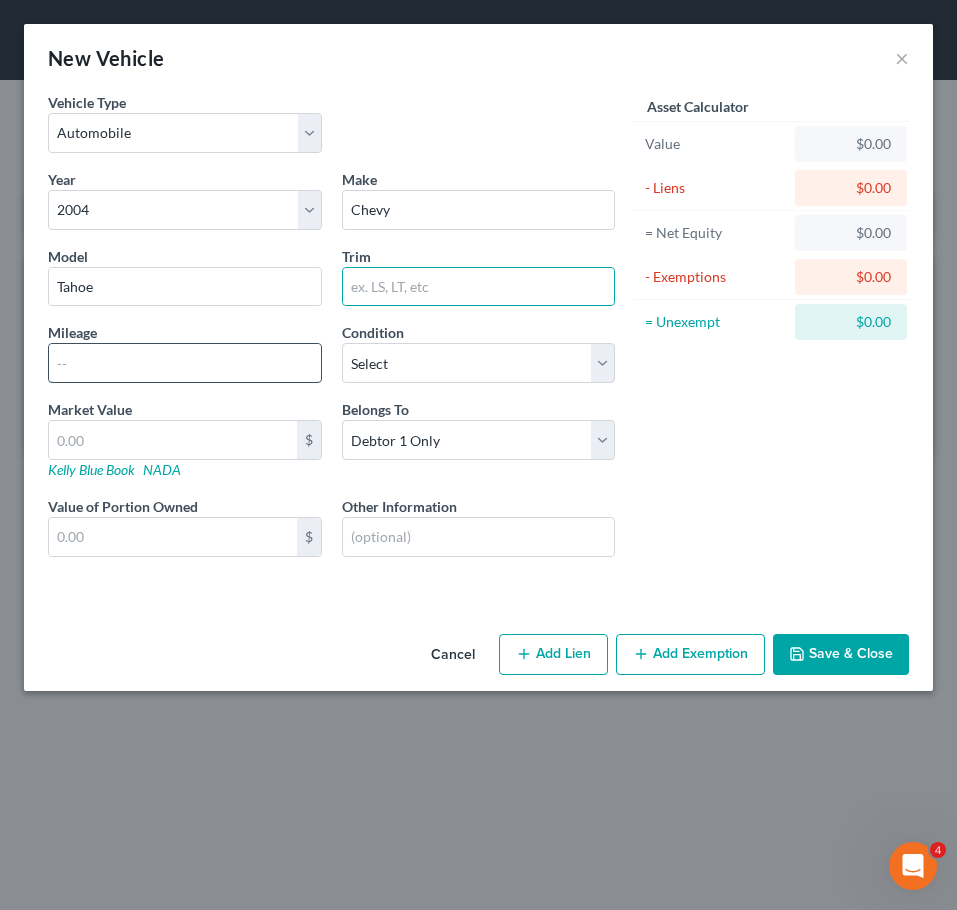 click at bounding box center [185, 363] 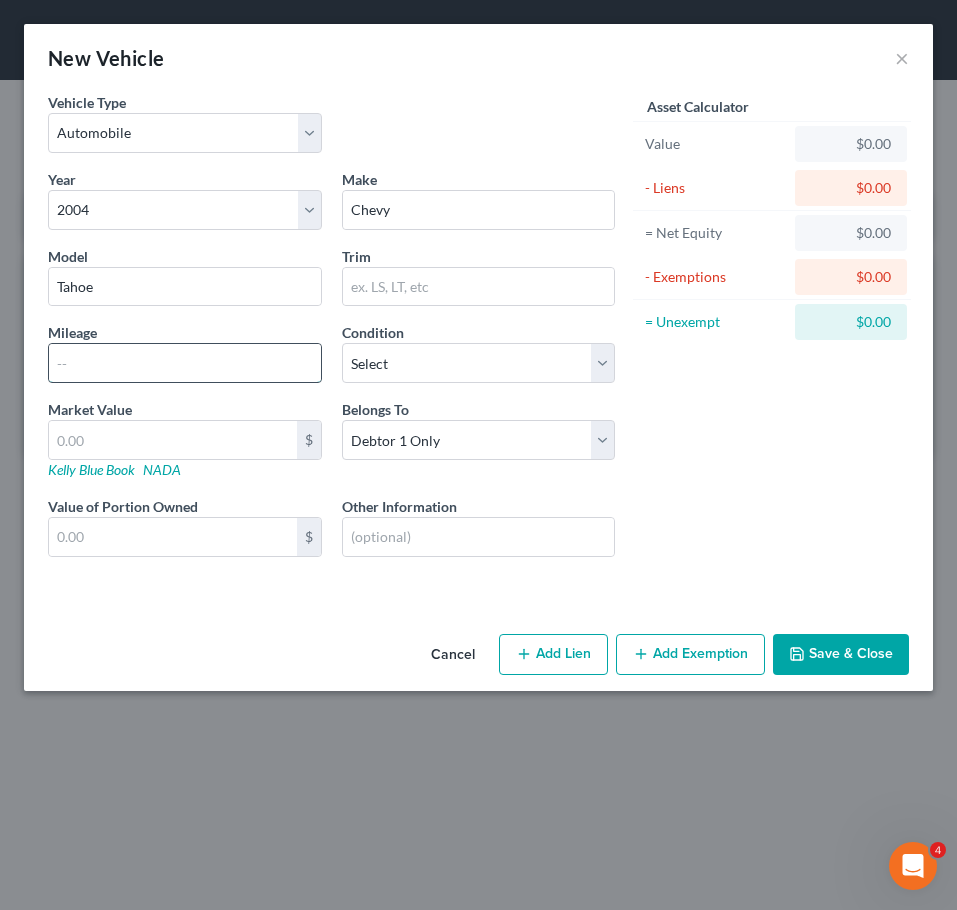 click at bounding box center (185, 363) 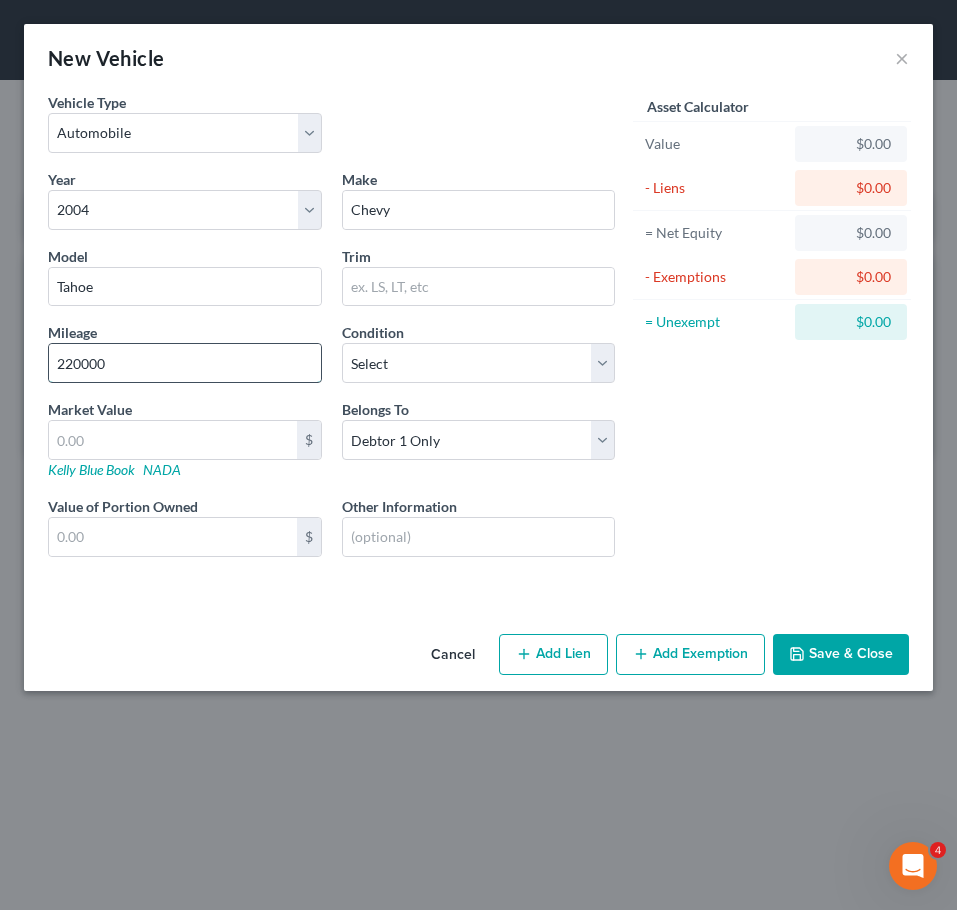 type on "220000" 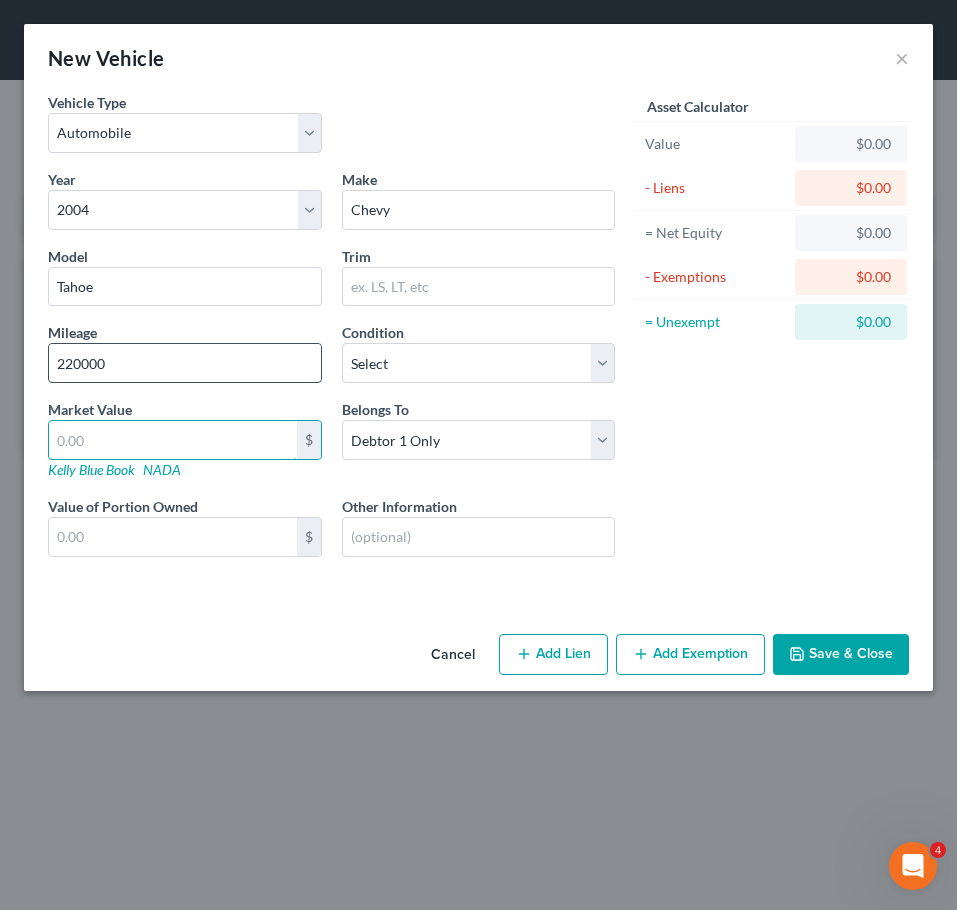 type on "5" 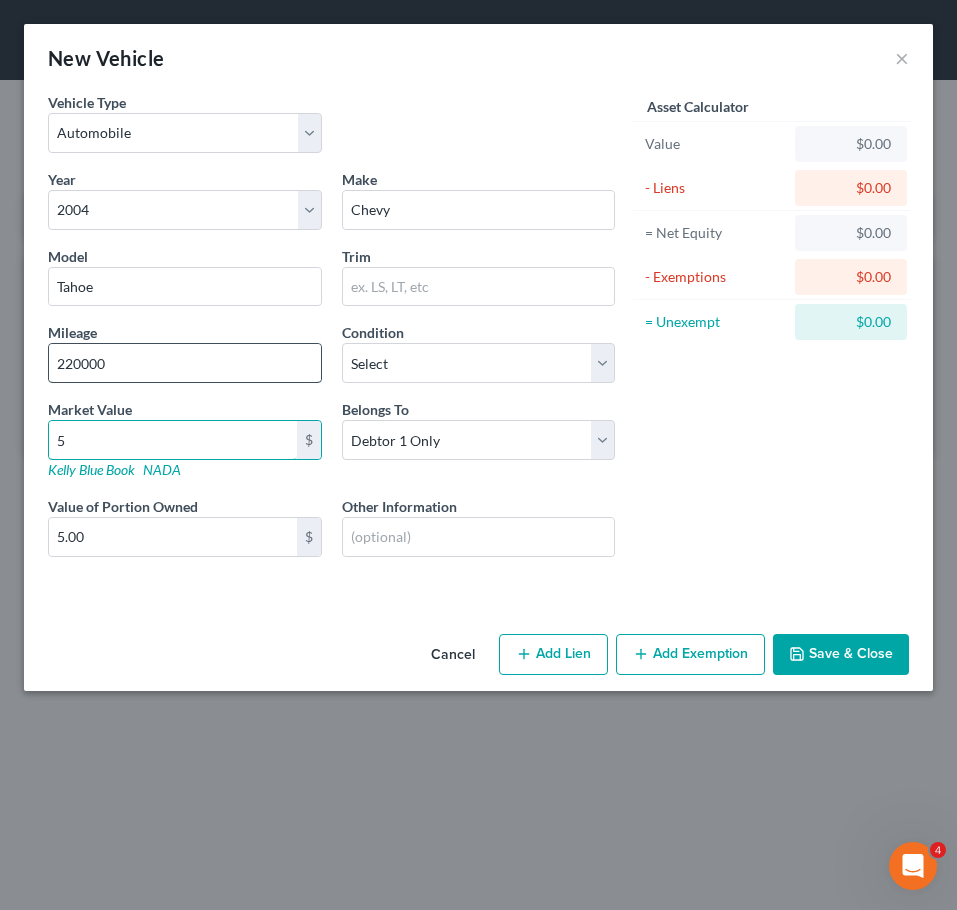 type on "50" 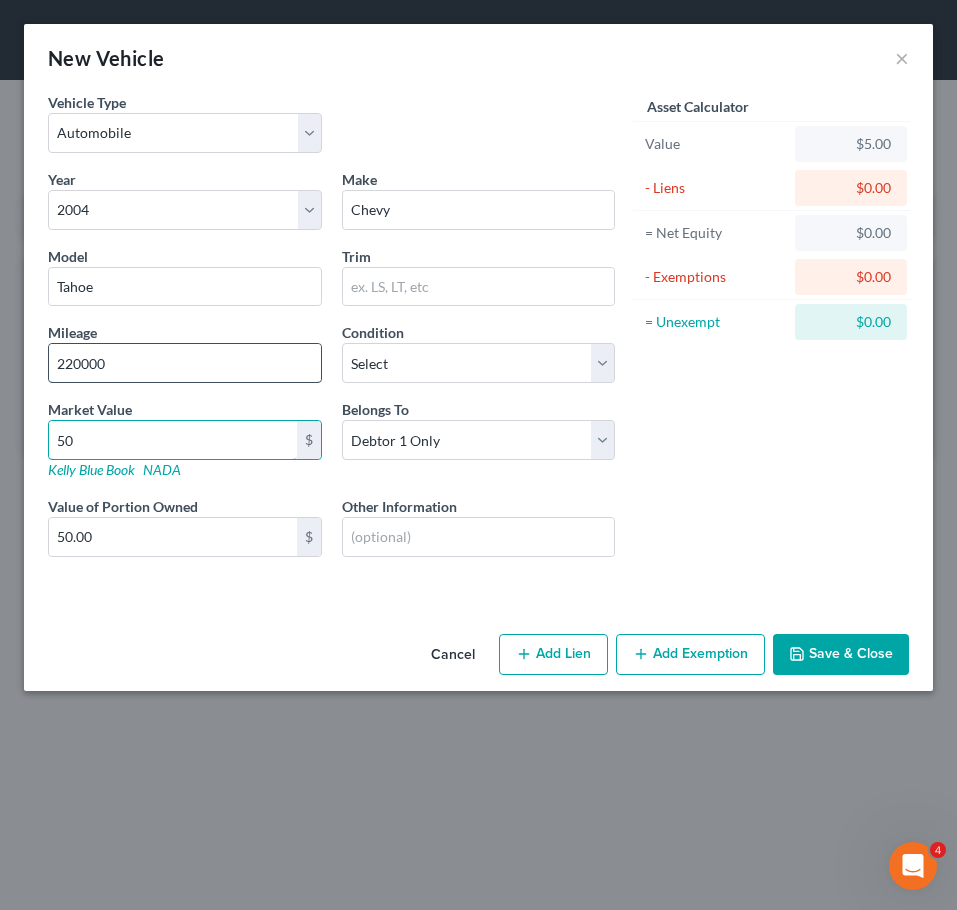 type on "500" 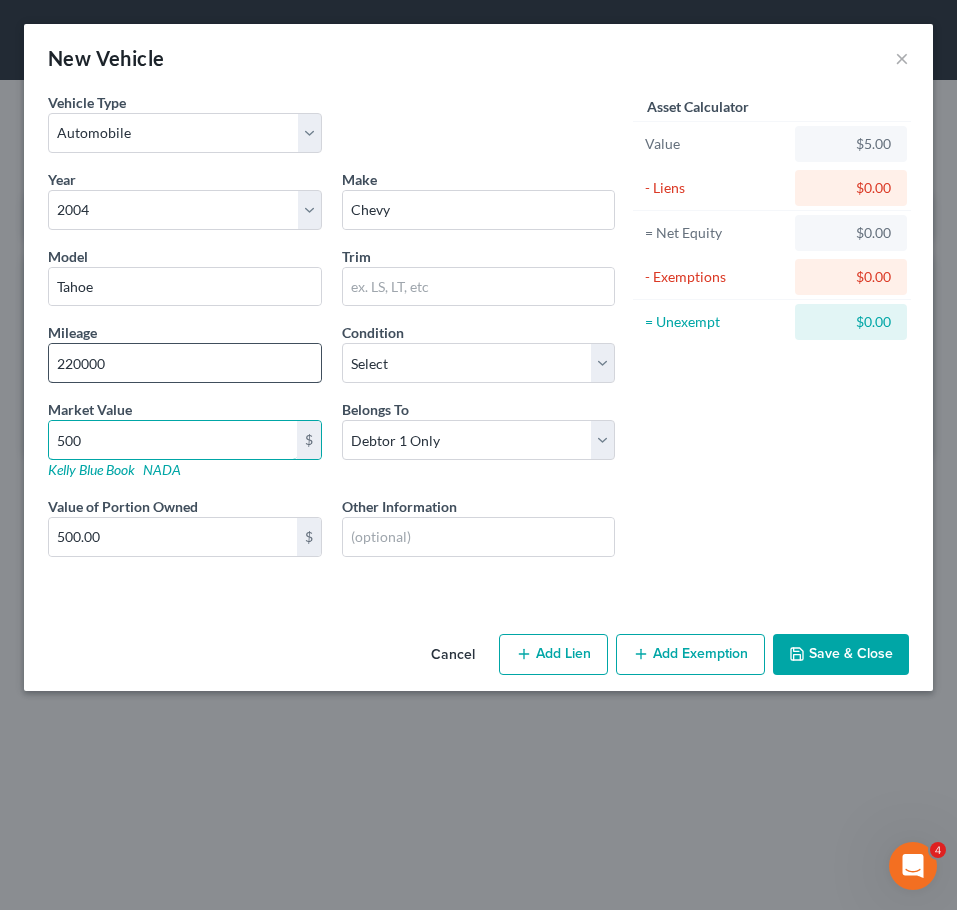 type on "5000" 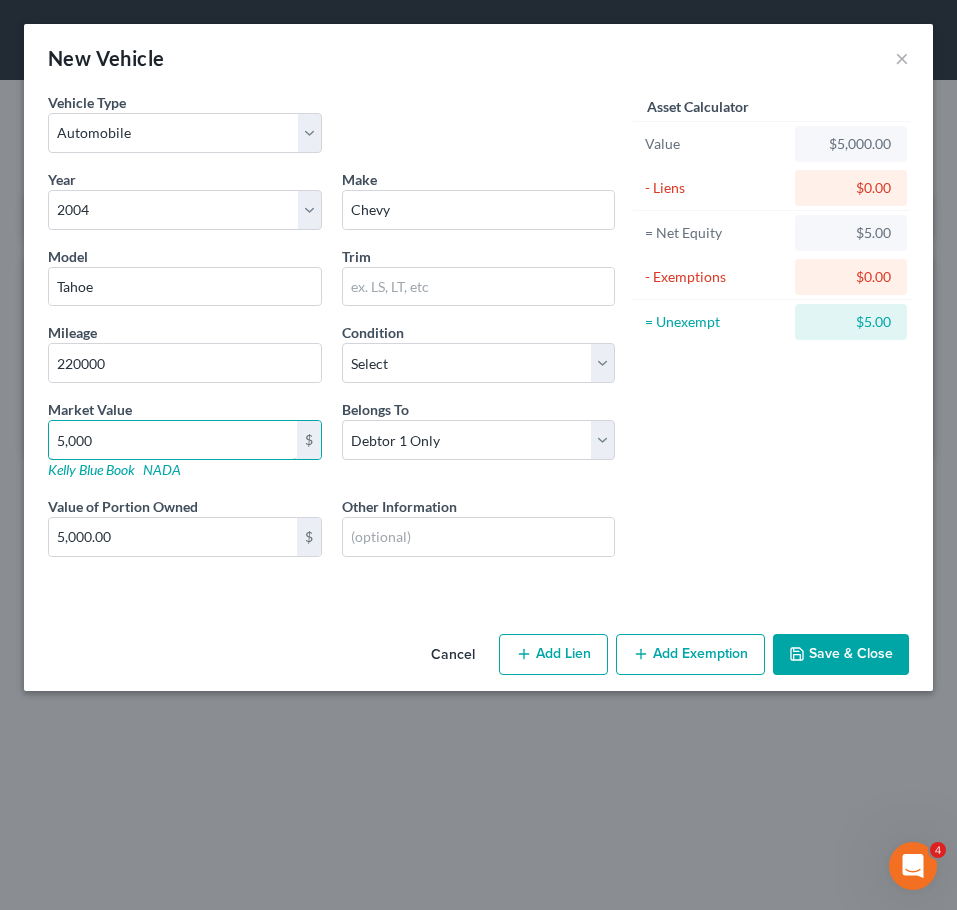 type on "5,000" 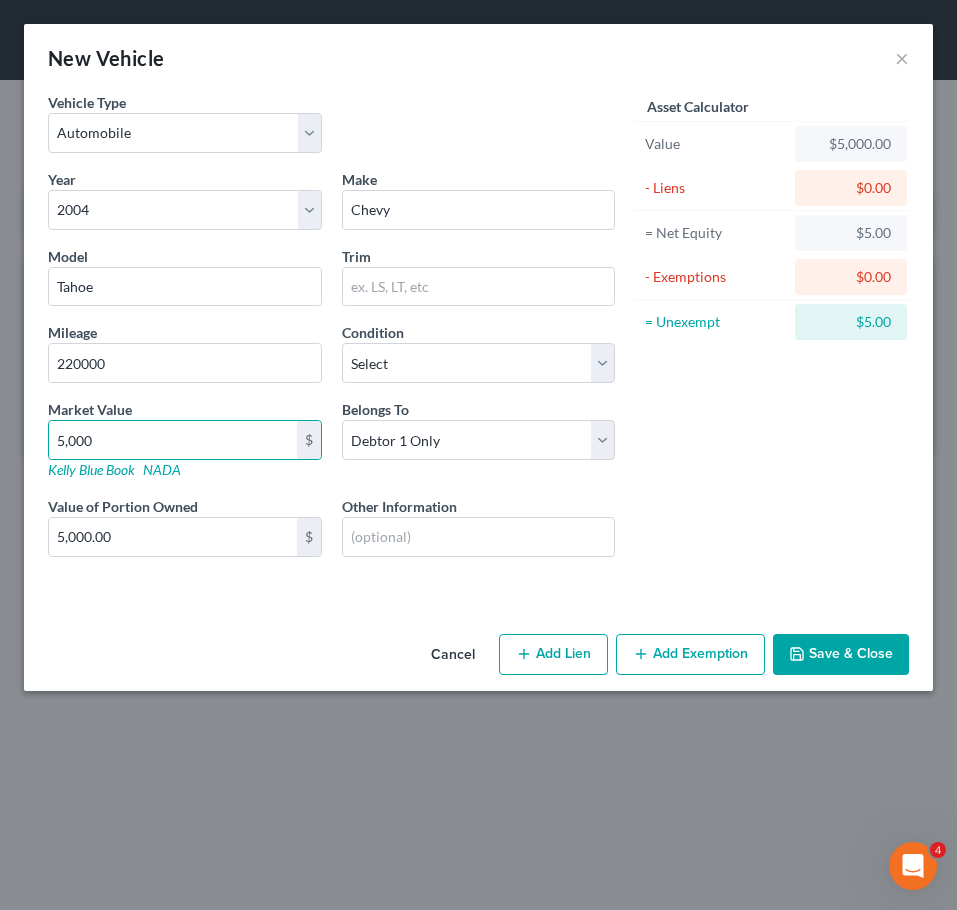 click on "Save & Close" at bounding box center (841, 655) 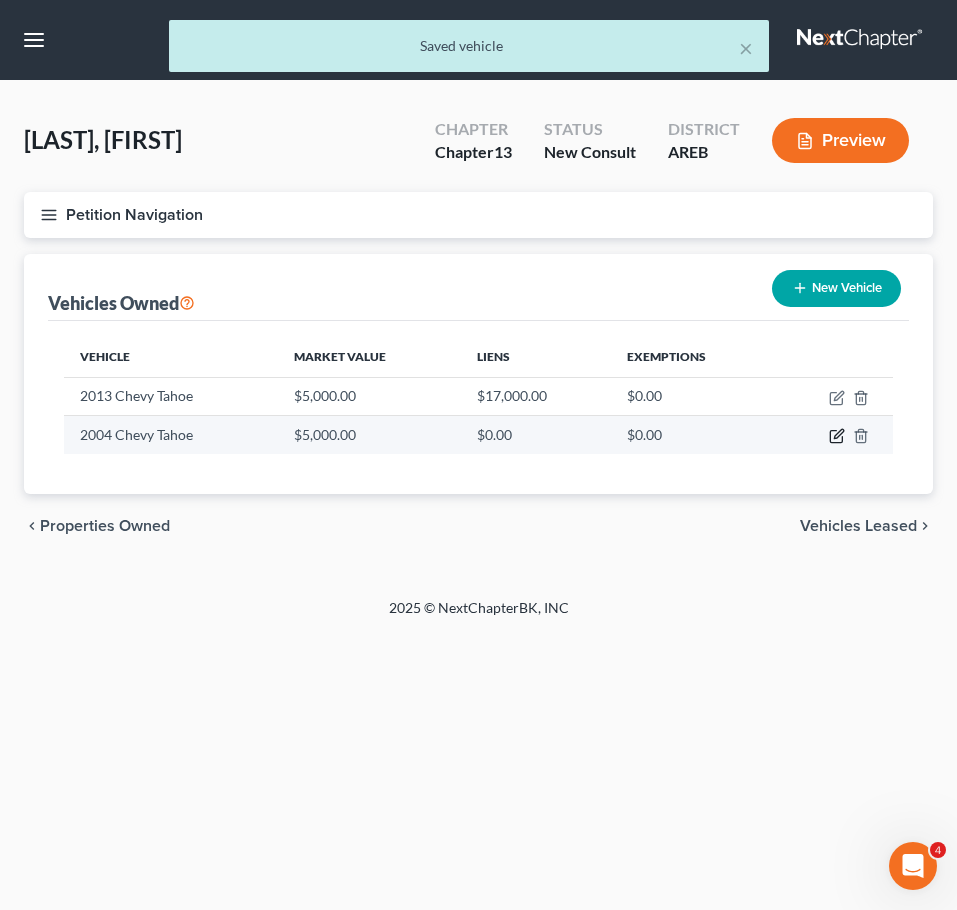 click 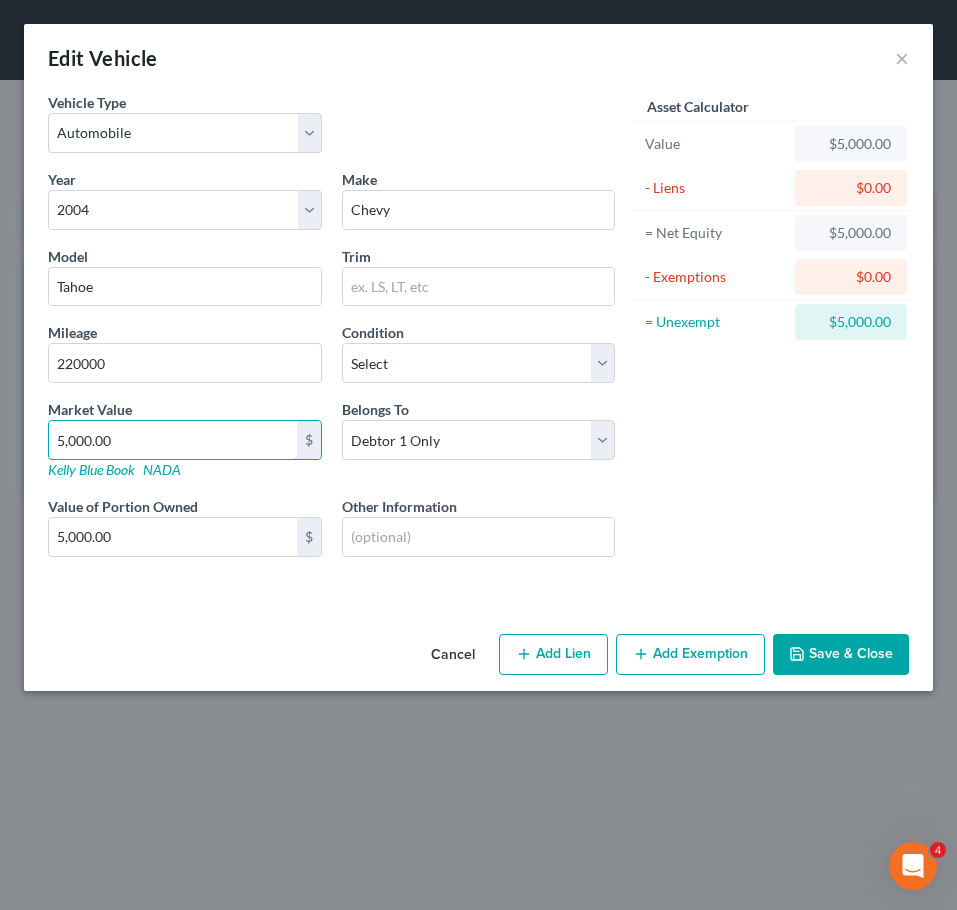 type on "2" 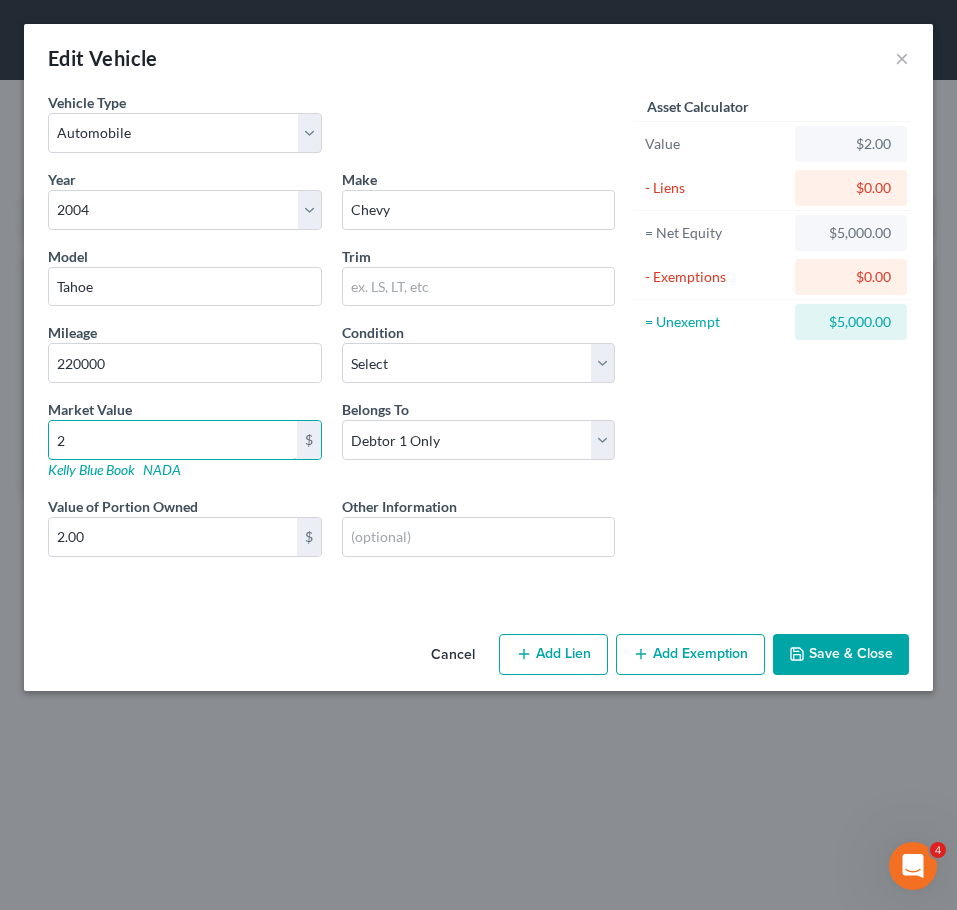 type on "20" 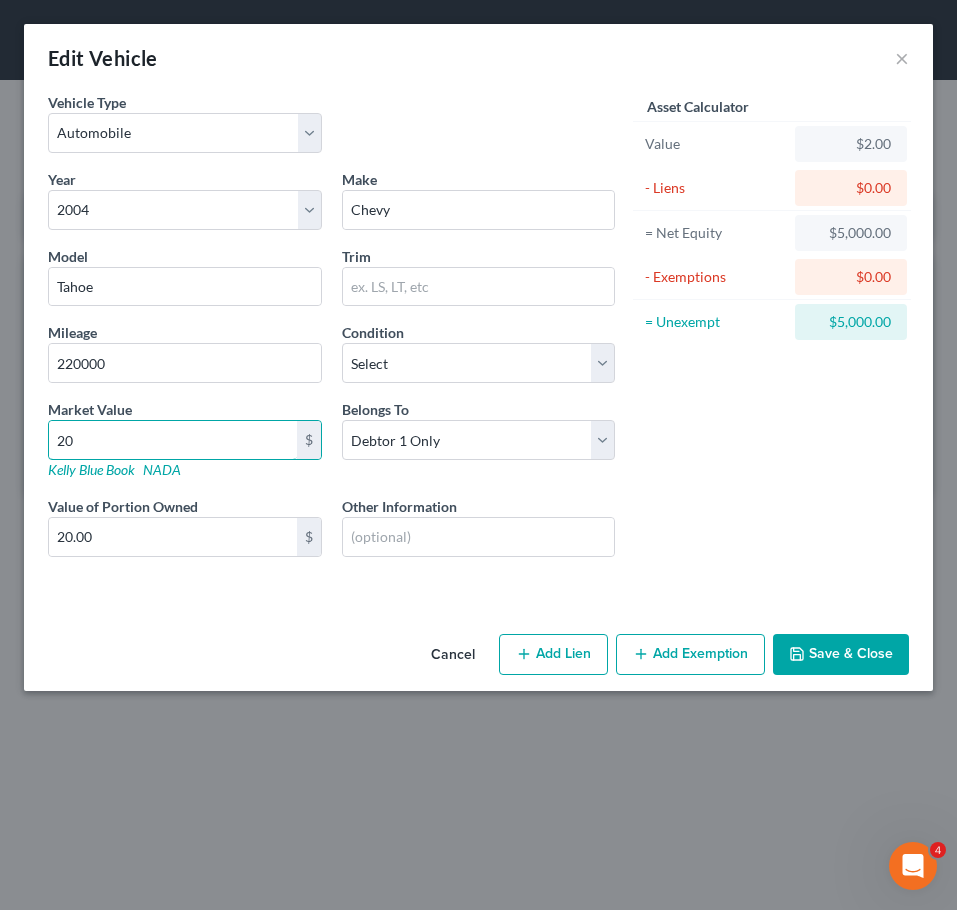 type on "200" 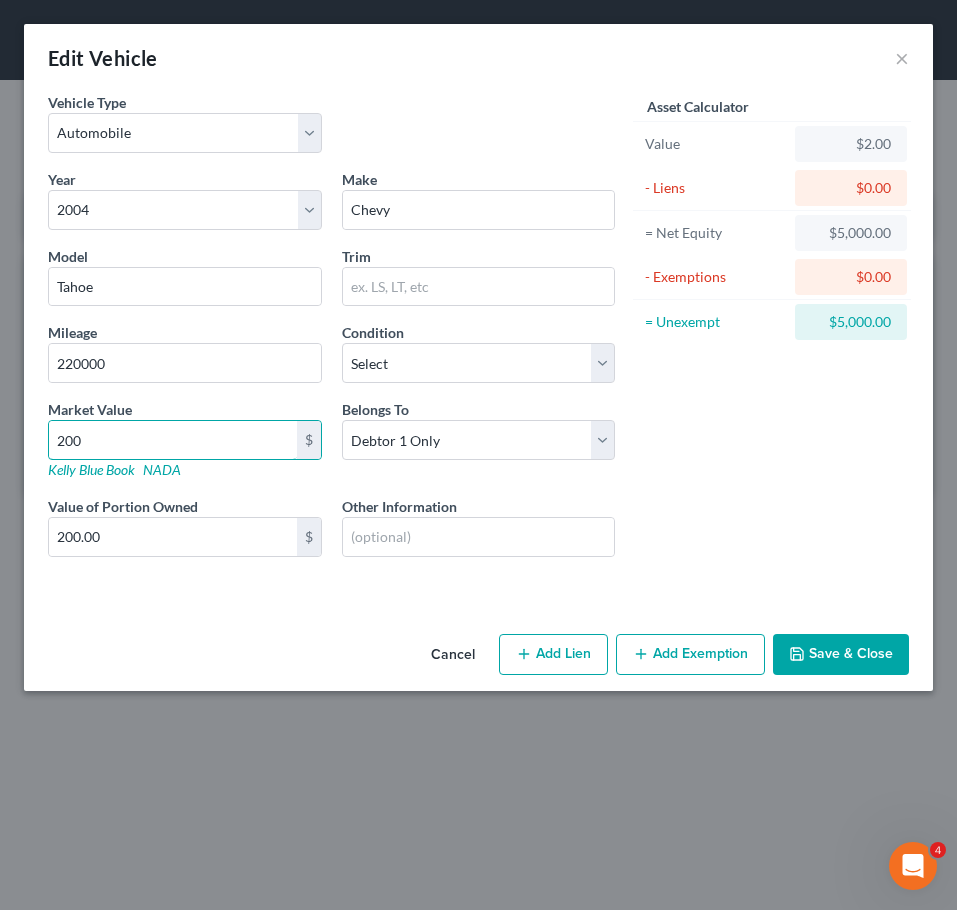 type on "2000" 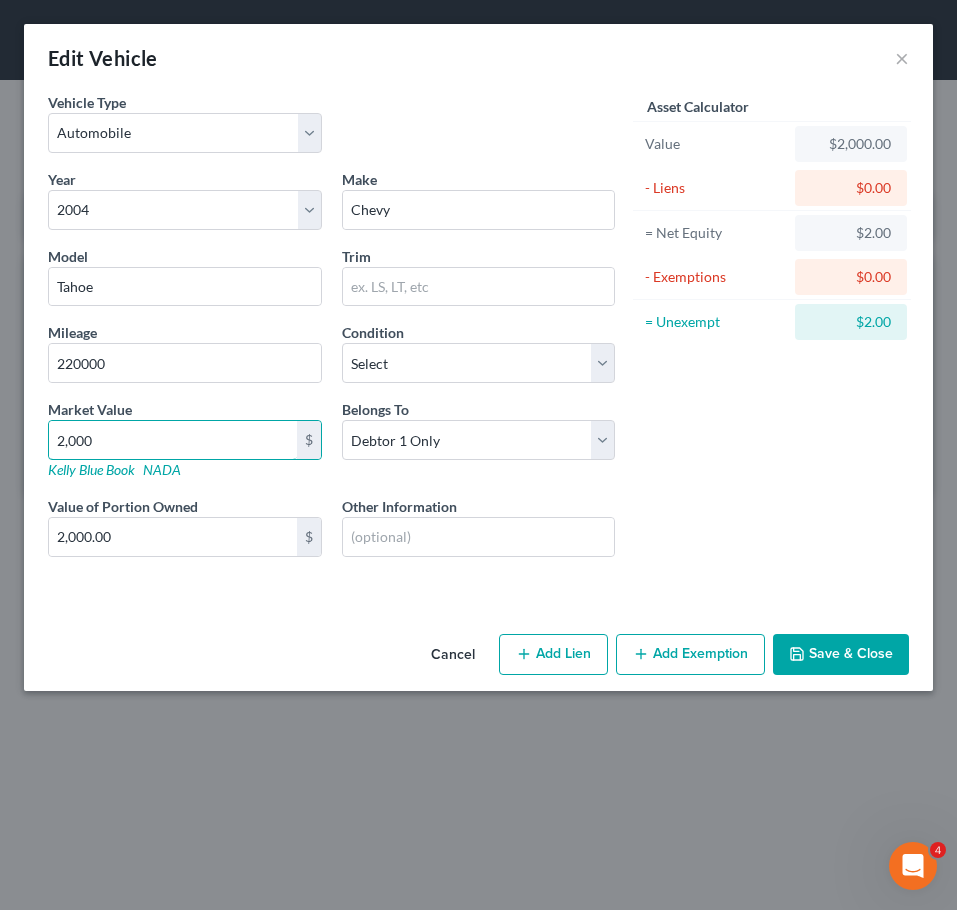 type on "2,000" 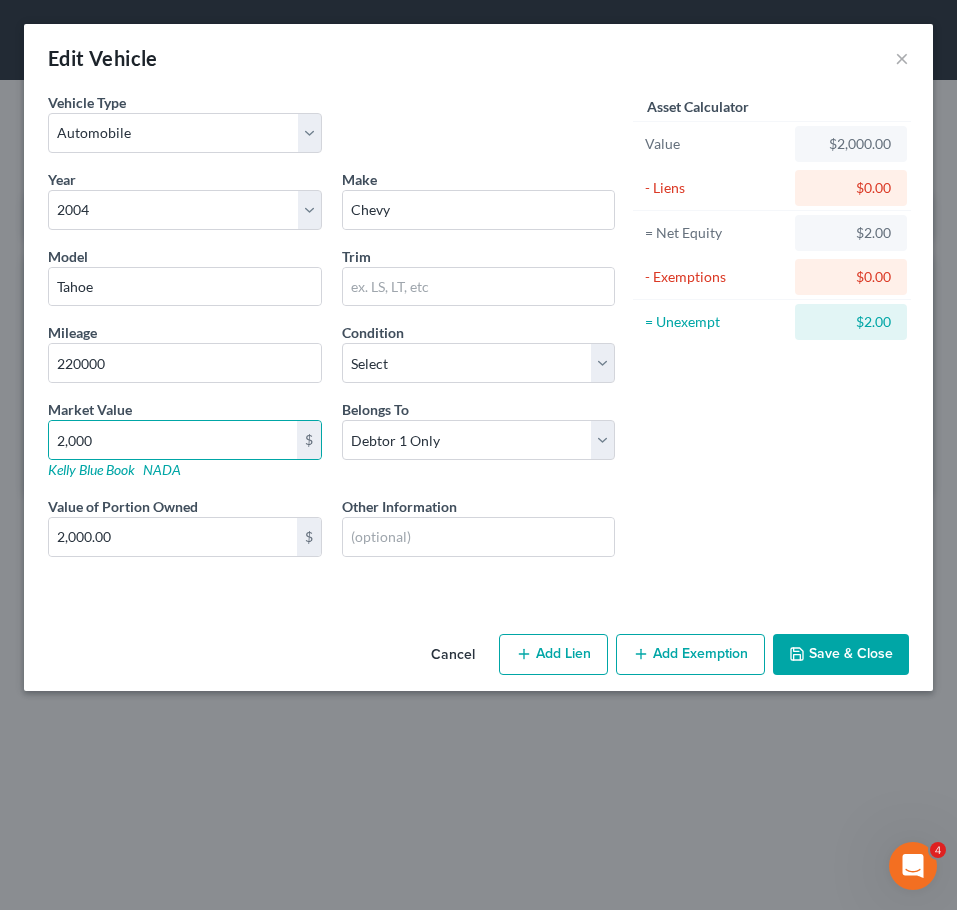 click on "Save & Close" at bounding box center [841, 655] 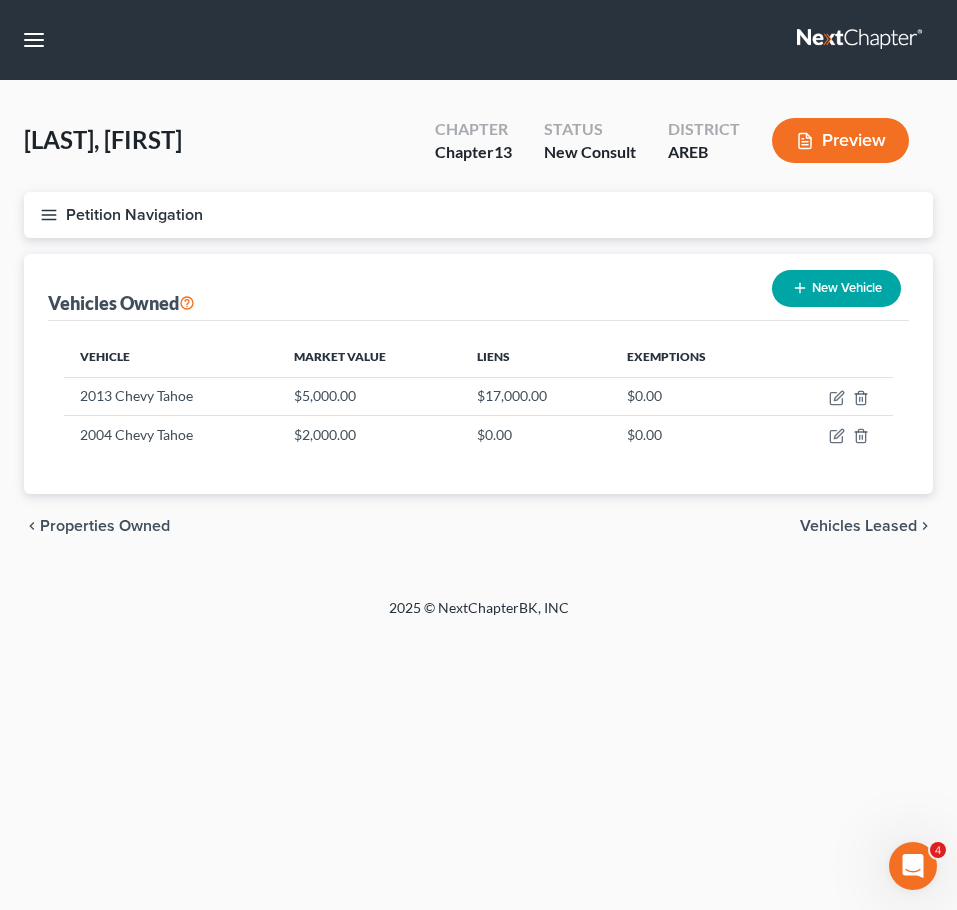 click on "Vehicles Leased" at bounding box center [858, 526] 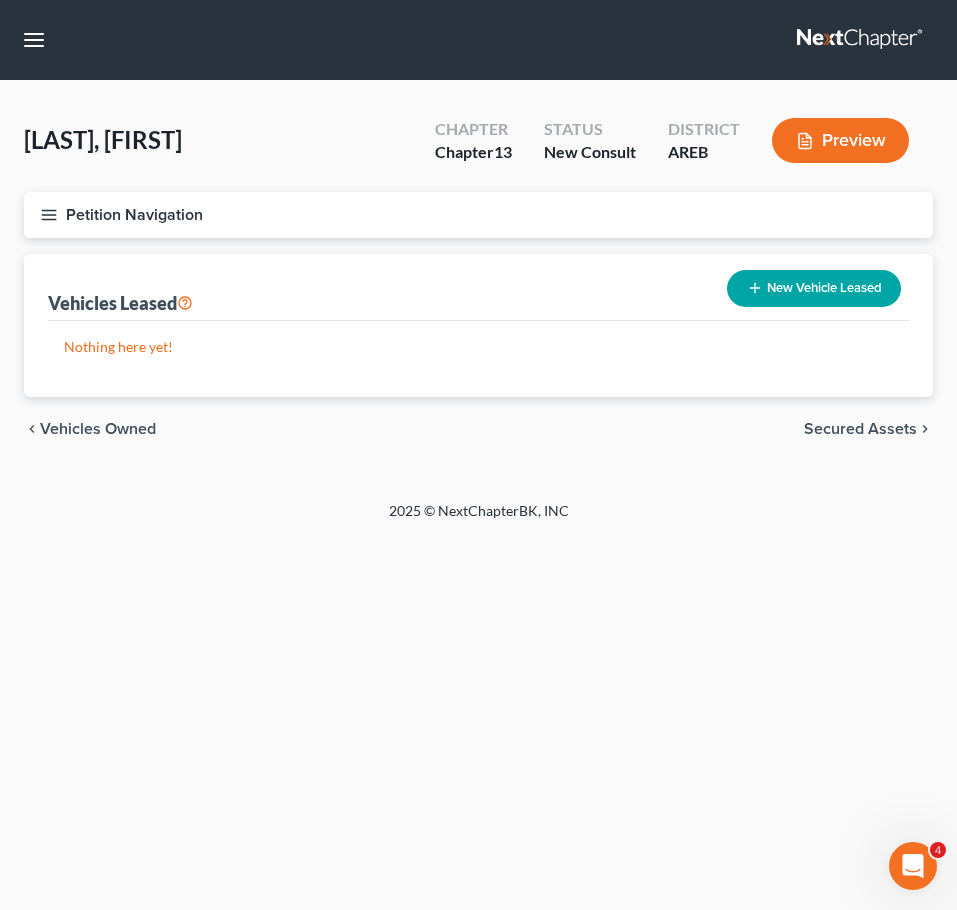 click on "Secured Assets" at bounding box center [860, 429] 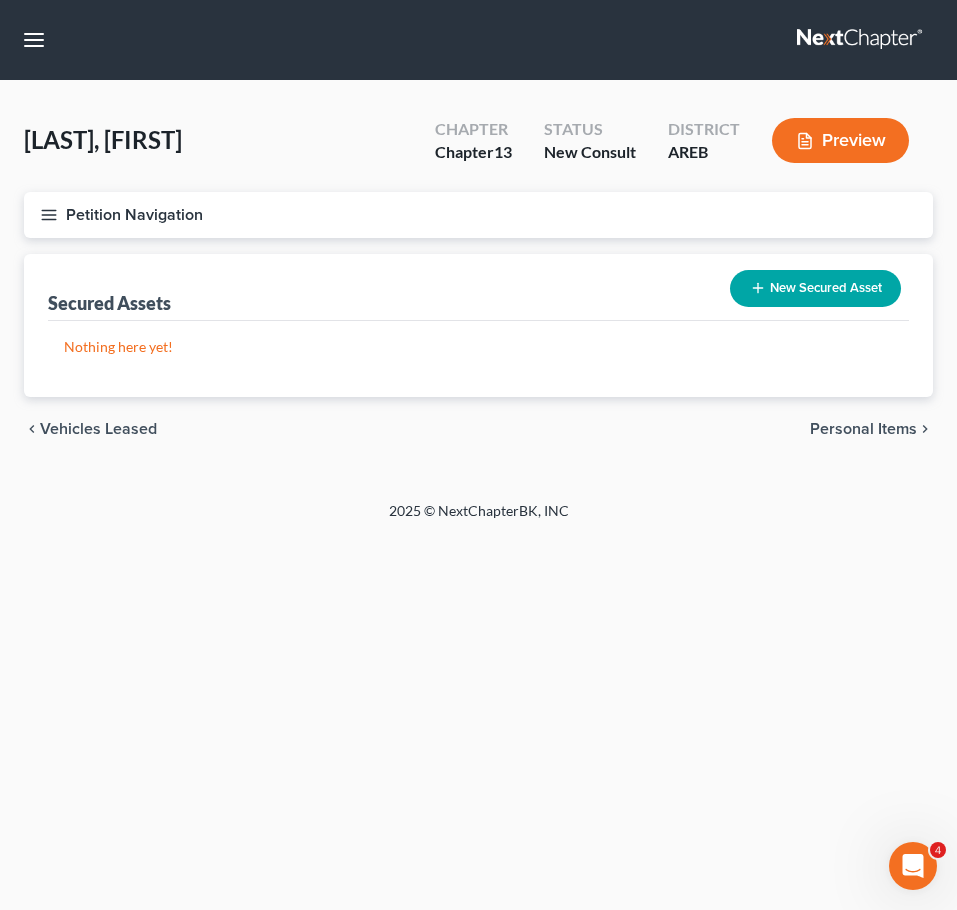 click on "Personal Items" at bounding box center (863, 429) 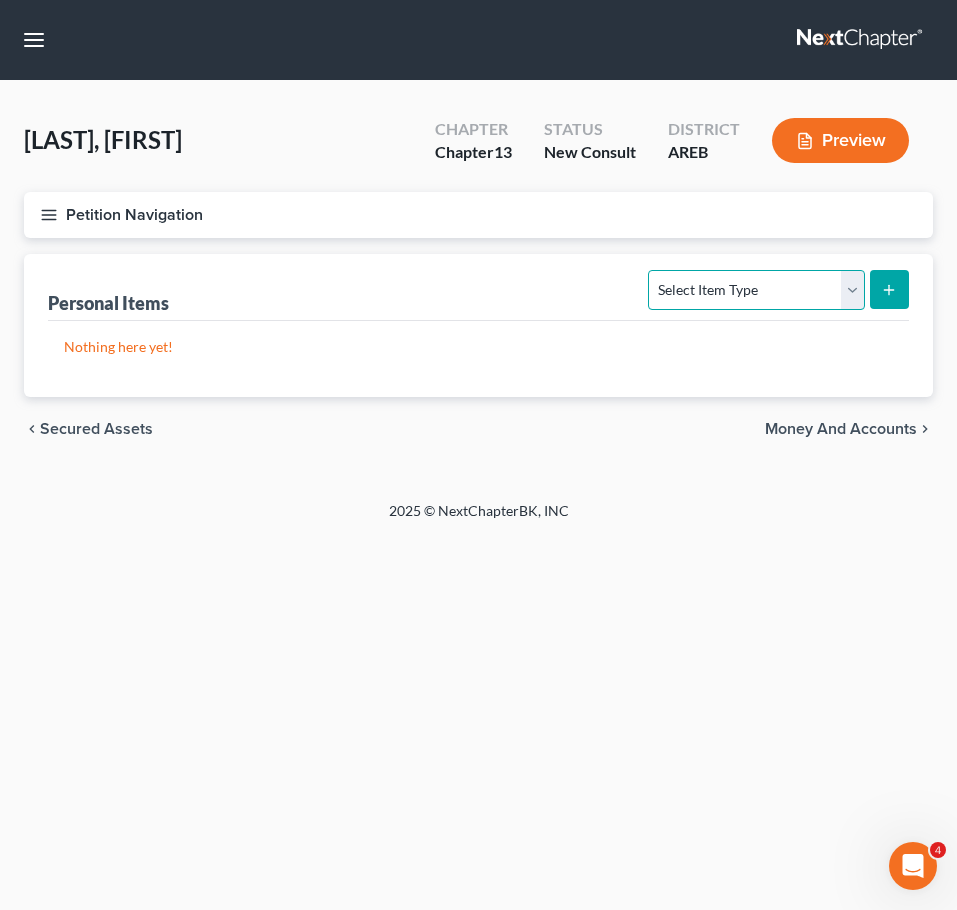 click on "Select Item Type Clothing Collectibles Of Value Electronics Firearms Household Goods Jewelry Other Pet(s) Sports & Hobby Equipment" at bounding box center (756, 290) 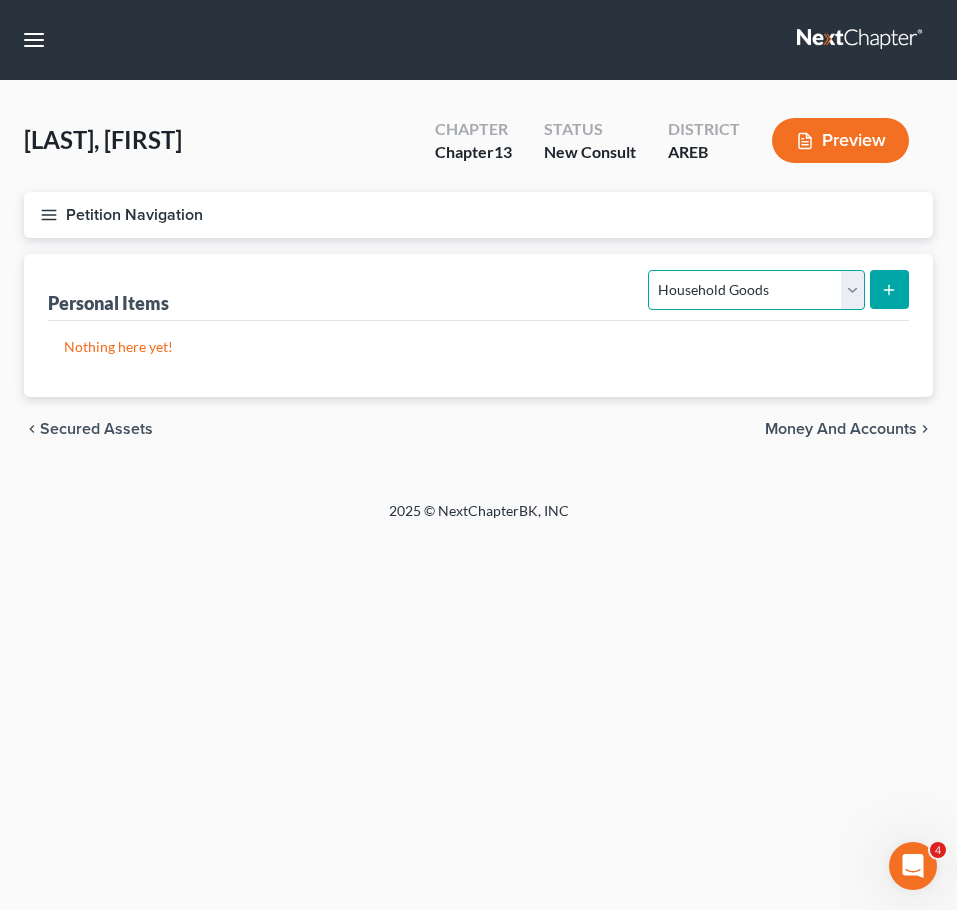 click on "Select Item Type Clothing Collectibles Of Value Electronics Firearms Household Goods Jewelry Other Pet(s) Sports & Hobby Equipment" at bounding box center [756, 290] 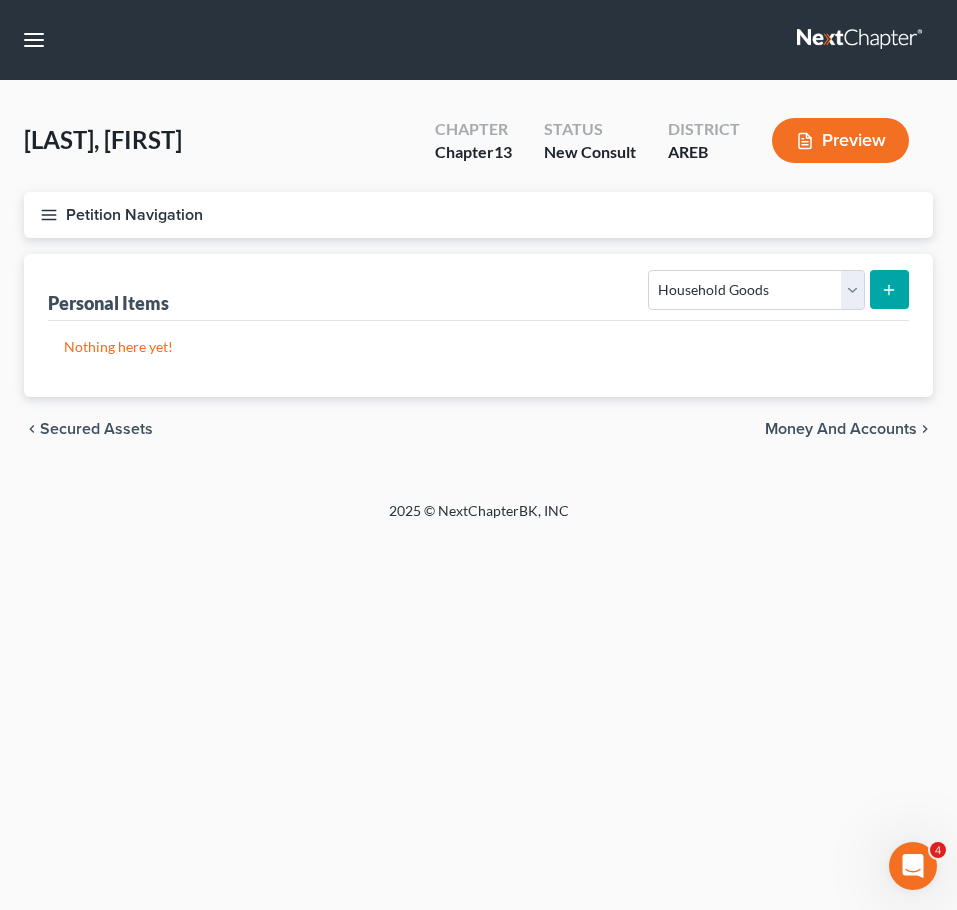 click at bounding box center (889, 289) 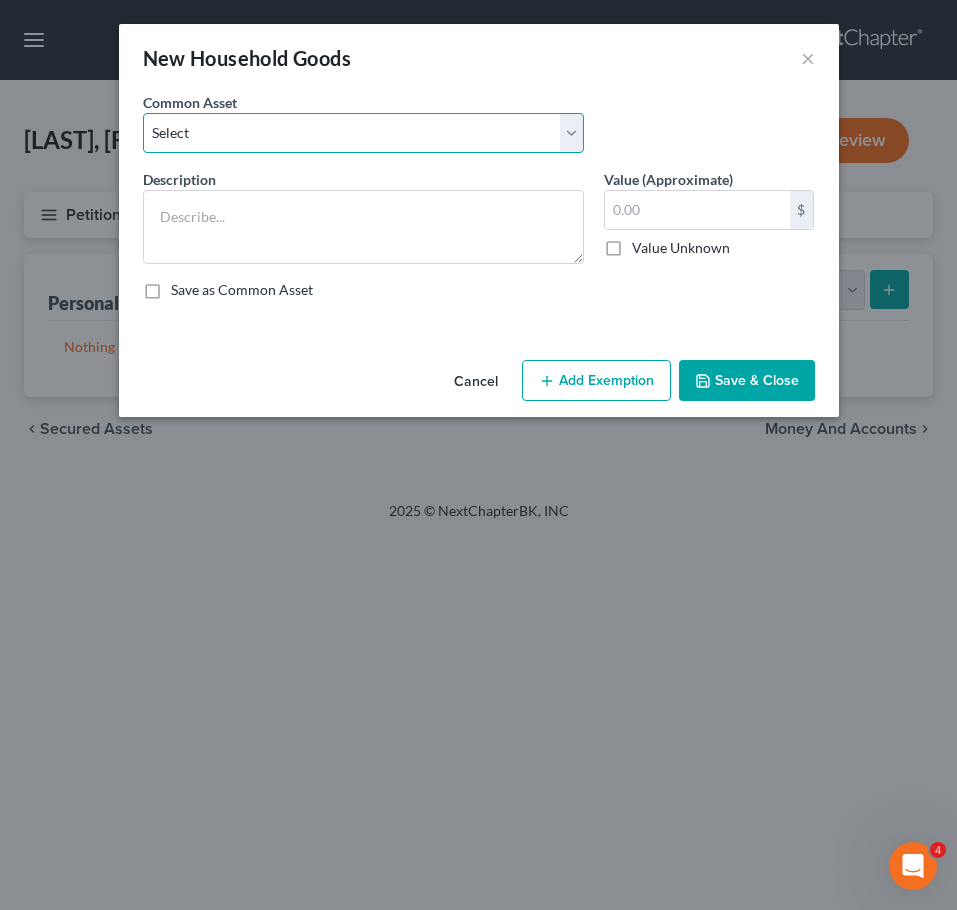 click on "Select Household goods and furnishings" at bounding box center (363, 133) 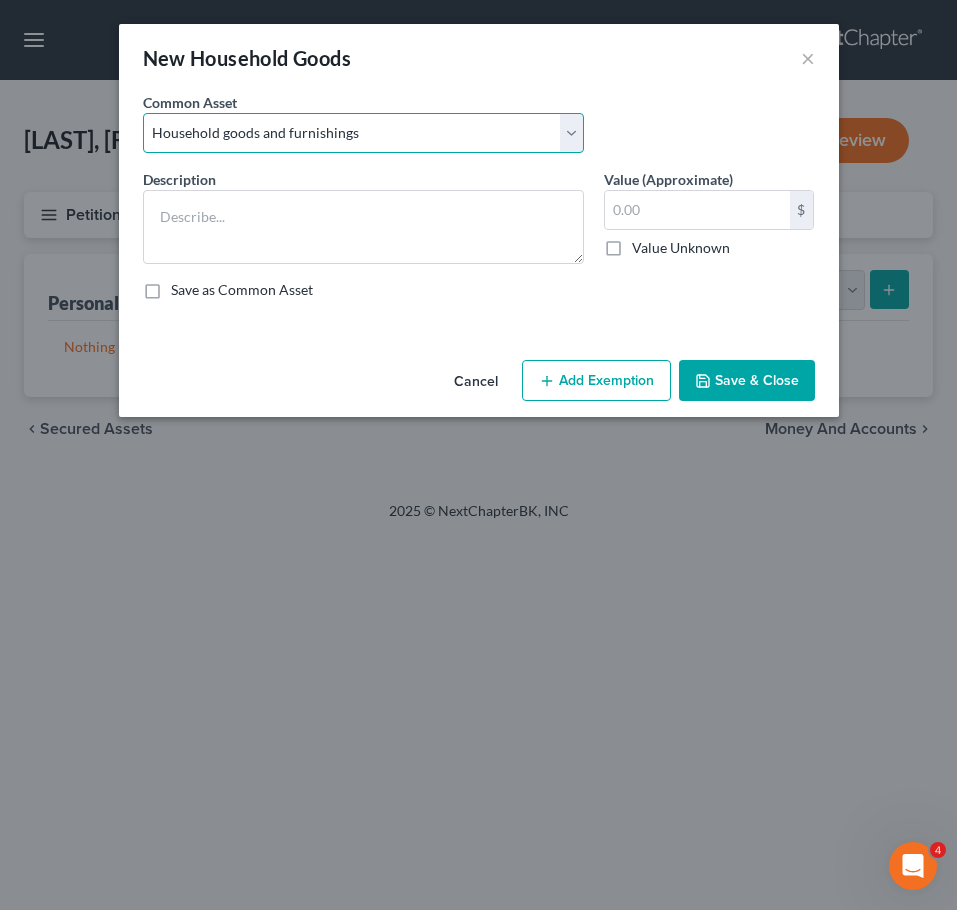 click on "Select Household goods and furnishings" at bounding box center [363, 133] 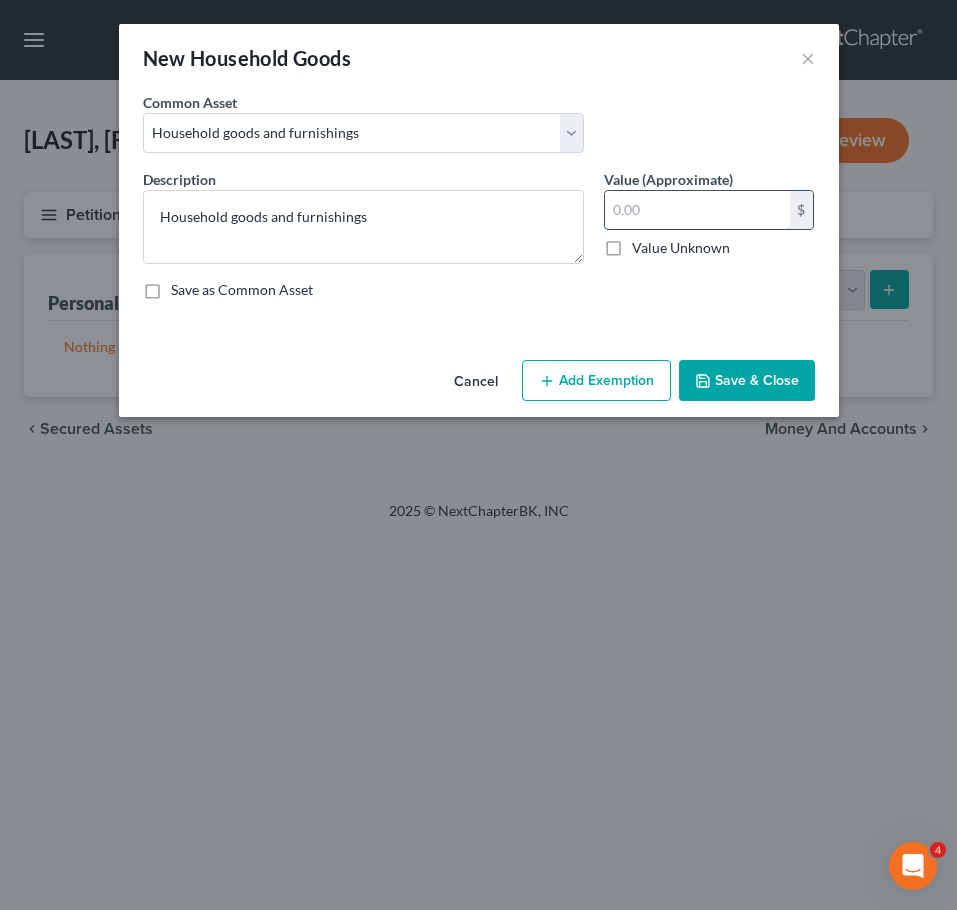 click at bounding box center (697, 210) 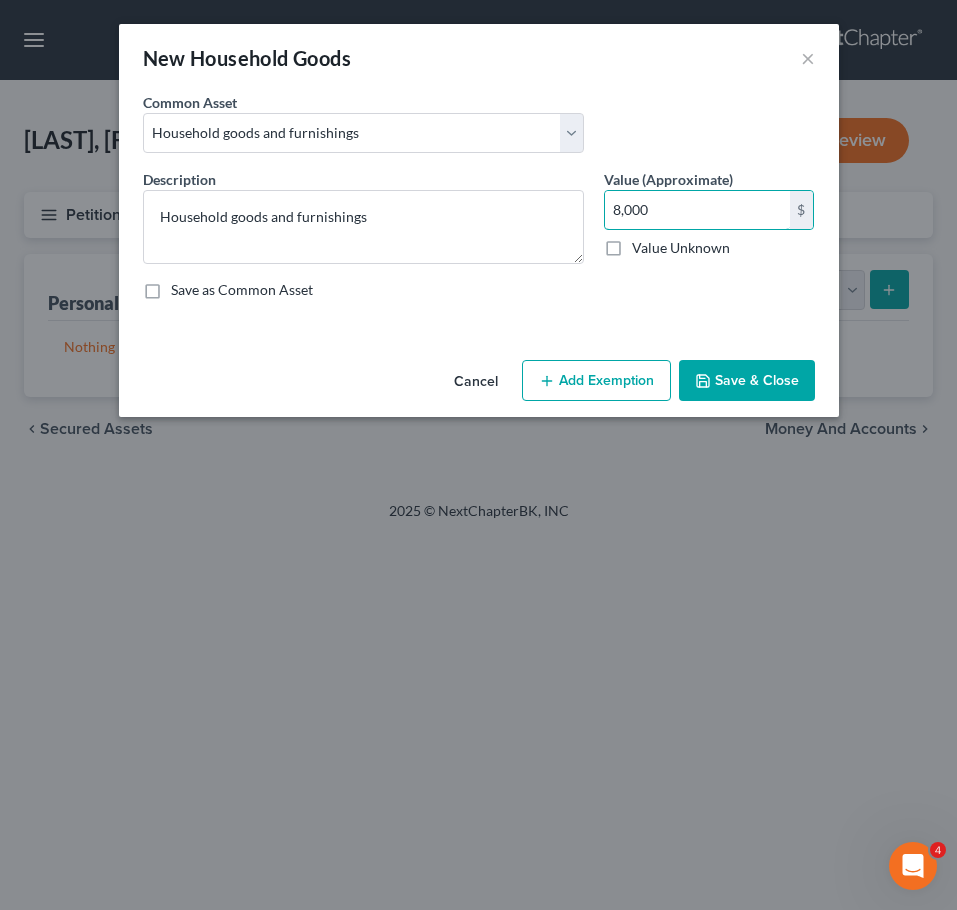 type on "8,000" 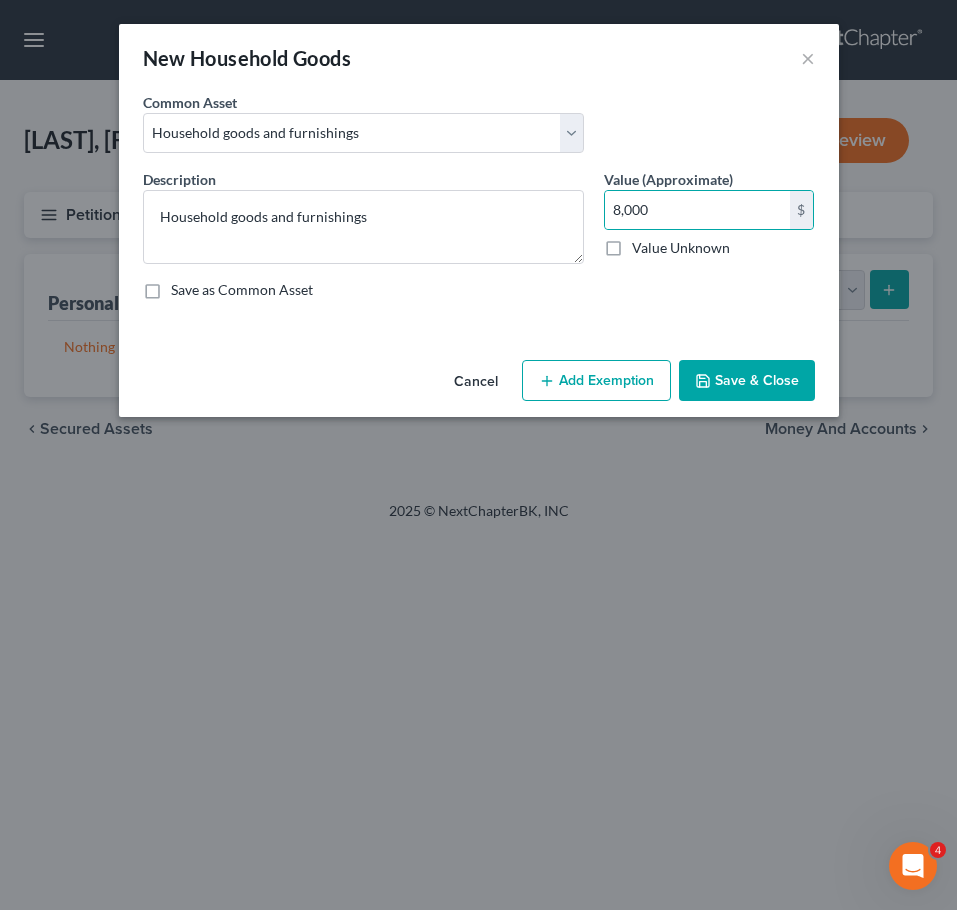 click on "Save & Close" at bounding box center (747, 381) 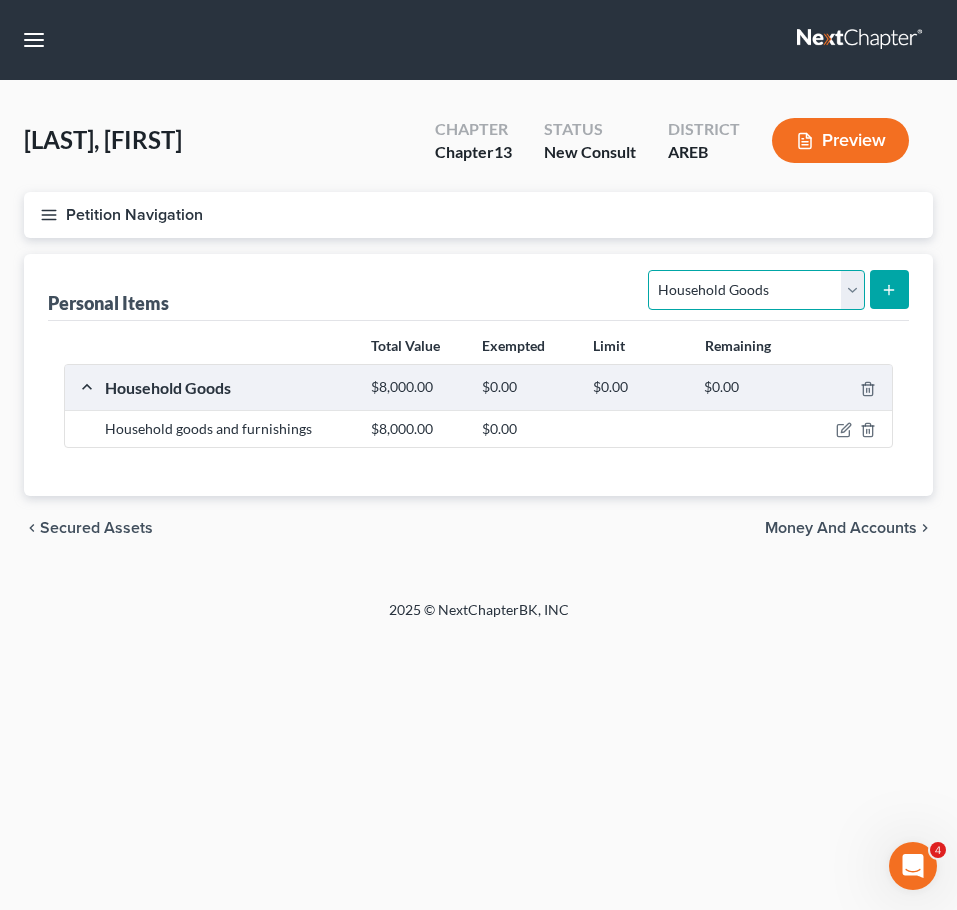 click on "Select Item Type Clothing Collectibles Of Value Electronics Firearms Household Goods Jewelry Other Pet(s) Sports & Hobby Equipment" at bounding box center (756, 290) 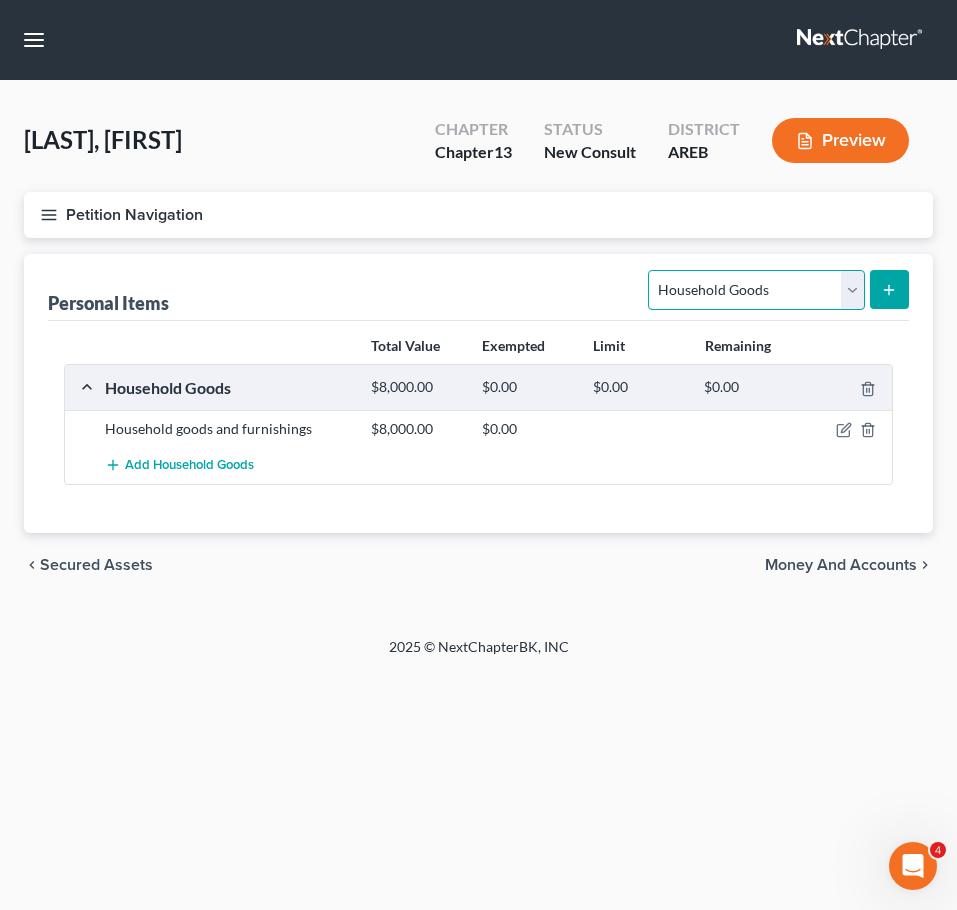 select on "electronics" 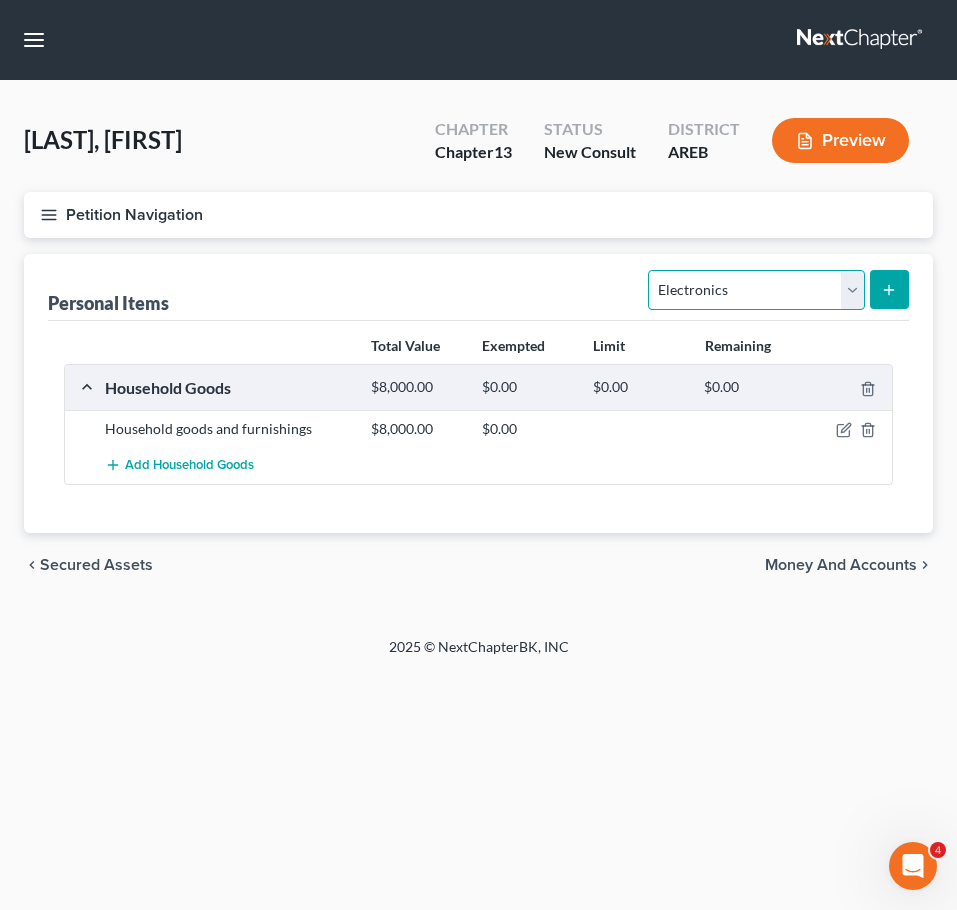 click on "Select Item Type Clothing Collectibles Of Value Electronics Firearms Household Goods Jewelry Other Pet(s) Sports & Hobby Equipment" at bounding box center [756, 290] 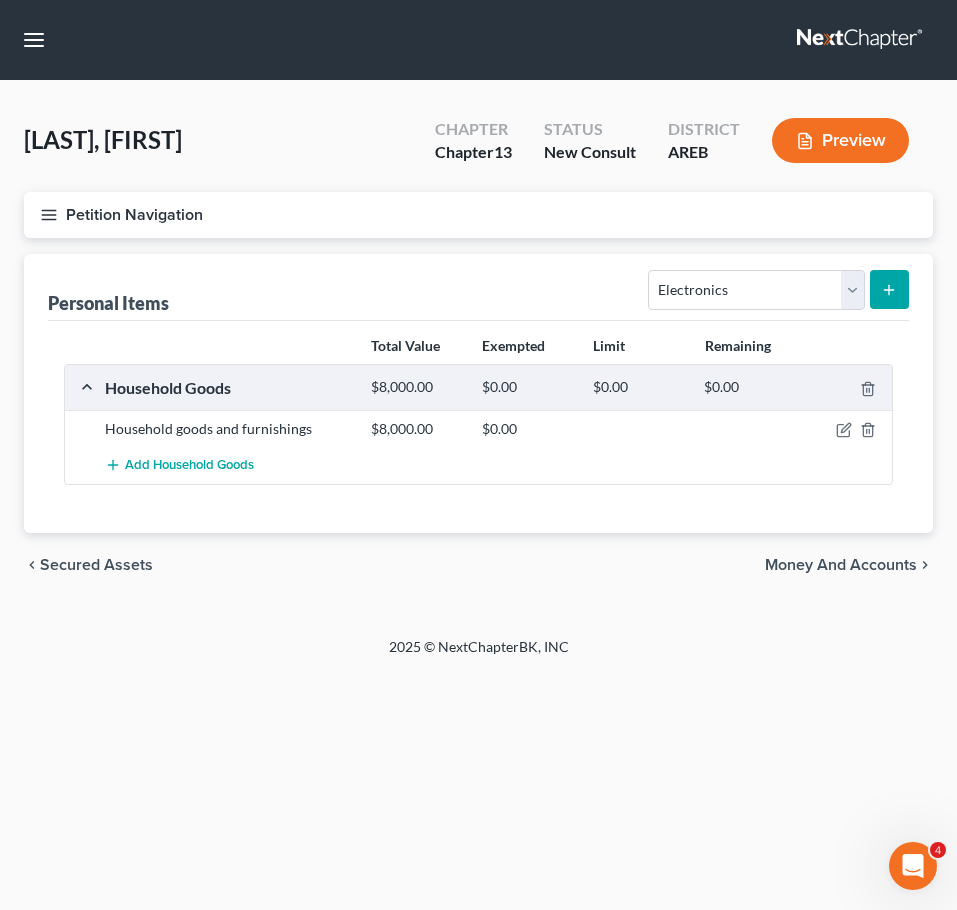 click at bounding box center (889, 289) 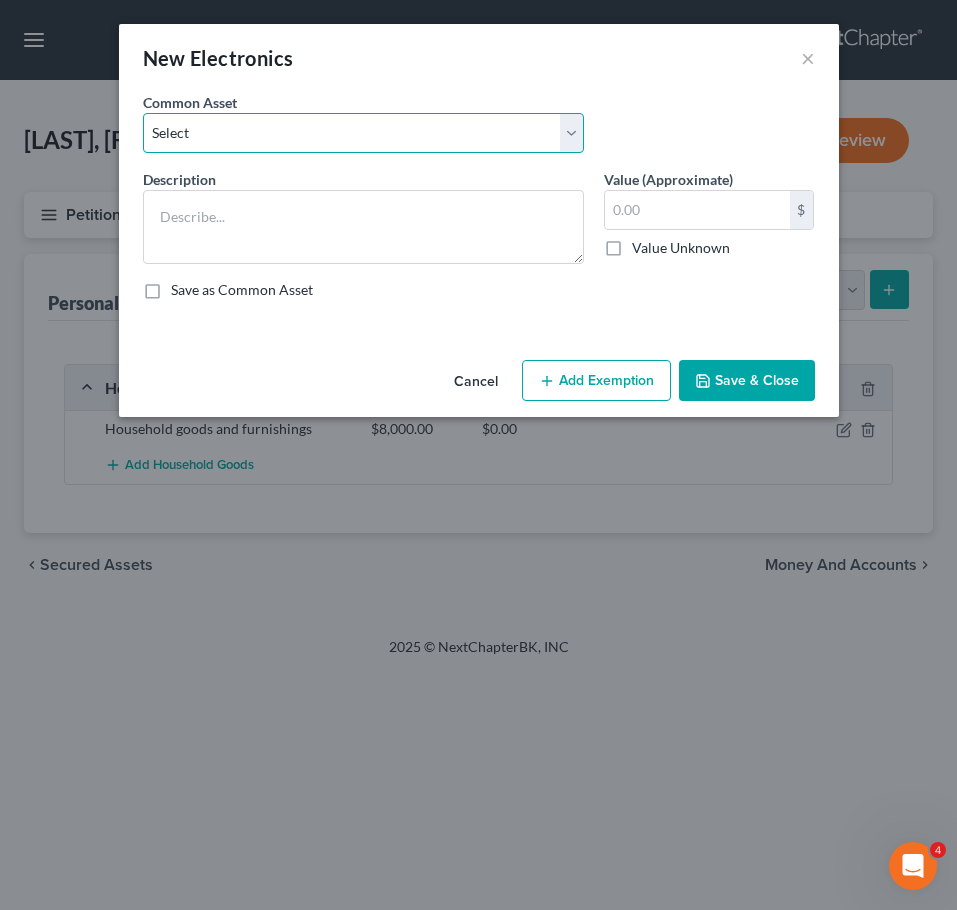 click on "Select Household electronics" at bounding box center [363, 133] 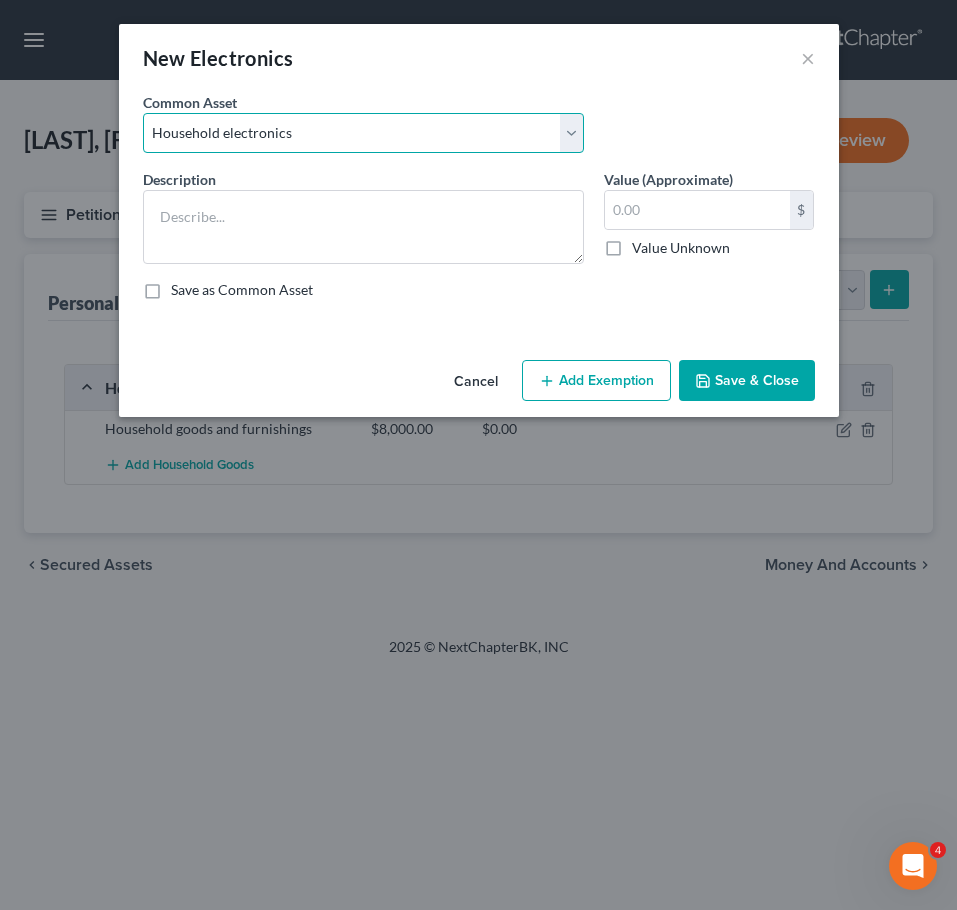 click on "Select Household electronics" at bounding box center [363, 133] 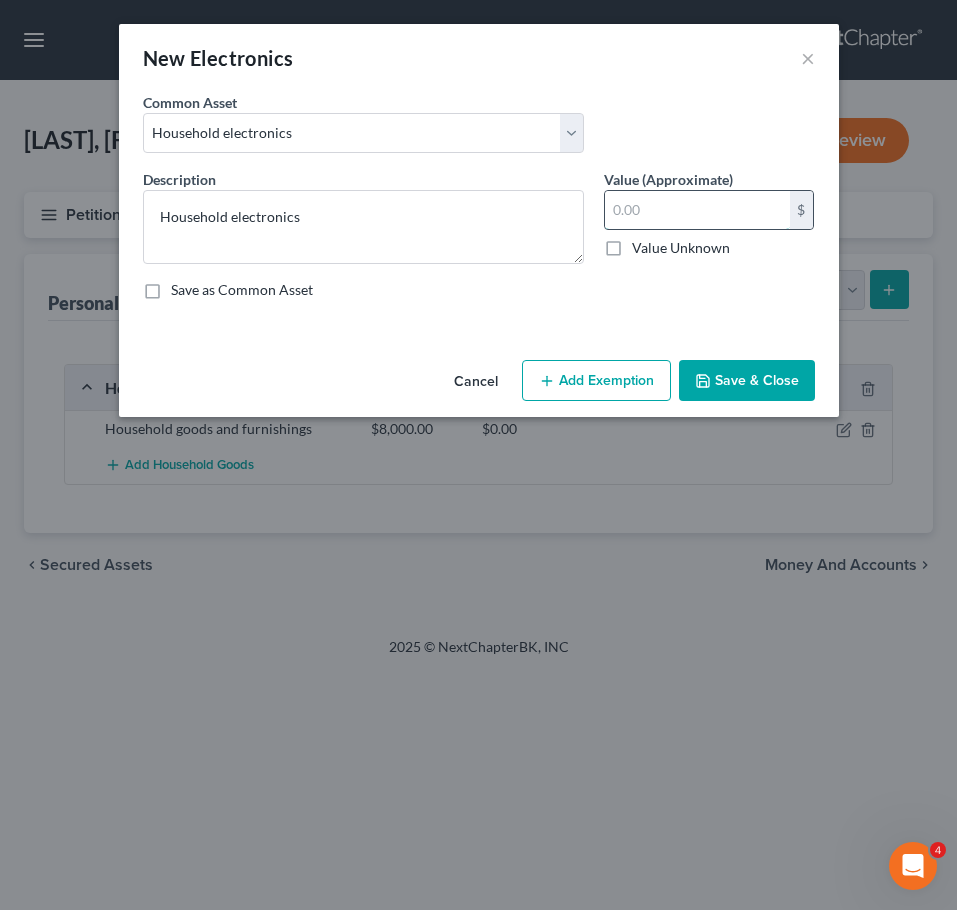 click at bounding box center (697, 210) 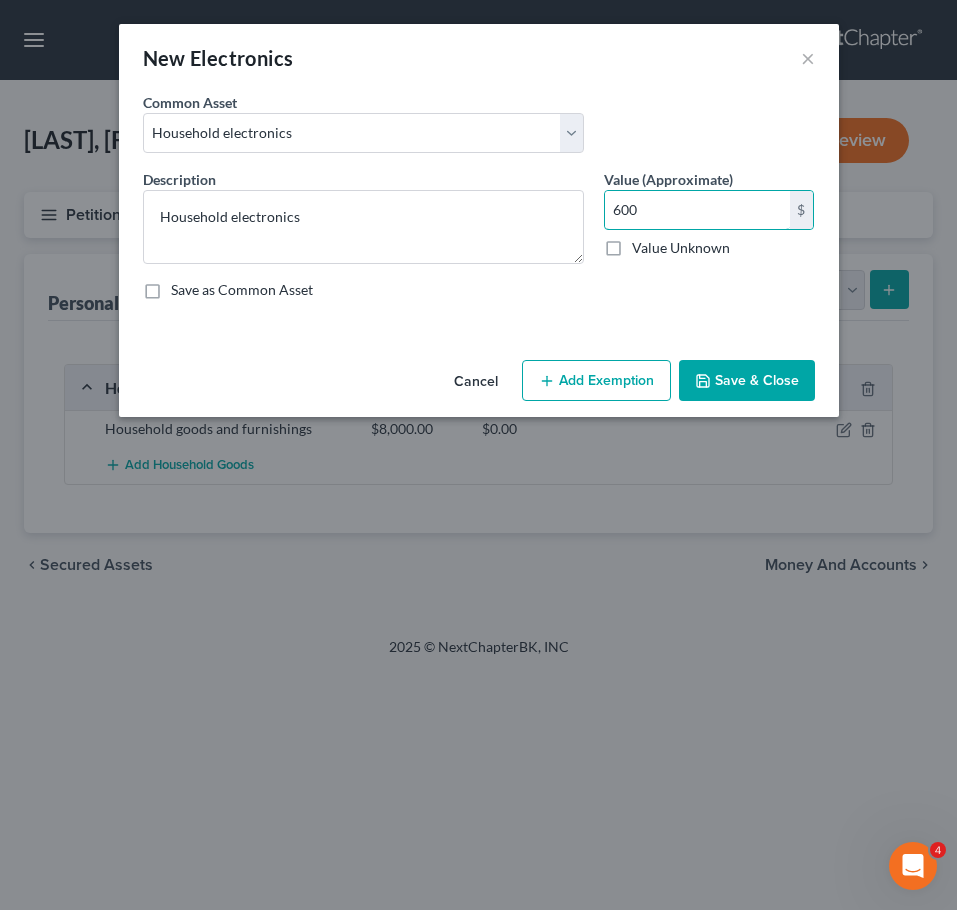 type on "600" 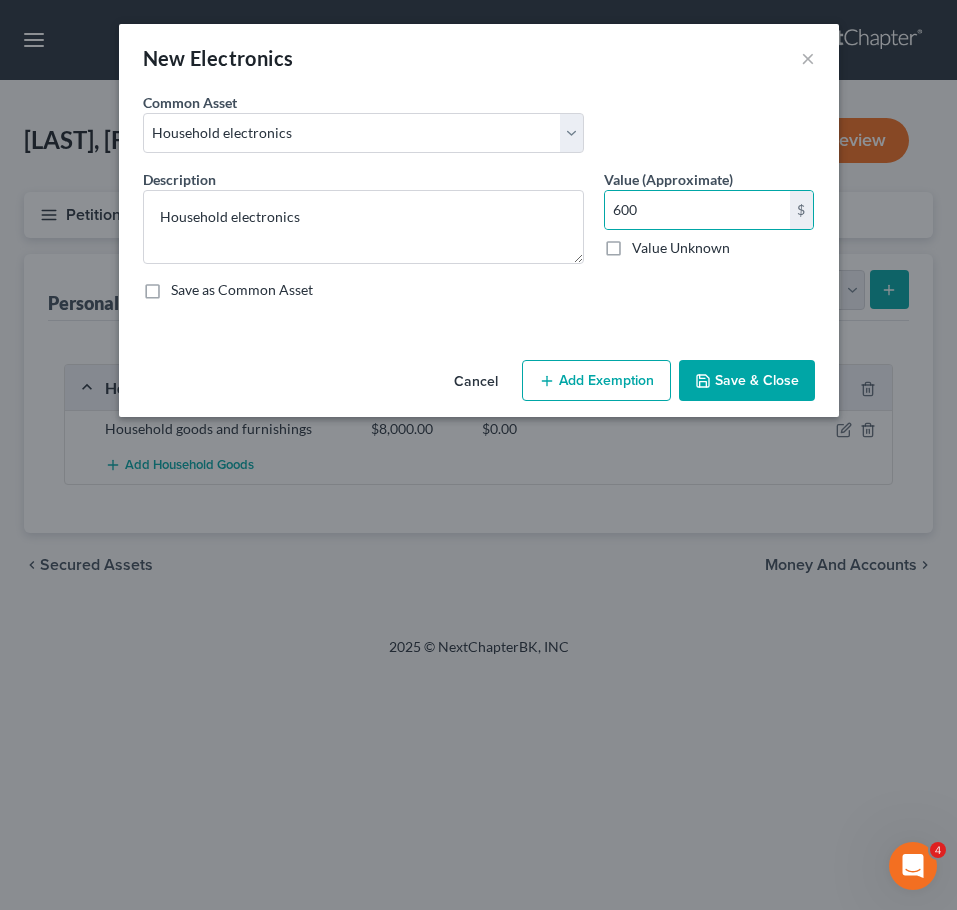 click on "Save & Close" at bounding box center [747, 381] 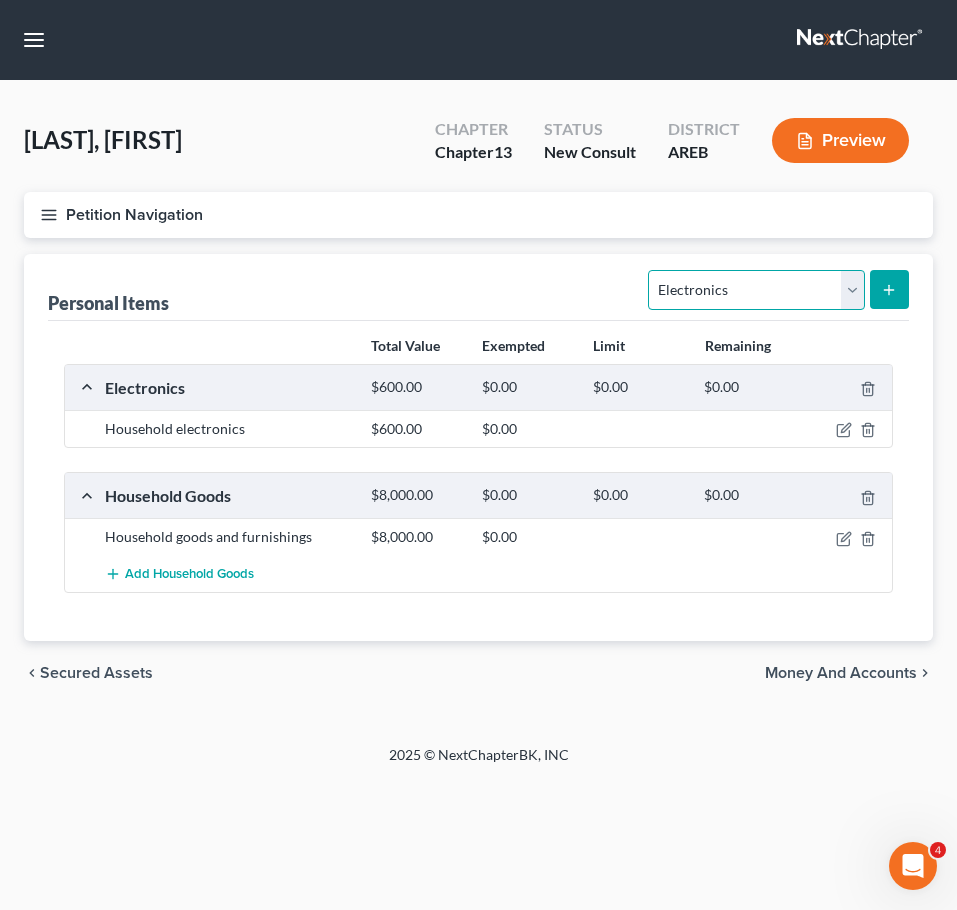 click on "Select Item Type Clothing Collectibles Of Value Electronics Firearms Household Goods Jewelry Other Pet(s) Sports & Hobby Equipment" at bounding box center [756, 290] 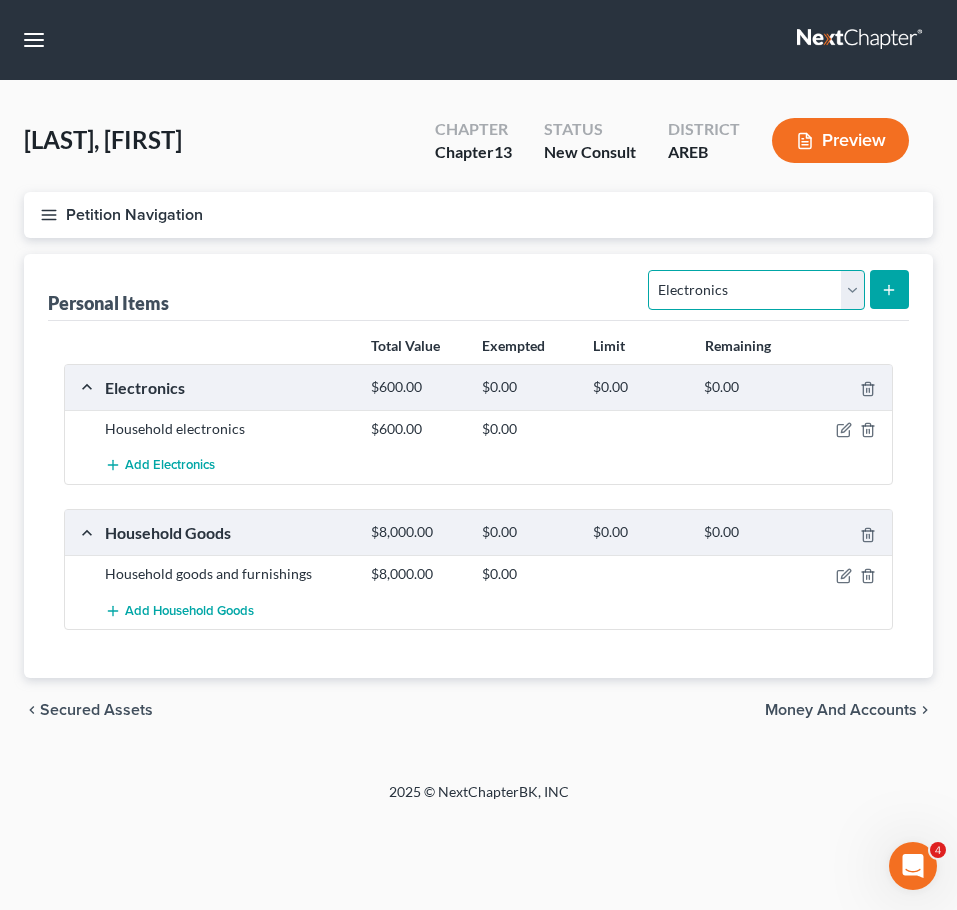 select on "clothing" 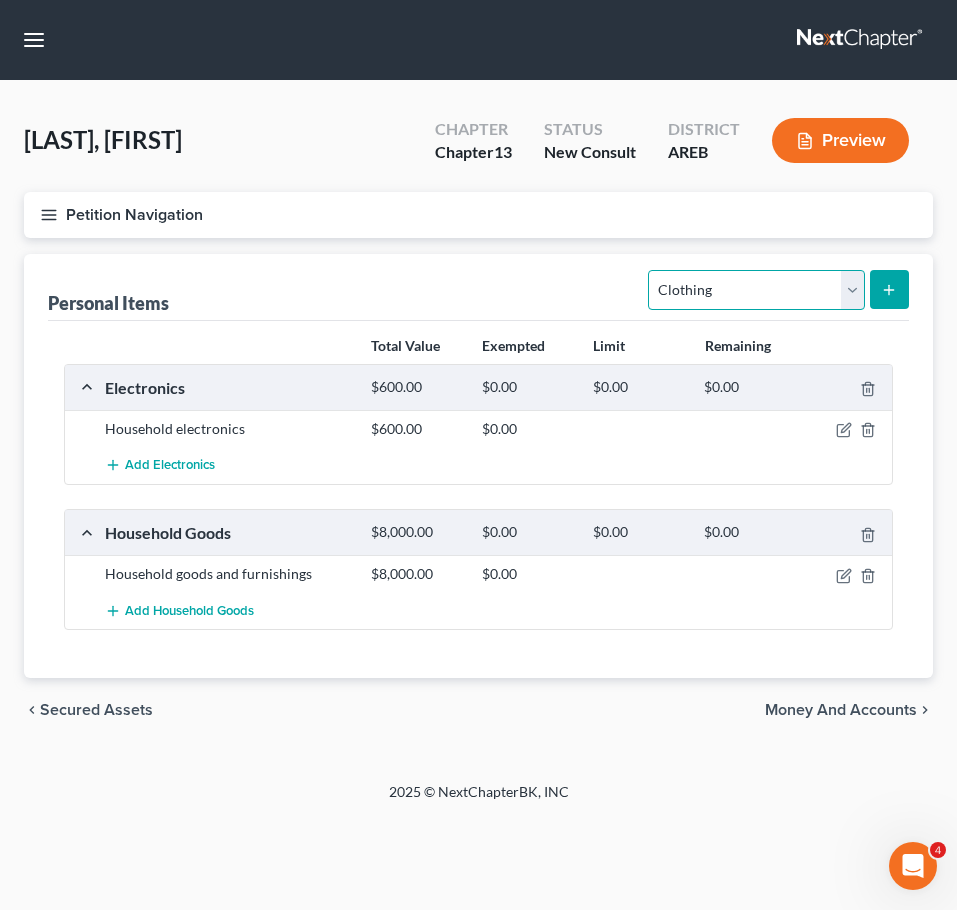 click on "Select Item Type Clothing Collectibles Of Value Electronics Firearms Household Goods Jewelry Other Pet(s) Sports & Hobby Equipment" at bounding box center [756, 290] 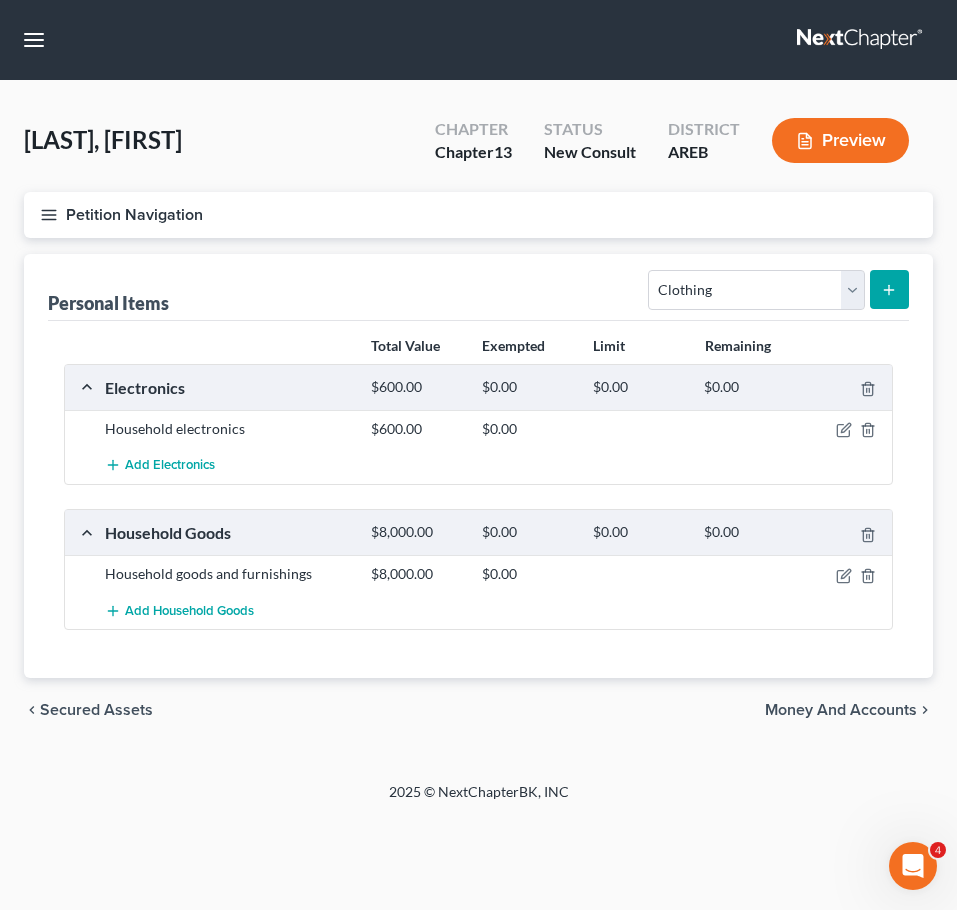 click 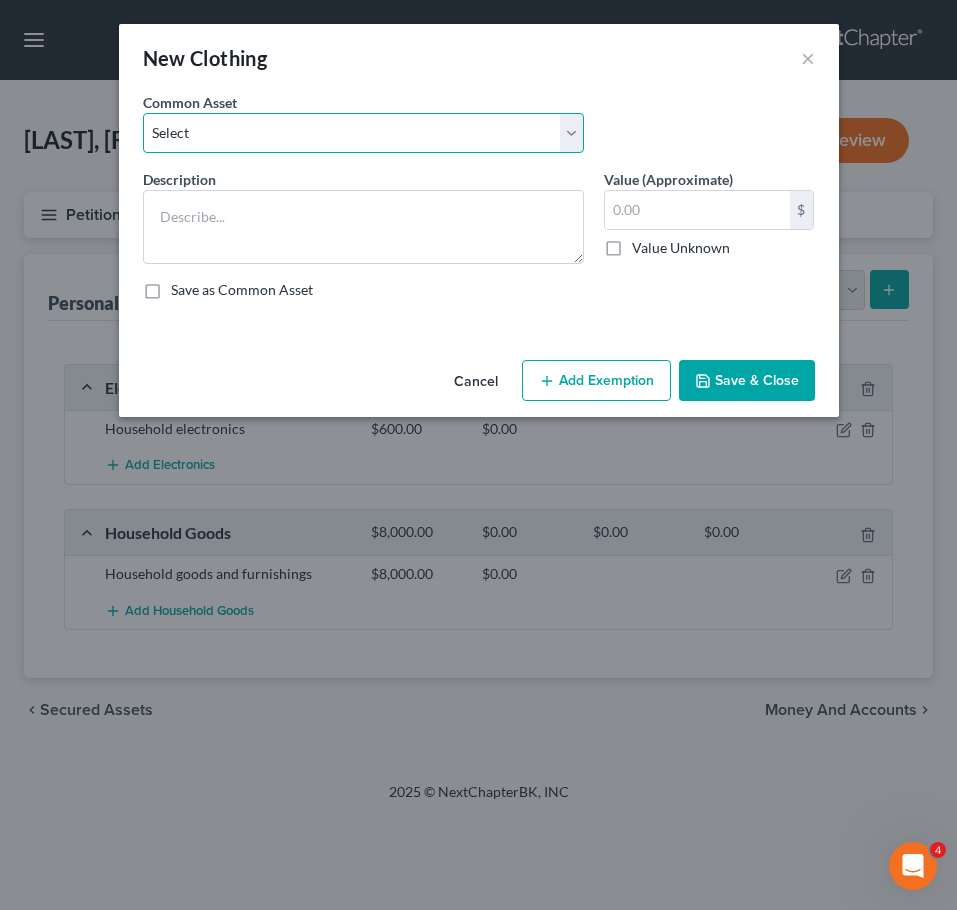 click on "Select Clothing" at bounding box center [363, 133] 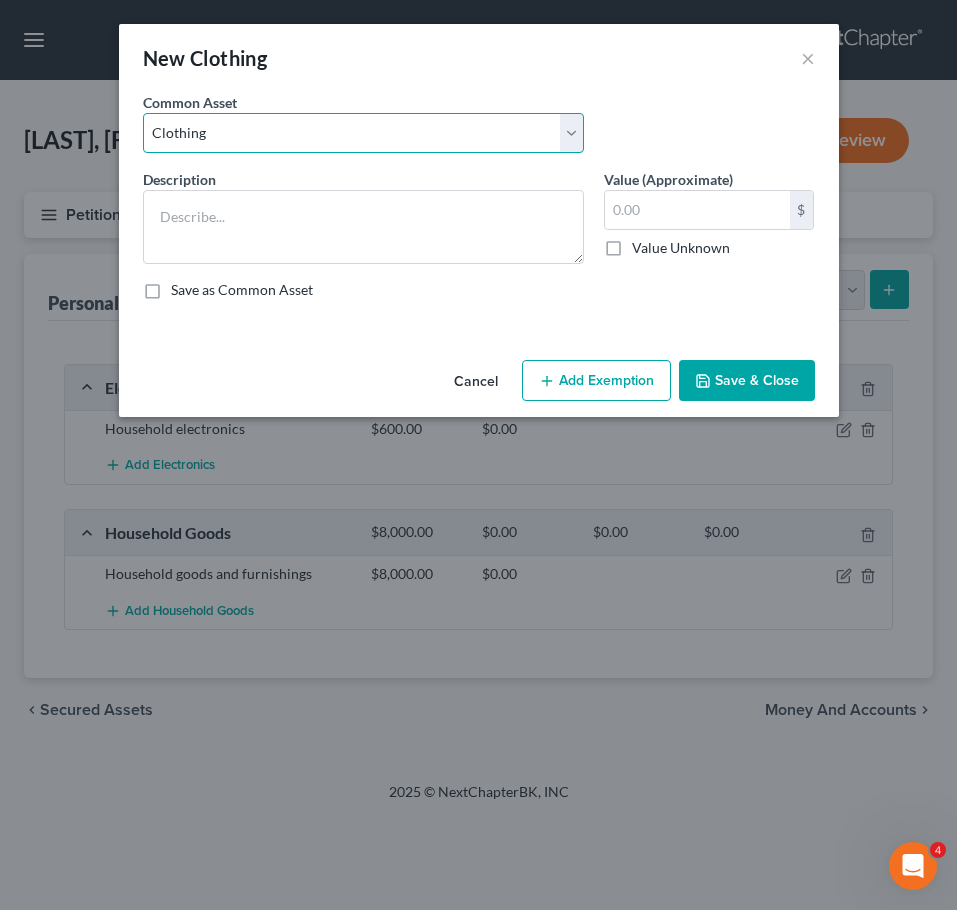click on "Select Clothing" at bounding box center [363, 133] 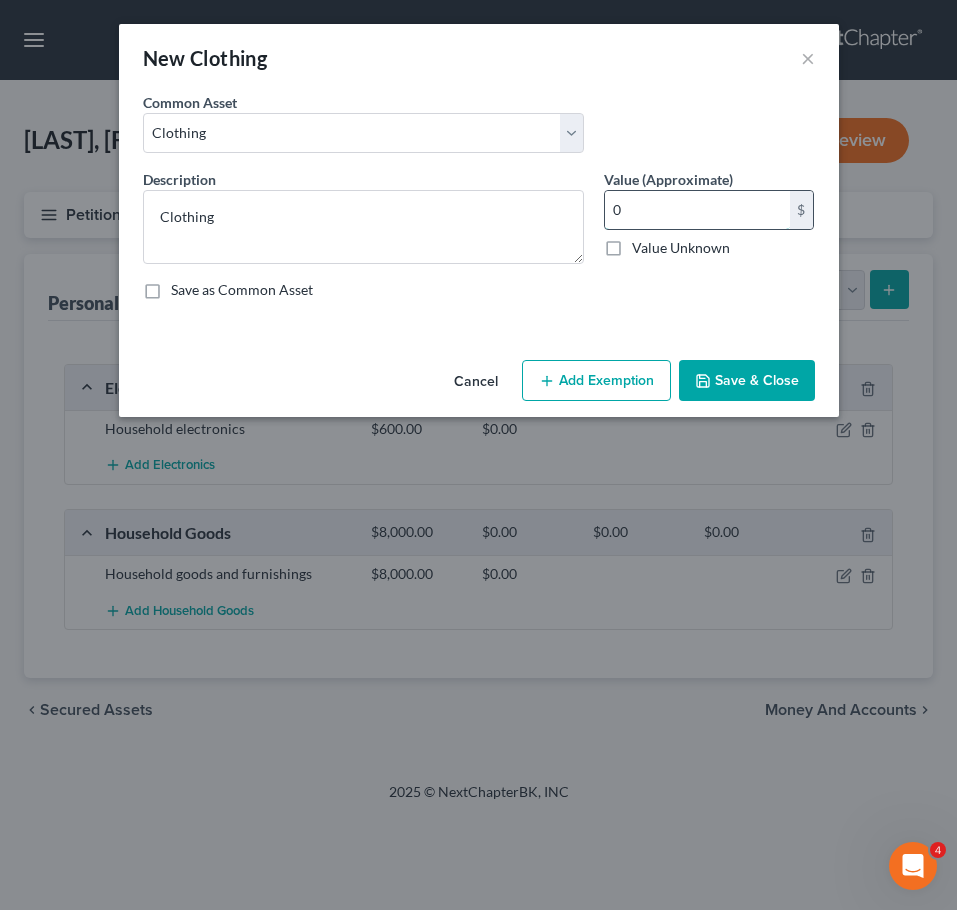 click on "0" at bounding box center (697, 210) 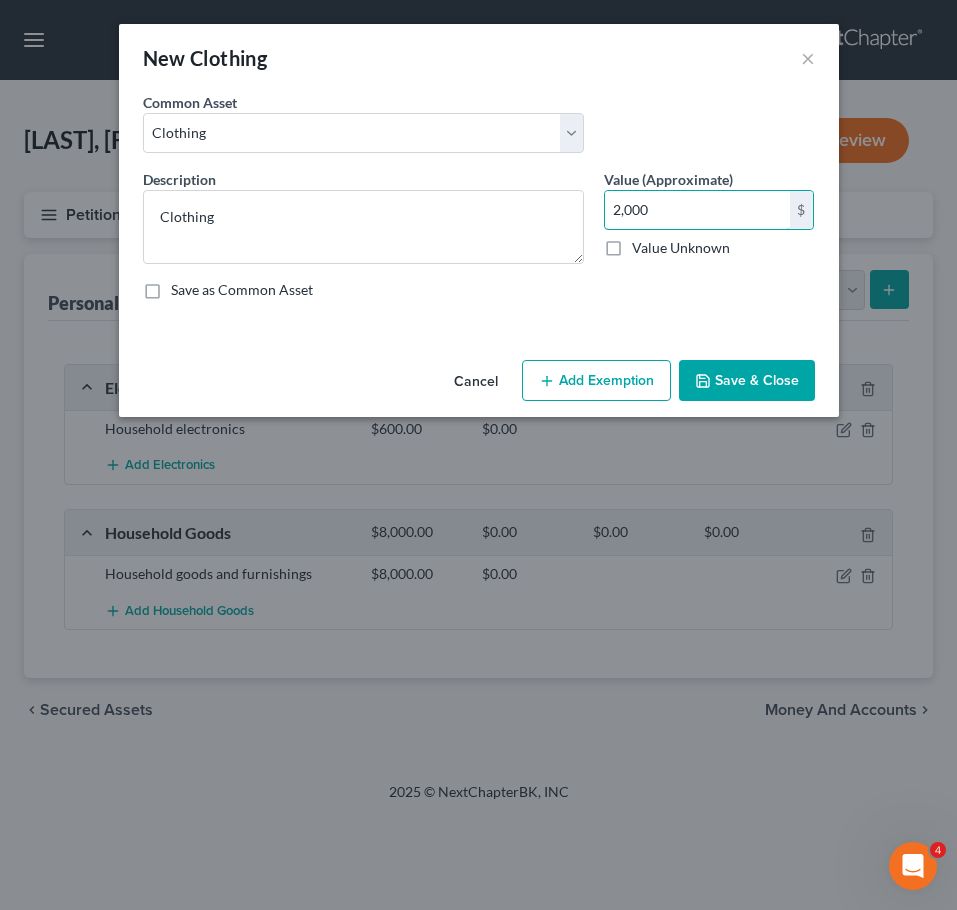 type on "2,000" 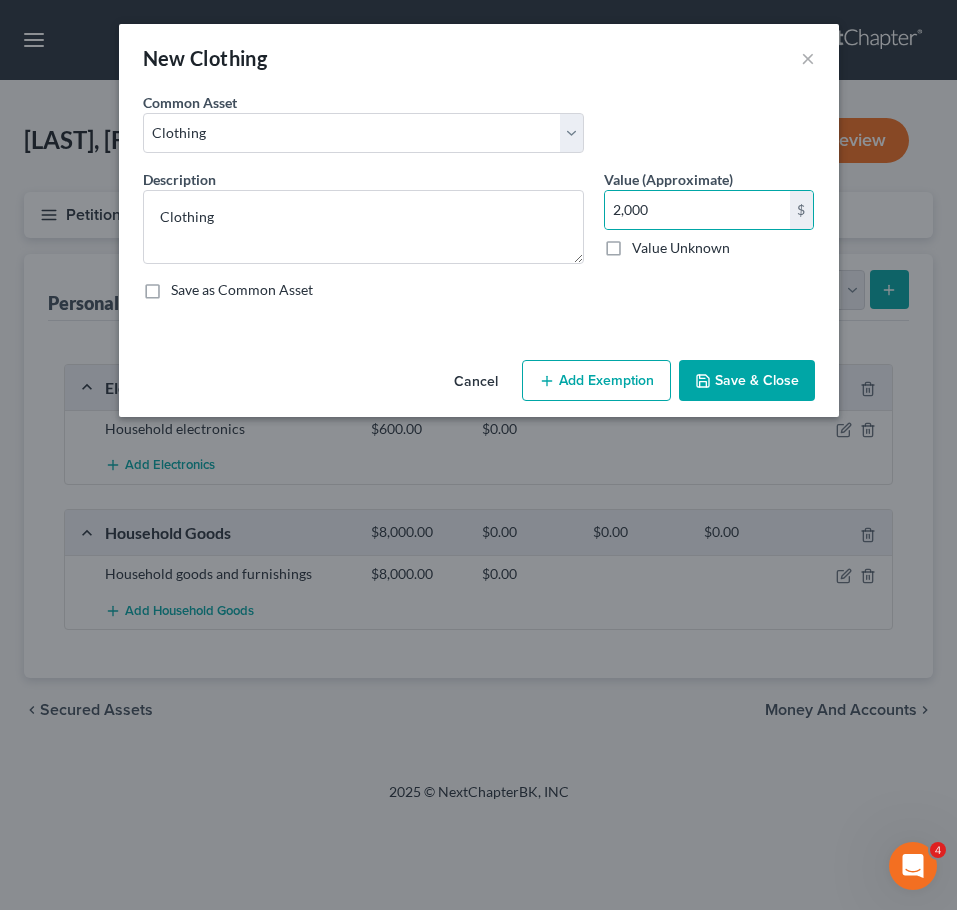 click on "Save & Close" at bounding box center [747, 381] 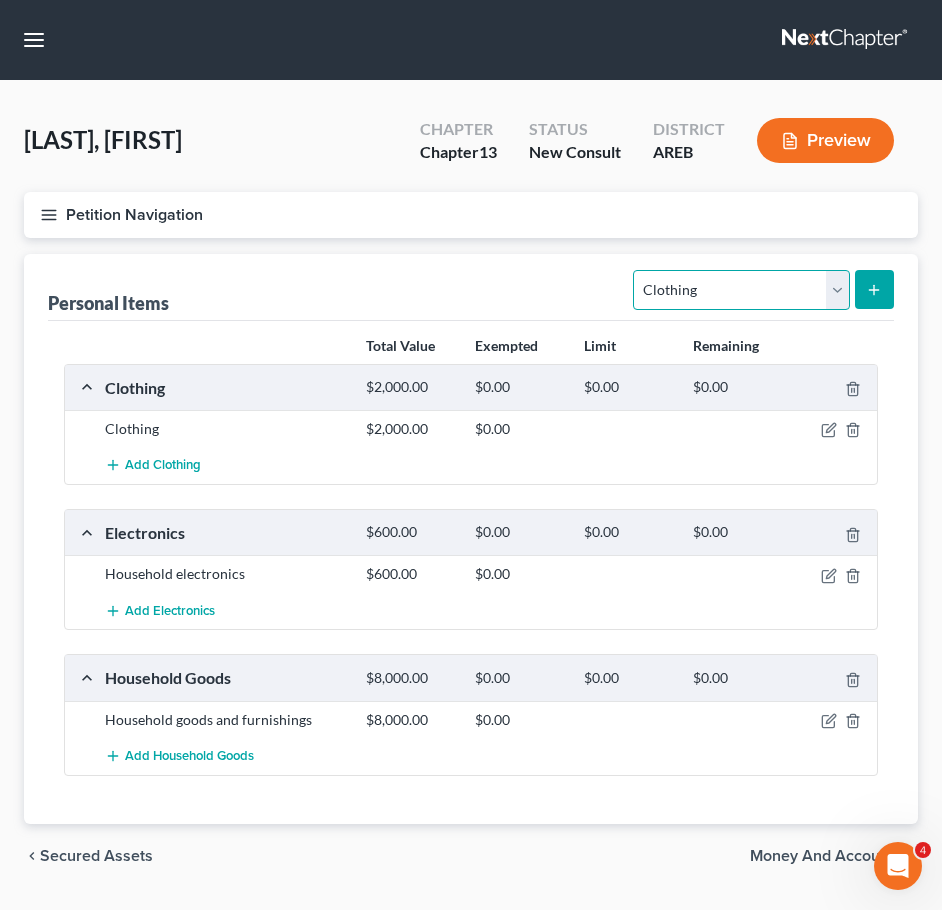 click on "Select Item Type Clothing Collectibles Of Value Electronics Firearms Household Goods Jewelry Other Pet(s) Sports & Hobby Equipment" at bounding box center [741, 290] 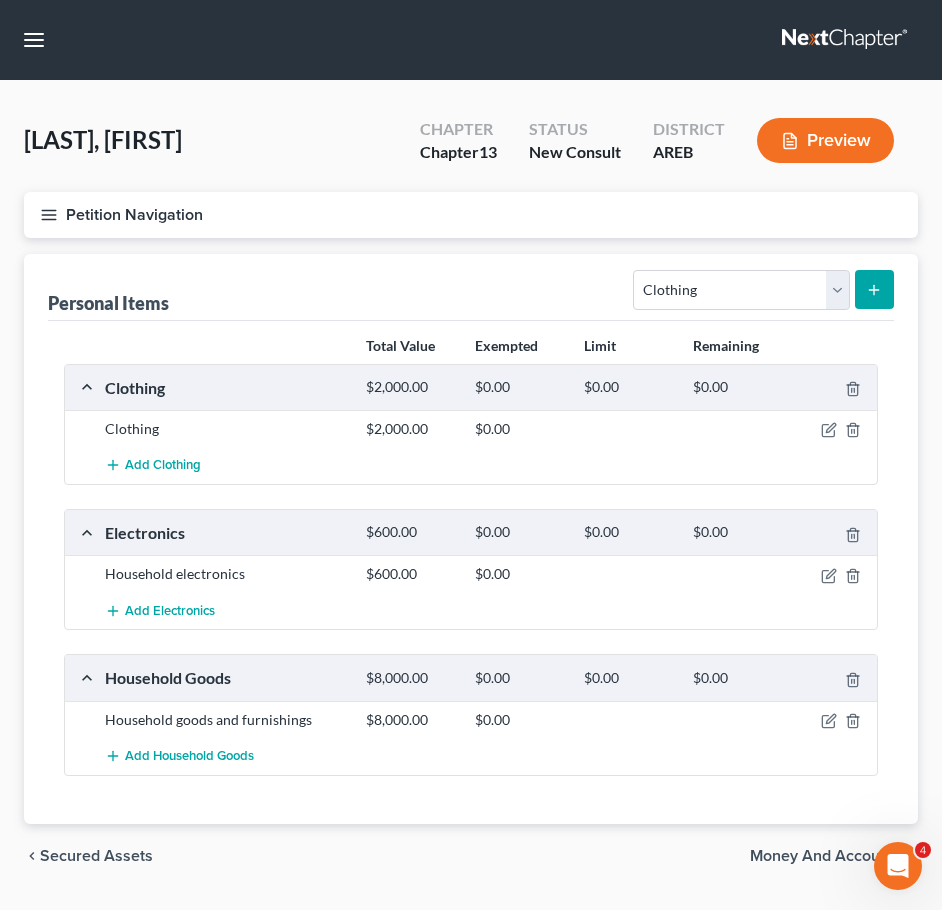 click on "Personal Items Select Item Type Clothing Collectibles Of Value Electronics Firearms Household Goods Jewelry Other Pet(s) Sports & Hobby Equipment
Total Value Exempted Limit Remaining
Clothing $2,000.00 $0.00 $0.00 $0.00
Clothing $2,000.00 $0.00 Add Clothing
Electronics $600.00 $0.00 $0.00 $0.00
Household electronics $600.00 $0.00 Add Electronics
Household Goods $8,000.00 $0.00 $0.00 $0.00
Household goods and furnishings $8,000.00 $0.00 Add Household Goods" at bounding box center (471, 539) 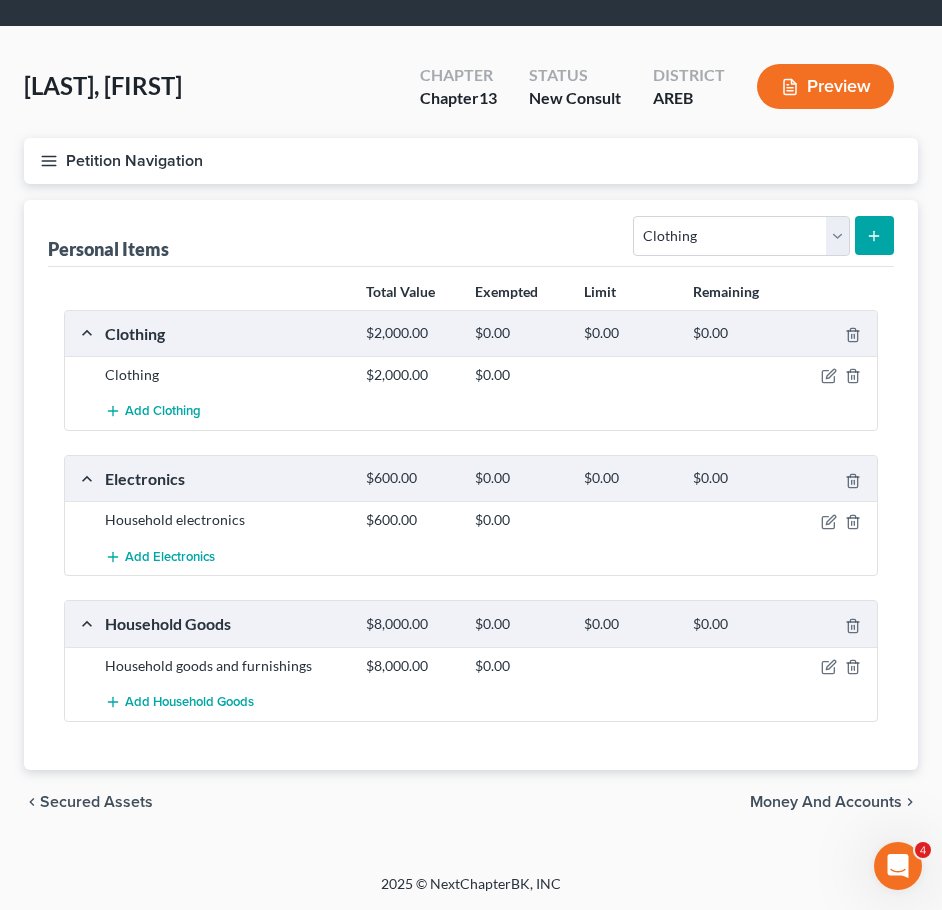 click on "Money and Accounts" at bounding box center (826, 802) 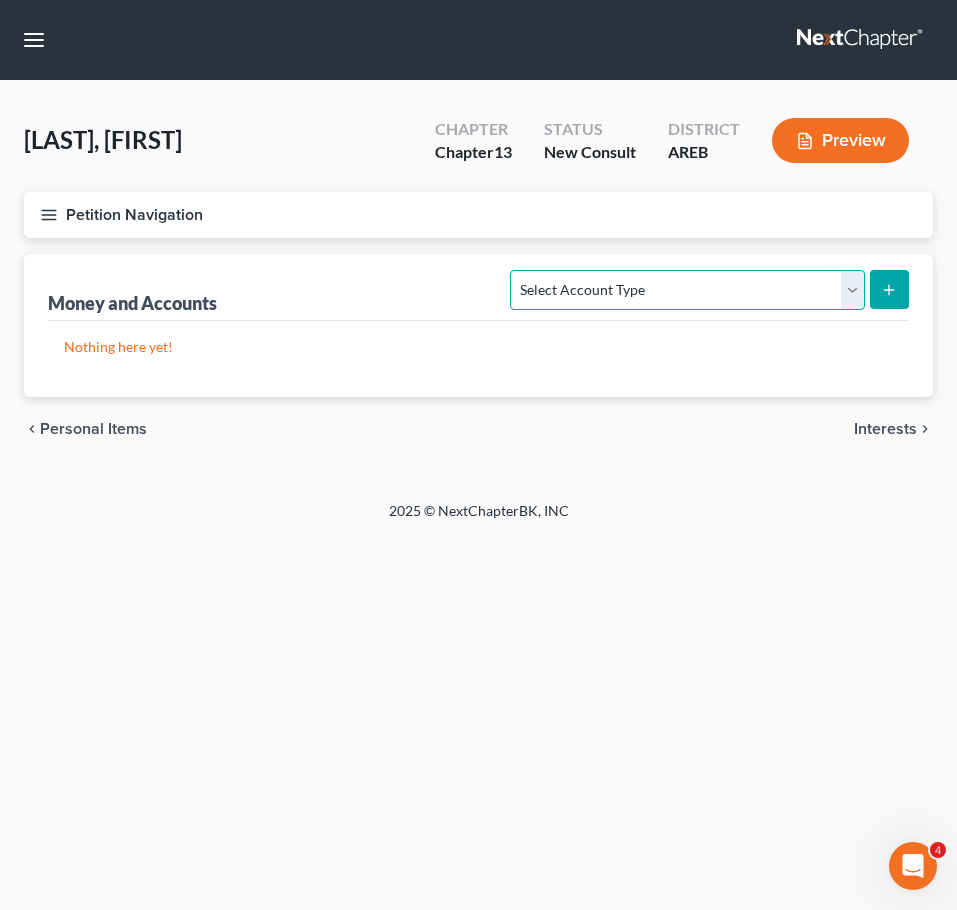 click on "Select Account Type Brokerage Cash on Hand Certificates of Deposit Checking Account Money Market Other (Credit Union, Health Savings Account, etc) Safe Deposit Box Savings Account Security Deposits or Prepayments" at bounding box center [687, 290] 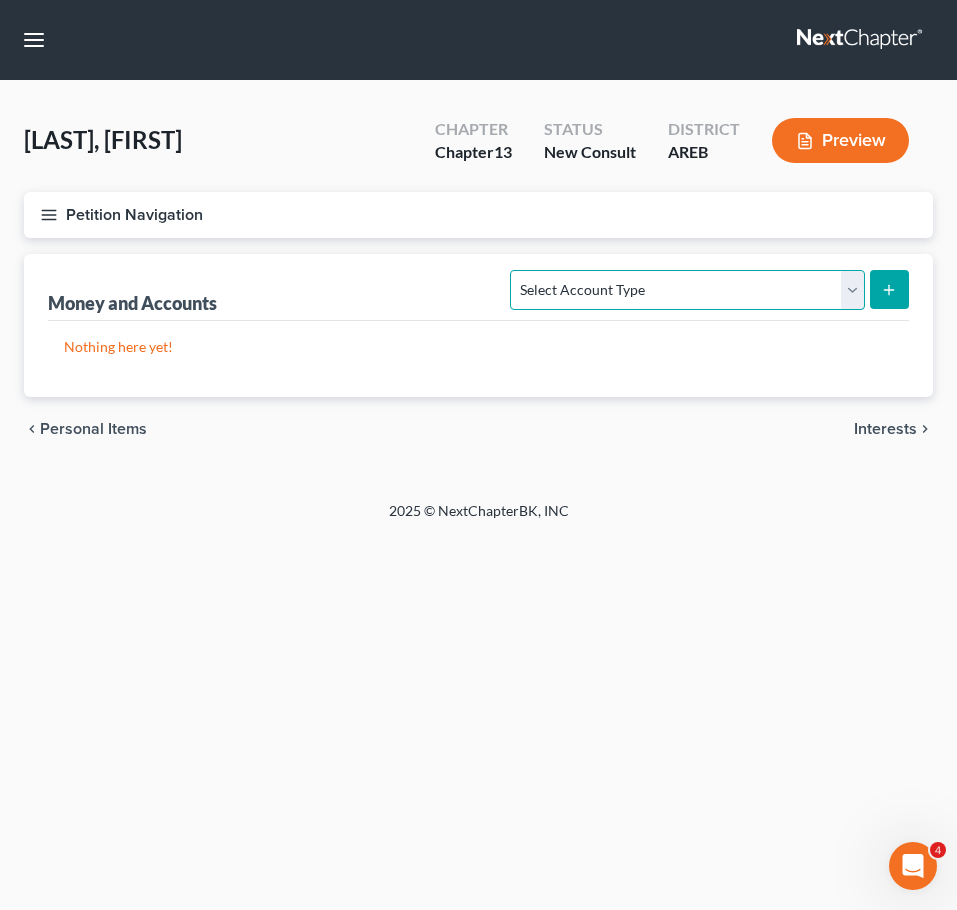 select on "checking" 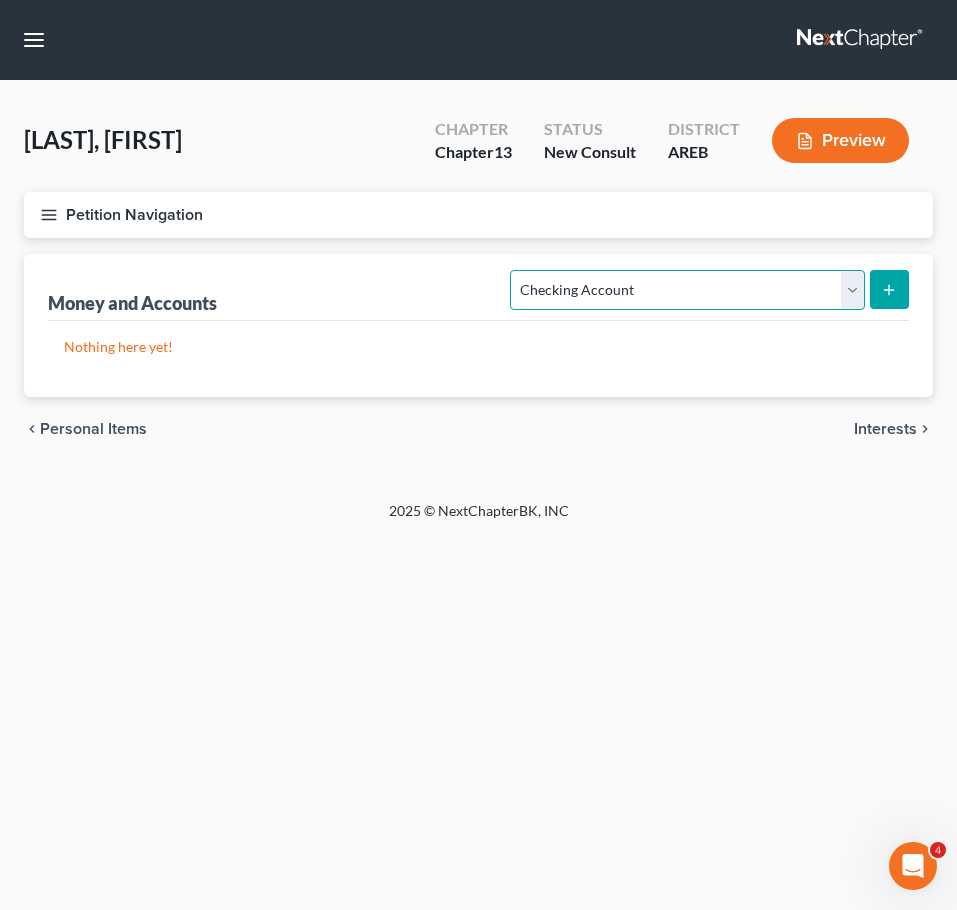 click on "Select Account Type Brokerage Cash on Hand Certificates of Deposit Checking Account Money Market Other (Credit Union, Health Savings Account, etc) Safe Deposit Box Savings Account Security Deposits or Prepayments" at bounding box center (687, 290) 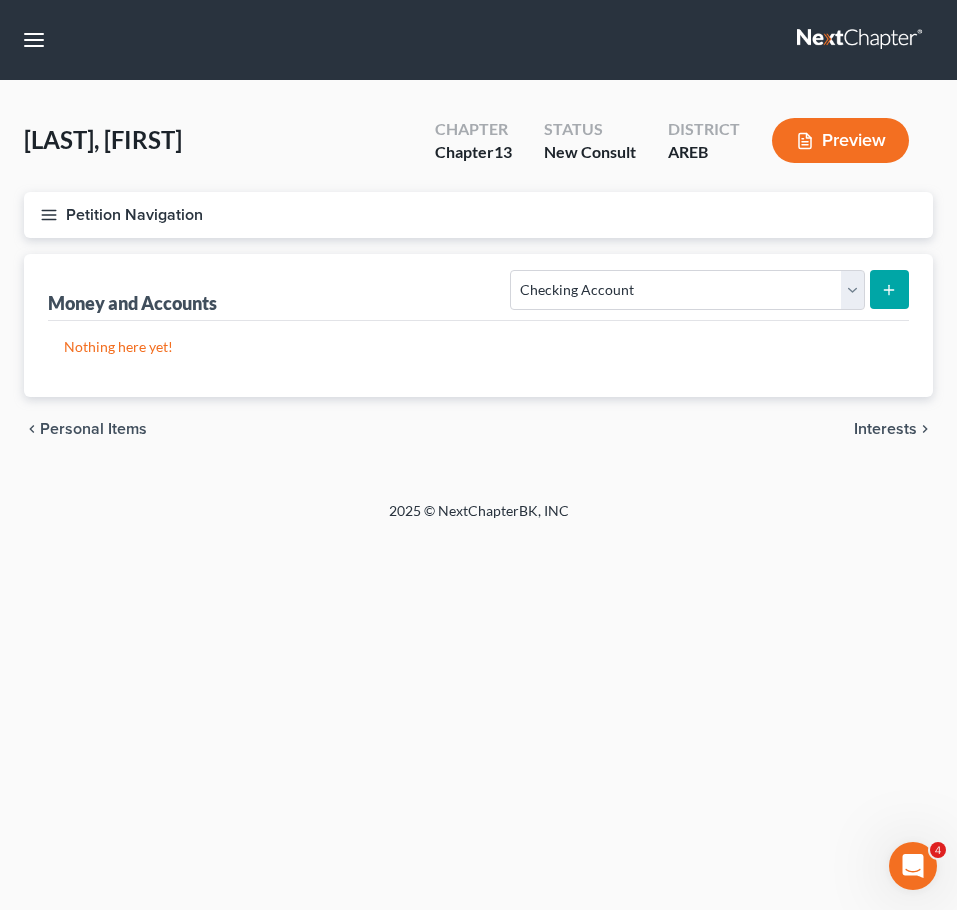 click 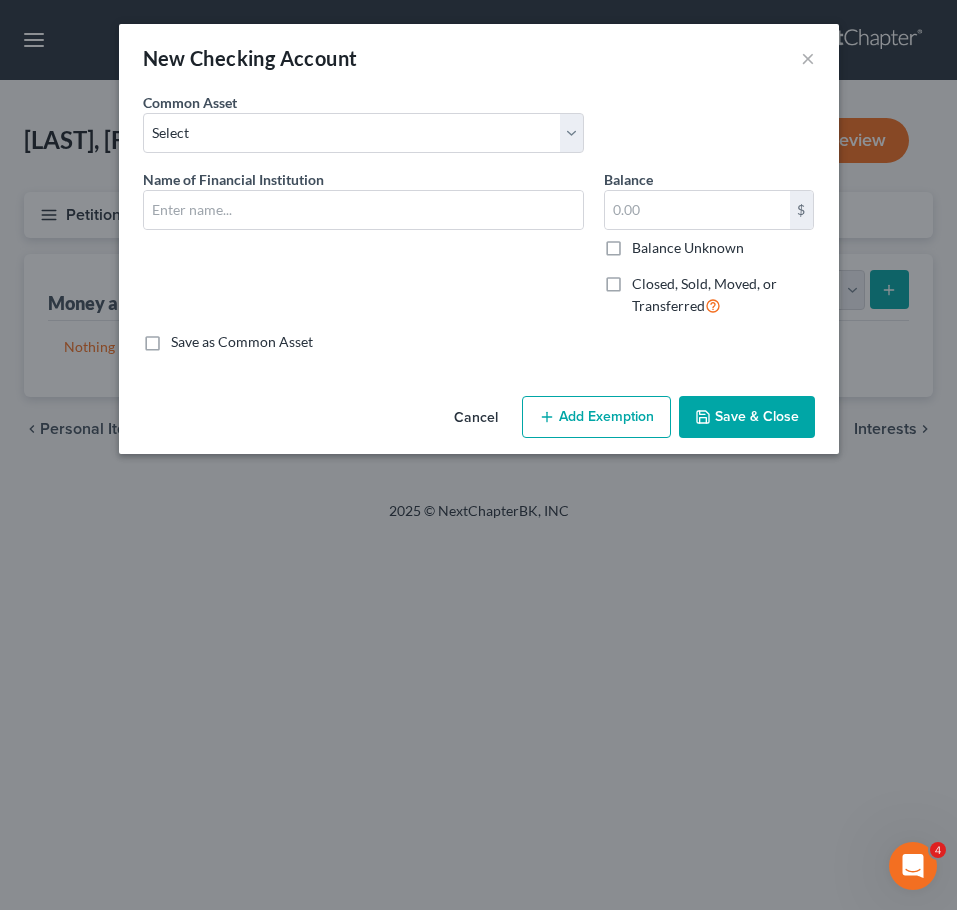 click on "Cancel" at bounding box center (476, 418) 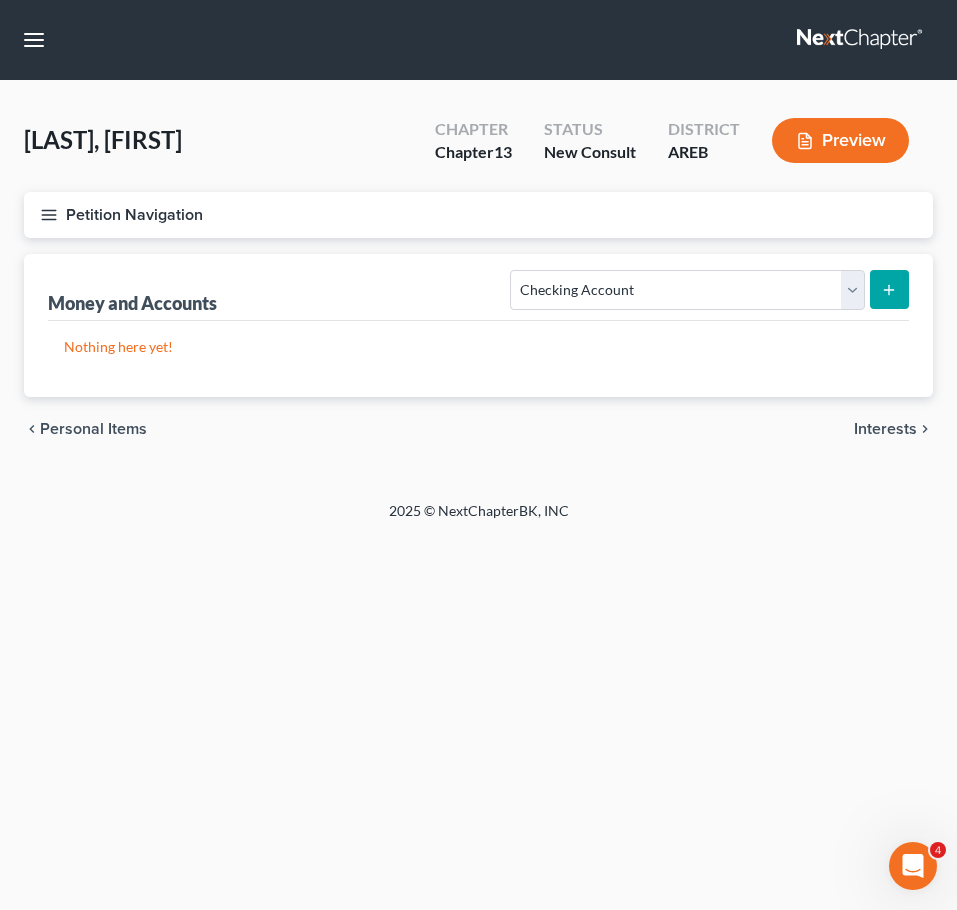 click at bounding box center (889, 289) 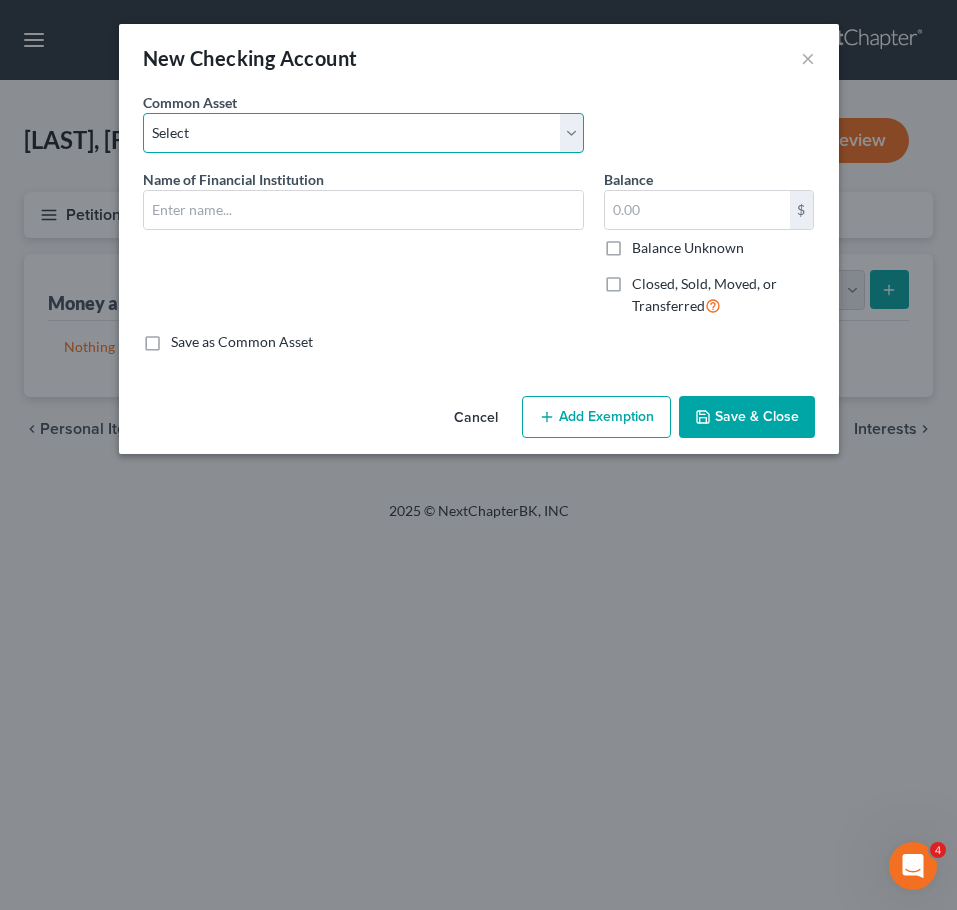 click on "Select Checking account" at bounding box center [363, 133] 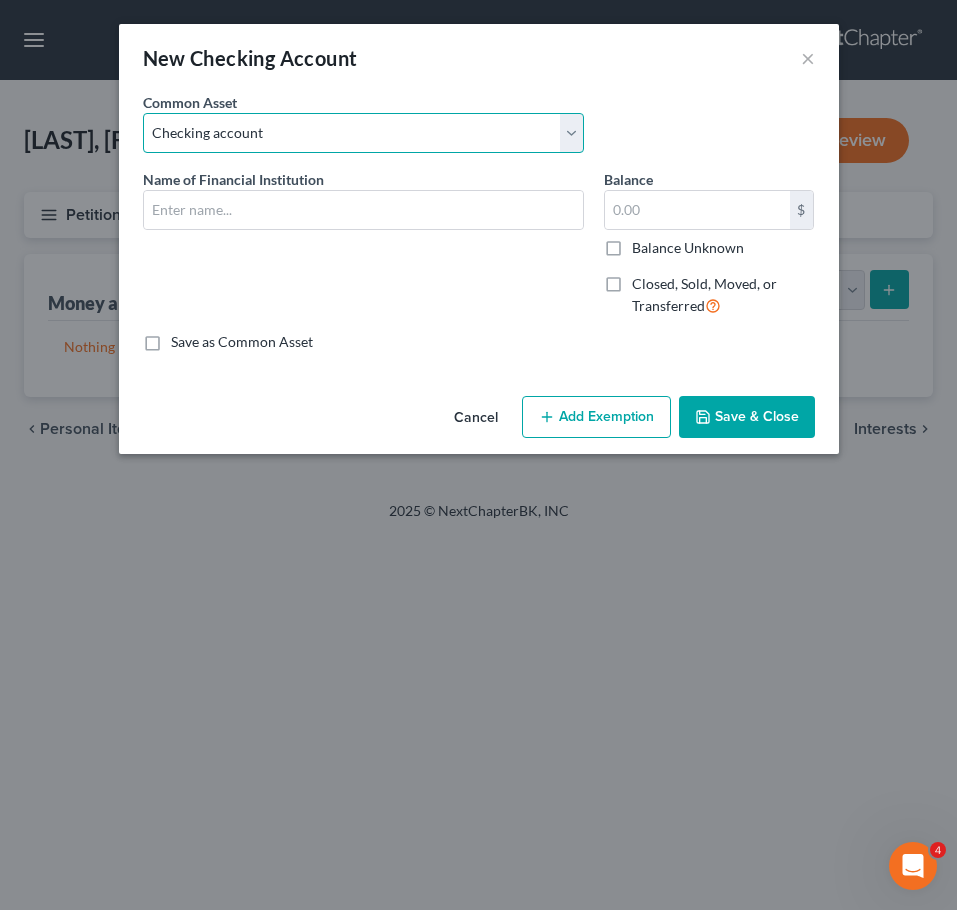 click on "Select Checking account" at bounding box center [363, 133] 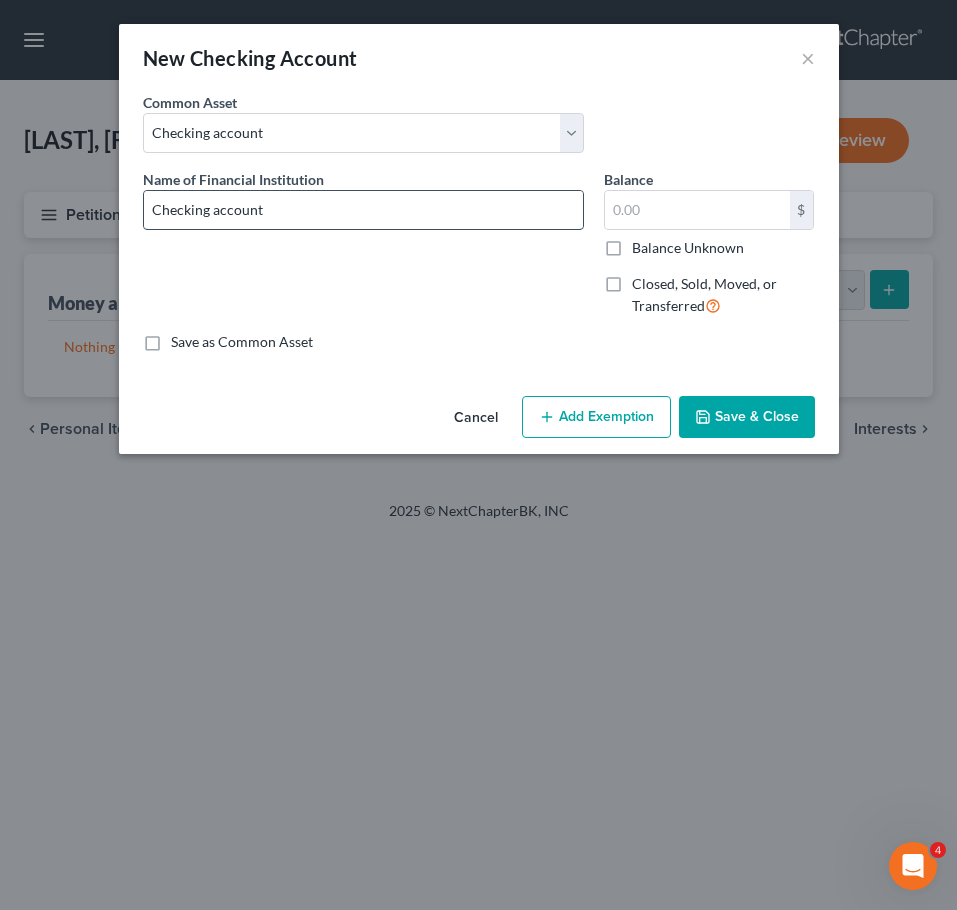 click on "Checking account" at bounding box center (363, 210) 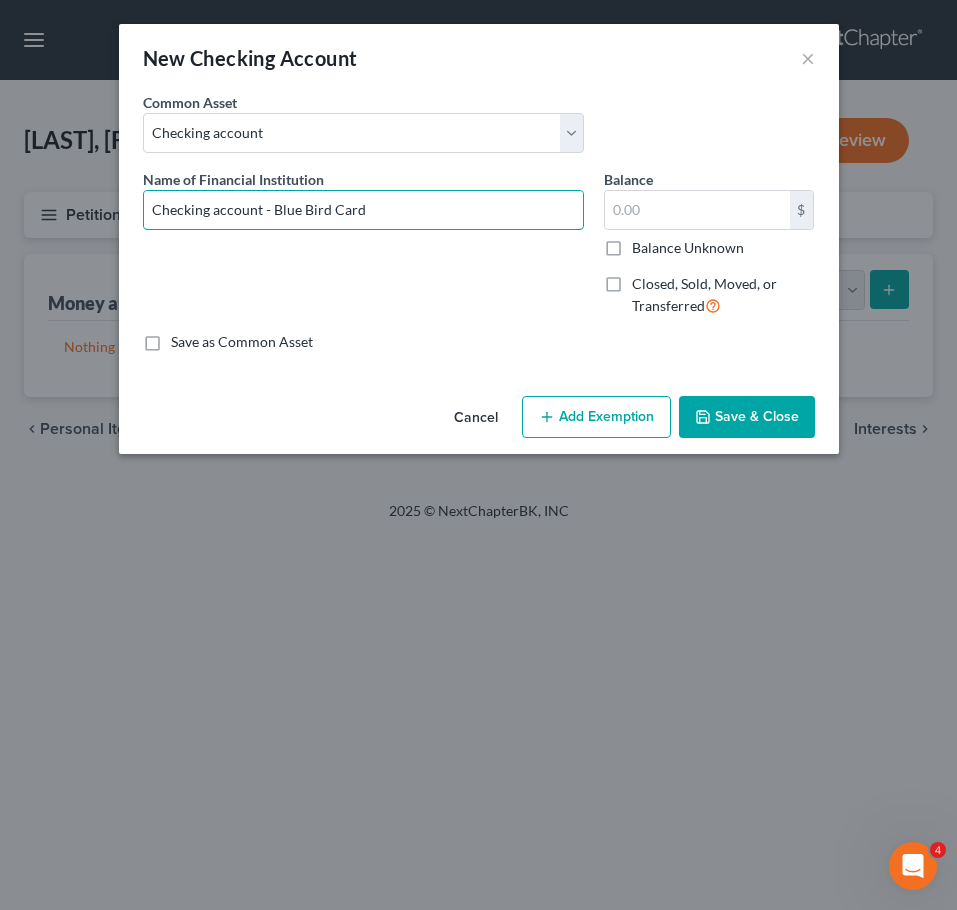 type on "Checking account - Blue Bird Card" 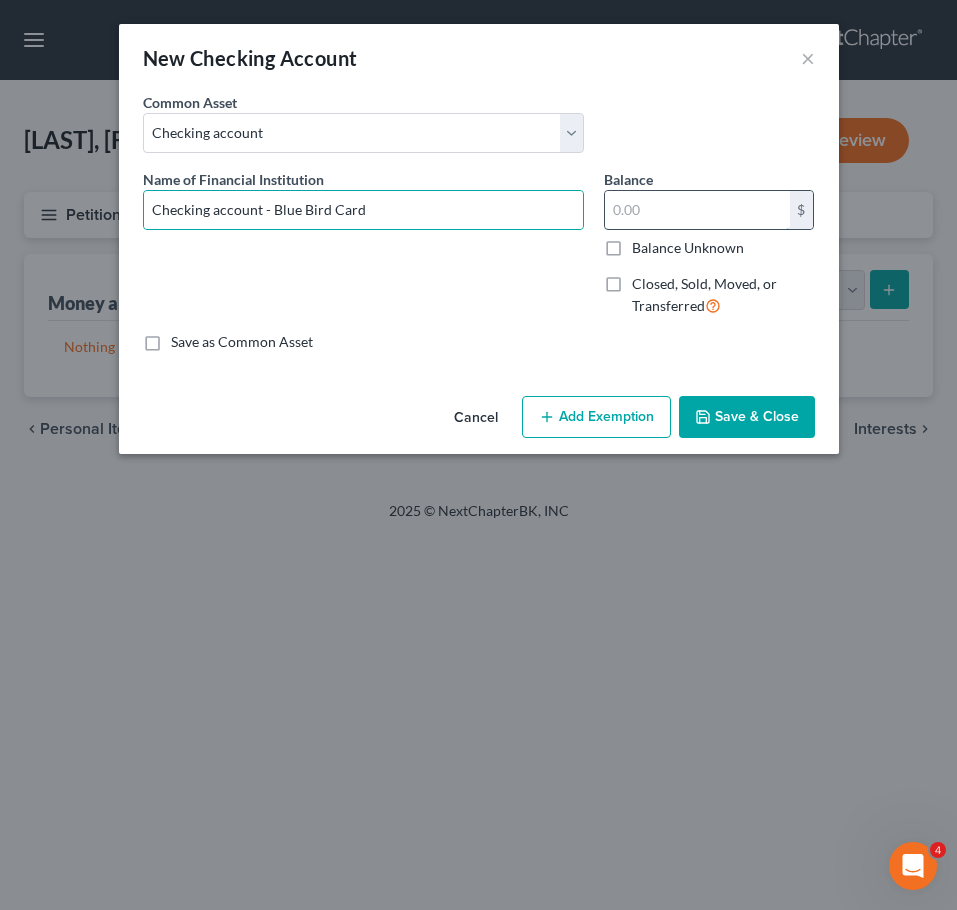 click at bounding box center [697, 210] 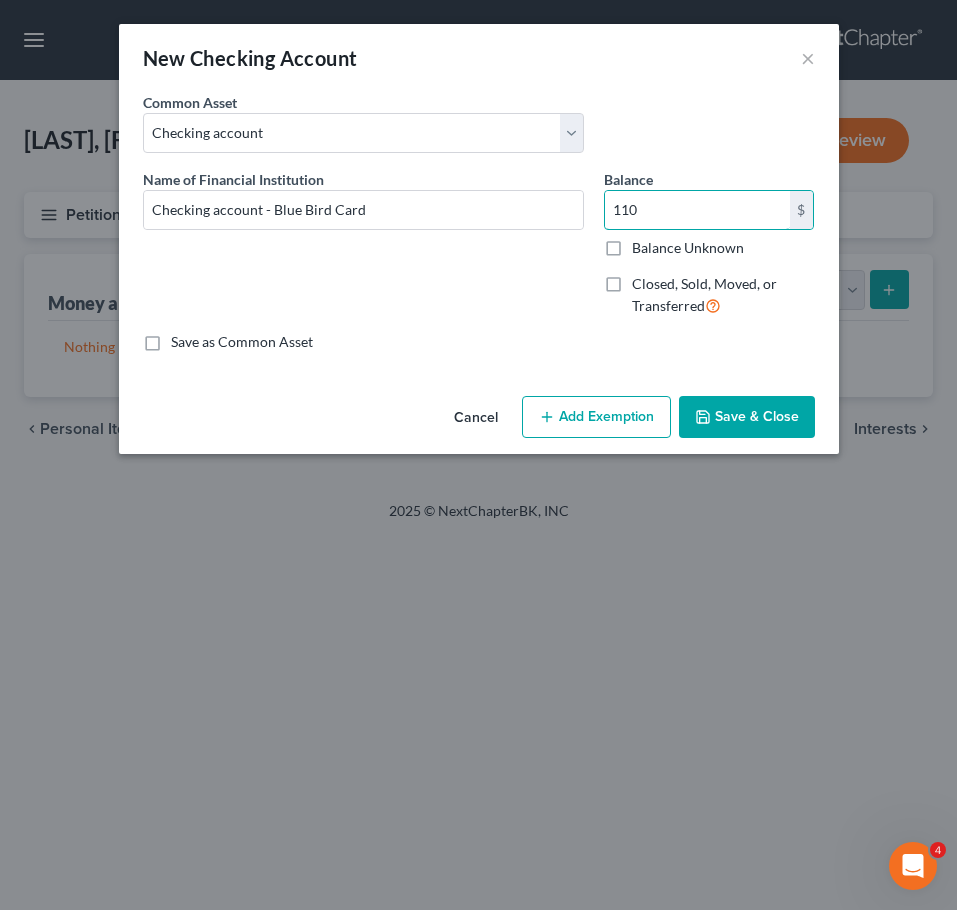 type on "110" 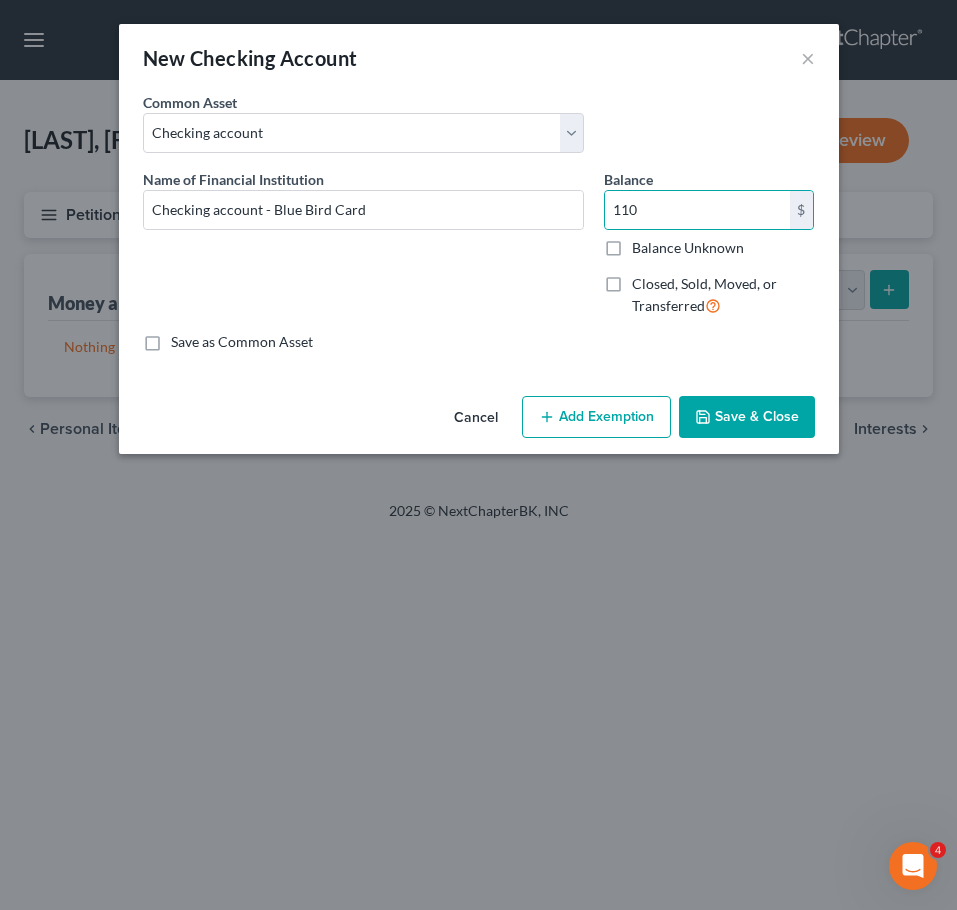 click on "Save & Close" at bounding box center (747, 417) 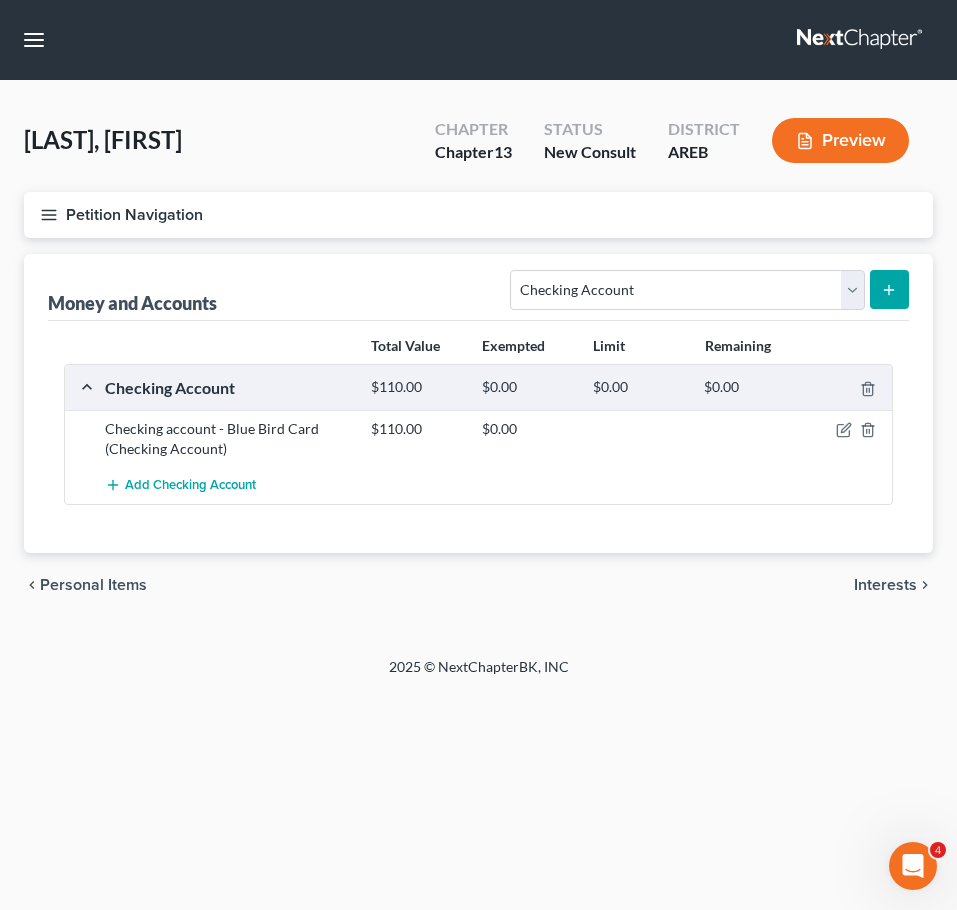 click on "Interests" at bounding box center (885, 585) 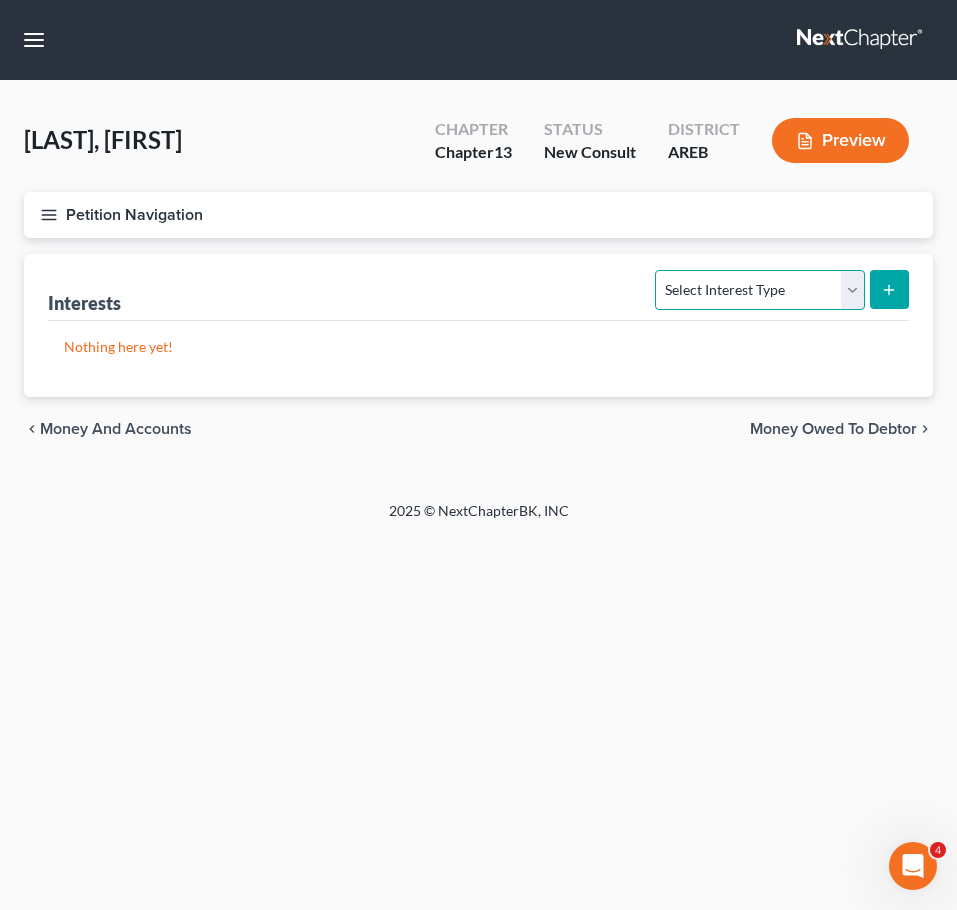 click on "Select Interest Type 401K Annuity Bond Education IRA Government Bond Government Pension Plan Incorporated Business IRA Joint Venture (Active) Joint Venture (Inactive) Keogh Mutual Fund Other Retirement Plan Partnership (Active) Partnership (Inactive) Pension Plan Stock Term Life Insurance Unincorporated Business Whole Life Insurance" at bounding box center [759, 290] 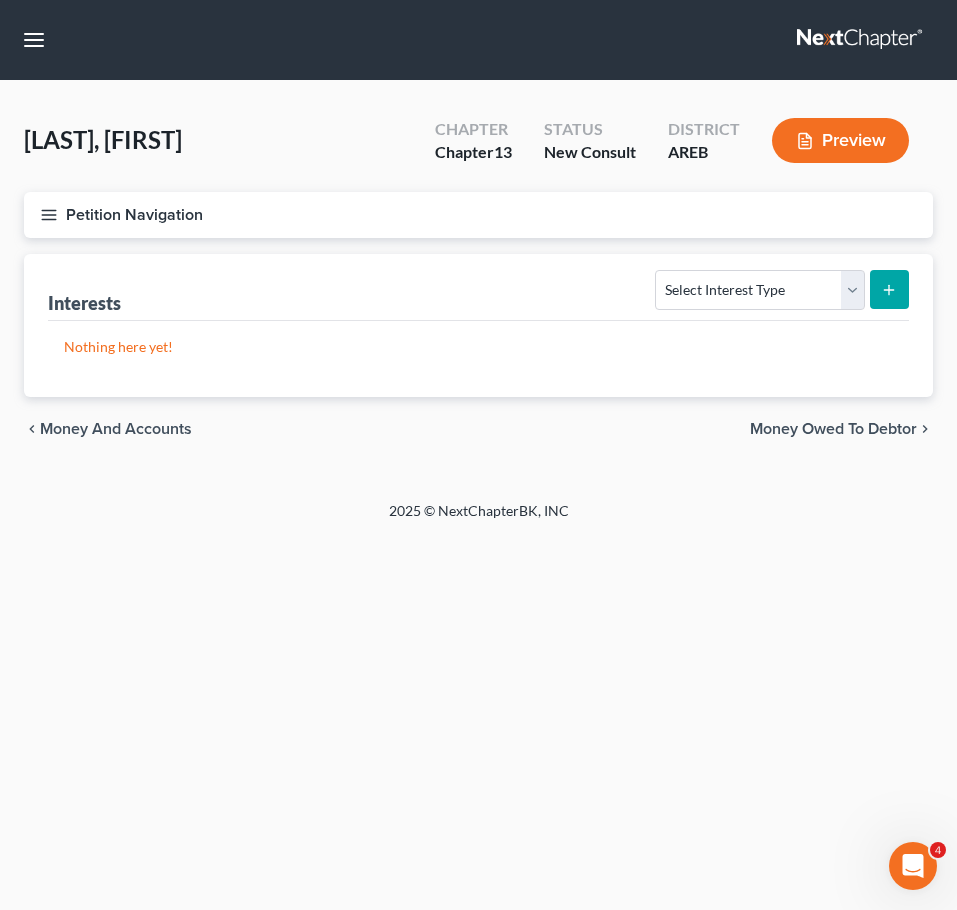 click on "Home New Case Client Portal Directory Cases DebtorCC Payments [LAST] & [LAST] Law Firm, PLLC [EMAIL] My Account Settings Plan + Billing Account Add-Ons Upgrade to Whoa Help Center Webinars Training Videos What's new Log out New Case Home Client Portal Directory Cases DebtorCC Payments         - No Result - See all results Or Press Enter... Help Help Center Webinars Training Videos What's new [LAST] & [LAST] Law Firm, PLLC [LAST] & [LAST] Law Firm, PLLC [EMAIL] My Account Settings Plan + Billing Account Add-Ons Upgrade to Whoa Log out 	 [LAST], [FIRST] Upgraded Chapter Chapter  13 Status New Consult District AREB Preview Petition Navigation
Case Dashboard
Payments" at bounding box center [478, 455] 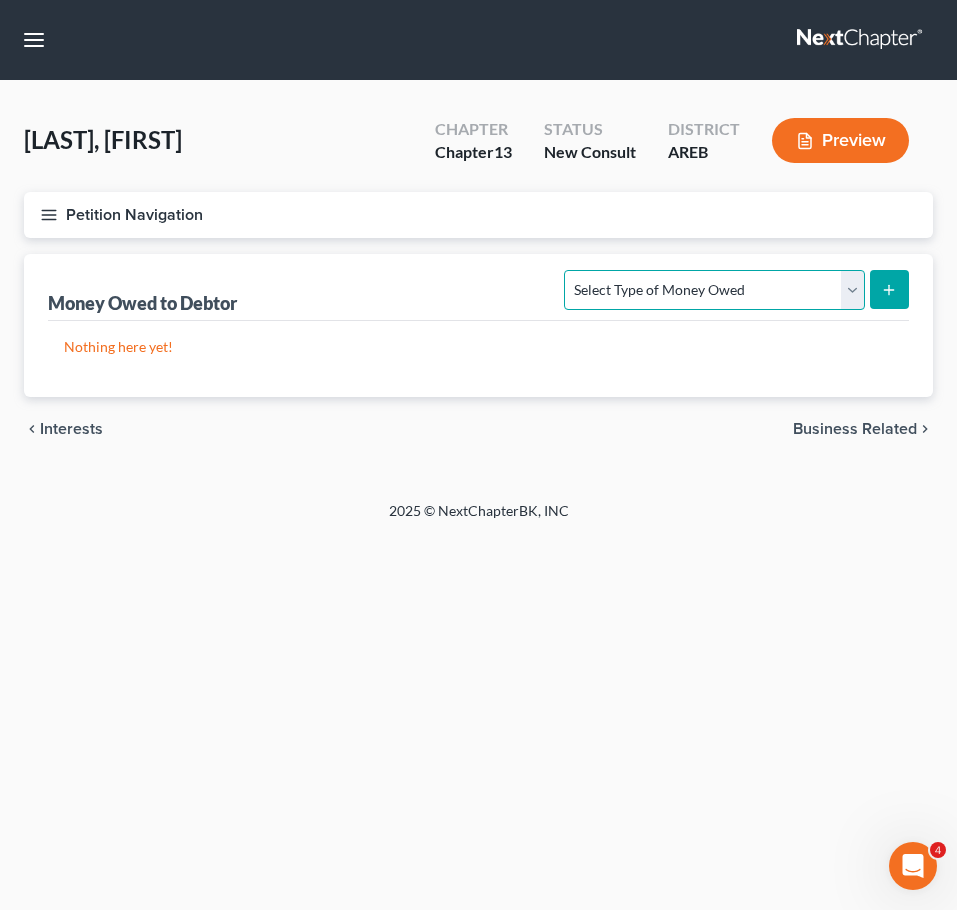 click on "Select Type of Money Owed Accounts Receivable Alimony Child Support Claims Against Third Parties Disability Benefits Disability Insurance Payments Divorce Settlements Equitable or Future Interests Expected Tax Refund and Unused NOLs Financial Assets Not Yet Listed Life Estate of Descendants Maintenance Other Contingent & Unliquidated Claims Property Settlements Sick or Vacation Pay Social Security Benefits Trusts Unpaid Loans Unpaid Wages Workers Compensation" at bounding box center [714, 290] 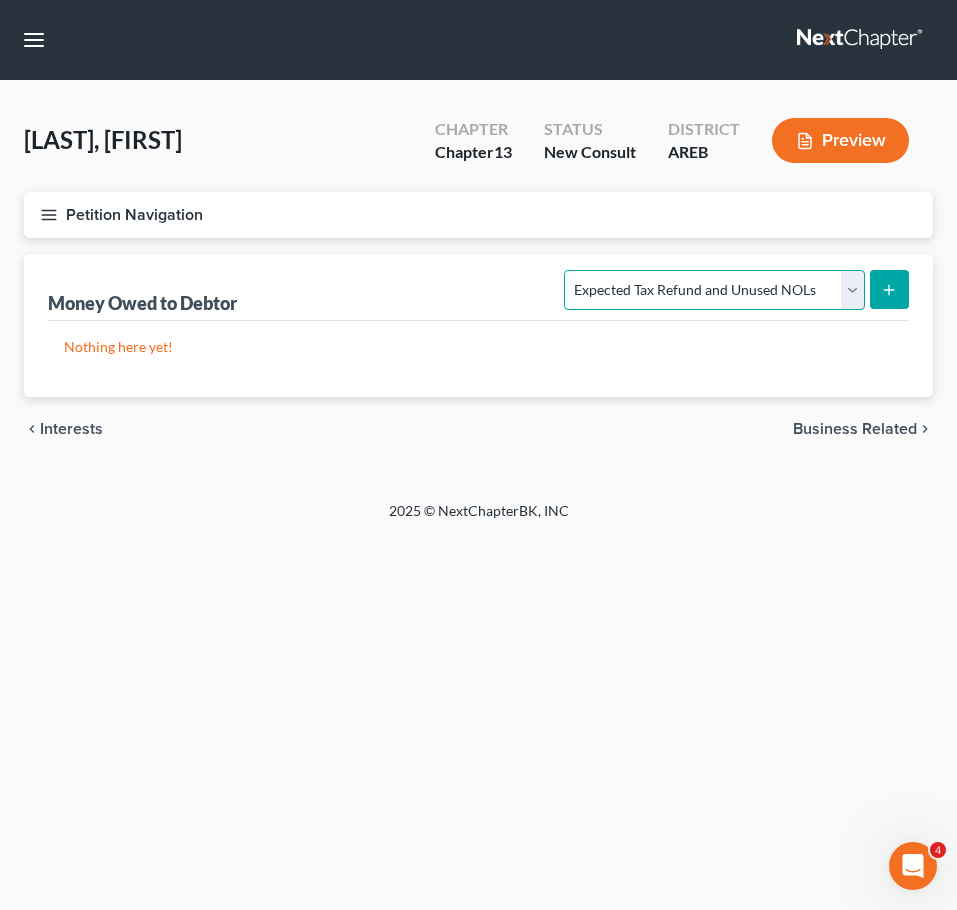 click on "Select Type of Money Owed Accounts Receivable Alimony Child Support Claims Against Third Parties Disability Benefits Disability Insurance Payments Divorce Settlements Equitable or Future Interests Expected Tax Refund and Unused NOLs Financial Assets Not Yet Listed Life Estate of Descendants Maintenance Other Contingent & Unliquidated Claims Property Settlements Sick or Vacation Pay Social Security Benefits Trusts Unpaid Loans Unpaid Wages Workers Compensation" at bounding box center (714, 290) 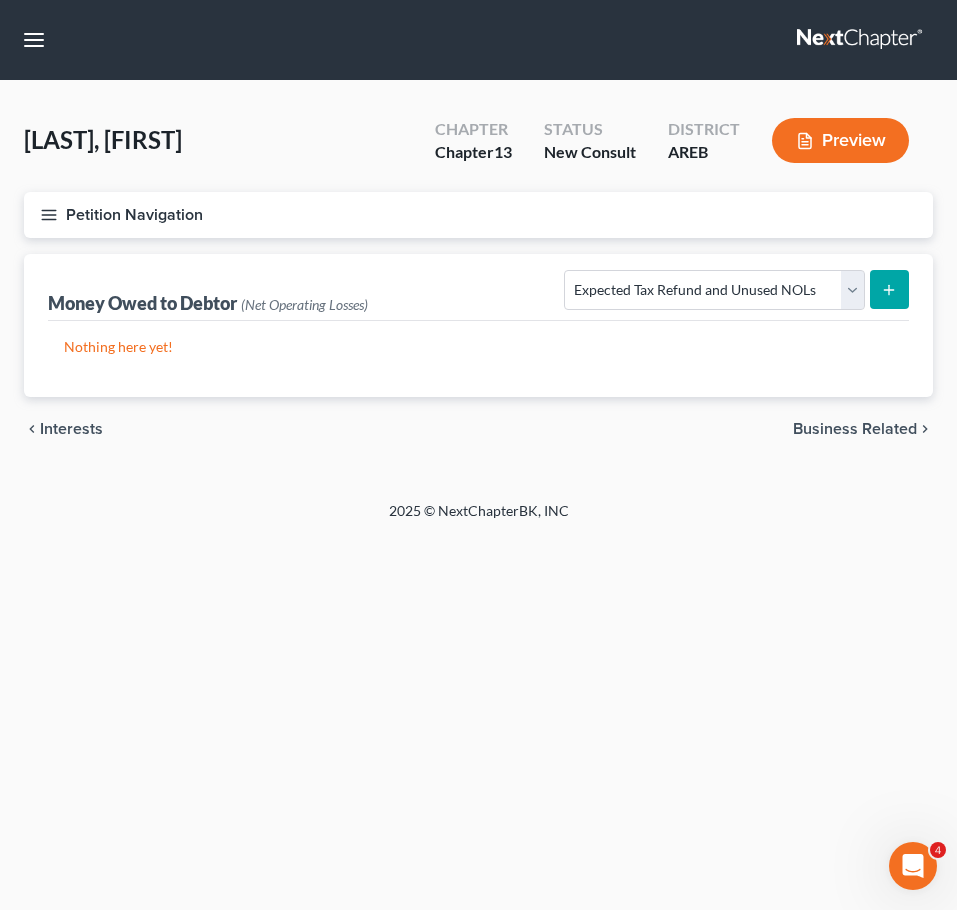 click 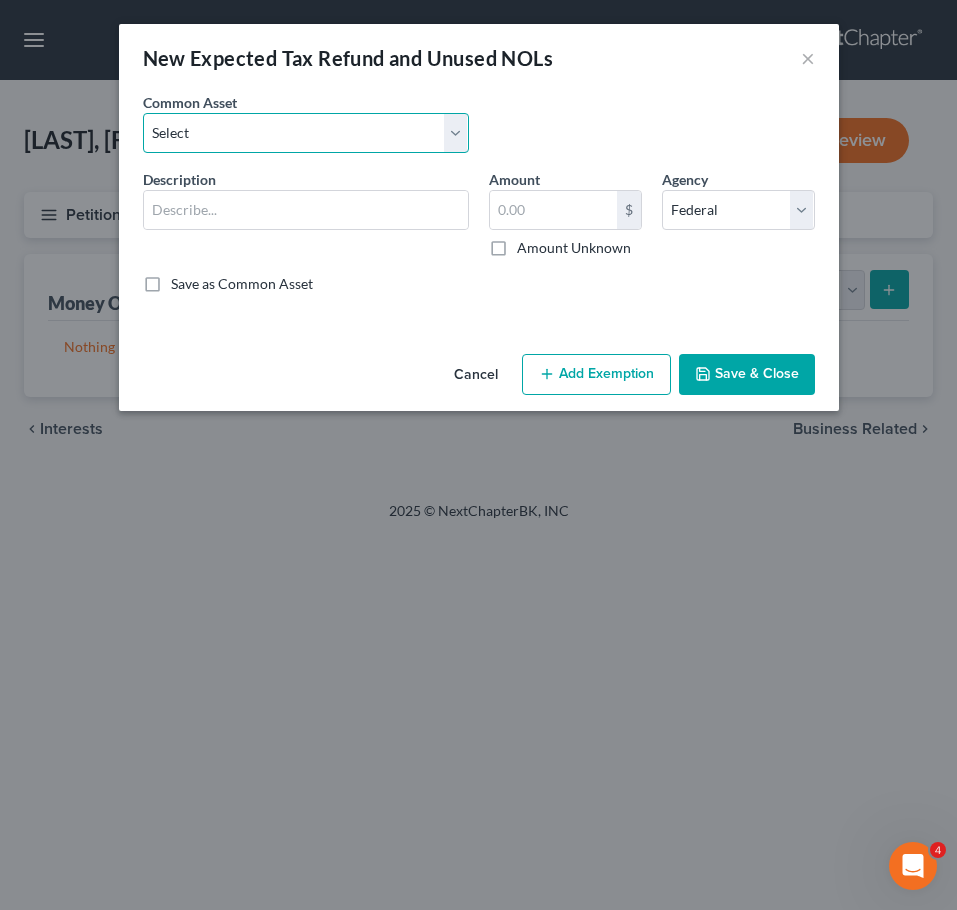 click on "Select Expected refund for 2024 tax refund" at bounding box center [306, 133] 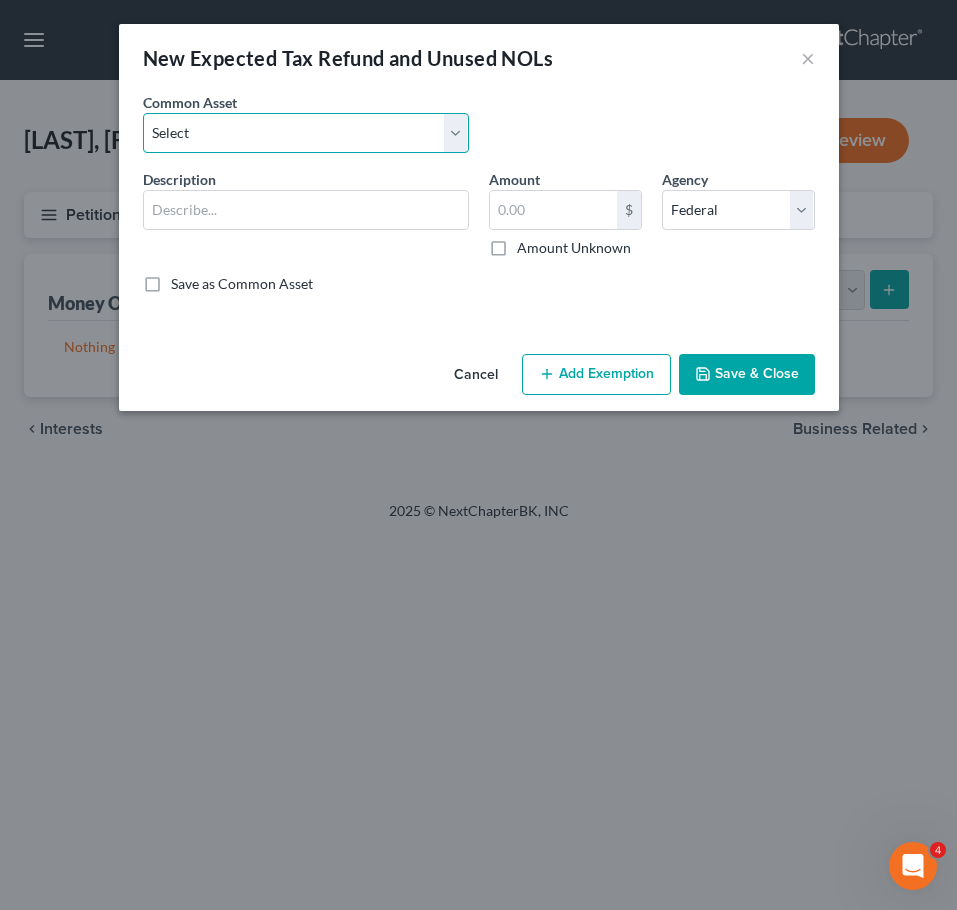 select on "1" 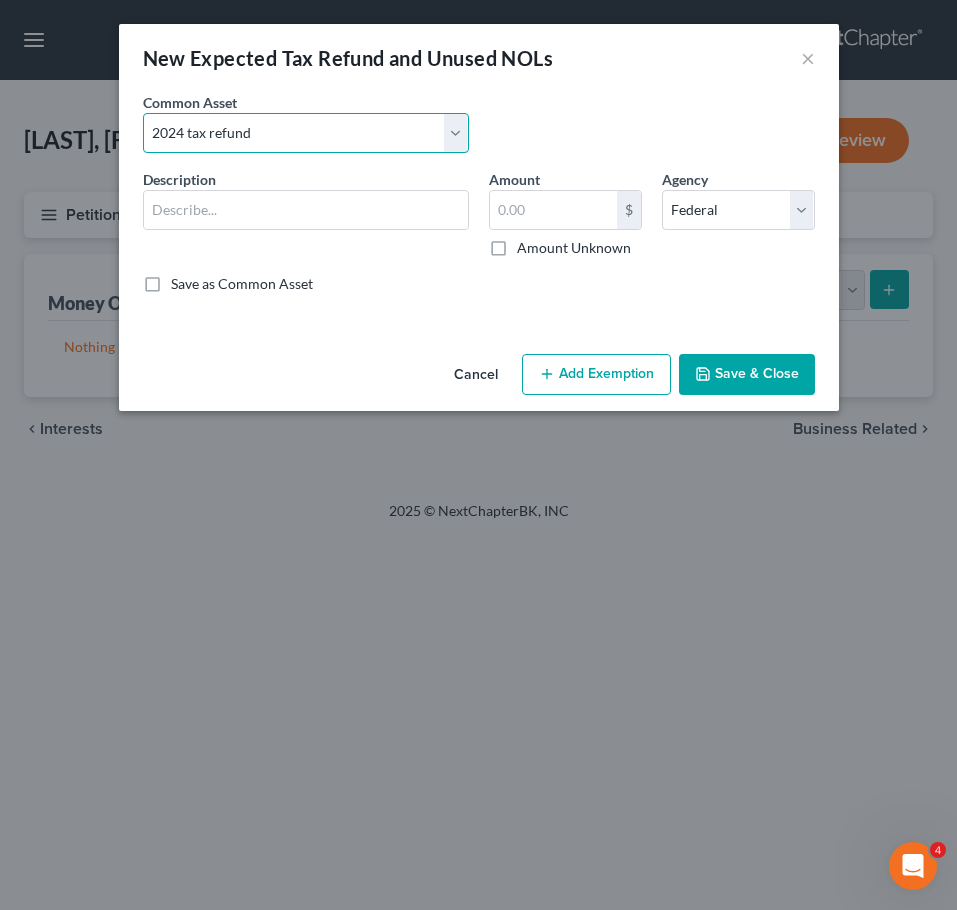 click on "Select Expected refund for 2024 tax refund" at bounding box center (306, 133) 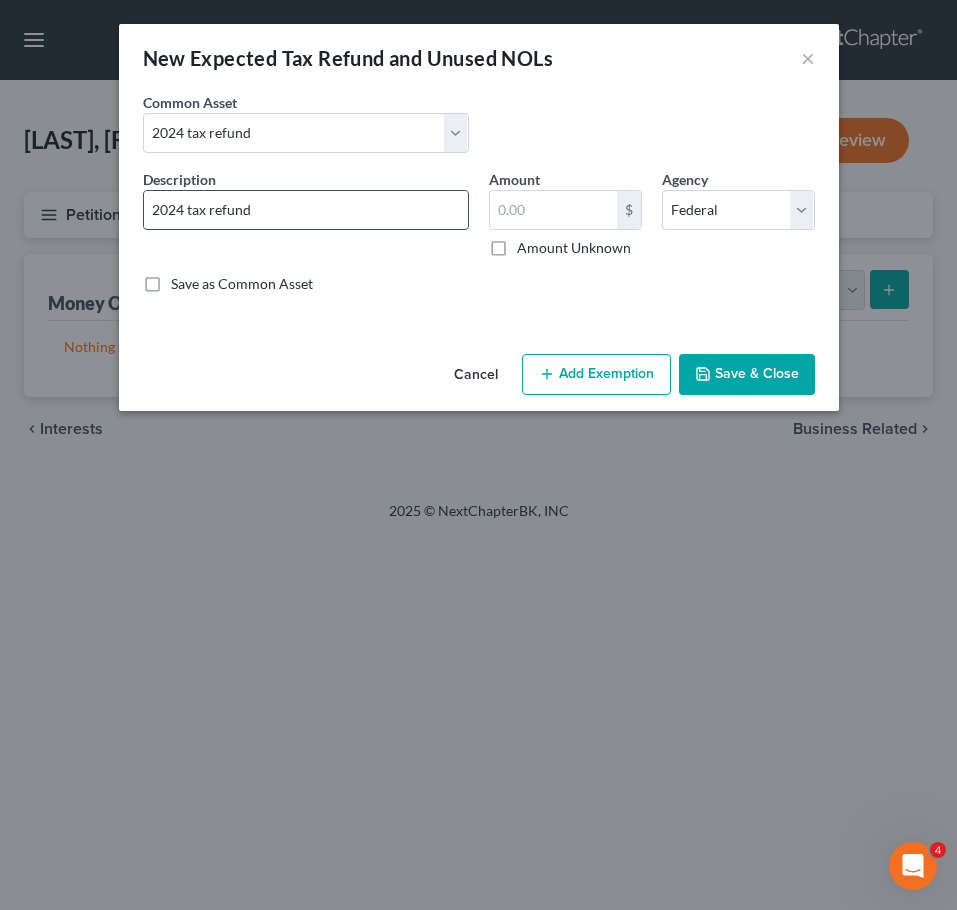 click on "2024 tax refund" at bounding box center [306, 210] 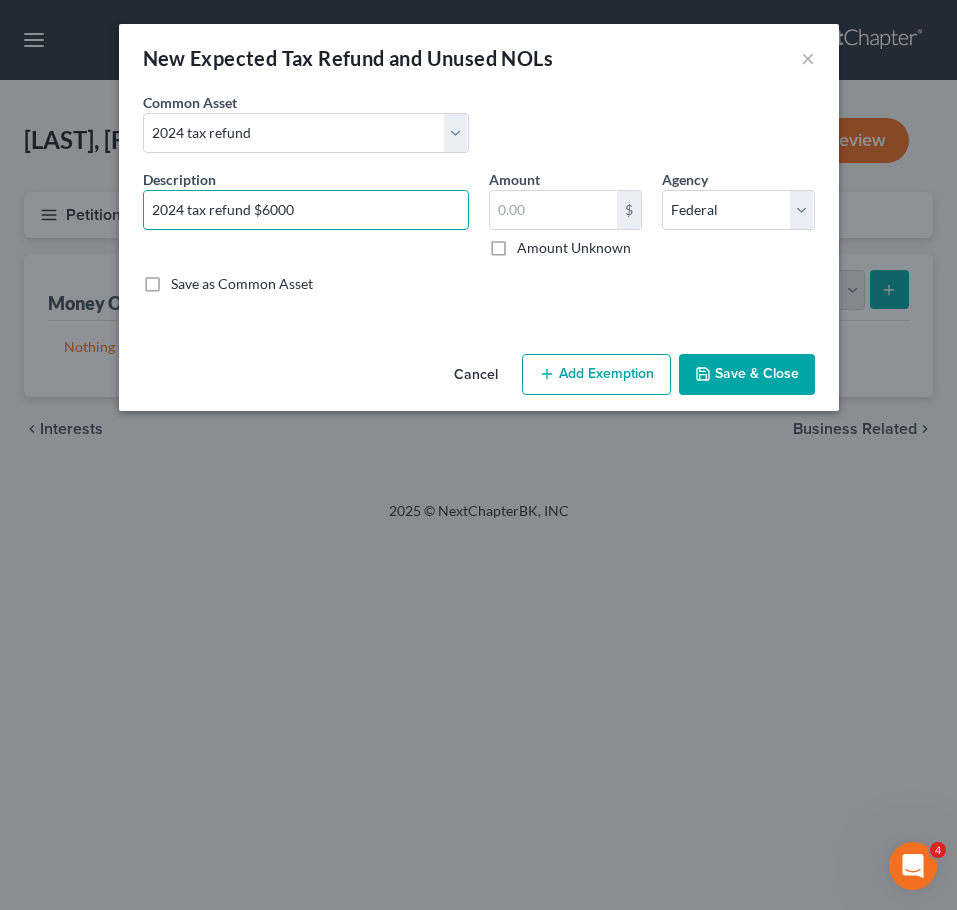 type on "2024 tax refund $6000" 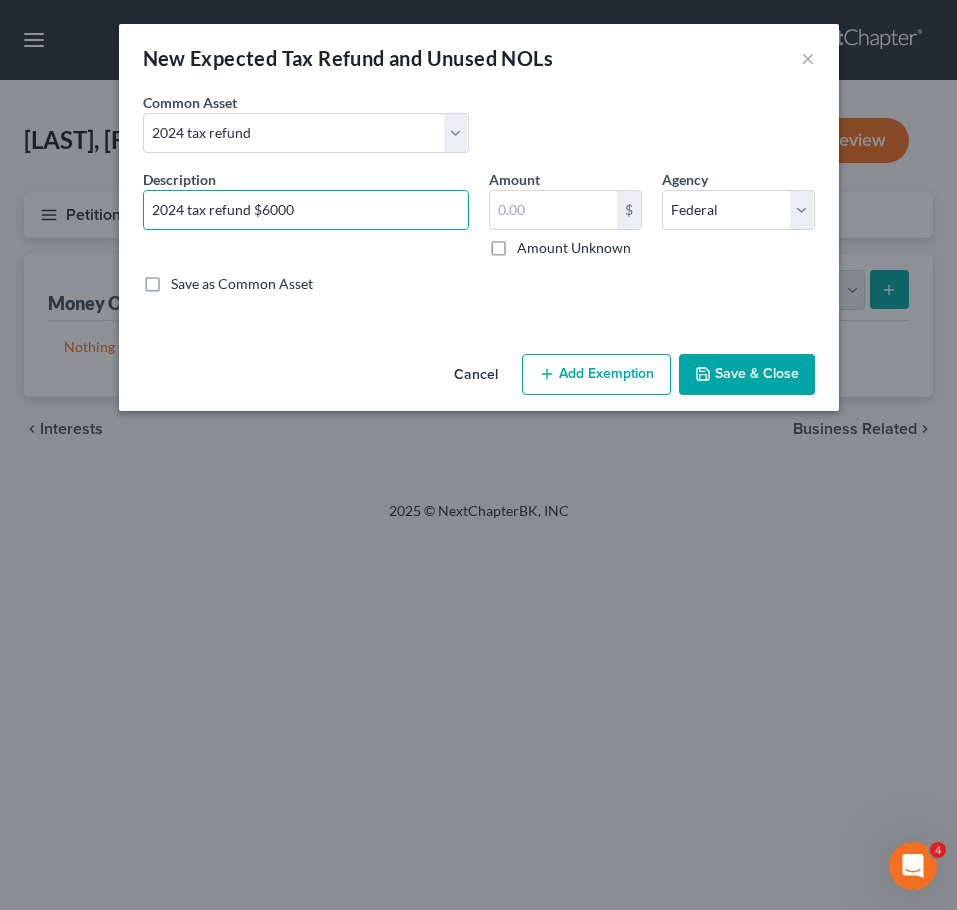 click on "Save & Close" at bounding box center (747, 375) 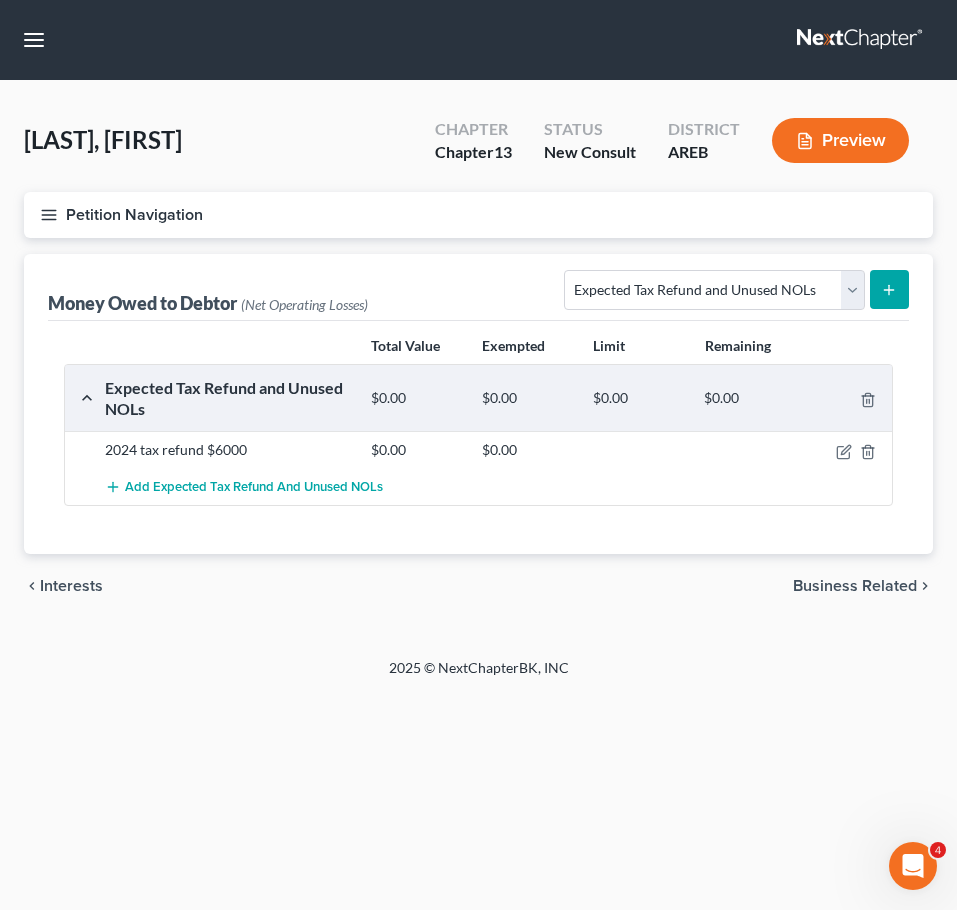 click on "Business Related" at bounding box center [855, 586] 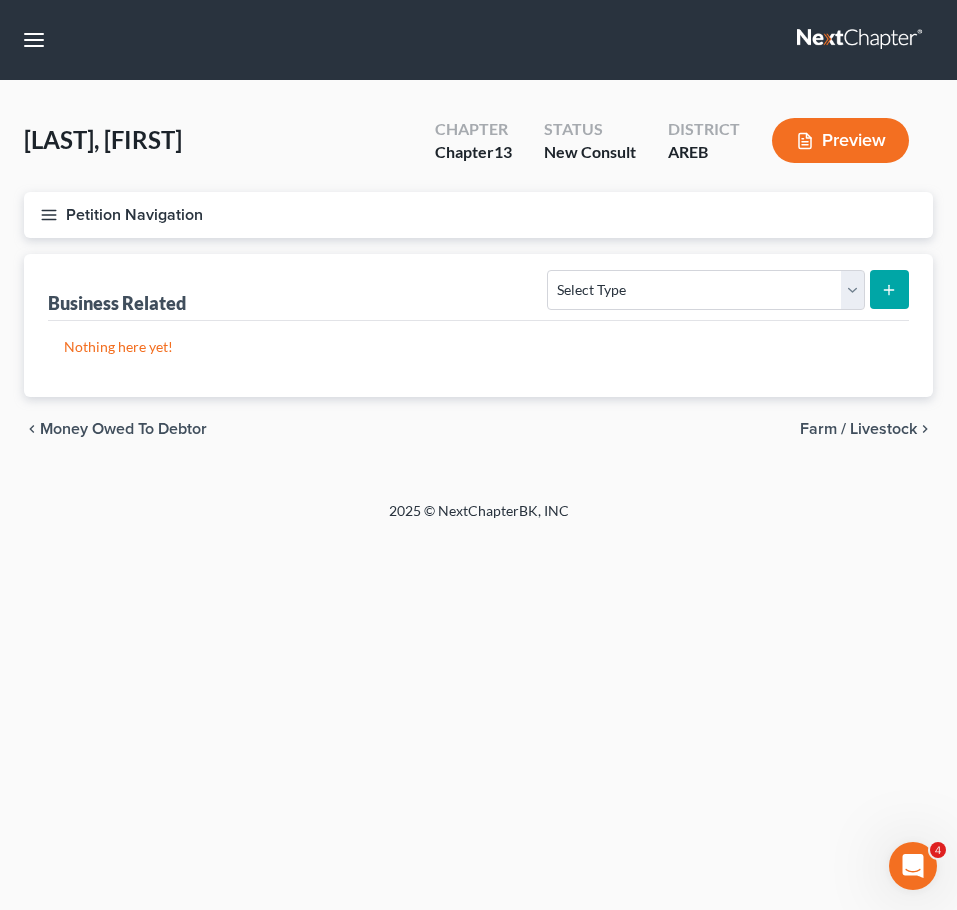 click on "Farm / Livestock" at bounding box center [858, 429] 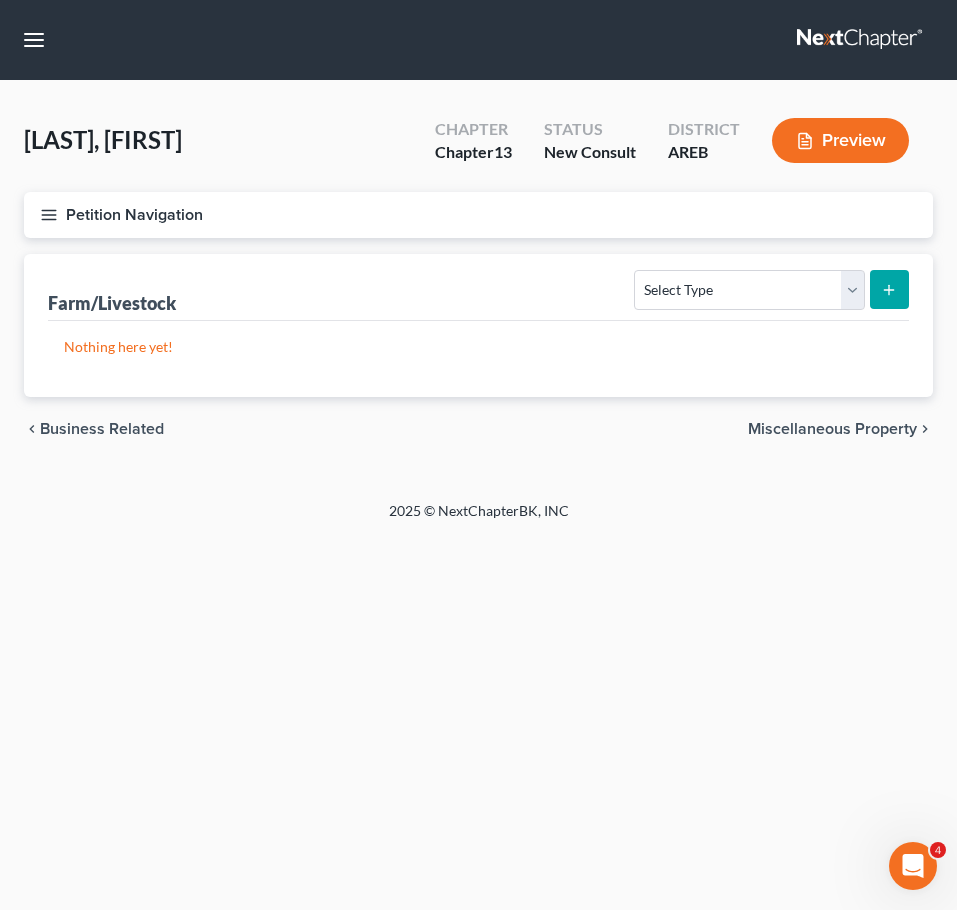 click on "Miscellaneous Property" at bounding box center (832, 429) 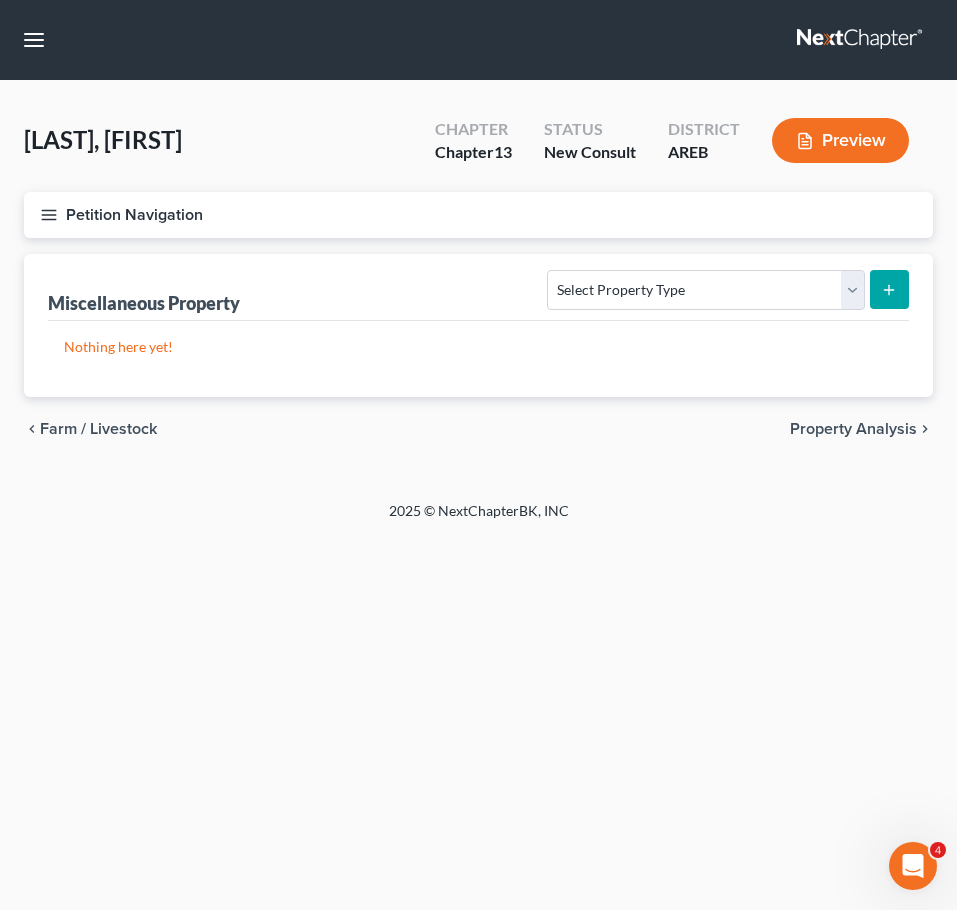click on "Property Analysis" at bounding box center (853, 429) 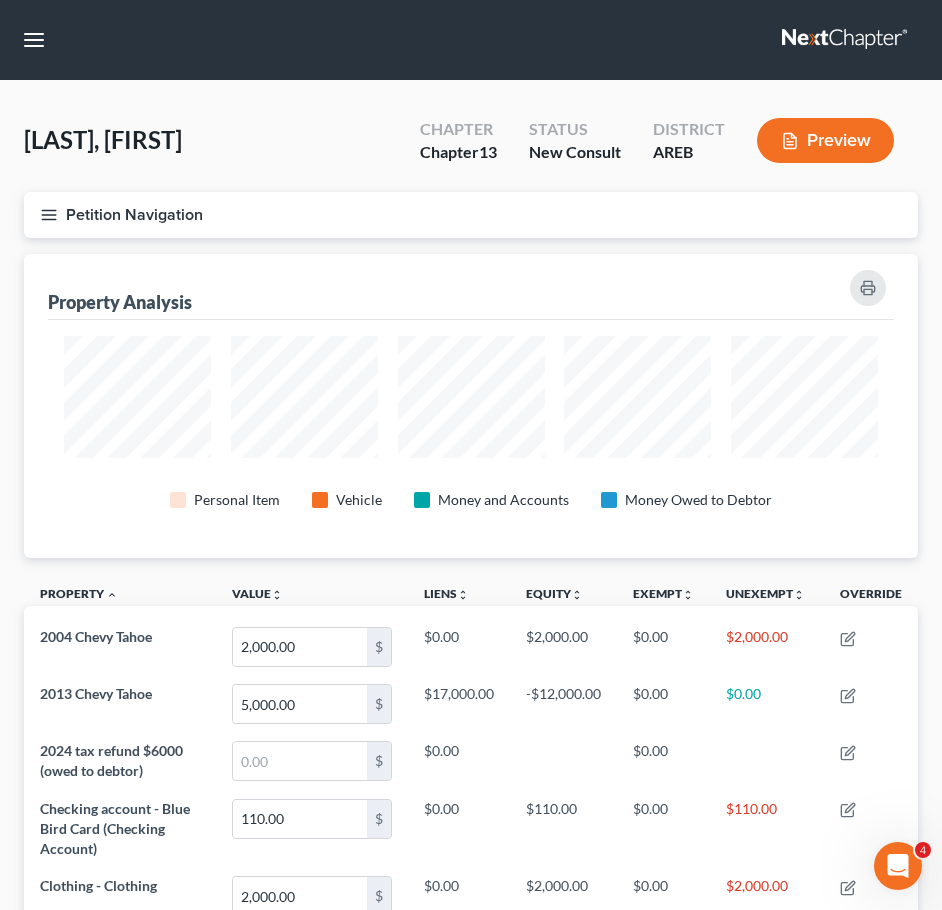 scroll, scrollTop: 999696, scrollLeft: 999106, axis: both 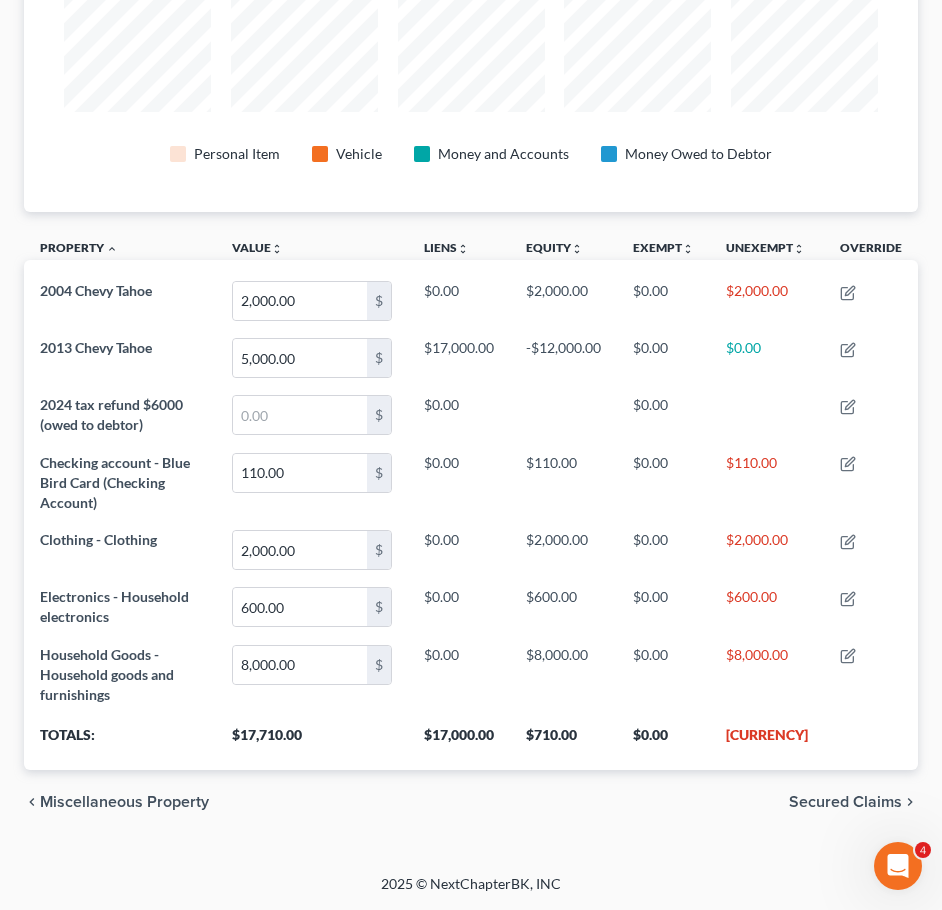 click on "Secured Claims" at bounding box center [845, 802] 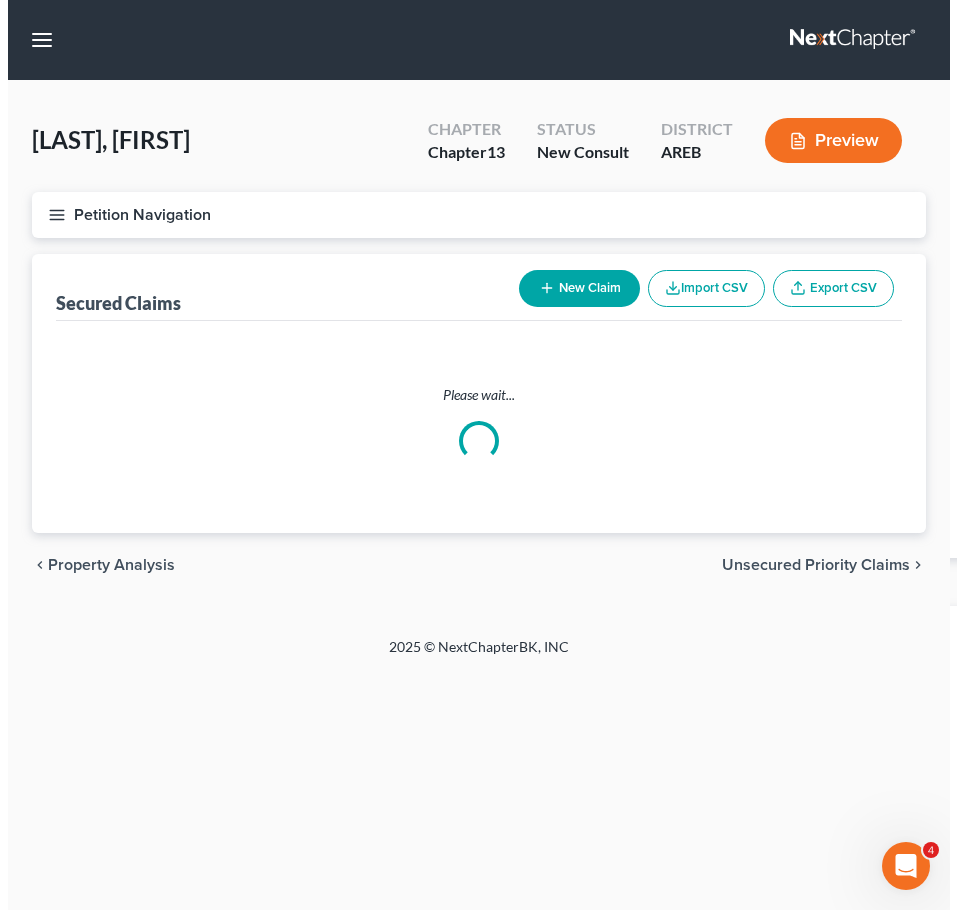 scroll, scrollTop: 0, scrollLeft: 0, axis: both 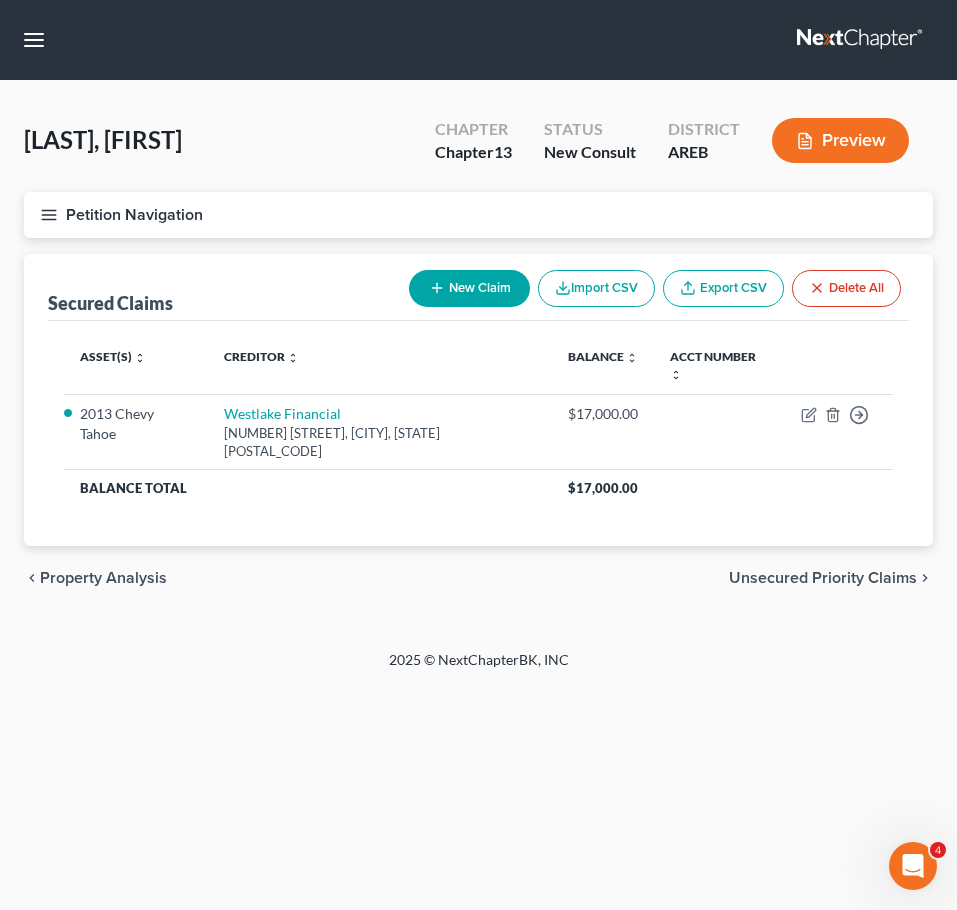 click on "Unsecured Priority Claims" at bounding box center [823, 578] 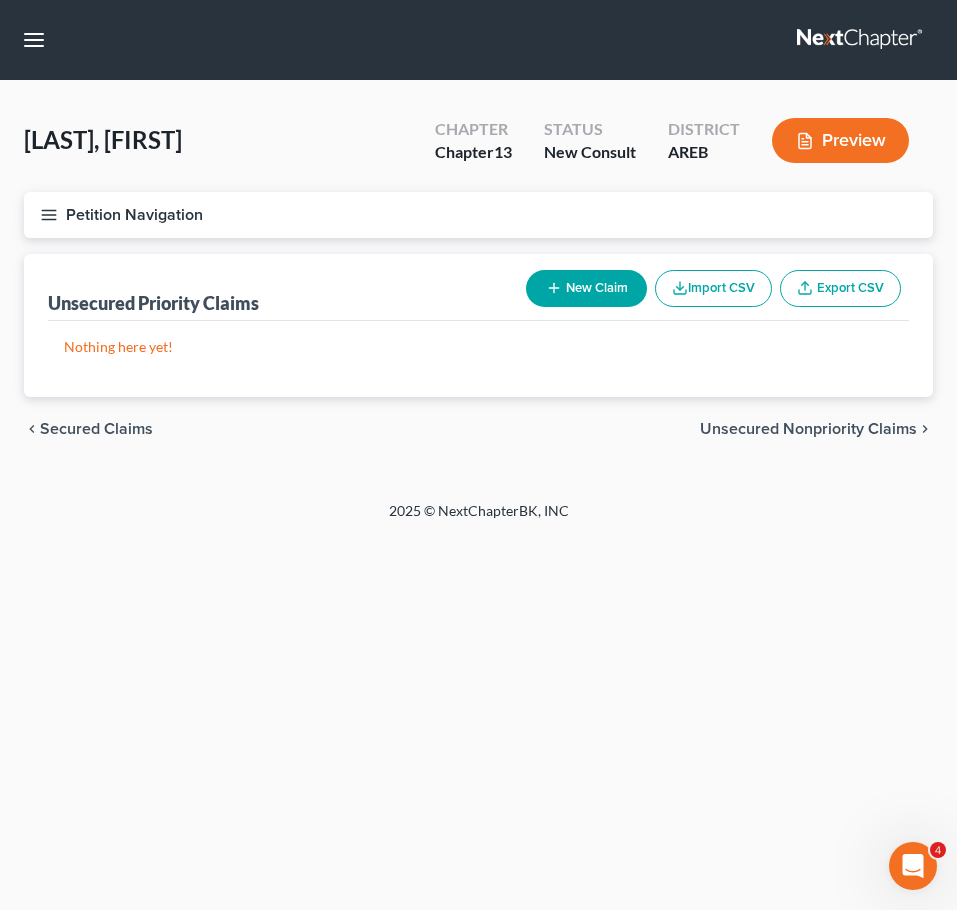 click on "Unsecured Nonpriority Claims" at bounding box center [808, 429] 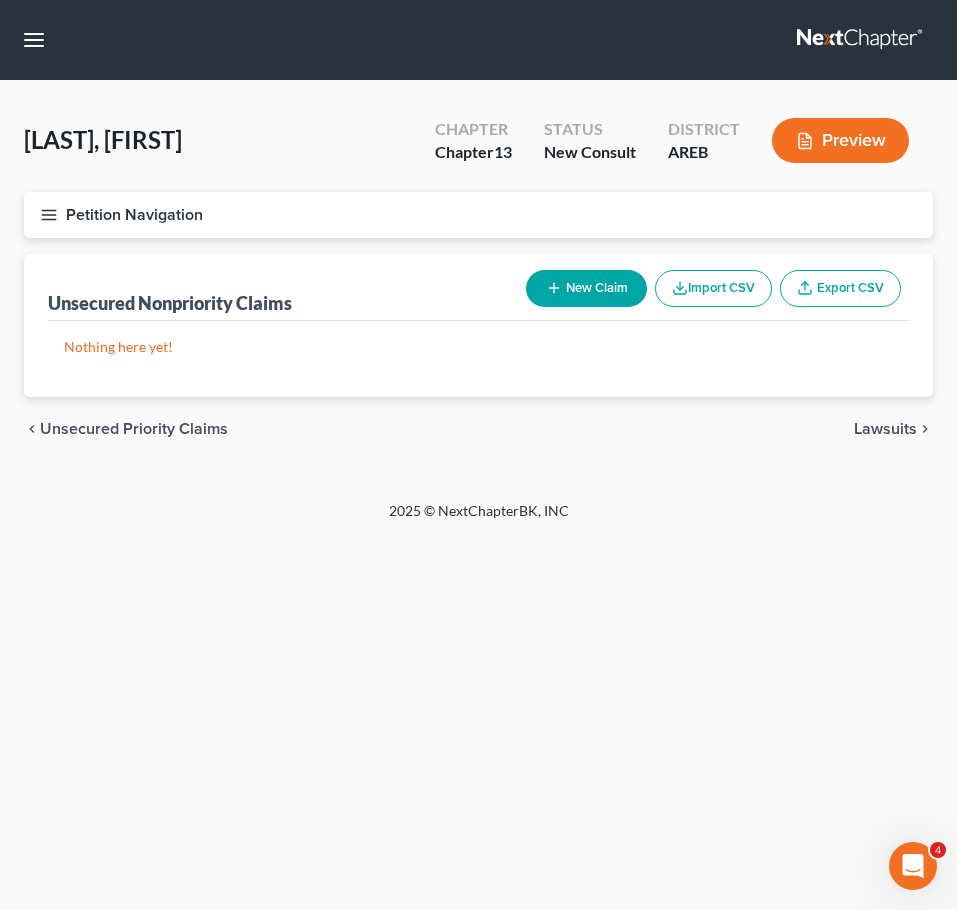 click on "Lawsuits" at bounding box center [885, 429] 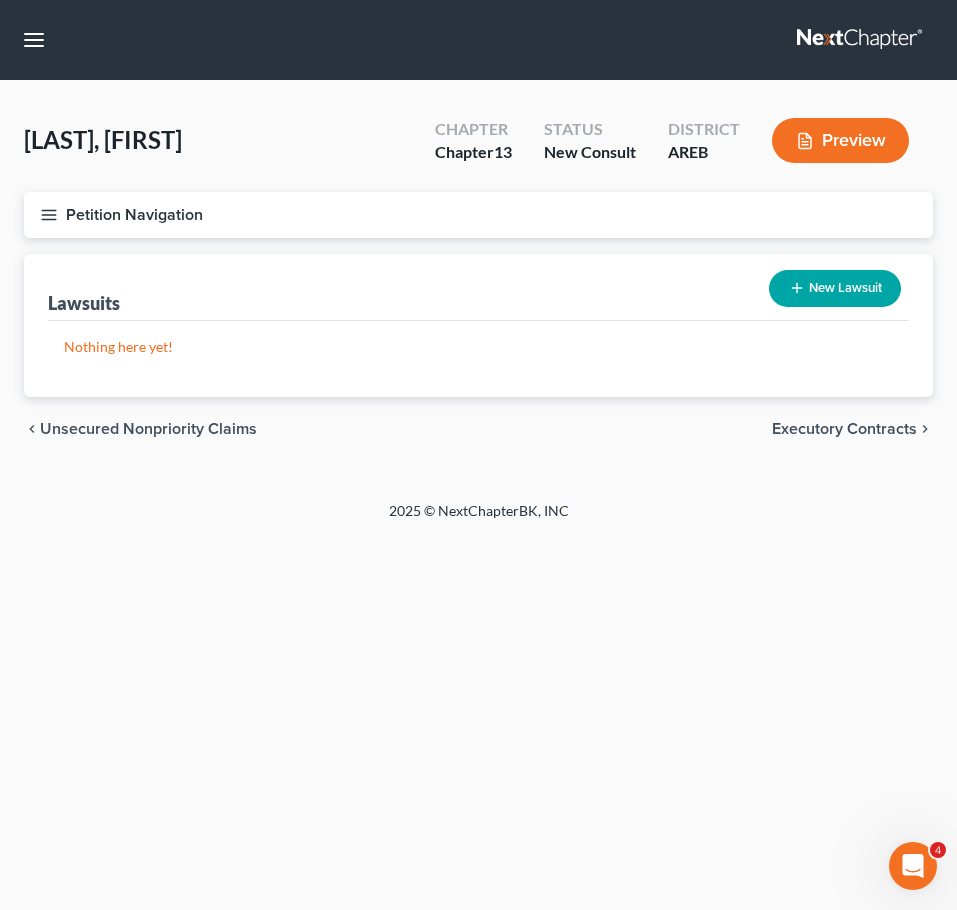 click on "Executory Contracts" at bounding box center (844, 429) 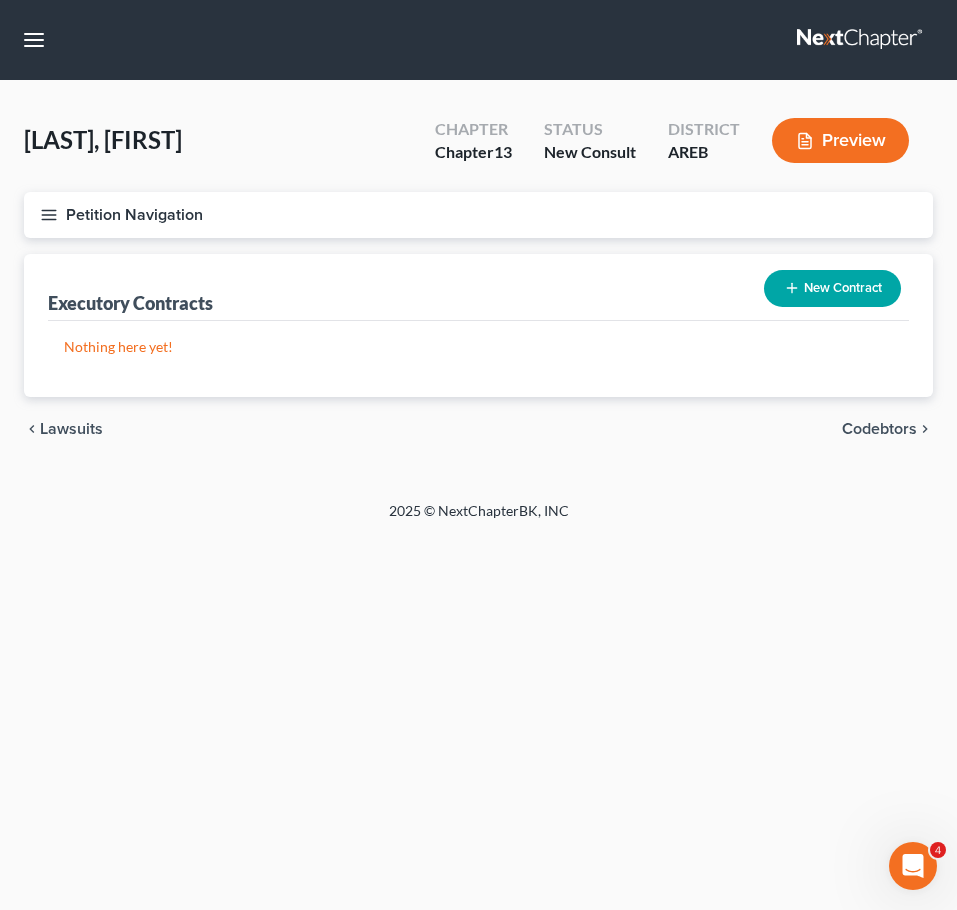 click on "chevron_right" at bounding box center (925, 429) 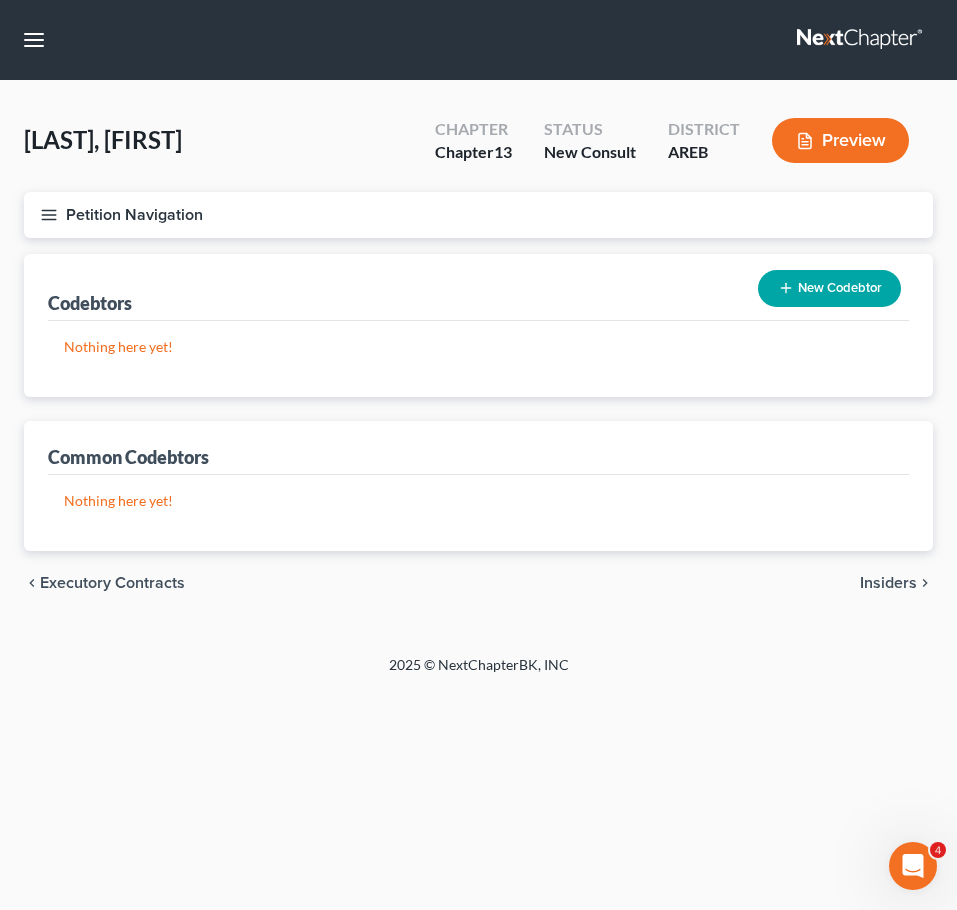 click on "New Codebtor" at bounding box center [829, 288] 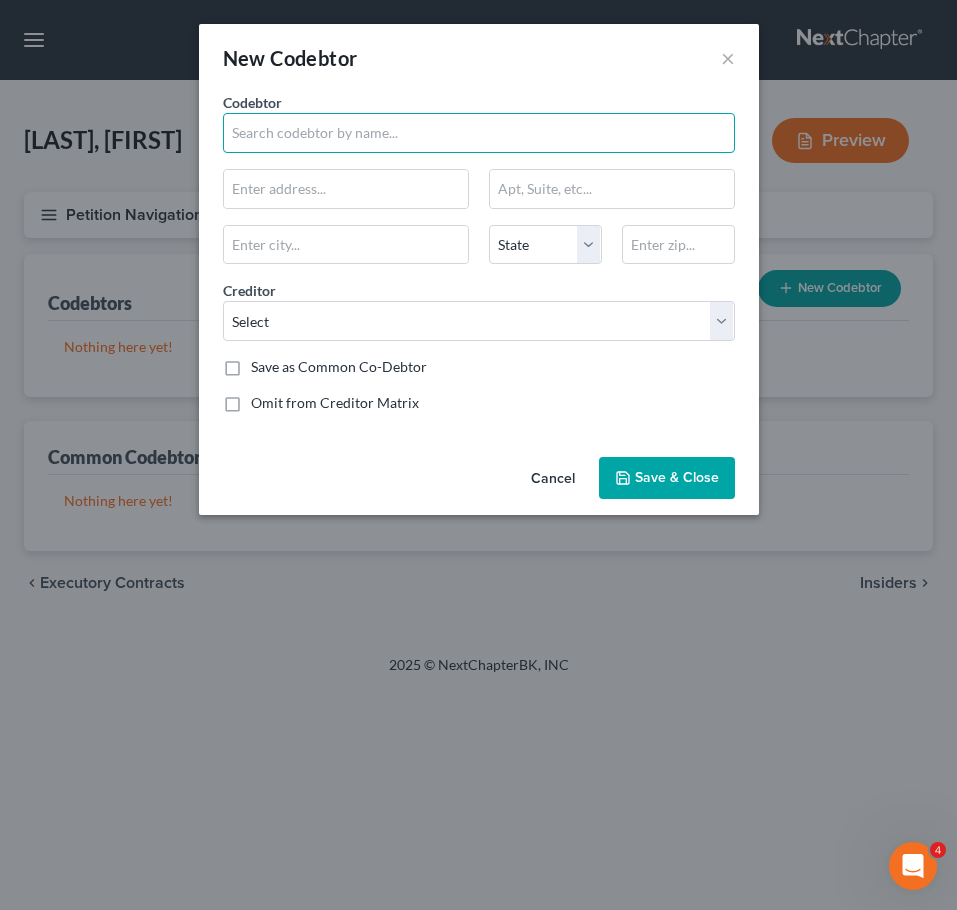 click at bounding box center (479, 133) 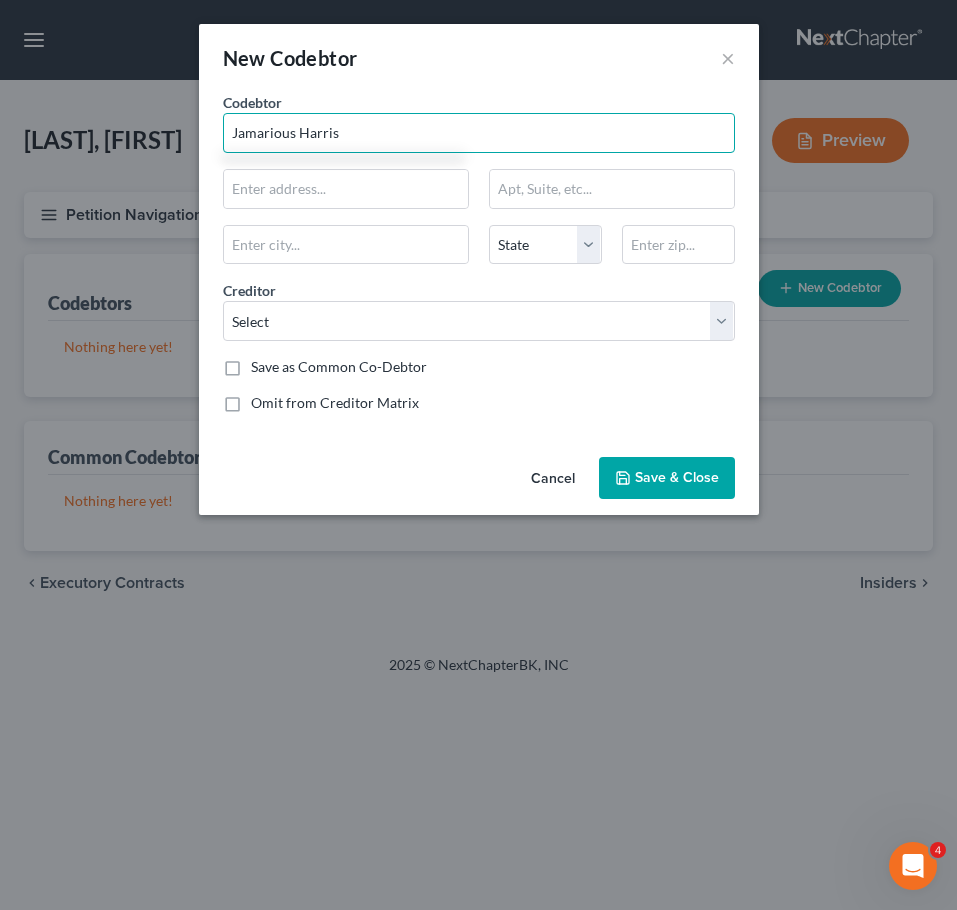 type on "Jamarious Harris" 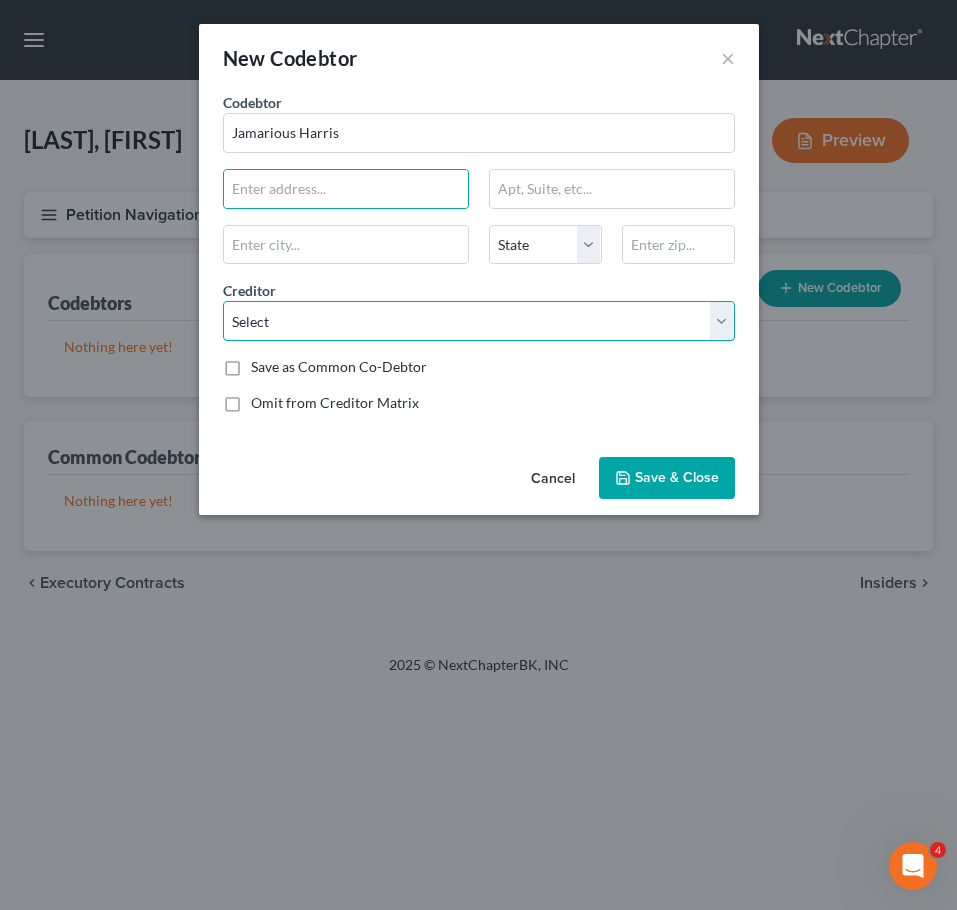 click on "Select Westlake Financial" at bounding box center (479, 321) 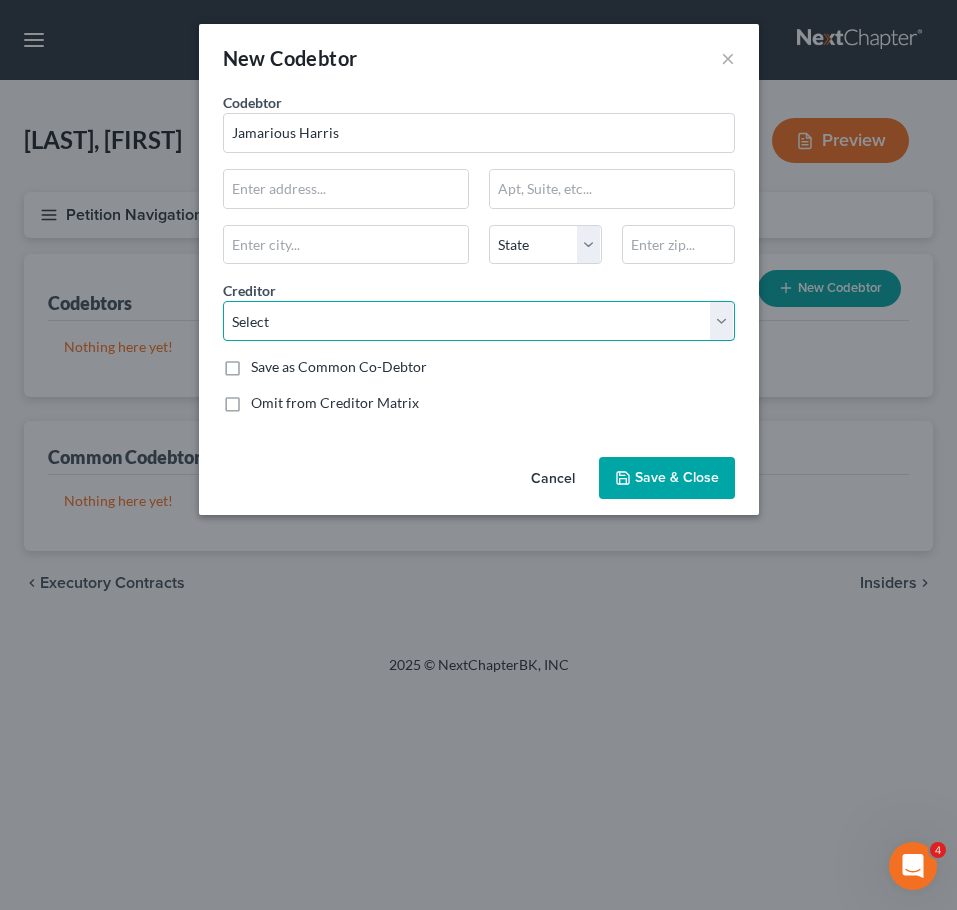 select on "0" 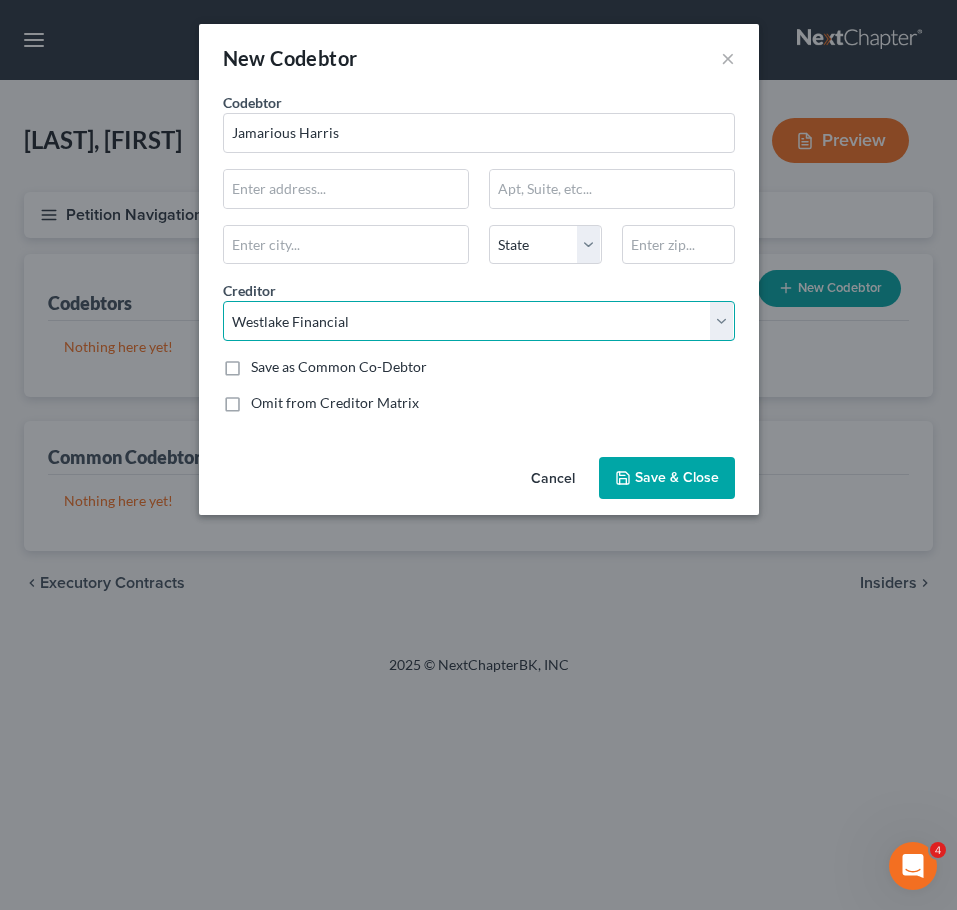 click on "Select Westlake Financial" at bounding box center [479, 321] 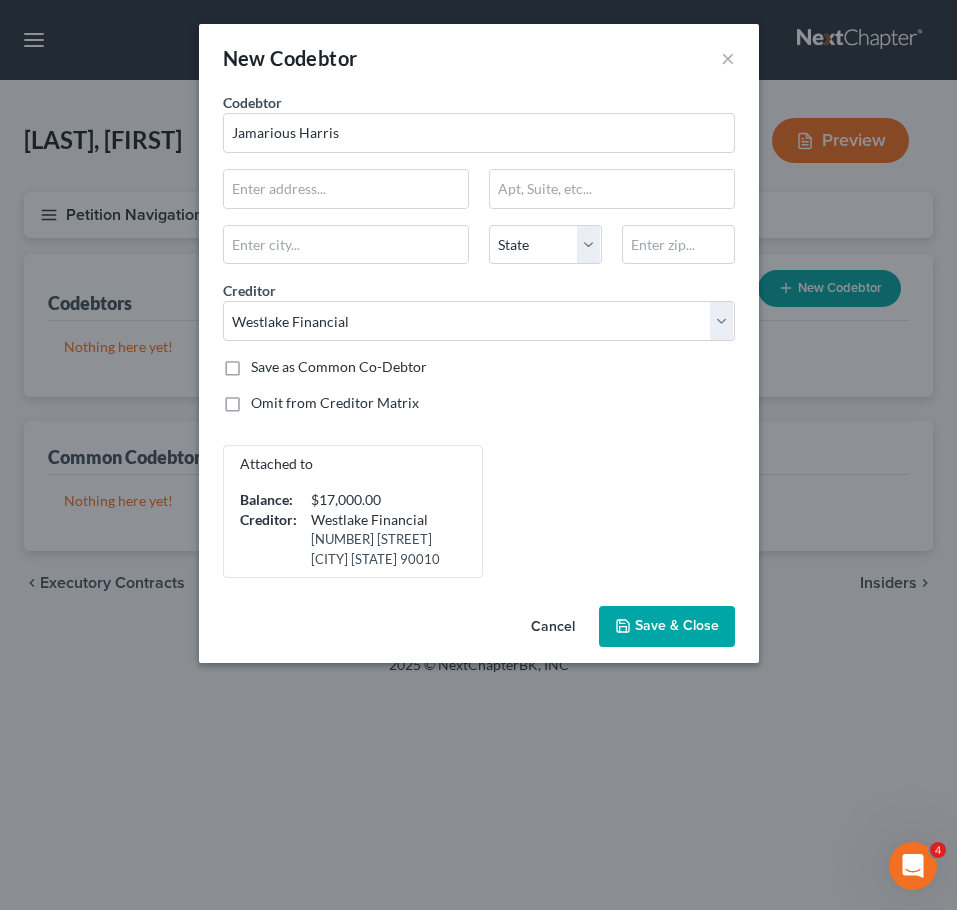 click on "Save & Close" at bounding box center (667, 627) 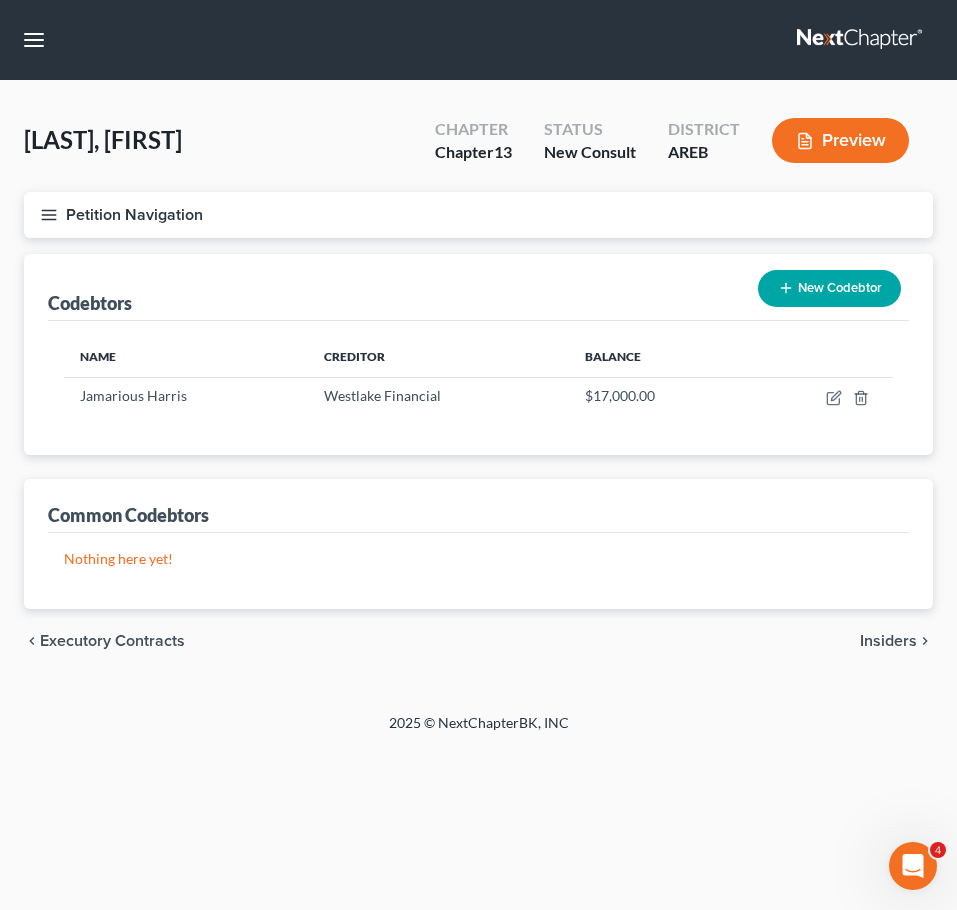 click on "Insiders" at bounding box center [888, 641] 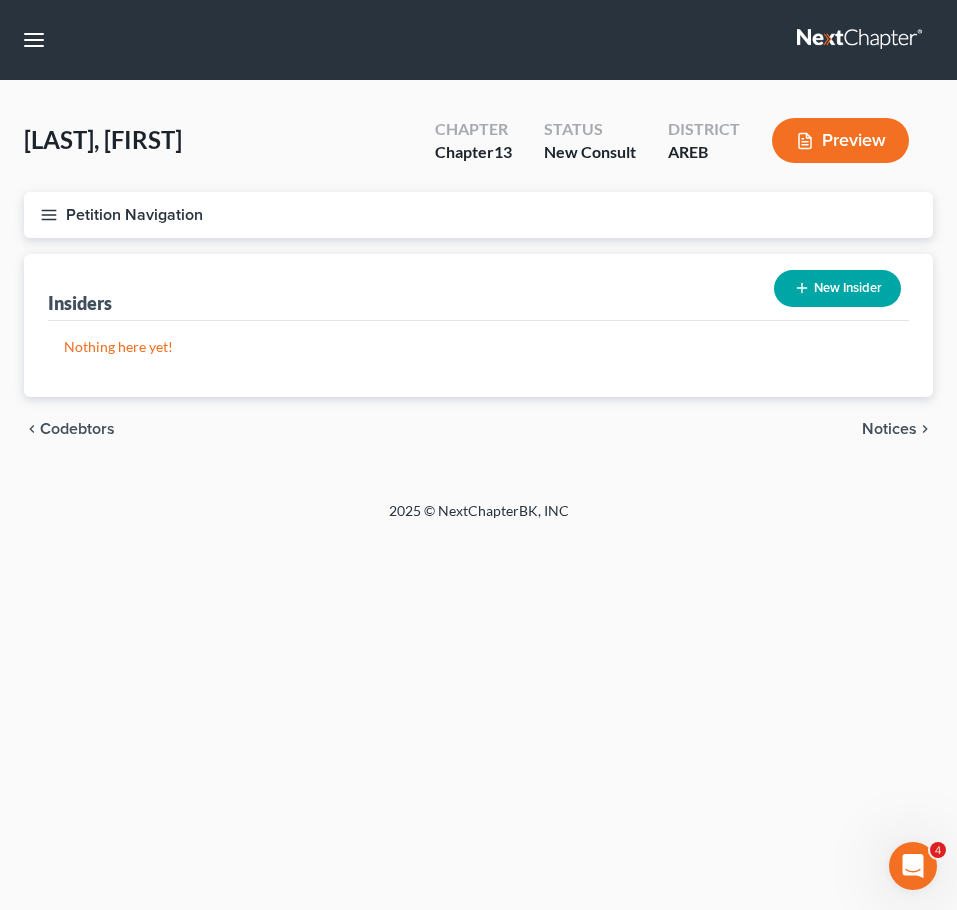 click on "Notices" at bounding box center (889, 429) 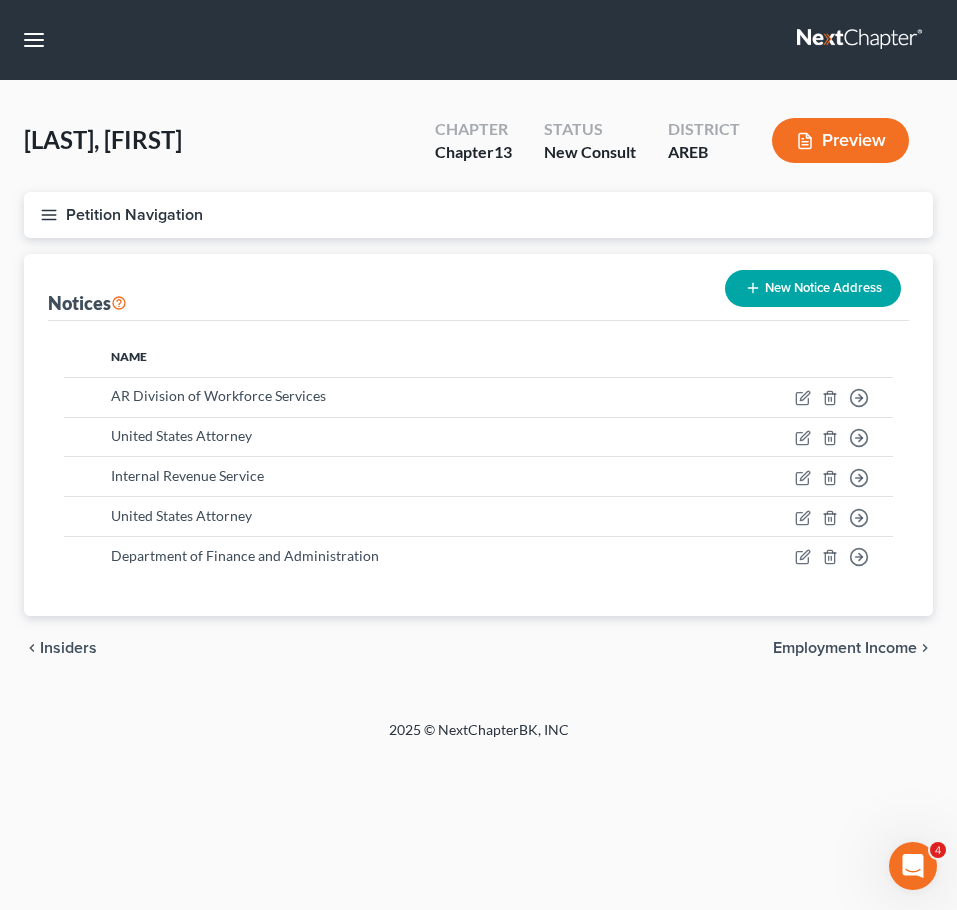 click on "Employment Income" at bounding box center (845, 648) 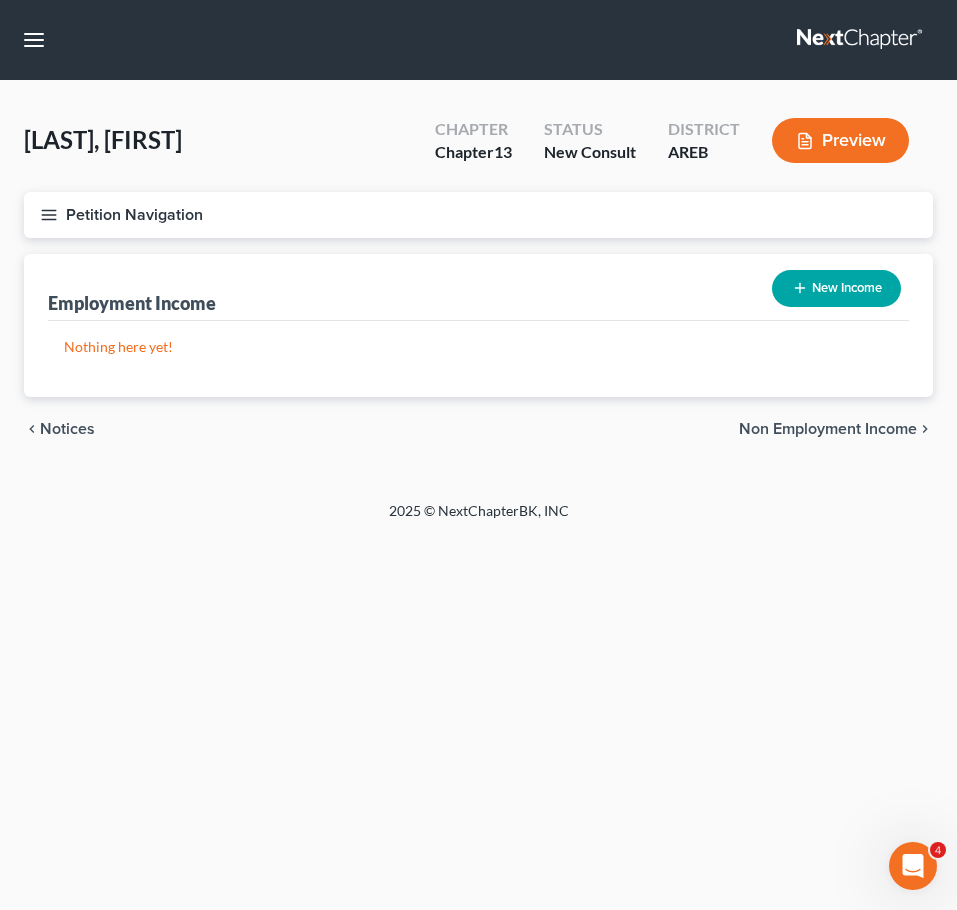 click on "New Income" at bounding box center (836, 288) 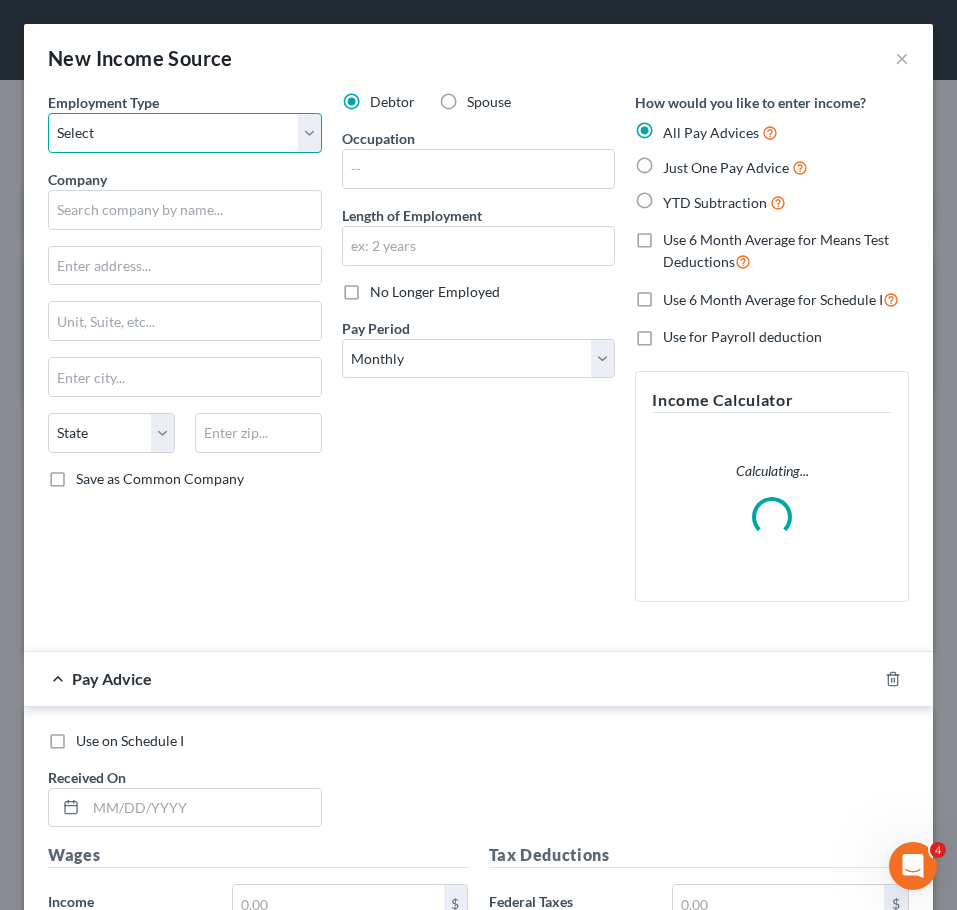 click on "Select Full or Part Time Employment Self Employment" at bounding box center (185, 133) 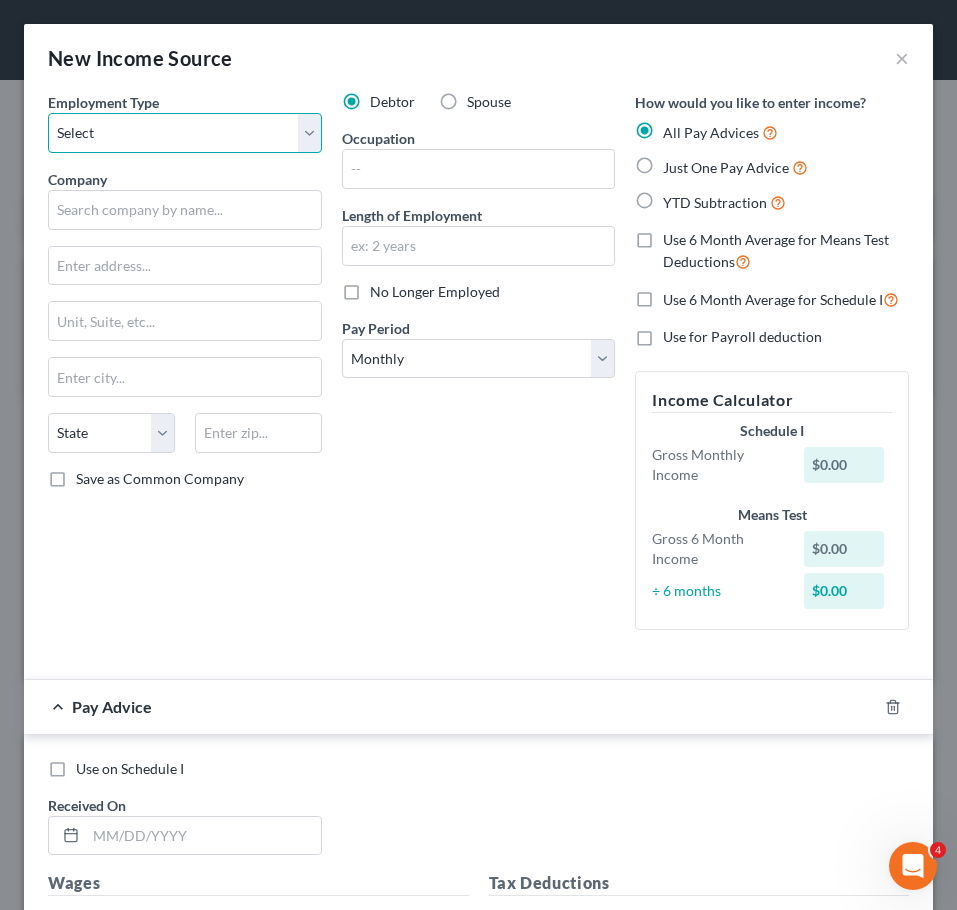 select on "0" 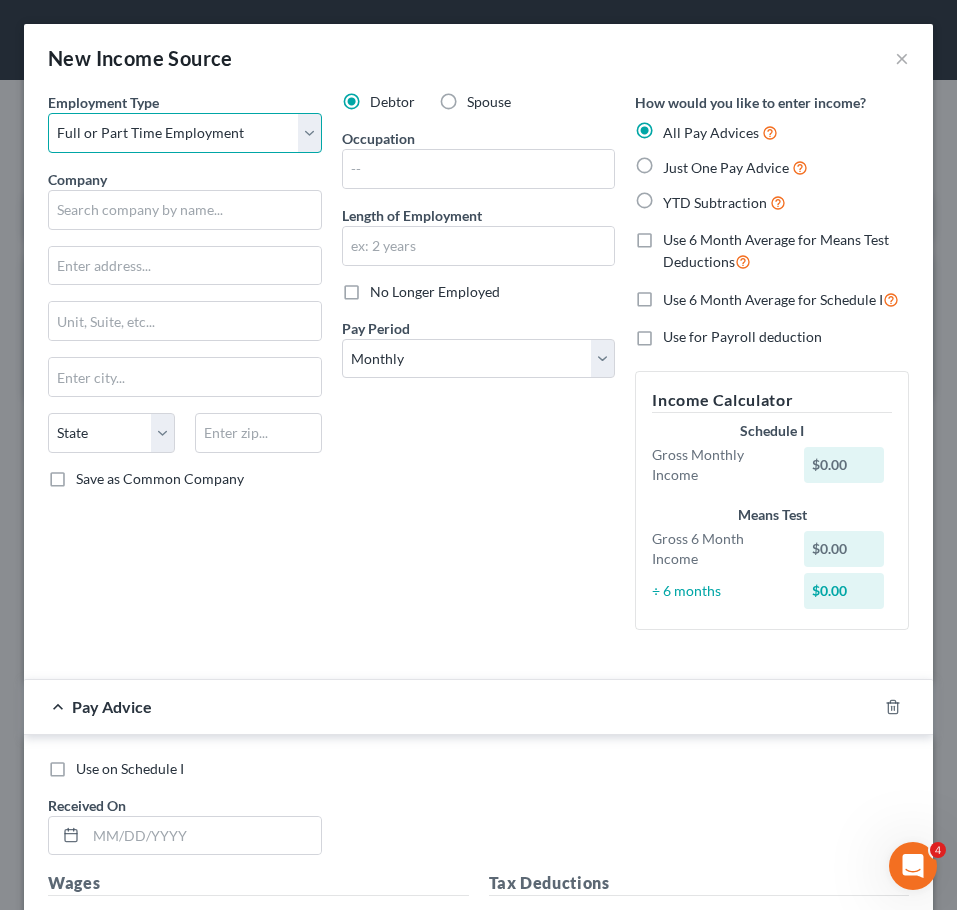 click on "Select Full or Part Time Employment Self Employment" at bounding box center (185, 133) 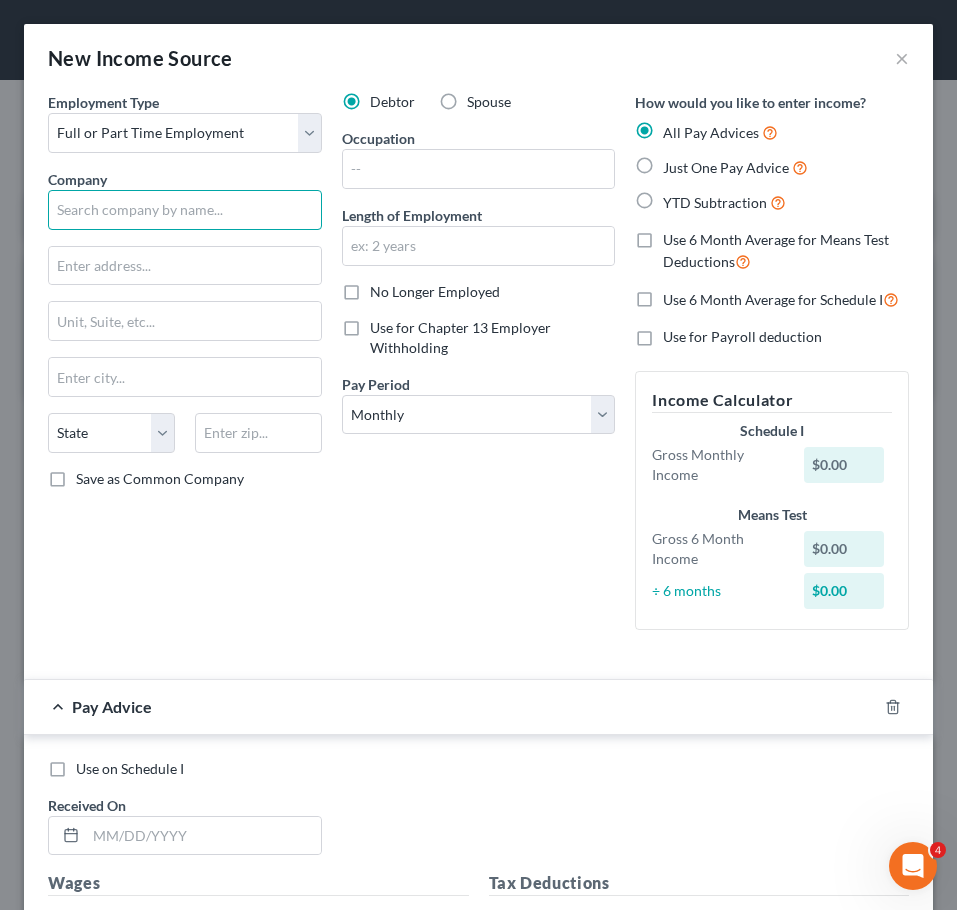 click at bounding box center [185, 210] 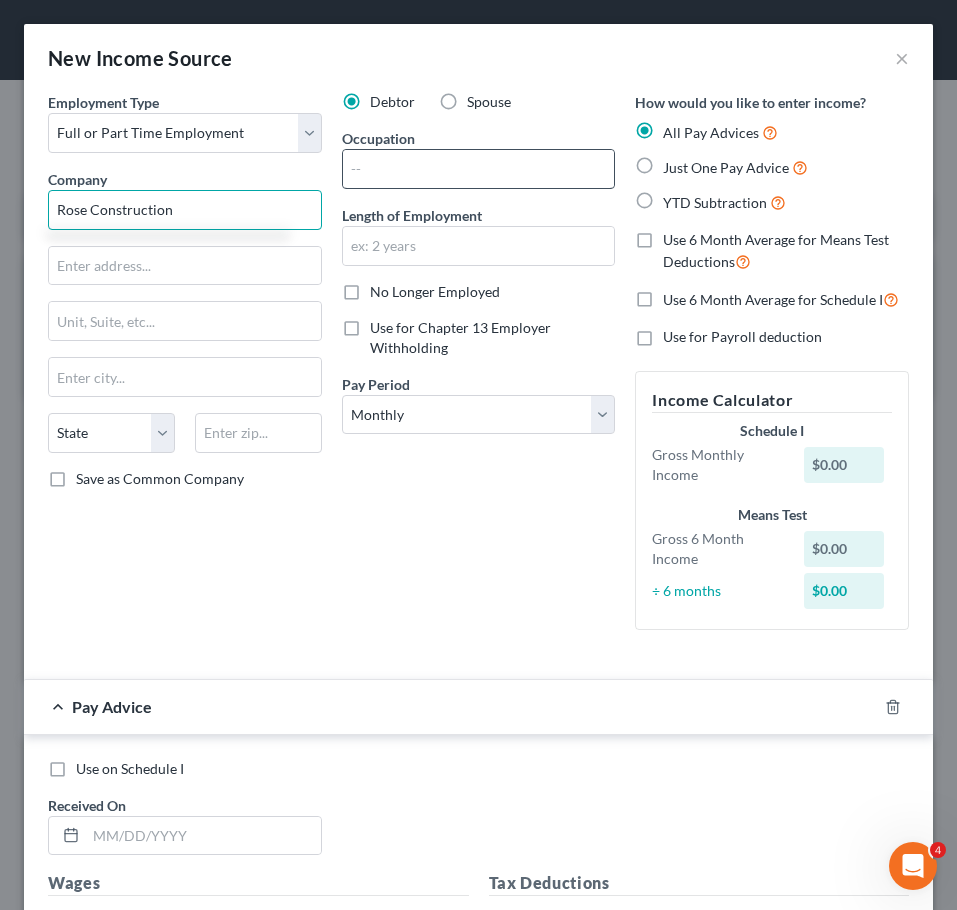 type on "Rose Construction" 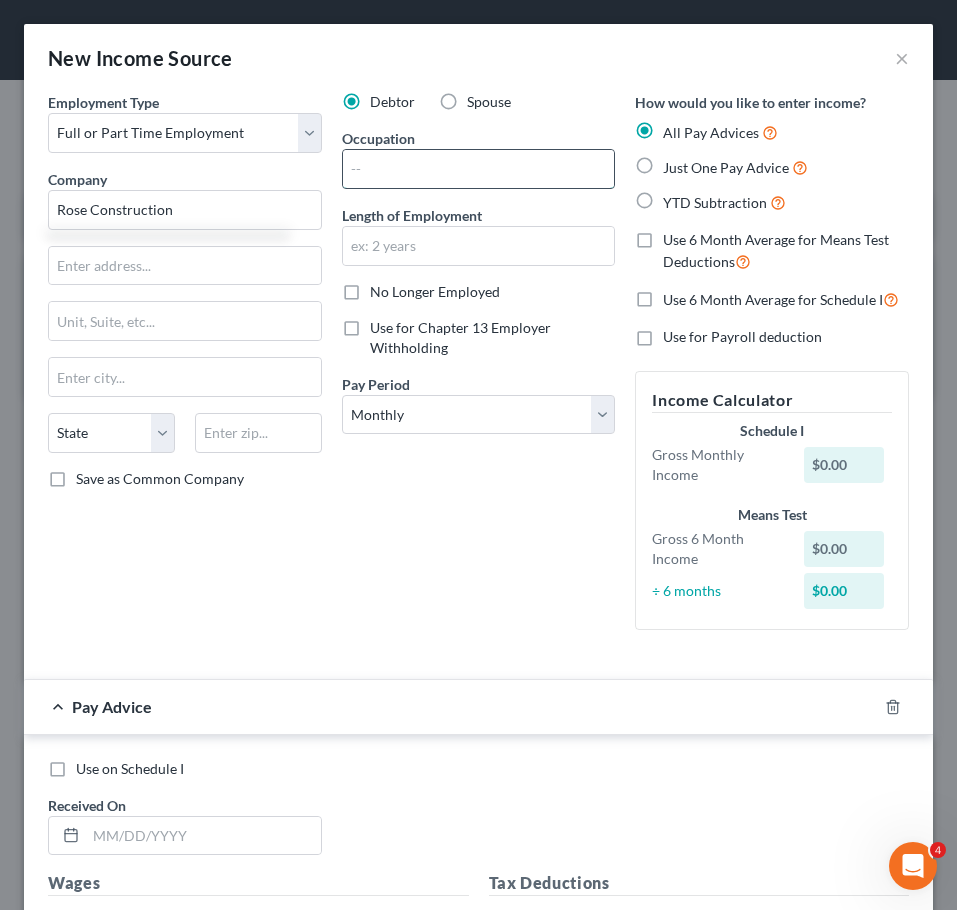 click at bounding box center [479, 169] 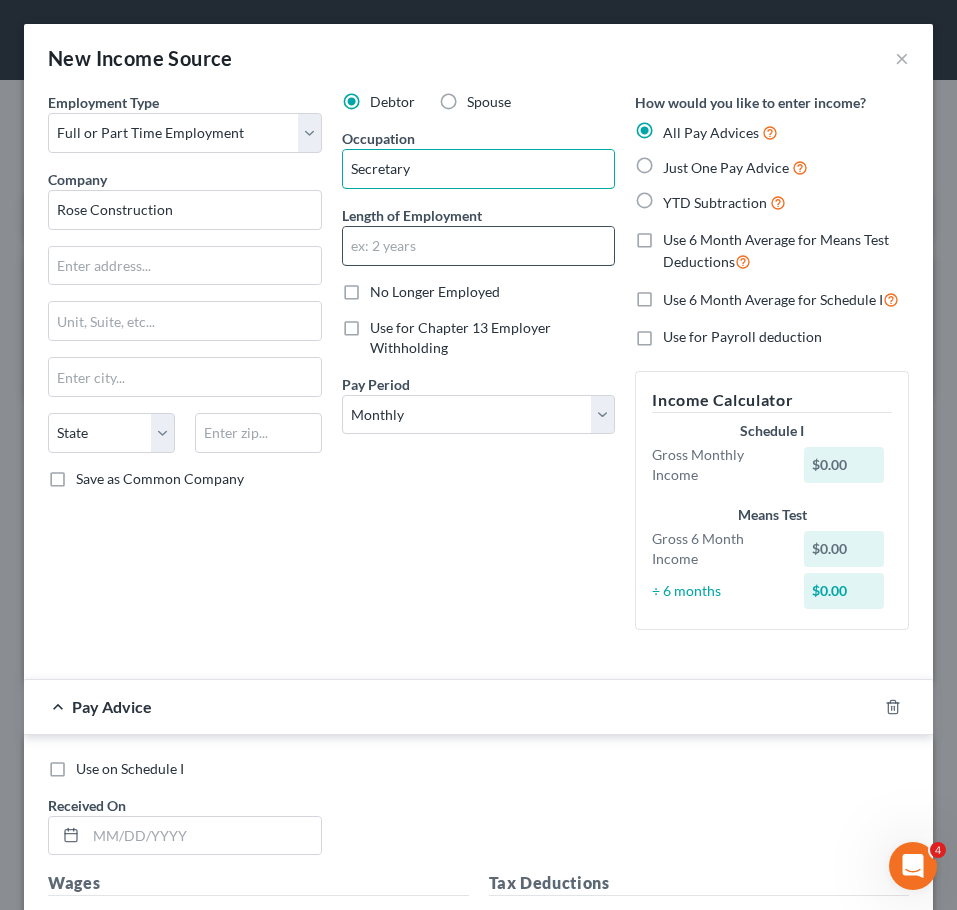 type on "Secretary" 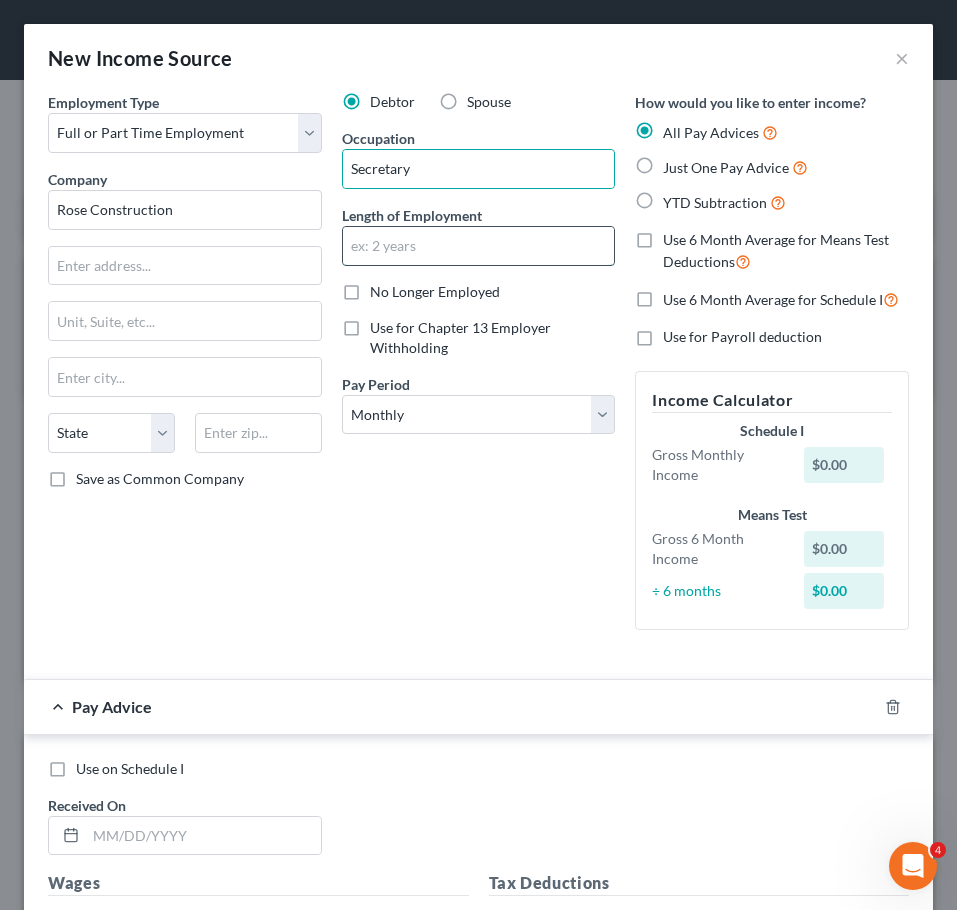 click at bounding box center (479, 246) 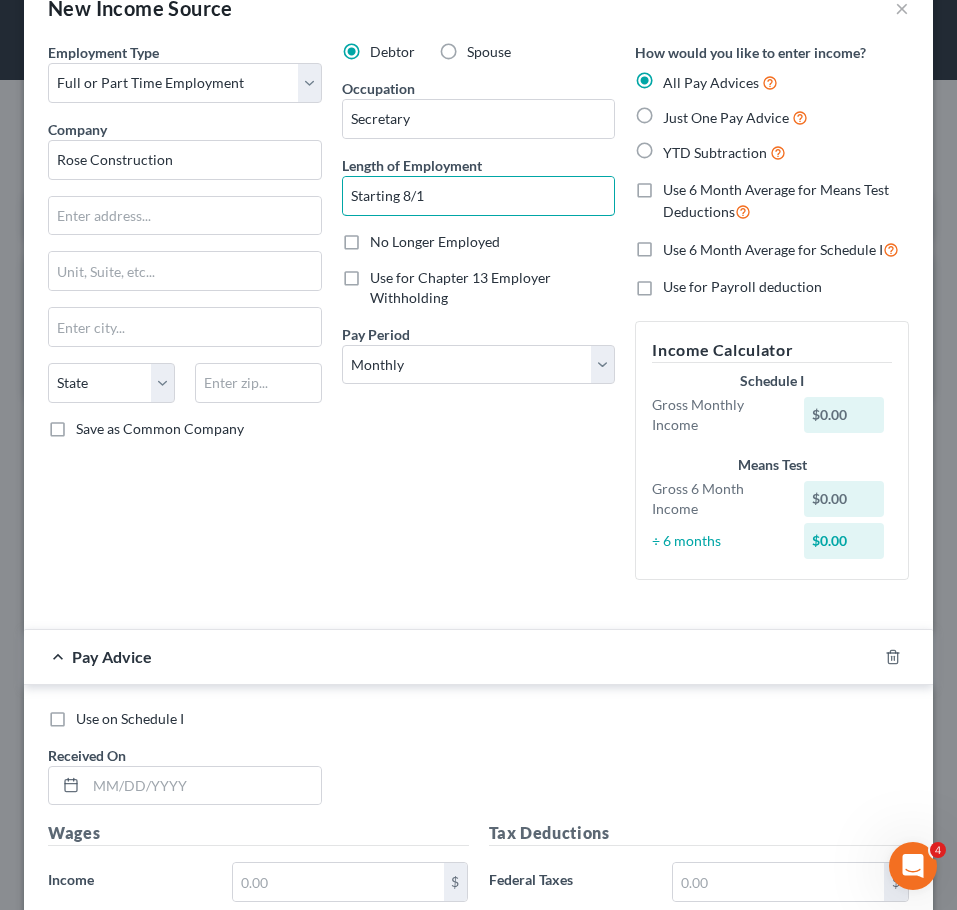 scroll, scrollTop: 51, scrollLeft: 0, axis: vertical 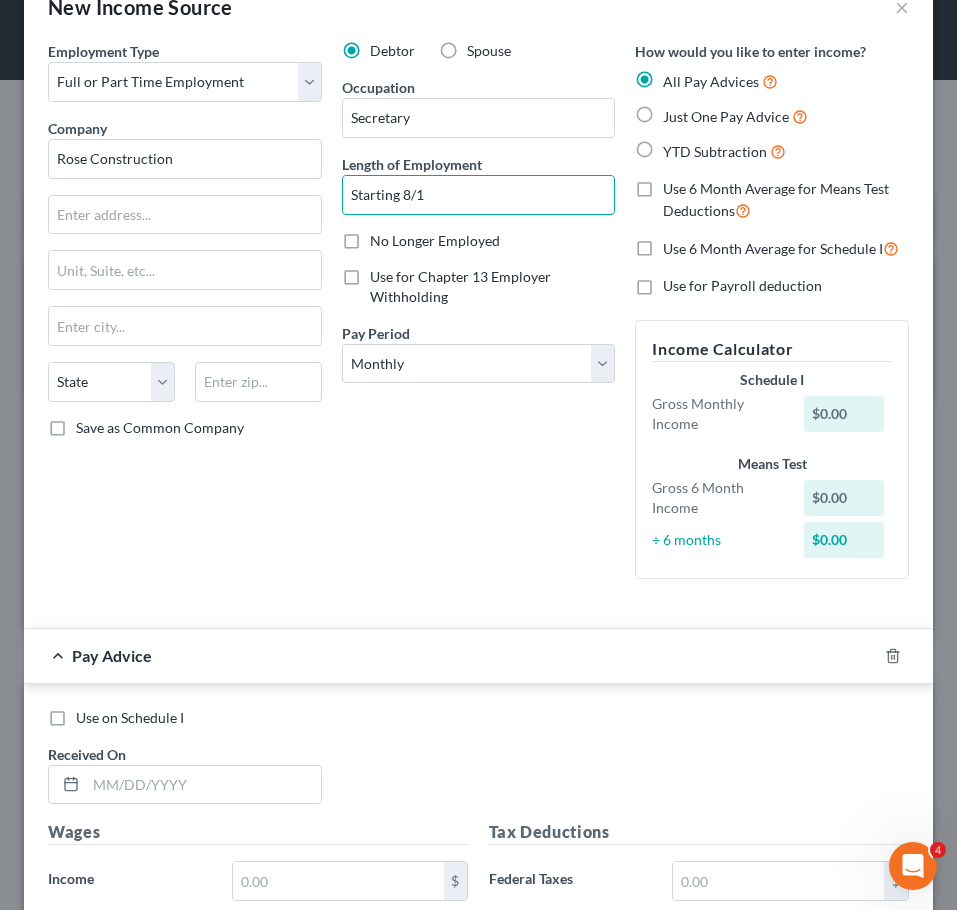 type on "Starting 8/1" 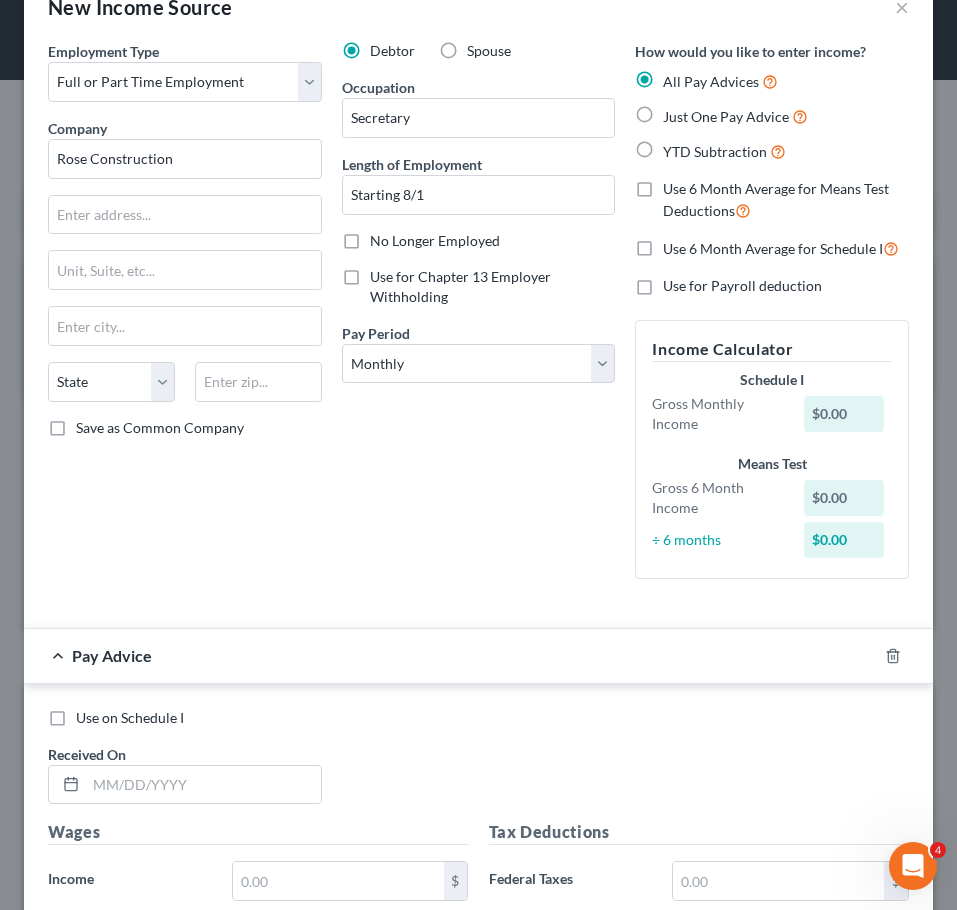 click on "Just One Pay Advice" at bounding box center (726, 116) 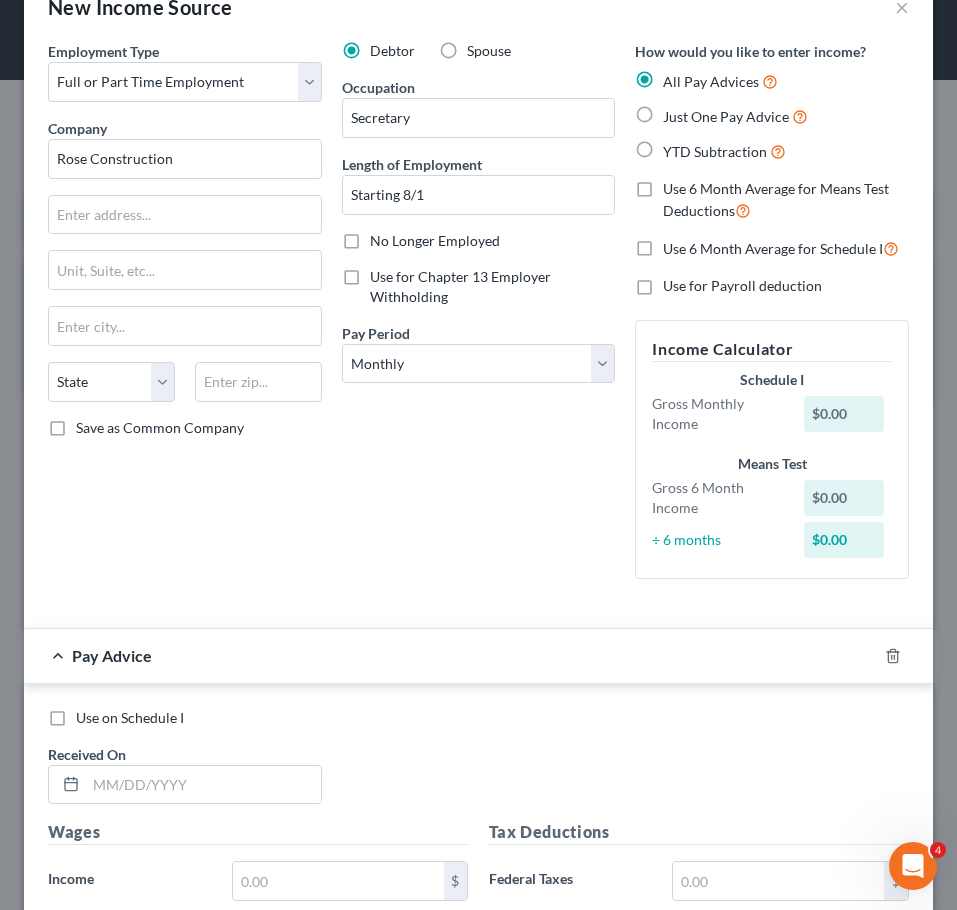 radio on "true" 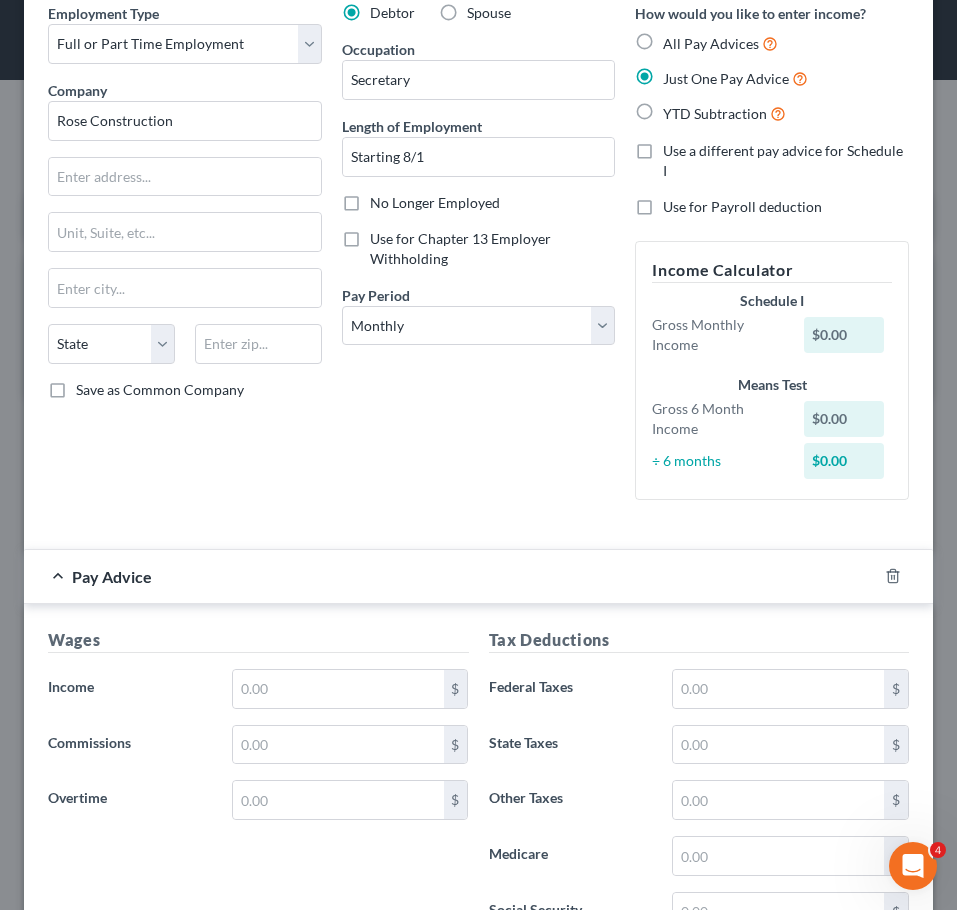 scroll, scrollTop: 0, scrollLeft: 0, axis: both 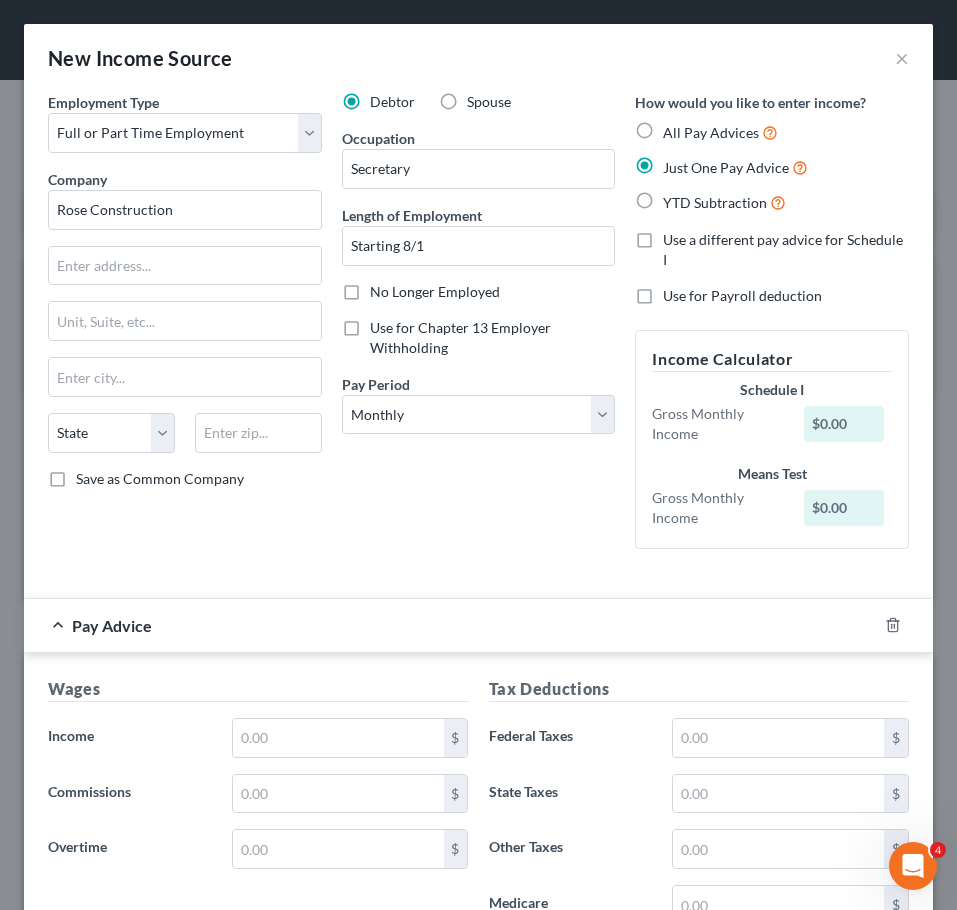 click on "New Income Source ×" at bounding box center (478, 58) 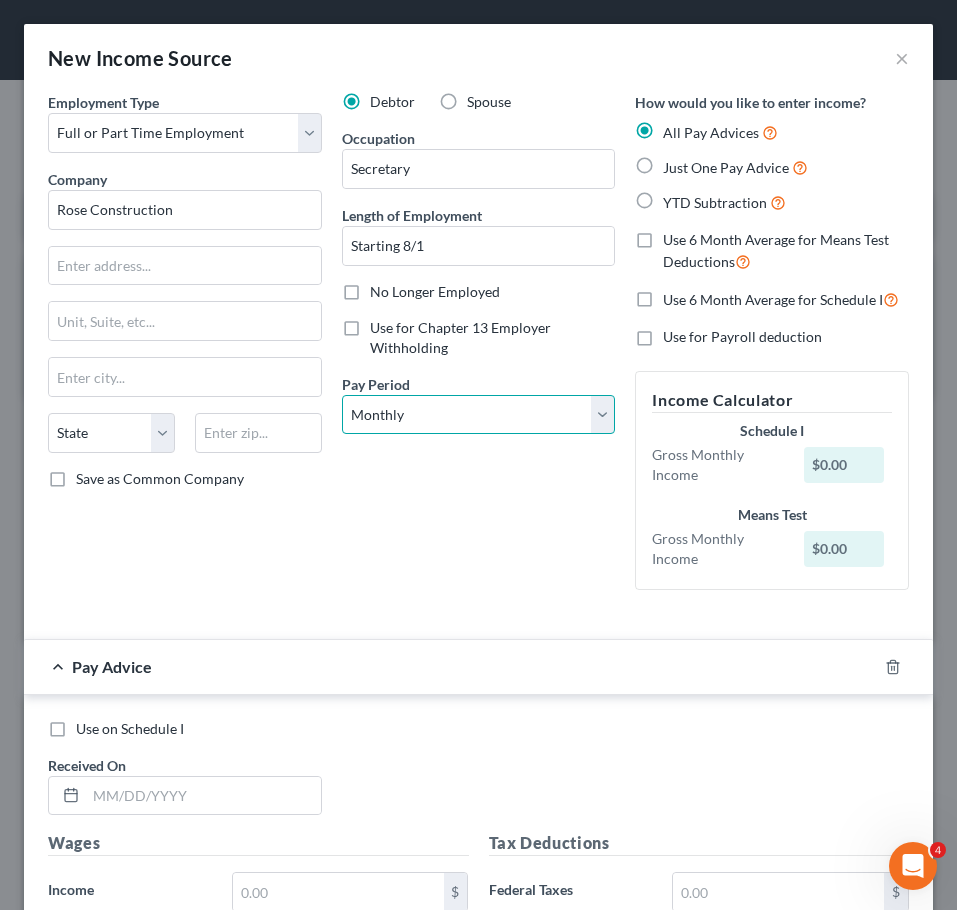 click on "Select Monthly Twice Monthly Every Other Week Weekly" at bounding box center (479, 415) 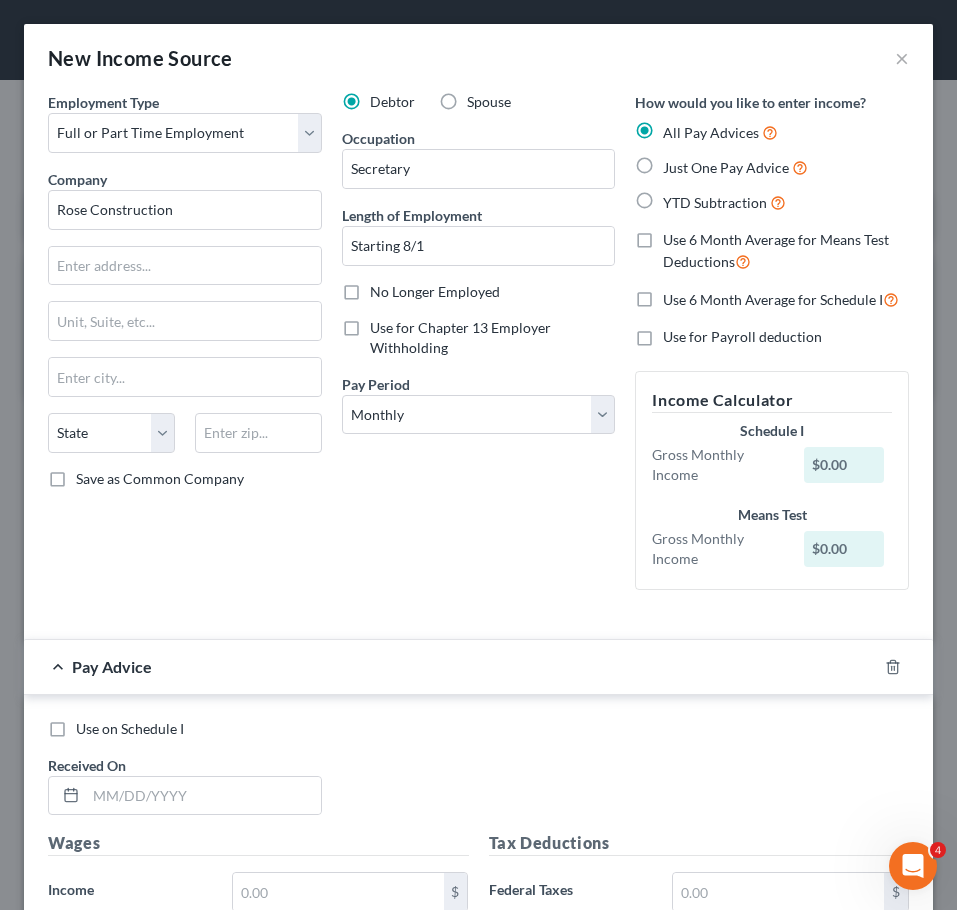 click on "Debtor Spouse Occupation Secretary Length of Employment Starting [DATE] No Longer Employed Use for Chapter 13 Employer Withholding
Pay Period
*
Select Monthly Twice Monthly Every Other Week Weekly" at bounding box center [479, 349] 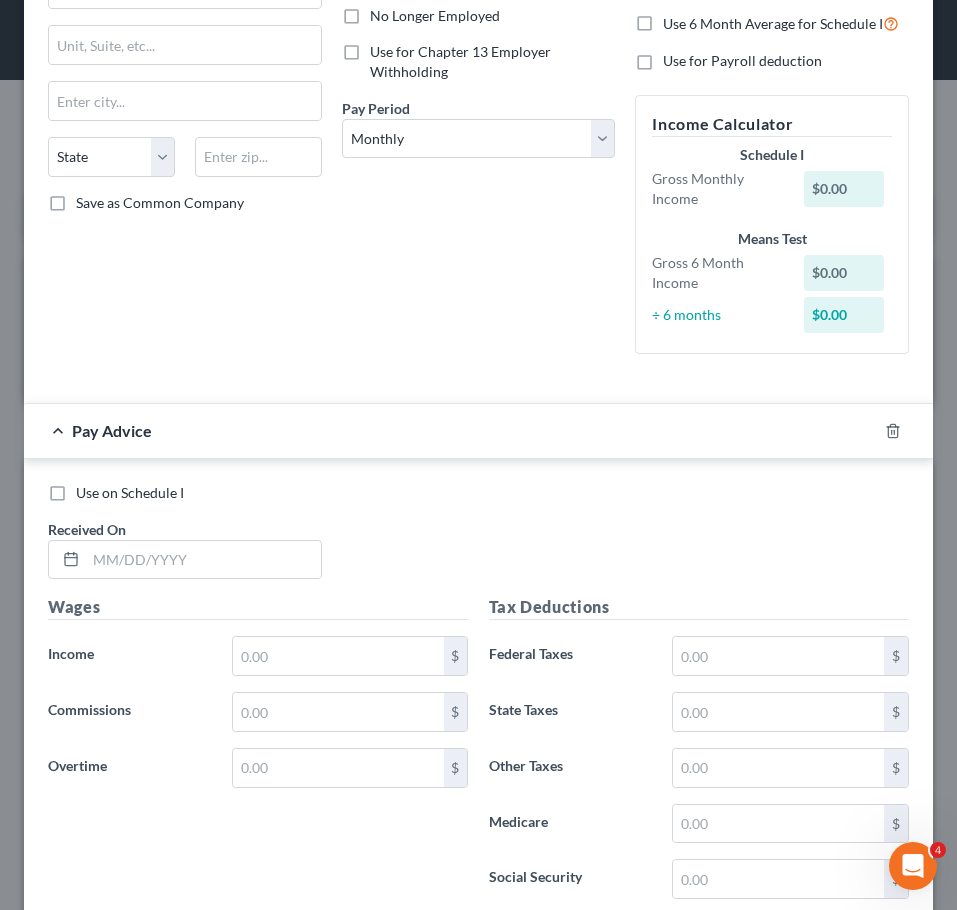 scroll, scrollTop: 277, scrollLeft: 0, axis: vertical 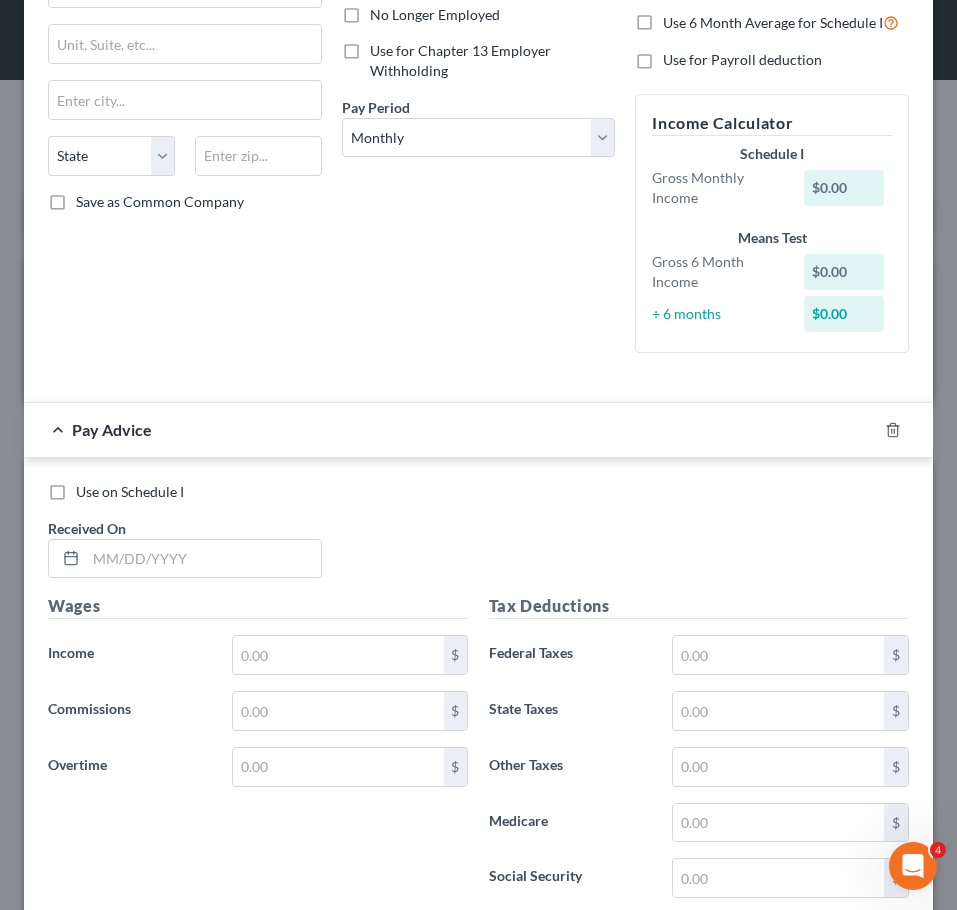 click on "Use on Schedule I" at bounding box center (130, 491) 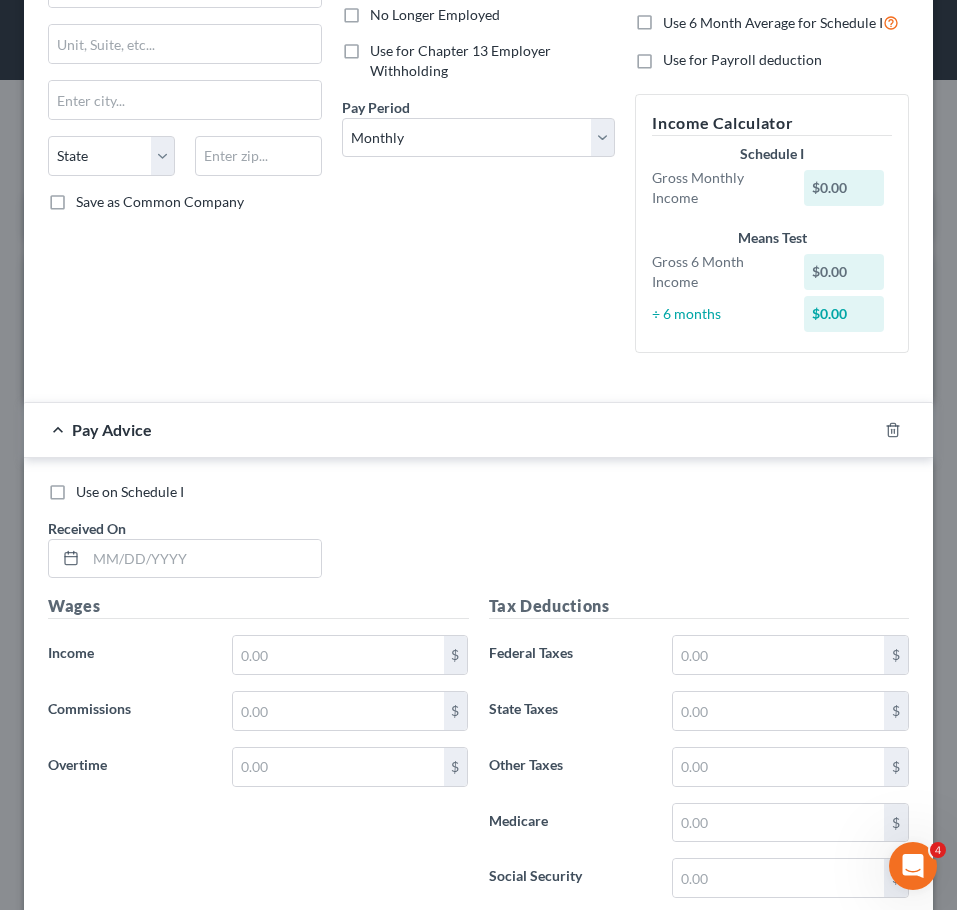 click on "Use on Schedule I" at bounding box center (90, 488) 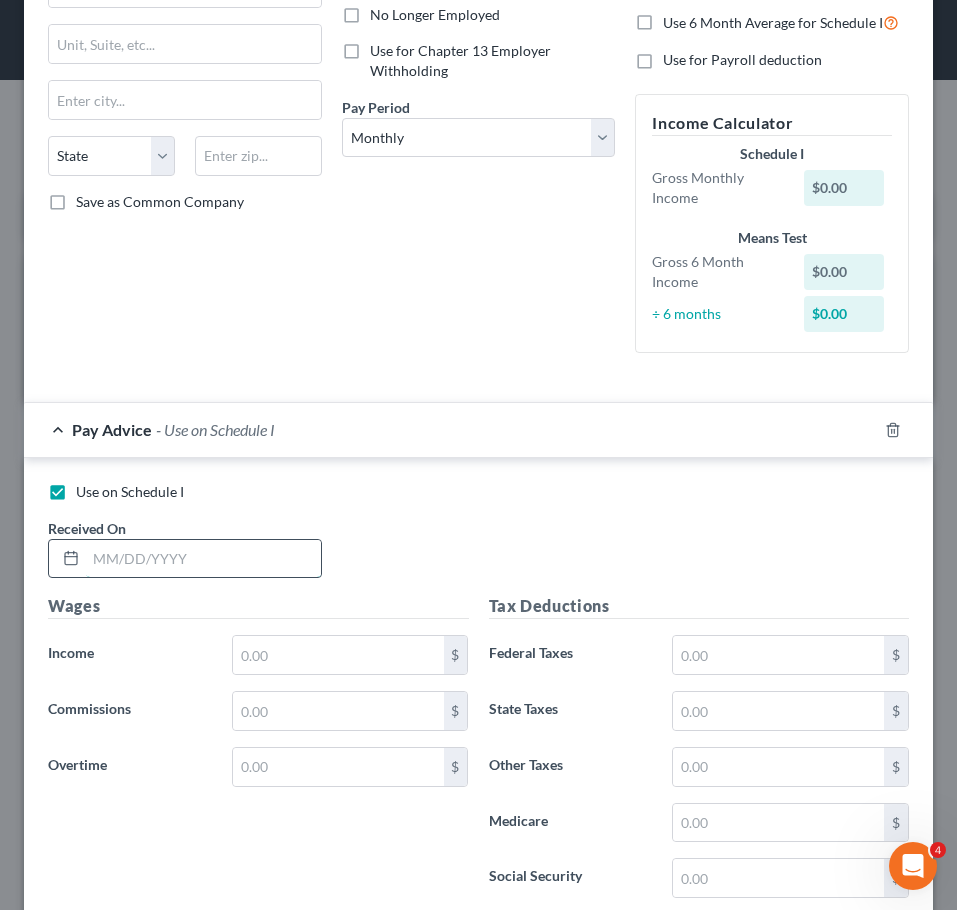 click at bounding box center [203, 559] 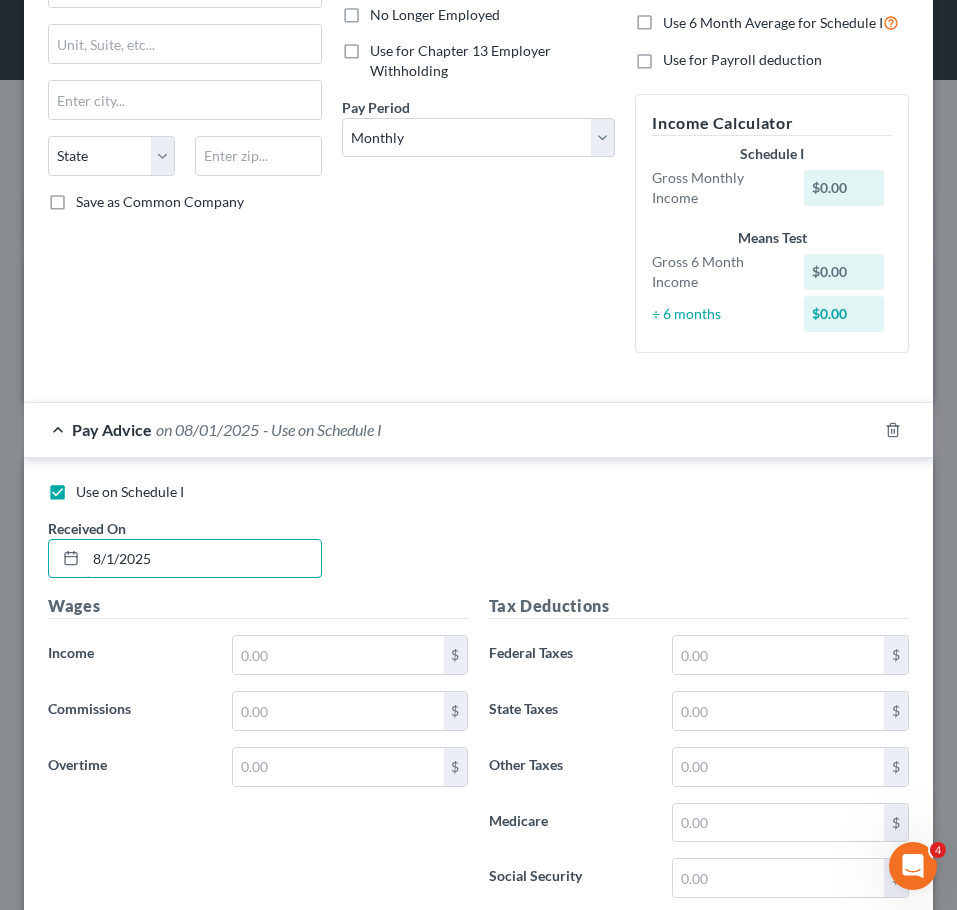 type on "8/1/2025" 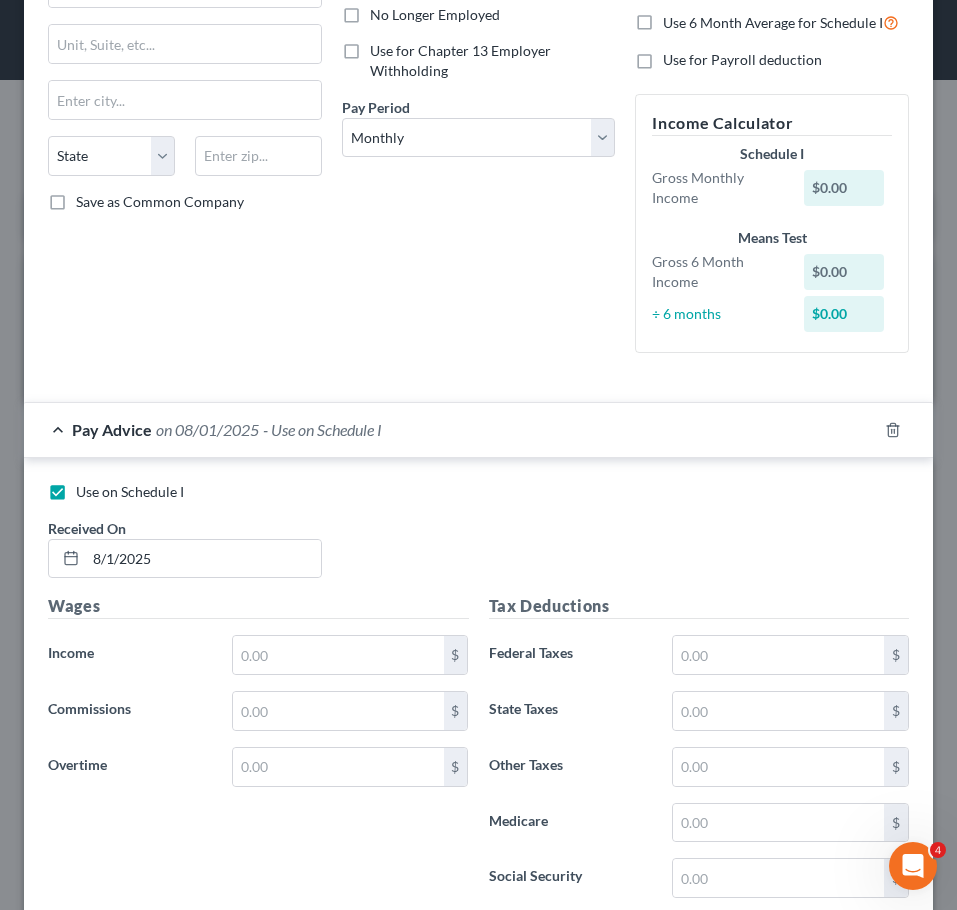 click on "Wages
Income
*
$ Commissions $ Overtime $" at bounding box center [258, 754] 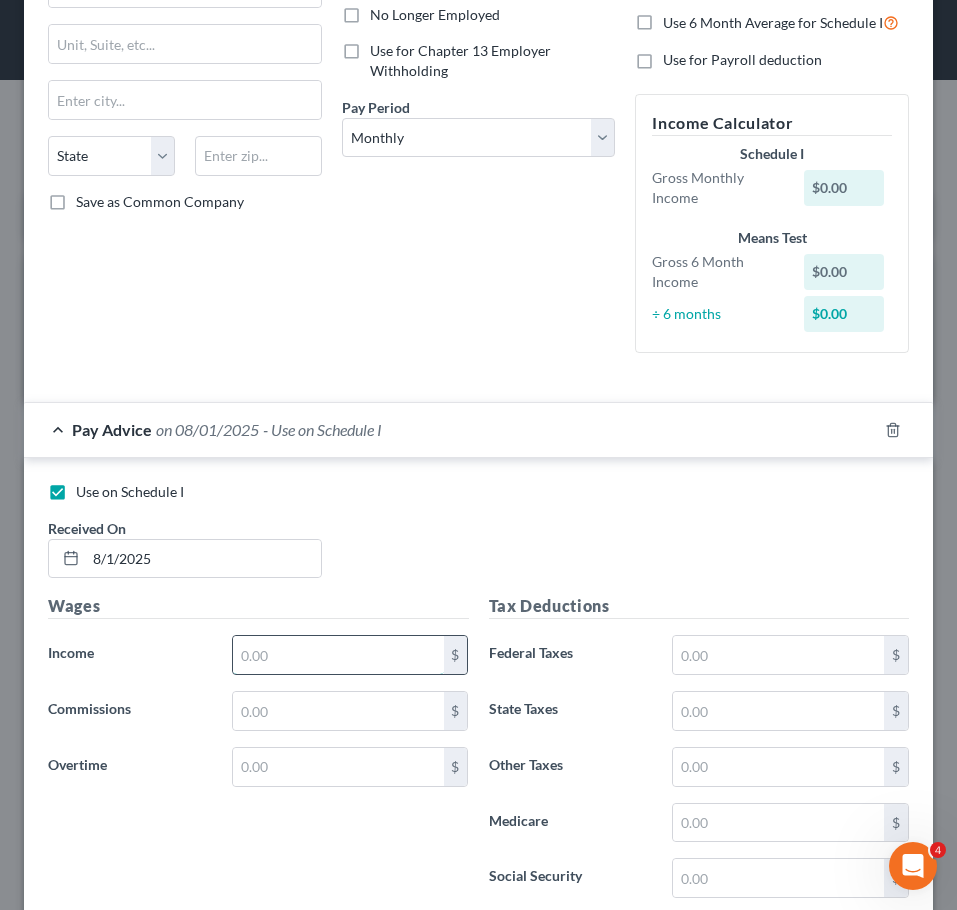 click at bounding box center [338, 655] 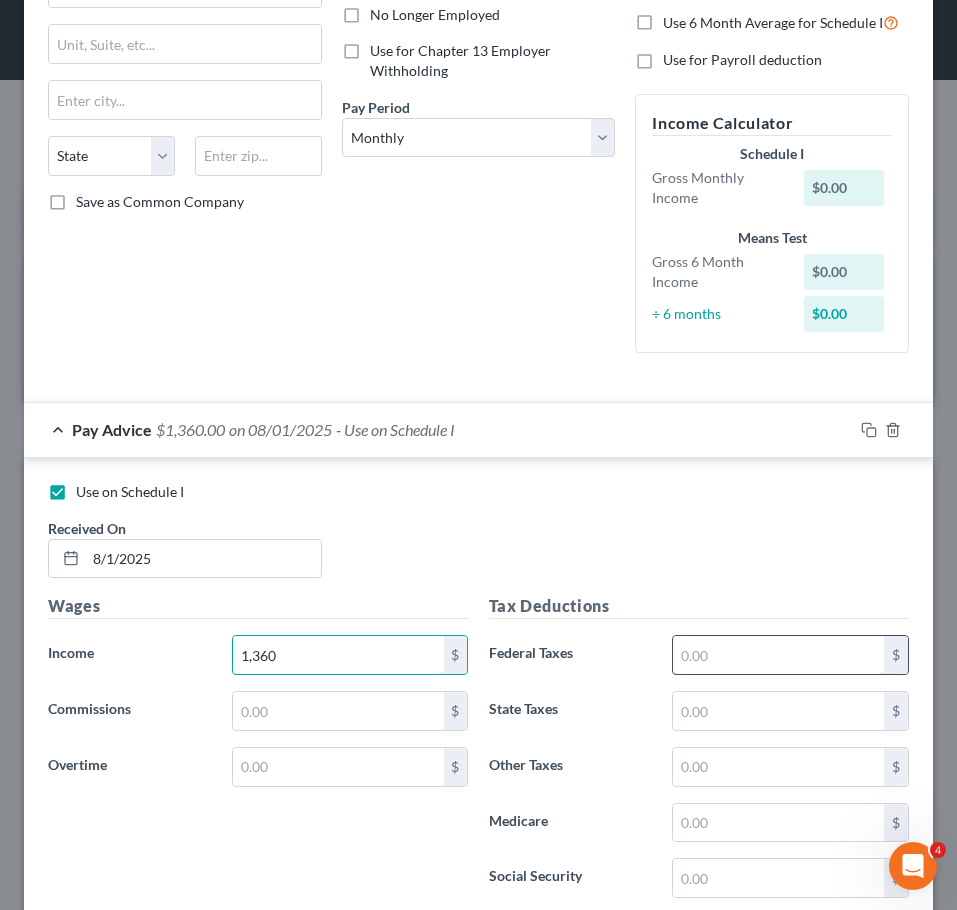 type on "1,360" 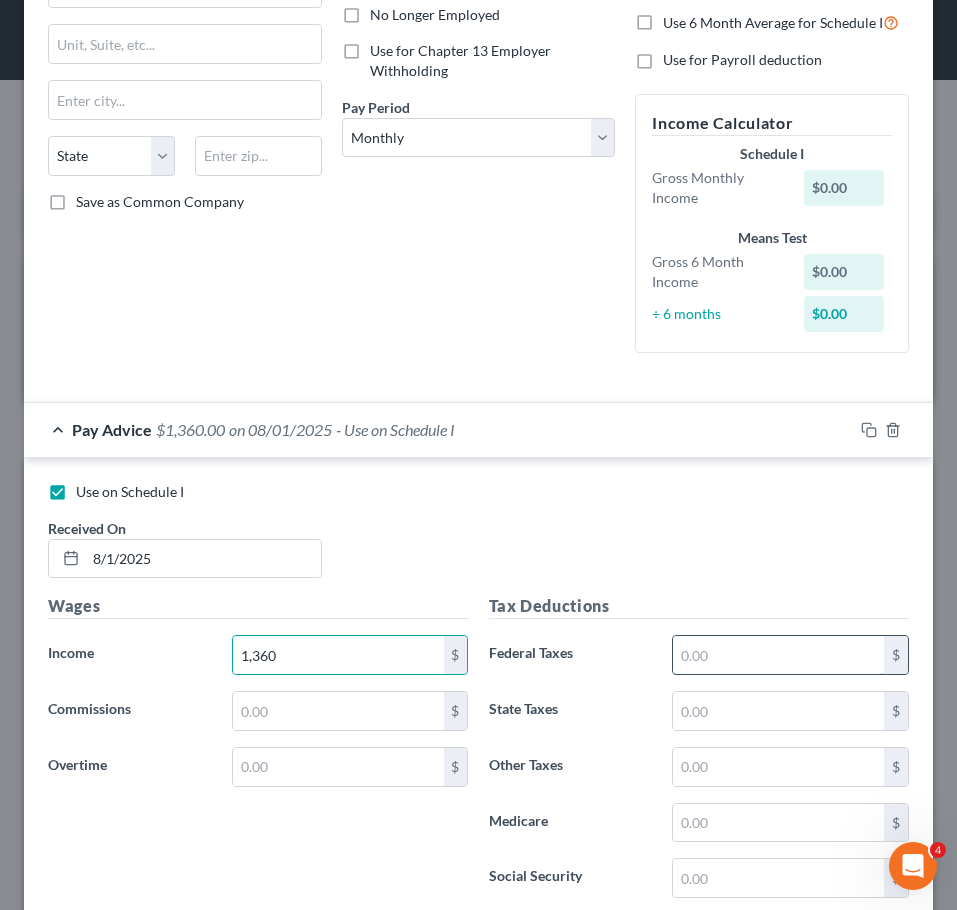 click at bounding box center [778, 655] 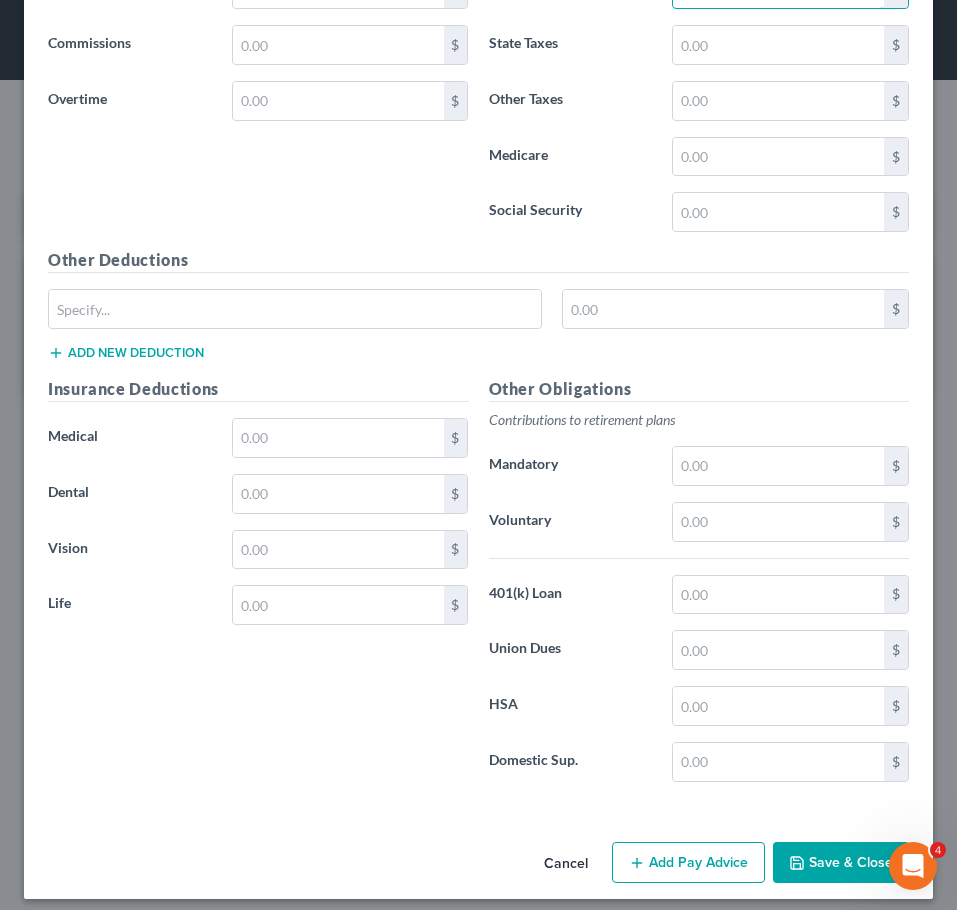 scroll, scrollTop: 956, scrollLeft: 0, axis: vertical 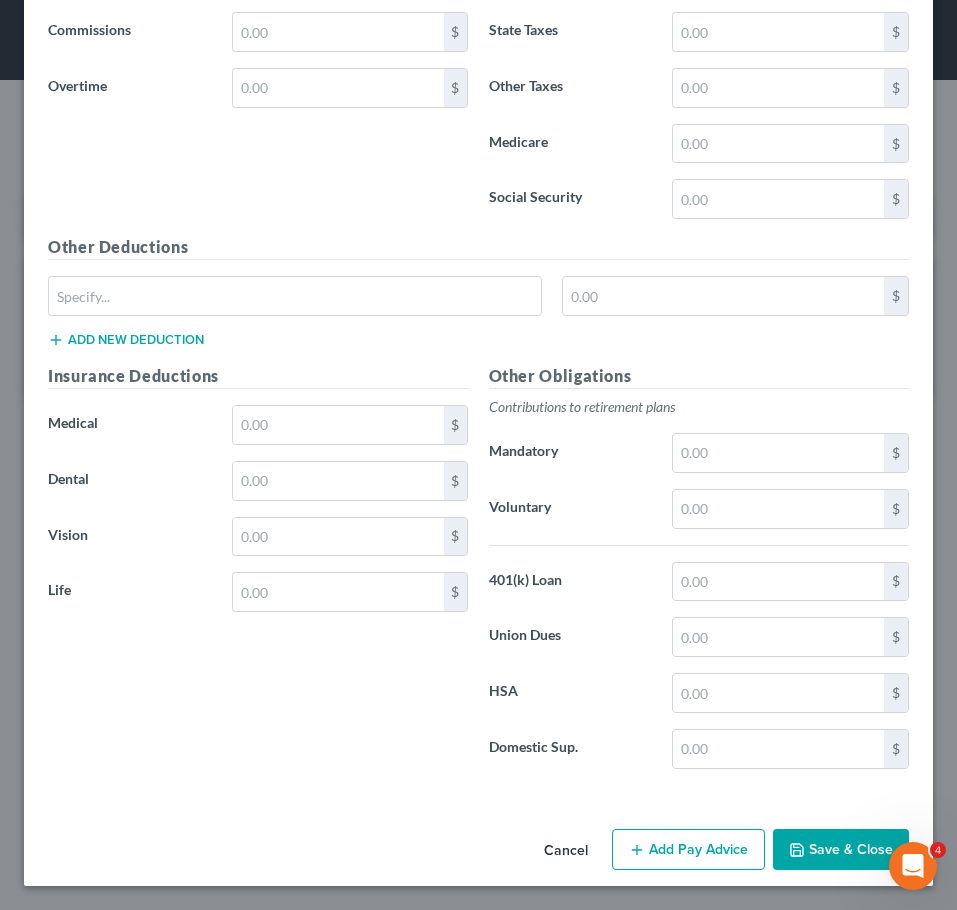 type on "160" 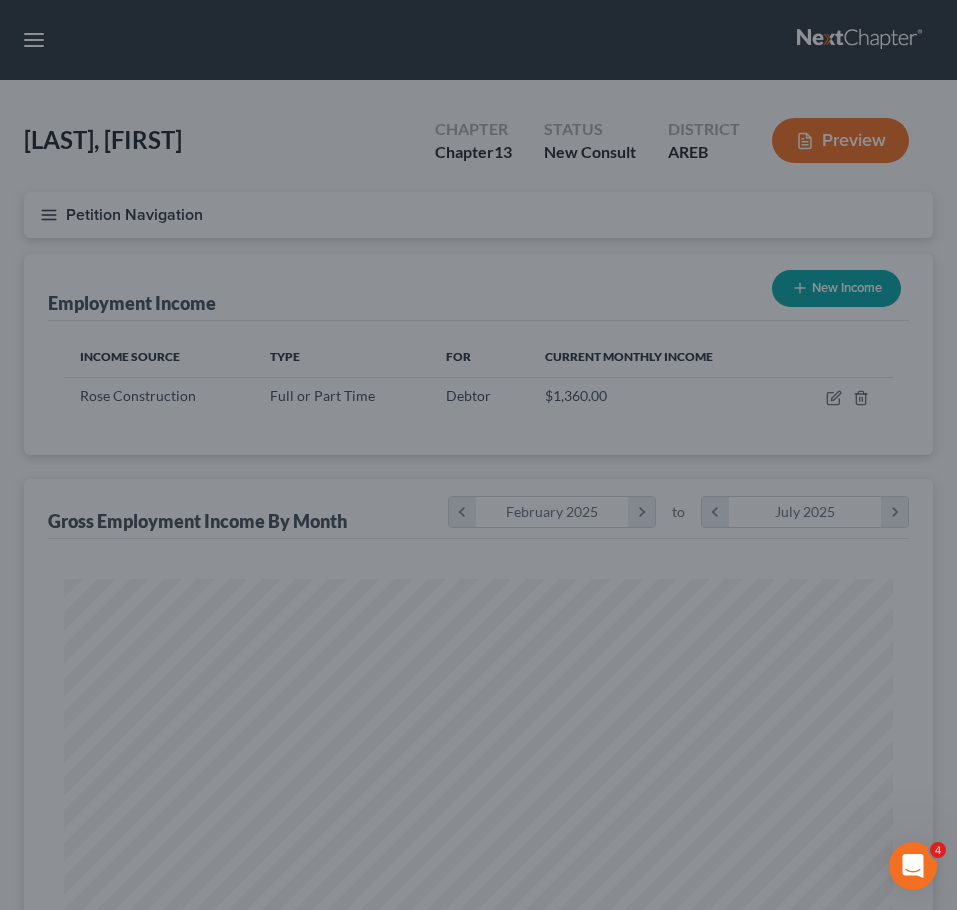 scroll, scrollTop: 999586, scrollLeft: 999131, axis: both 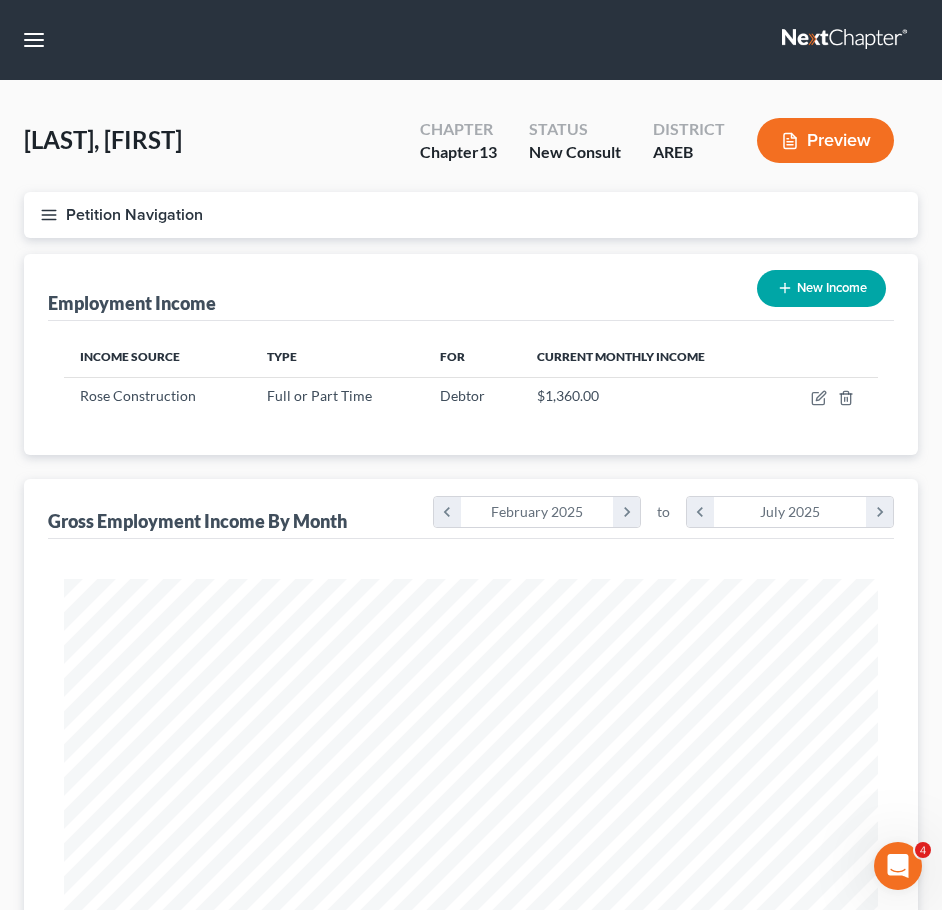 click on "New Income" at bounding box center (821, 288) 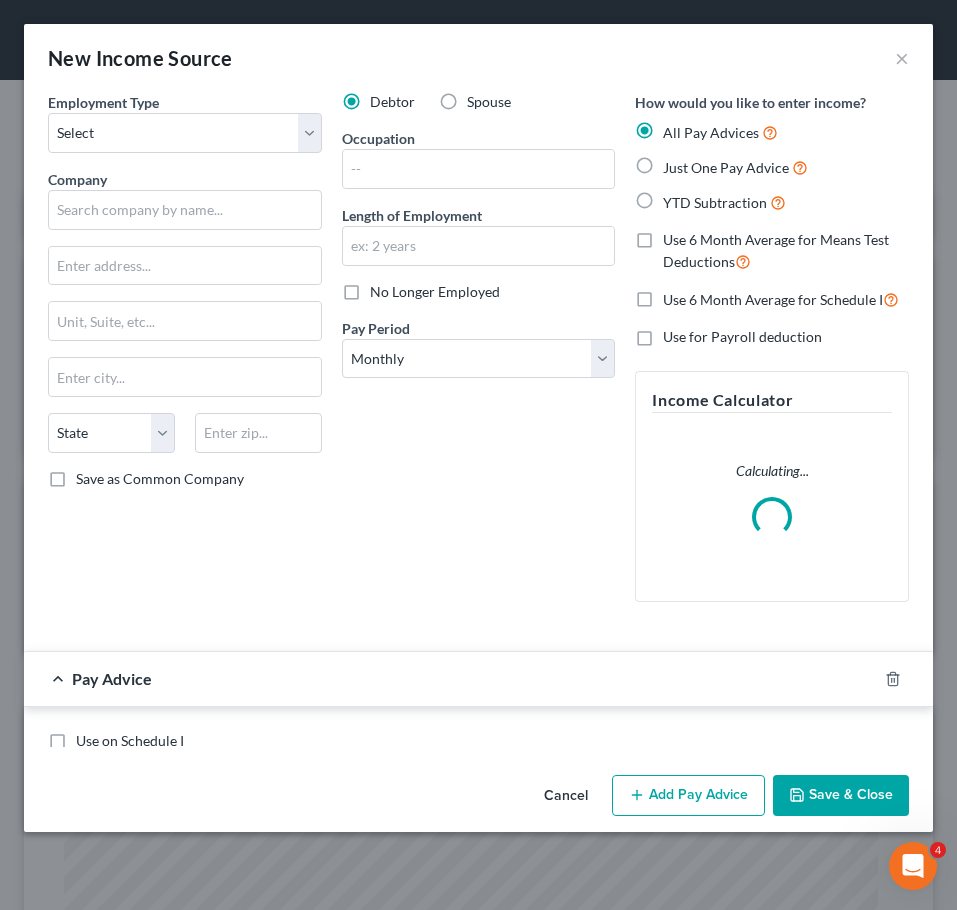 scroll, scrollTop: 999586, scrollLeft: 999131, axis: both 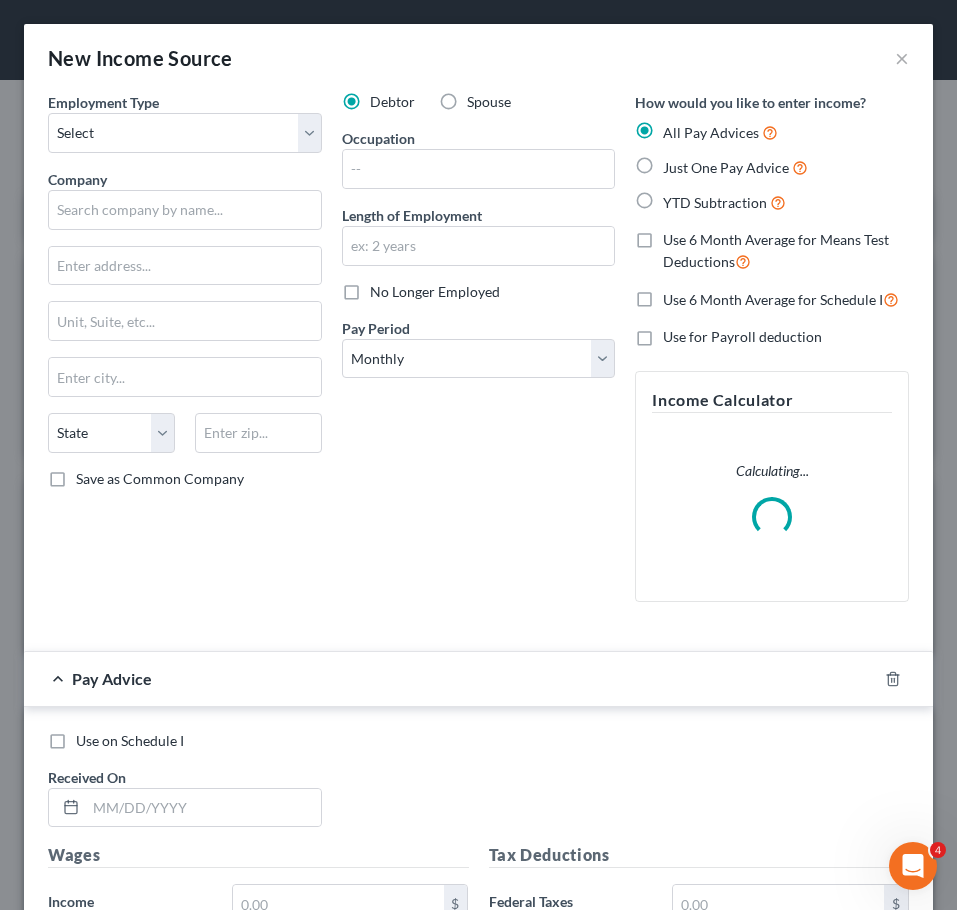 click on "No Longer Employed" at bounding box center (435, 291) 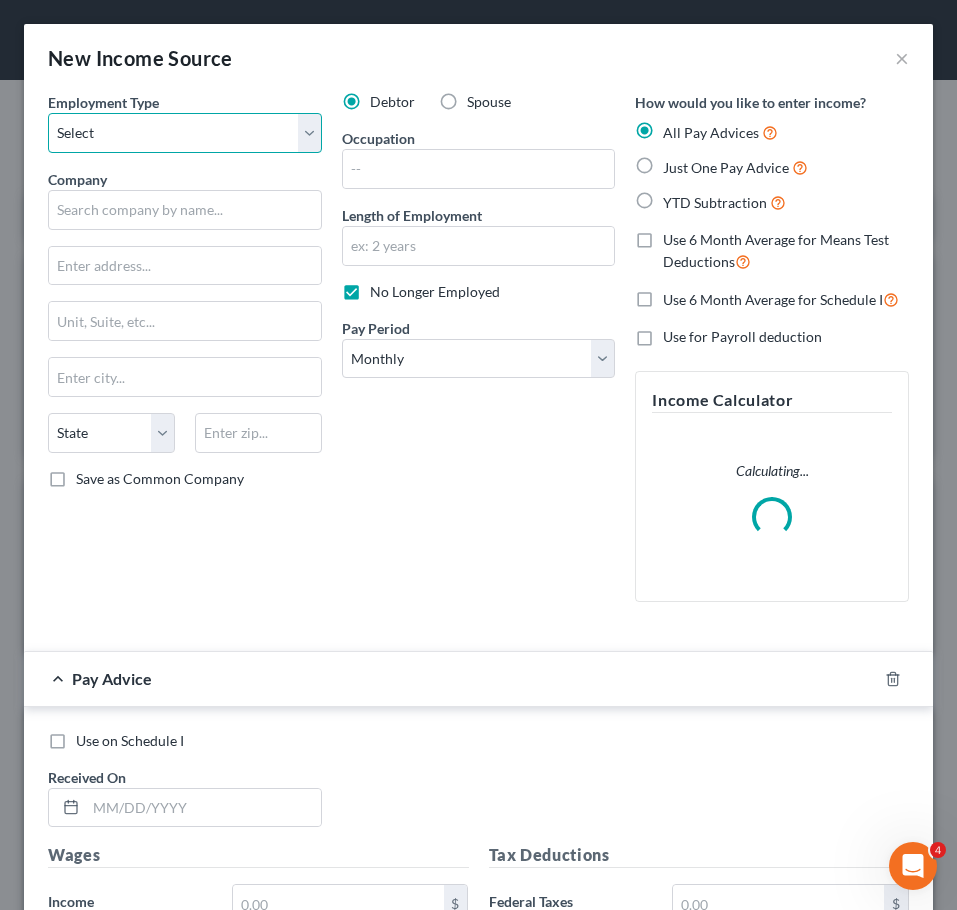 click on "Select Full or Part Time Employment Self Employment" at bounding box center [185, 133] 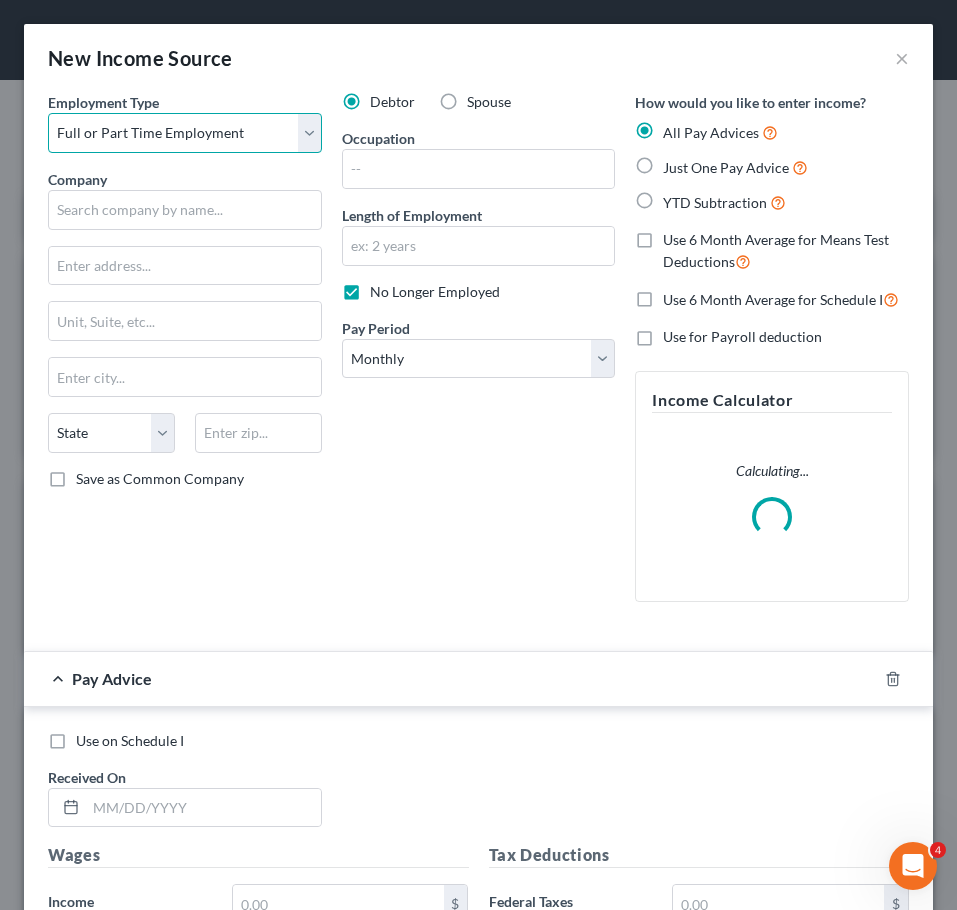 click on "Select Full or Part Time Employment Self Employment" at bounding box center (185, 133) 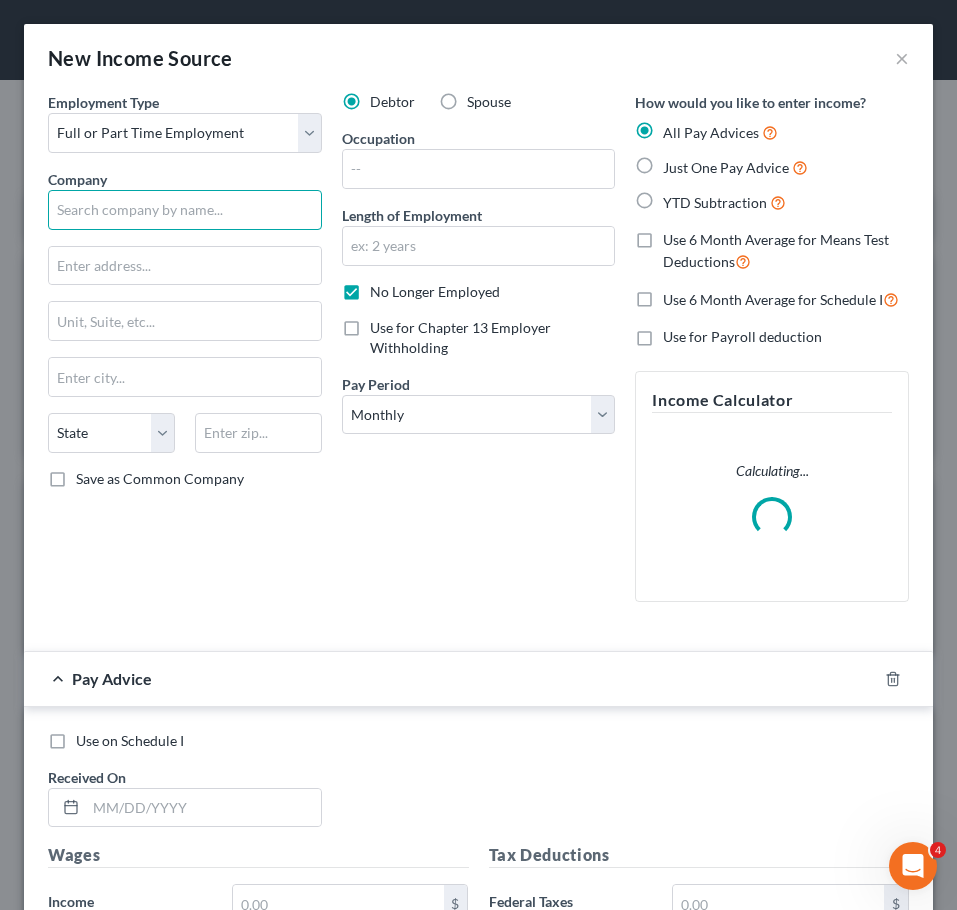 click at bounding box center [185, 210] 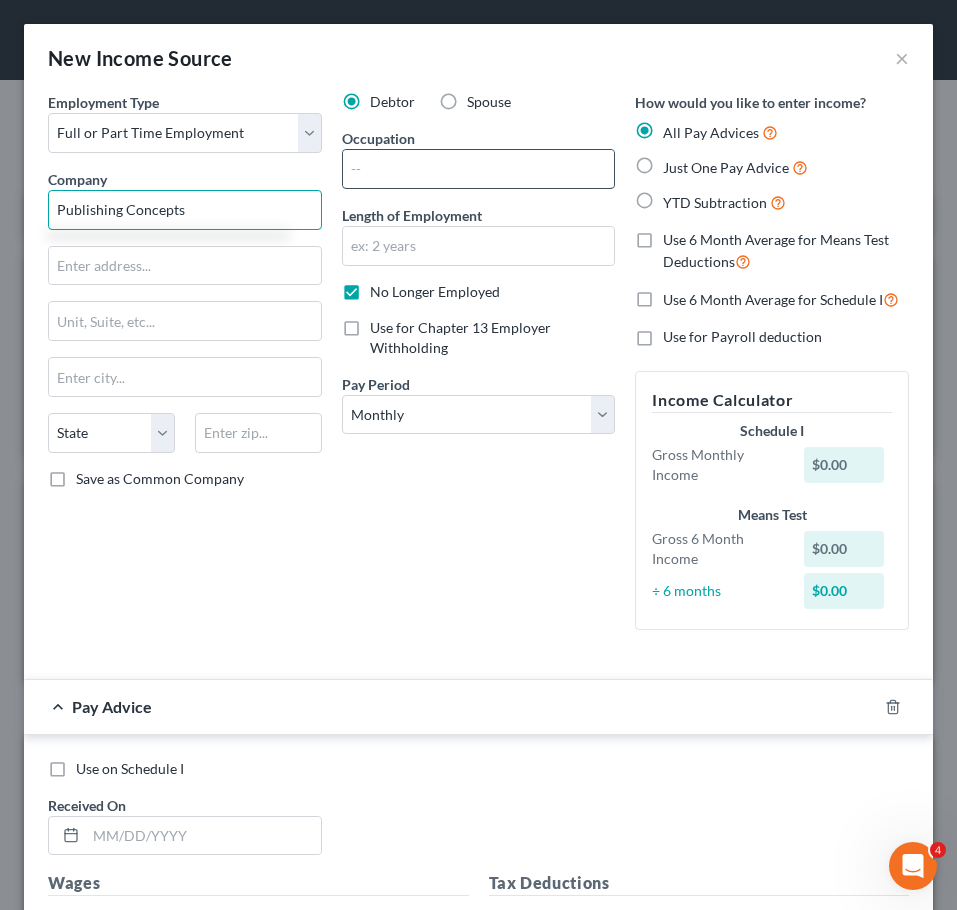 type on "Publishing Concepts" 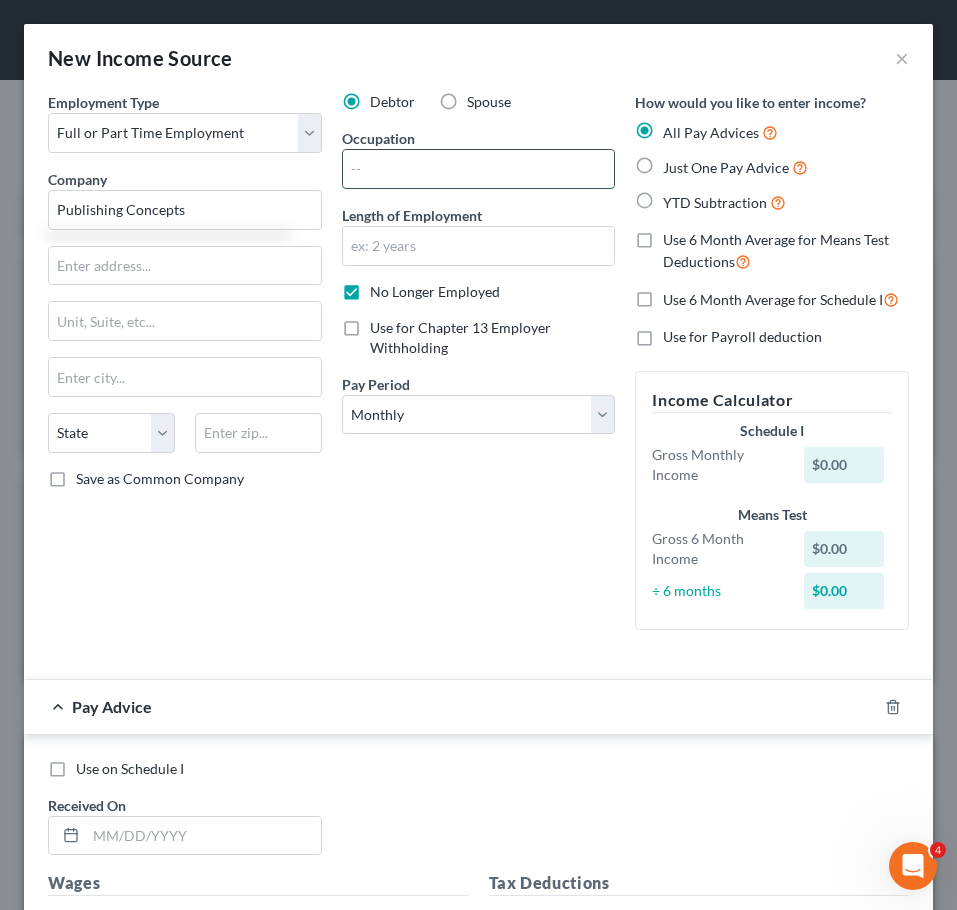 click at bounding box center [479, 169] 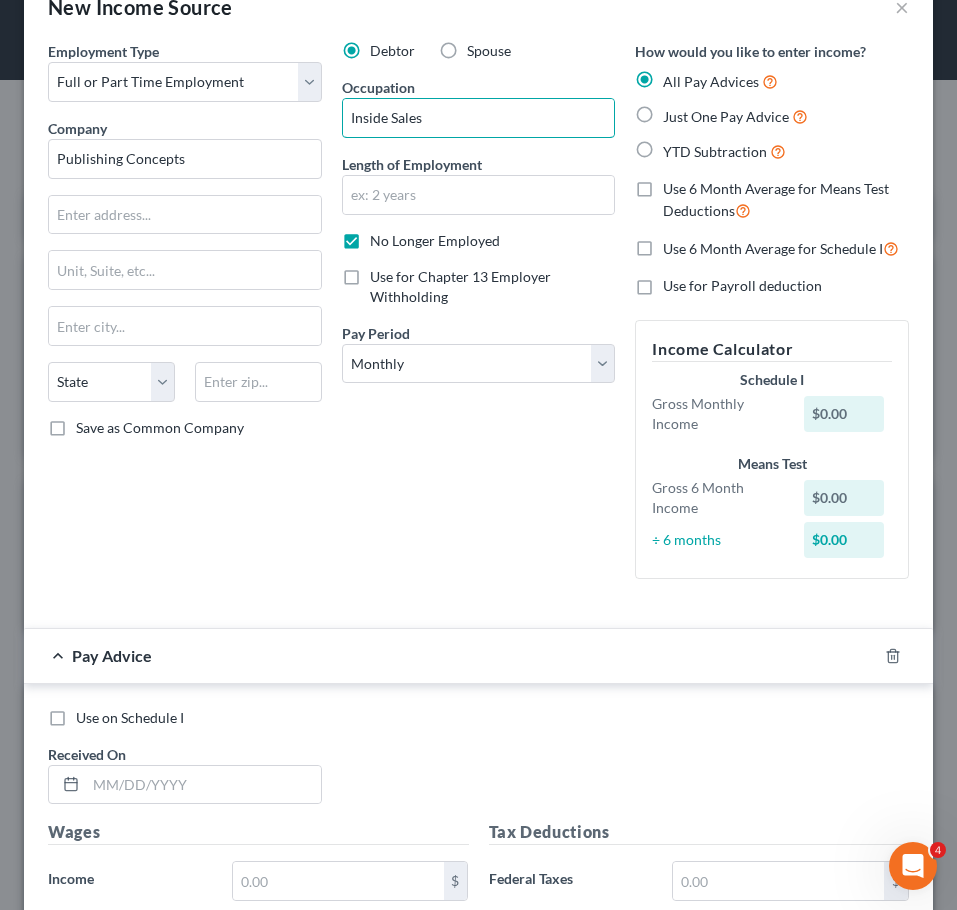 scroll, scrollTop: 58, scrollLeft: 0, axis: vertical 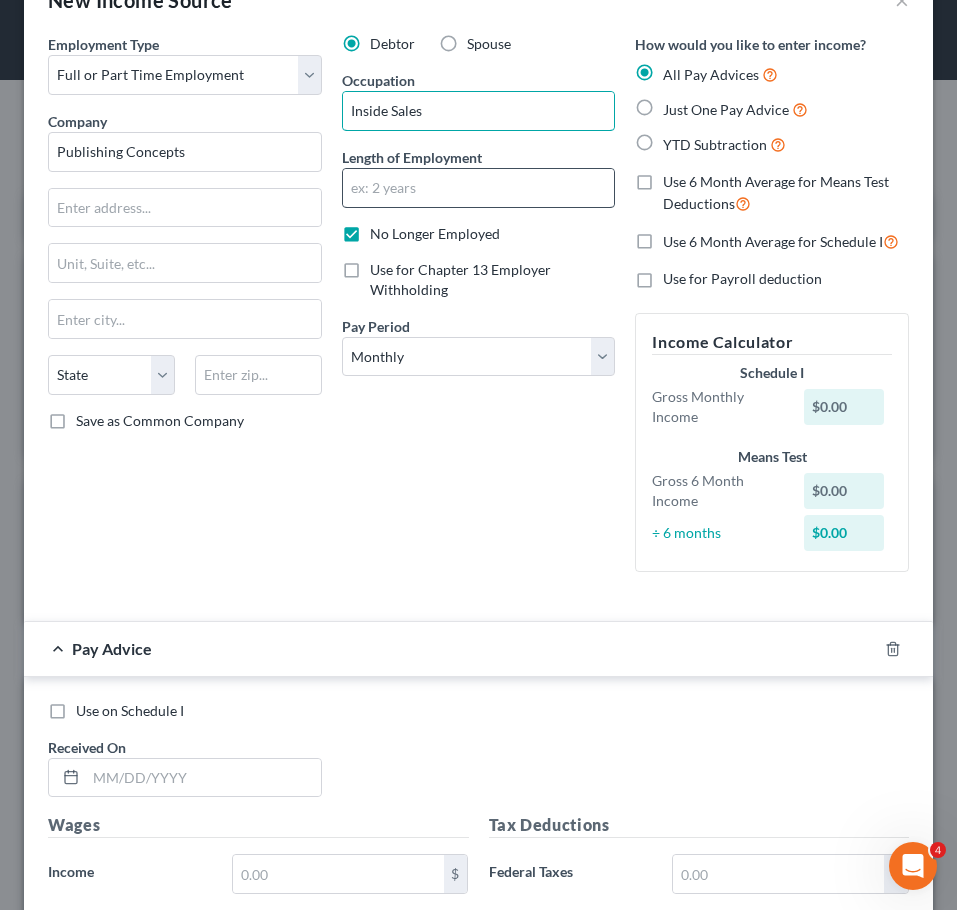 type on "Inside Sales" 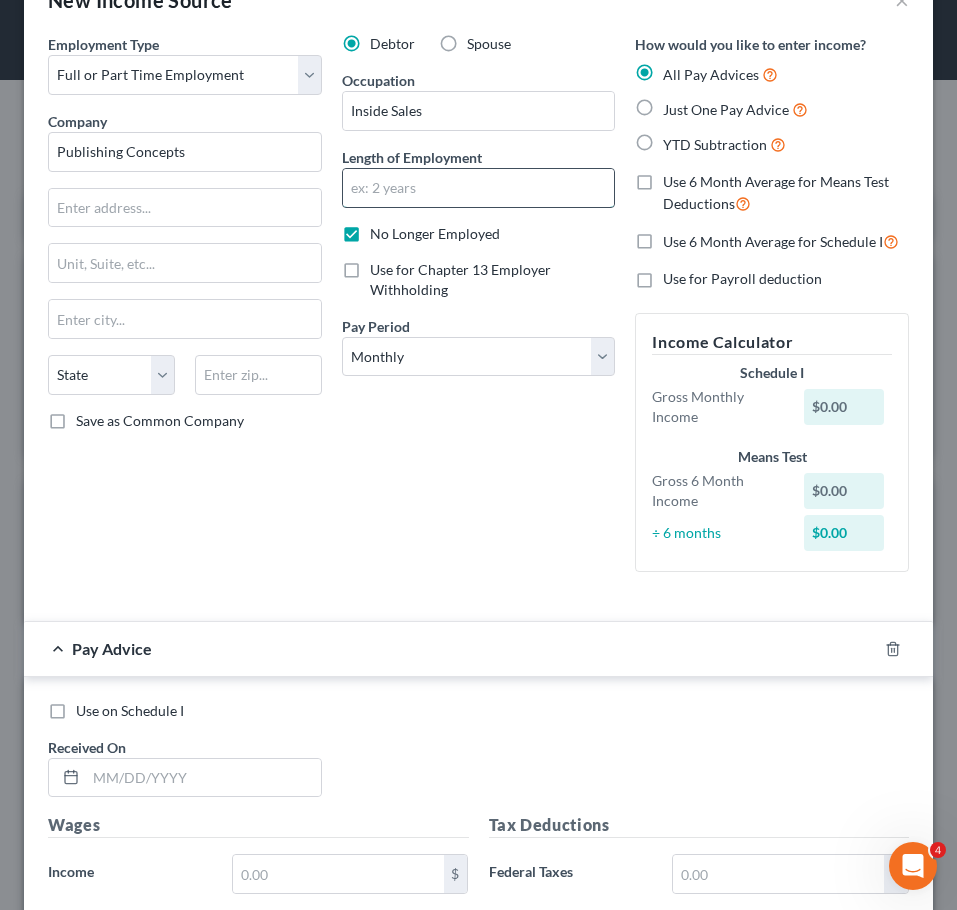 click at bounding box center (479, 188) 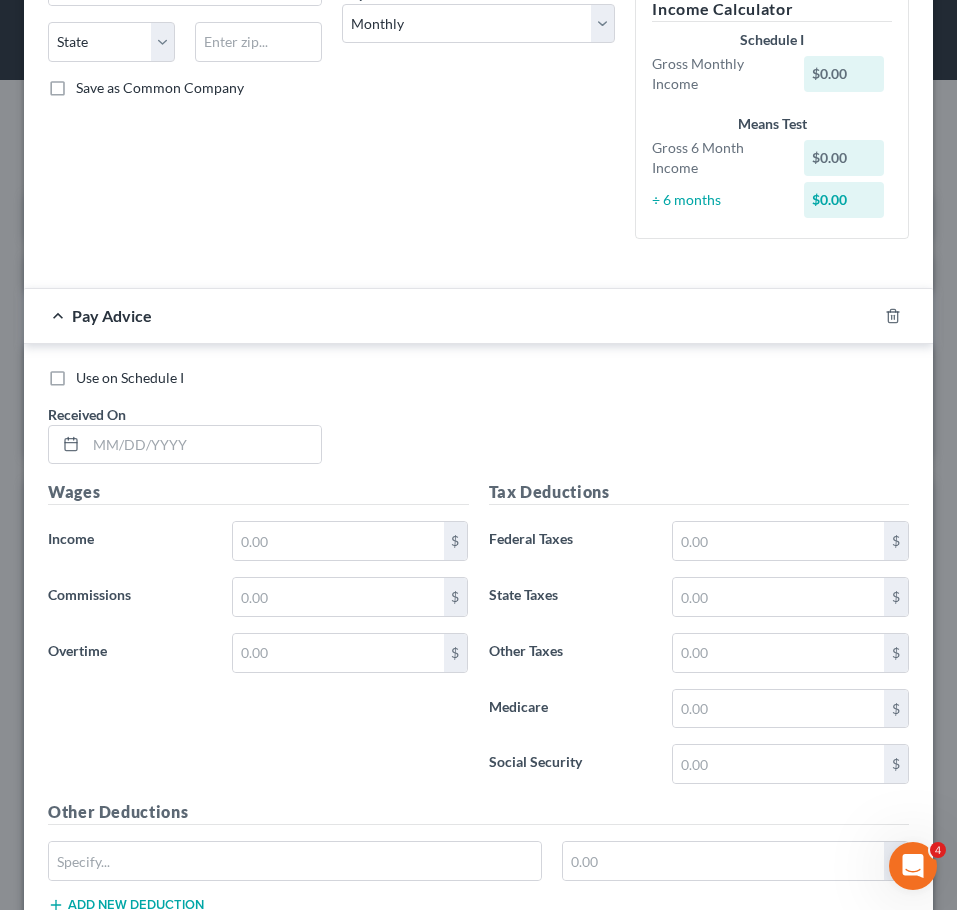 scroll, scrollTop: 392, scrollLeft: 0, axis: vertical 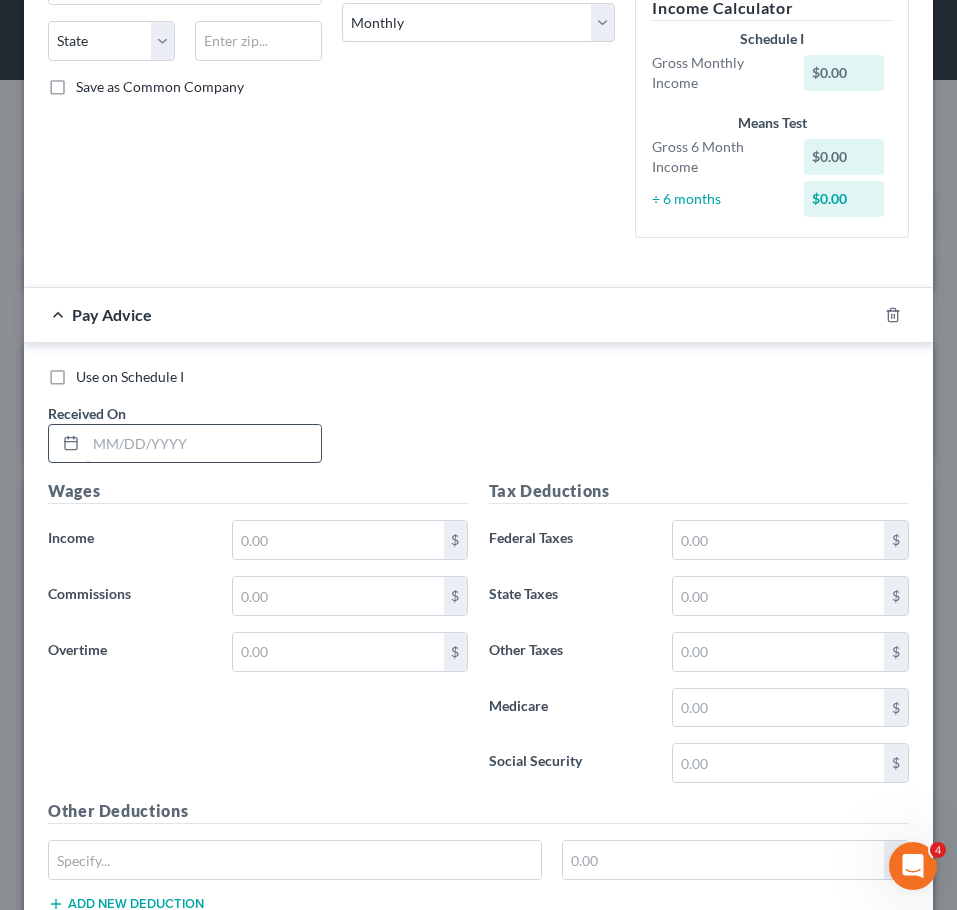 type on "6 months" 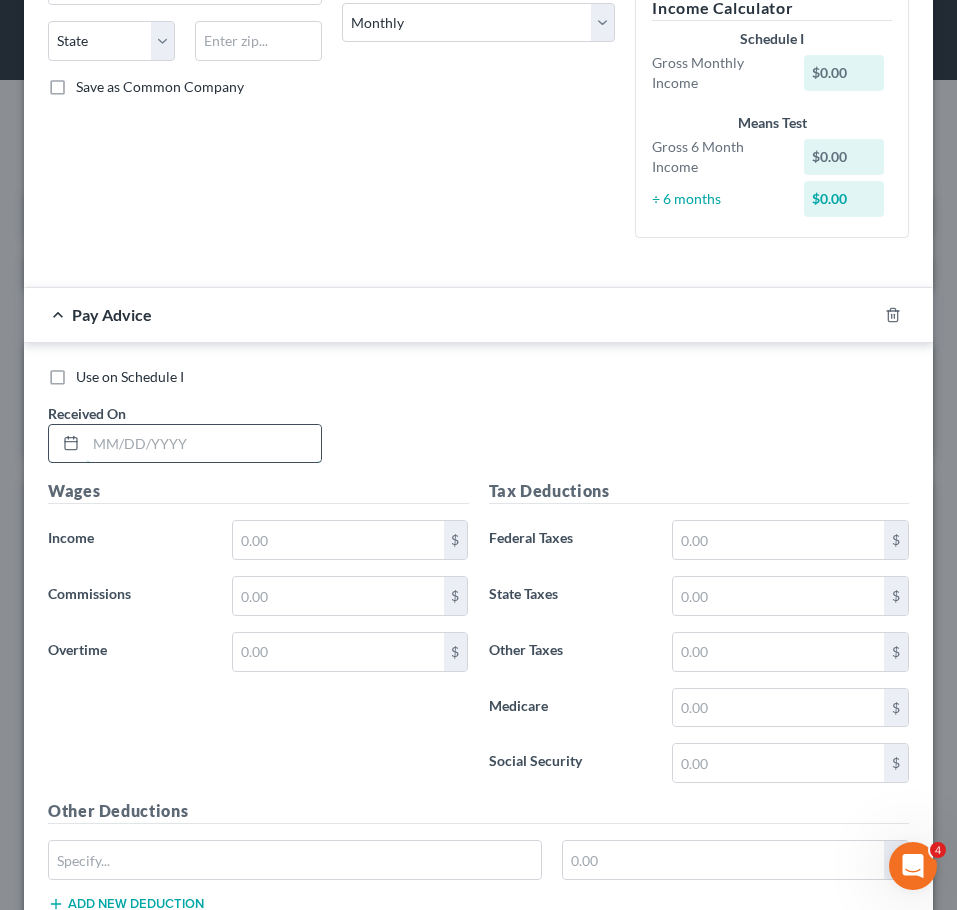click at bounding box center [203, 444] 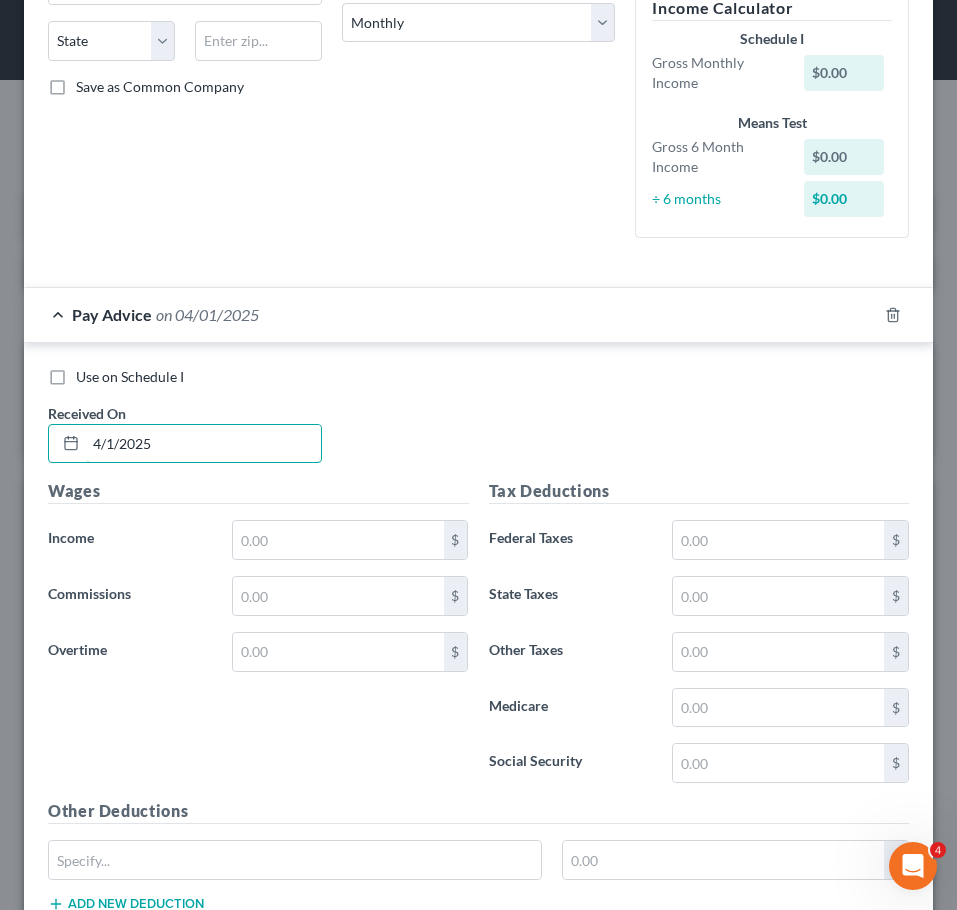 scroll, scrollTop: 422, scrollLeft: 0, axis: vertical 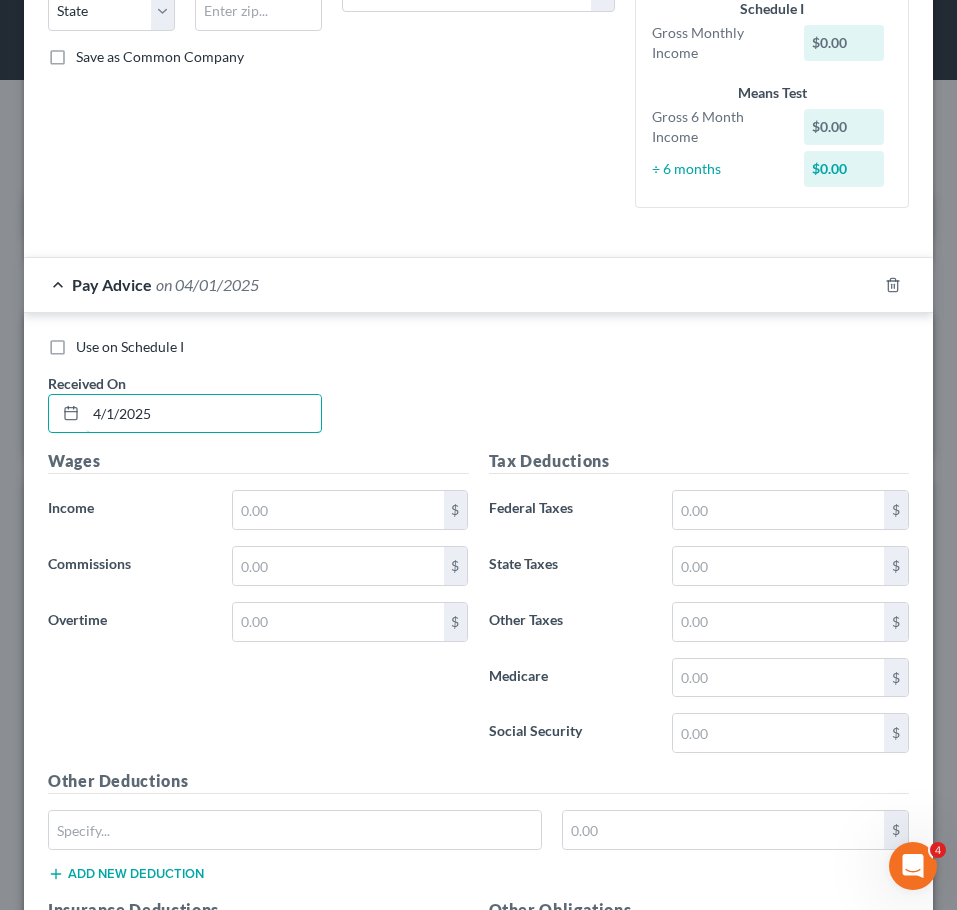 type on "4/1/2025" 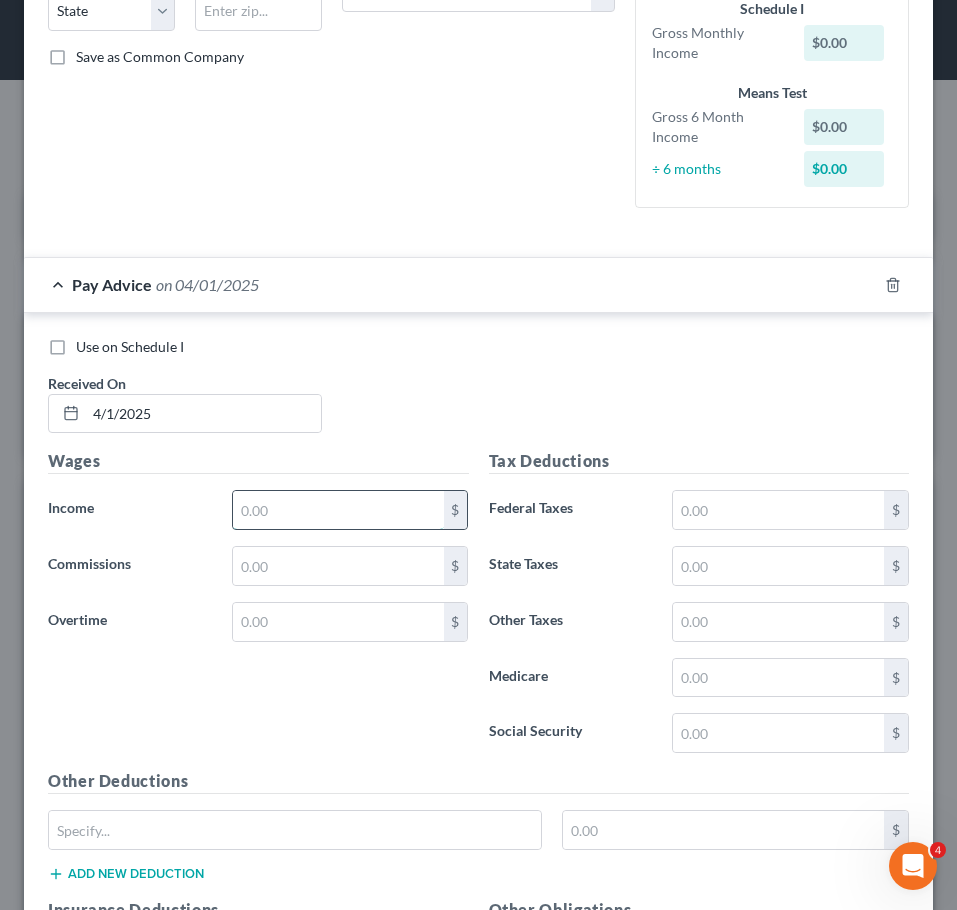 click at bounding box center (338, 510) 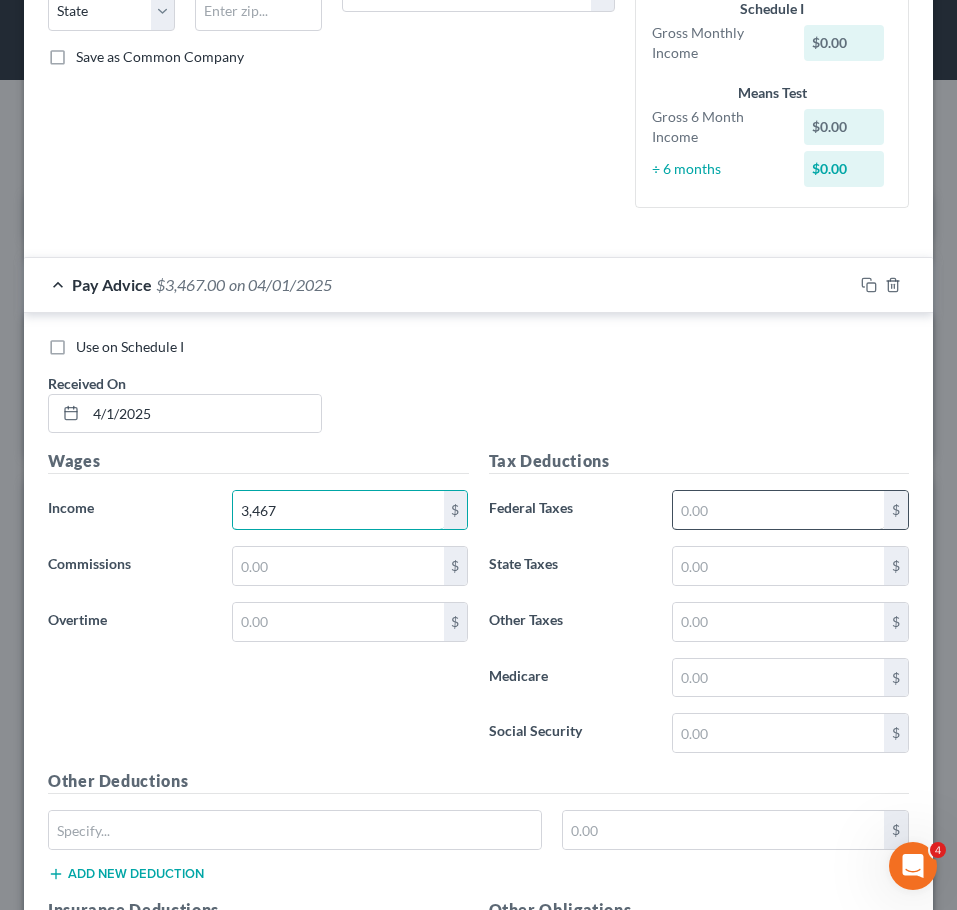 type on "3,467" 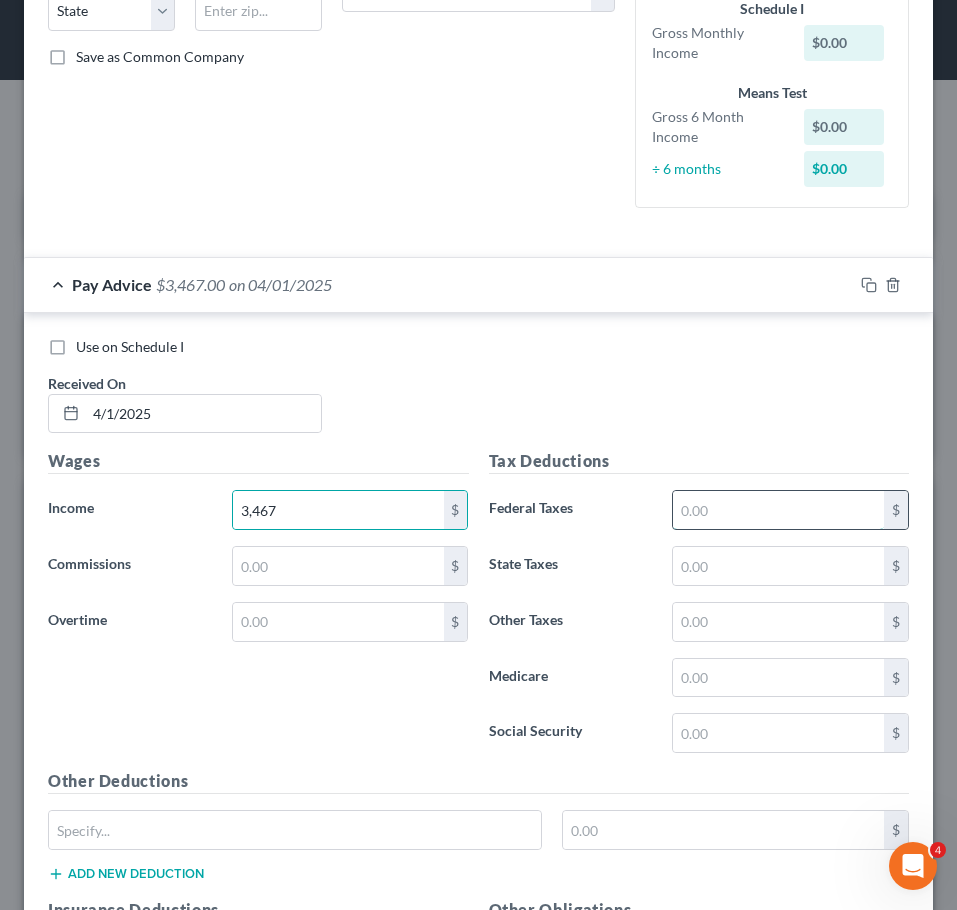 click at bounding box center (778, 510) 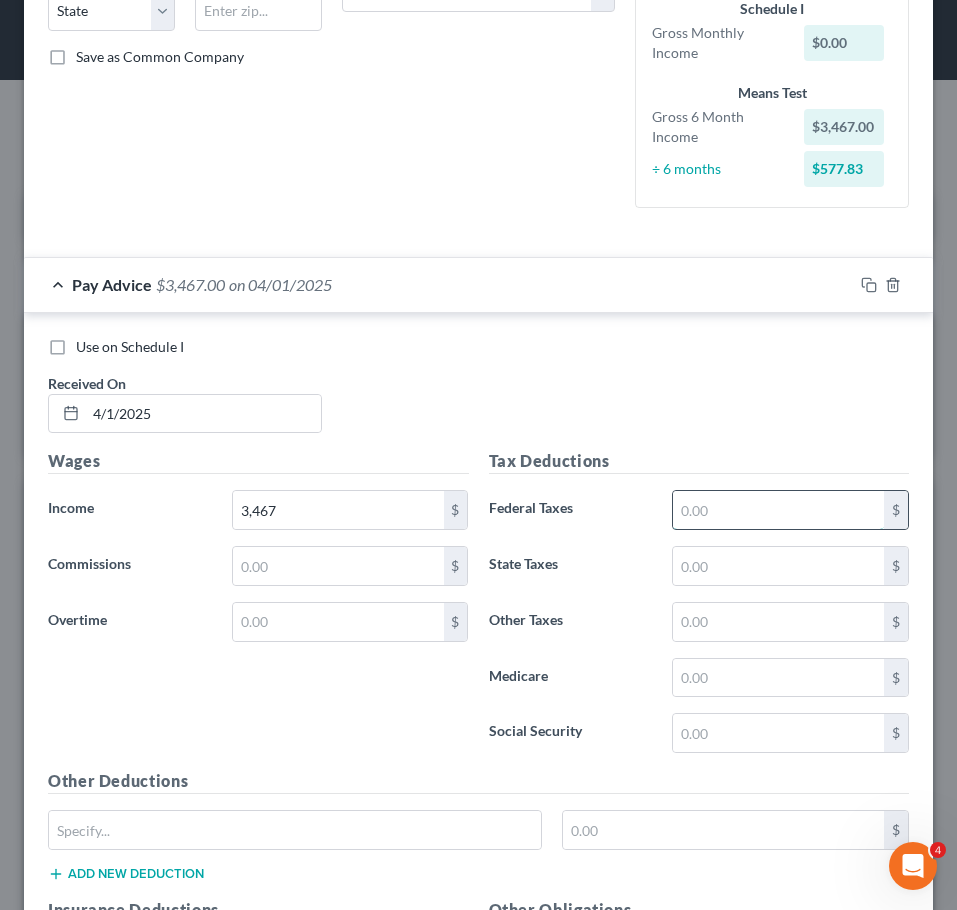 click at bounding box center [778, 510] 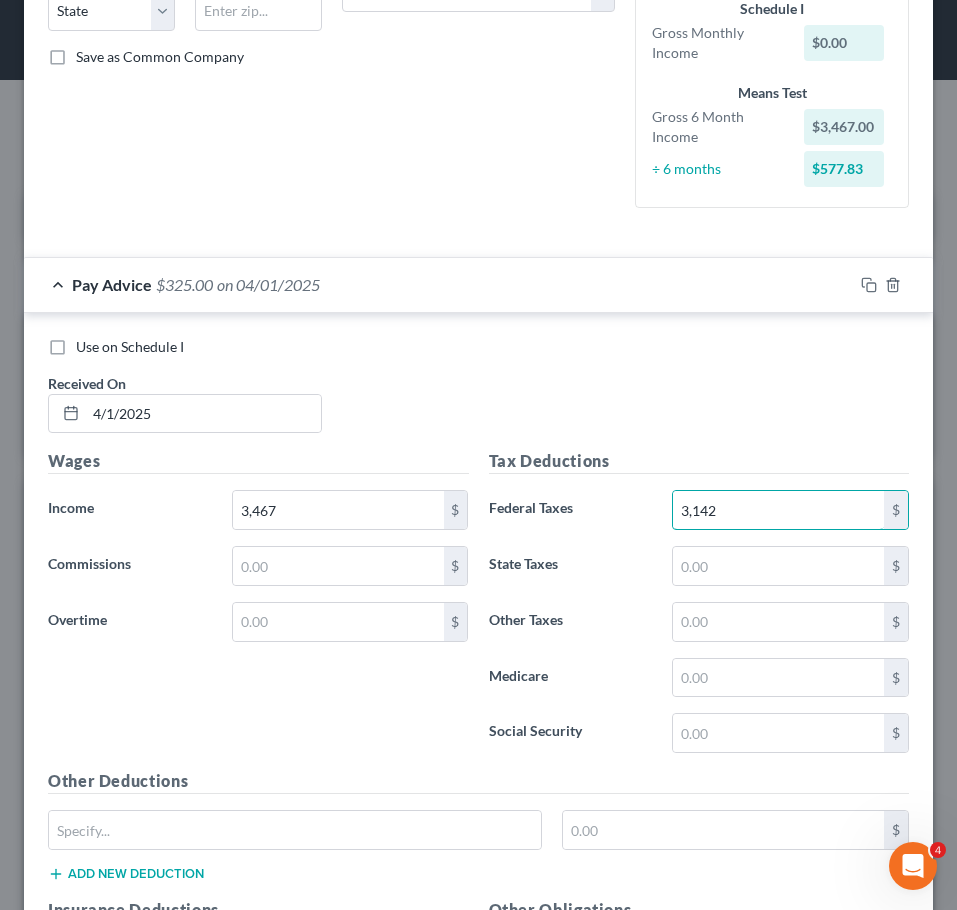 drag, startPoint x: 801, startPoint y: 528, endPoint x: 653, endPoint y: 512, distance: 148.86235 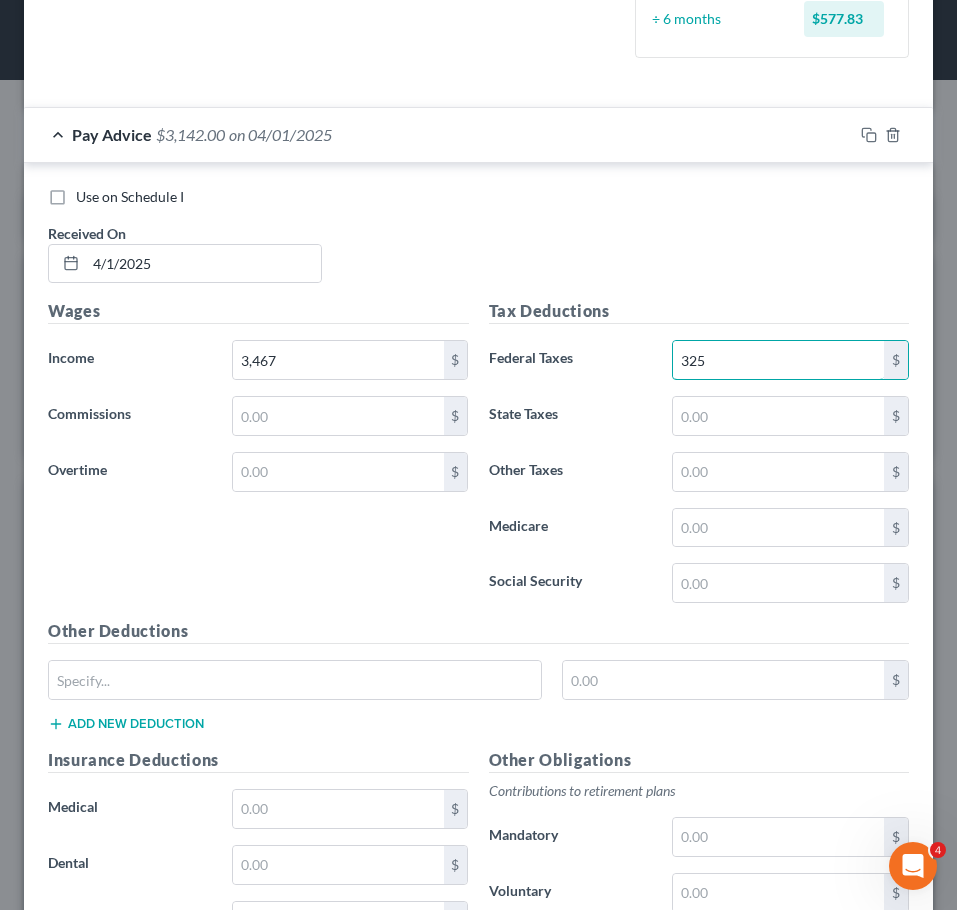 scroll, scrollTop: 573, scrollLeft: 0, axis: vertical 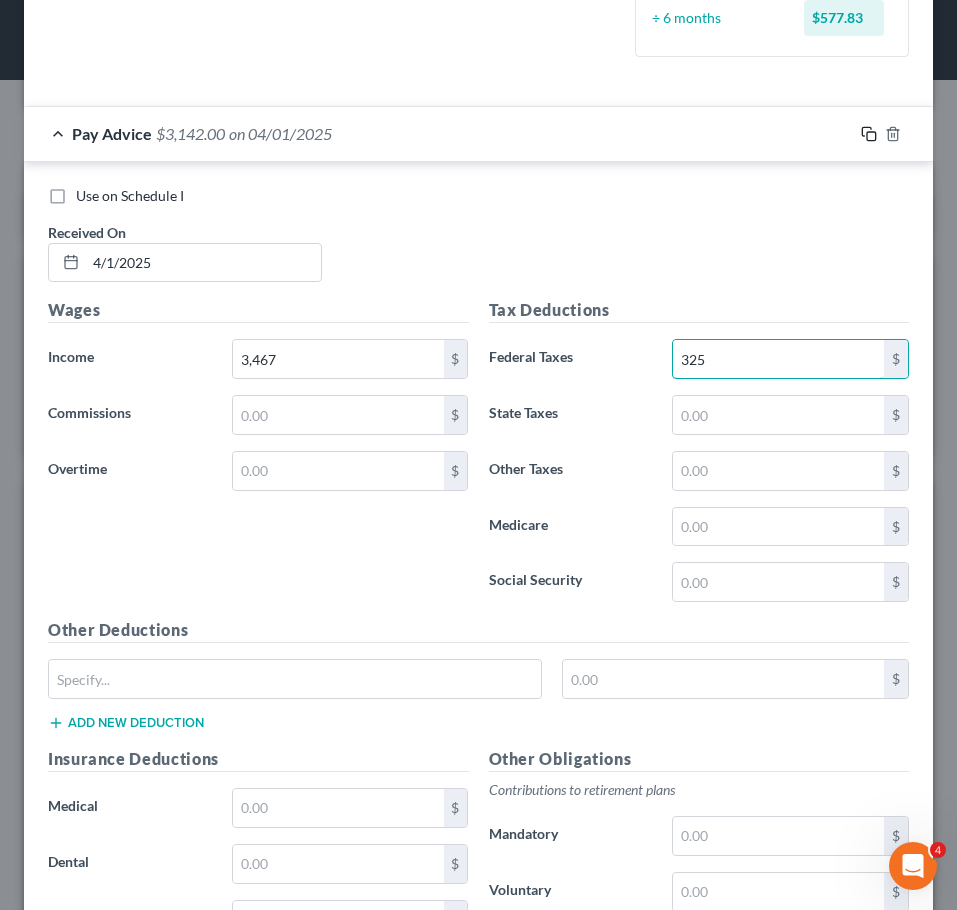 type on "325" 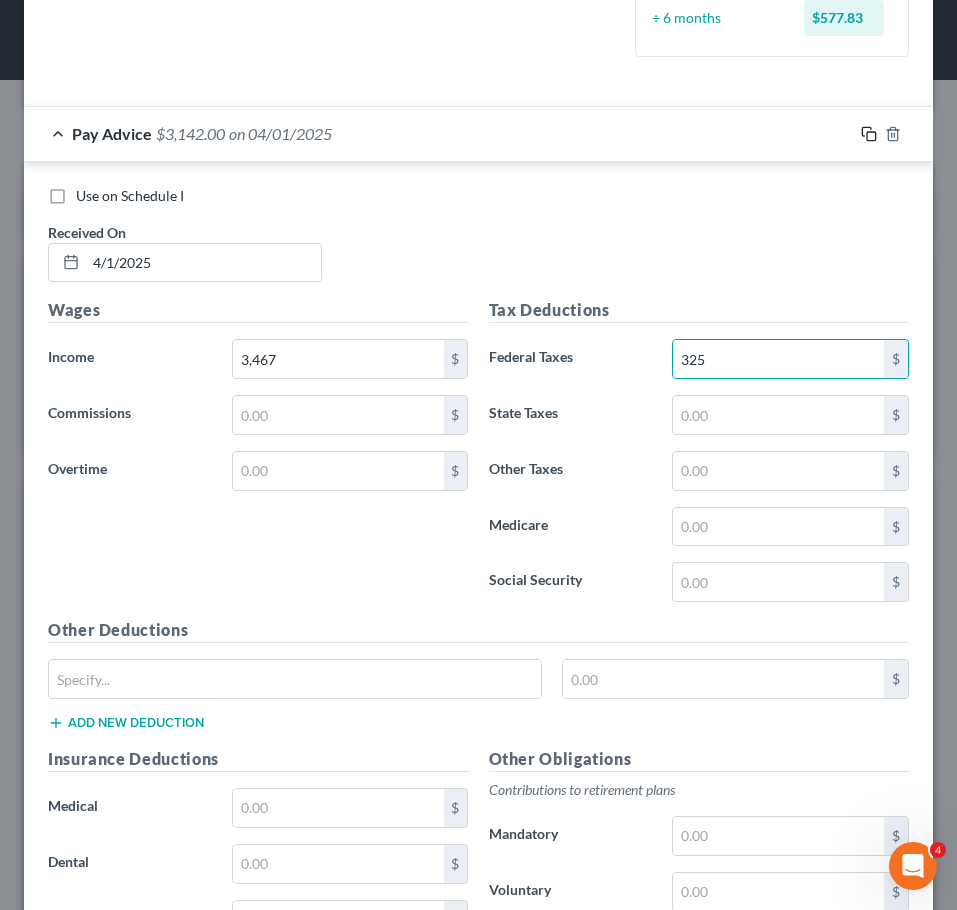 click 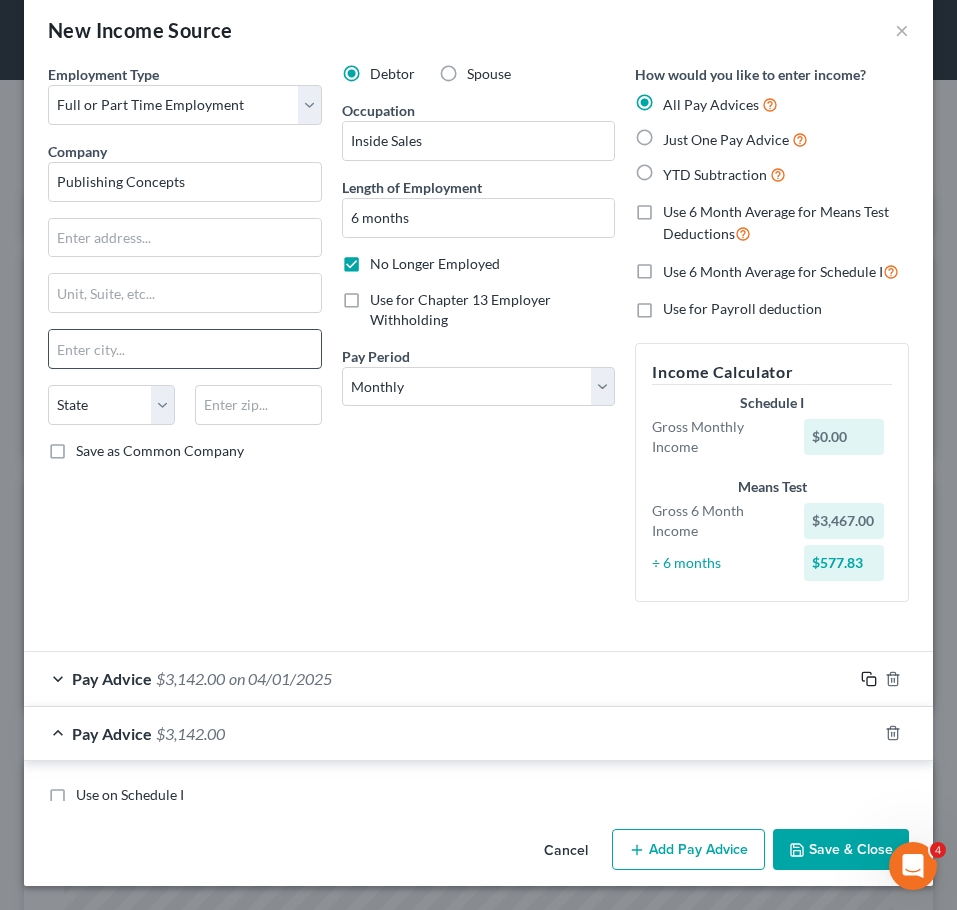 scroll, scrollTop: 573, scrollLeft: 0, axis: vertical 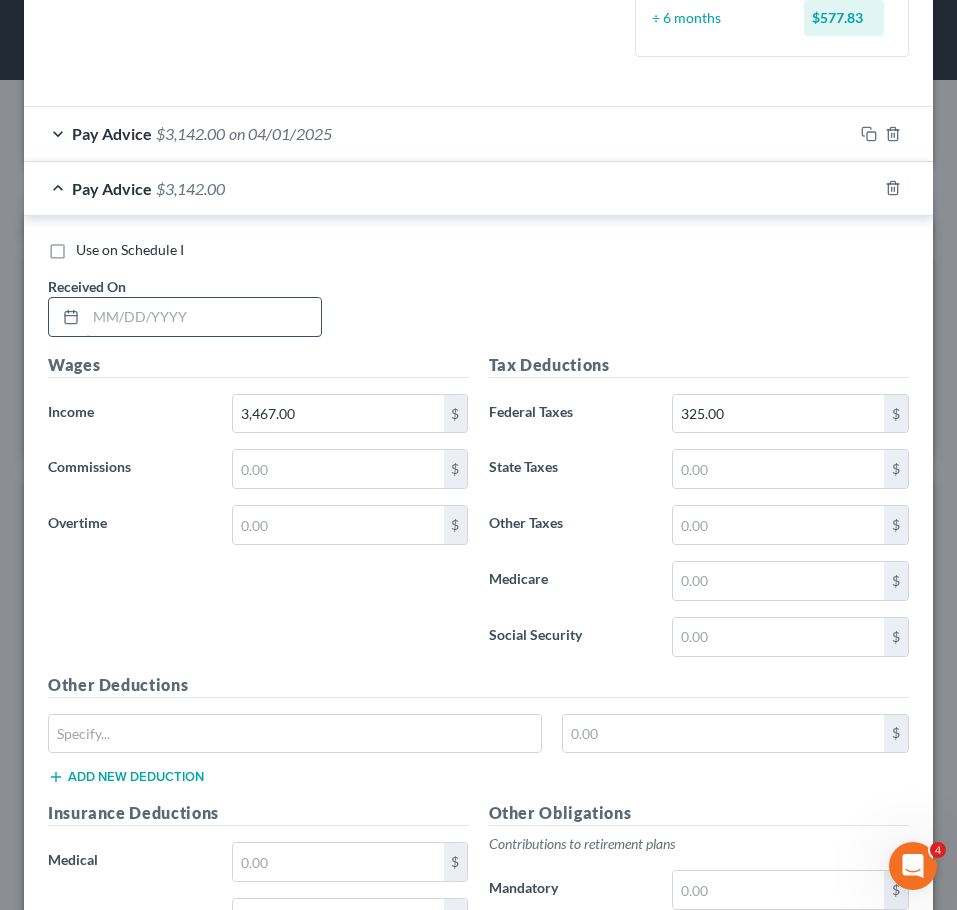 click at bounding box center (203, 317) 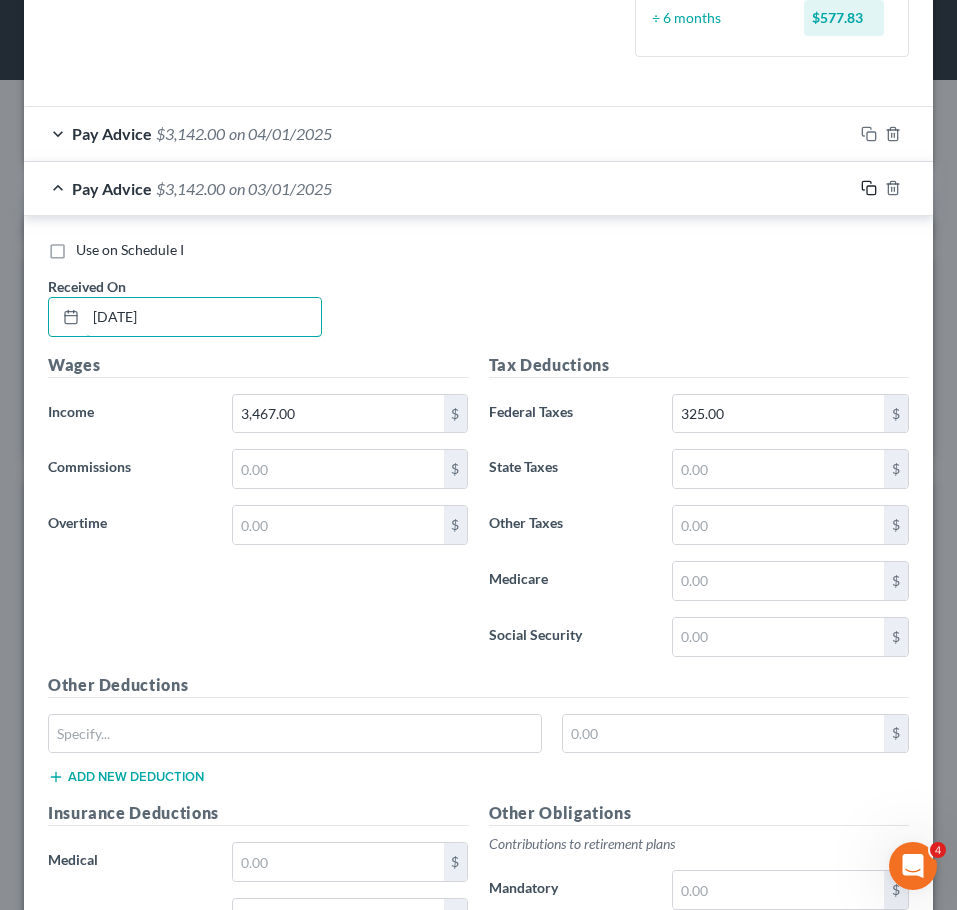 type on "[DATE]" 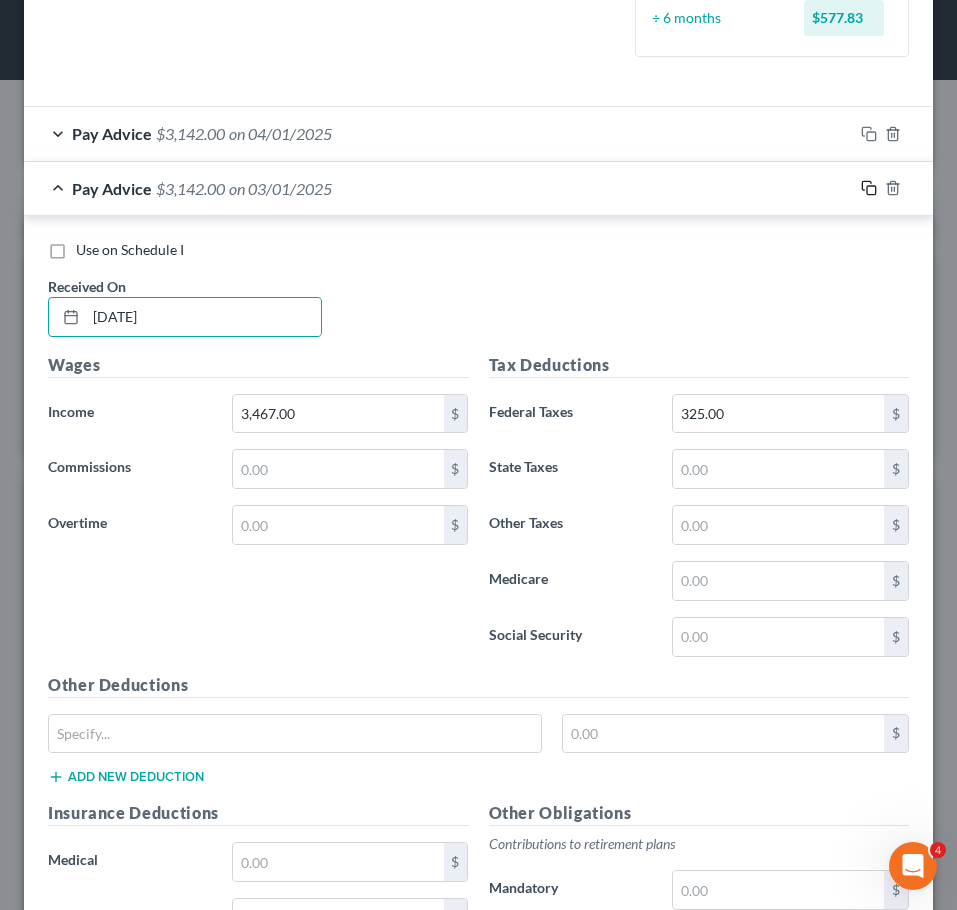 click 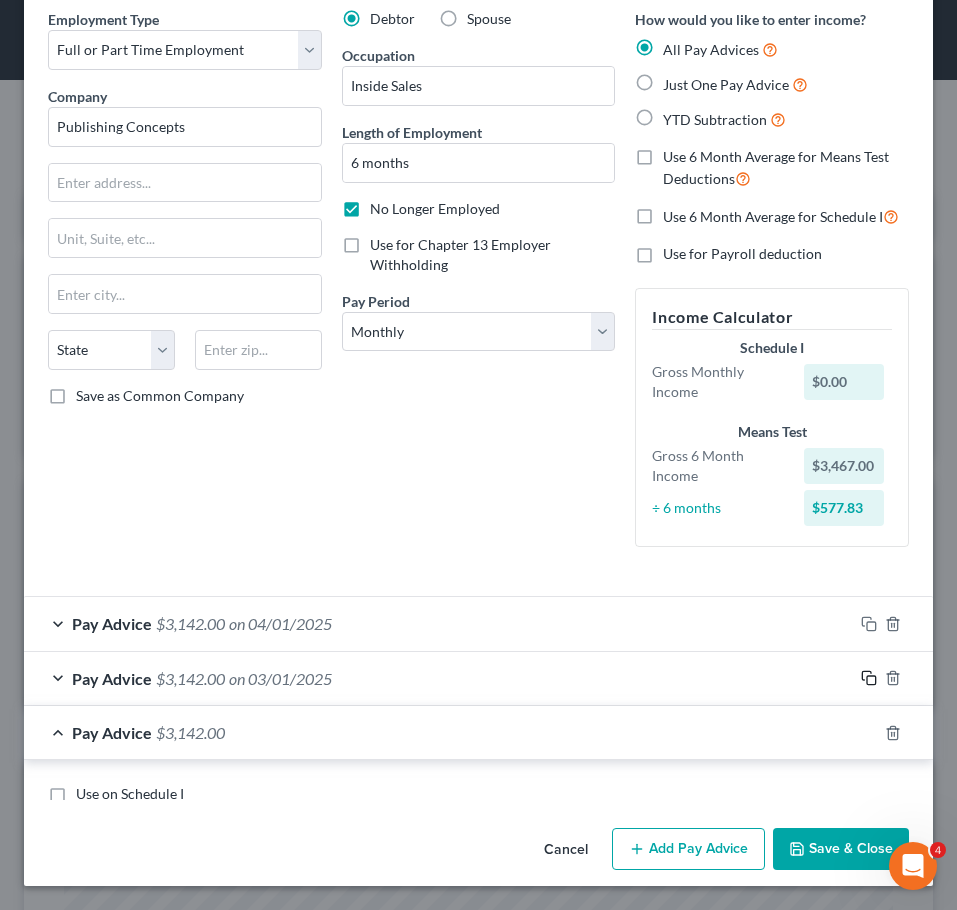 scroll, scrollTop: 573, scrollLeft: 0, axis: vertical 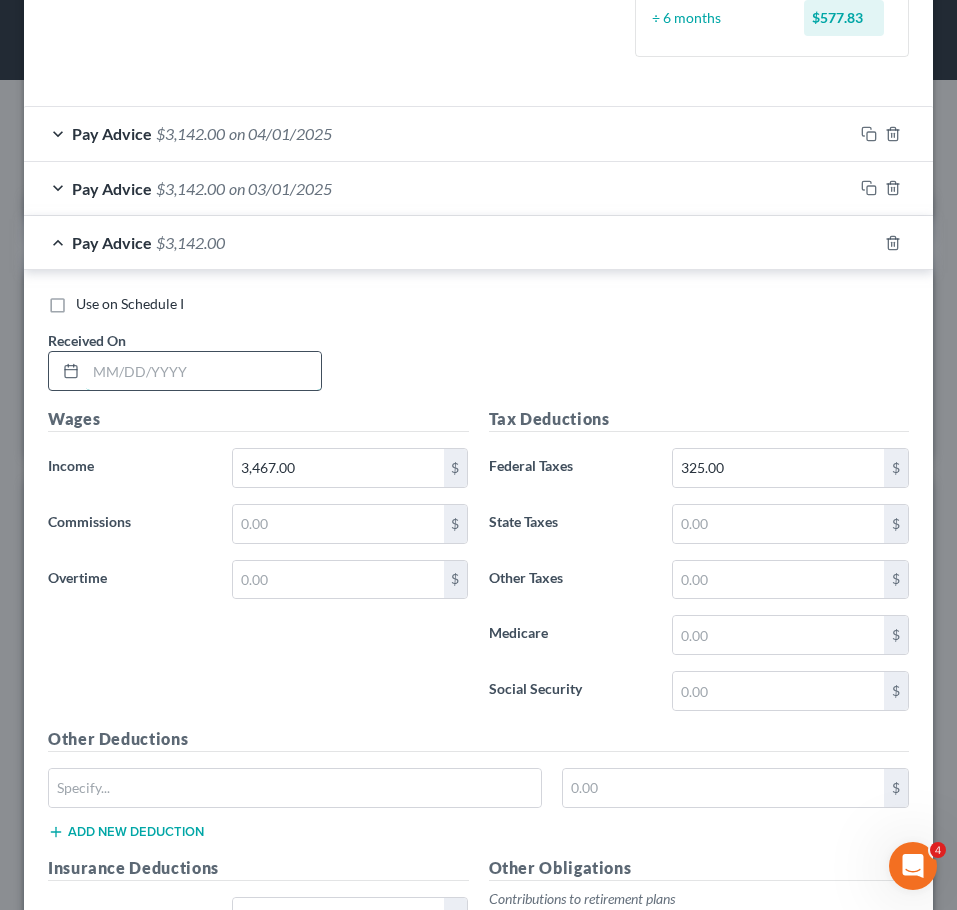 click at bounding box center (203, 371) 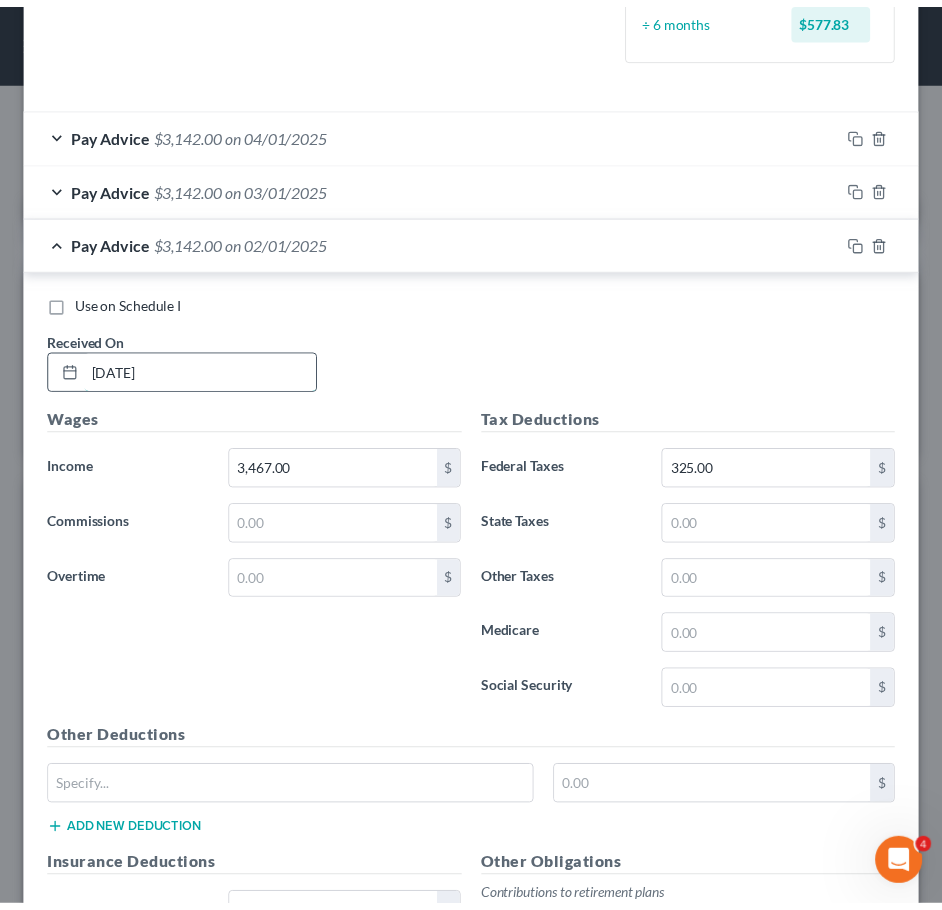 scroll, scrollTop: 1065, scrollLeft: 0, axis: vertical 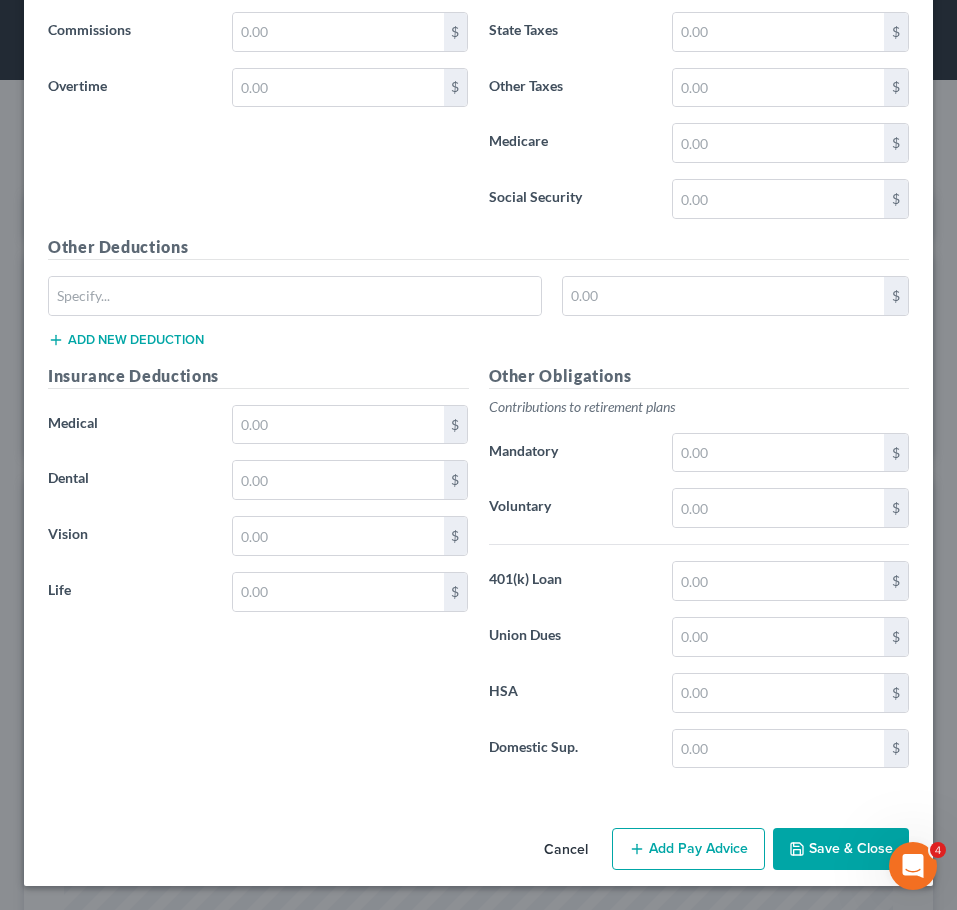 type on "[DATE]" 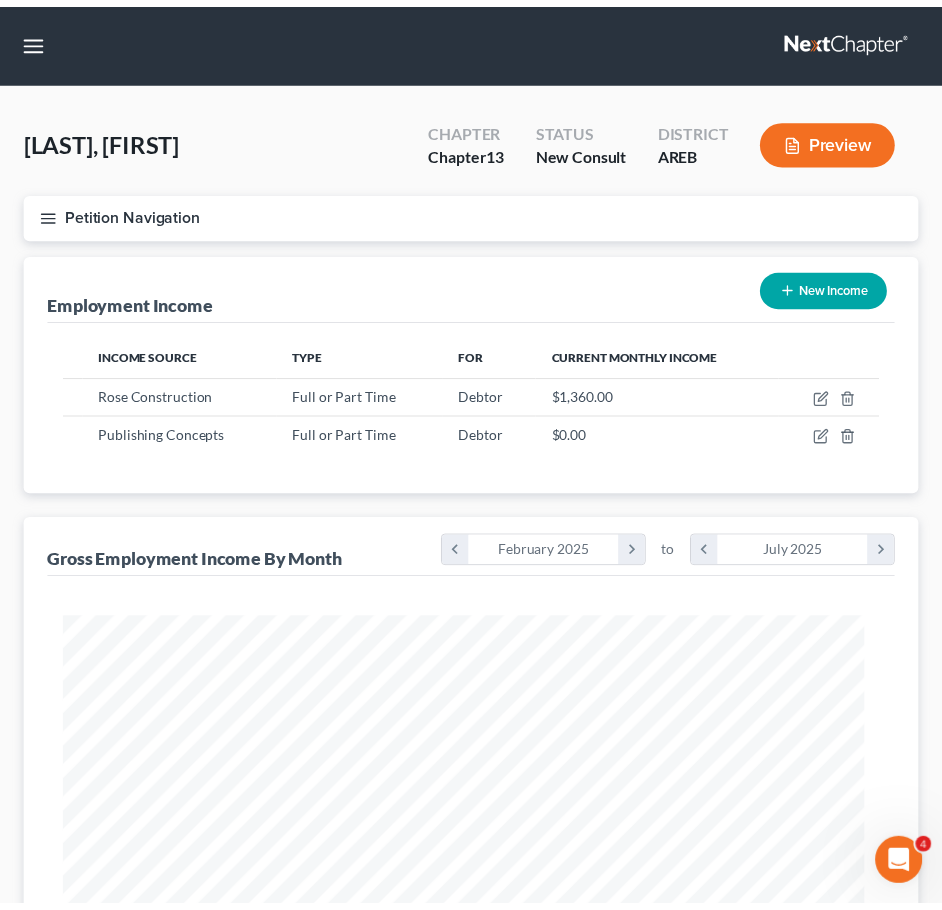 scroll, scrollTop: 407, scrollLeft: 854, axis: both 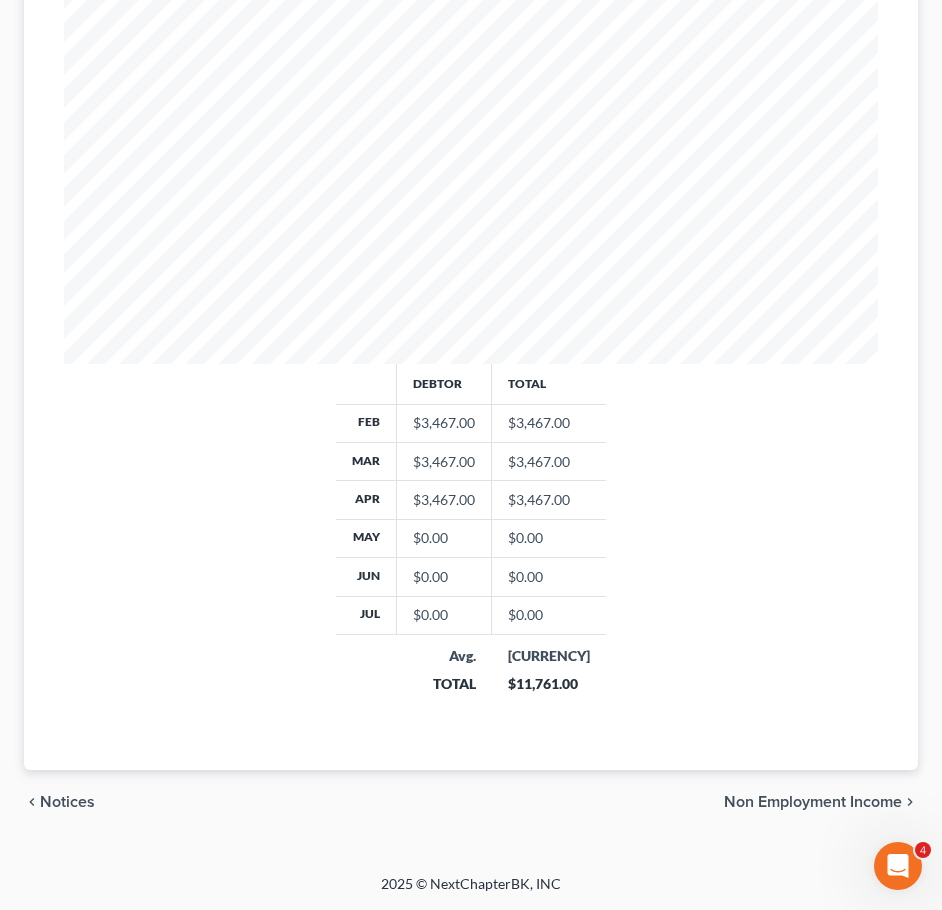 click on "Non Employment Income" at bounding box center (813, 802) 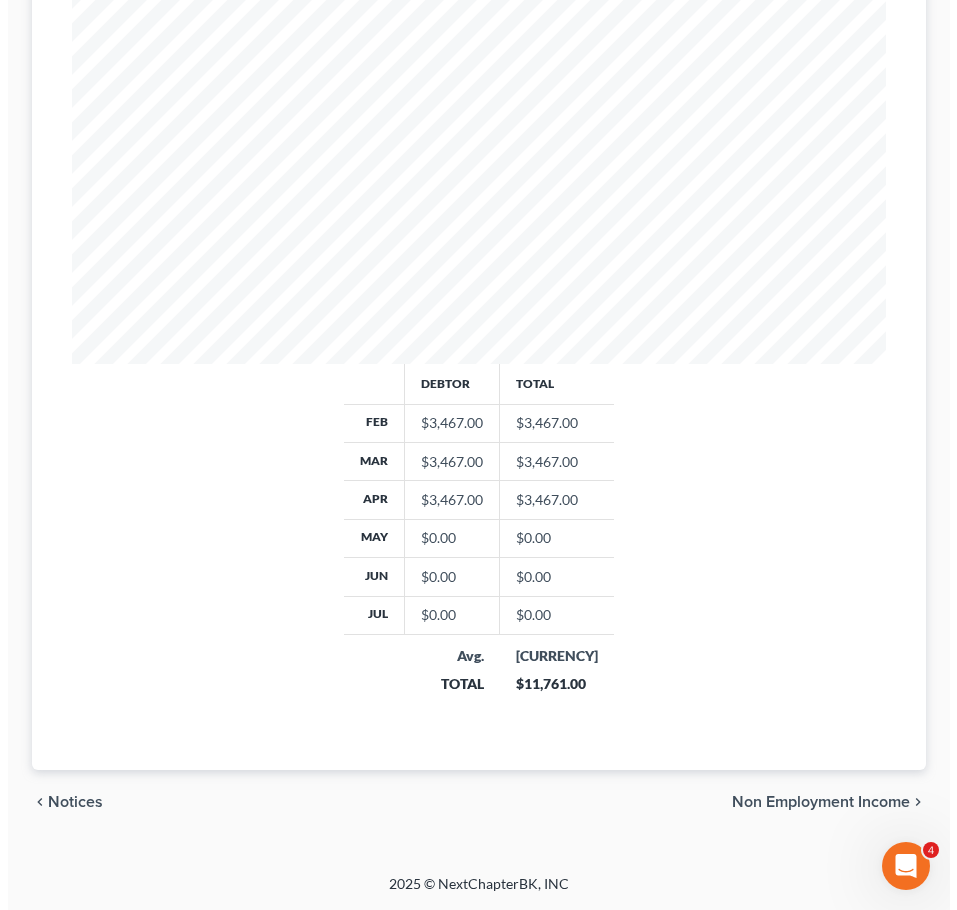 scroll, scrollTop: 0, scrollLeft: 0, axis: both 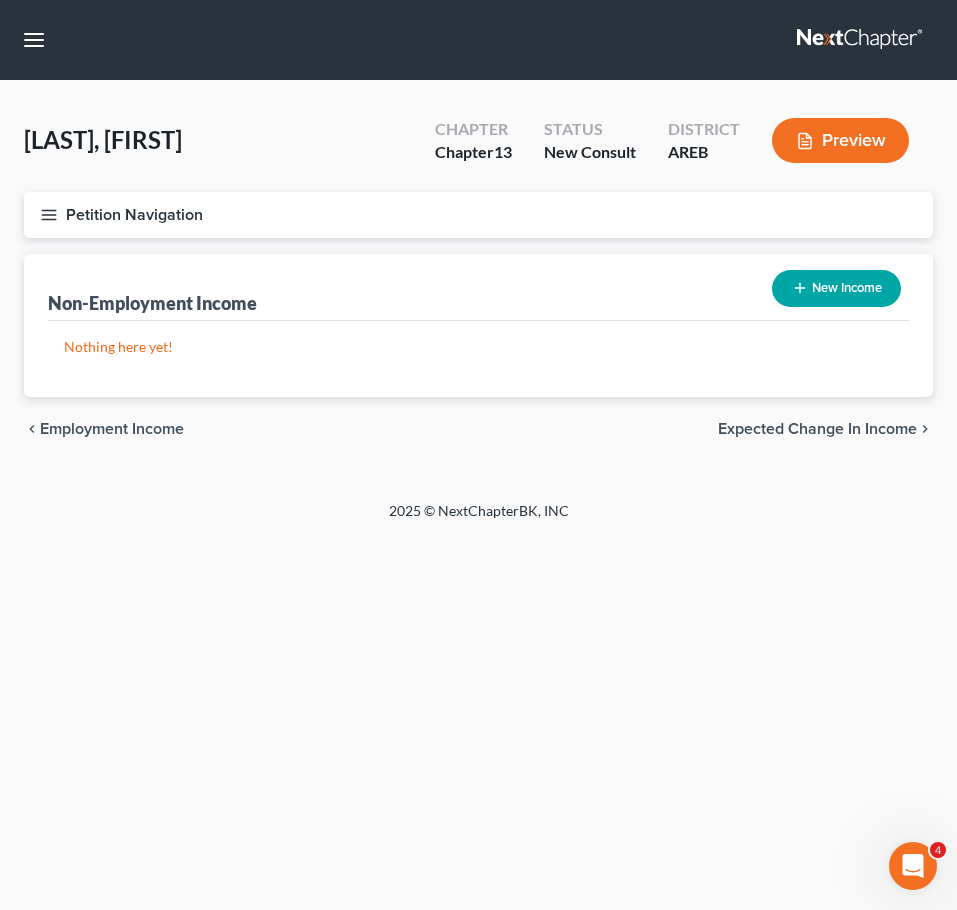 click on "New Income" at bounding box center [836, 288] 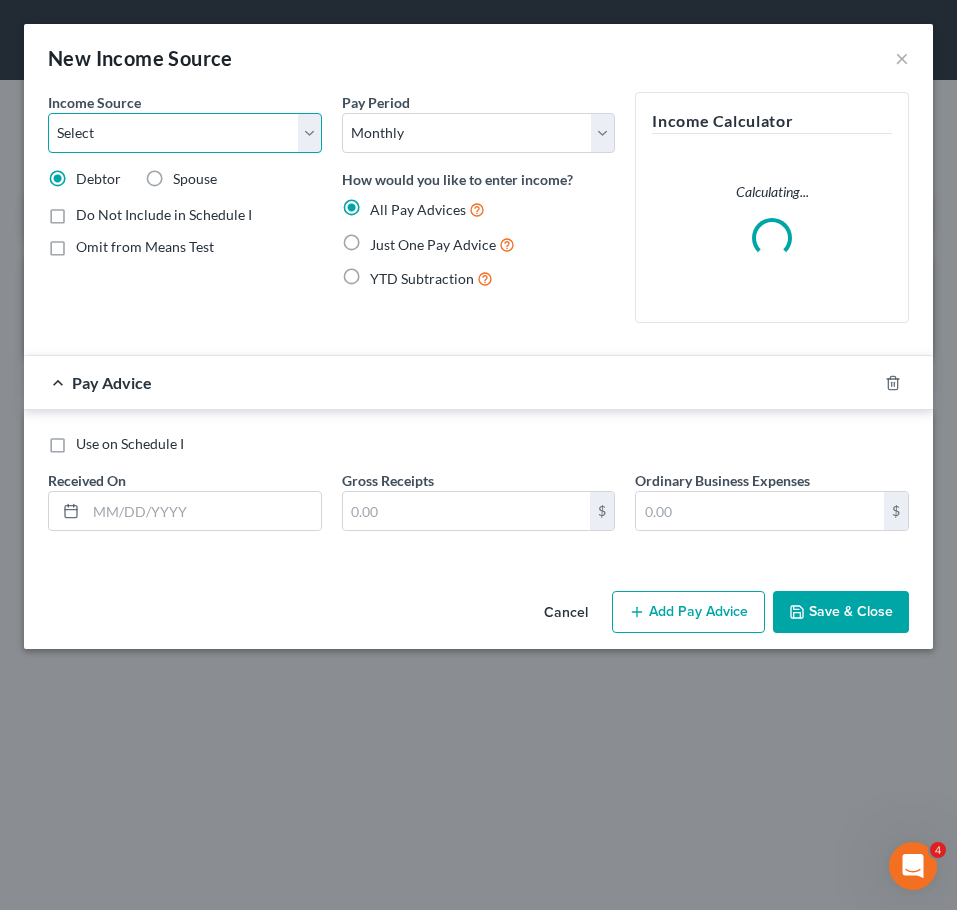 click on "Select Unemployment Disability (from employer) Pension Retirement Social Security / Social Security Disability Other Government Assistance Interests, Dividends or Royalties Child / Family Support Contributions to Household Property / Rental Business, Professional or Farm Alimony / Maintenance Payments Military Disability Benefits Other Monthly Income" at bounding box center [185, 133] 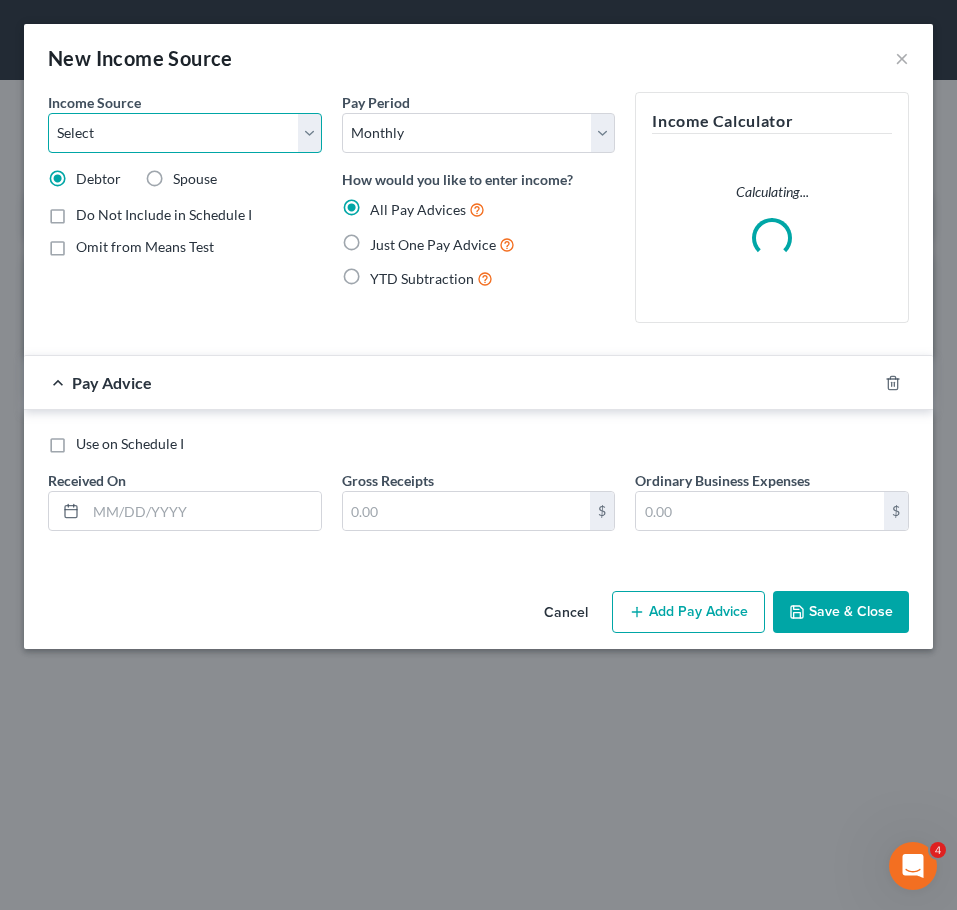 select on "13" 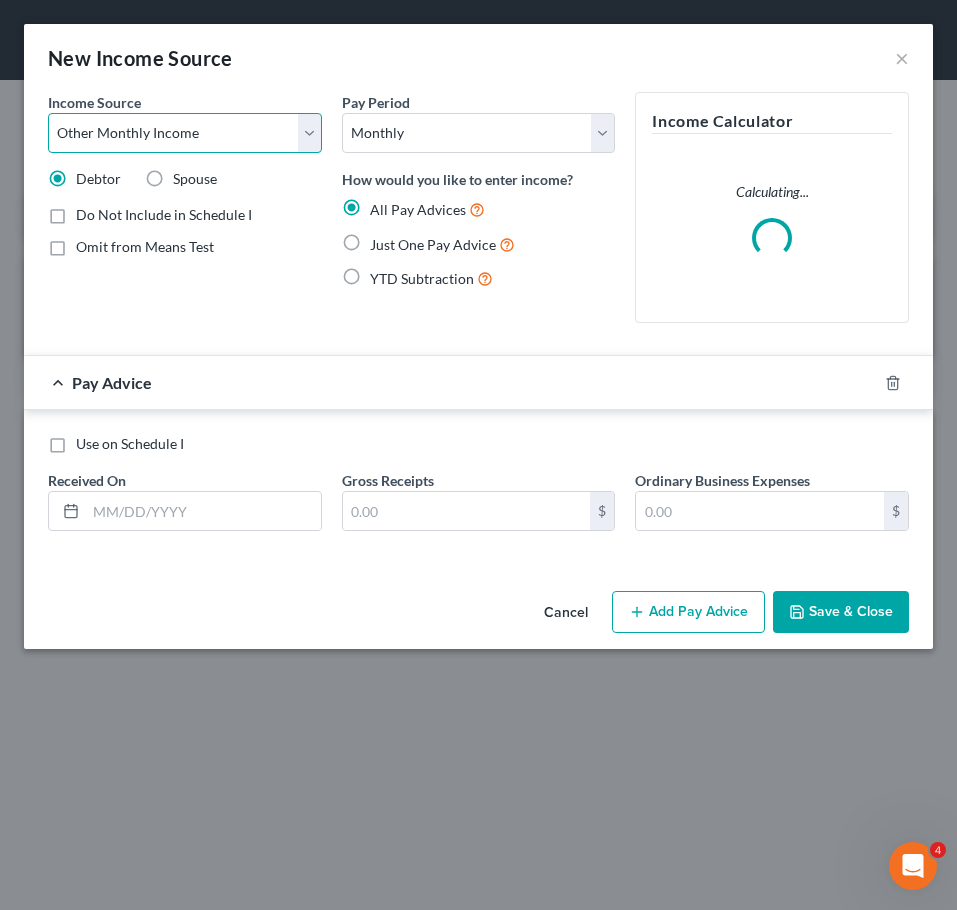 click on "Select Unemployment Disability (from employer) Pension Retirement Social Security / Social Security Disability Other Government Assistance Interests, Dividends or Royalties Child / Family Support Contributions to Household Property / Rental Business, Professional or Farm Alimony / Maintenance Payments Military Disability Benefits Other Monthly Income" at bounding box center (185, 133) 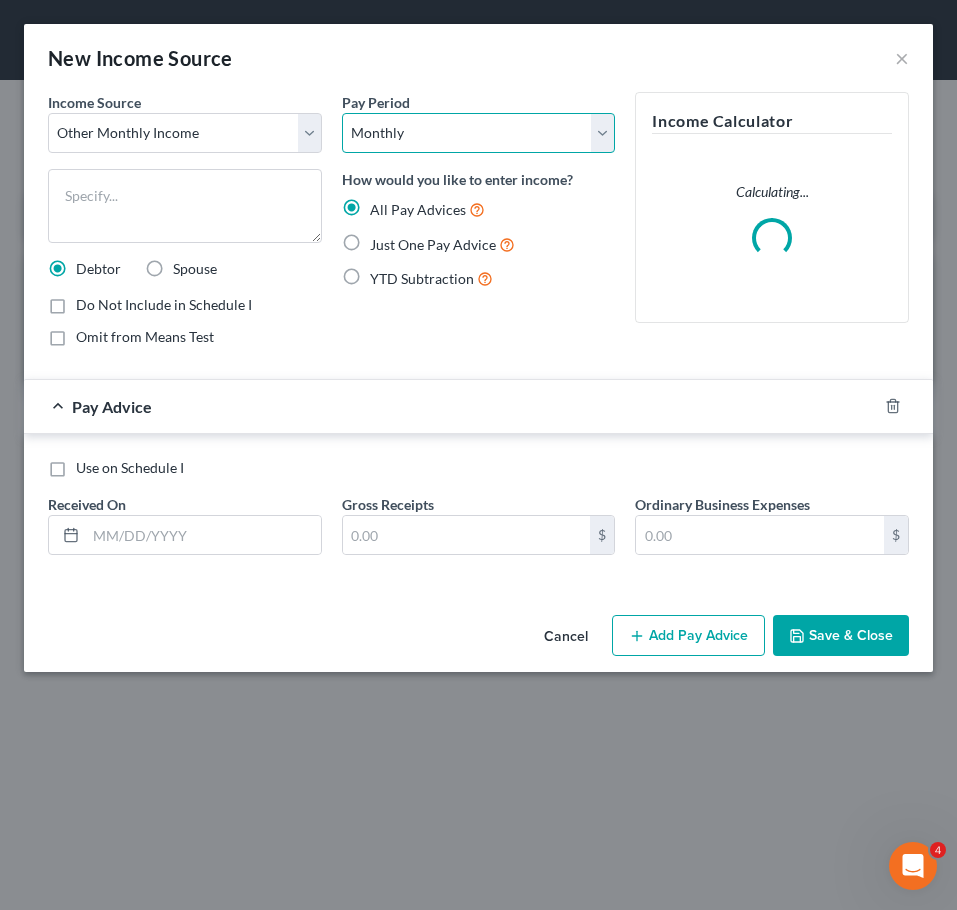 click on "Select Monthly Twice Monthly Every Other Week Weekly" at bounding box center [479, 133] 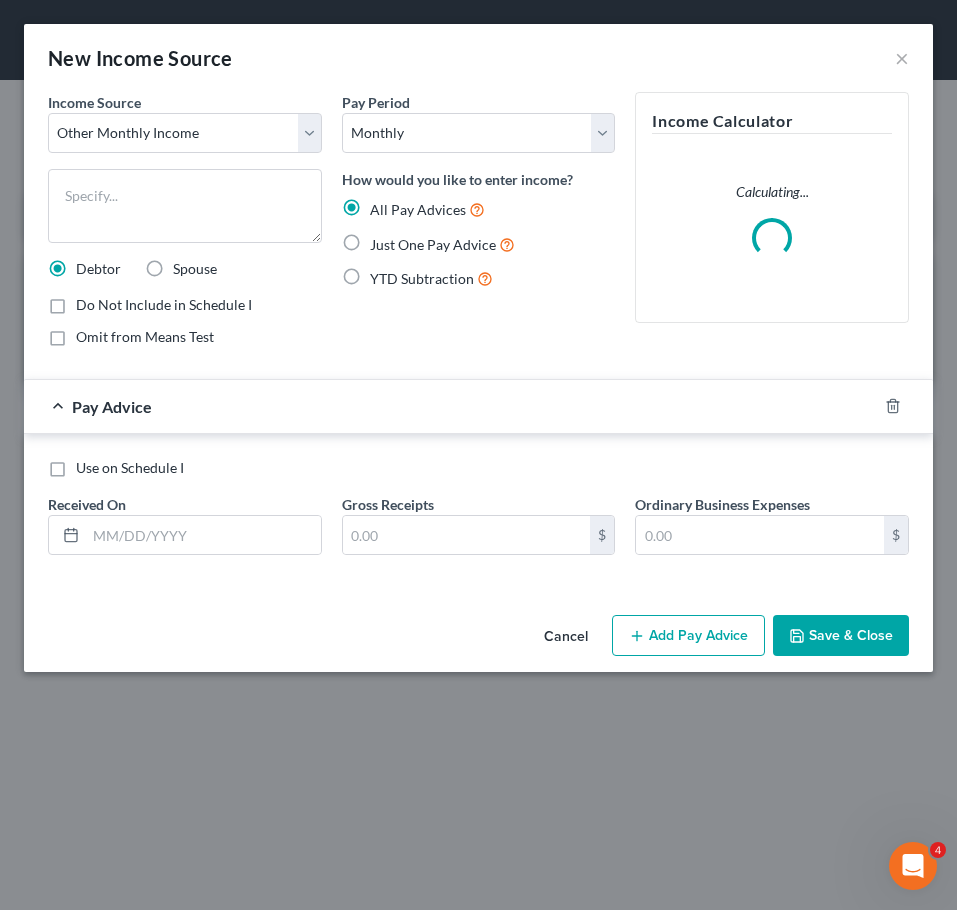 click on "Pay Advice" at bounding box center (478, 406) 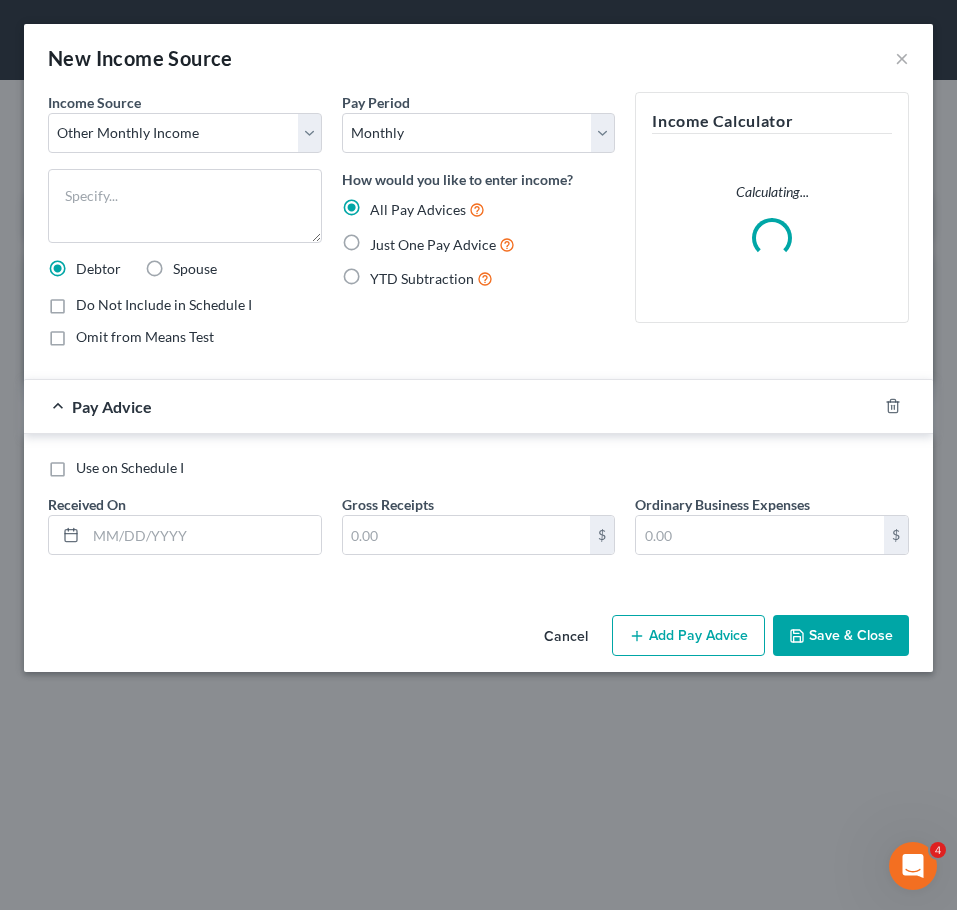 radio on "true" 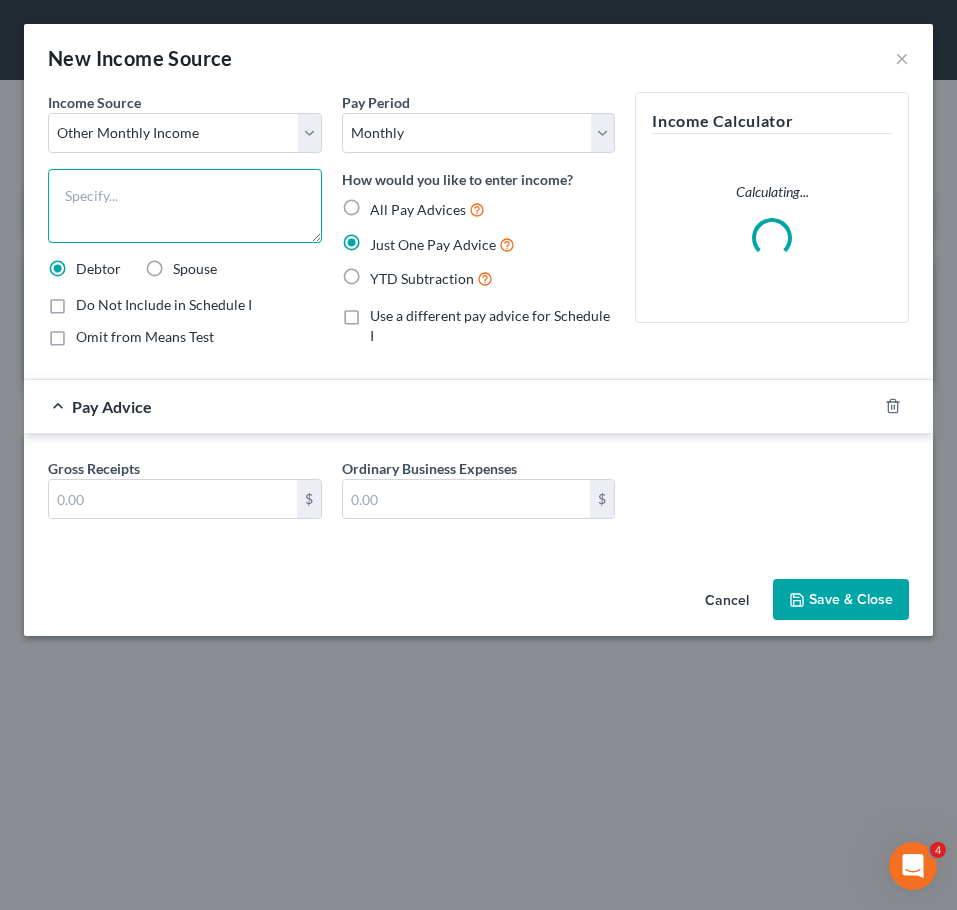 click at bounding box center [185, 206] 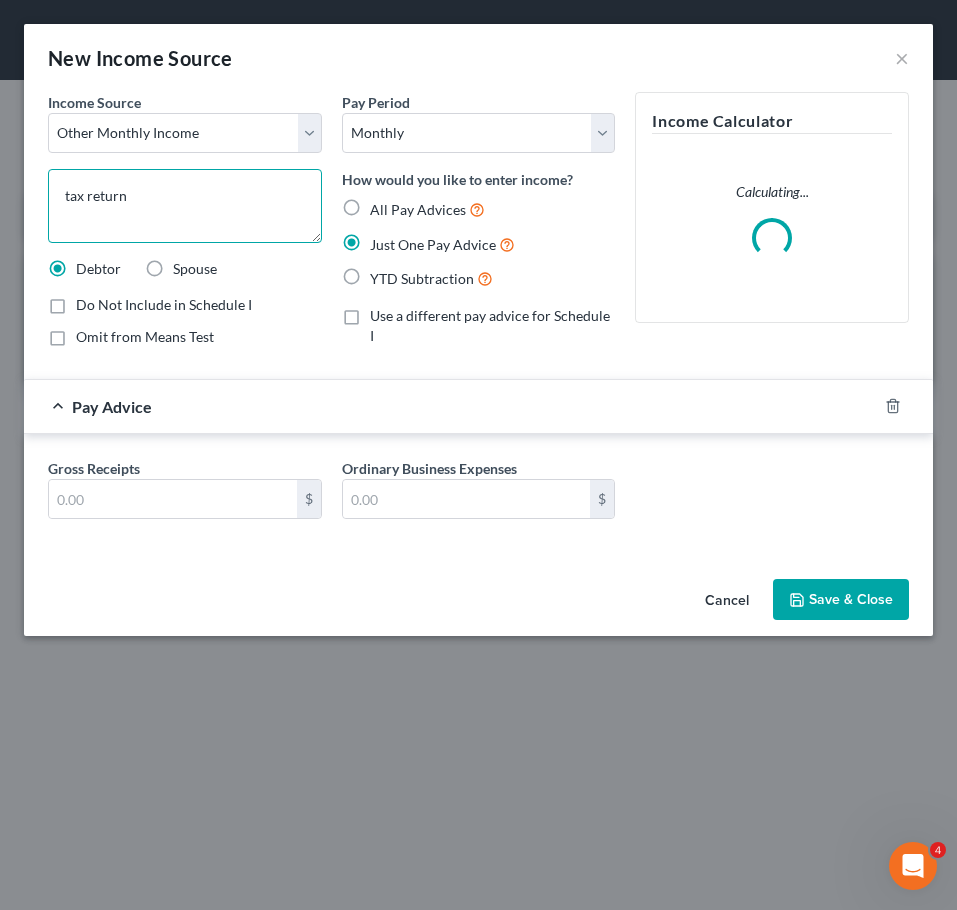 type on "tax return" 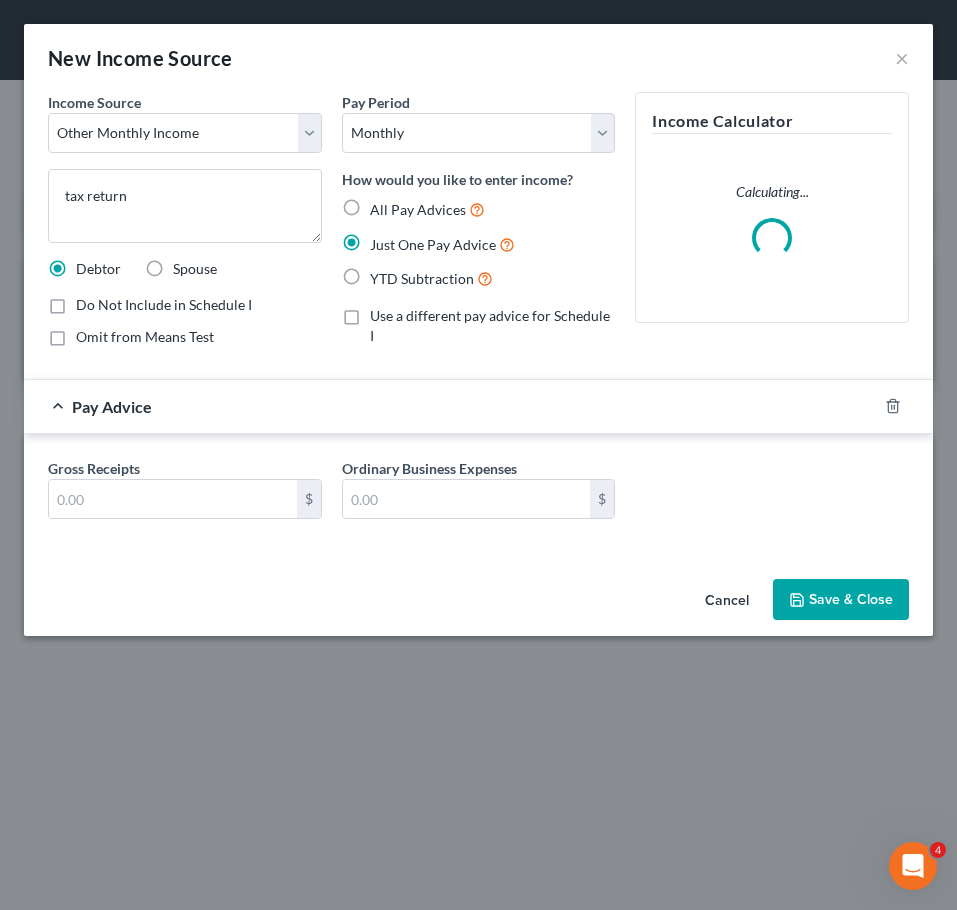 click on "Income Source
*
Select Unemployment Disability (from employer) Pension Retirement Social Security / Social Security Disability Other Government Assistance Interests, Dividends or Royalties Child / Family Support Contributions to Household Property / Rental Business, Professional or Farm Alimony / Maintenance Payments Military Disability Benefits Other Monthly Income tax return Debtor Spouse Do Not Include in Schedule I Omit from Means Test Pay Period Select Monthly Twice Monthly Every Other Week Weekly How would you like to enter income?
All Pay Advices
Just One Pay Advice
YTD Subtraction
Use a different pay advice for Schedule I Income Calculator
Calculating...
Pay Advice
Gross Receipts $ Ordinary Business Expenses $
Cancel" at bounding box center [185, 227] 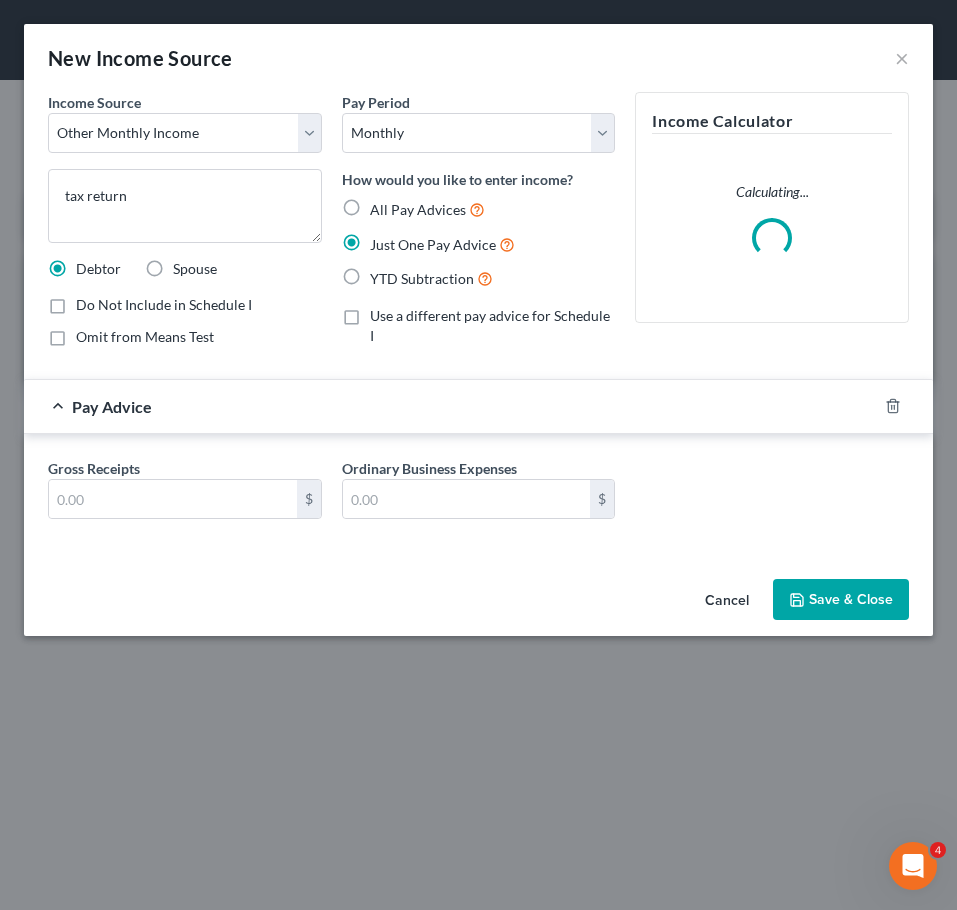 click on "Omit from Means Test" at bounding box center [90, 333] 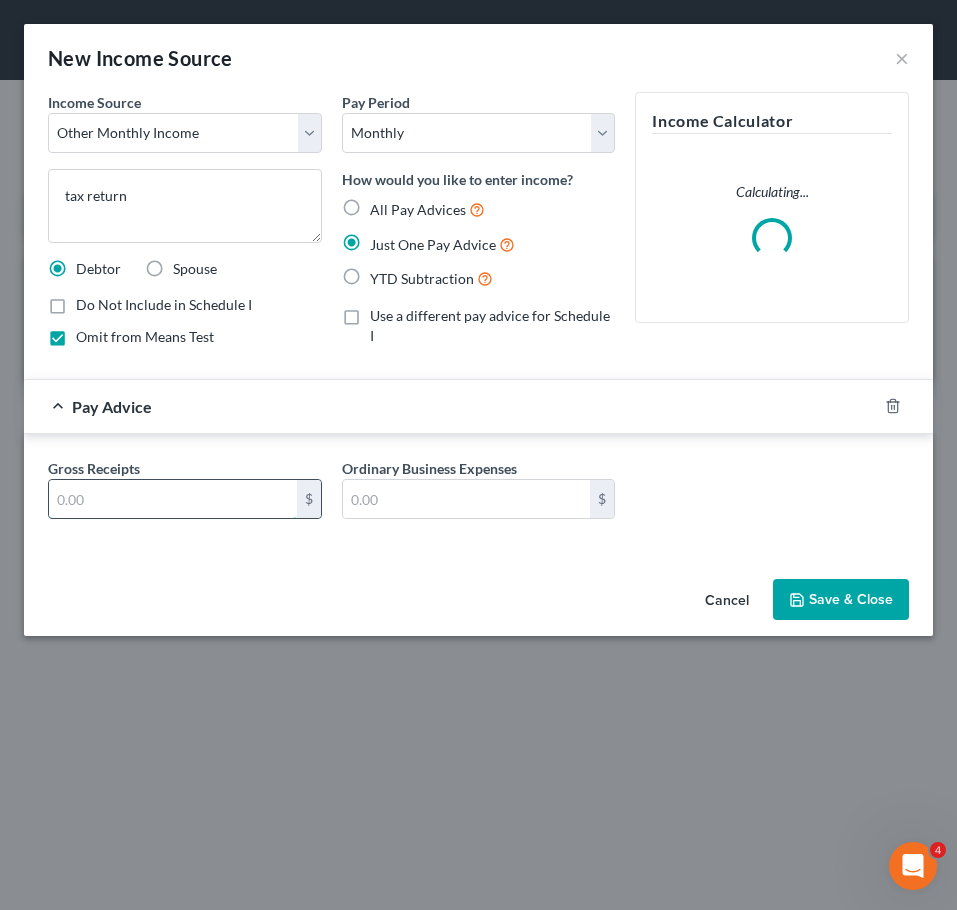 click at bounding box center (173, 499) 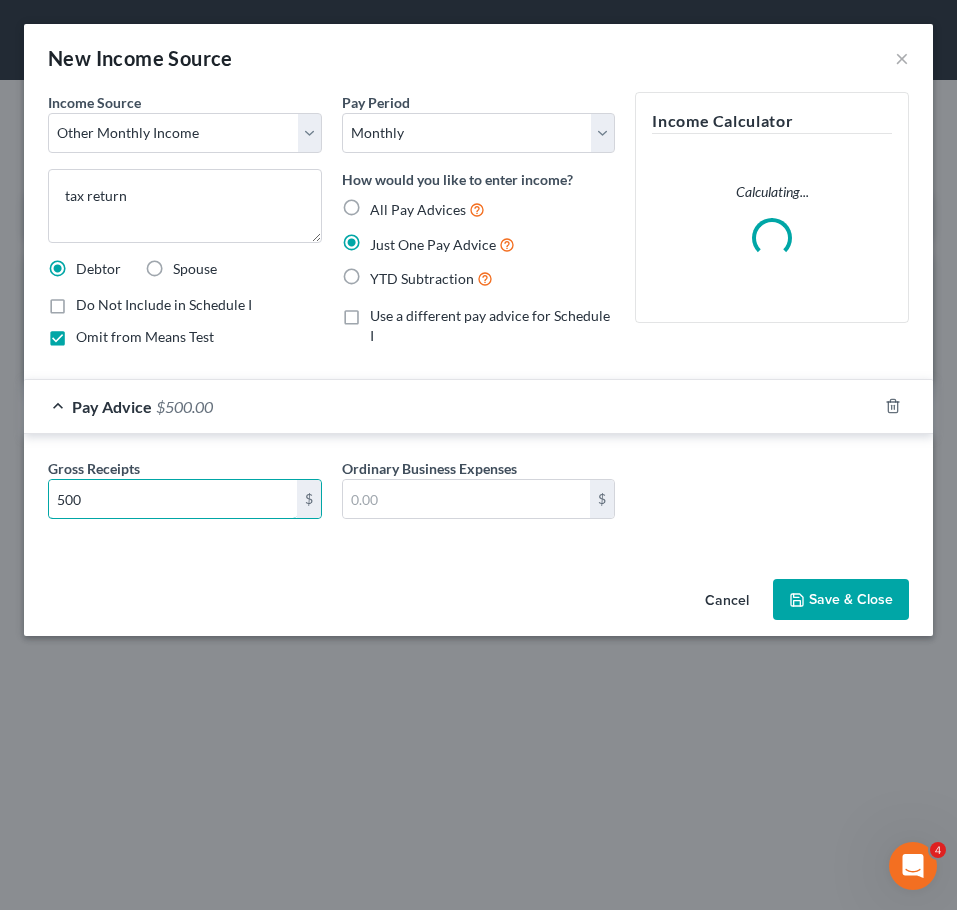 type on "500" 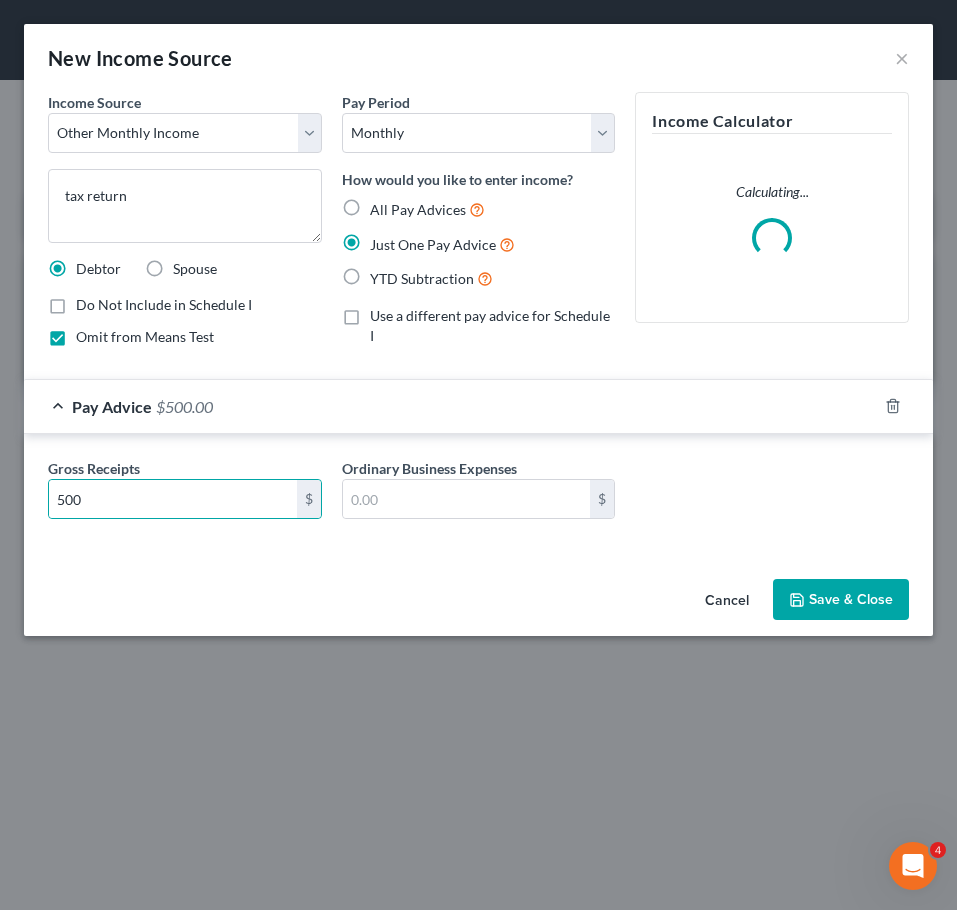 click on "Save & Close" at bounding box center [841, 600] 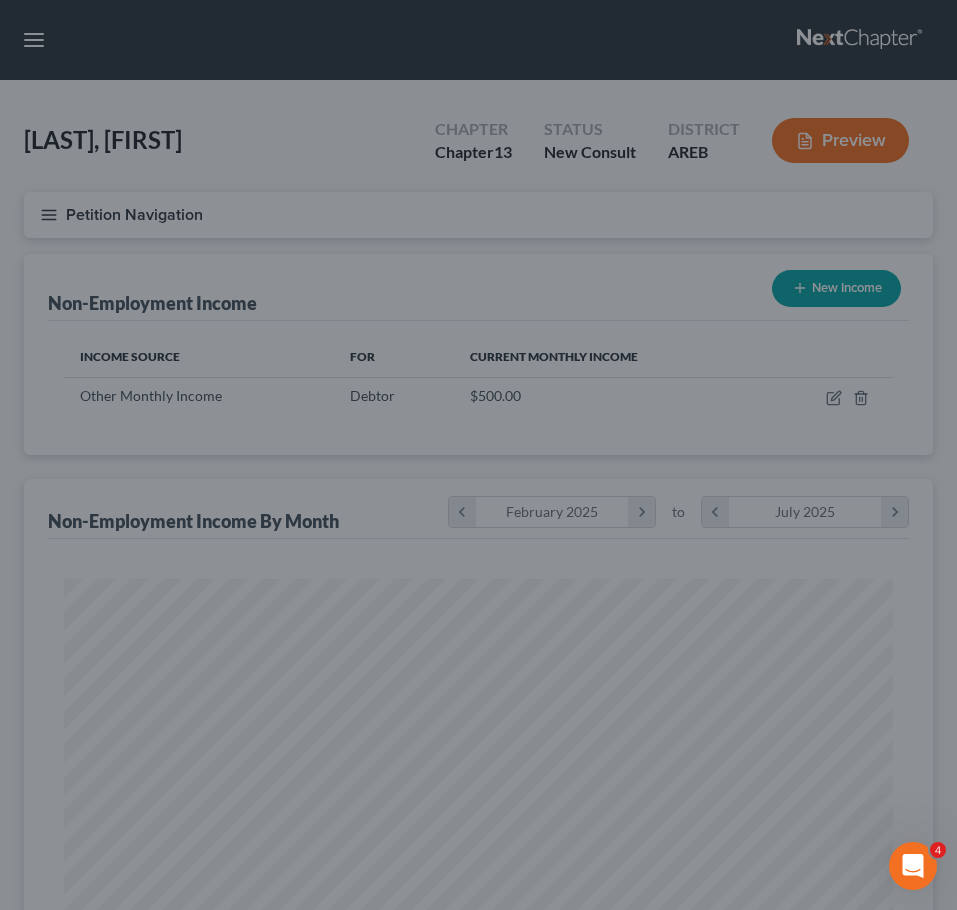 scroll, scrollTop: 999586, scrollLeft: 999131, axis: both 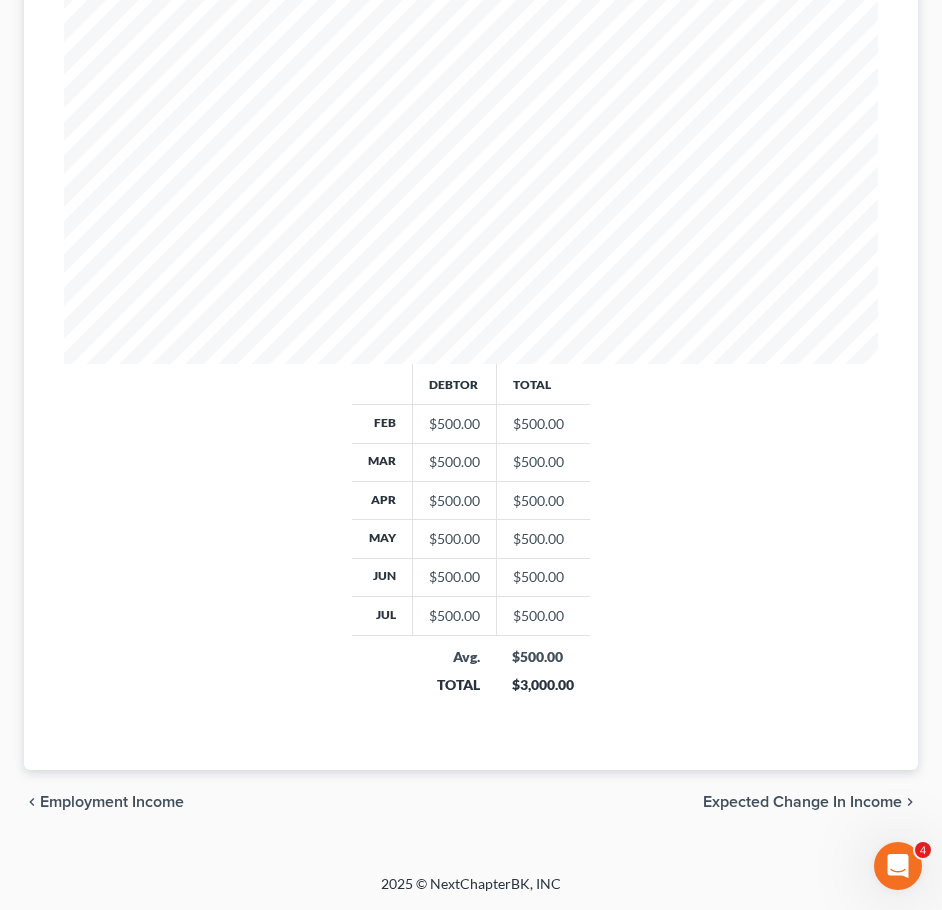click on "Expected Change in Income" at bounding box center (802, 802) 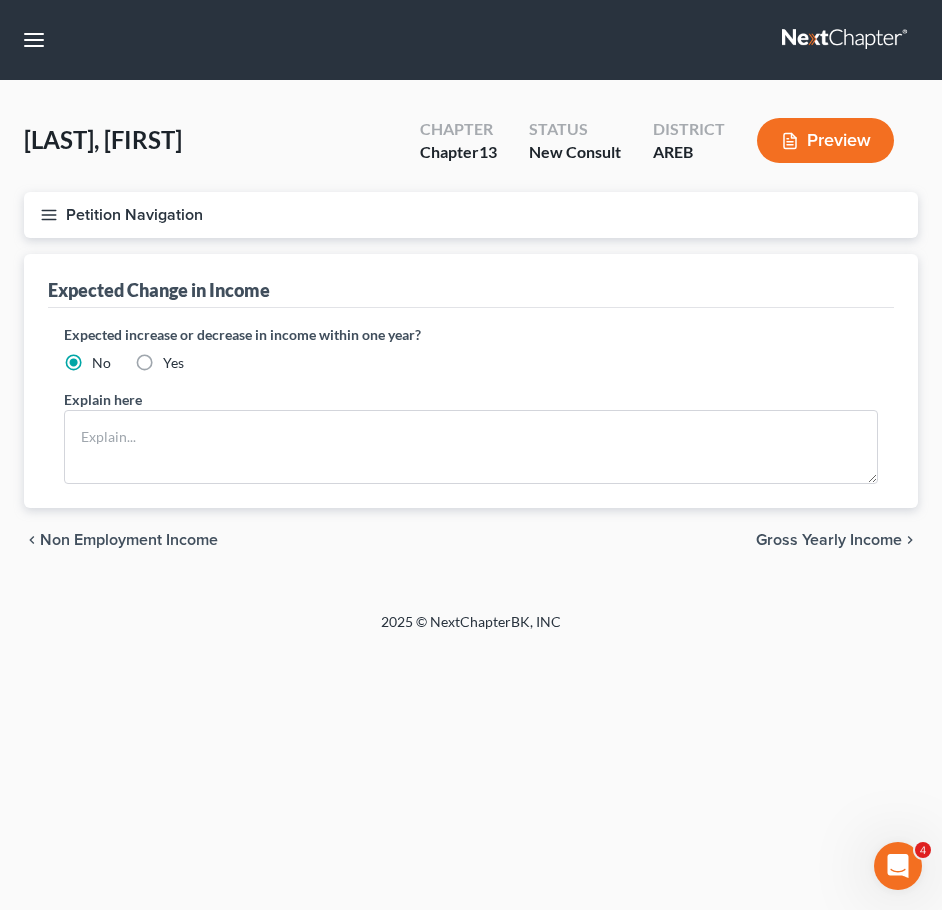 scroll, scrollTop: 0, scrollLeft: 0, axis: both 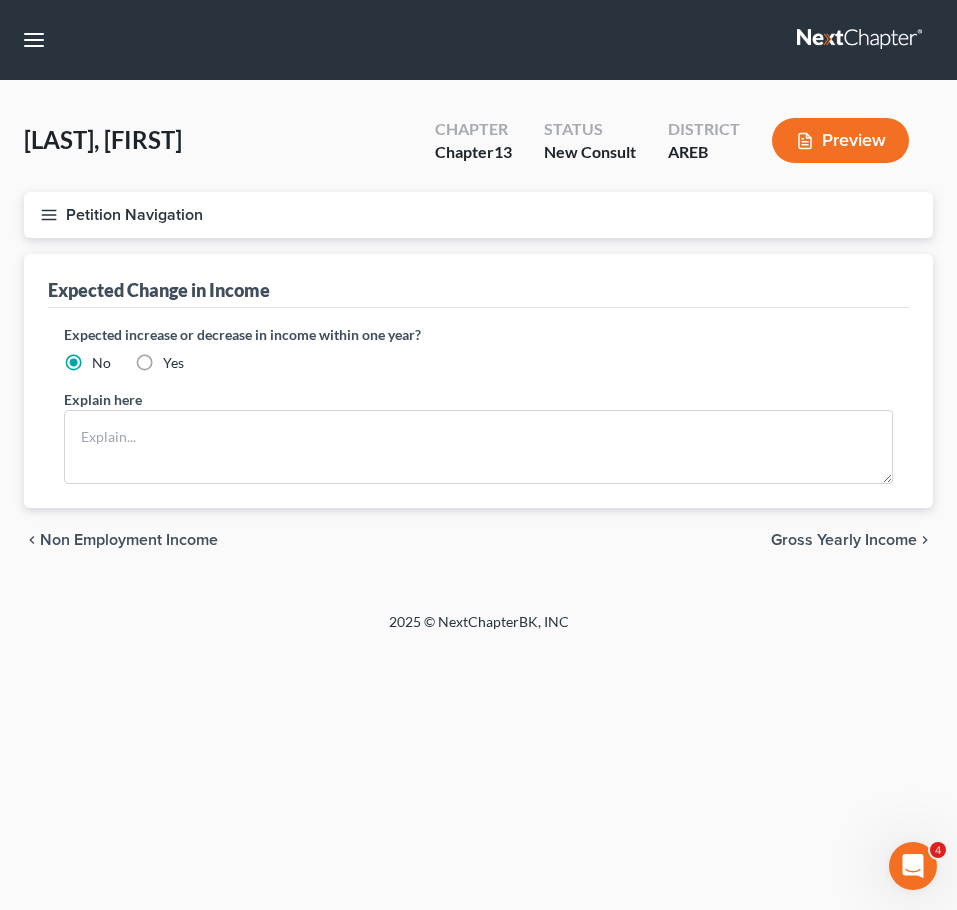 click on "Gross Yearly Income" at bounding box center (844, 540) 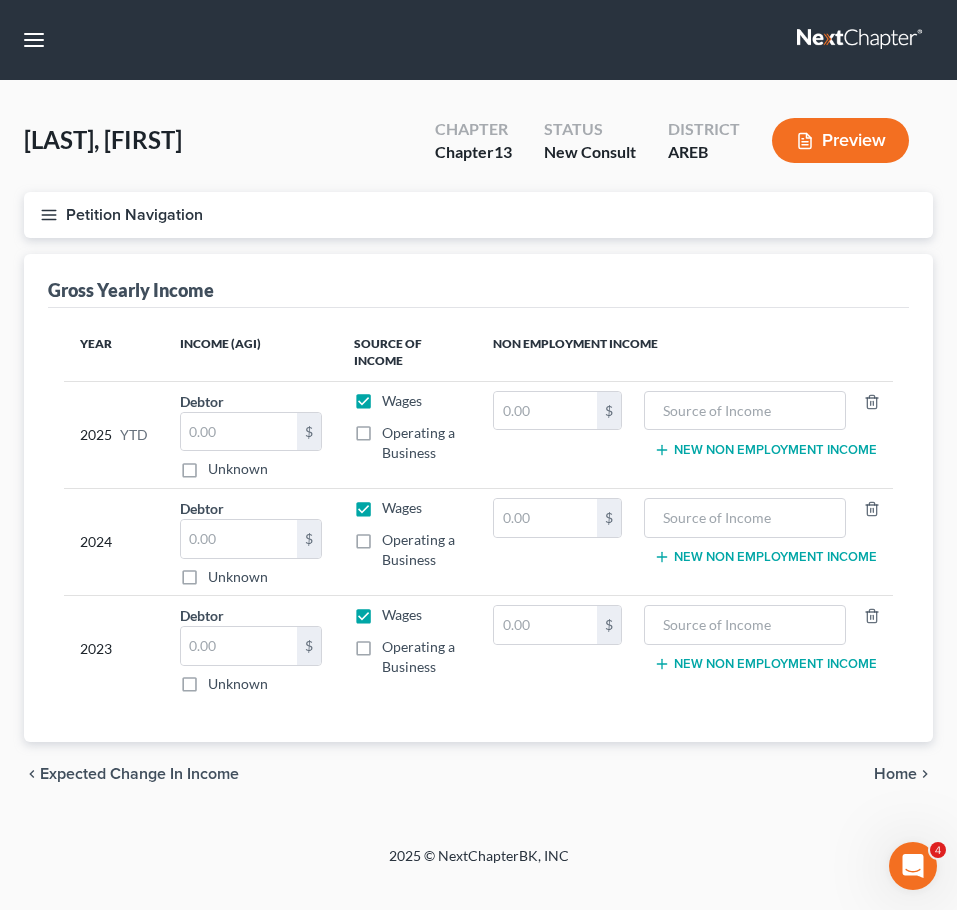 click on "chevron_left
Expected Change in Income
Home
chevron_right" at bounding box center (478, 774) 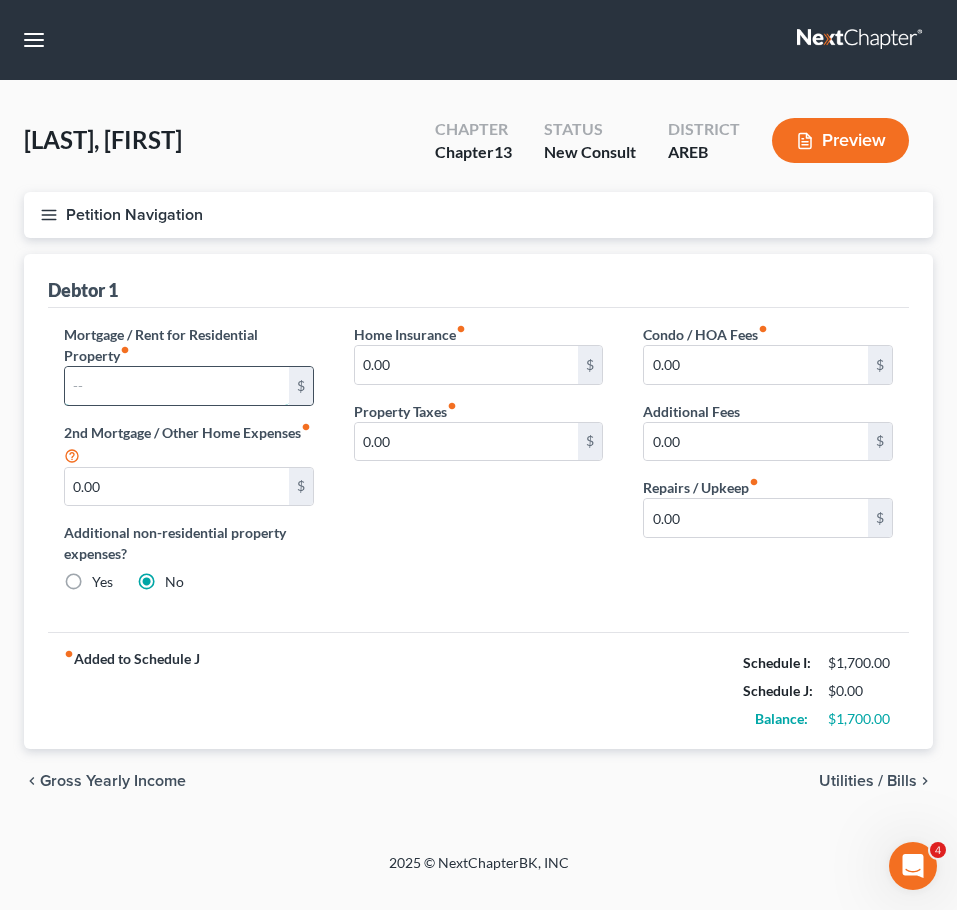 click at bounding box center [177, 386] 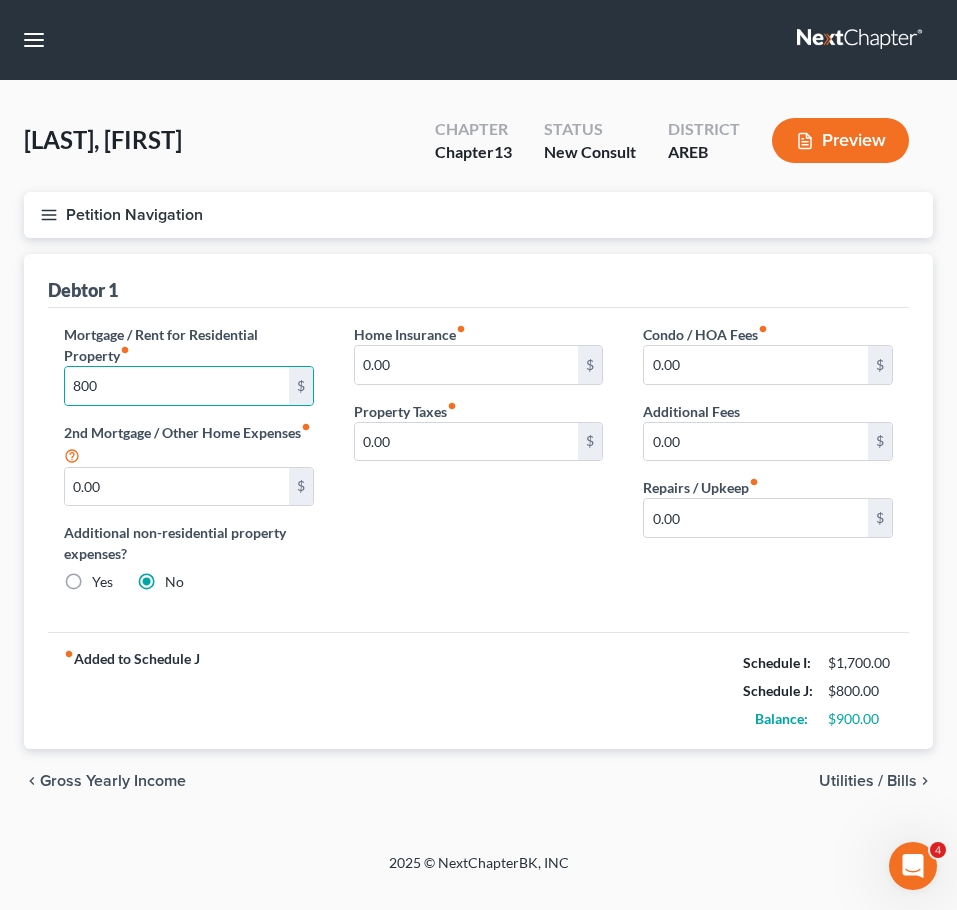 click on "Gross Yearly Income" at bounding box center (113, 781) 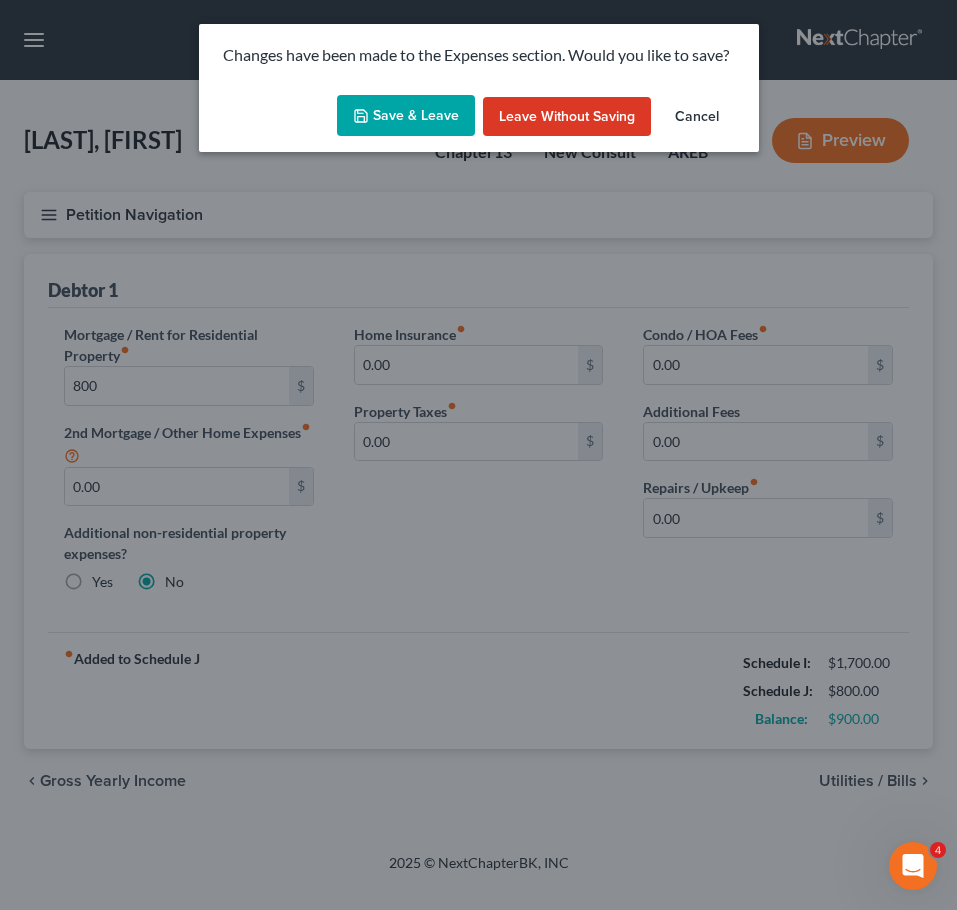 click on "Save & Leave" at bounding box center (406, 116) 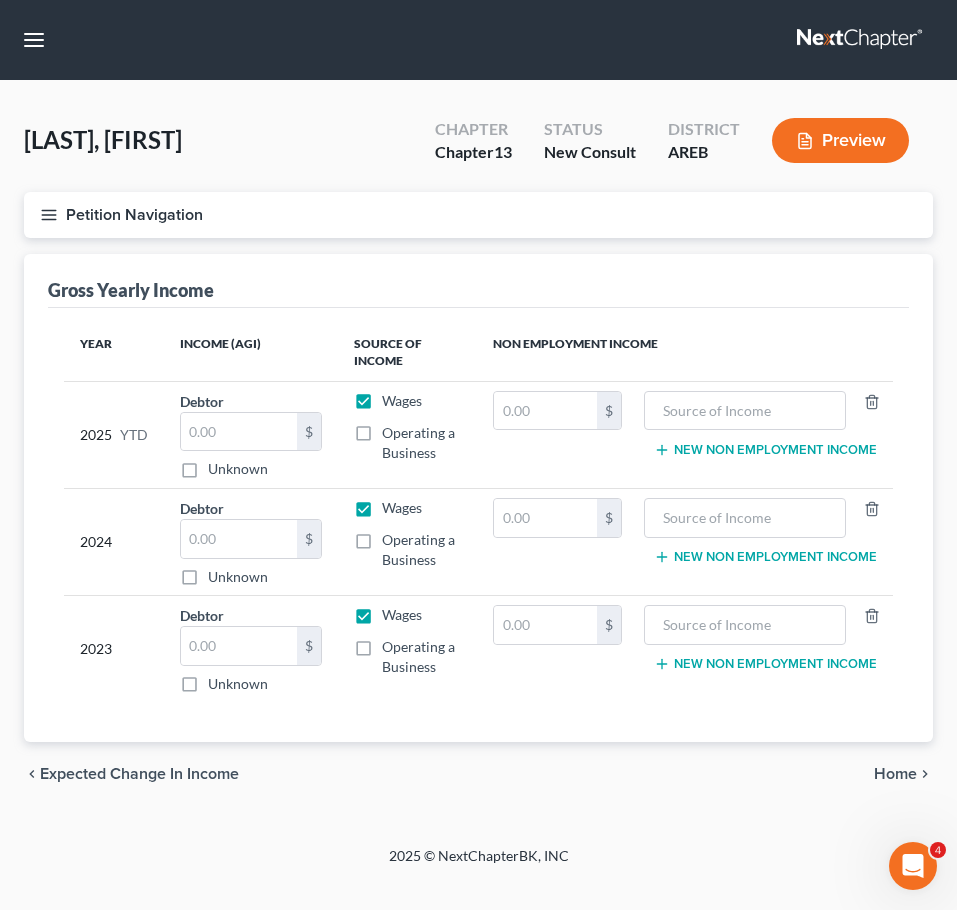 click on "Expected Change in Income" at bounding box center (139, 774) 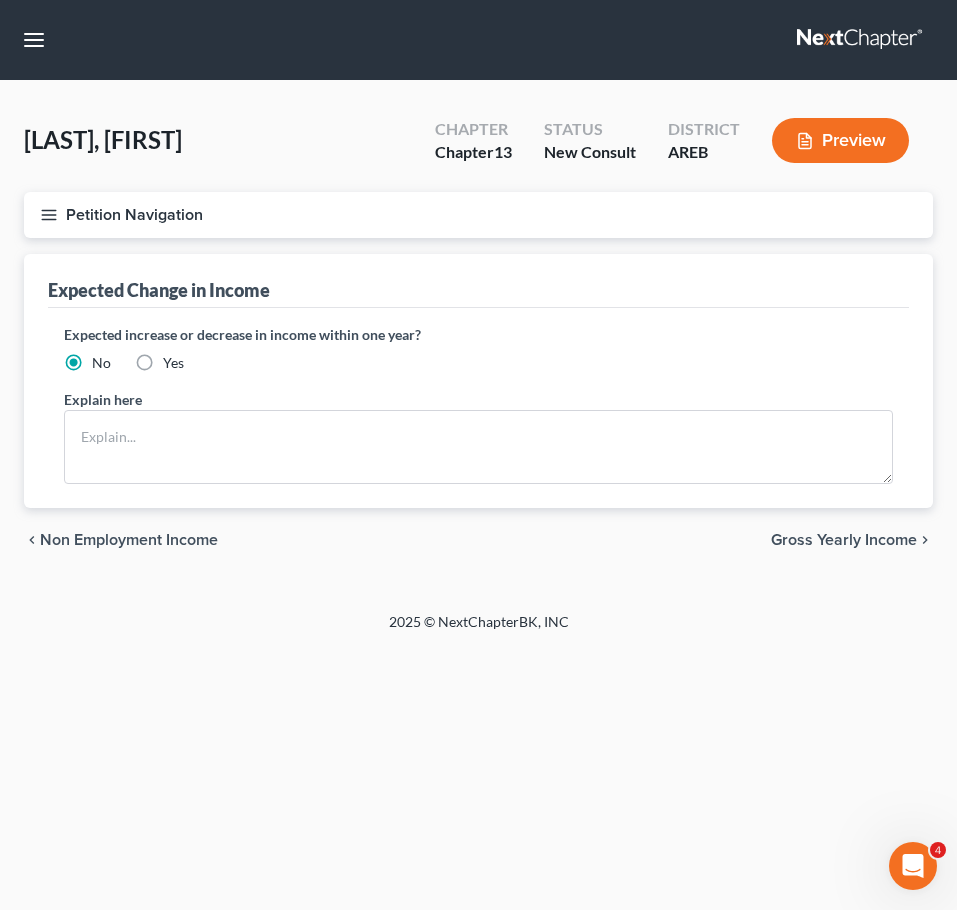click on "Non Employment Income" at bounding box center [129, 540] 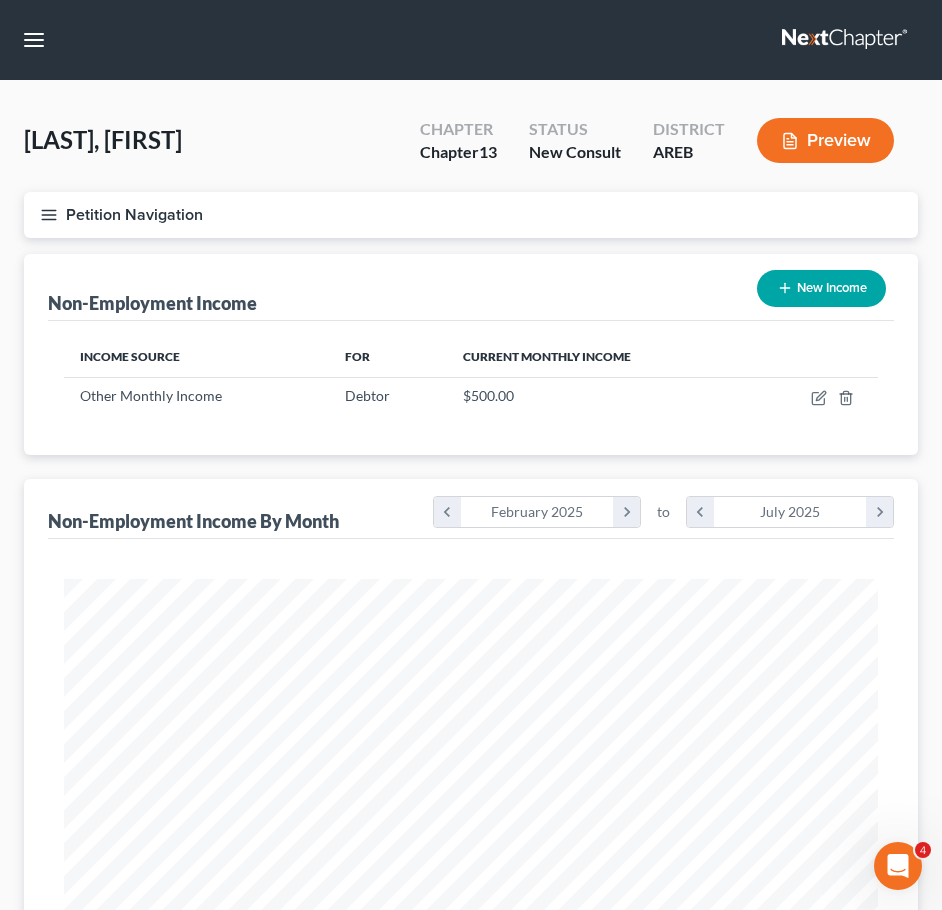 scroll, scrollTop: 999593, scrollLeft: 999146, axis: both 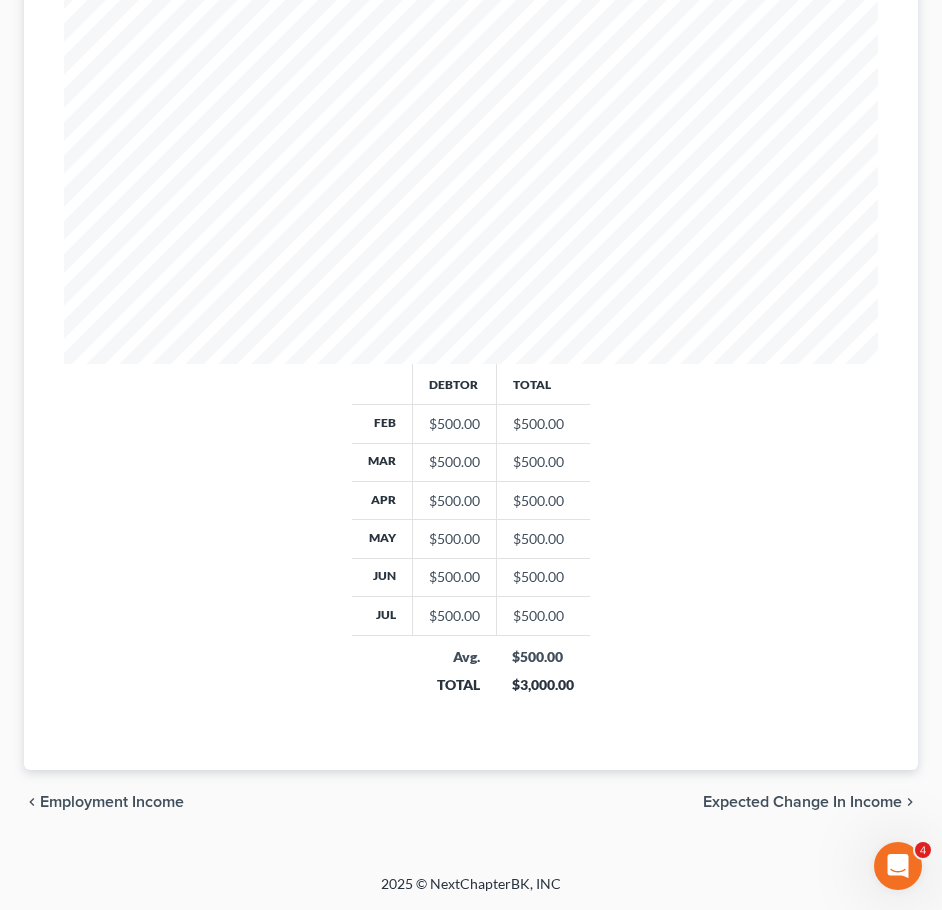 click on "chevron_left
Employment Income
Expected Change in Income
chevron_right" at bounding box center (471, 802) 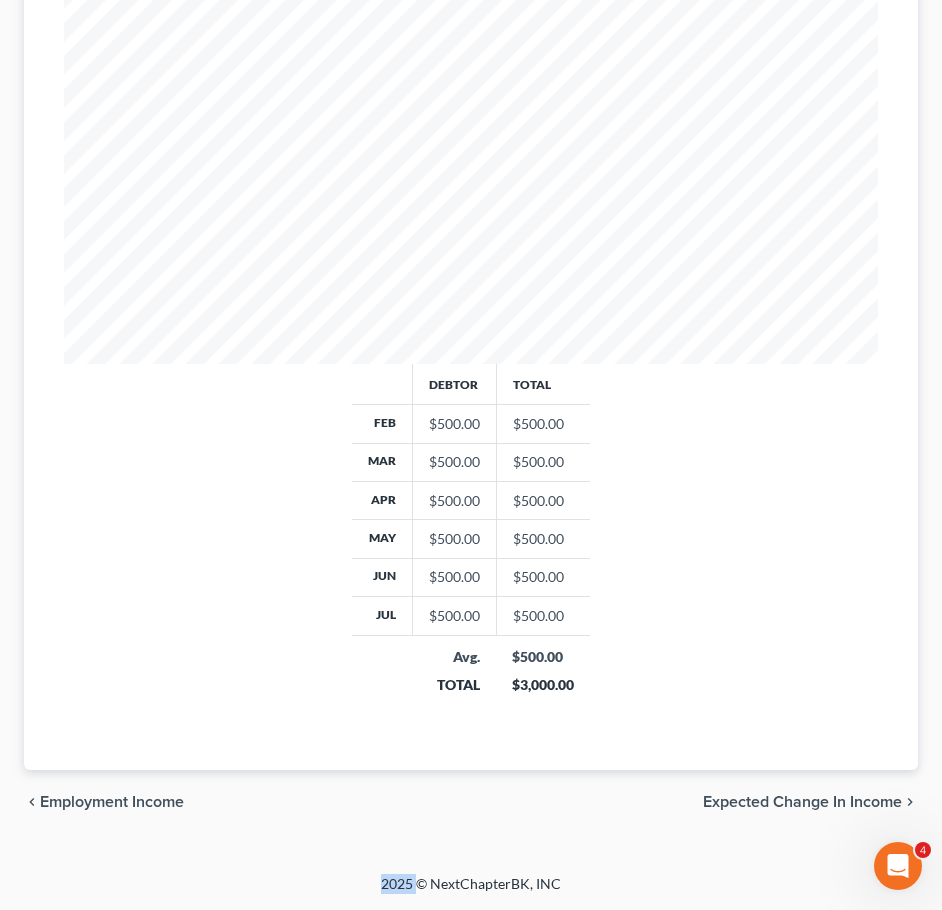 click on "chevron_left
Employment Income
Expected Change in Income
chevron_right" at bounding box center (471, 802) 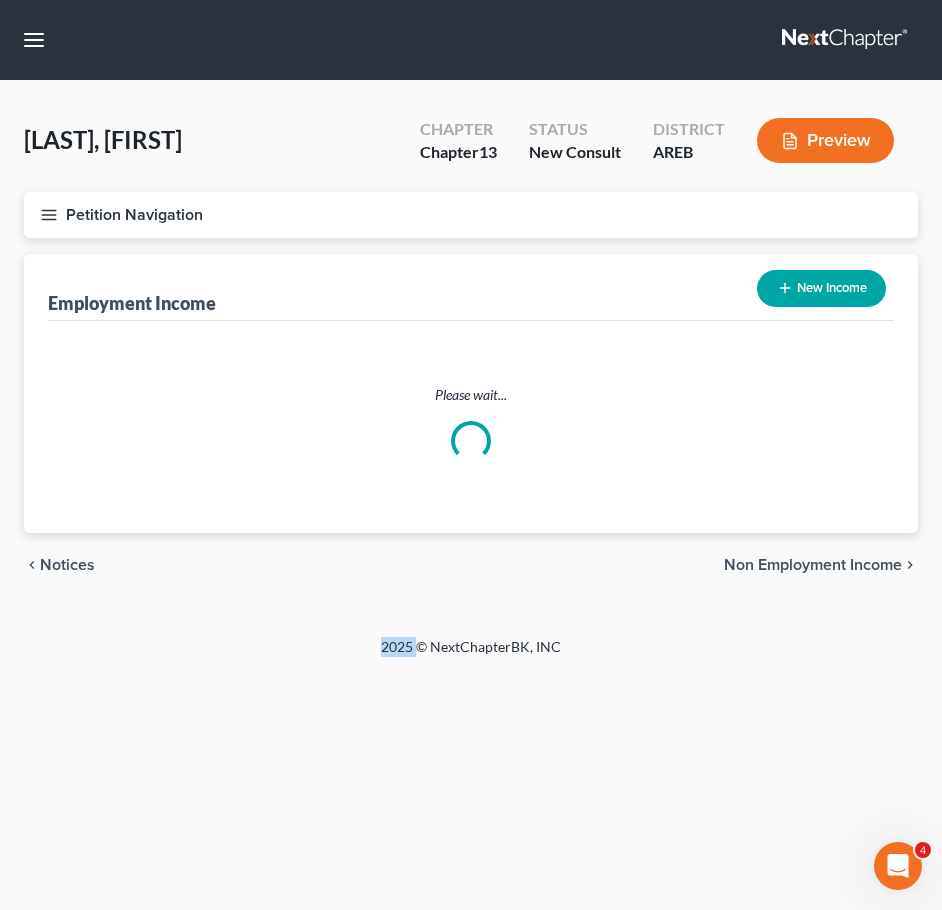 scroll, scrollTop: 0, scrollLeft: 0, axis: both 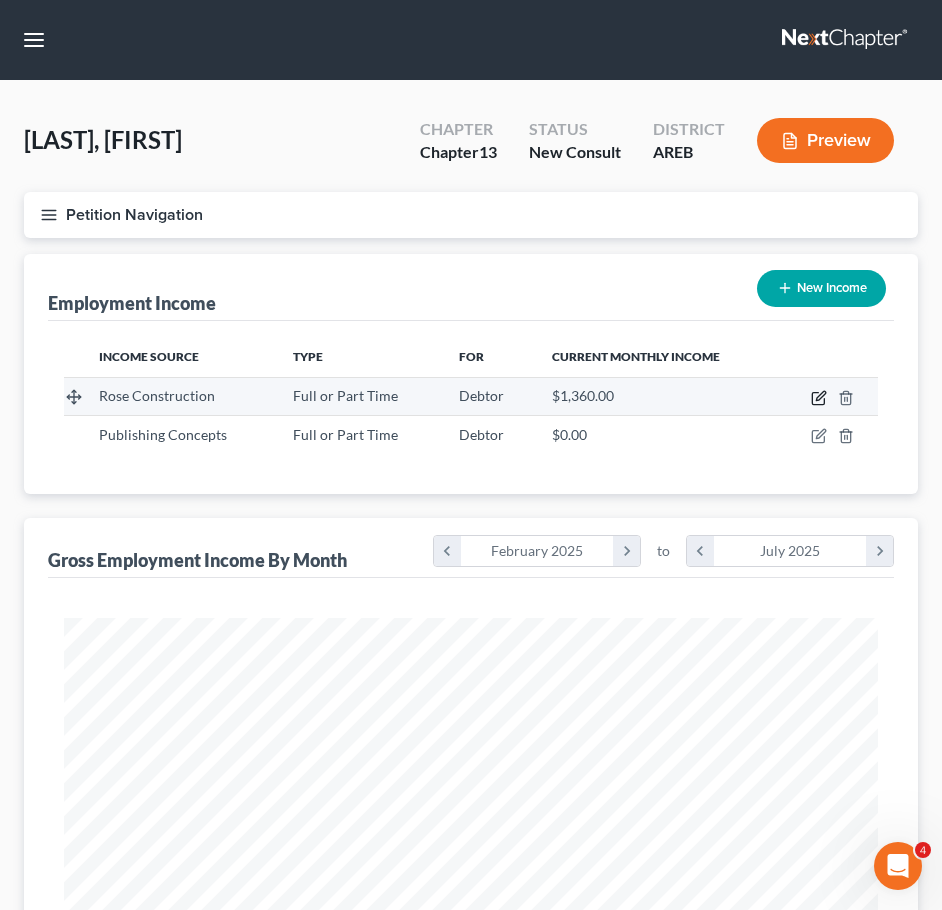 click 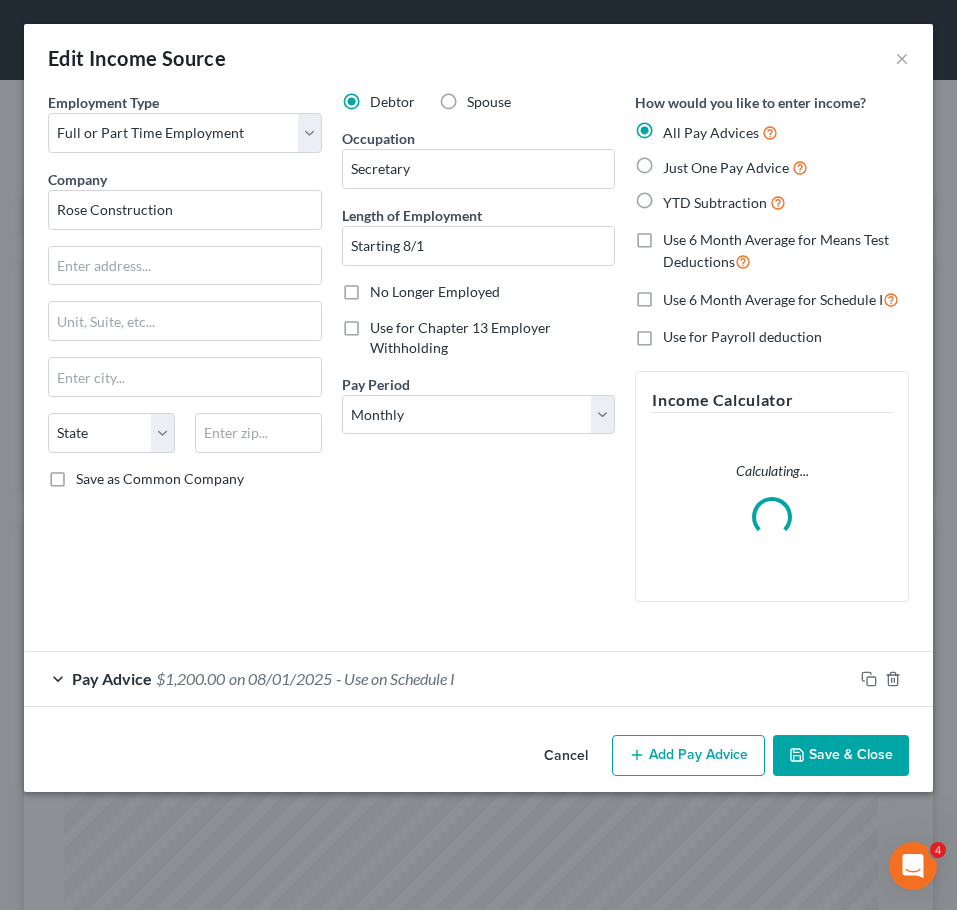 scroll, scrollTop: 999586, scrollLeft: 999131, axis: both 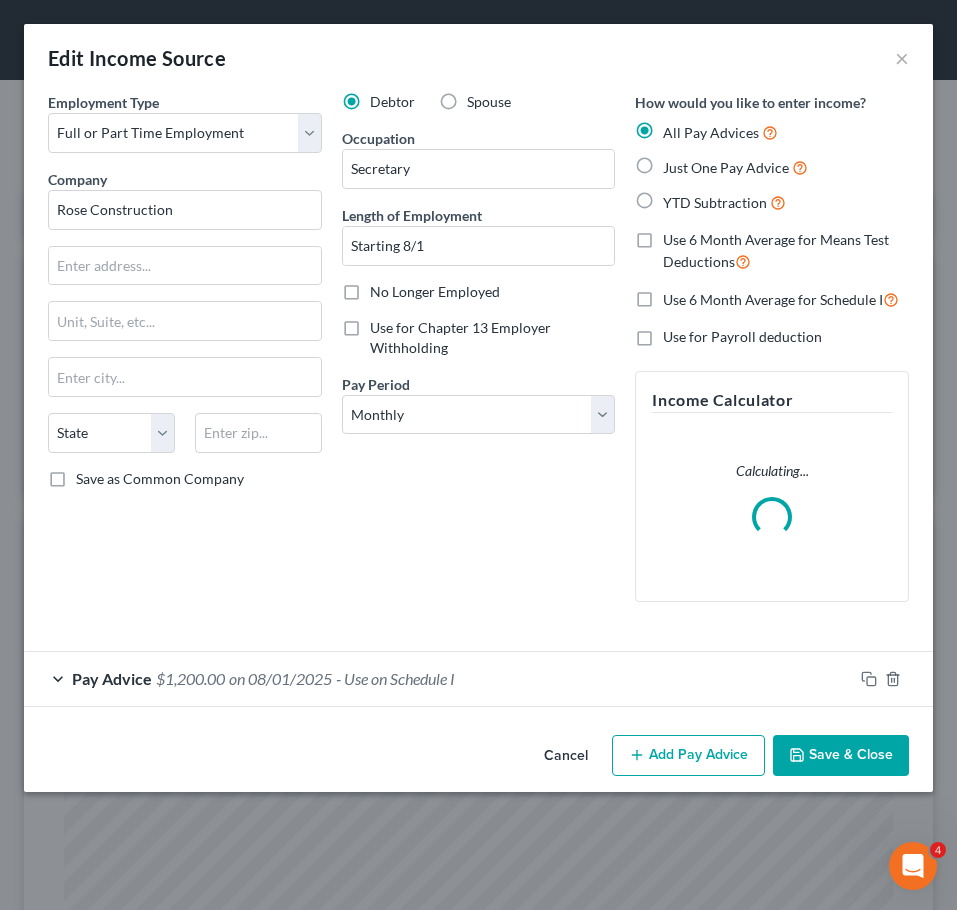 click on "Pay Advice $1,200.00 on 08/01/2025 - Use on Schedule I" at bounding box center [438, 678] 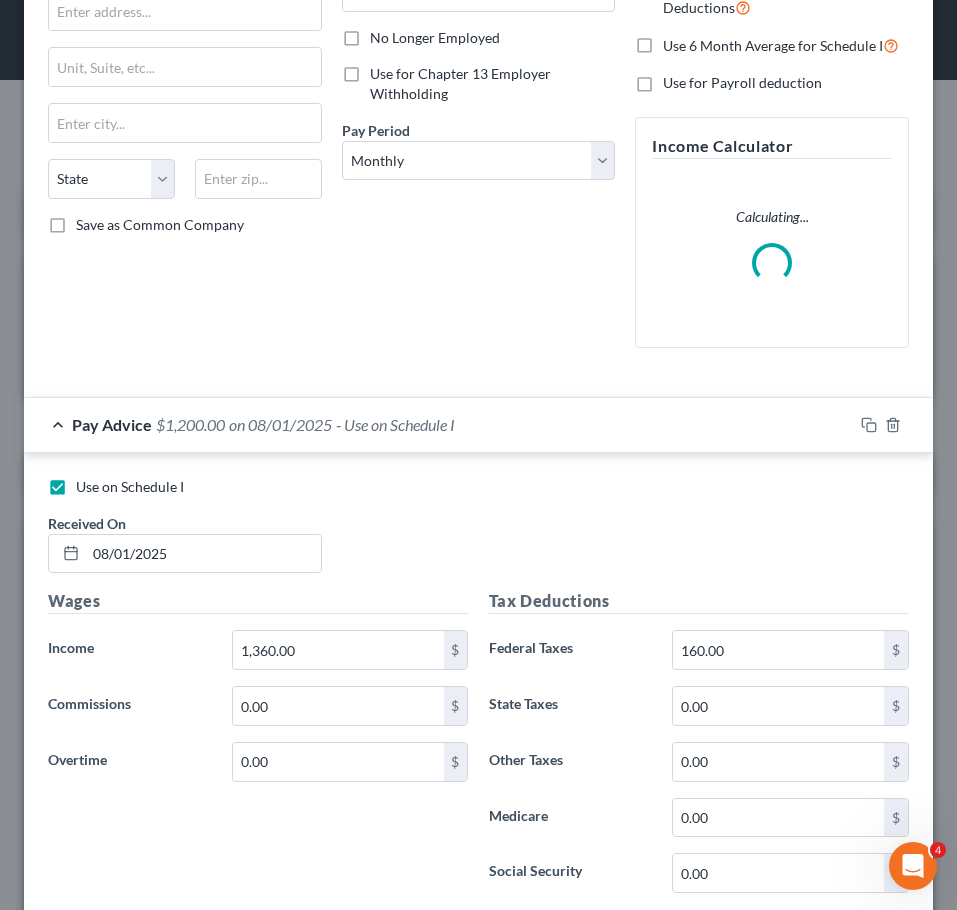 scroll, scrollTop: 294, scrollLeft: 0, axis: vertical 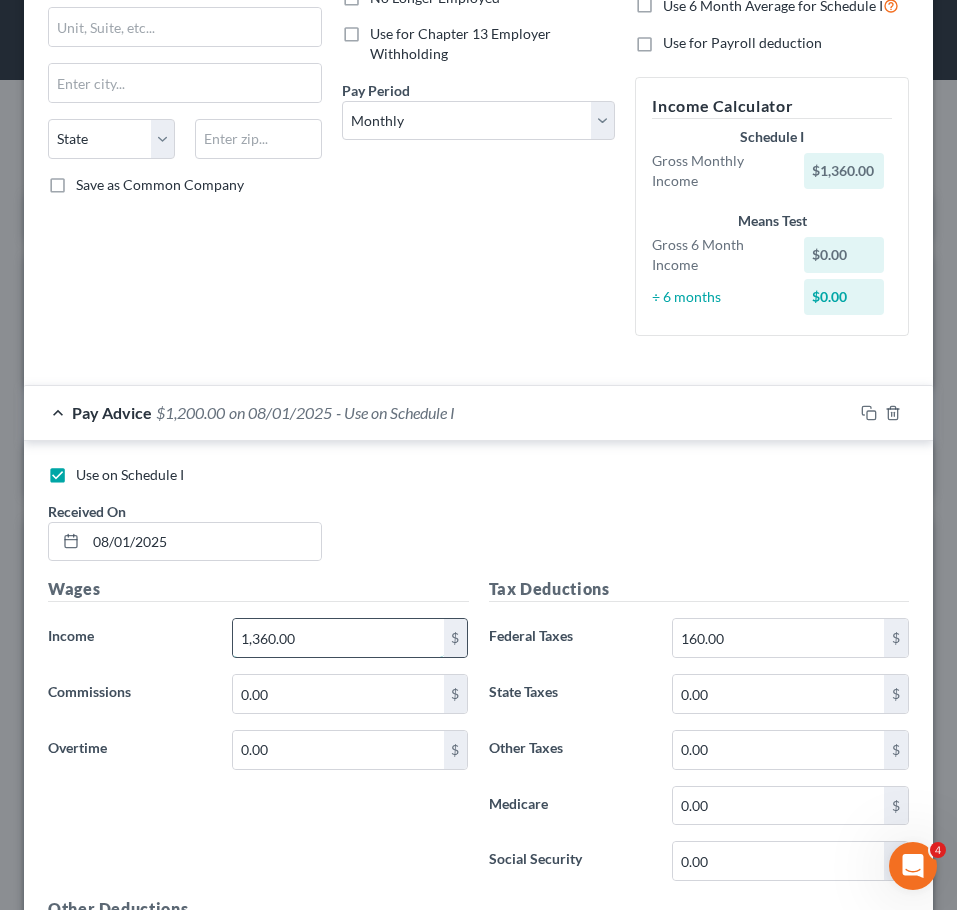 click on "1,360.00" at bounding box center (338, 638) 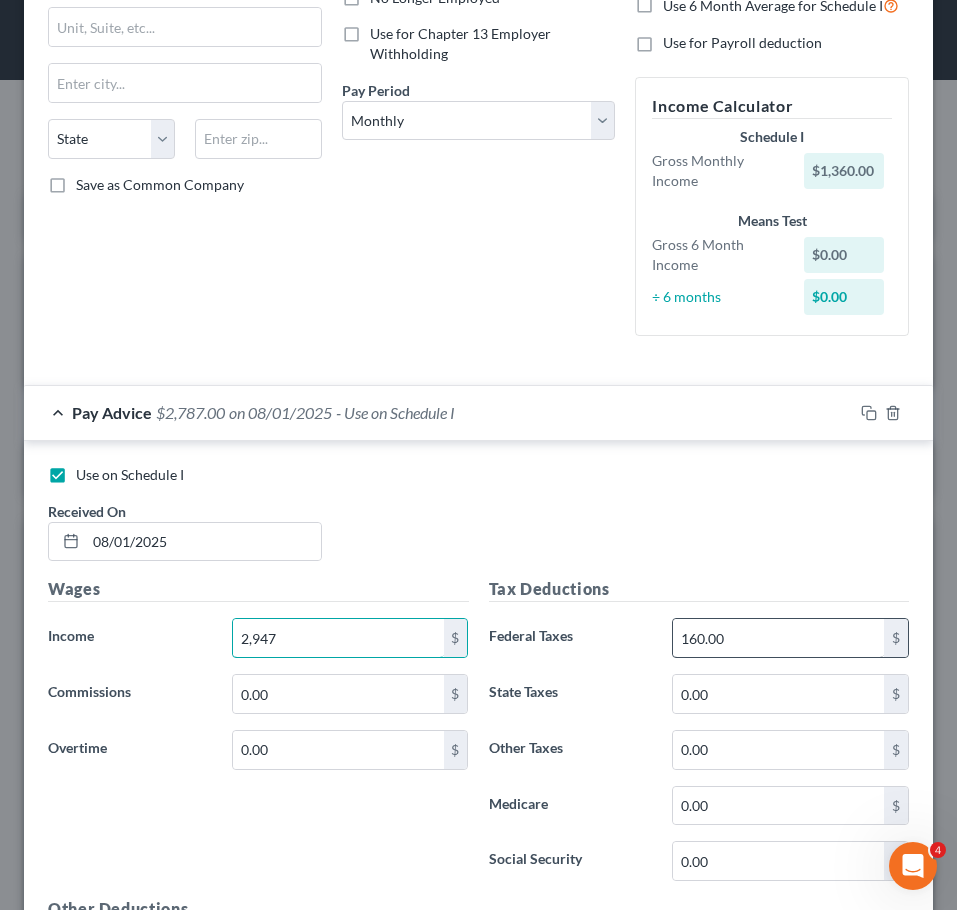 type on "2,947" 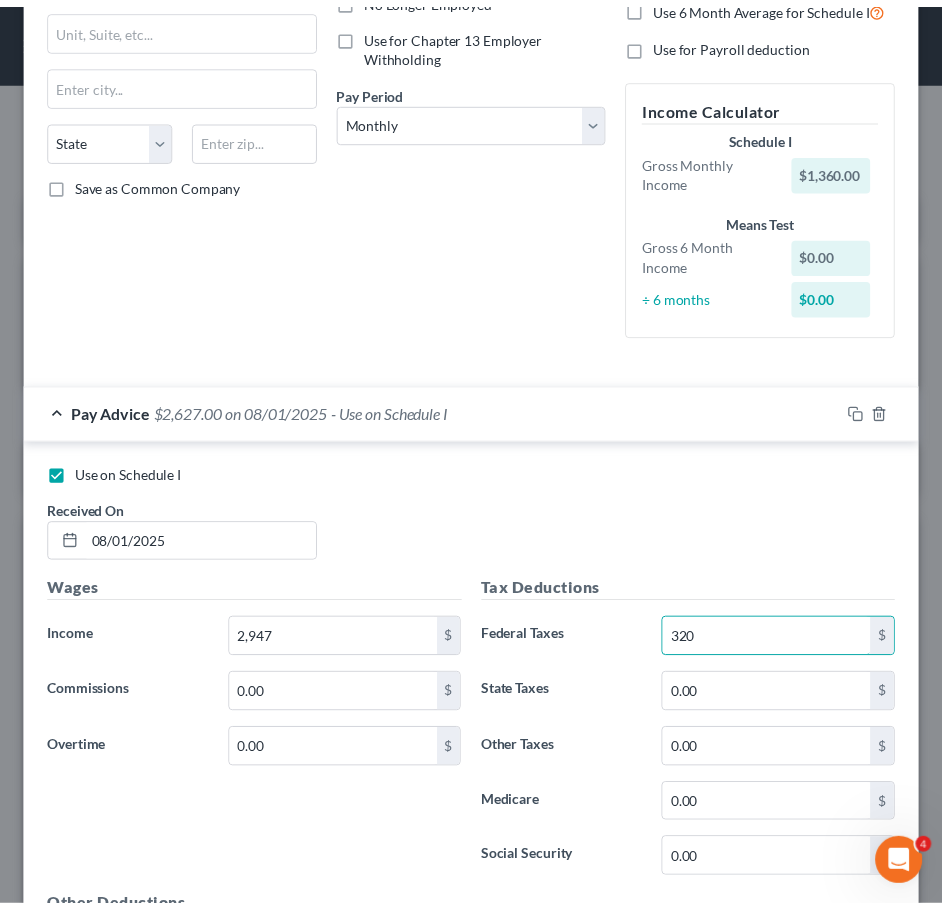 scroll, scrollTop: 956, scrollLeft: 0, axis: vertical 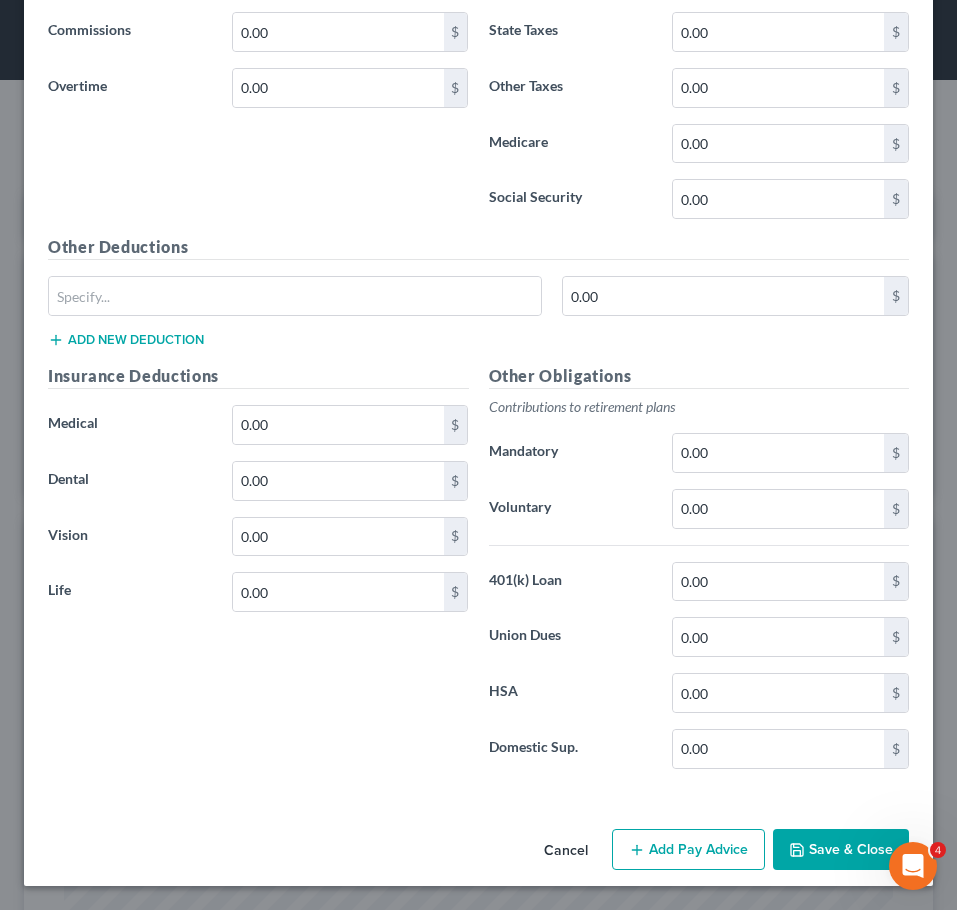 type on "320" 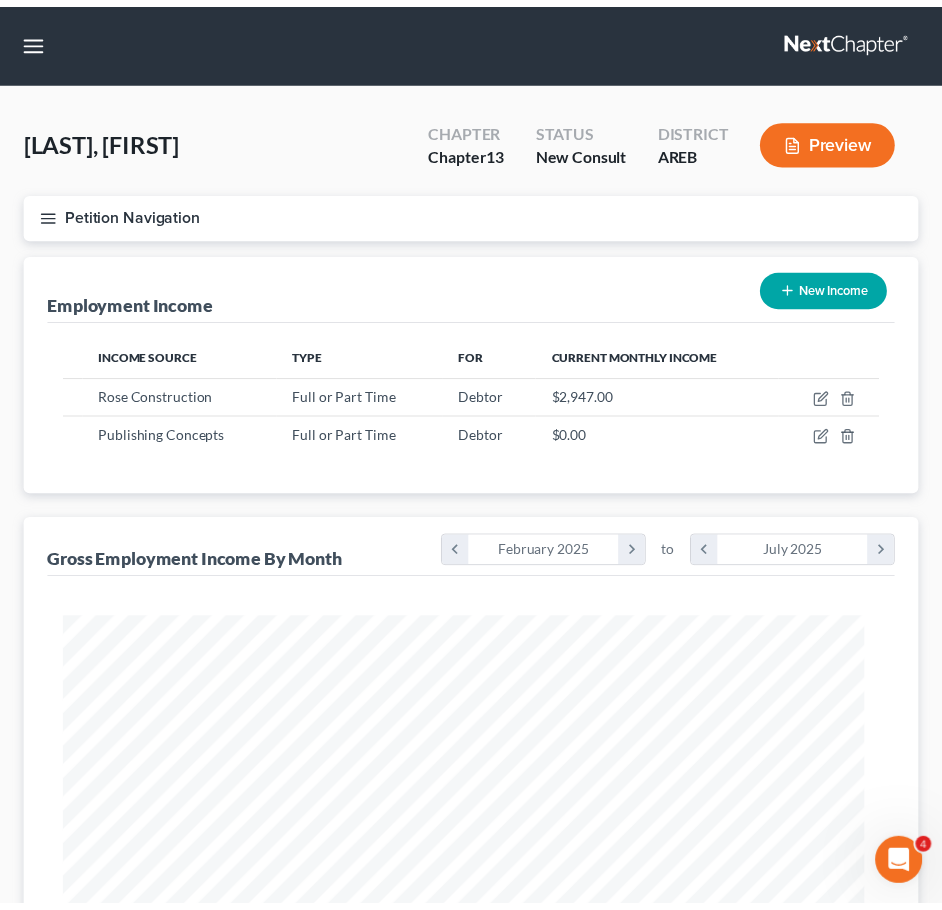 scroll, scrollTop: 407, scrollLeft: 854, axis: both 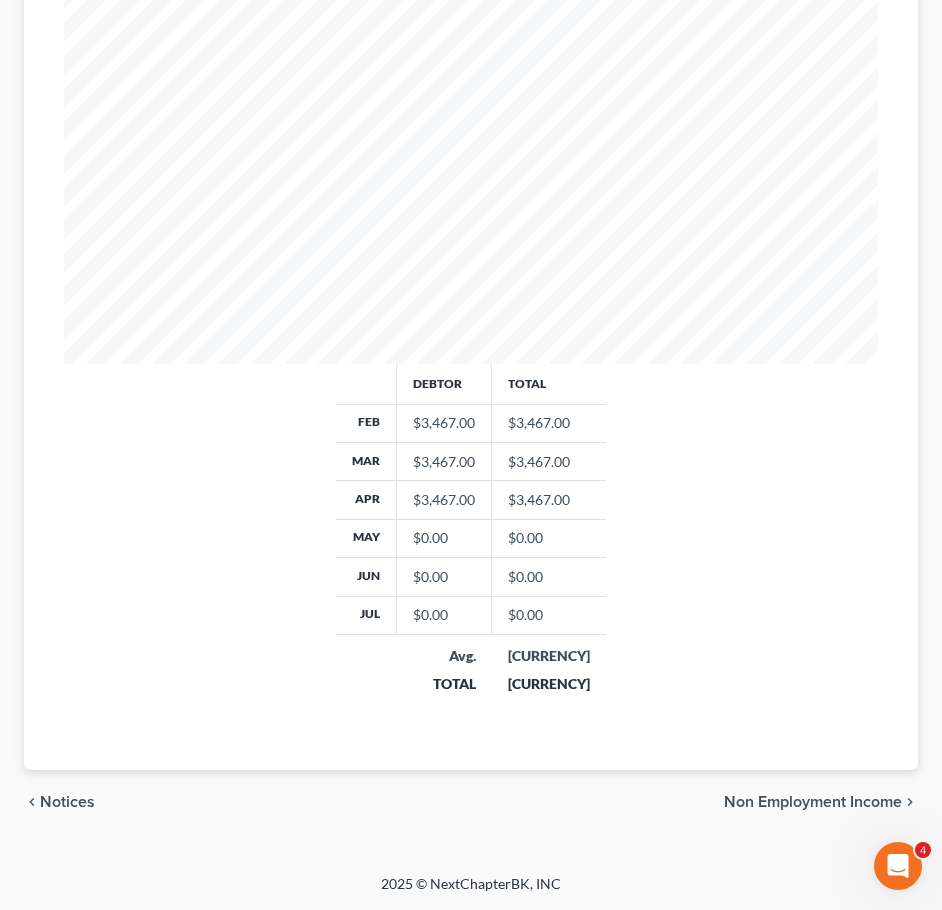 click on "Non Employment Income" at bounding box center [813, 802] 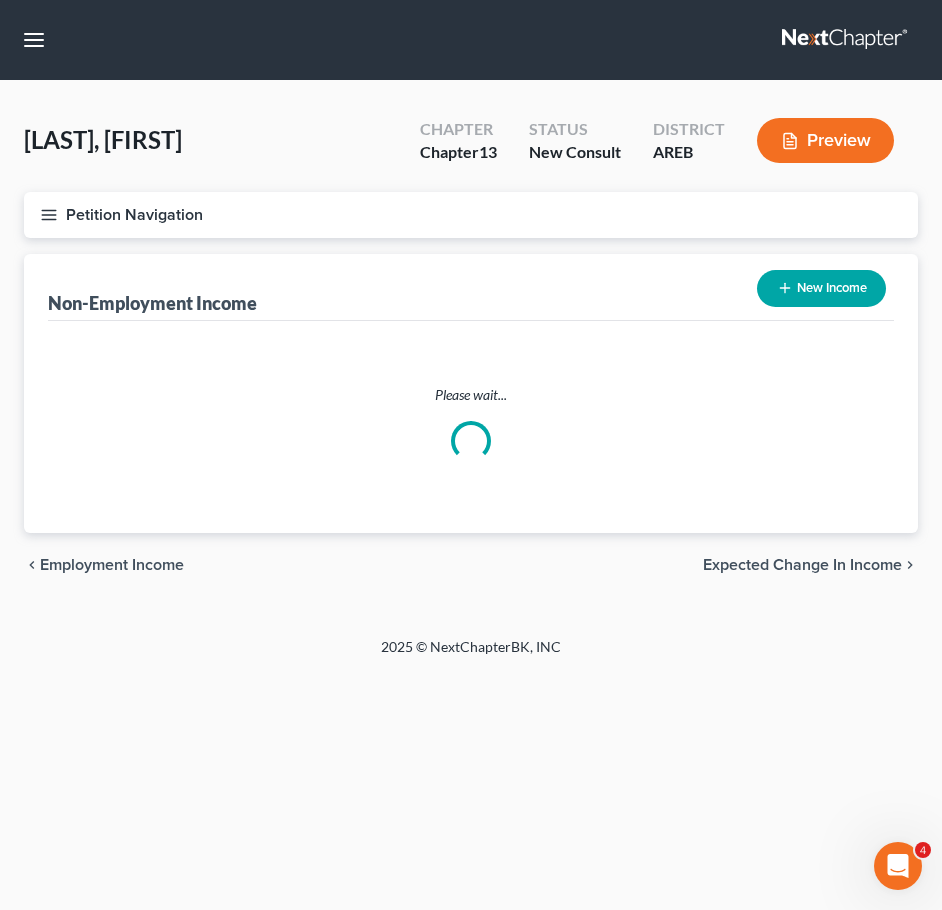 scroll, scrollTop: 0, scrollLeft: 0, axis: both 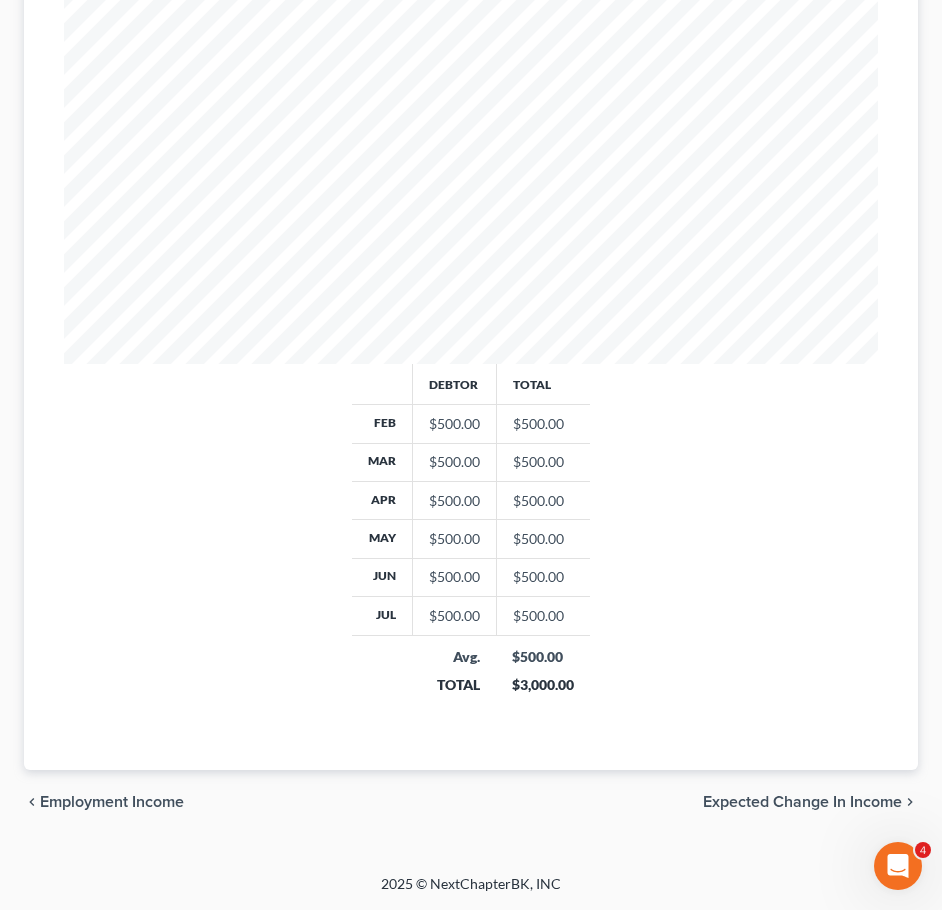 click on "Expected Change in Income" at bounding box center [802, 802] 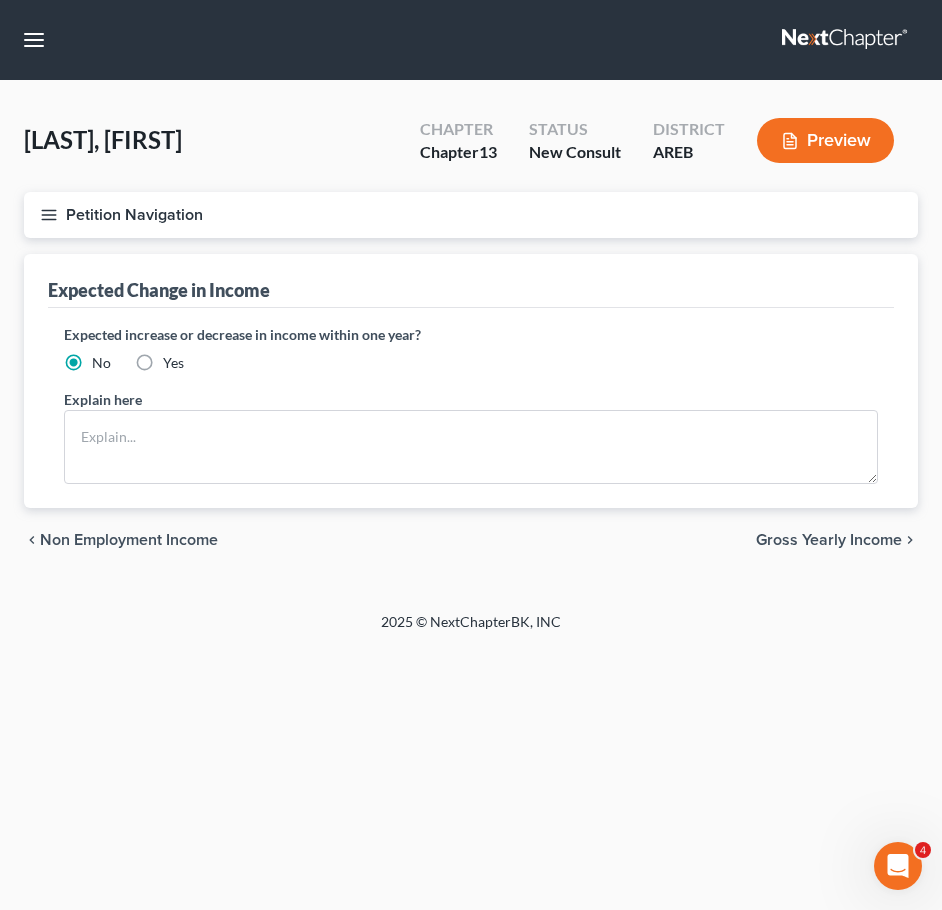 scroll, scrollTop: 0, scrollLeft: 0, axis: both 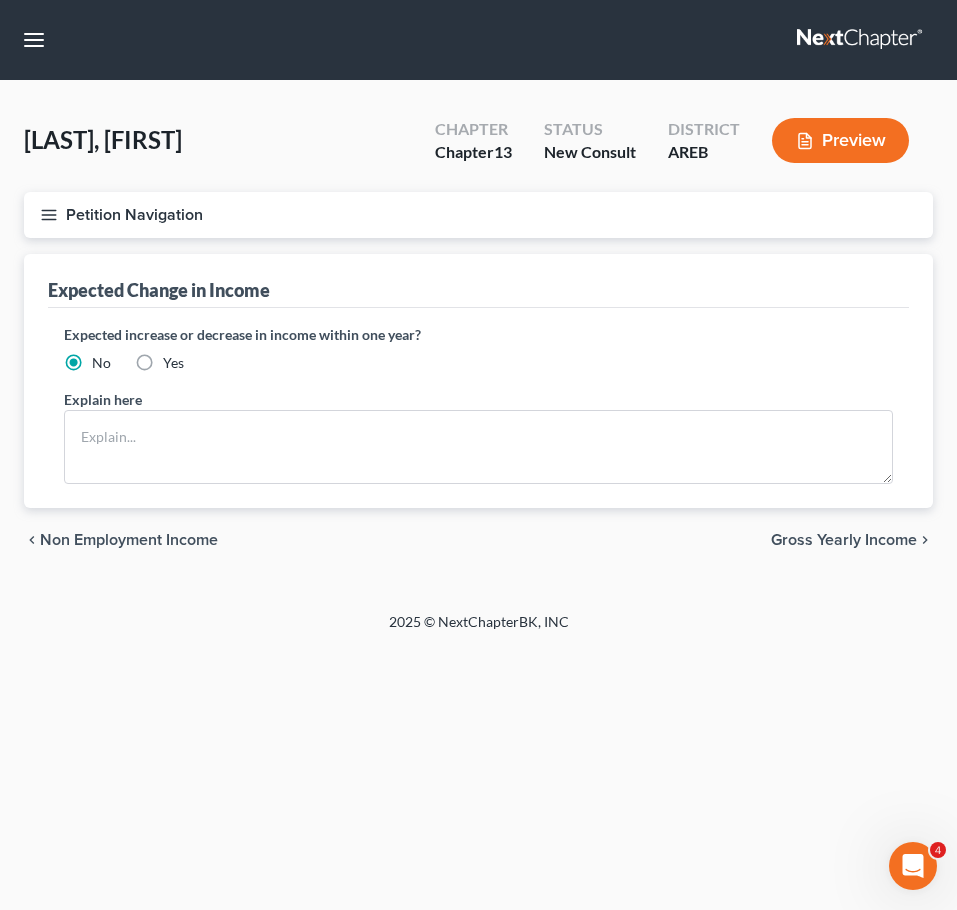 click on "chevron_left
Non Employment Income
Gross Yearly Income
chevron_right" at bounding box center (478, 540) 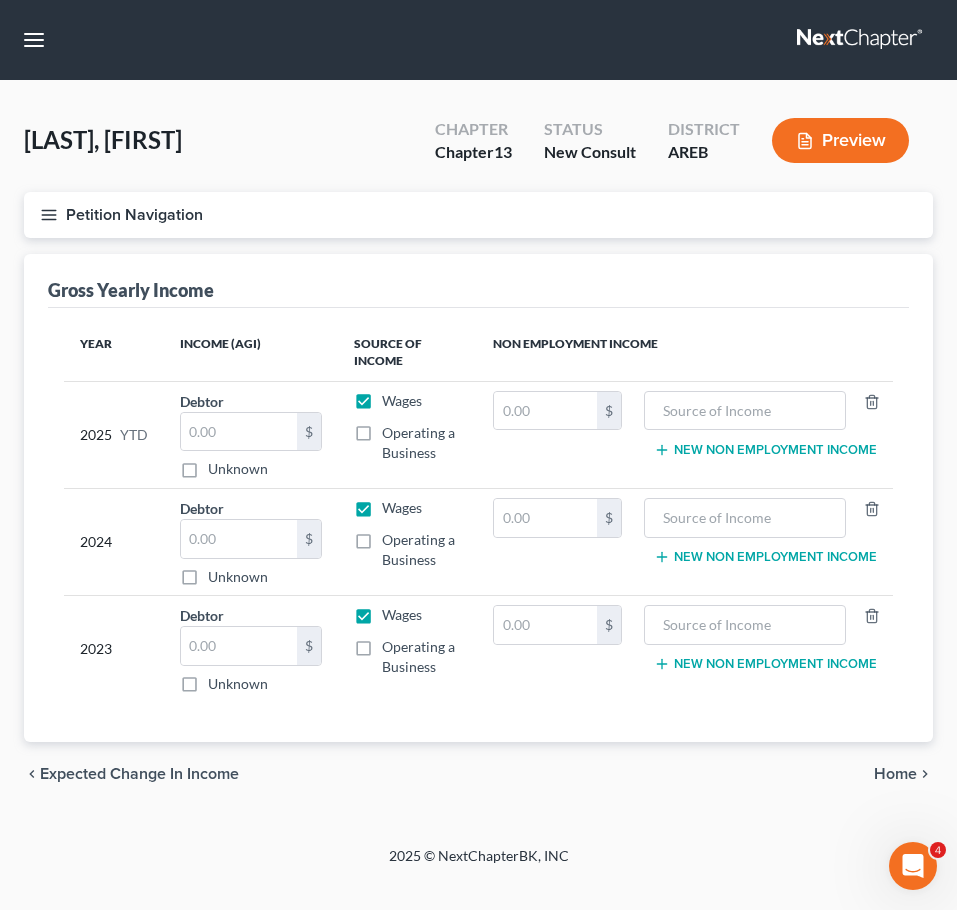 click on "Home" at bounding box center [895, 774] 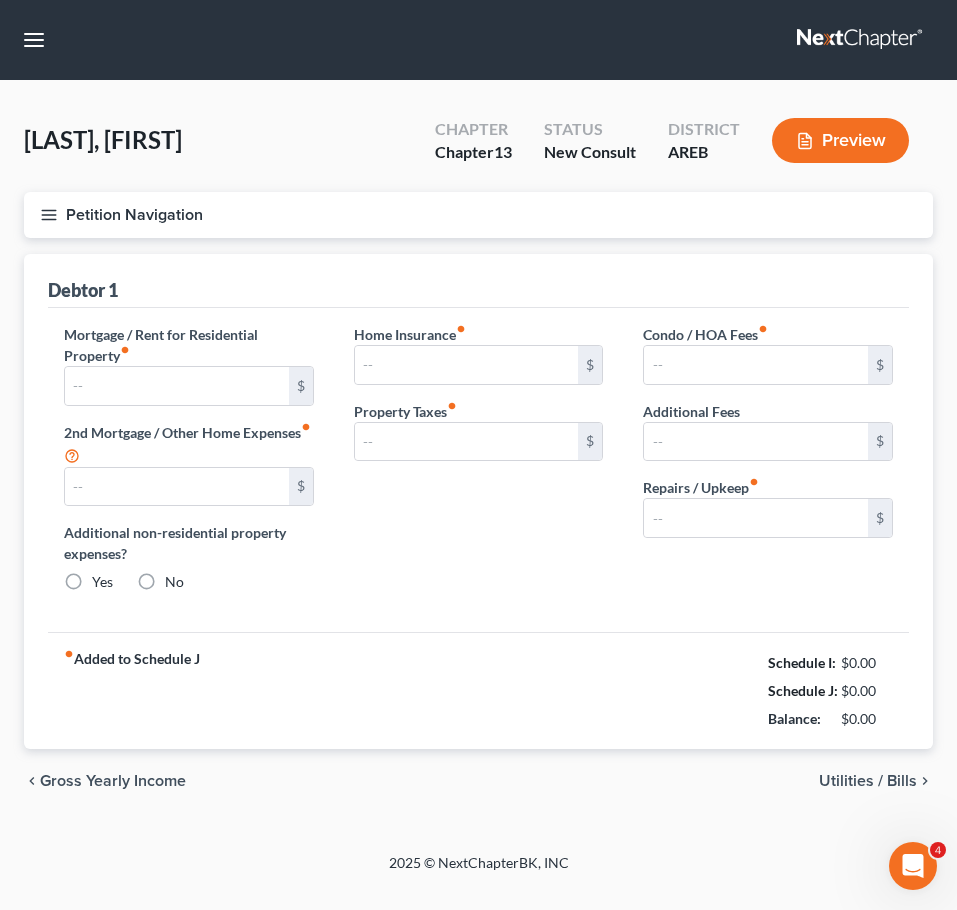 type on "800.00" 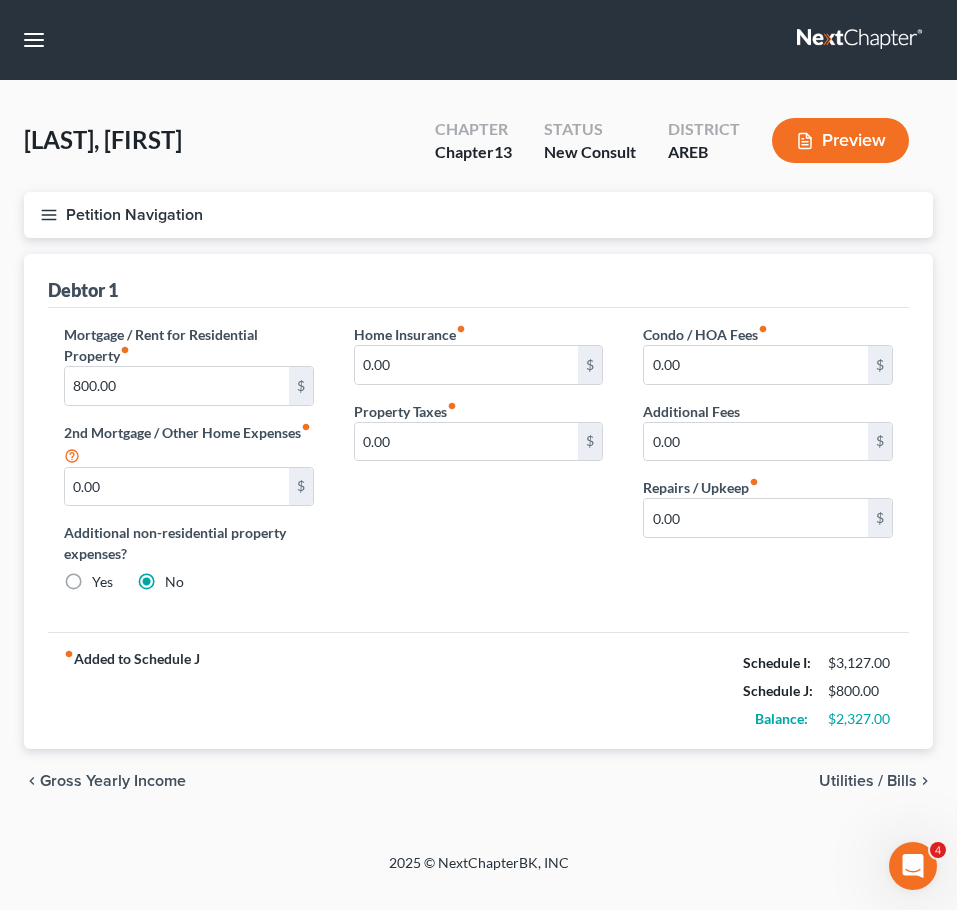 click on "Utilities / Bills" at bounding box center [868, 781] 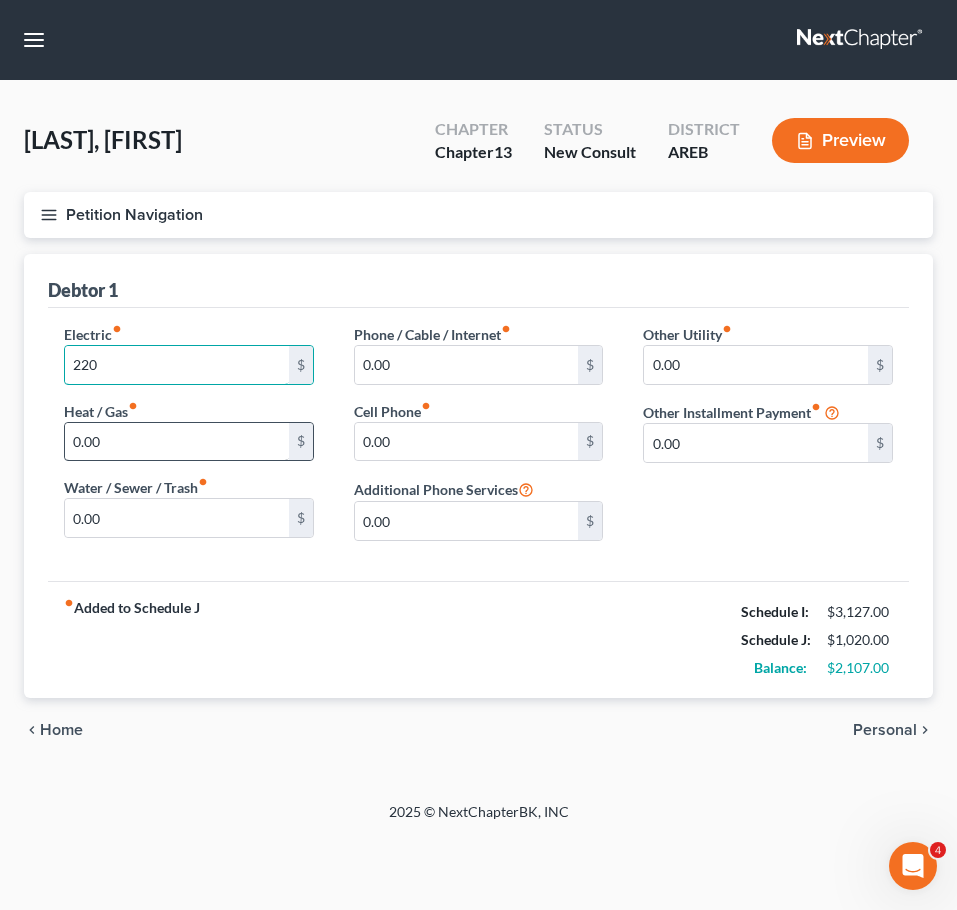 type on "220" 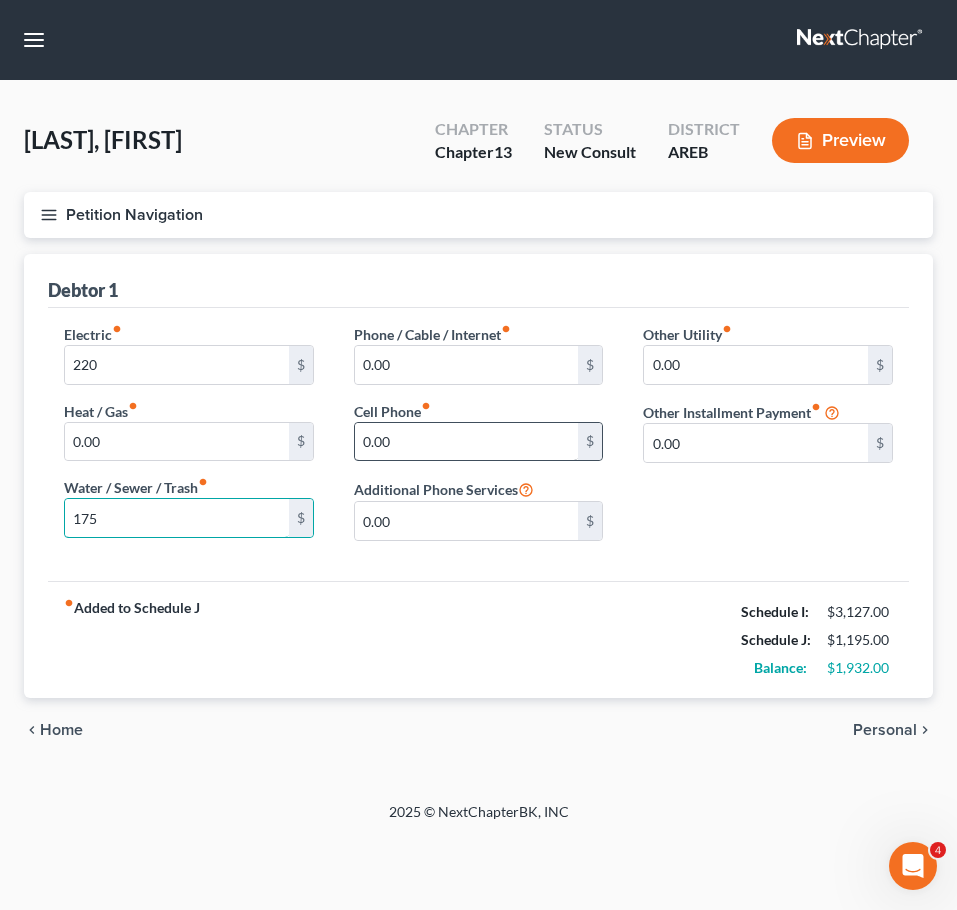 type on "175" 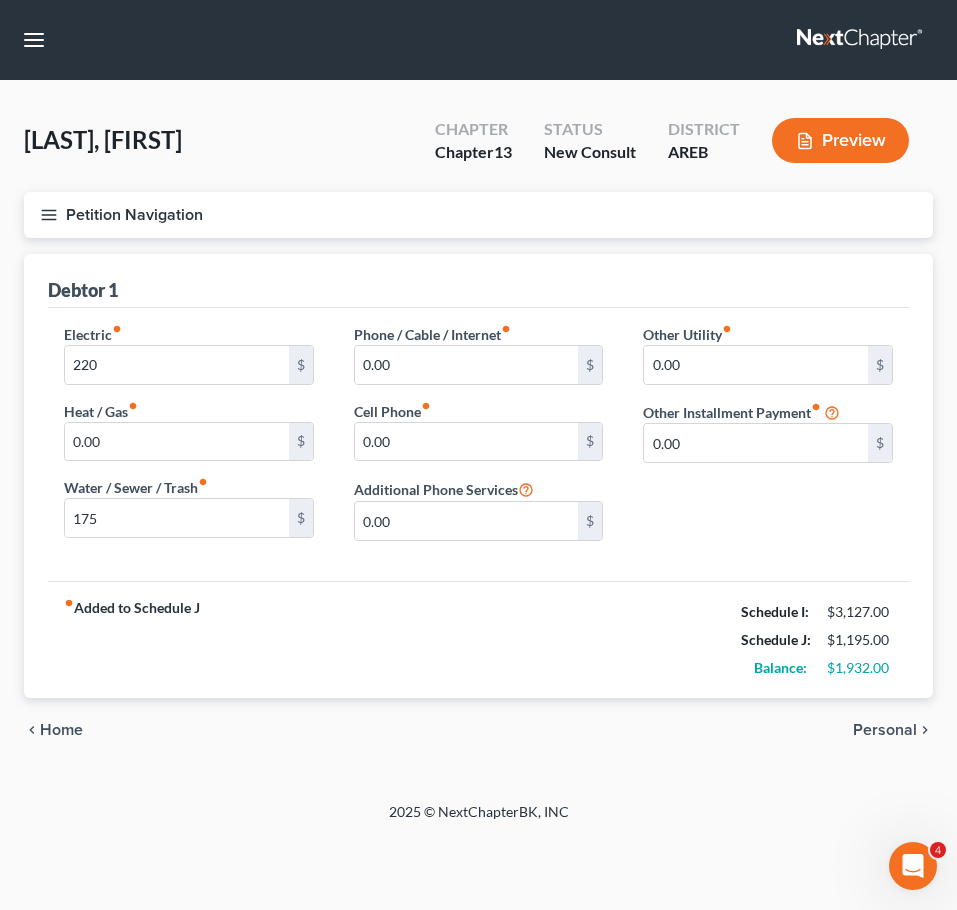 click on "Additional Phone Services" at bounding box center [444, 489] 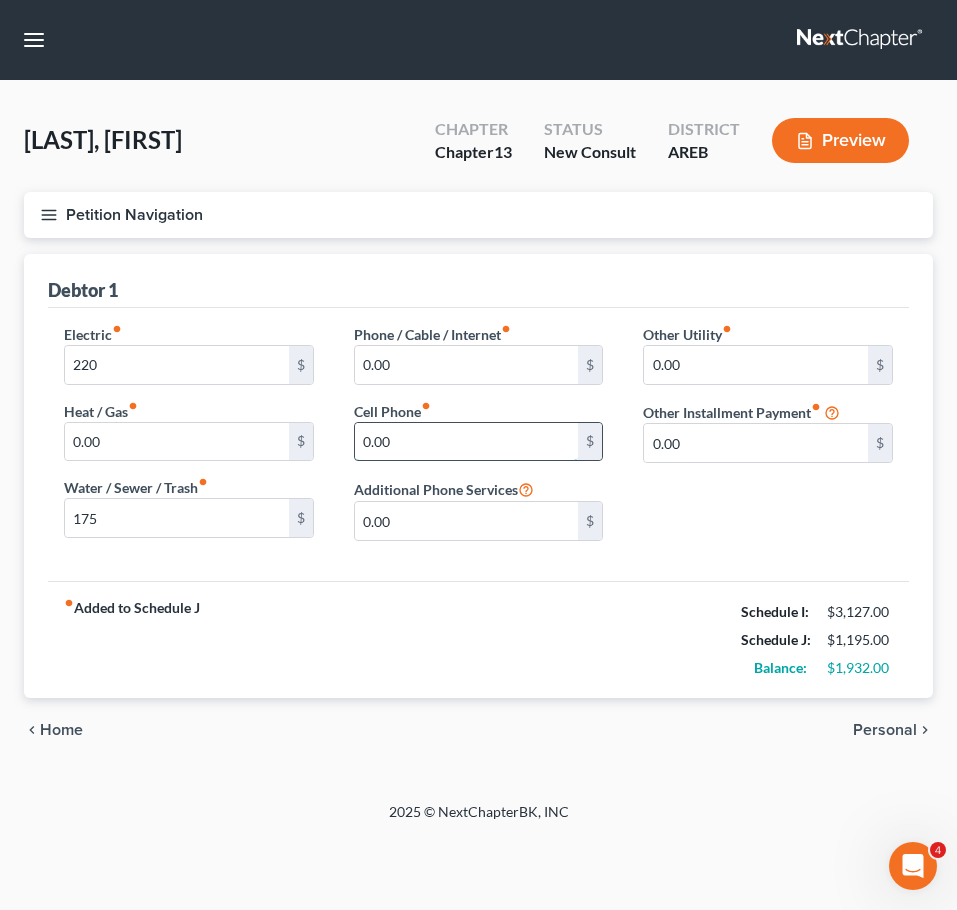 type 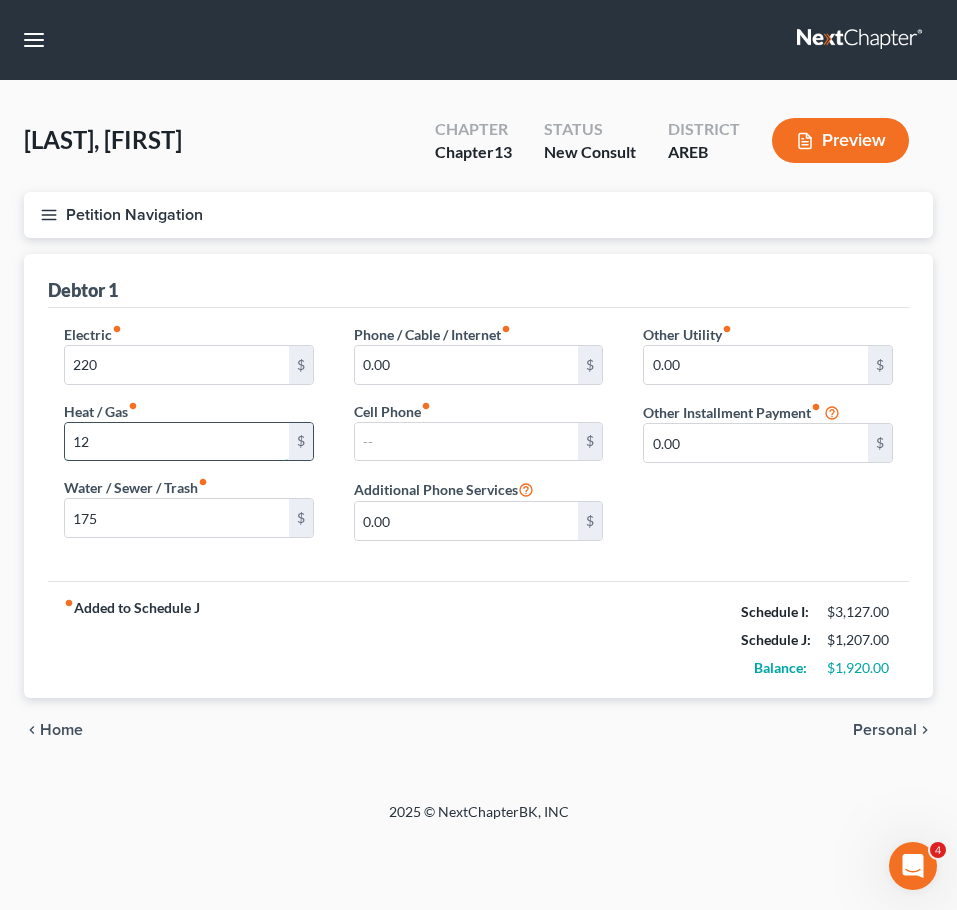 type on "1" 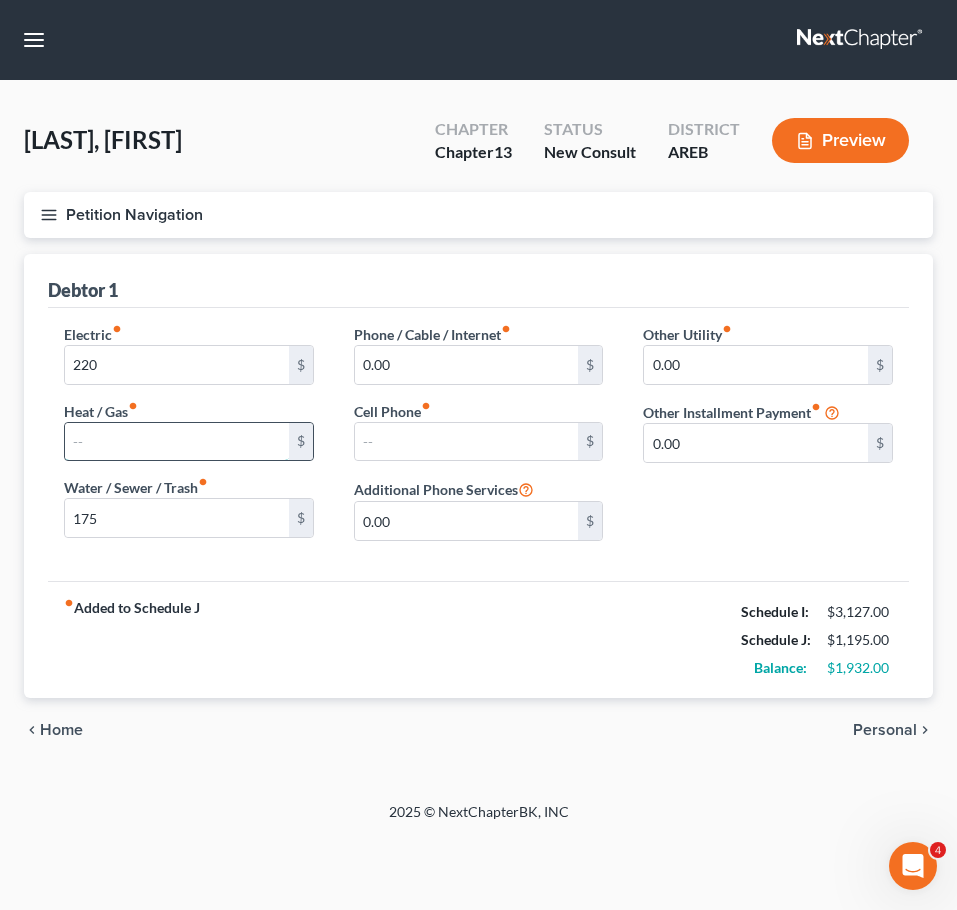 type 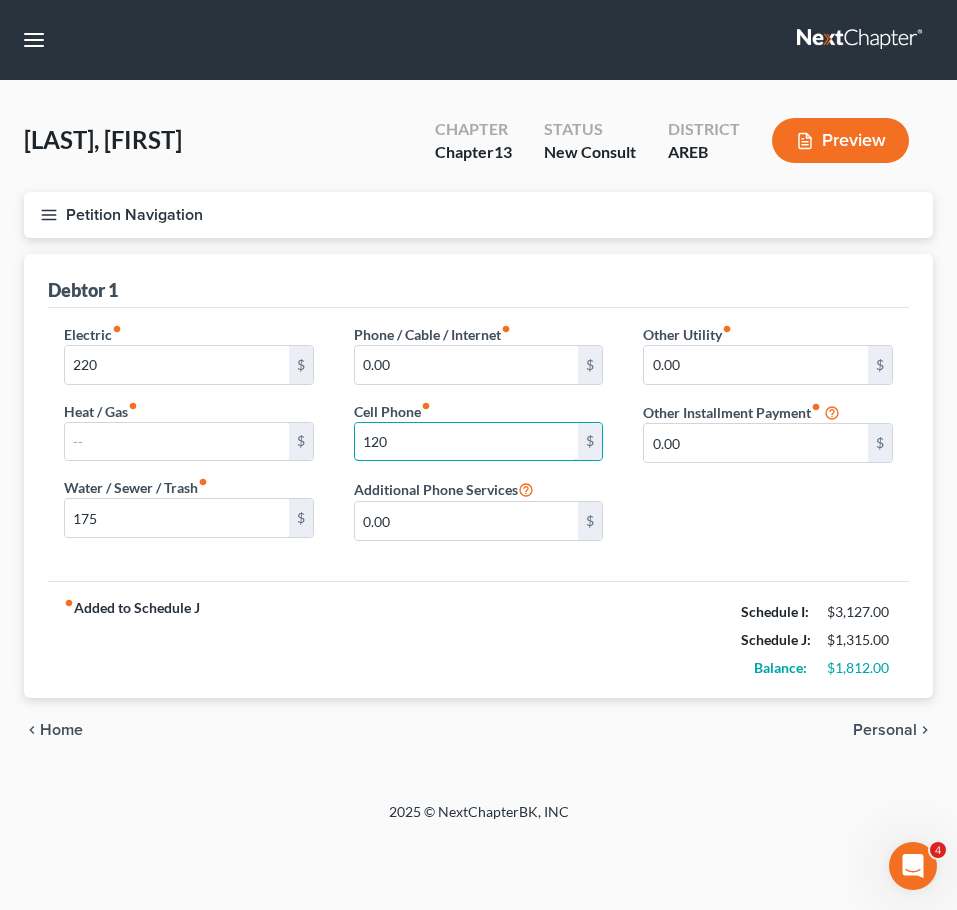 type on "120" 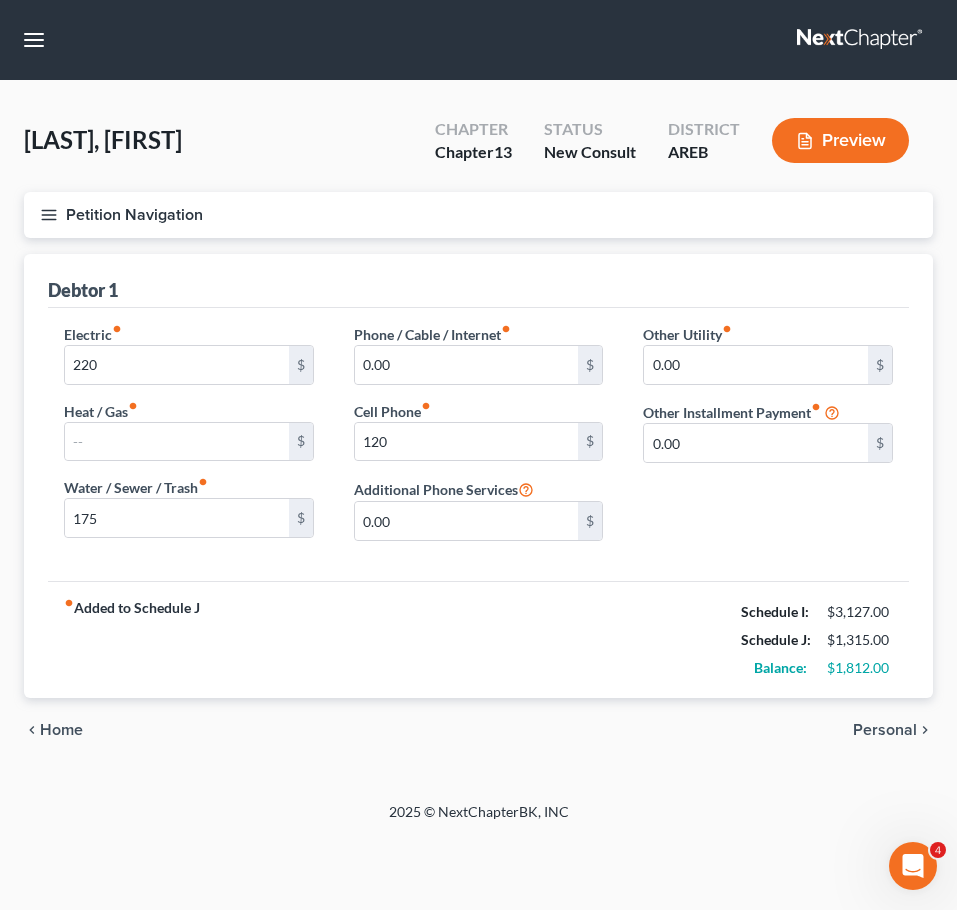 click on "Electric  fiber_manual_record 220 $ Heat / Gas  fiber_manual_record $  Water / Sewer / Trash  fiber_manual_record 175 $ Phone / Cable / Internet  fiber_manual_record 0.00 $ Cell Phone  fiber_manual_record 120 $ Additional Phone Services  0.00 $ Other Utility  fiber_manual_record 0.00 $ Other Installment Payment  fiber_manual_record   0.00 $" at bounding box center (478, 444) 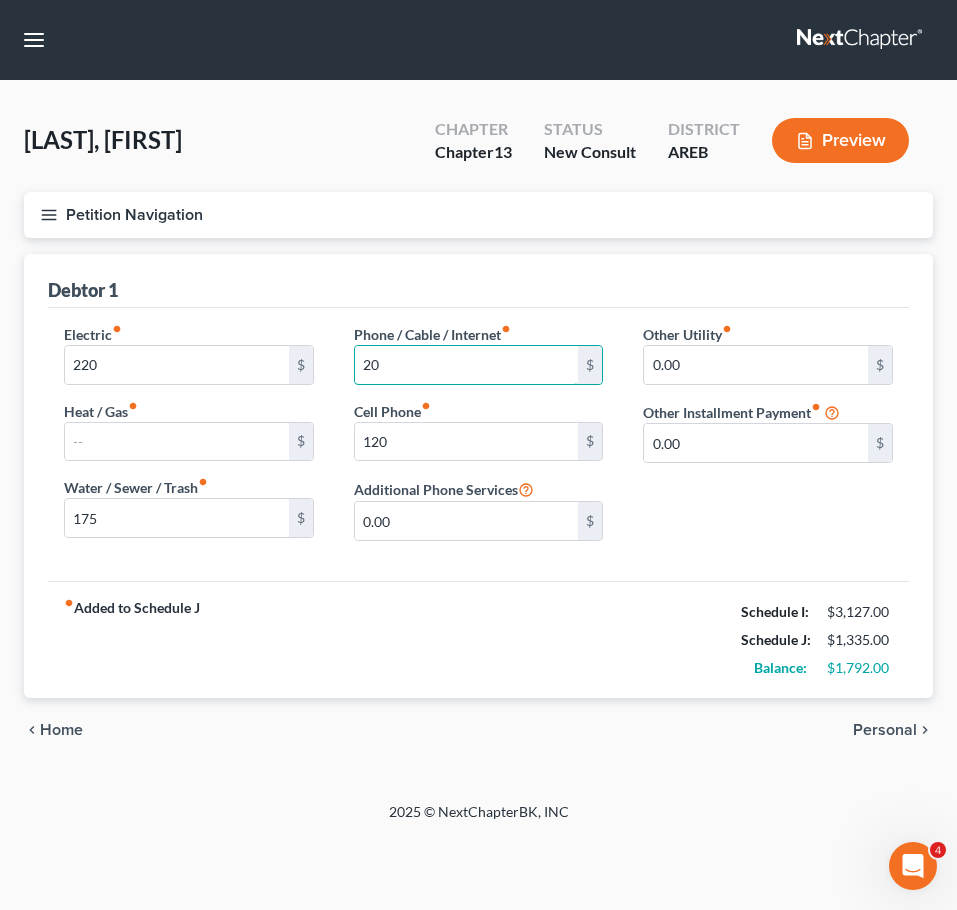 type on "20" 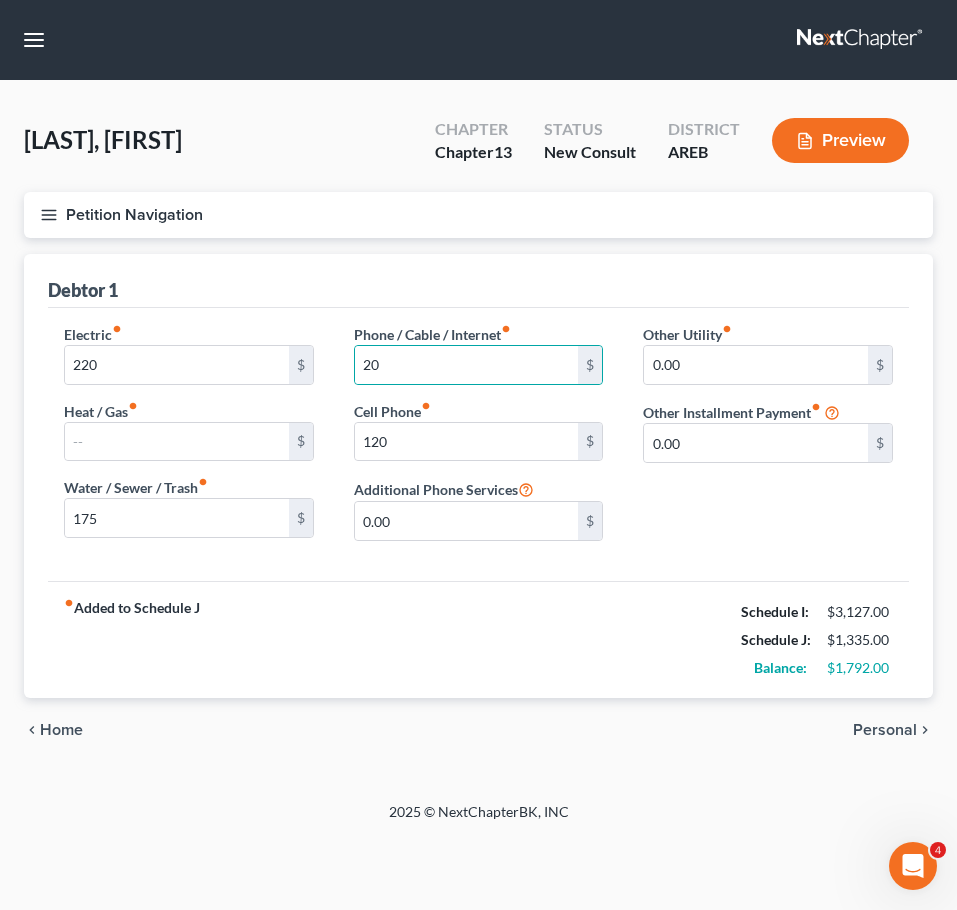 click on "Other Utility  fiber_manual_record 0.00 $ Other Installment Payment  fiber_manual_record   0.00 $" at bounding box center (768, 440) 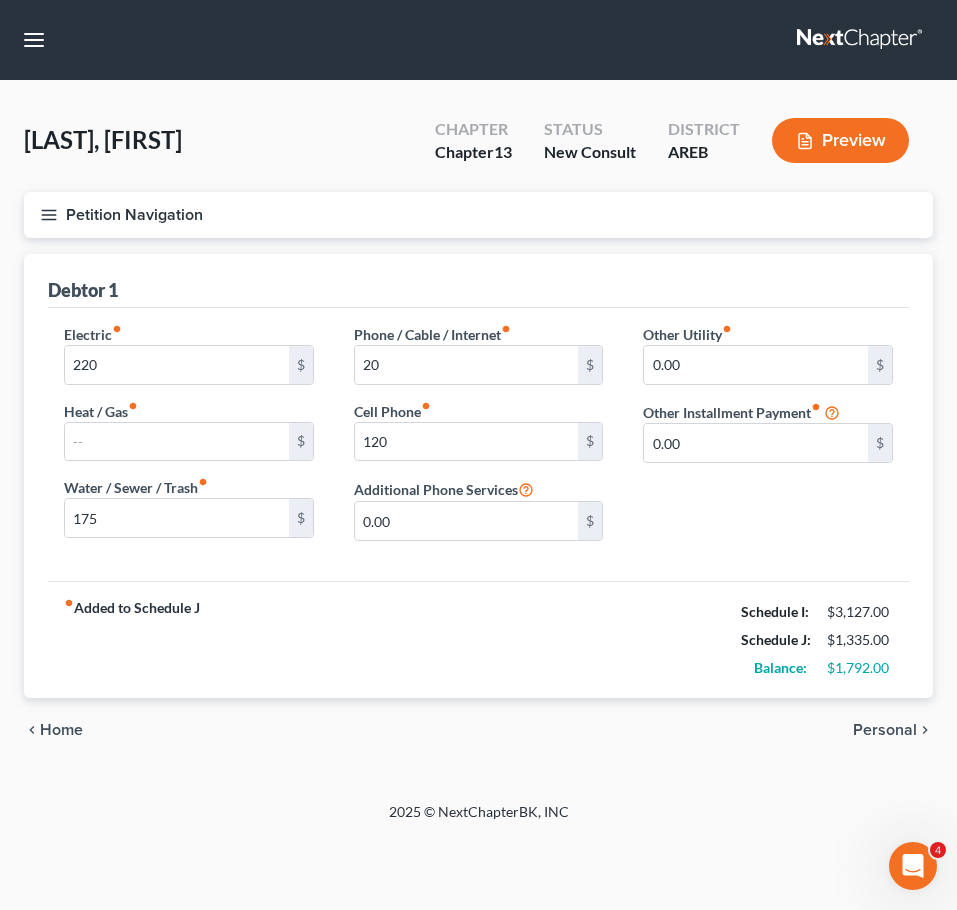 click on "Personal" at bounding box center (885, 730) 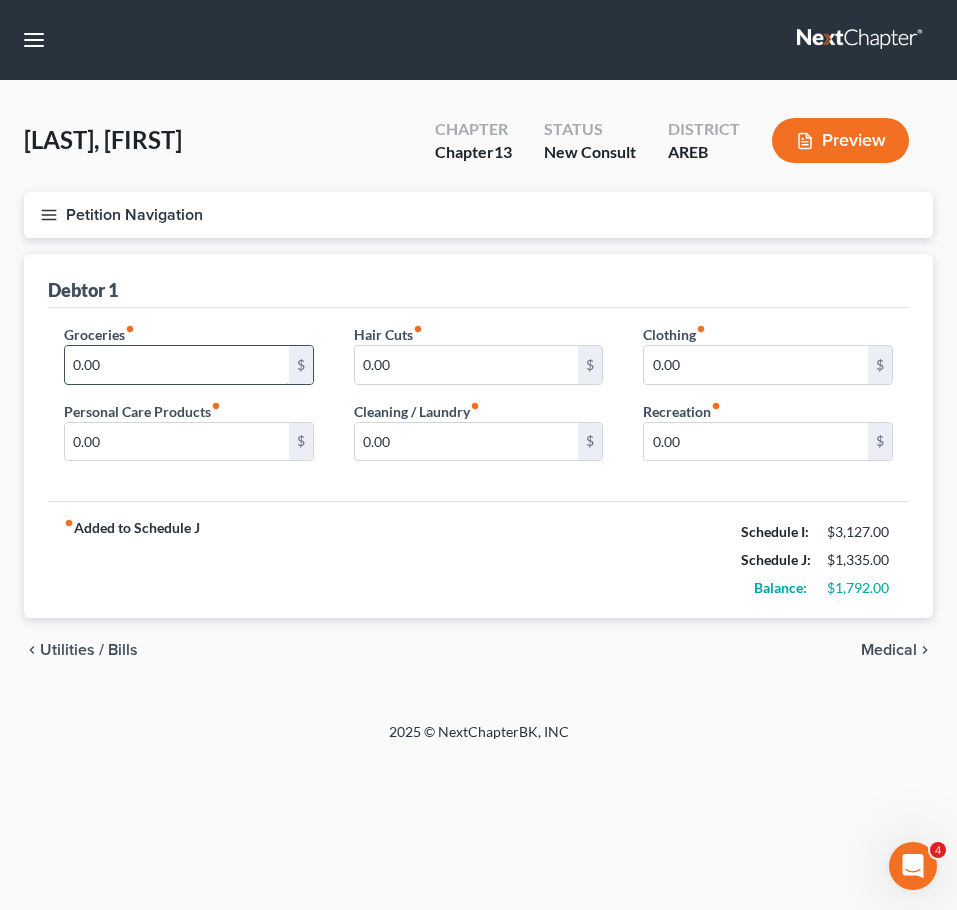 click on "0.00" at bounding box center (177, 365) 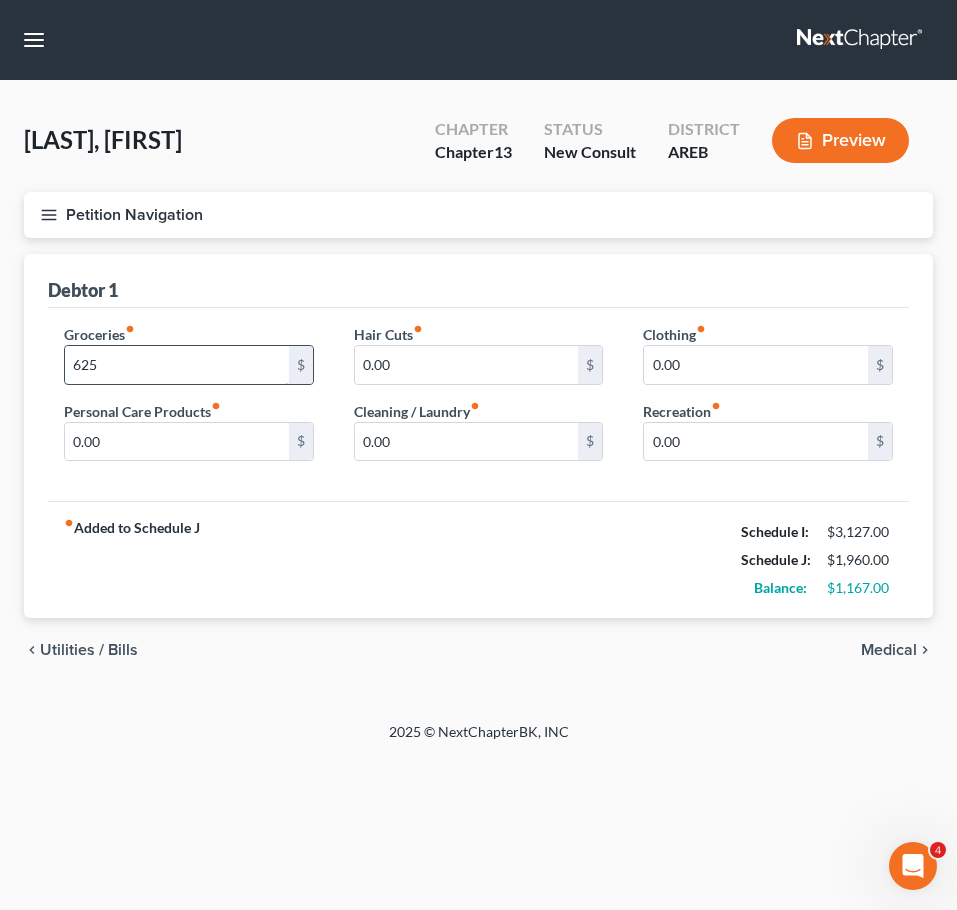 type on "625" 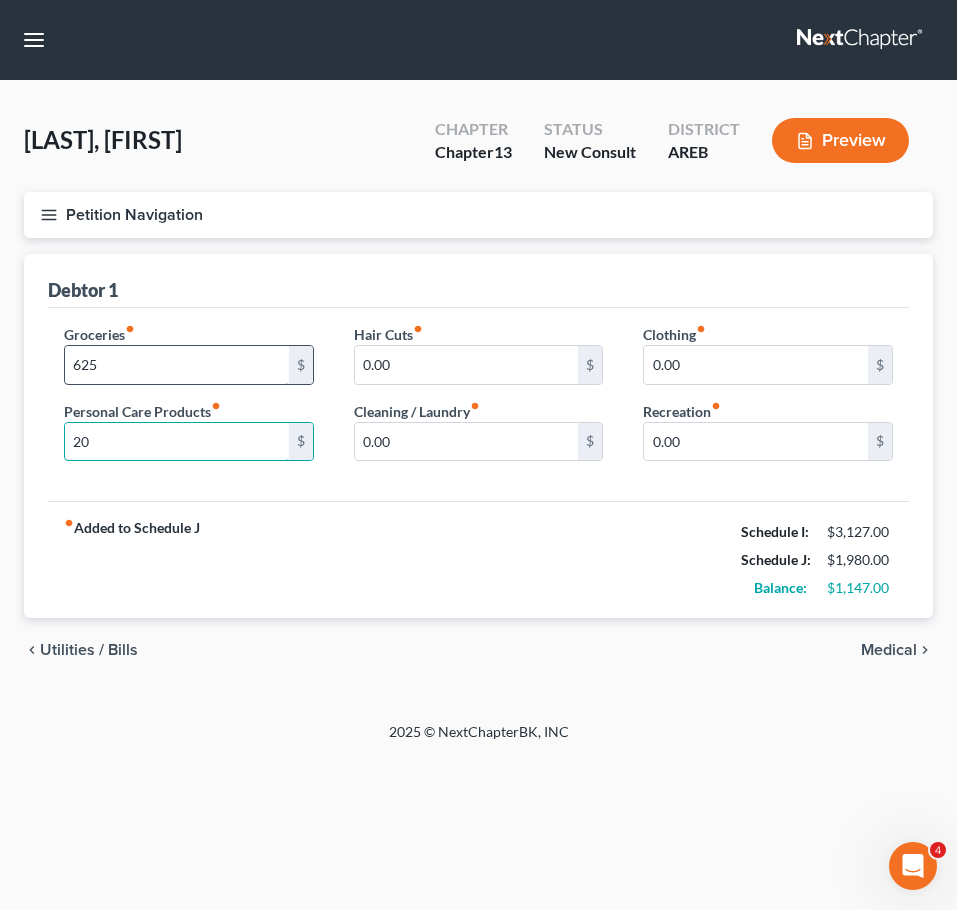 type on "20" 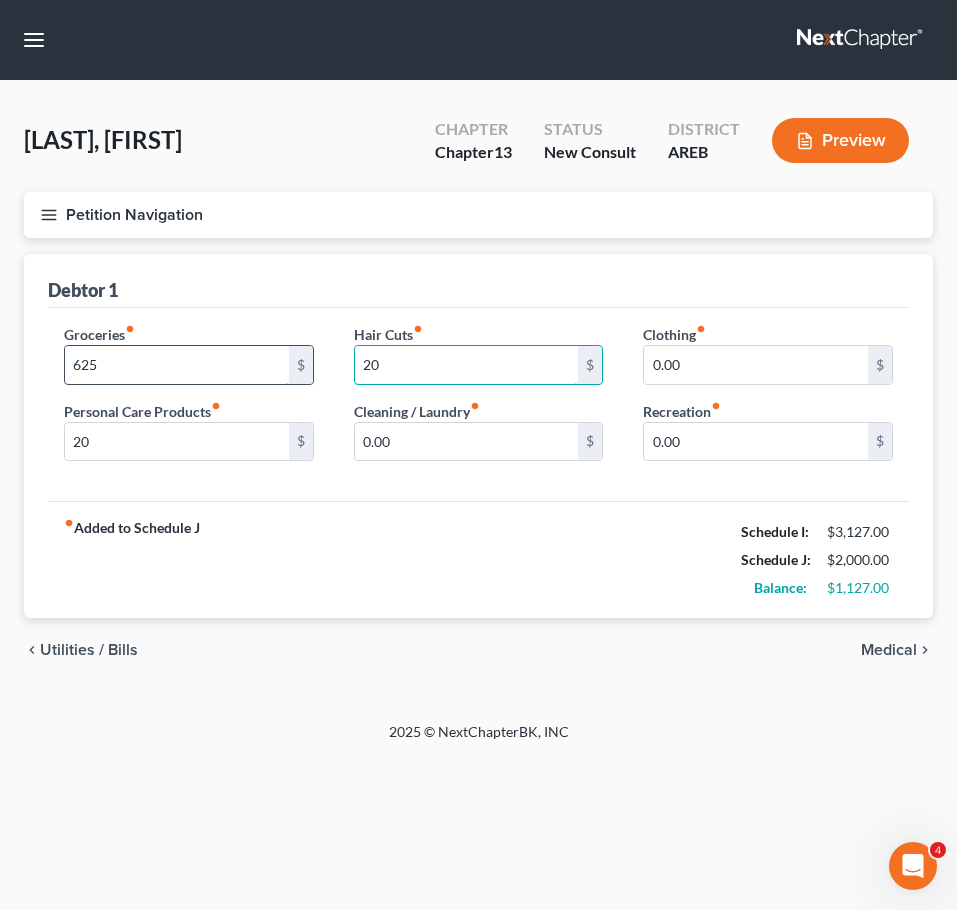 type on "20" 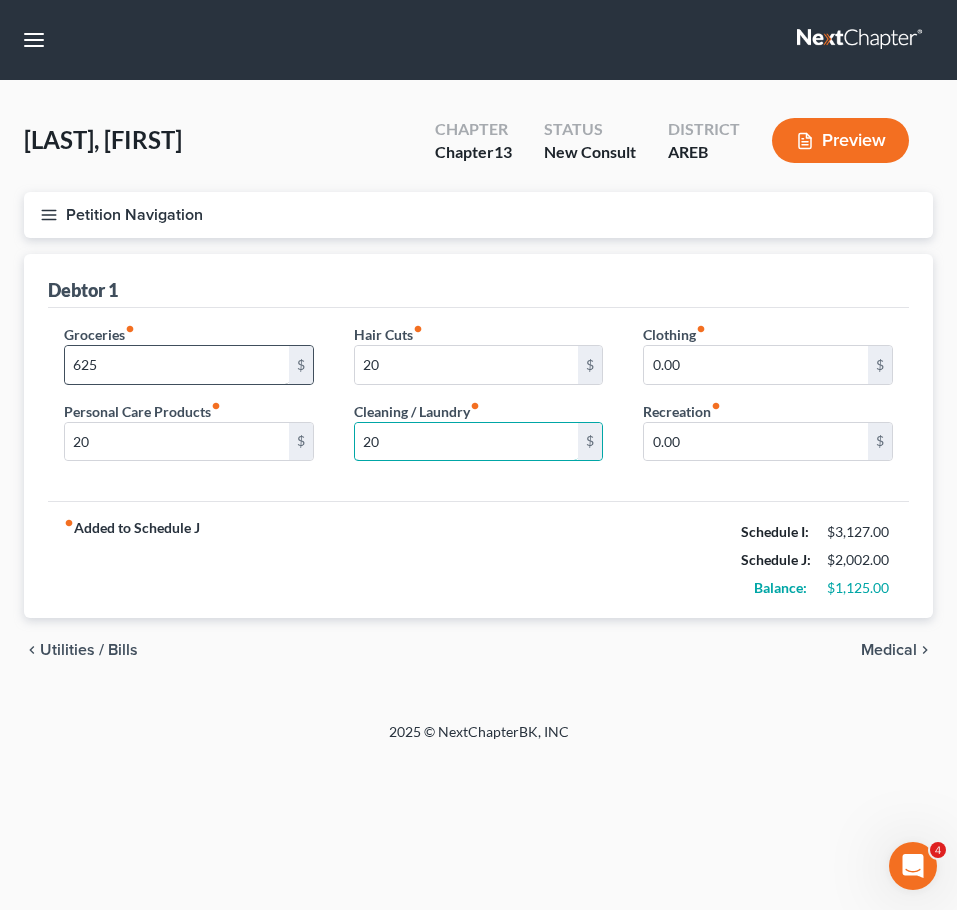 type on "20" 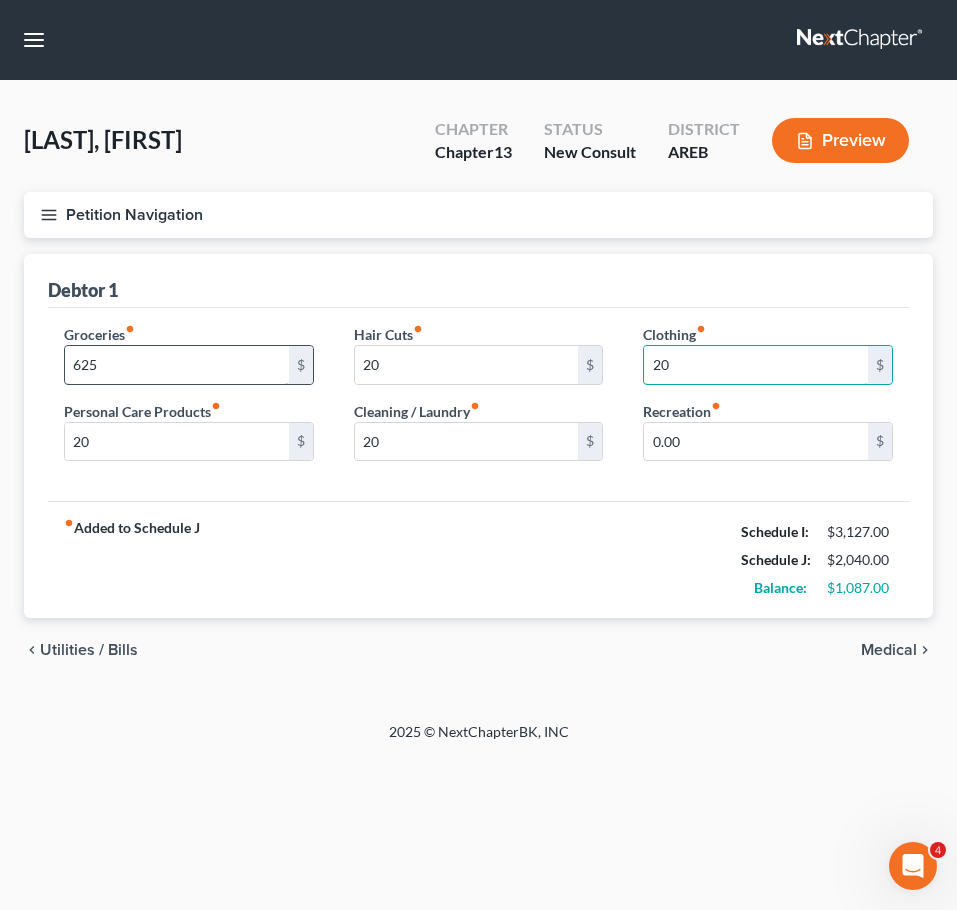 type on "20" 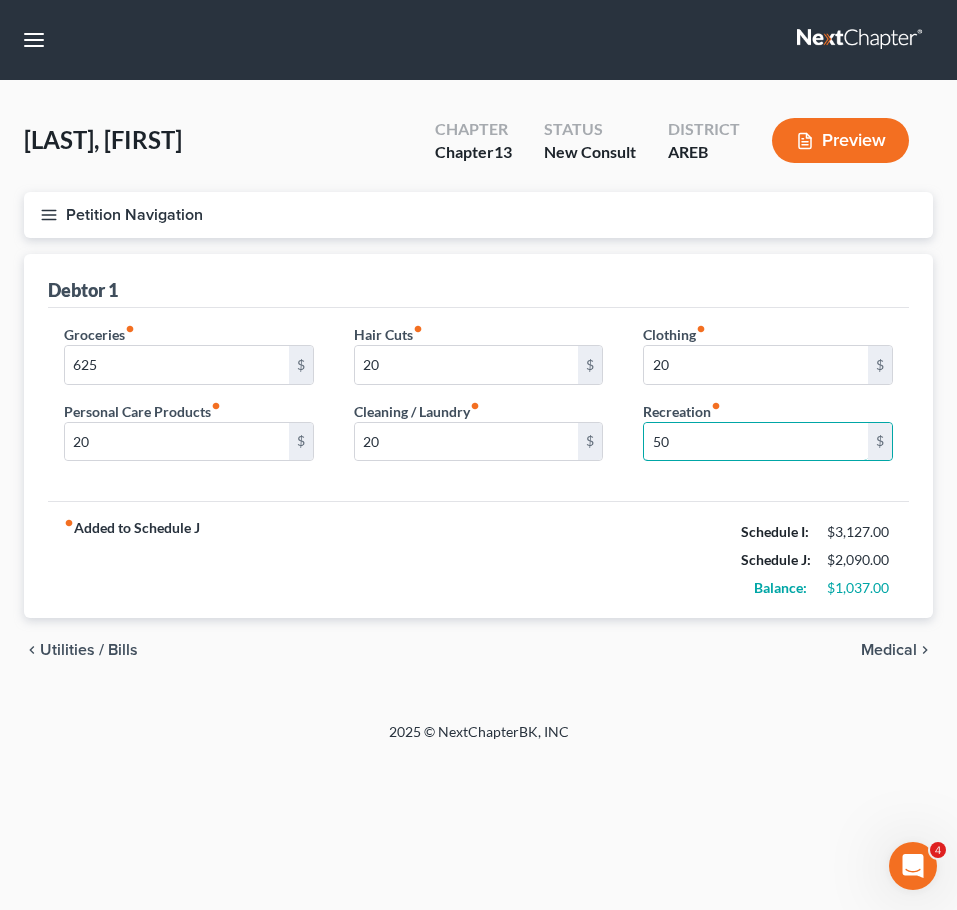 type on "50" 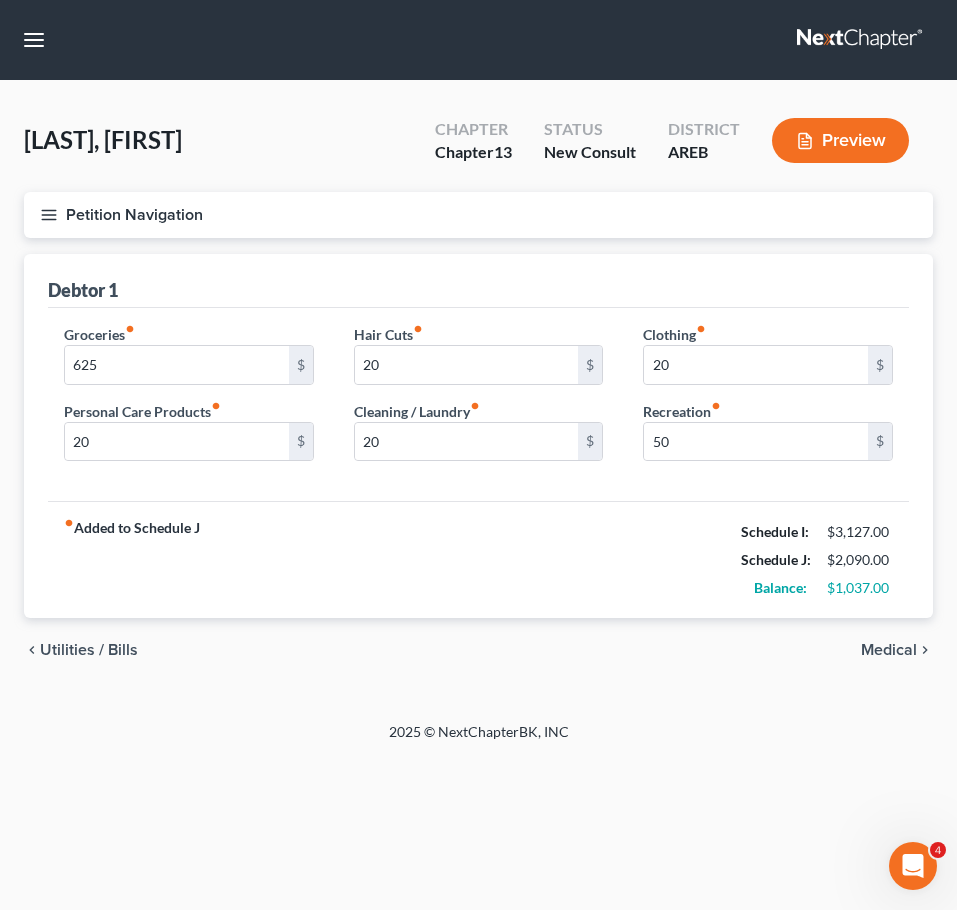 click on "Medical" at bounding box center (889, 650) 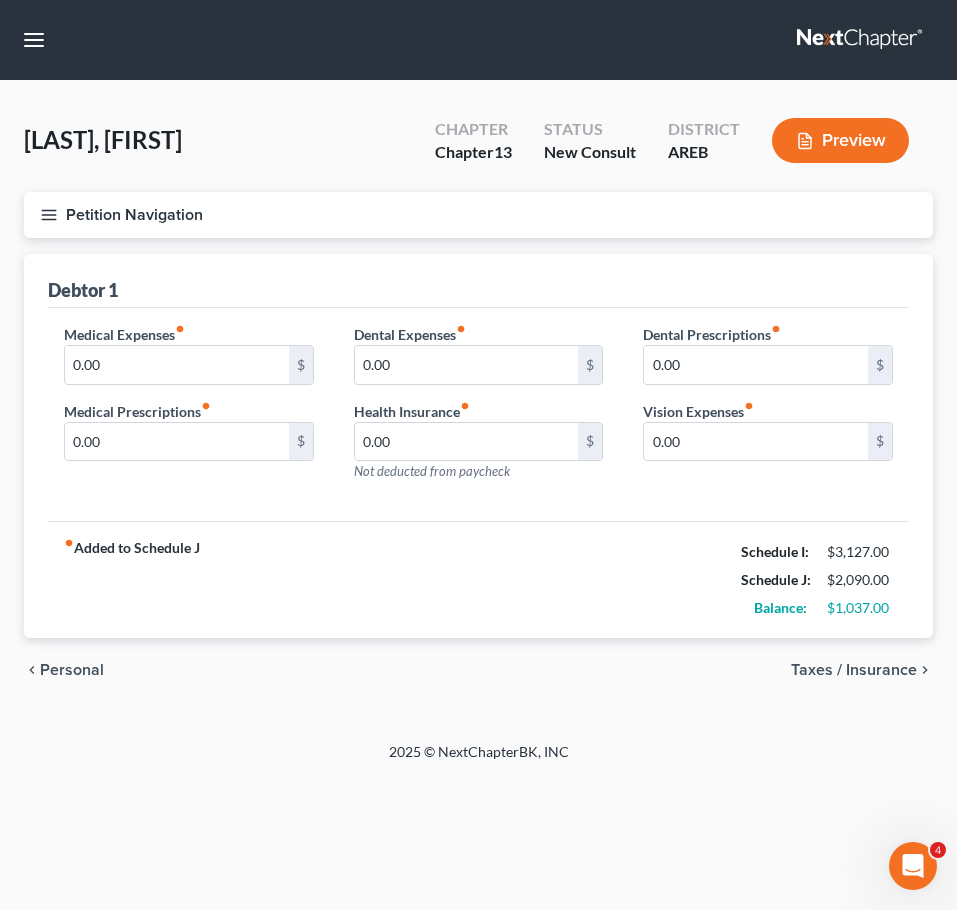 click on "Taxes / Insurance" at bounding box center [854, 670] 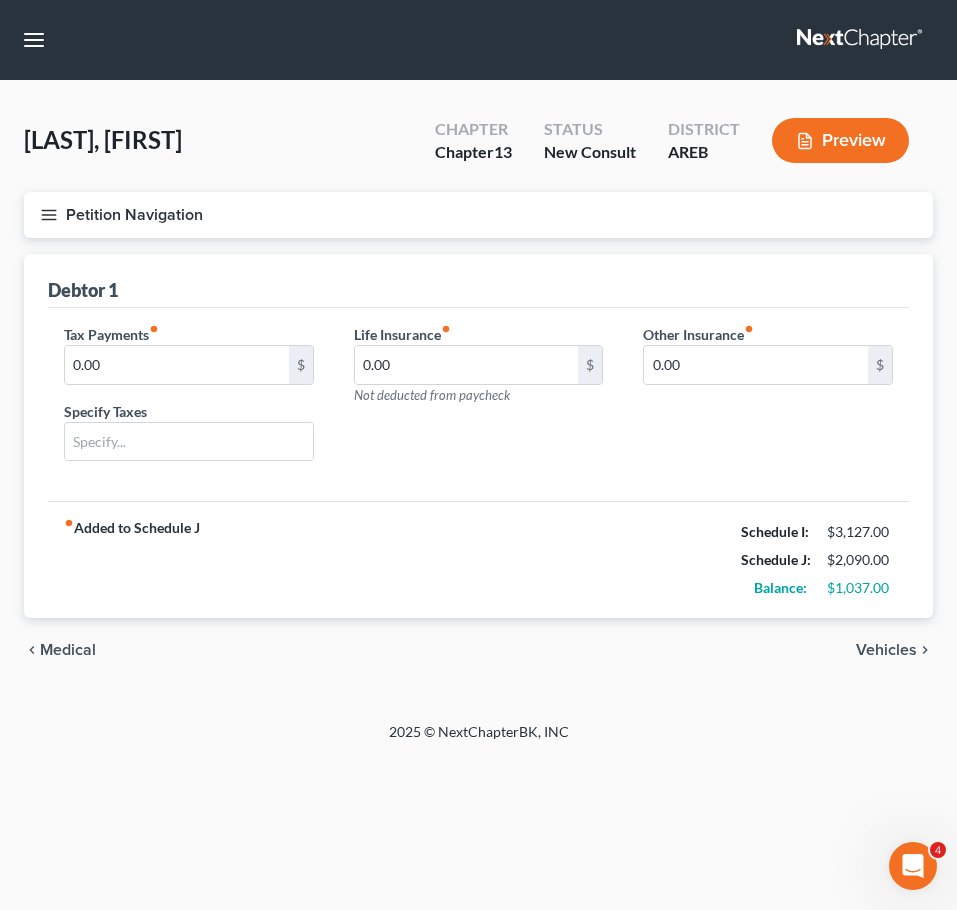 click on "Vehicles" at bounding box center [886, 650] 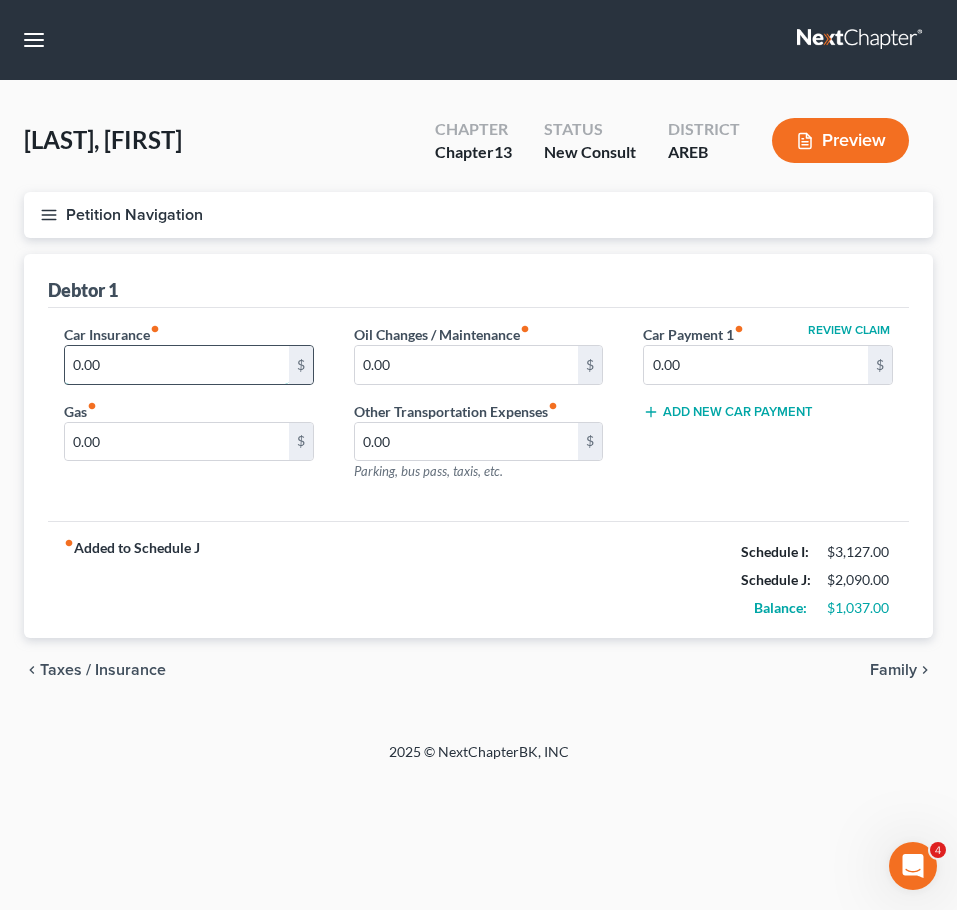 click on "0.00" at bounding box center [177, 365] 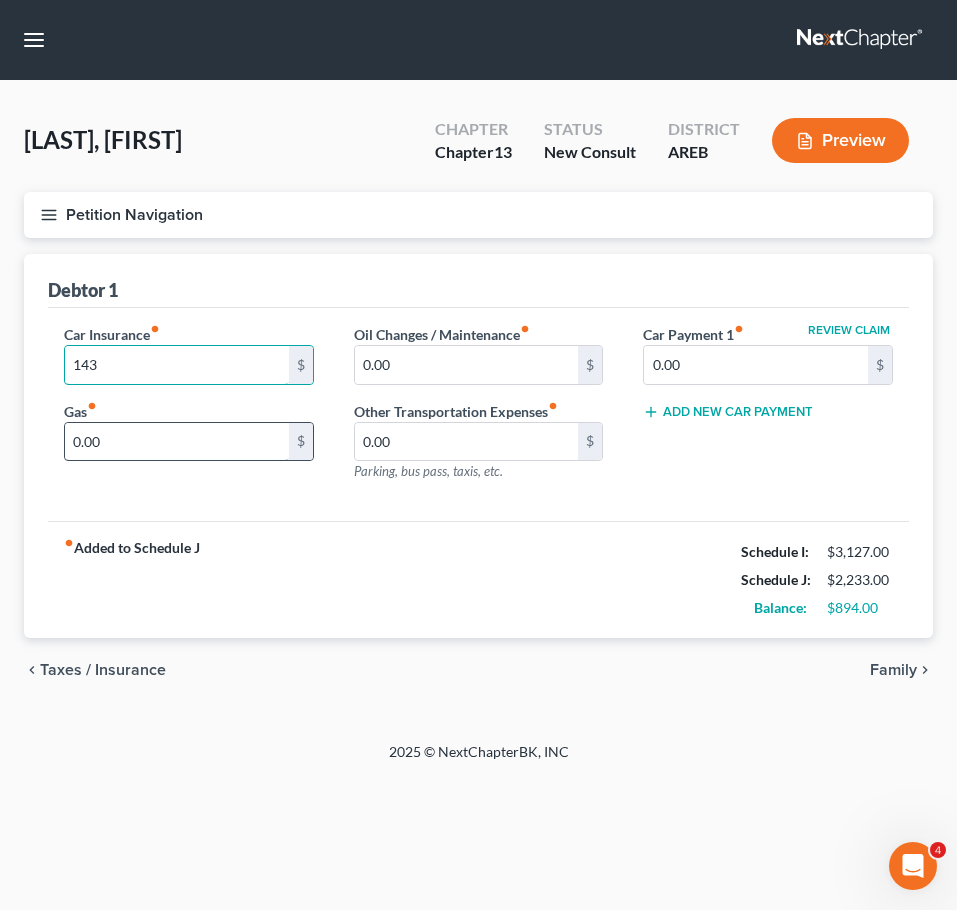 type on "143" 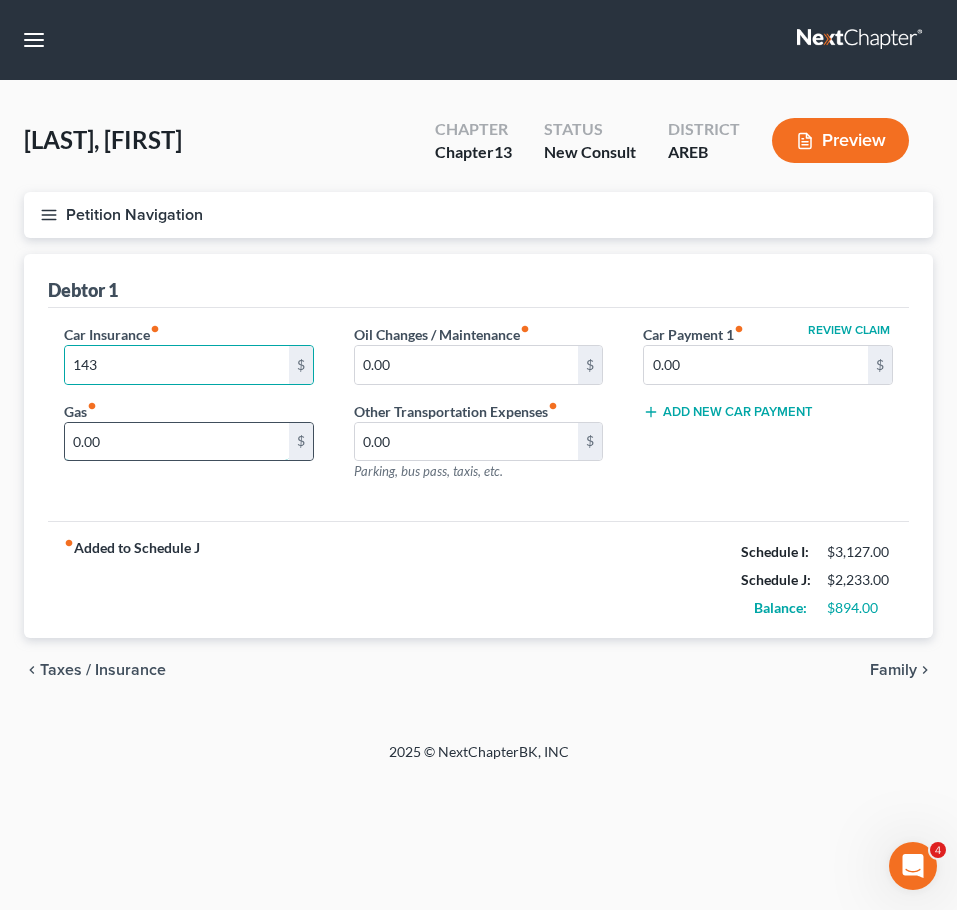 click on "0.00" at bounding box center [177, 442] 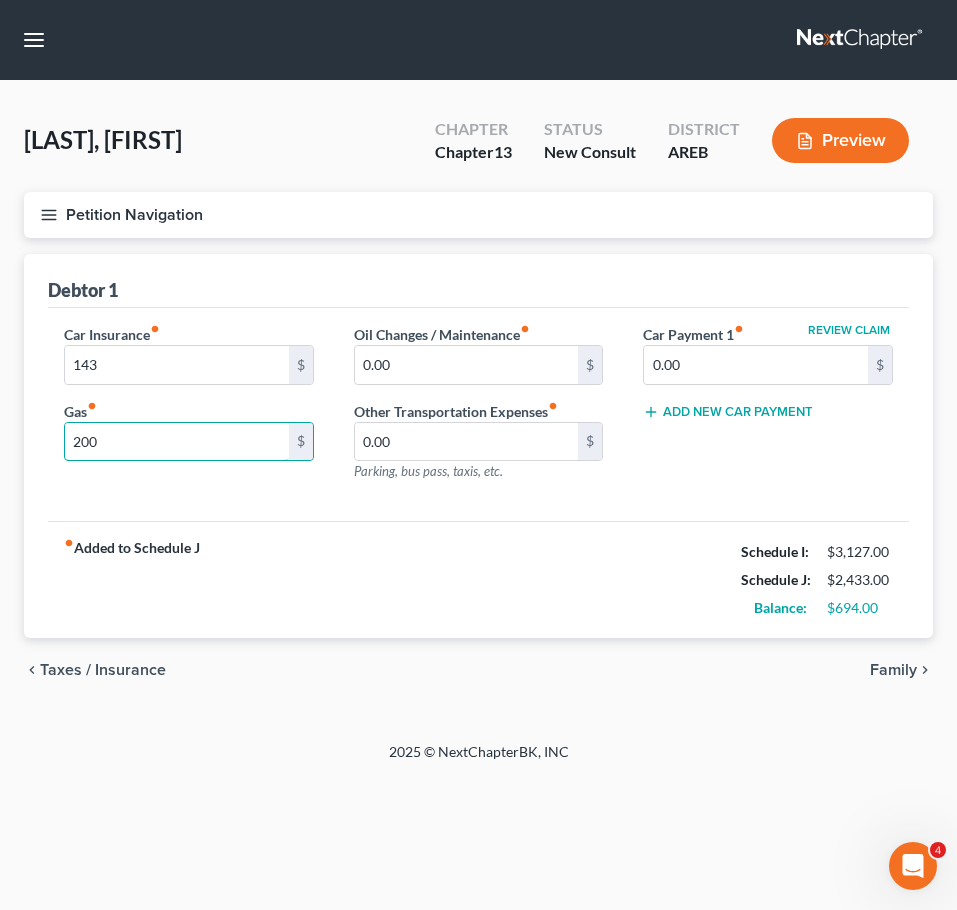 type on "200" 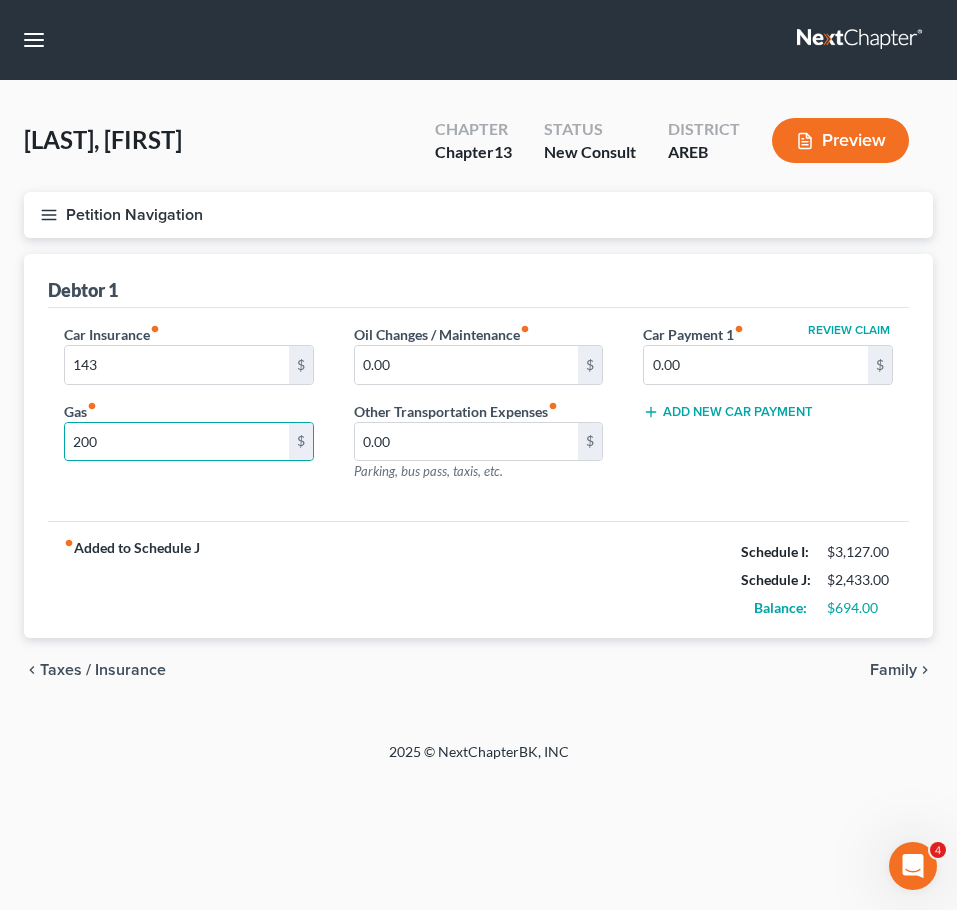 click on "Family" at bounding box center [893, 670] 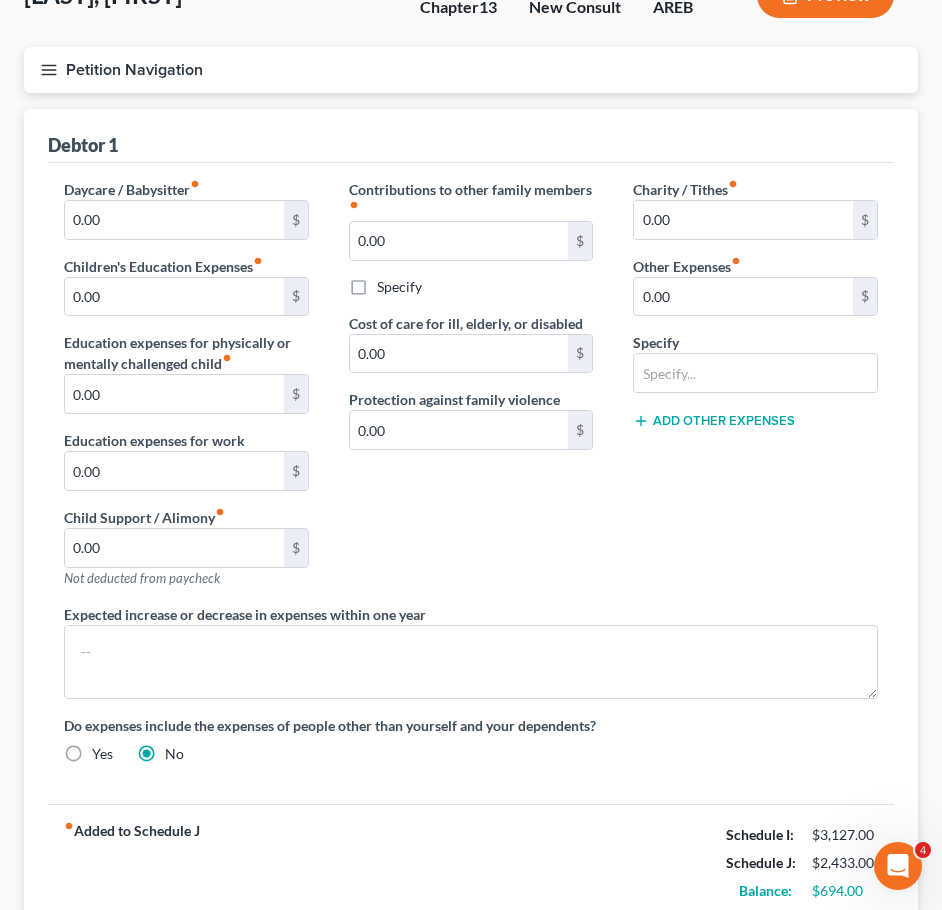 scroll, scrollTop: 296, scrollLeft: 0, axis: vertical 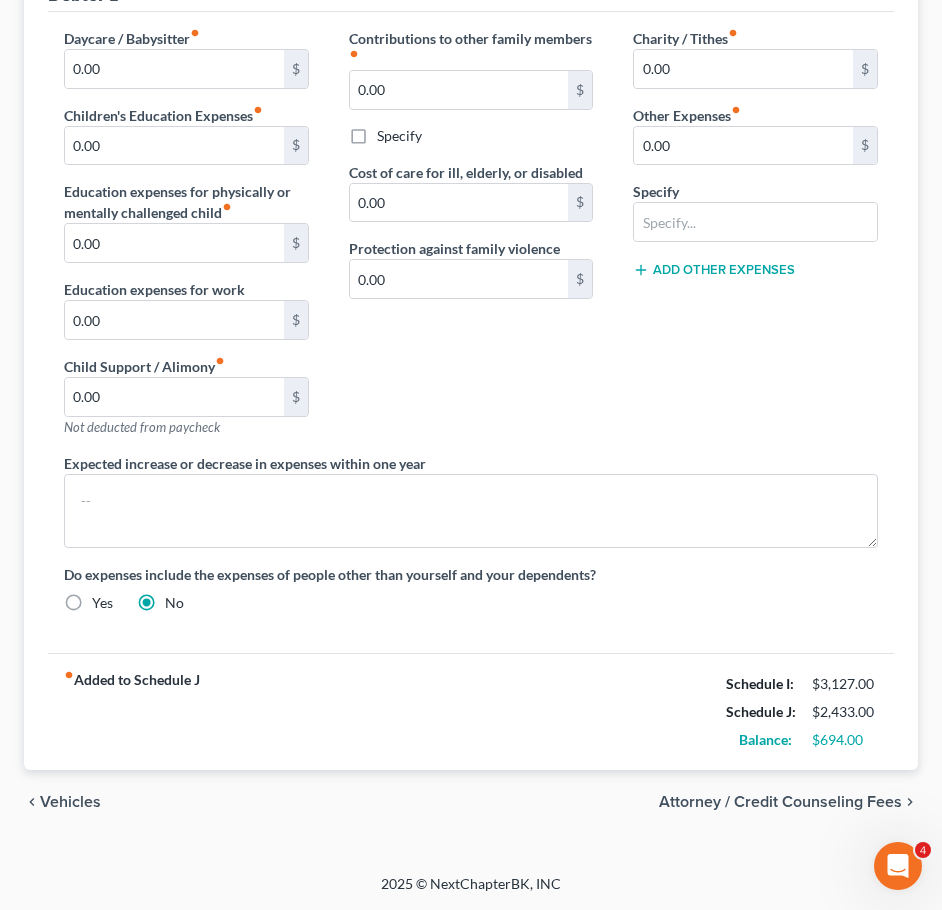click on "Vehicles" at bounding box center (70, 802) 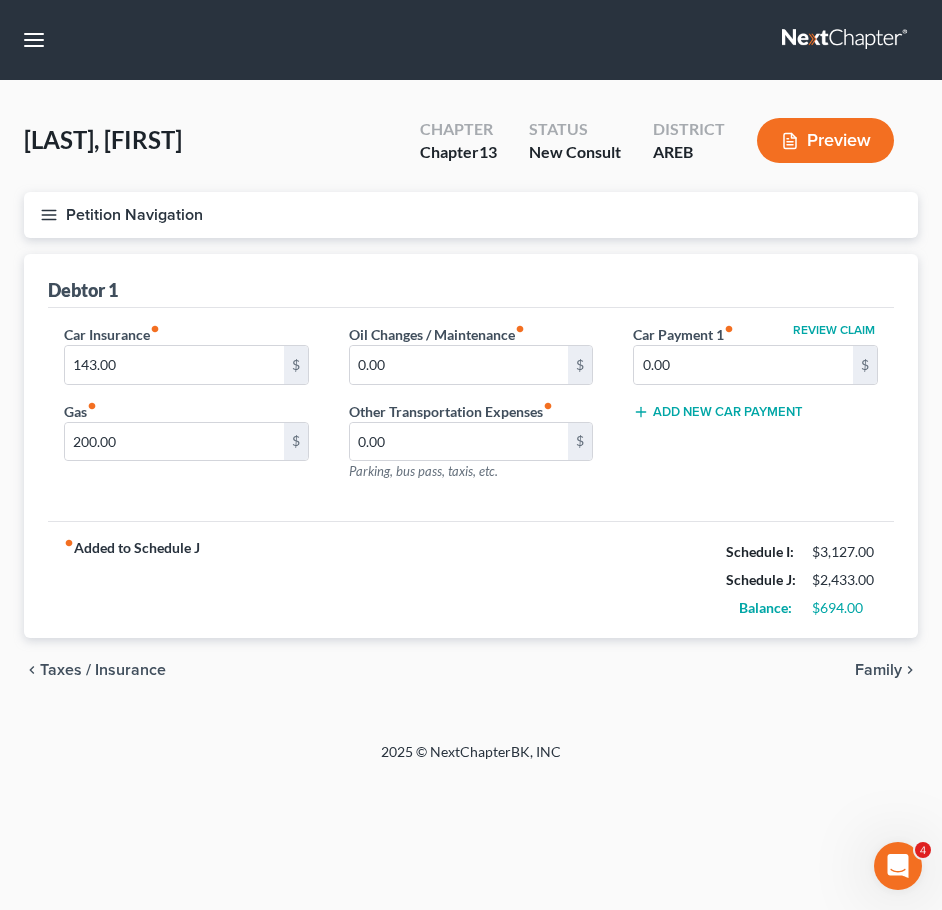 scroll, scrollTop: 0, scrollLeft: 0, axis: both 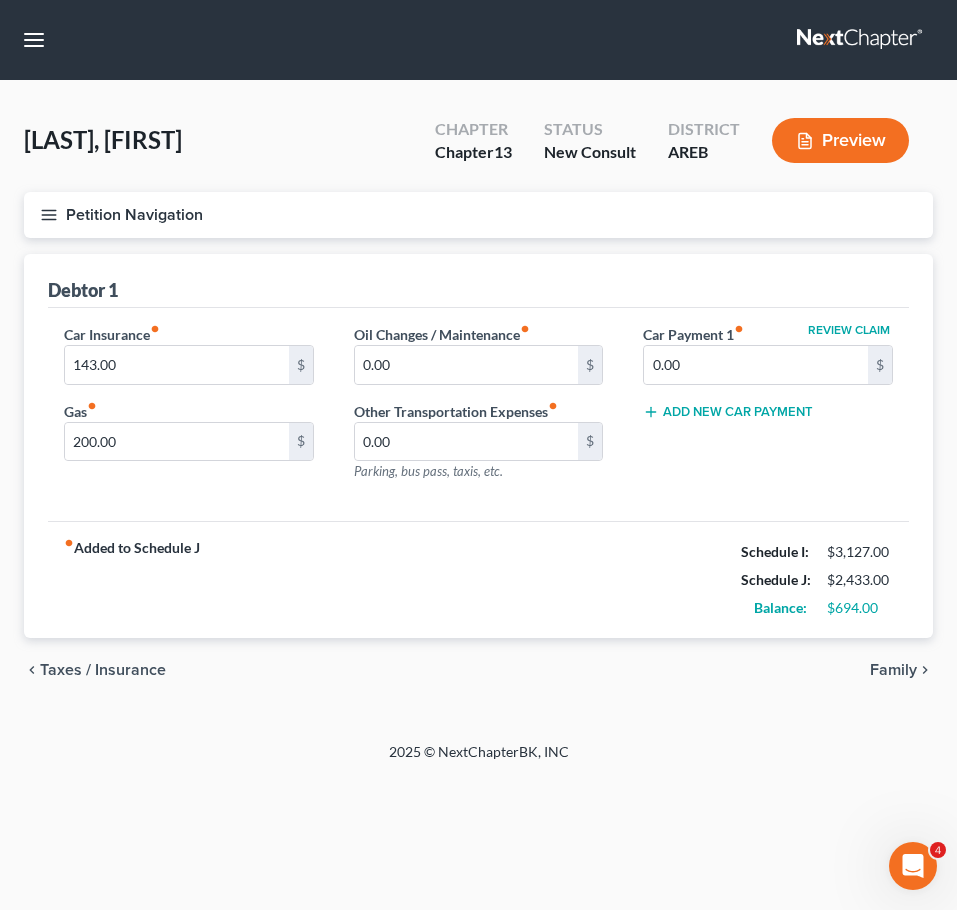 click on "chevron_left
Taxes / Insurance
Family
chevron_right" at bounding box center (478, 670) 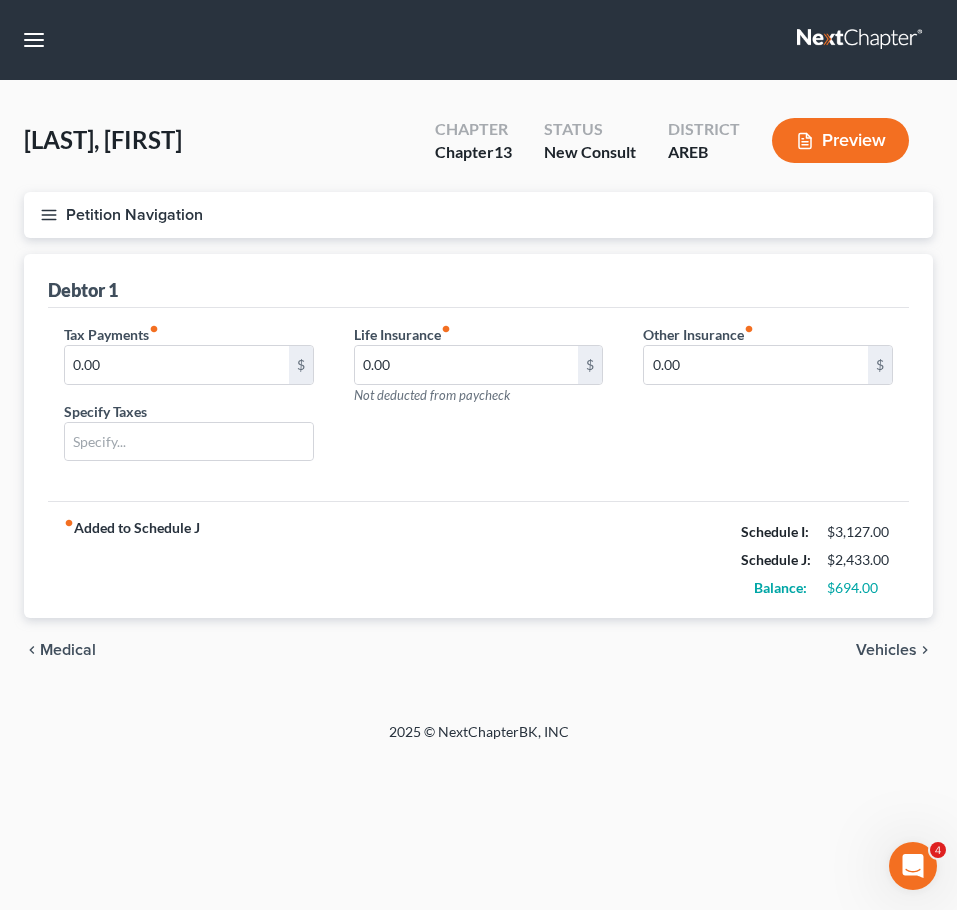 click on "chevron_left
Medical
Vehicles
chevron_right" at bounding box center [478, 650] 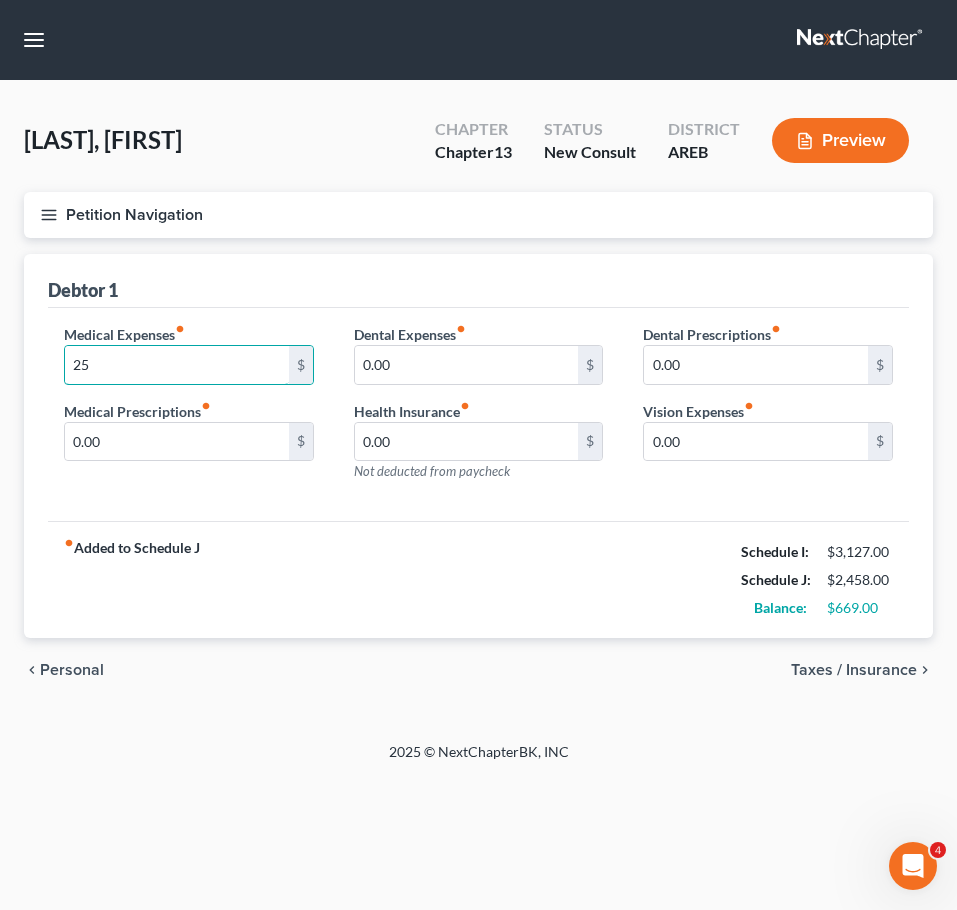 type on "25" 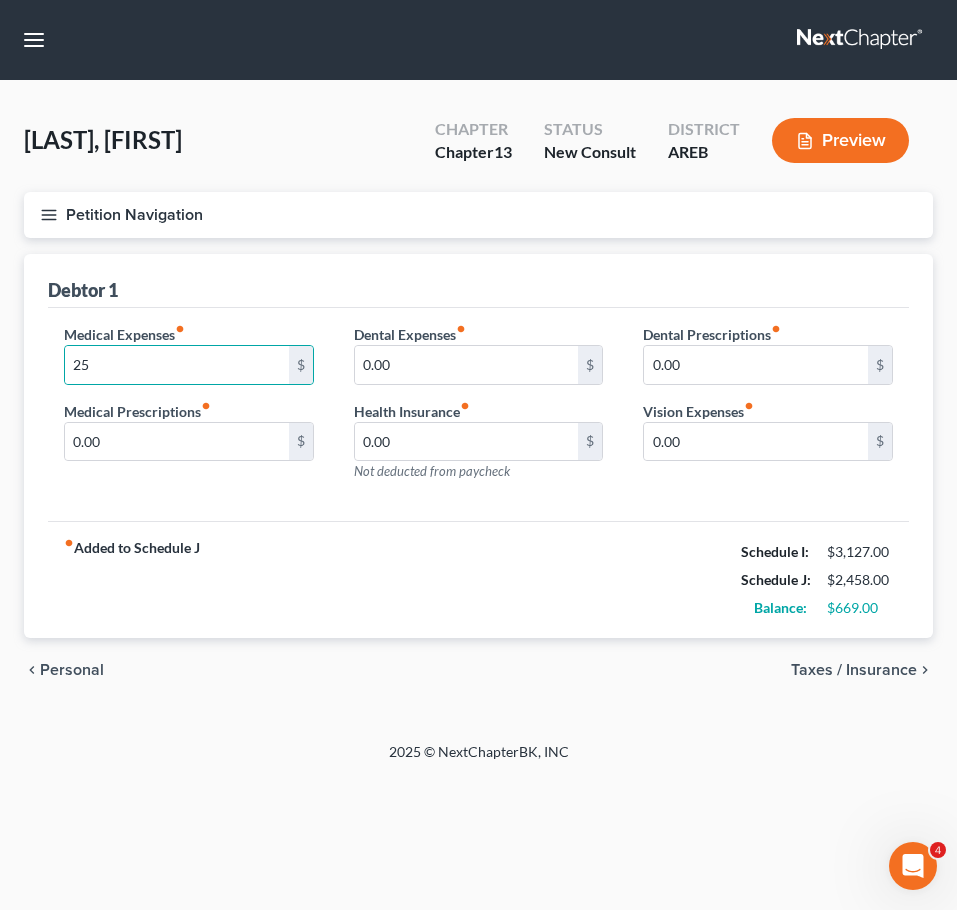 click on "Personal" at bounding box center [72, 670] 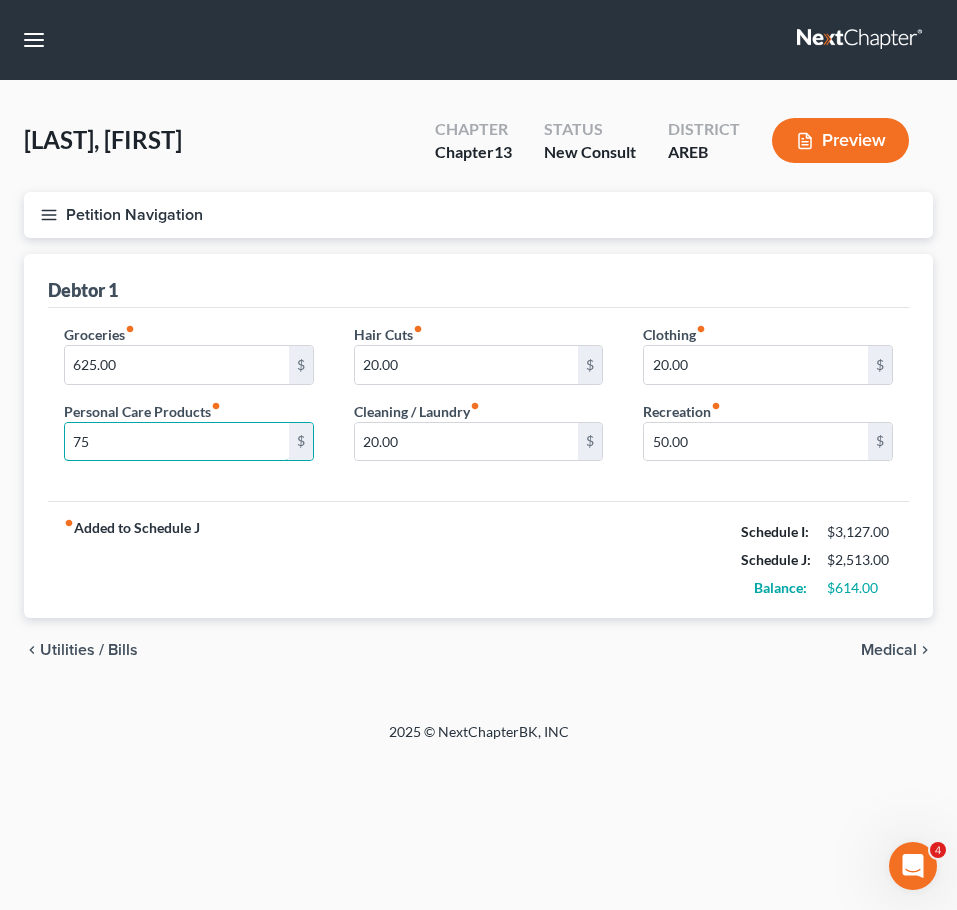 type on "7" 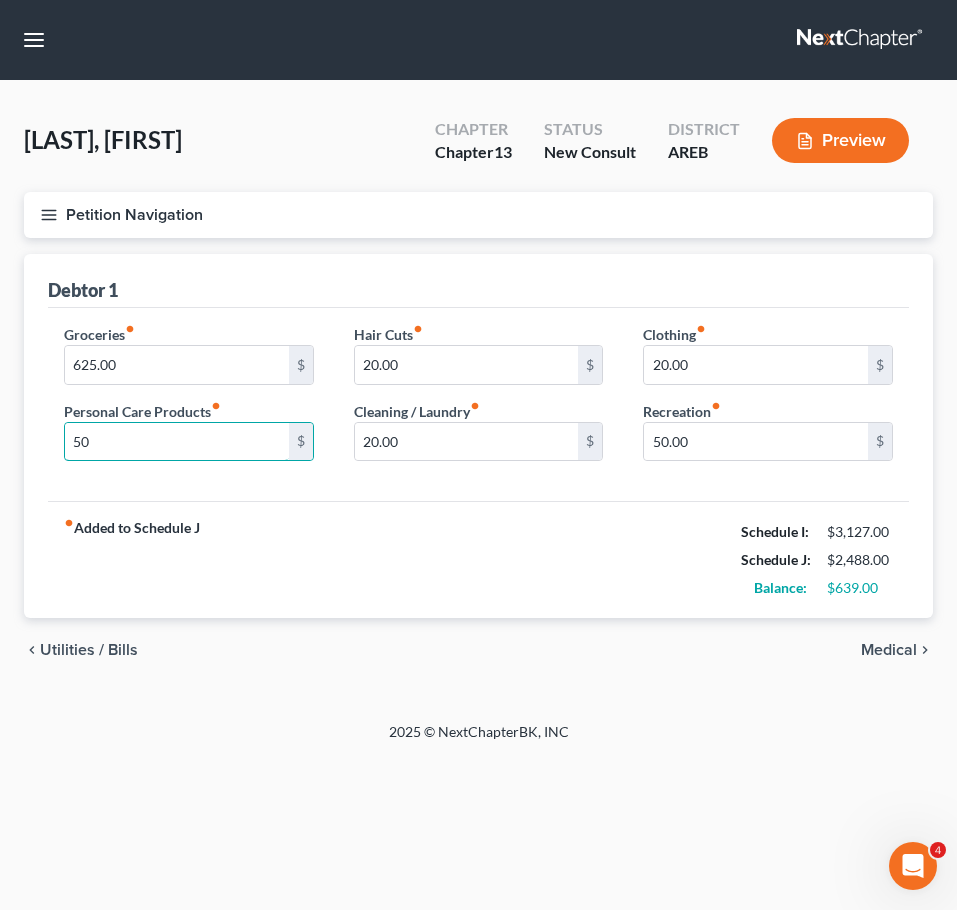 type on "50" 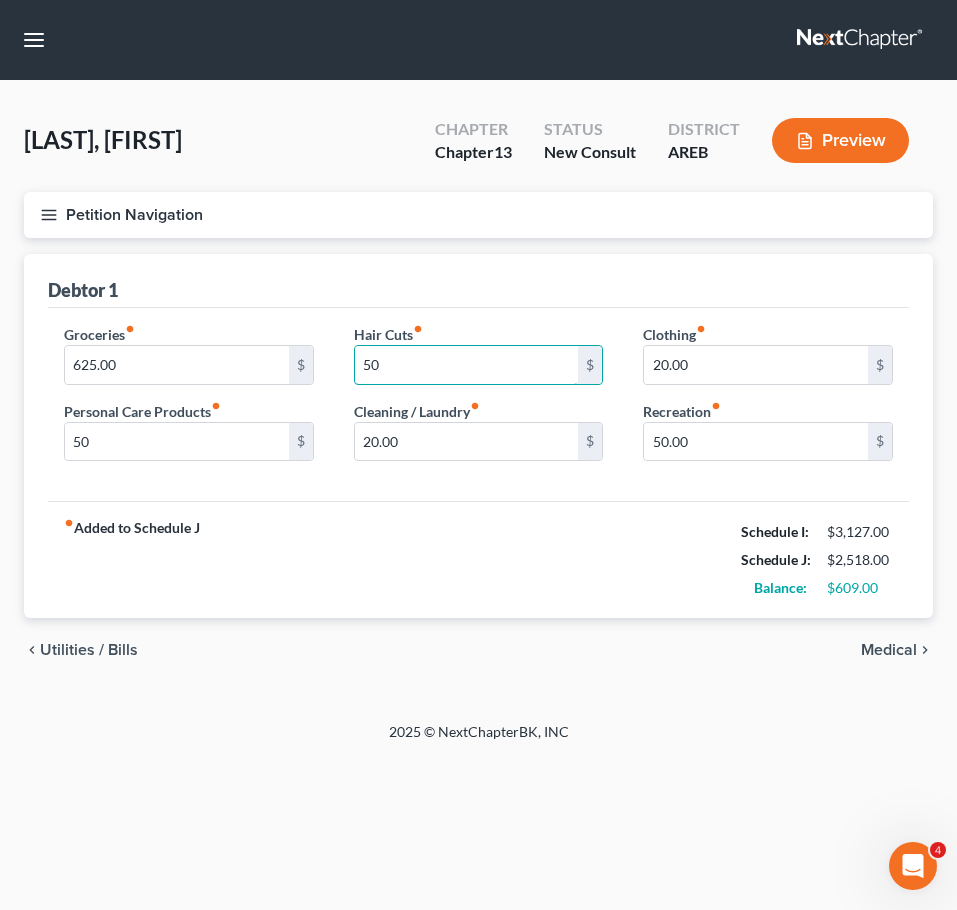 type on "50" 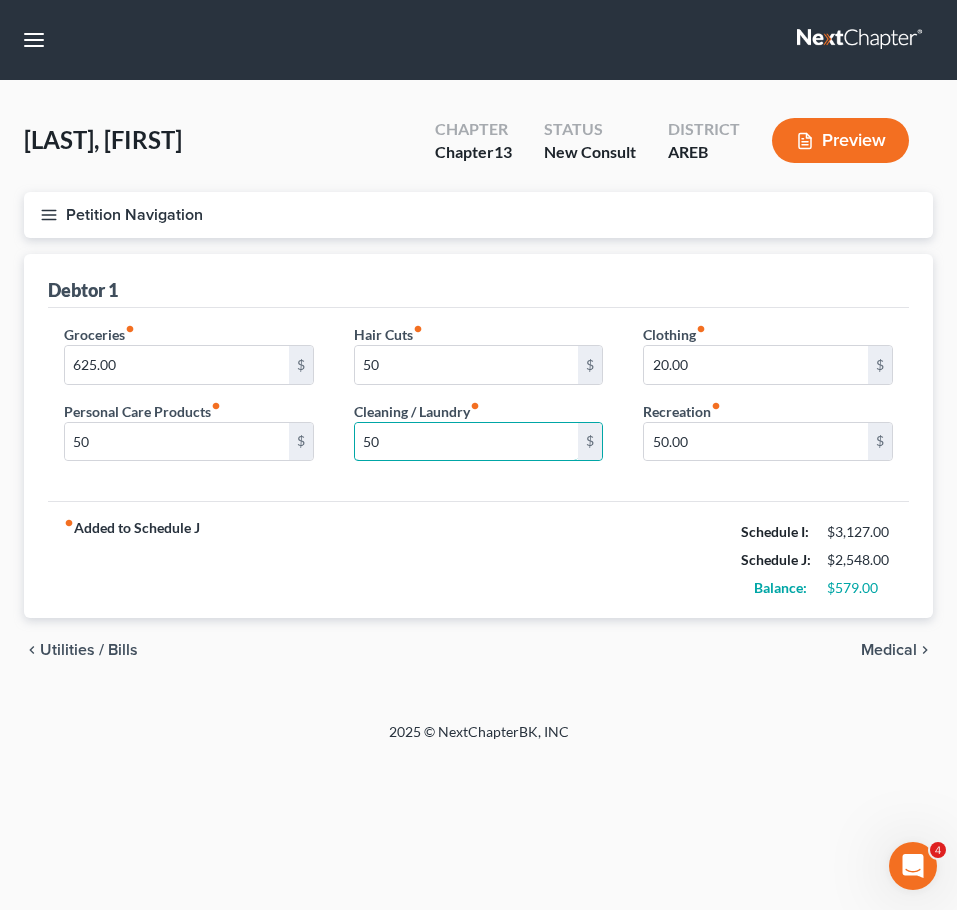 type on "50" 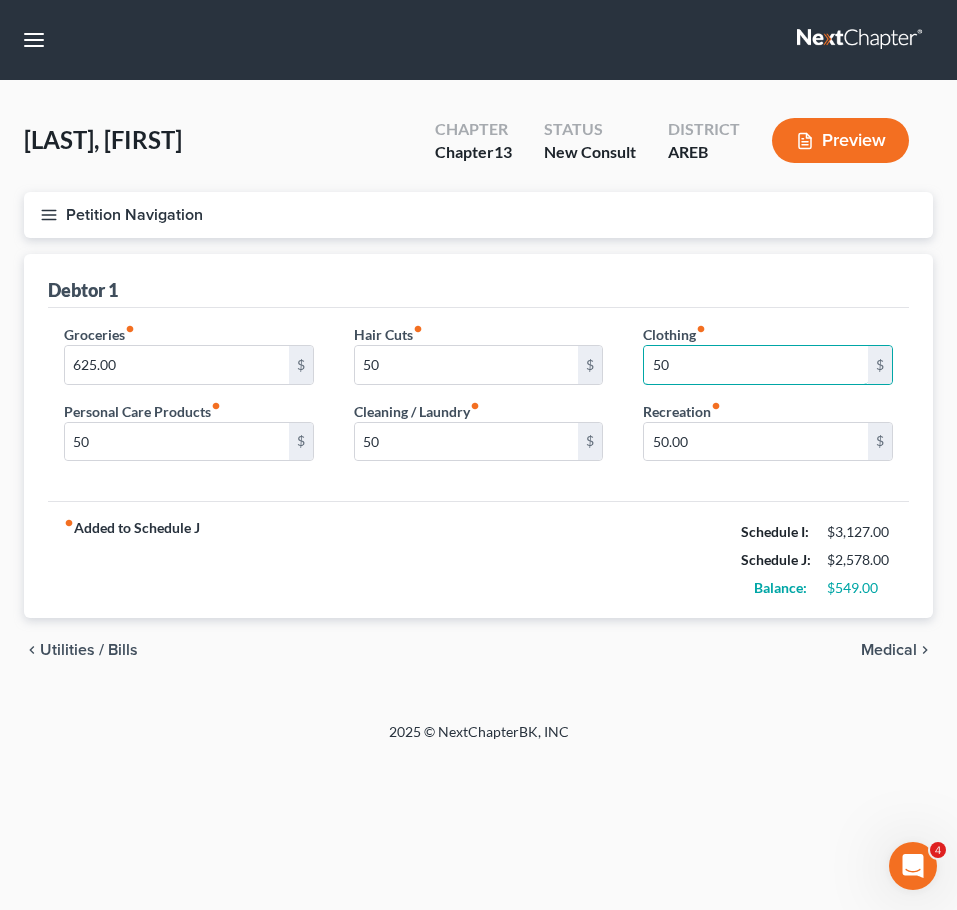 type on "50" 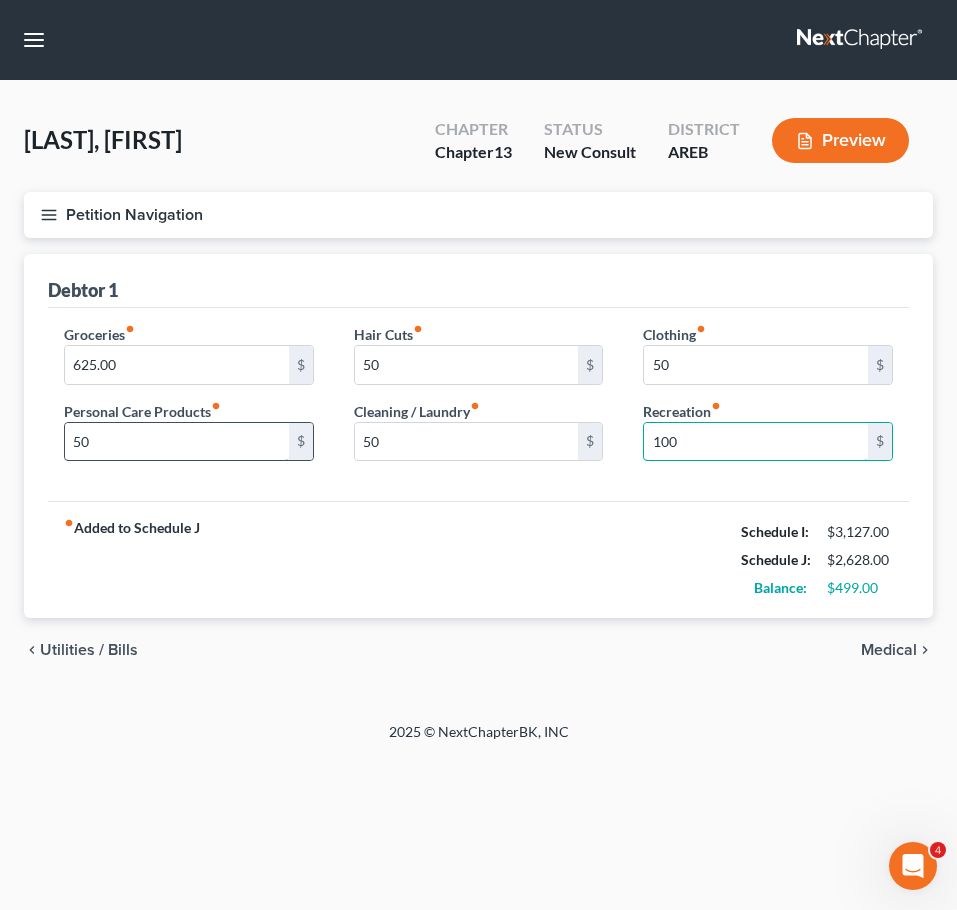 type on "100" 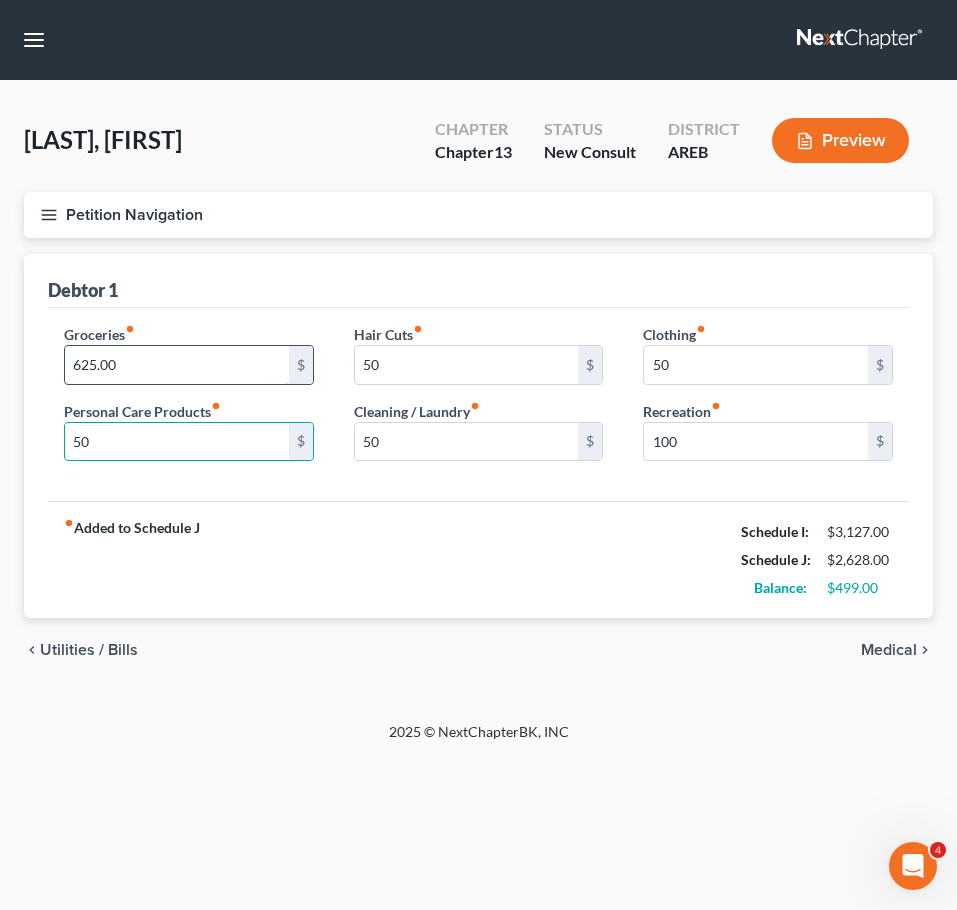 click on "625.00" at bounding box center (177, 365) 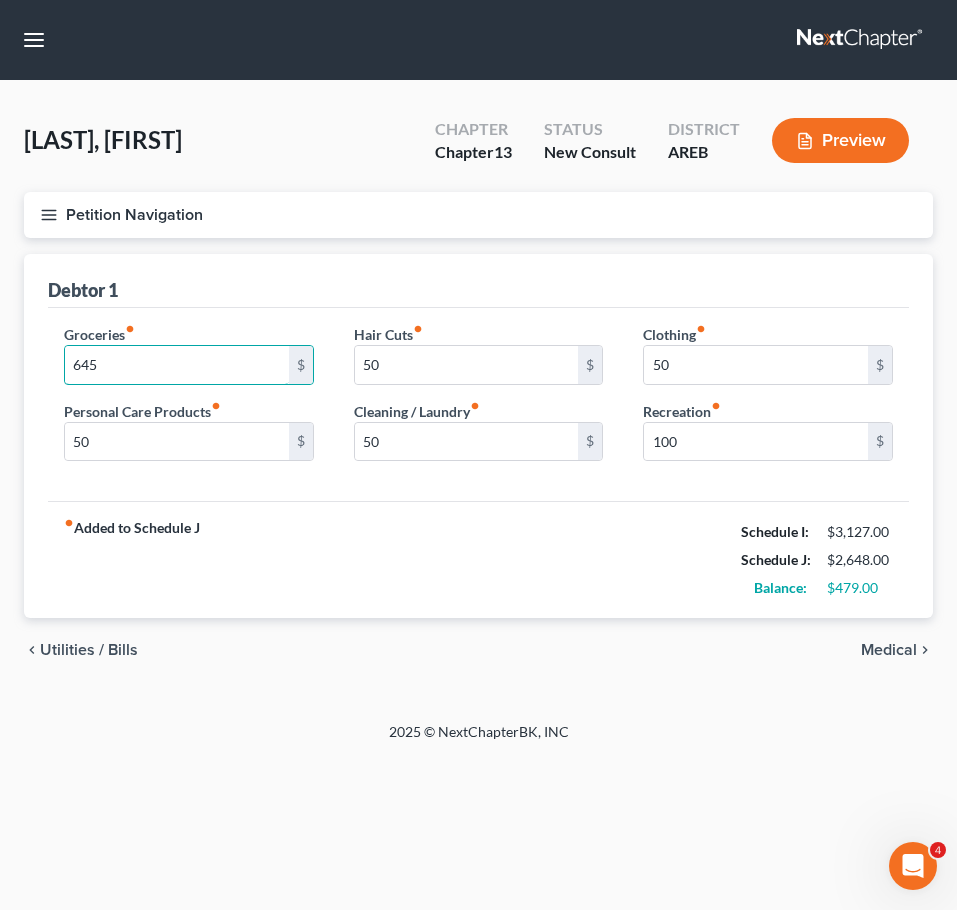 type on "645" 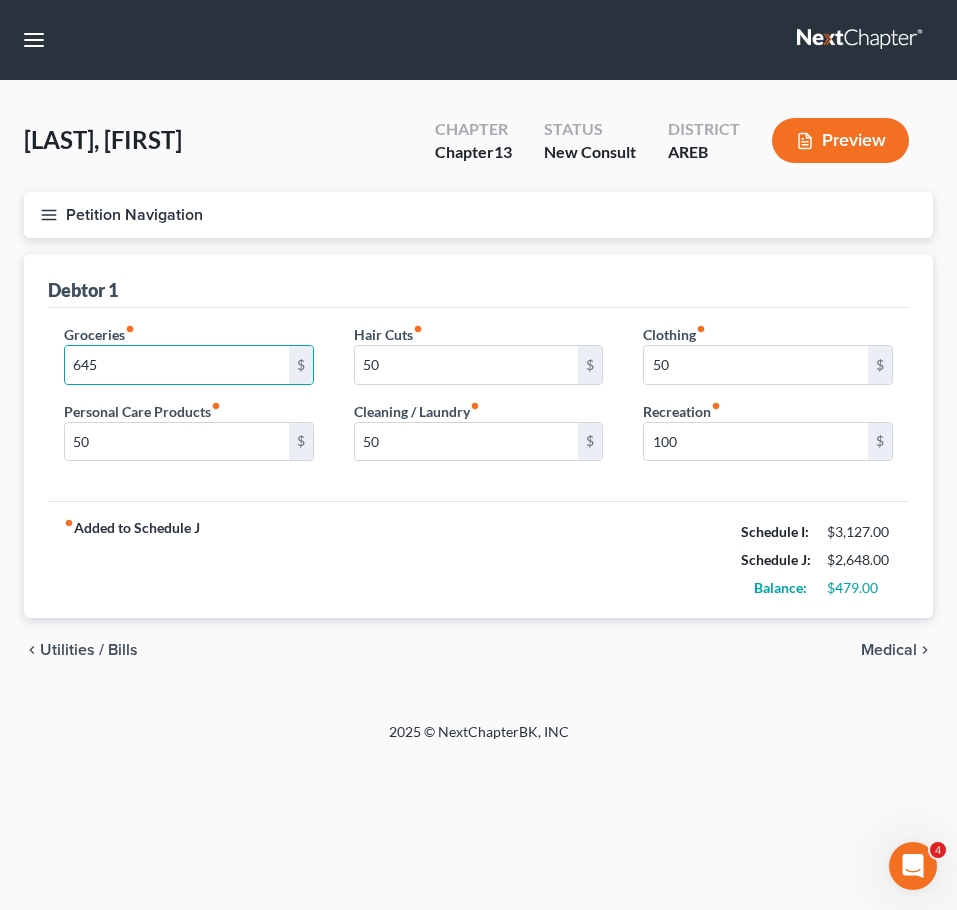 click on "Balance:" at bounding box center [780, 587] 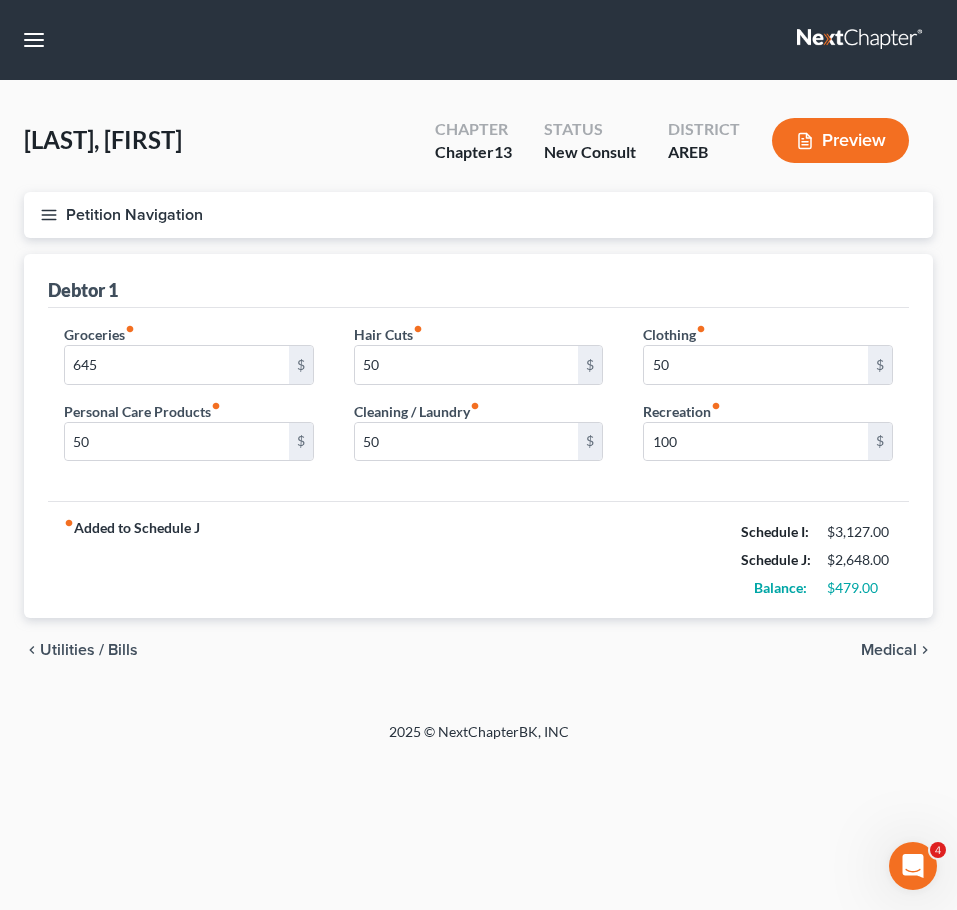 click on "Medical" at bounding box center [889, 650] 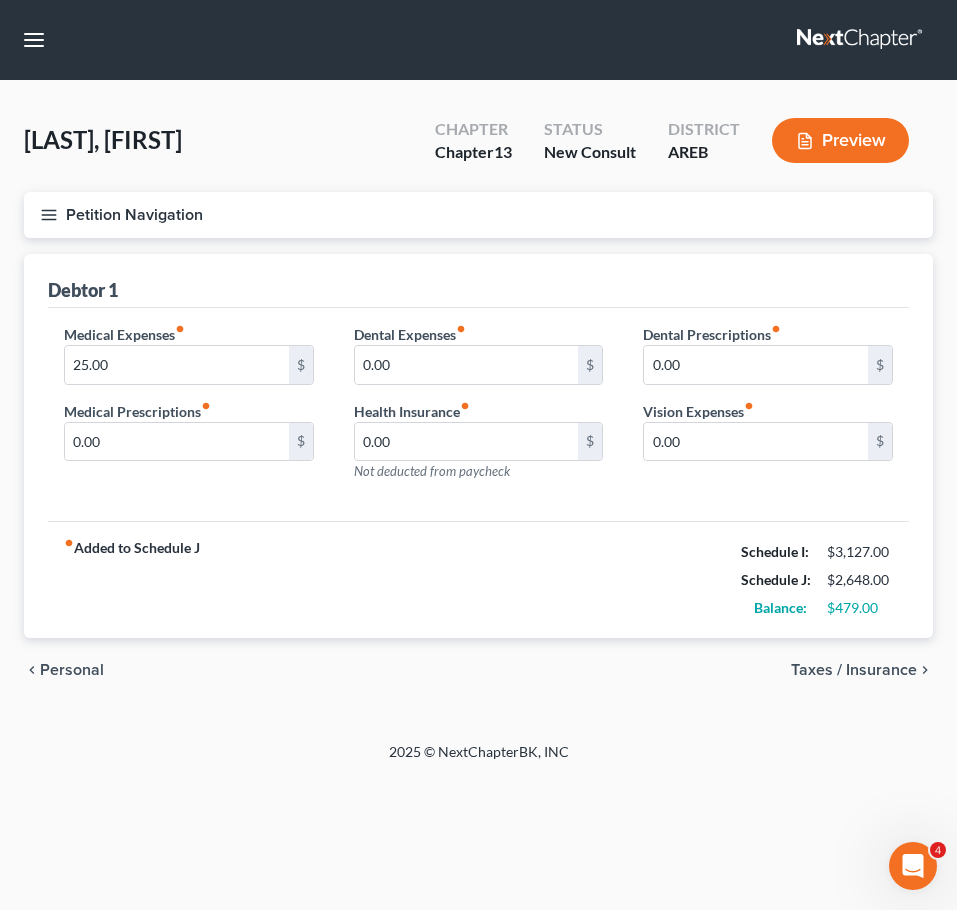 click on "chevron_left
Personal
Taxes / Insurance
chevron_right" at bounding box center (478, 670) 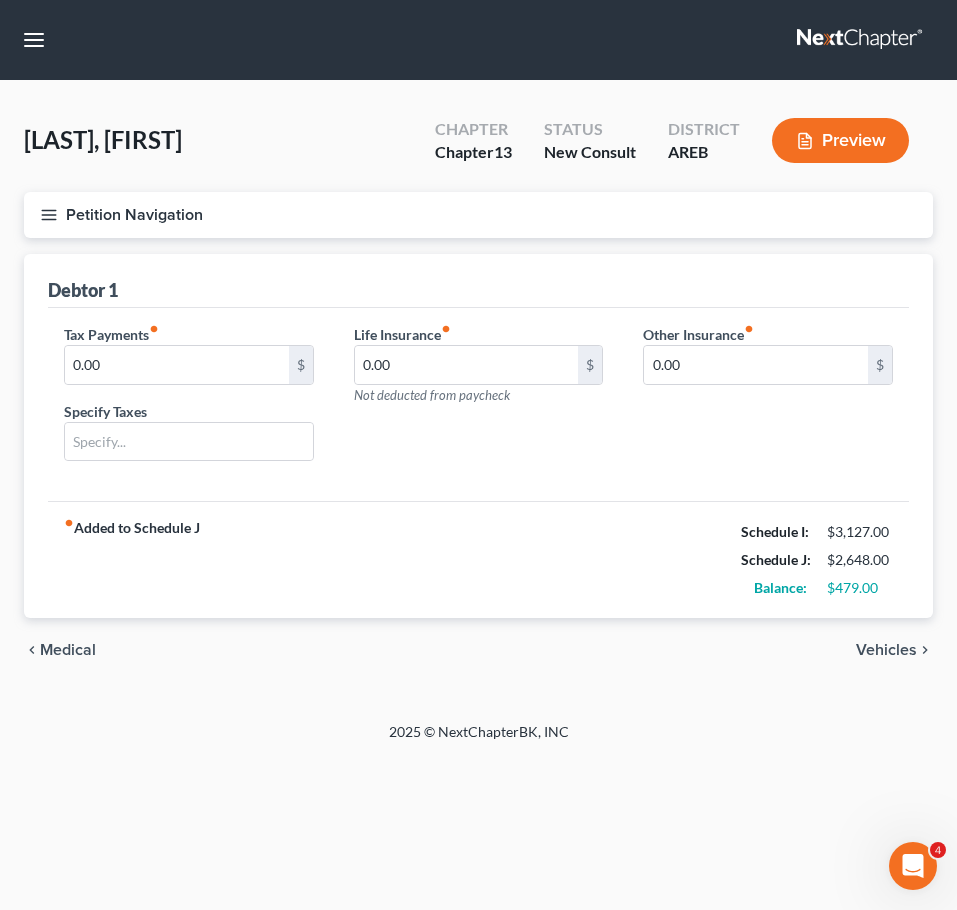 click on "Vehicles" at bounding box center [886, 650] 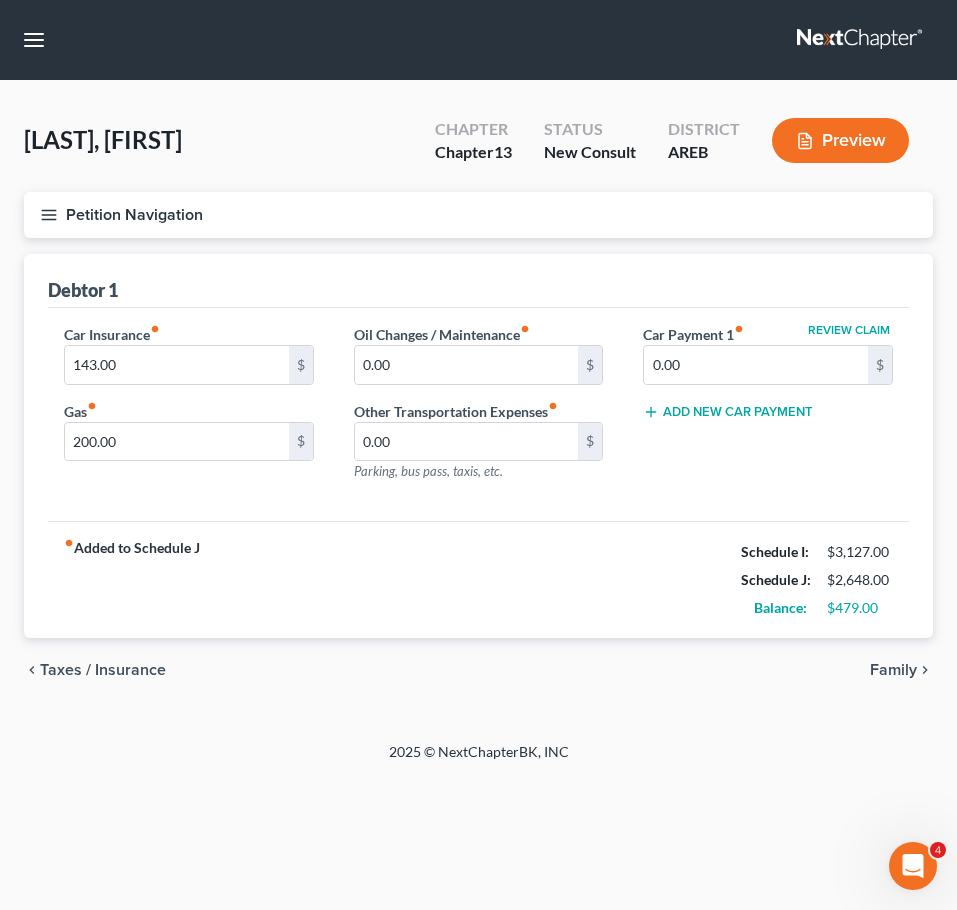 click on "Family" at bounding box center [893, 670] 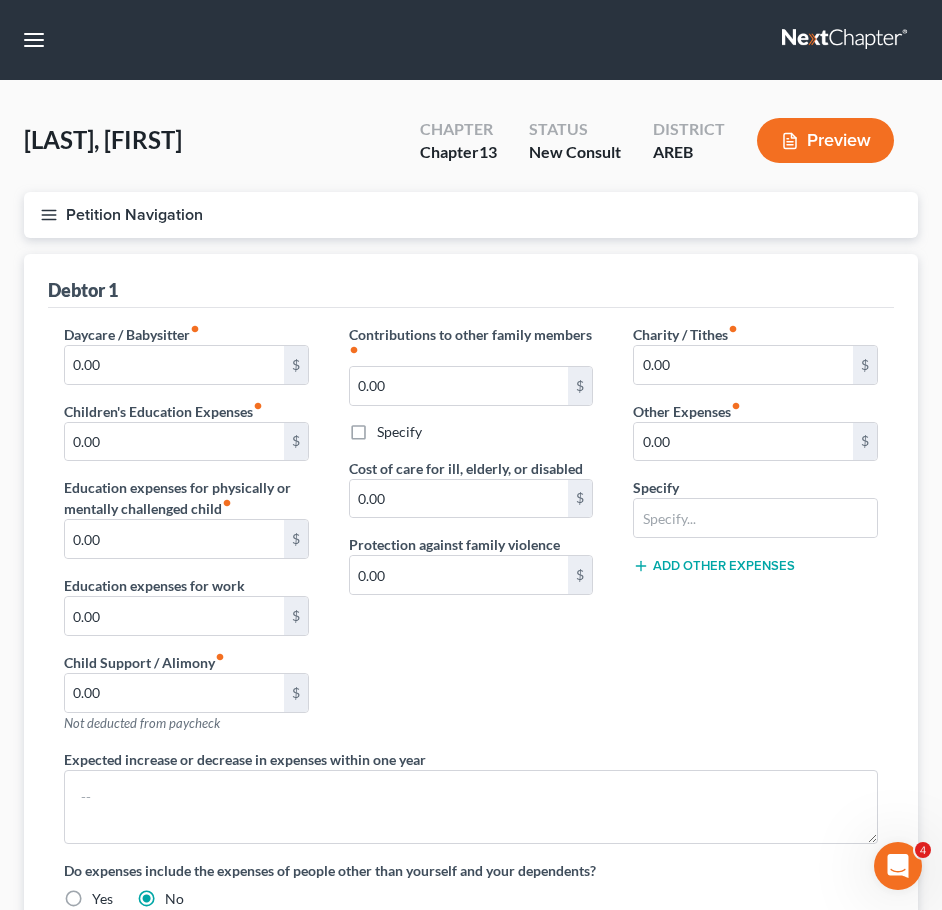 scroll, scrollTop: 296, scrollLeft: 0, axis: vertical 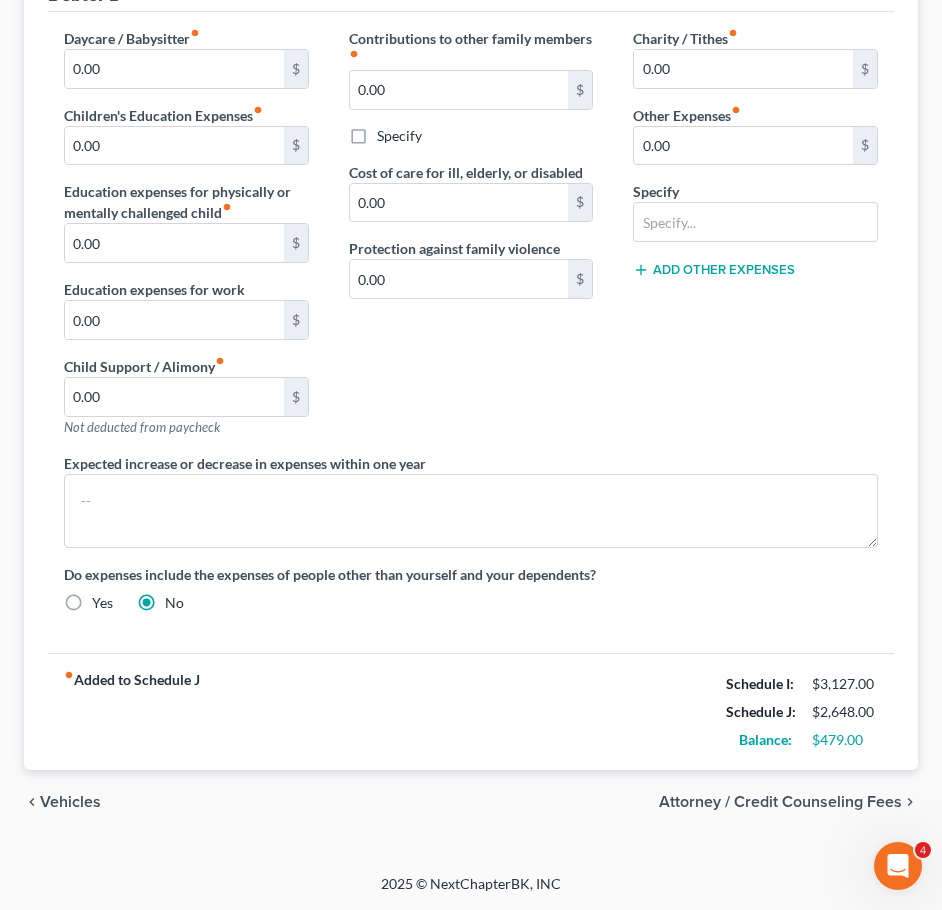 click on "Attorney / Credit Counseling Fees" at bounding box center (780, 802) 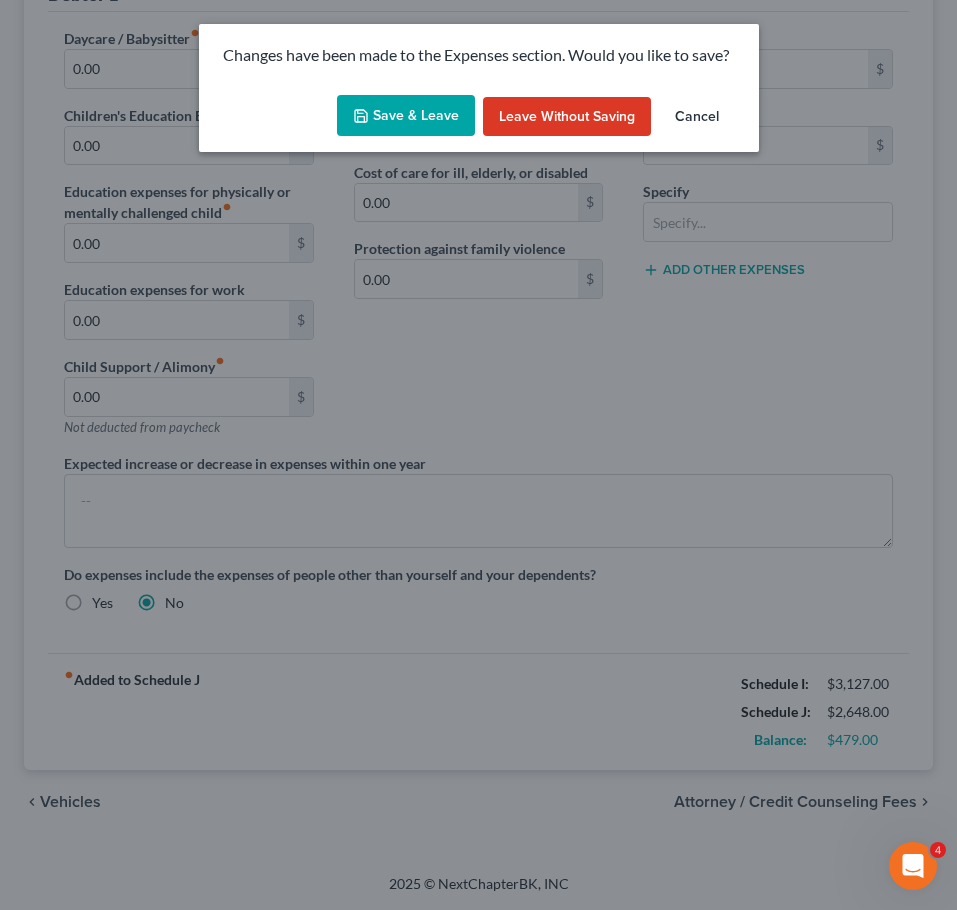 click on "Save & Leave" at bounding box center (406, 116) 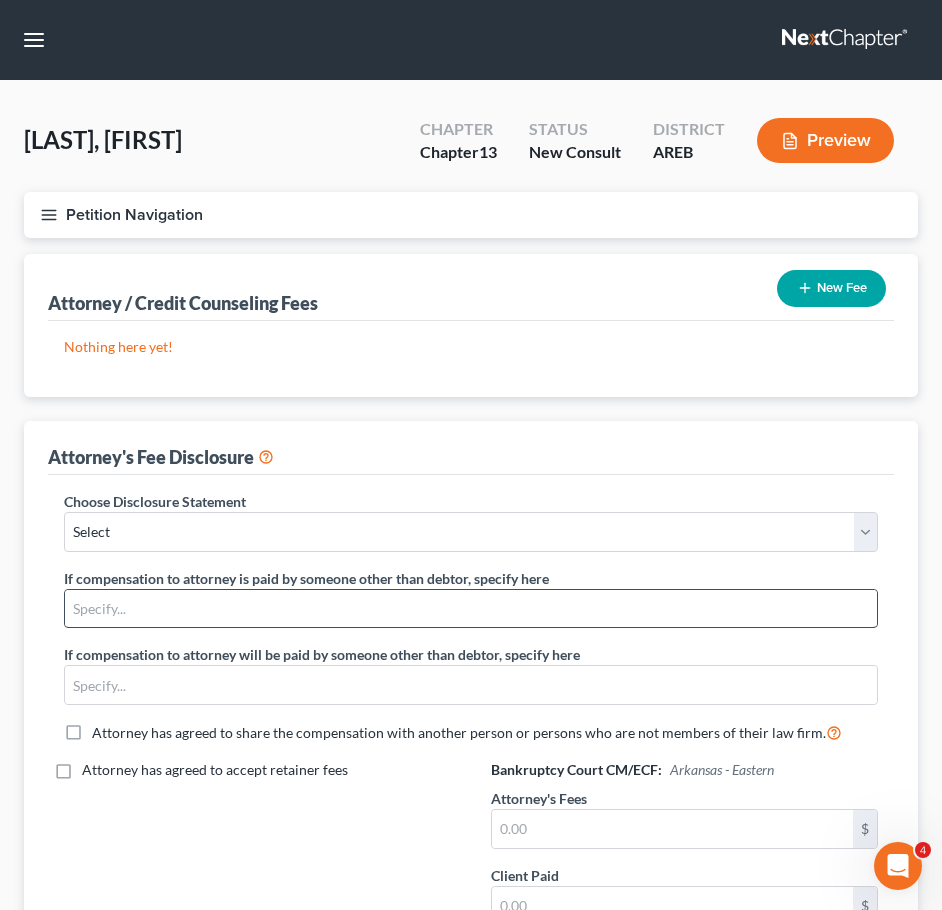 scroll, scrollTop: 272, scrollLeft: 0, axis: vertical 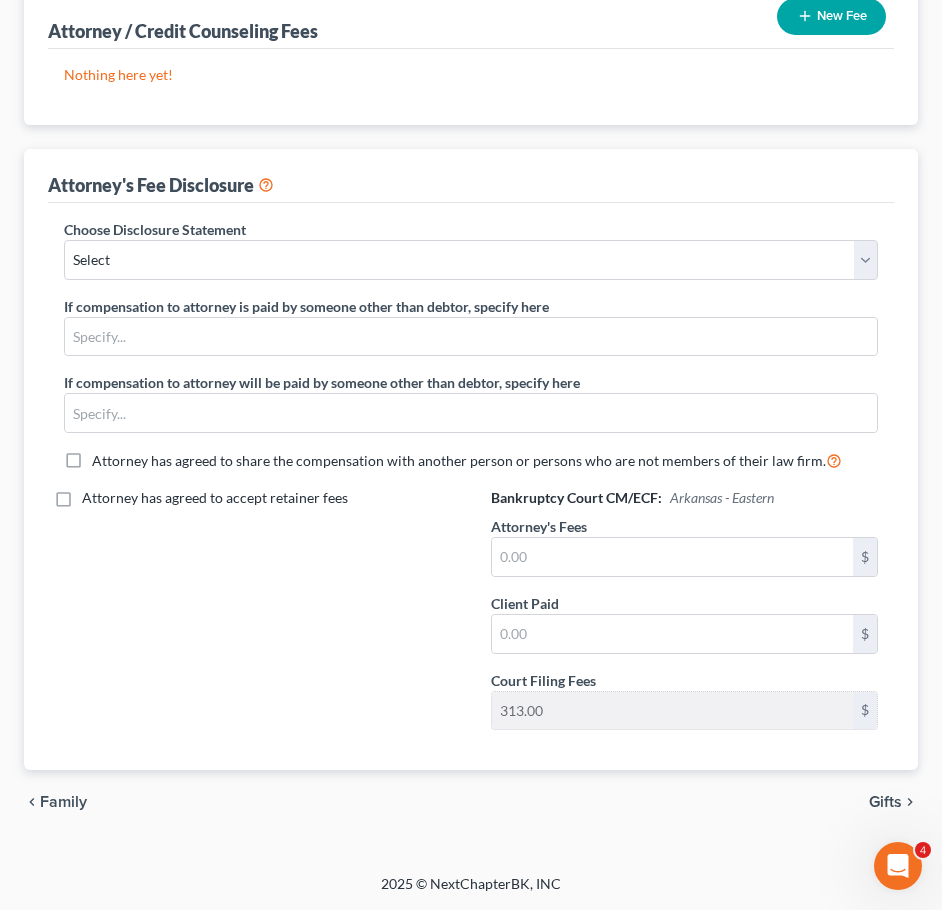 click on "Gifts" at bounding box center [885, 802] 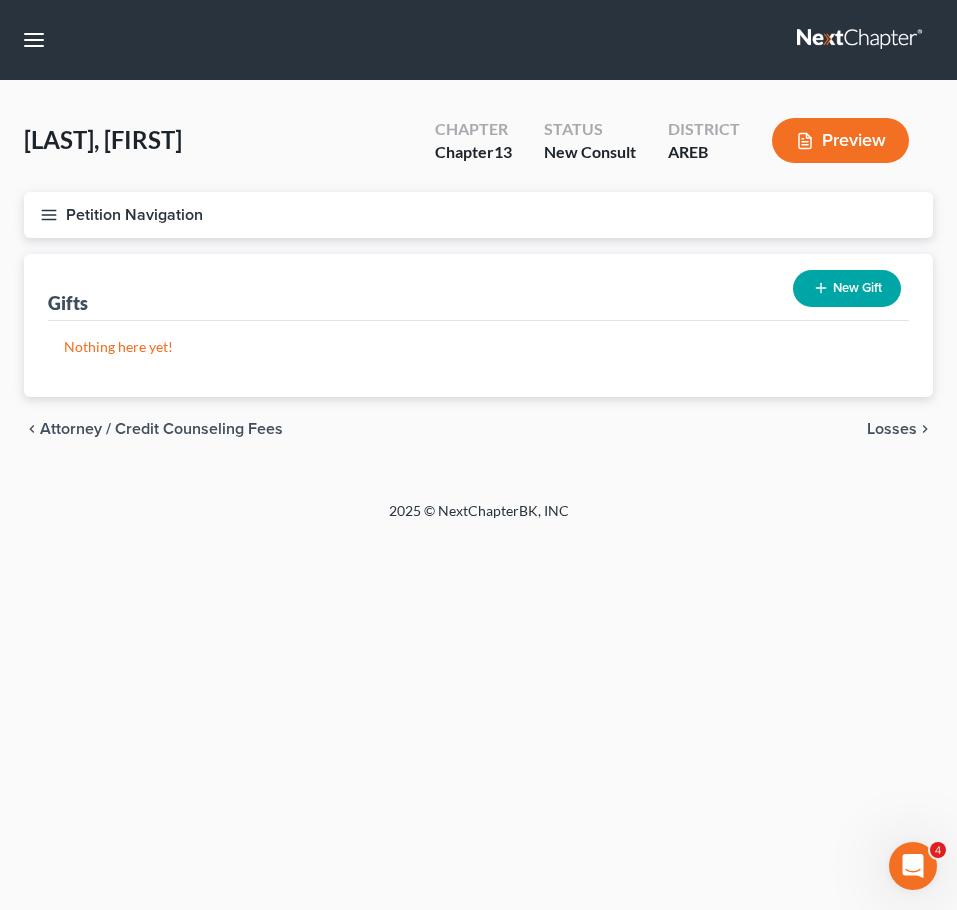 click on "Losses" at bounding box center (892, 429) 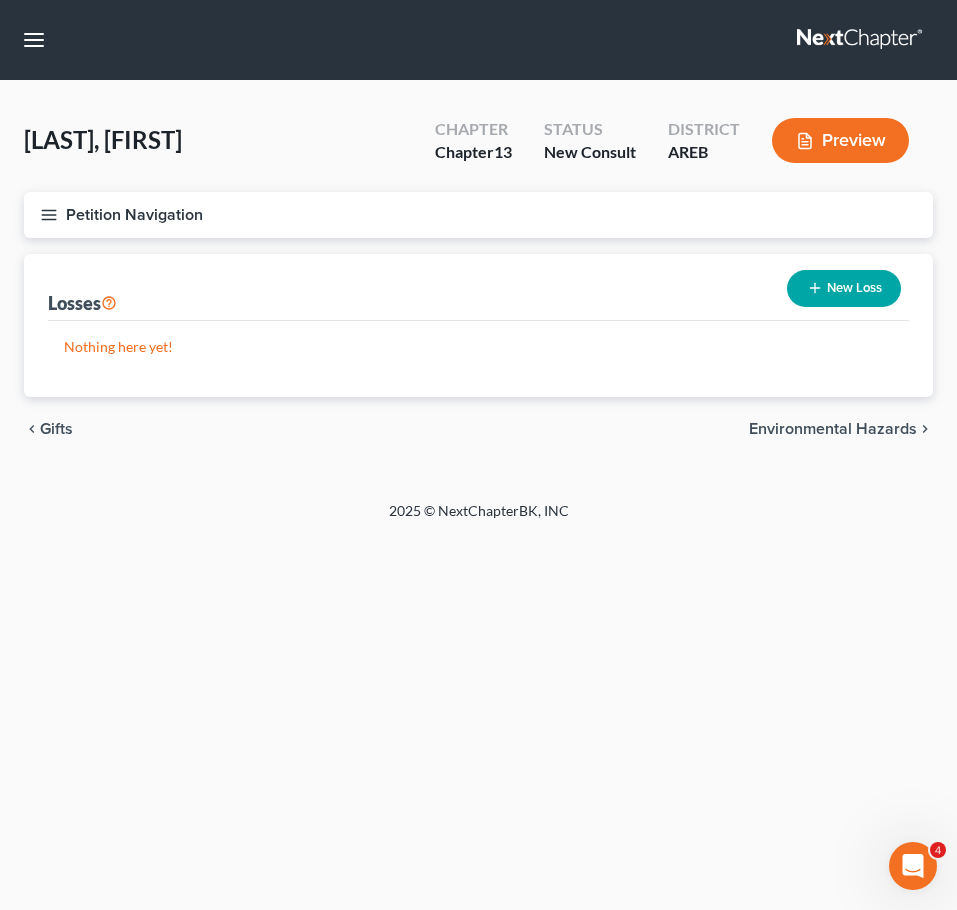 click on "Environmental Hazards" at bounding box center (833, 429) 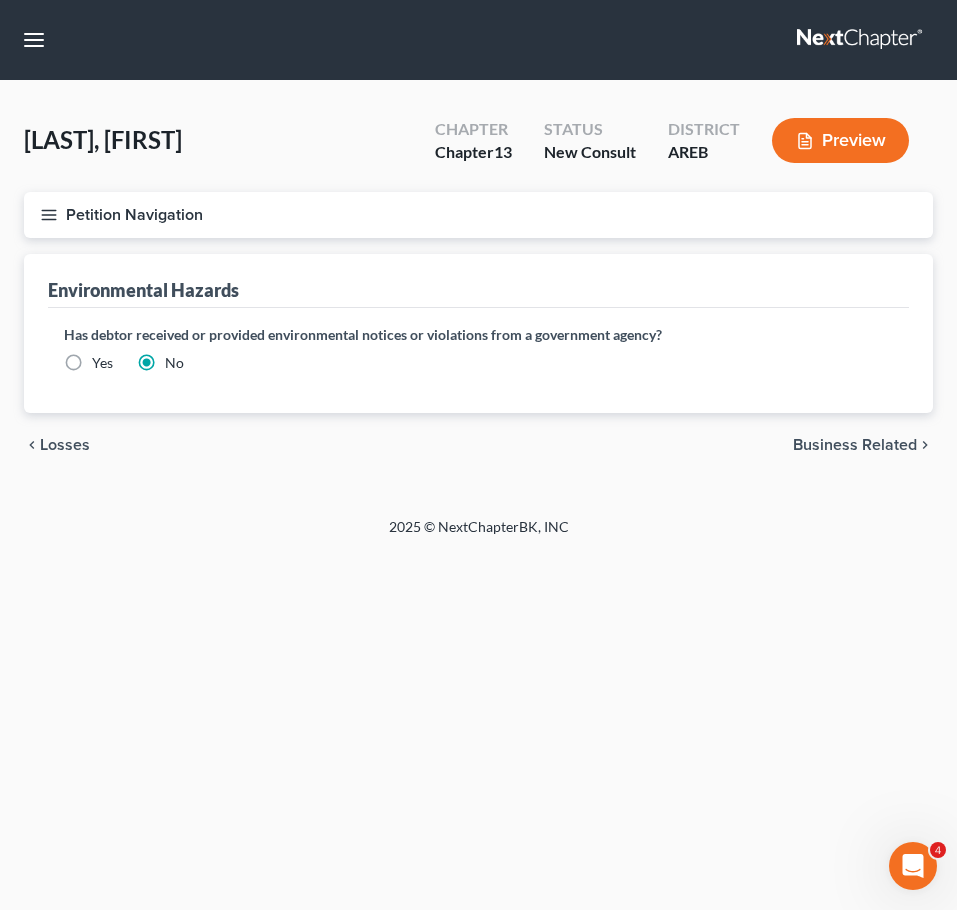 click on "Business Related" at bounding box center (855, 445) 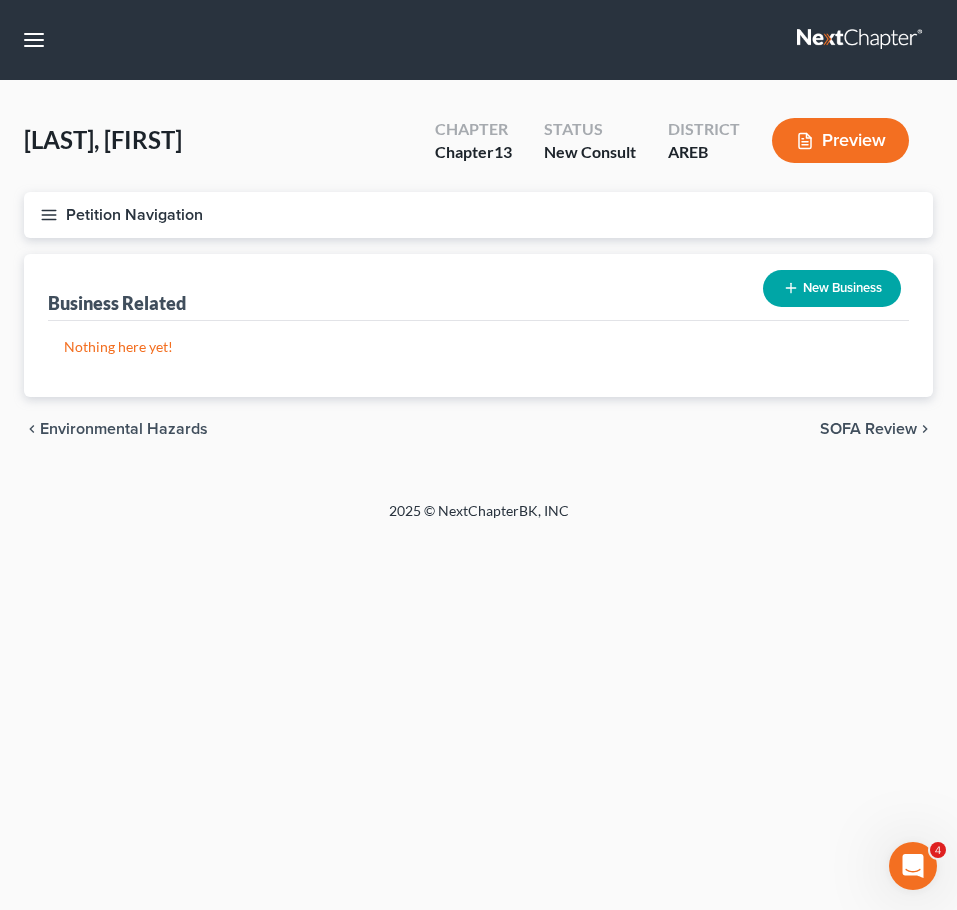 click on "chevron_left
Environmental Hazards
SOFA Review
chevron_right" at bounding box center (478, 429) 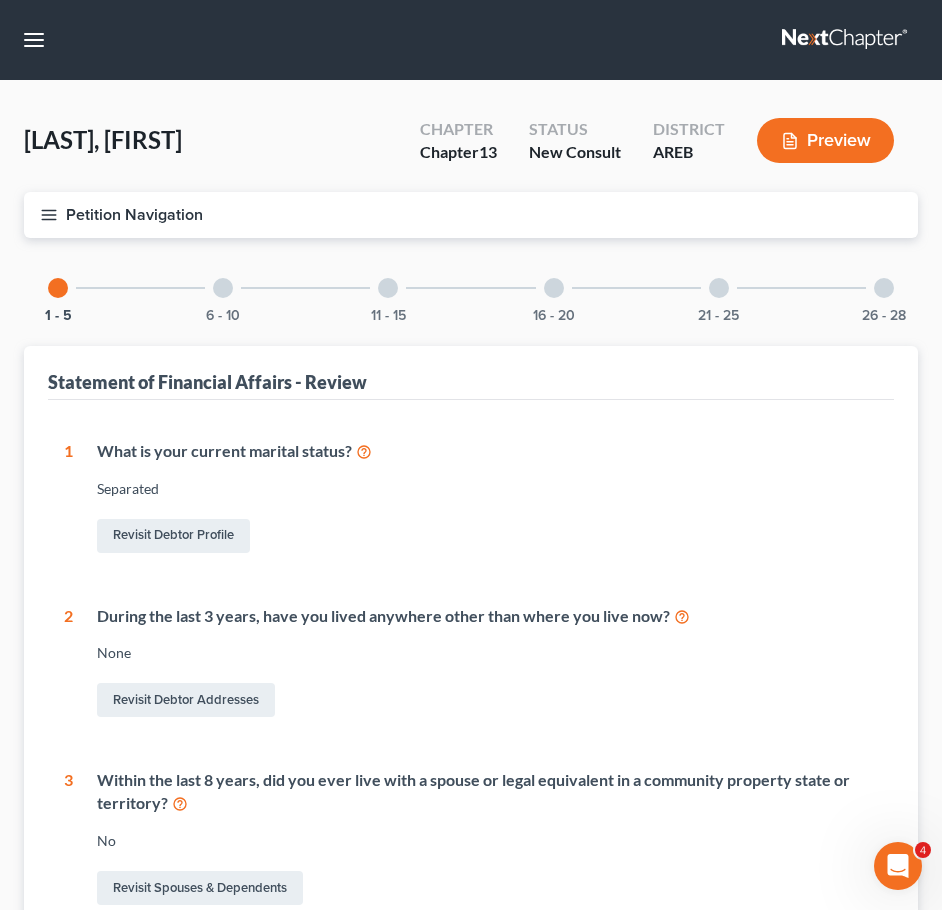 scroll, scrollTop: 564, scrollLeft: 0, axis: vertical 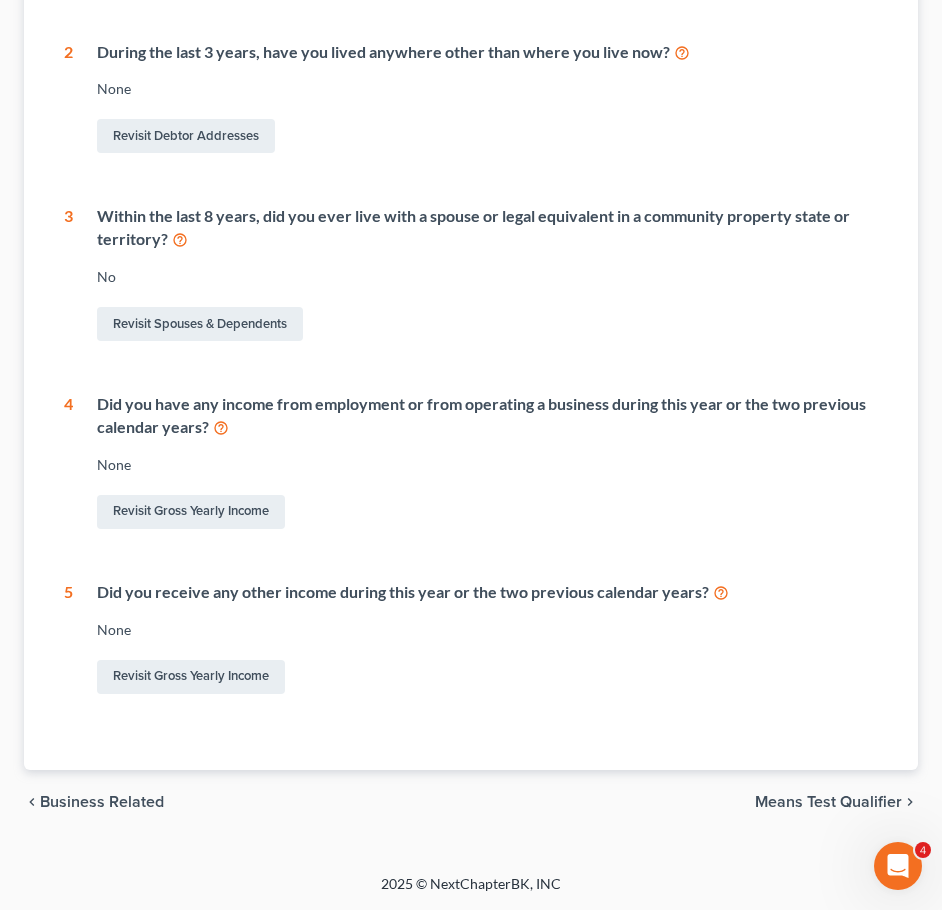 click on "Means Test Qualifier" at bounding box center (828, 802) 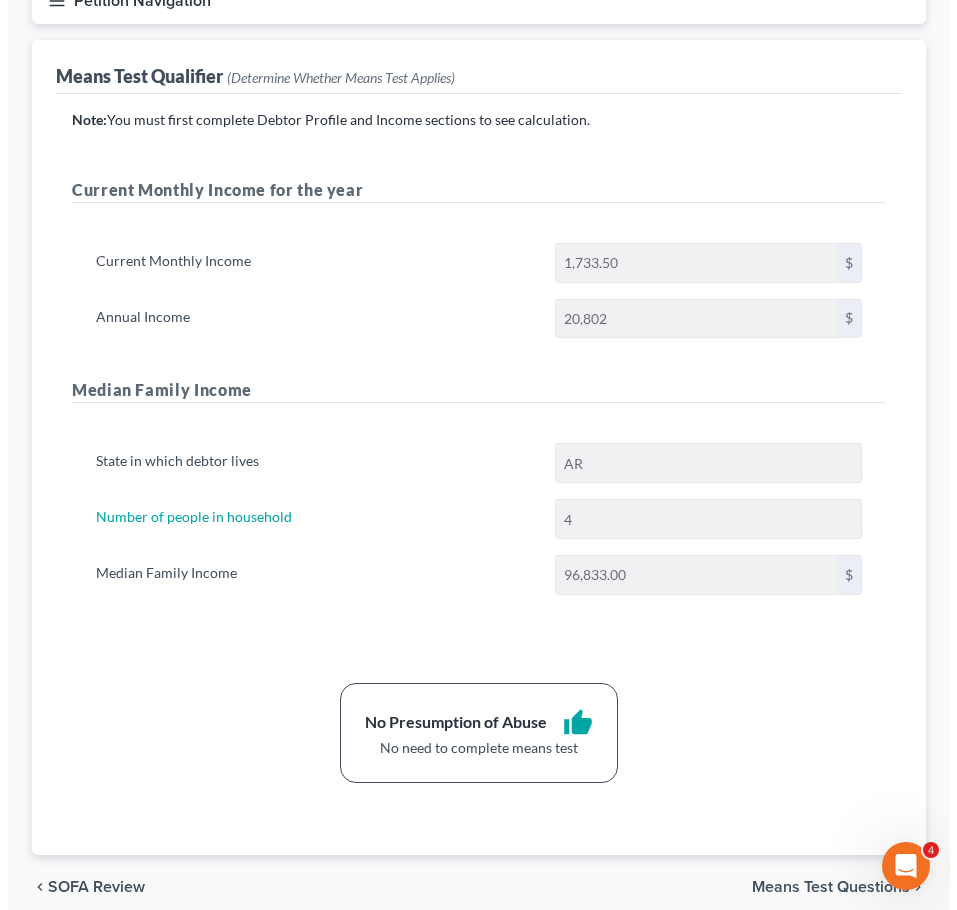 scroll, scrollTop: 0, scrollLeft: 0, axis: both 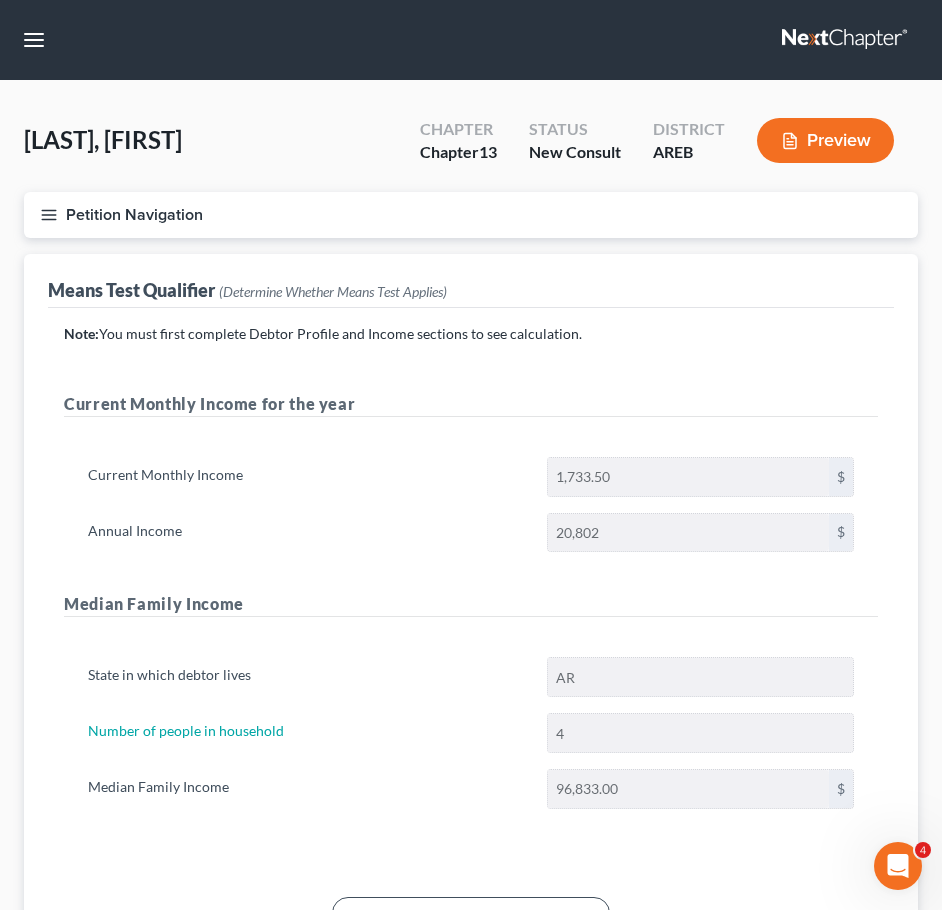 click on "Petition Navigation" at bounding box center (471, 215) 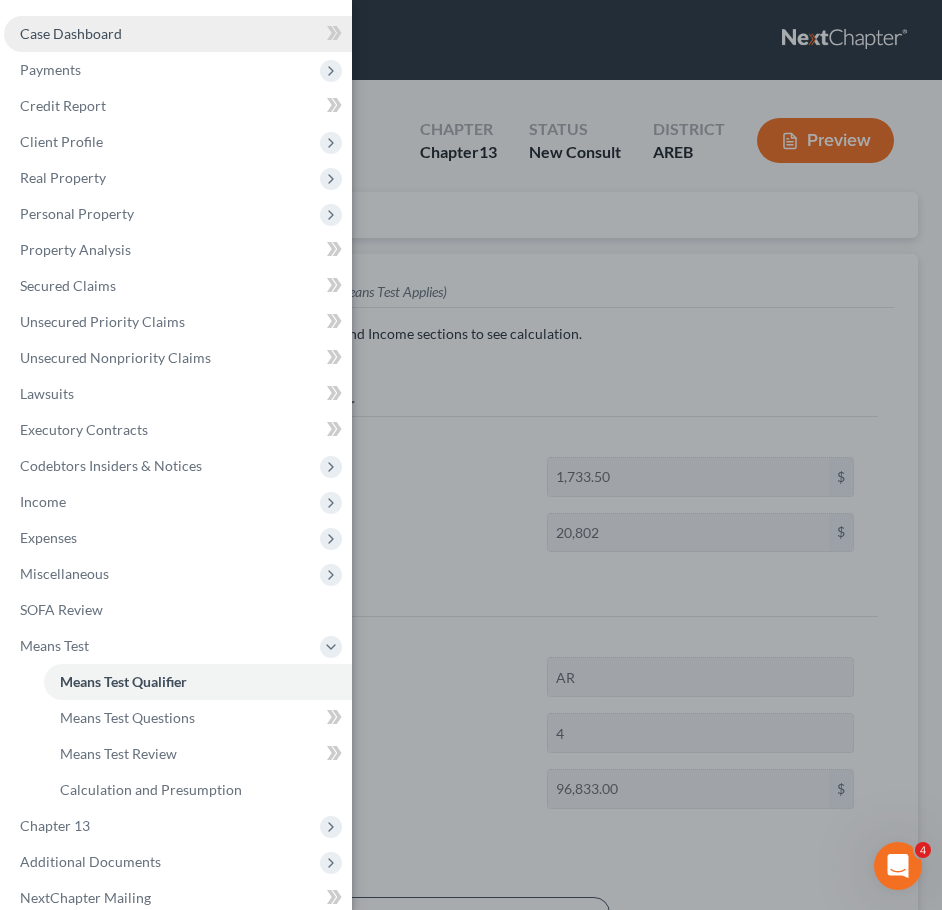click on "Case Dashboard" at bounding box center (71, 33) 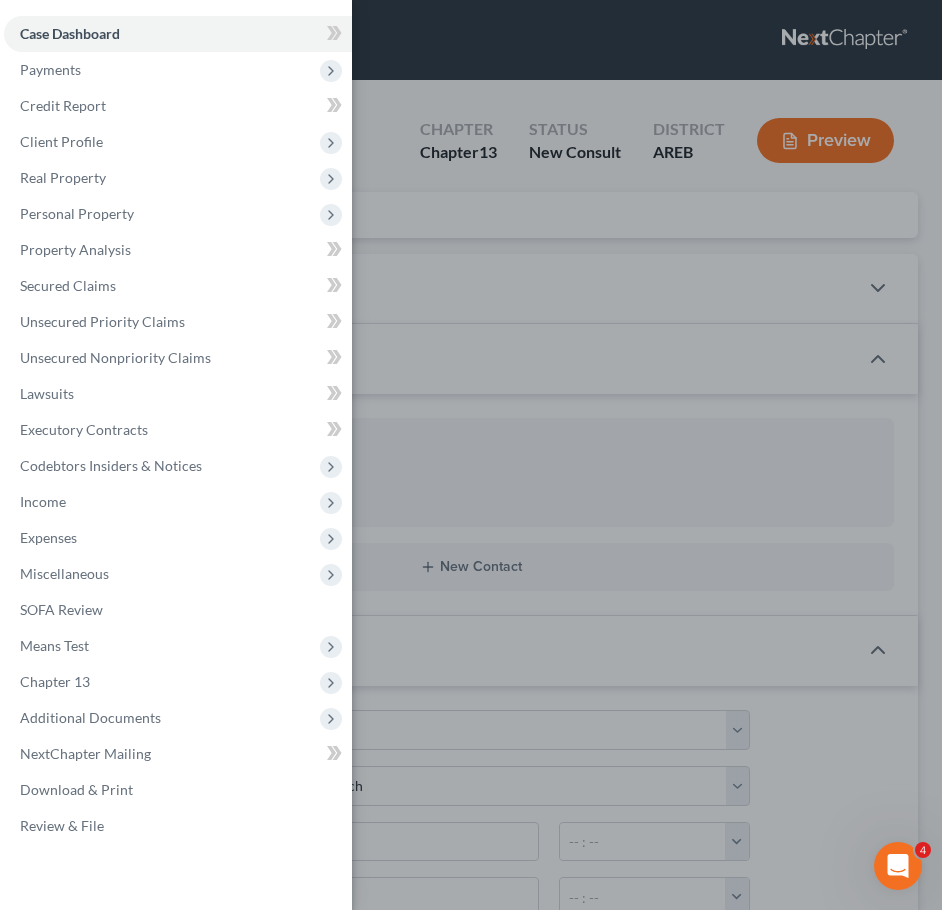 click on "Case Dashboard
Payments
Invoices
Payments
Payments
Credit Report
Client Profile" at bounding box center [471, 455] 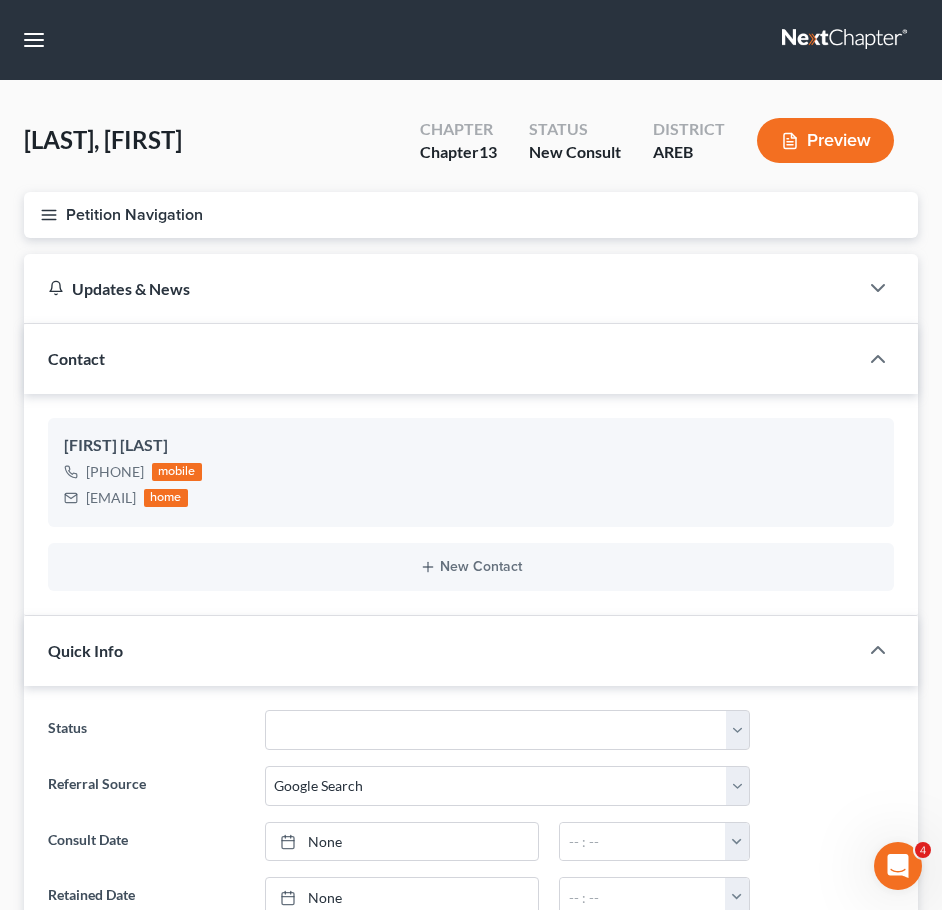 click 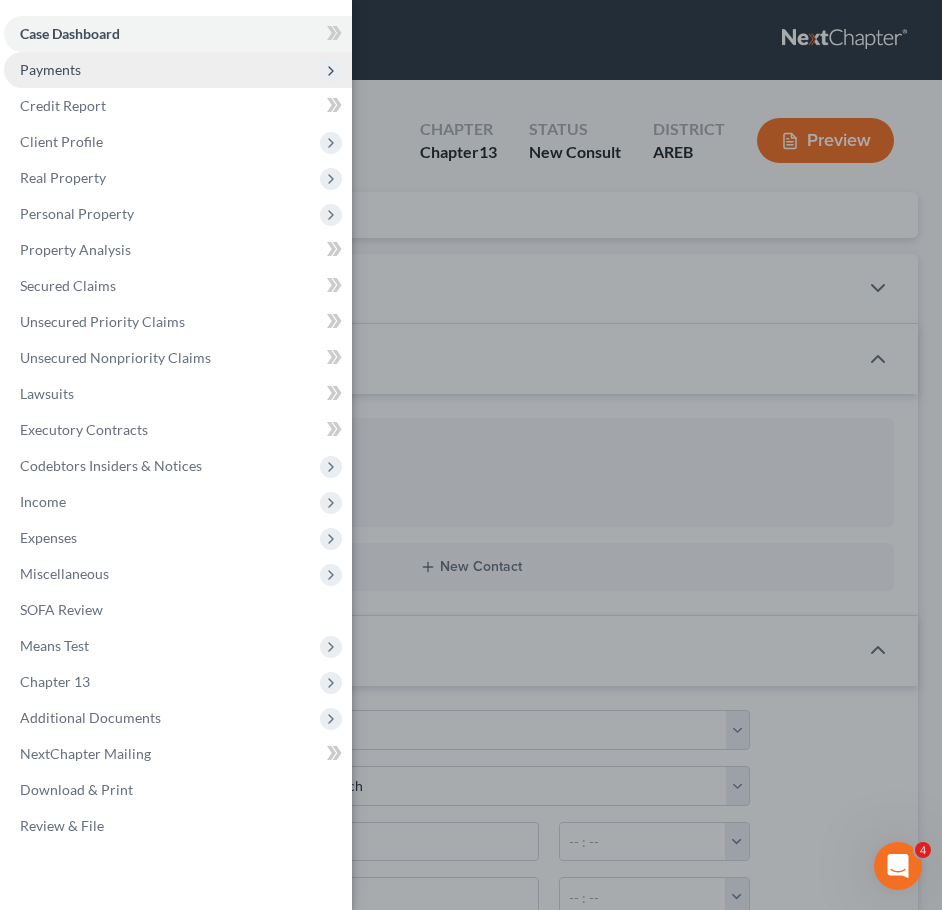 click on "Payments" at bounding box center (178, 70) 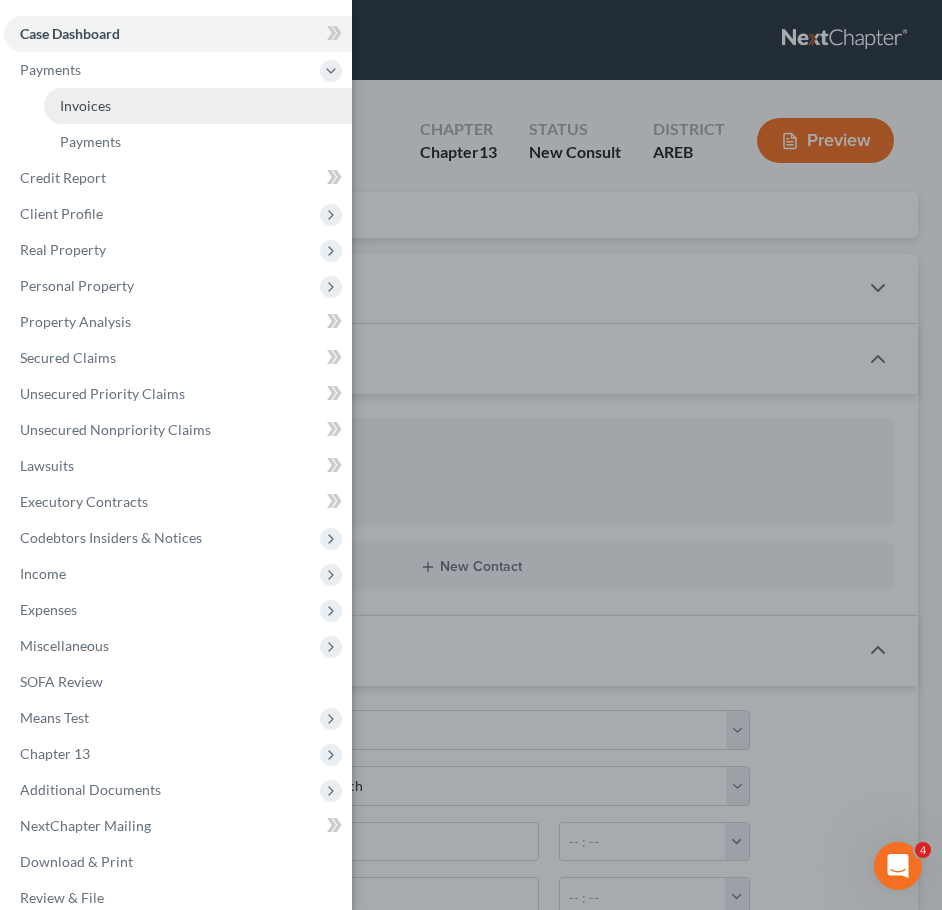 click on "Invoices" at bounding box center (85, 105) 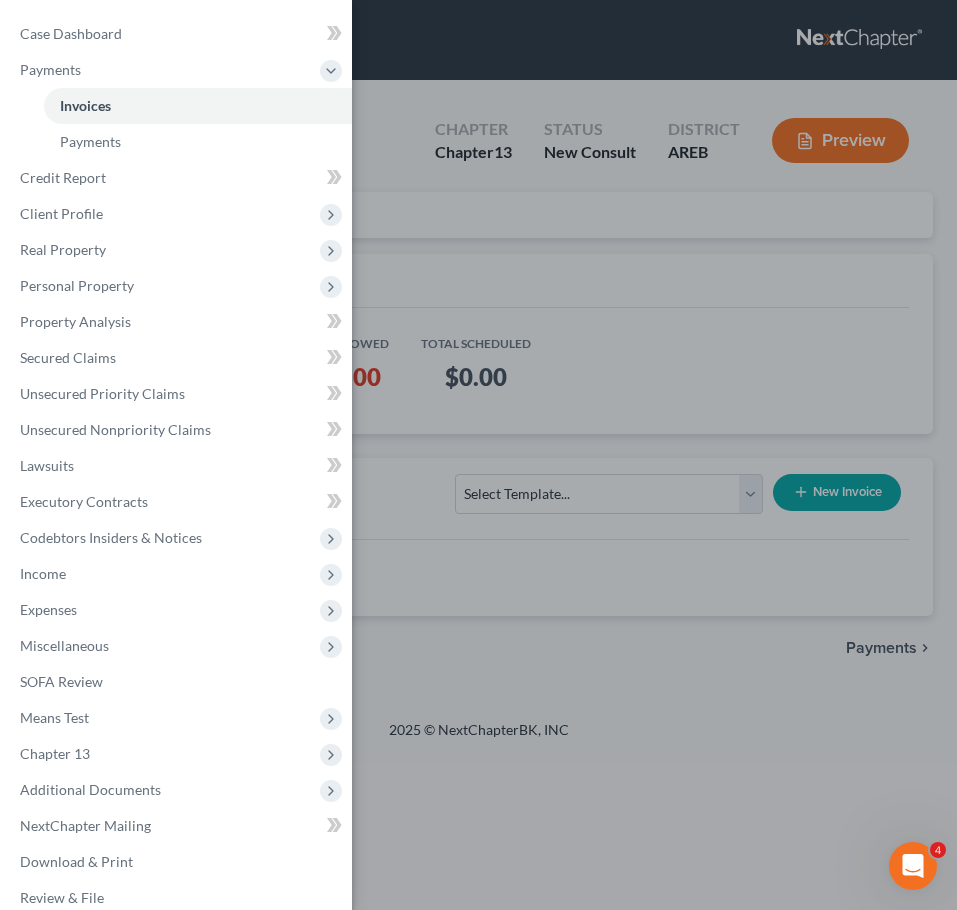 click on "Case Dashboard
Payments
Invoices
Payments
Payments
Credit Report
Client Profile" at bounding box center (478, 455) 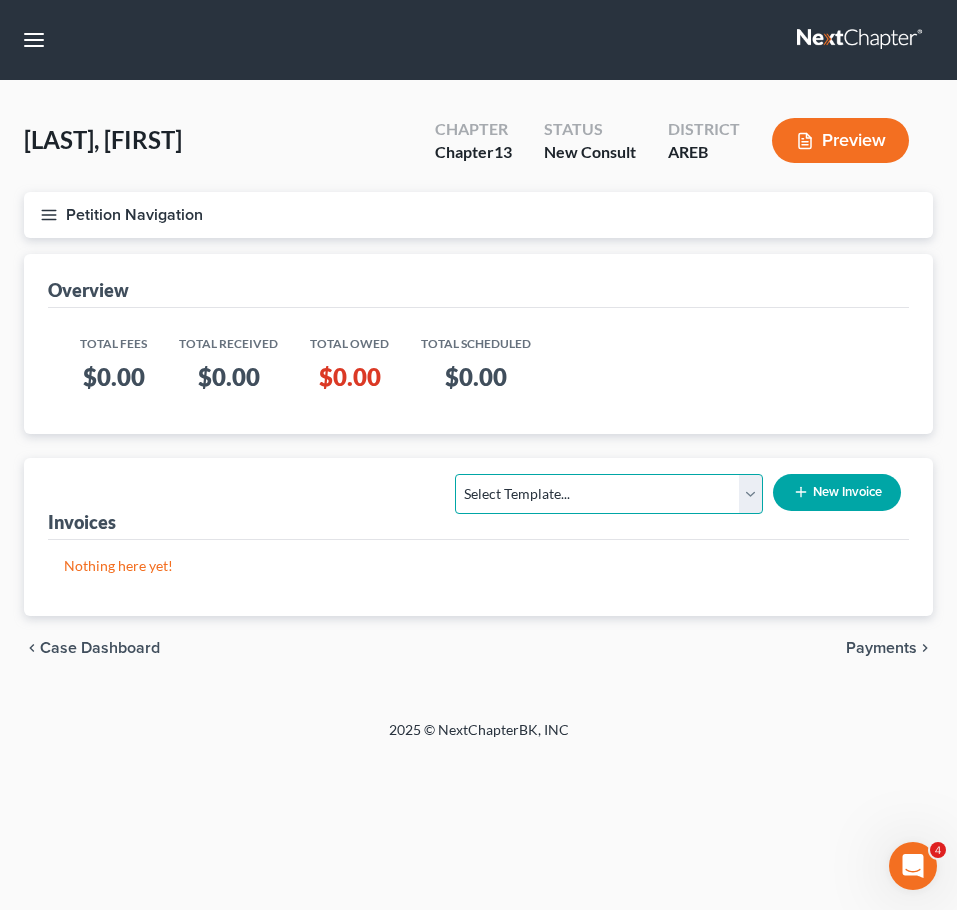 click on "Select Template... Chapter 13 Bankruptcy - Individual Chapter 13 Bankruptcy - Joint Chapter 7 Bankruptcy - Add Bills Chapter 7 Bankruptcy - $1200 - Joint Chapter 7 Bankruptcy - $1500 - Joint Chapter 7 Bankruptcy - $1500 - Individual Chapter 7 Bankruptcy - $1200 - Individual Motion to sell free and clear of liens" at bounding box center (609, 494) 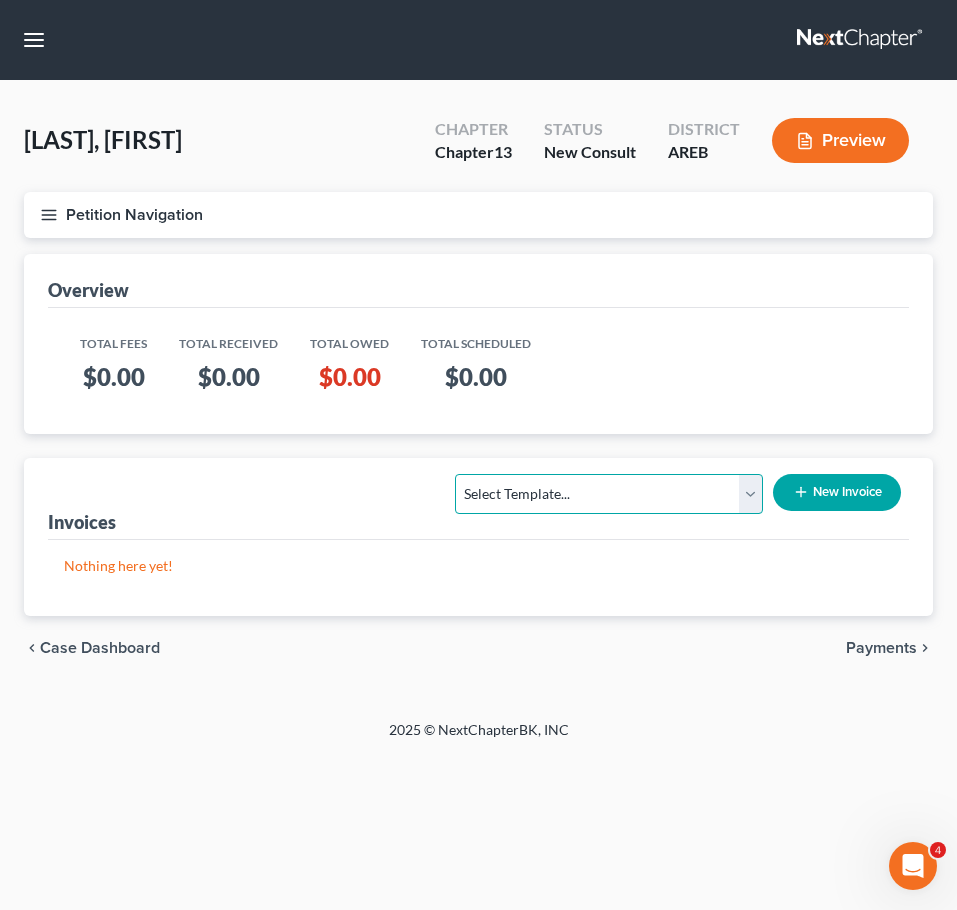 select on "0" 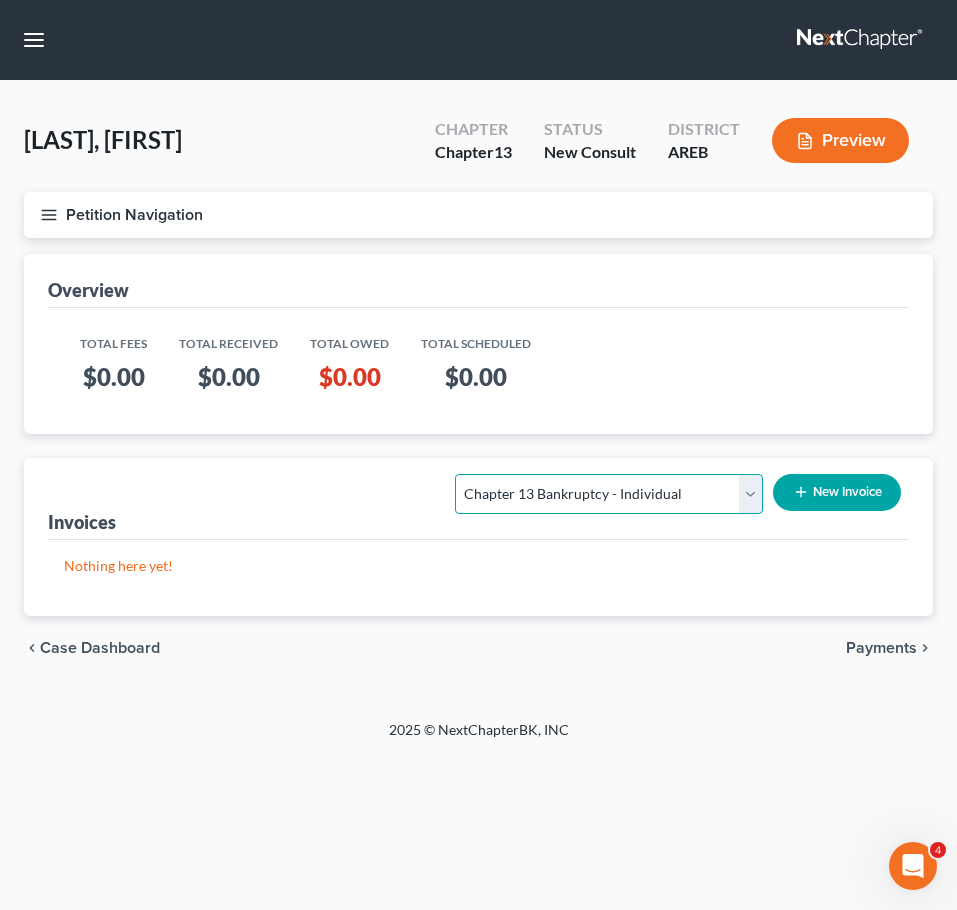 click on "Select Template... Chapter 13 Bankruptcy - Individual Chapter 13 Bankruptcy - Joint Chapter 7 Bankruptcy - Add Bills Chapter 7 Bankruptcy - $1200 - Joint Chapter 7 Bankruptcy - $1500 - Joint Chapter 7 Bankruptcy - $1500 - Individual Chapter 7 Bankruptcy - $1200 - Individual Motion to sell free and clear of liens" at bounding box center [609, 494] 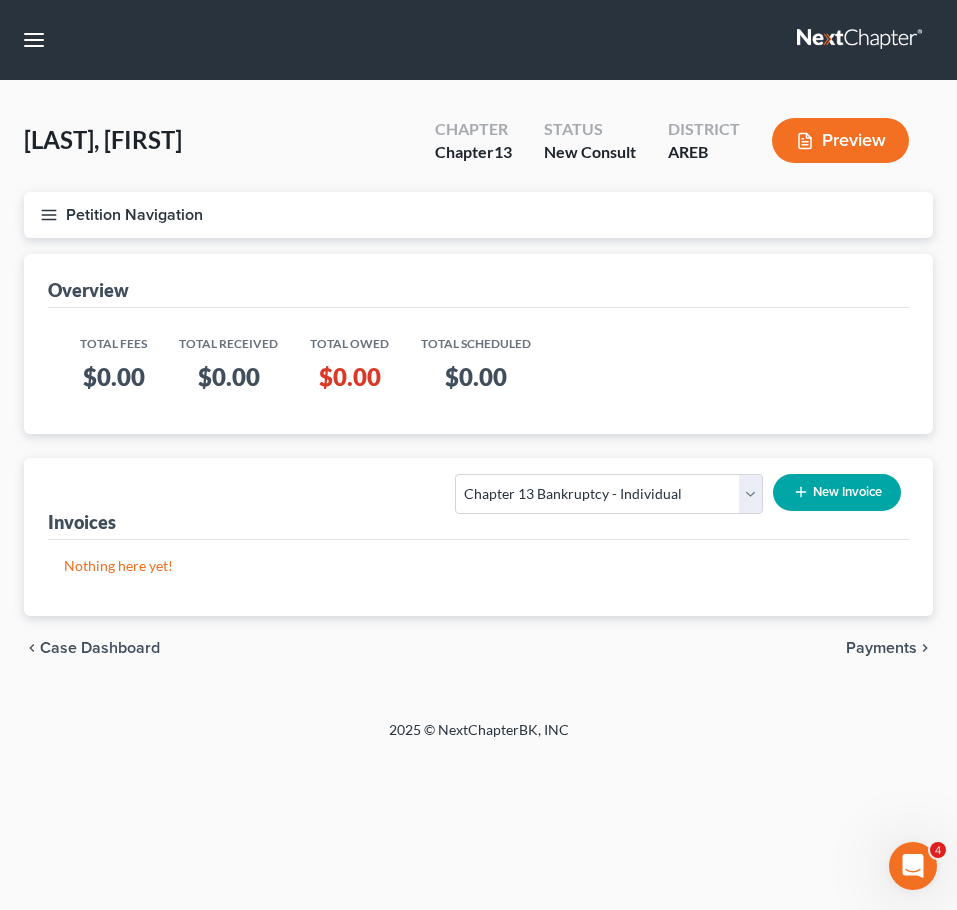 click on "New Invoice" at bounding box center (837, 492) 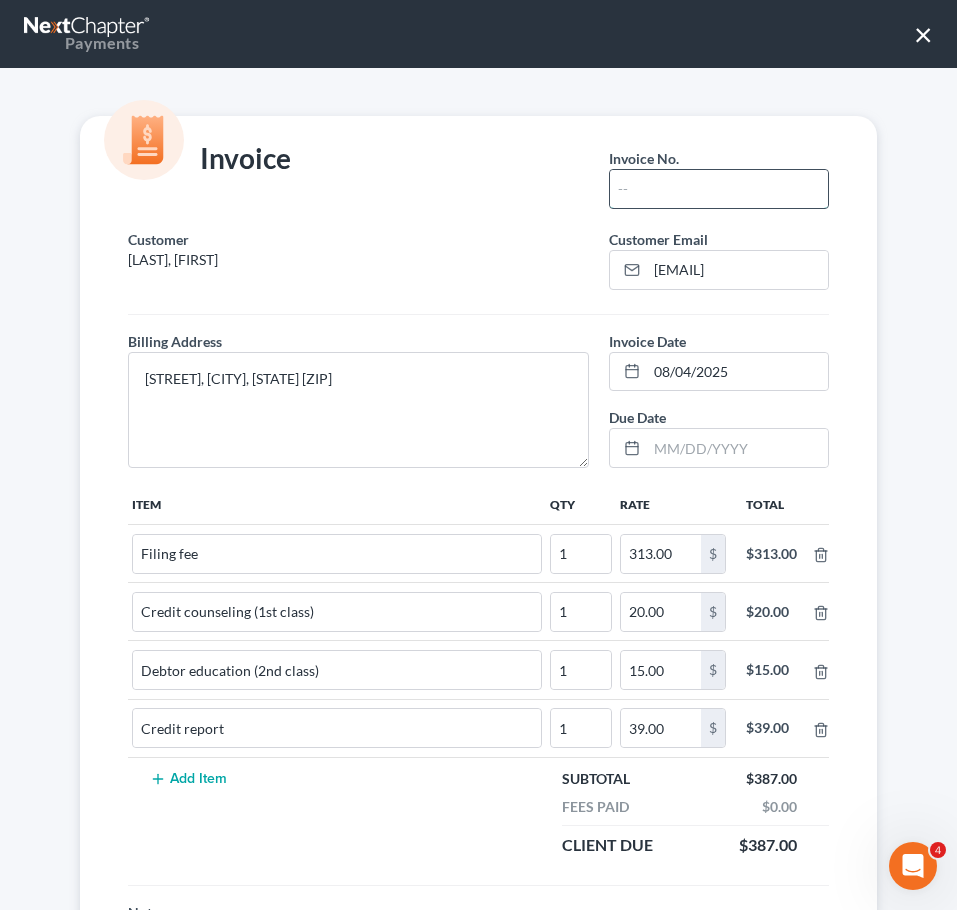 click at bounding box center [719, 189] 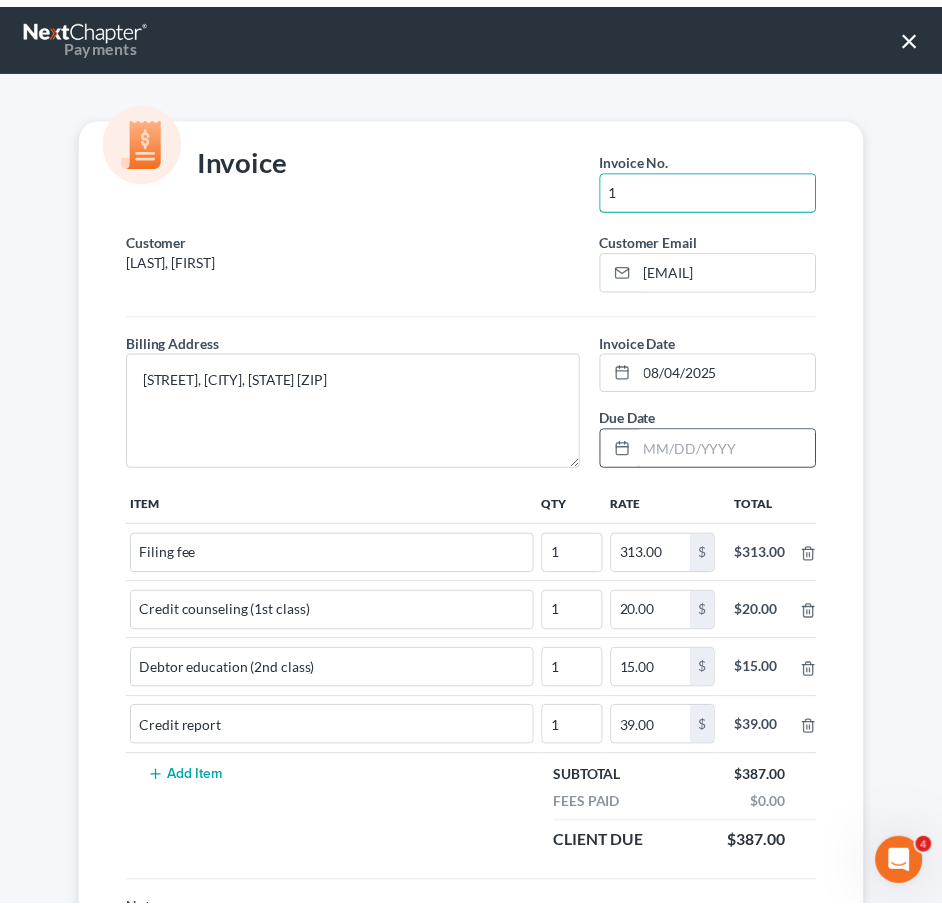 scroll, scrollTop: 501, scrollLeft: 0, axis: vertical 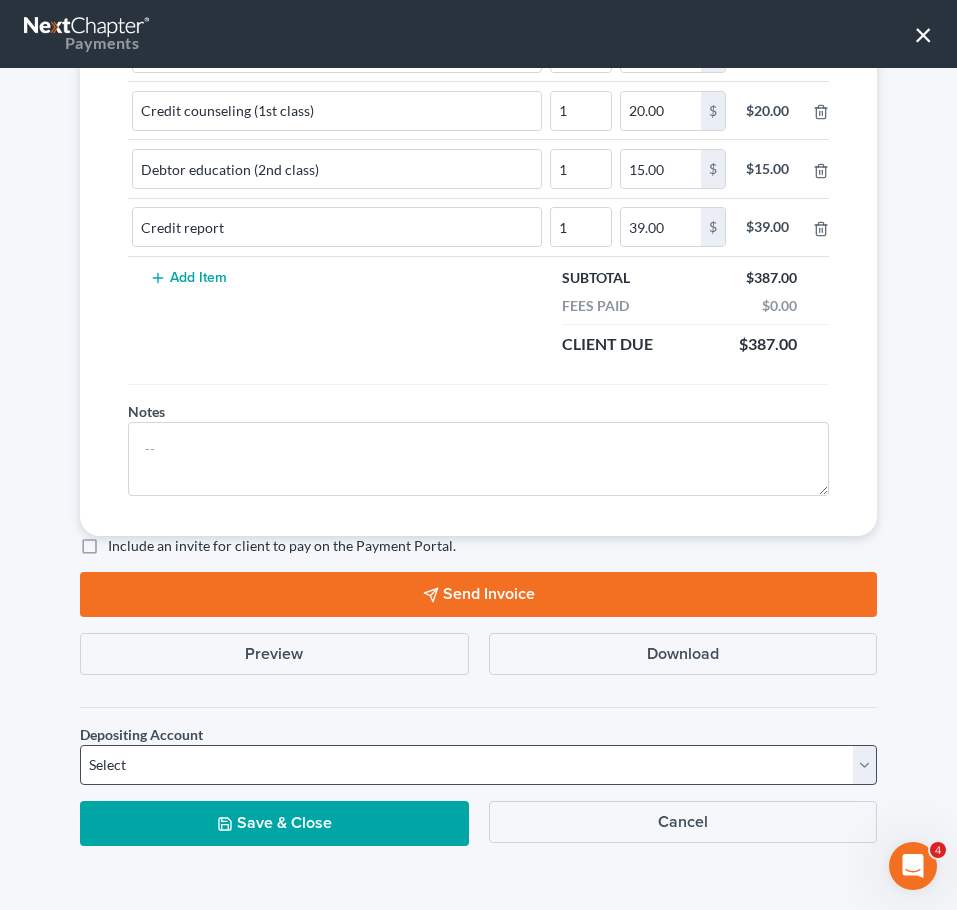 type on "1" 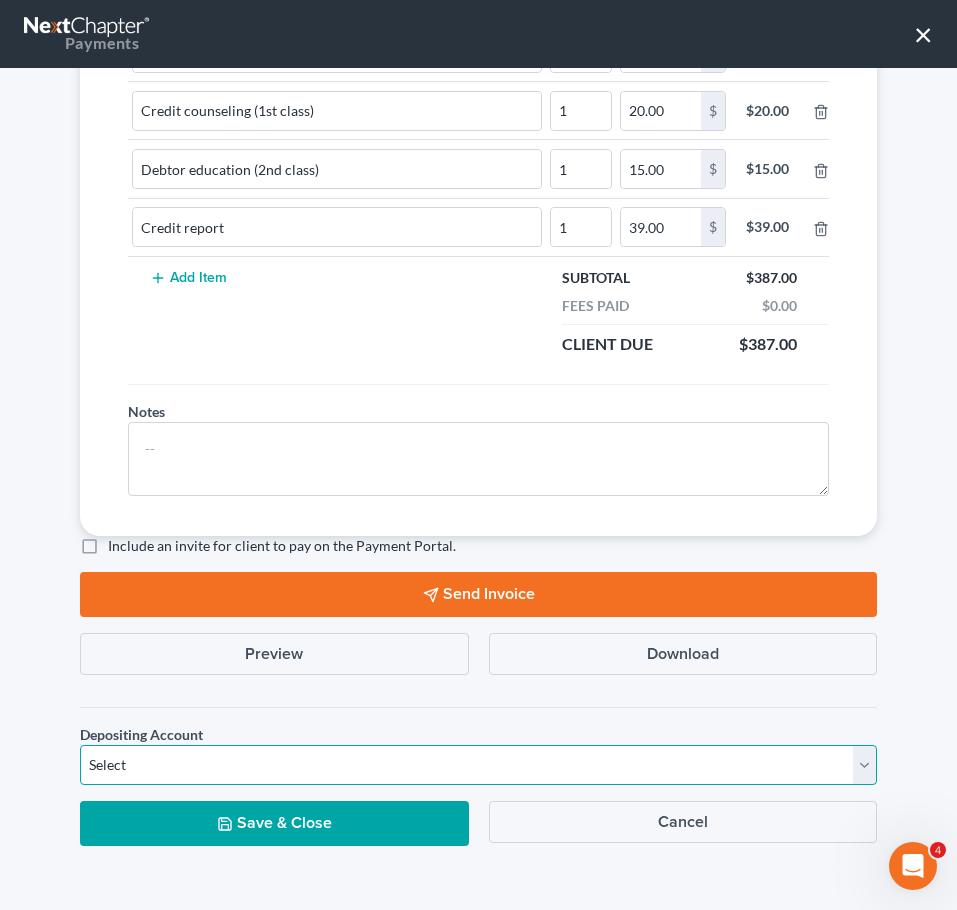 click on "Select Operation Trust" at bounding box center [478, 765] 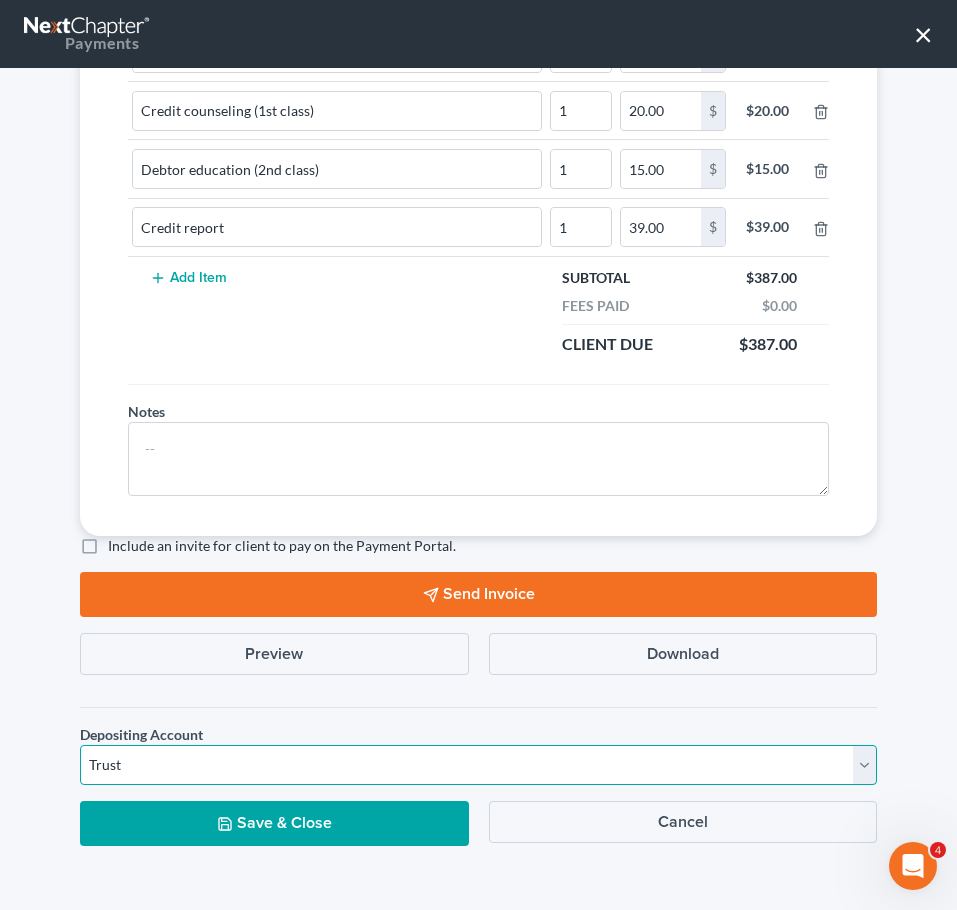 click on "Select Operation Trust" at bounding box center (478, 765) 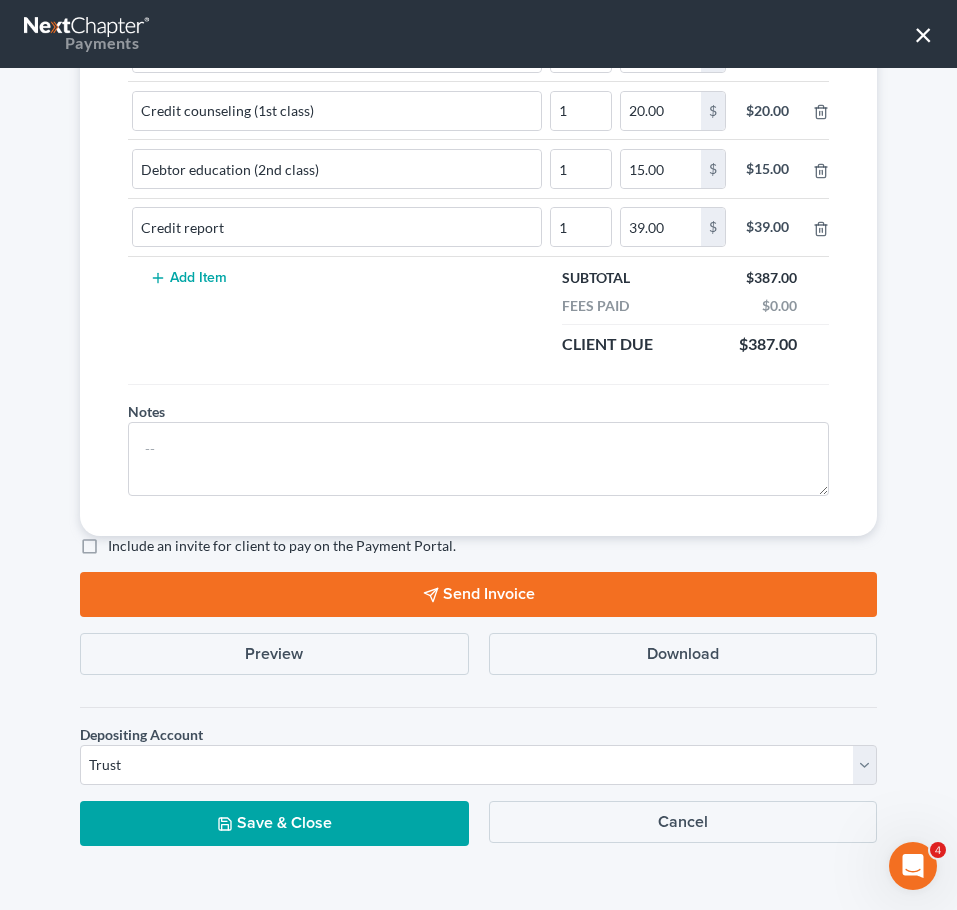 click on "Save & Close" at bounding box center (274, 823) 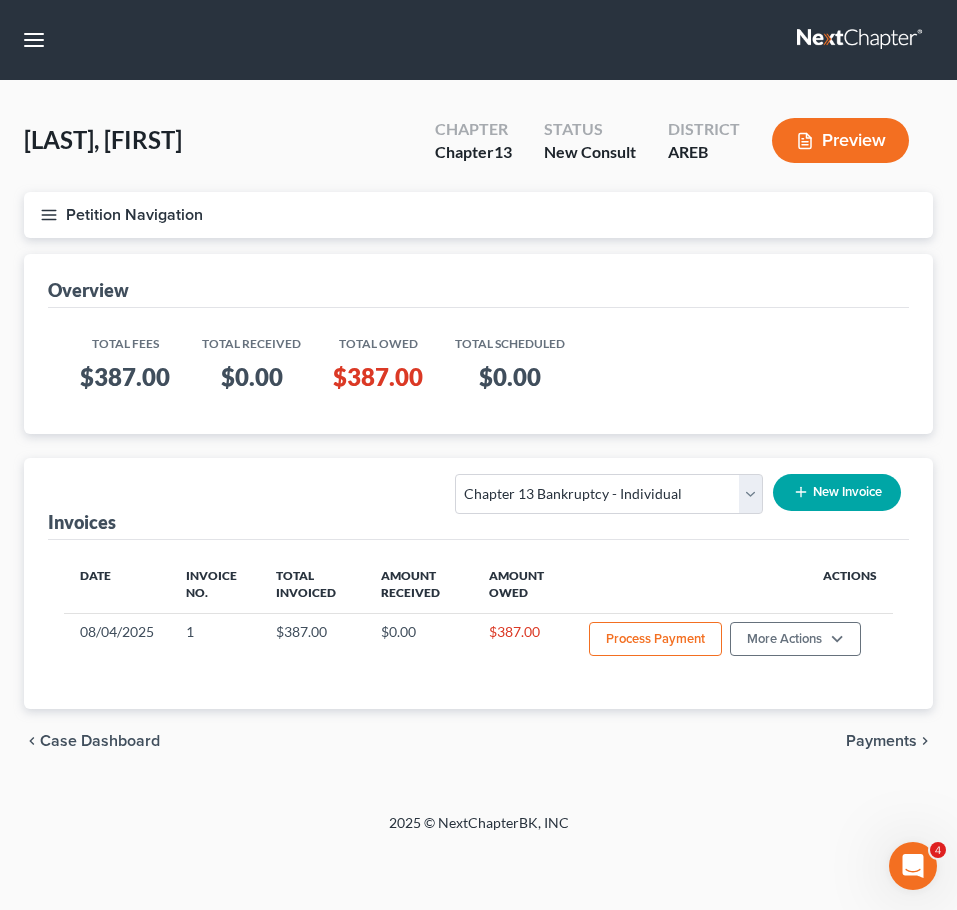 click on "Petition Navigation
Case Dashboard
Payments
Invoices
Payments
Payments
Credit Report
Client Profile" at bounding box center [478, 490] 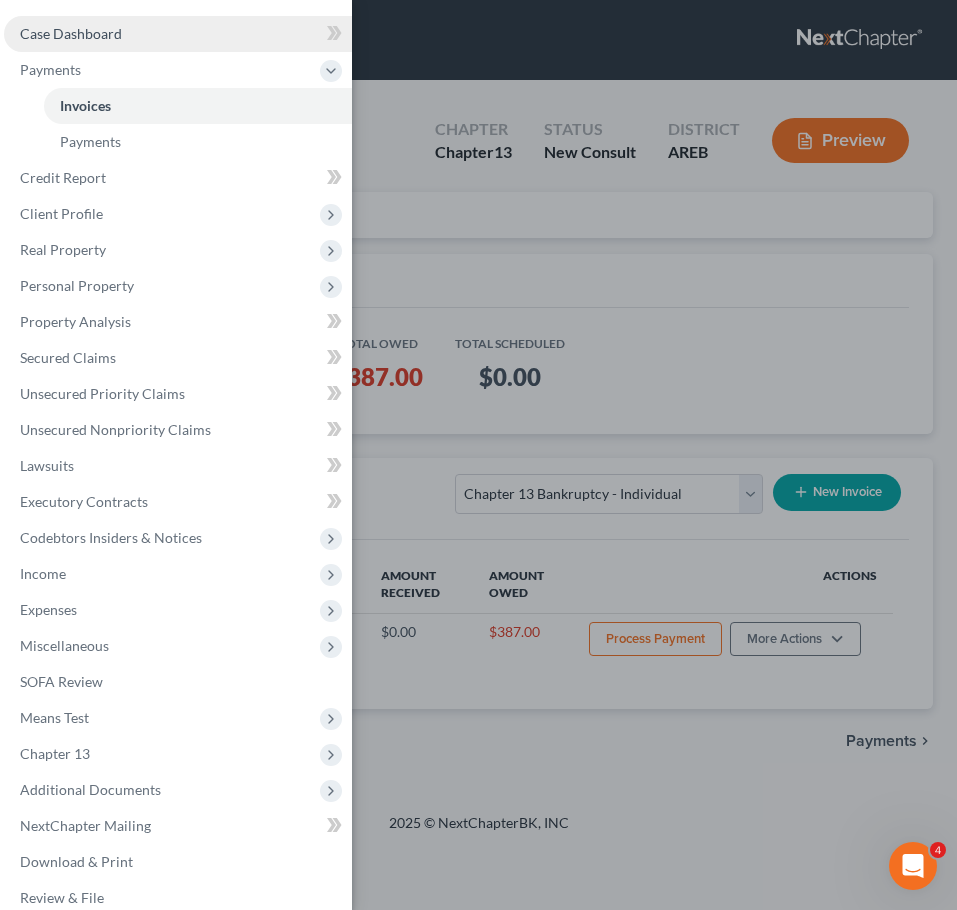 click on "Case Dashboard" at bounding box center (71, 33) 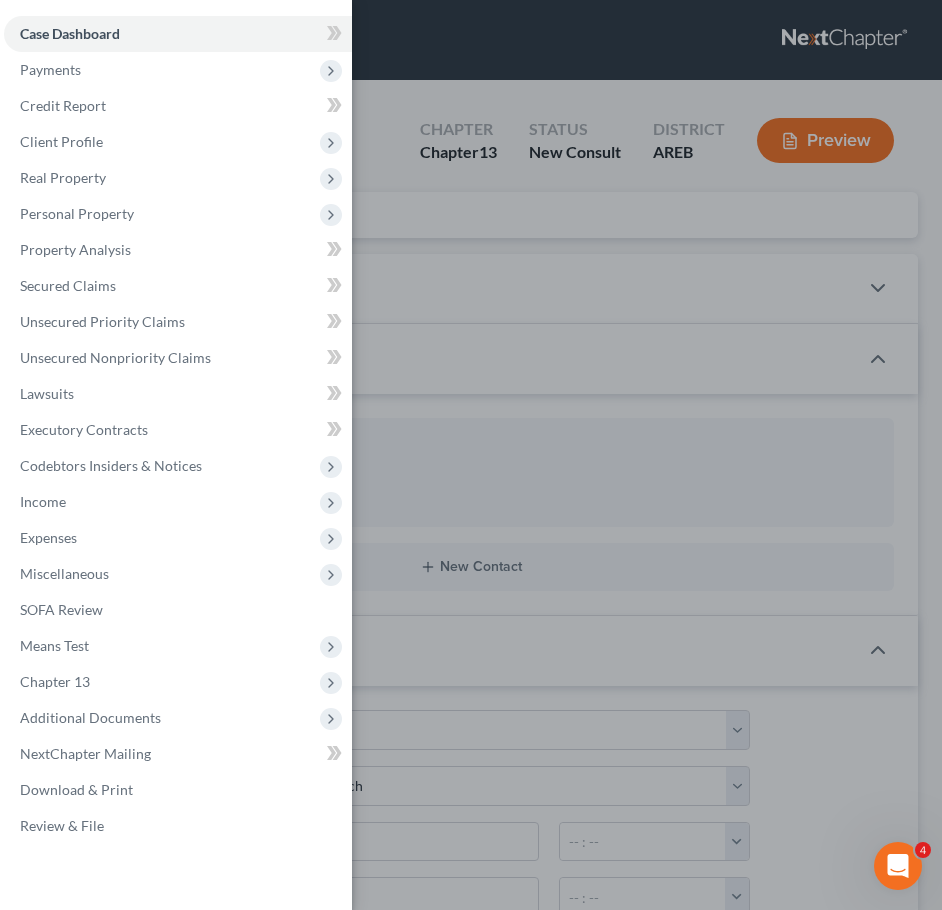 click on "Case Dashboard
Payments
Invoices
Payments
Payments
Credit Report
Client Profile" at bounding box center (471, 455) 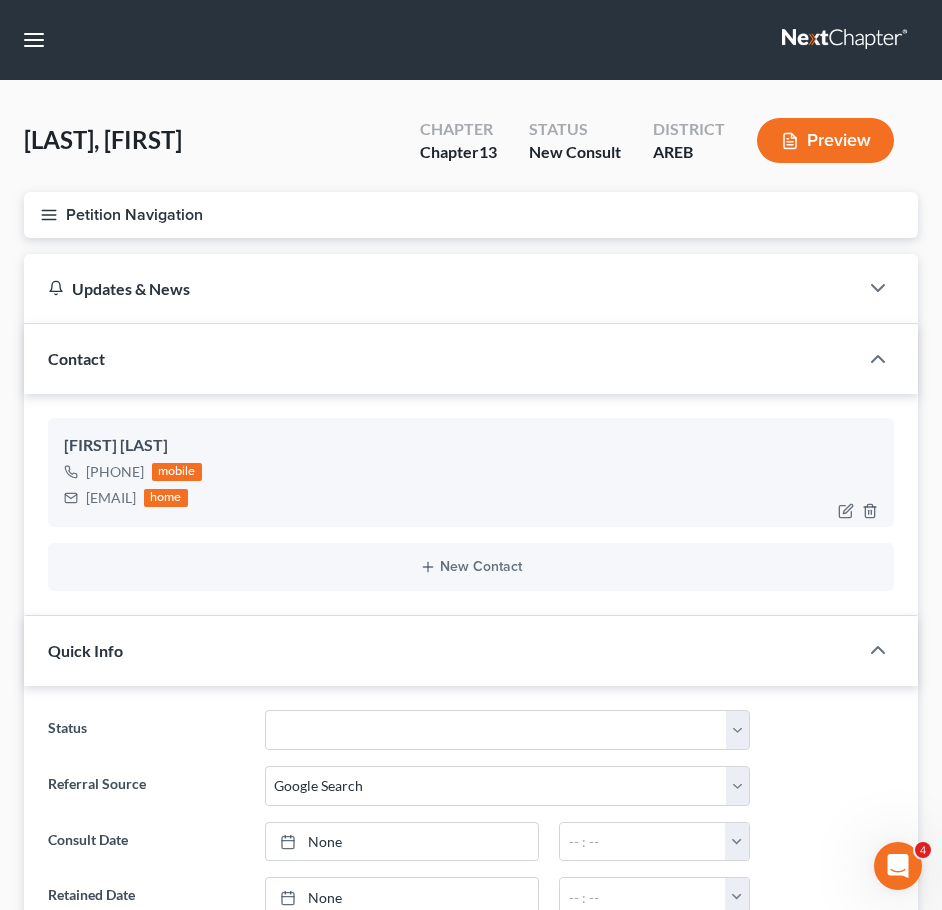 drag, startPoint x: 235, startPoint y: 494, endPoint x: 84, endPoint y: 498, distance: 151.05296 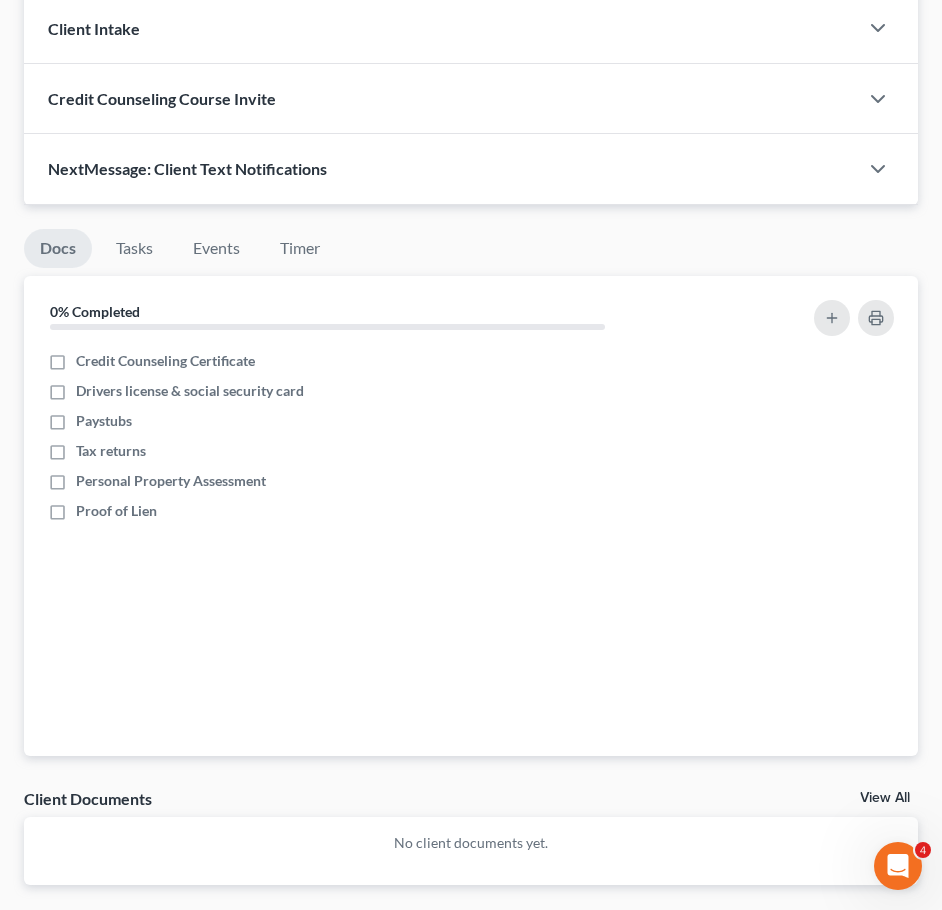 scroll, scrollTop: 1831, scrollLeft: 0, axis: vertical 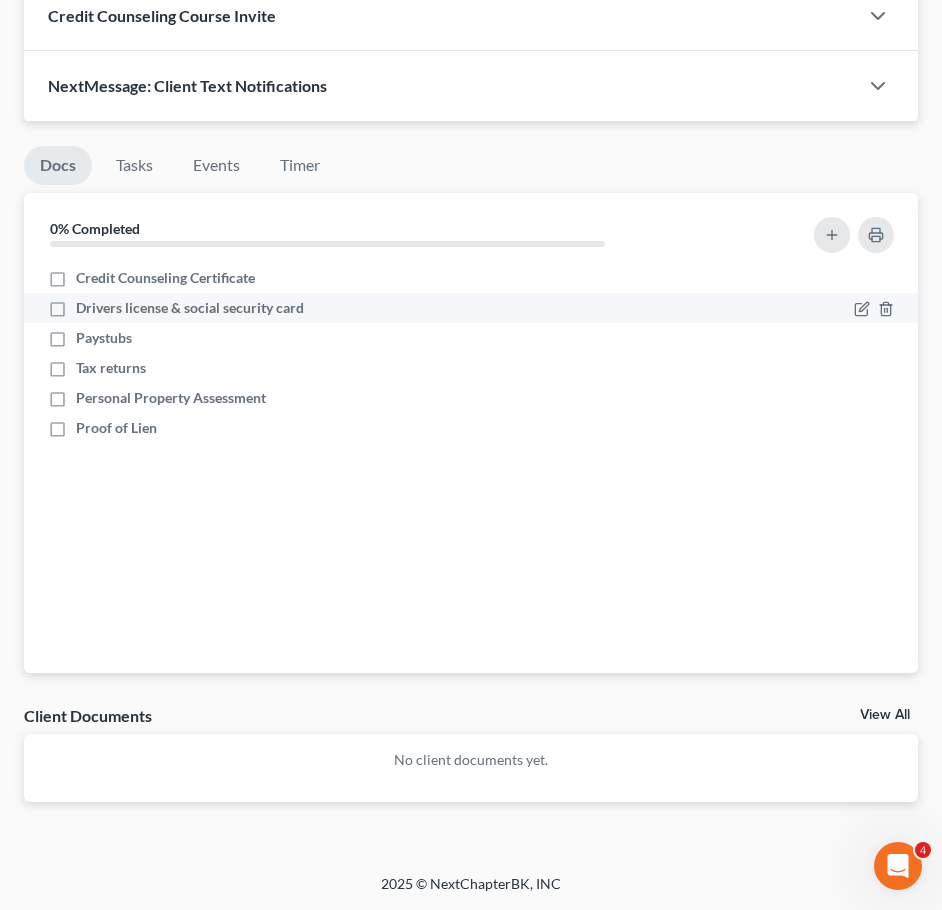 drag, startPoint x: 865, startPoint y: 717, endPoint x: 563, endPoint y: 298, distance: 516.493 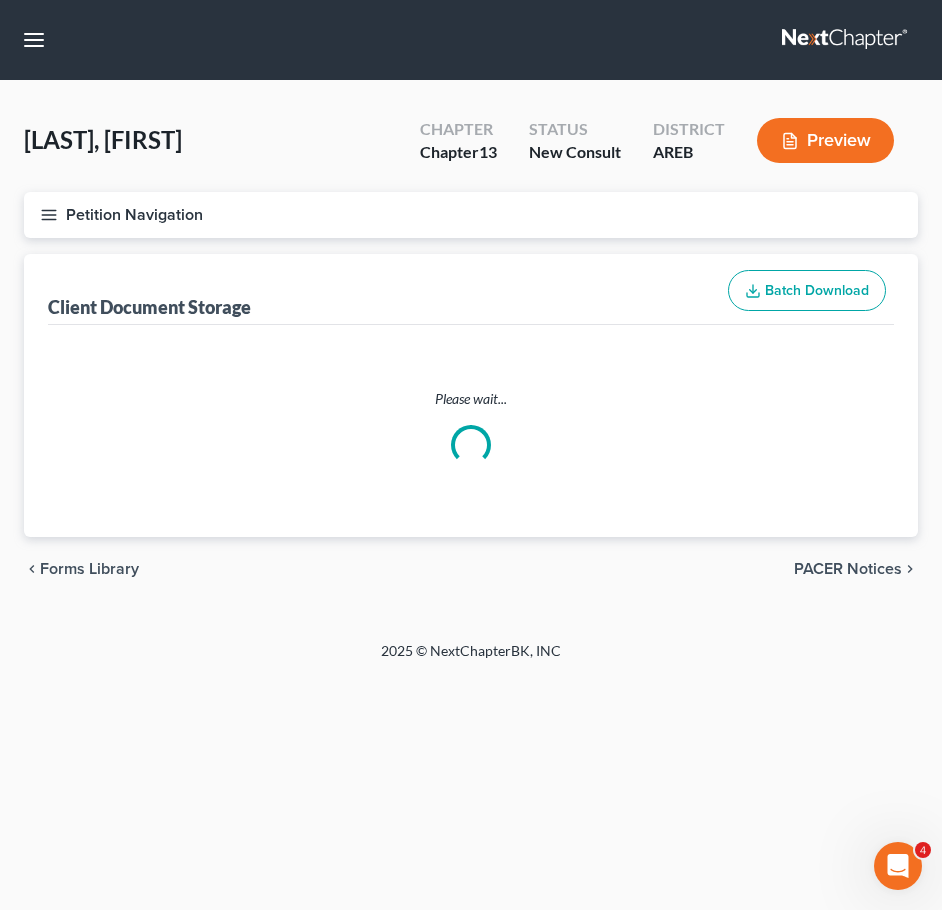 scroll, scrollTop: 0, scrollLeft: 0, axis: both 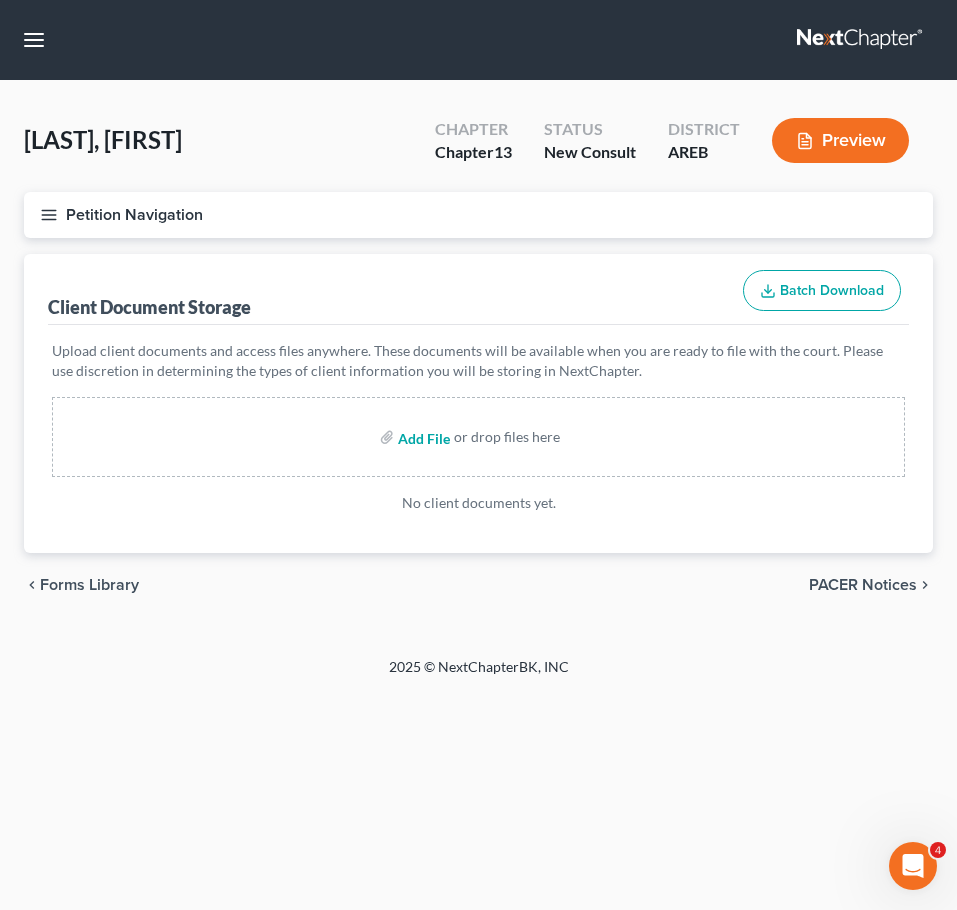 click at bounding box center (422, 437) 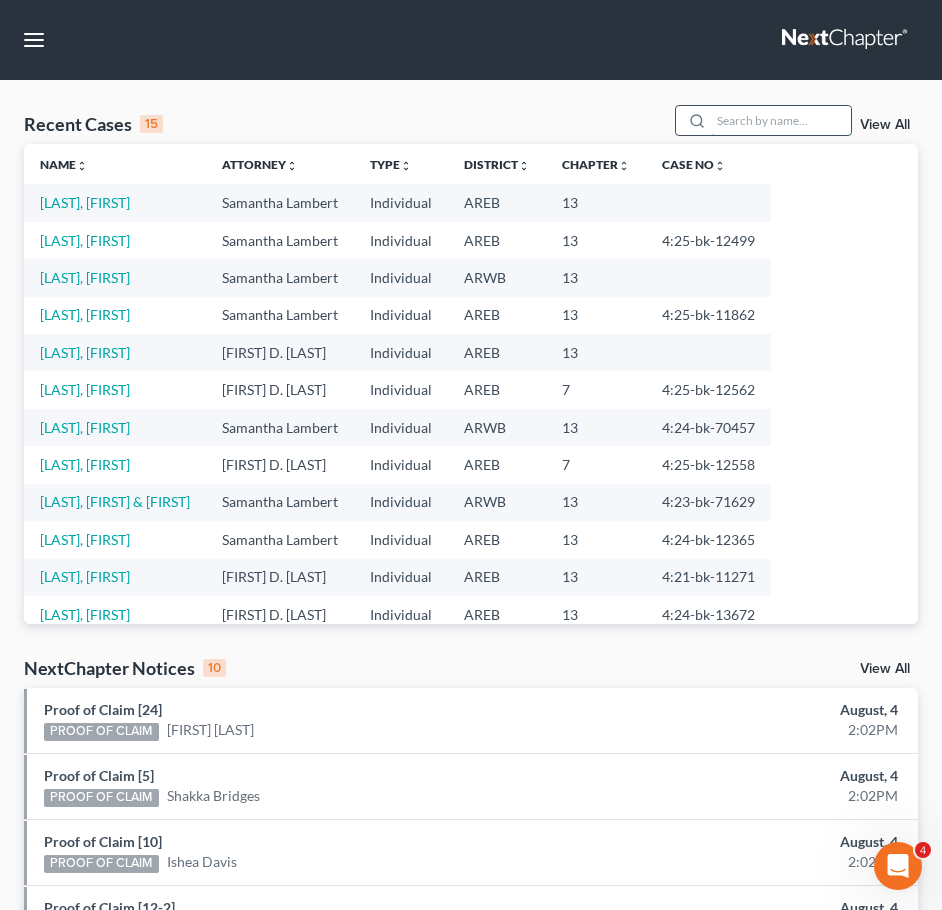 click at bounding box center (781, 120) 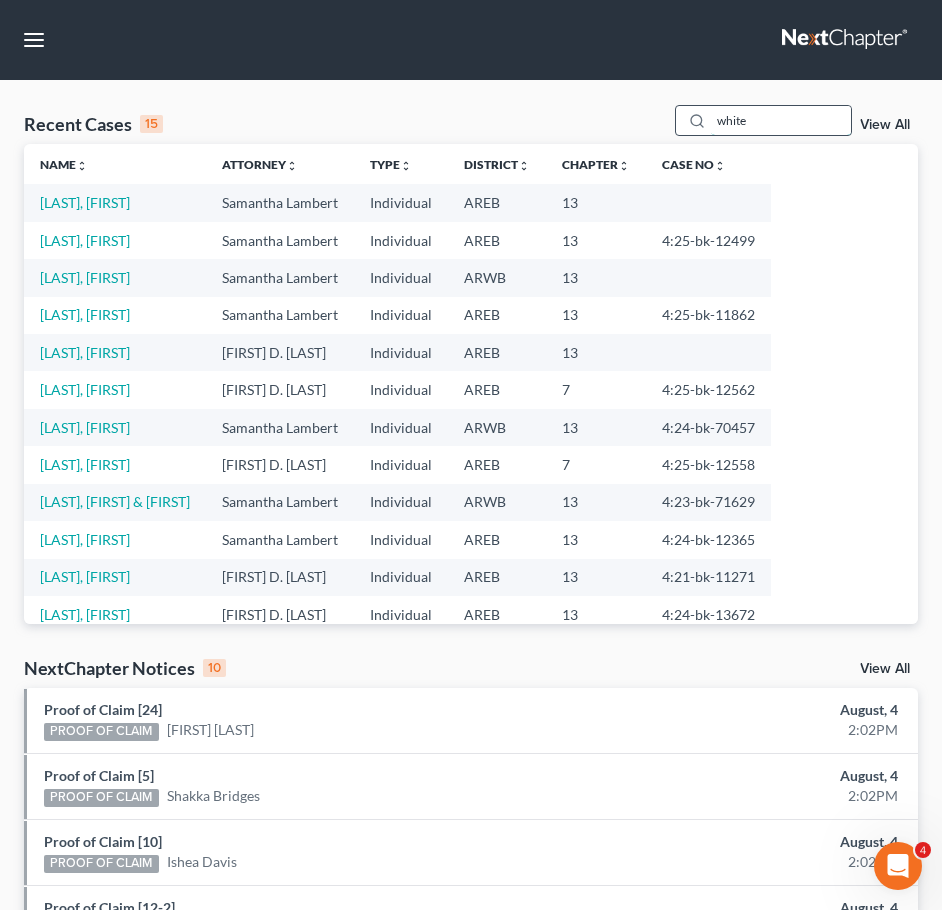 type on "white" 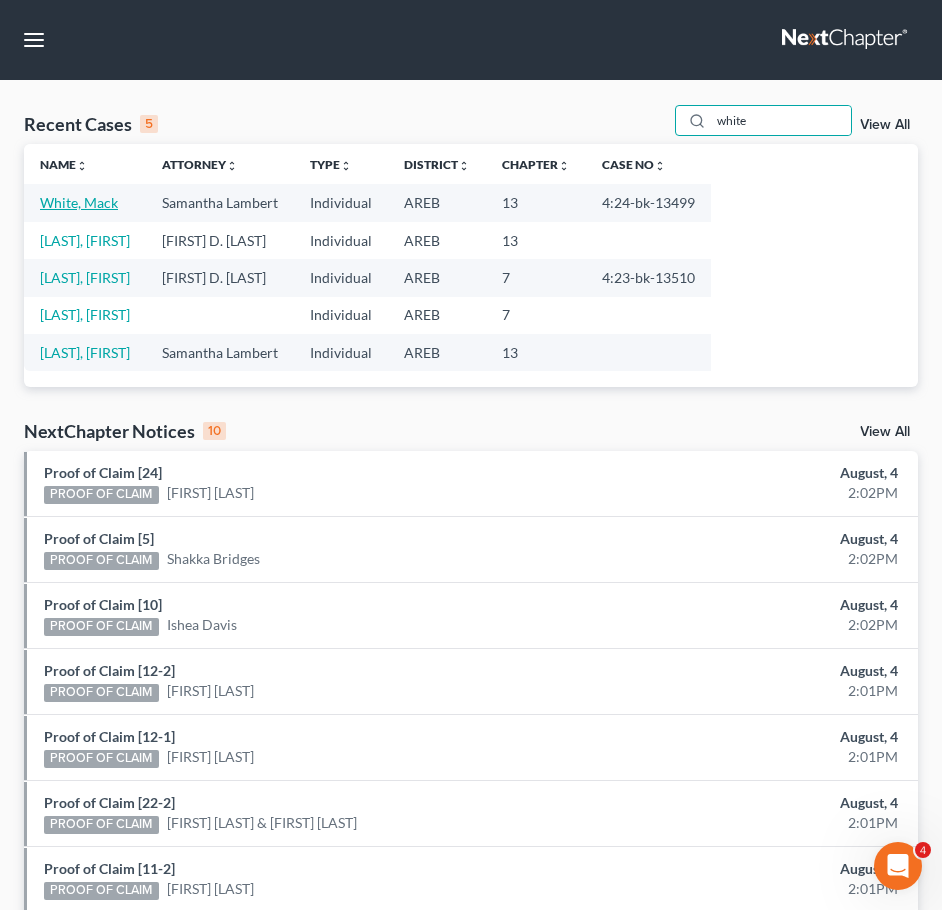 click on "White, Mack" at bounding box center (79, 202) 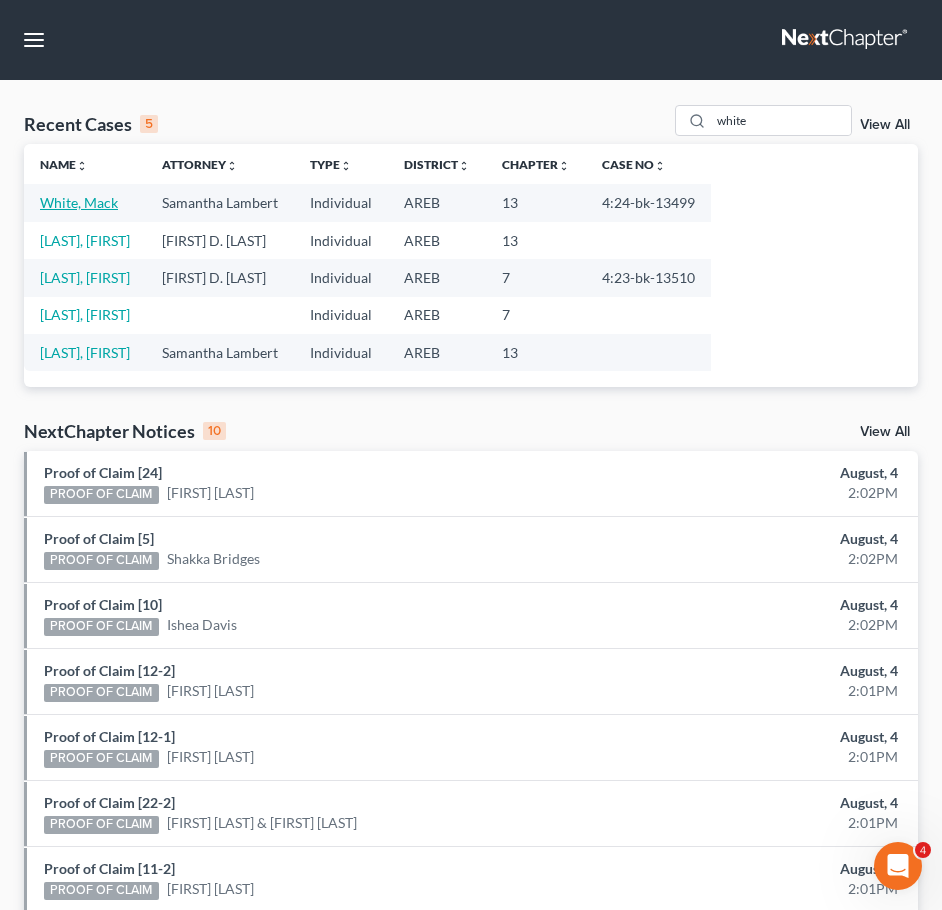 select on "2" 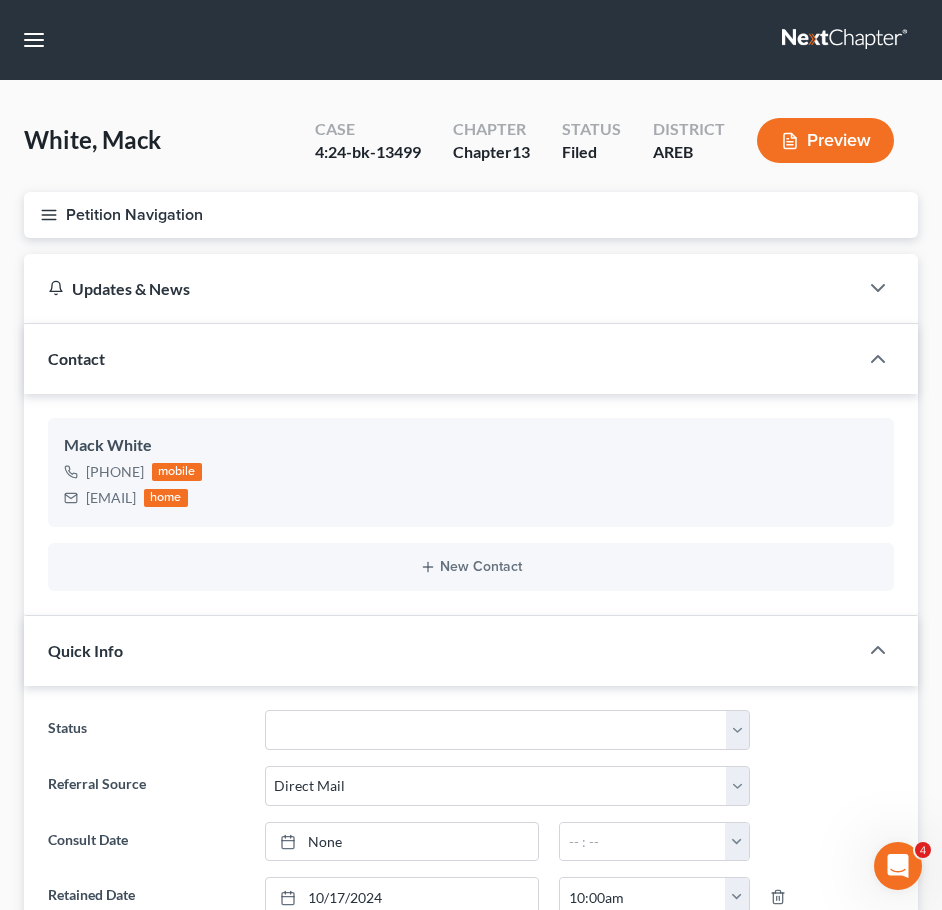 click 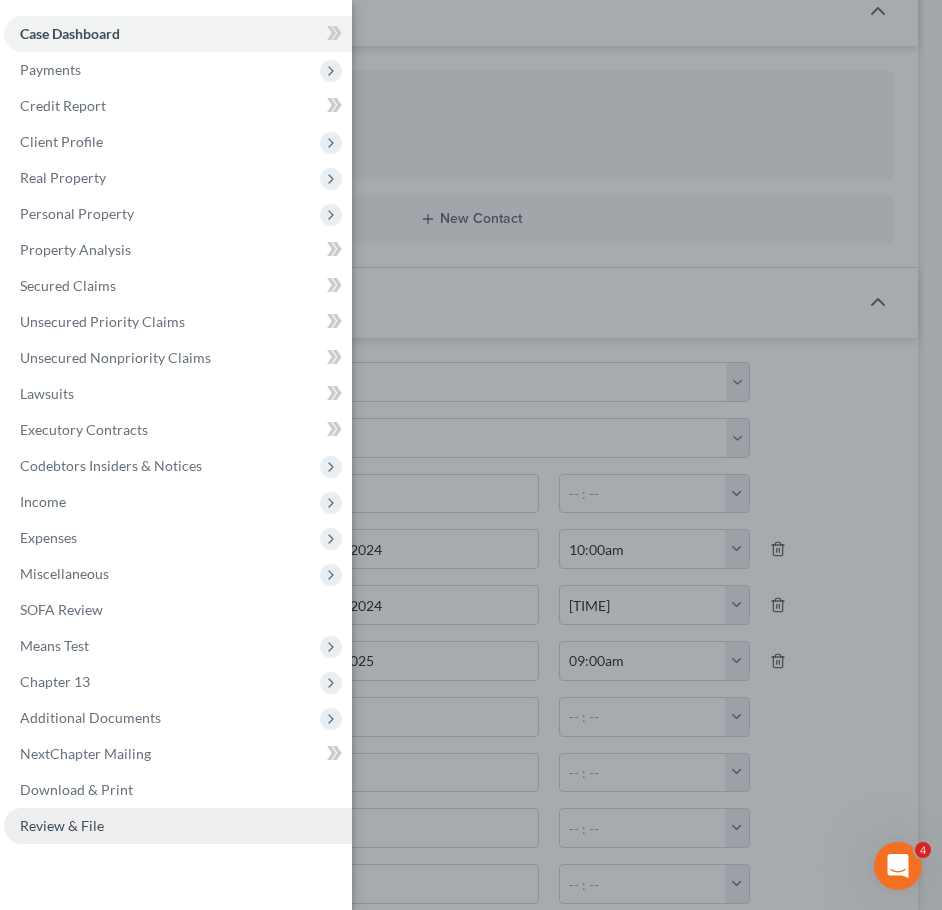 scroll, scrollTop: 349, scrollLeft: 0, axis: vertical 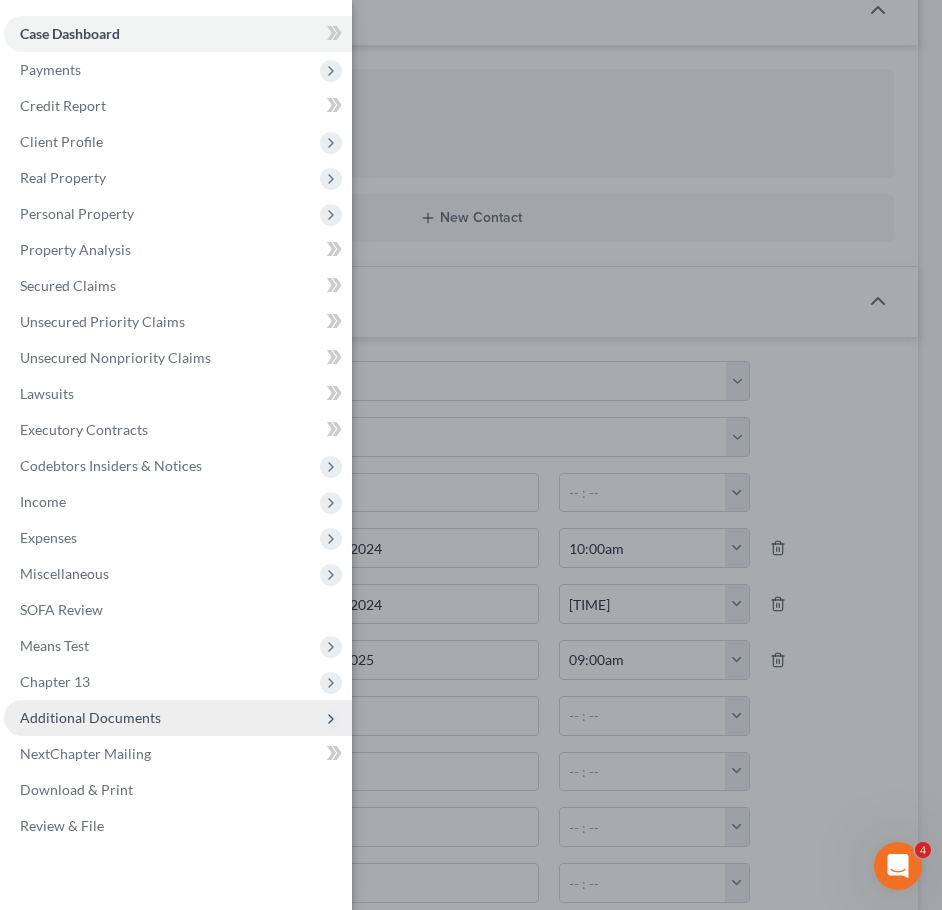 click on "Additional Documents" at bounding box center (178, 718) 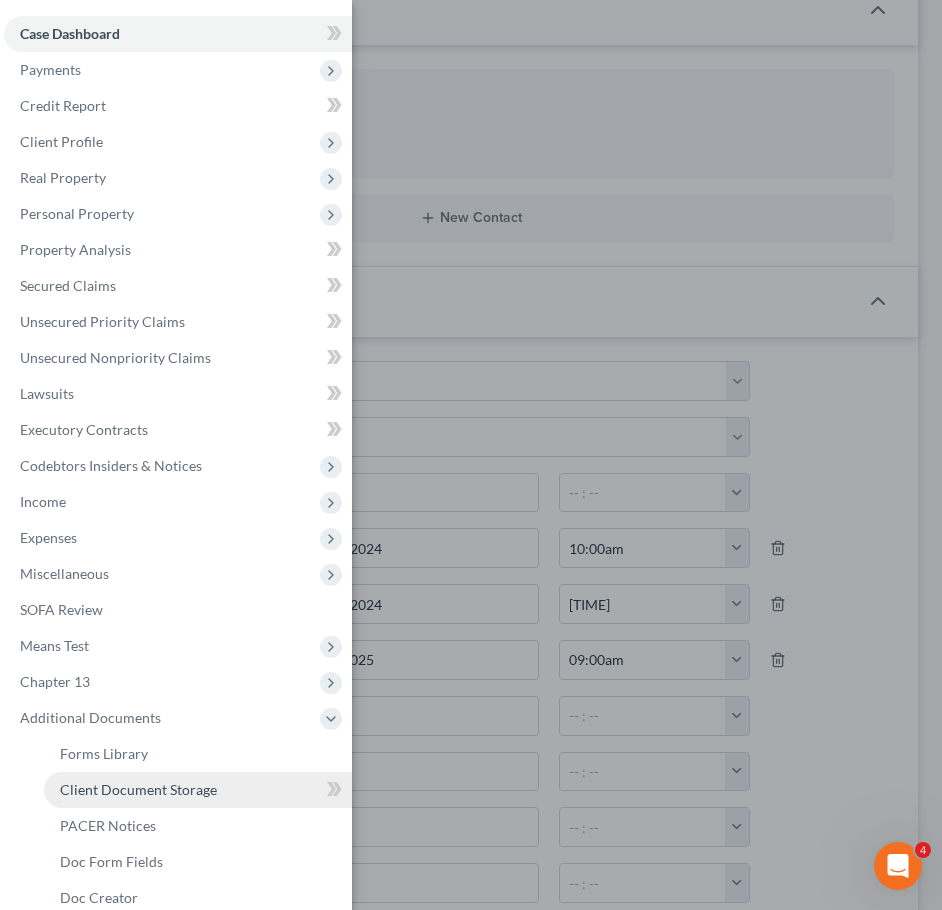 scroll, scrollTop: 530, scrollLeft: 0, axis: vertical 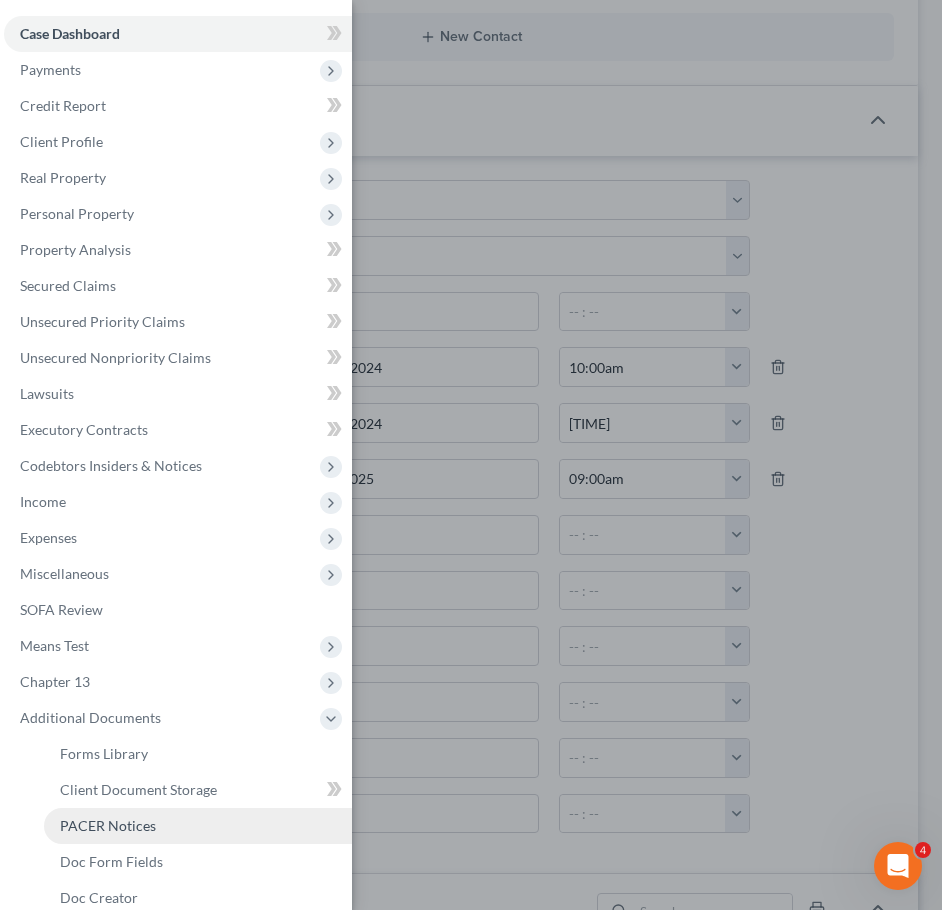 click on "PACER Notices" at bounding box center (108, 825) 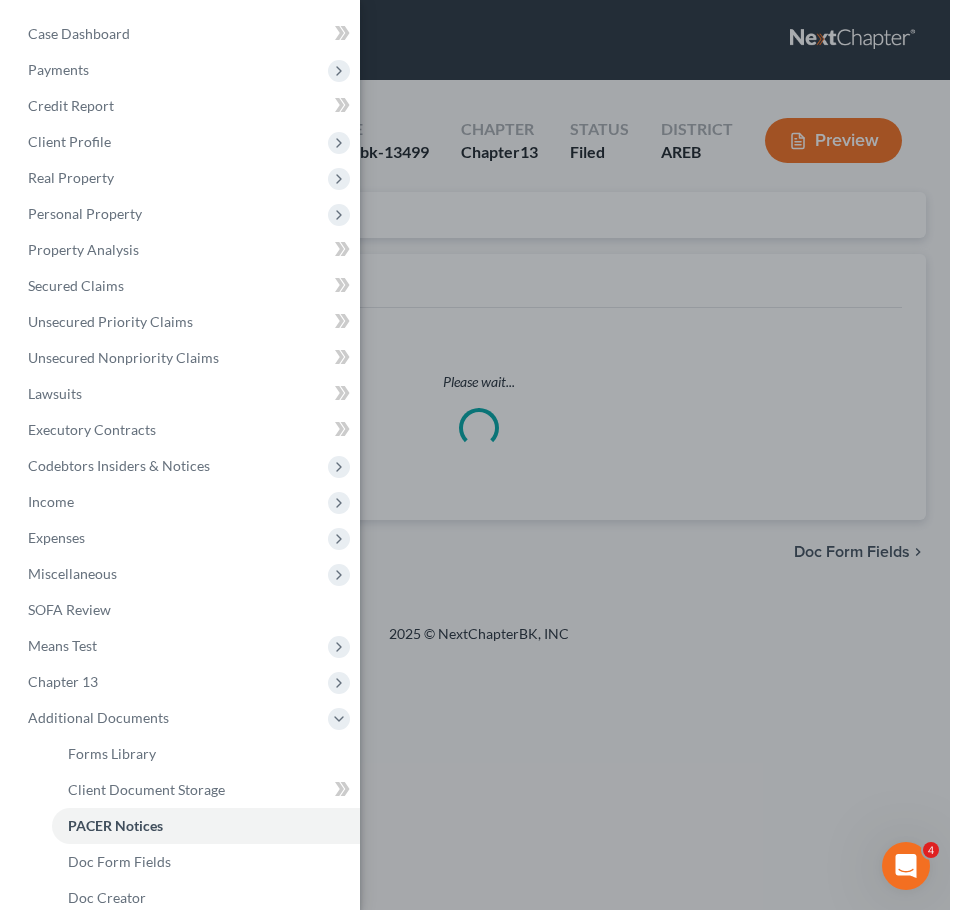 scroll, scrollTop: 0, scrollLeft: 0, axis: both 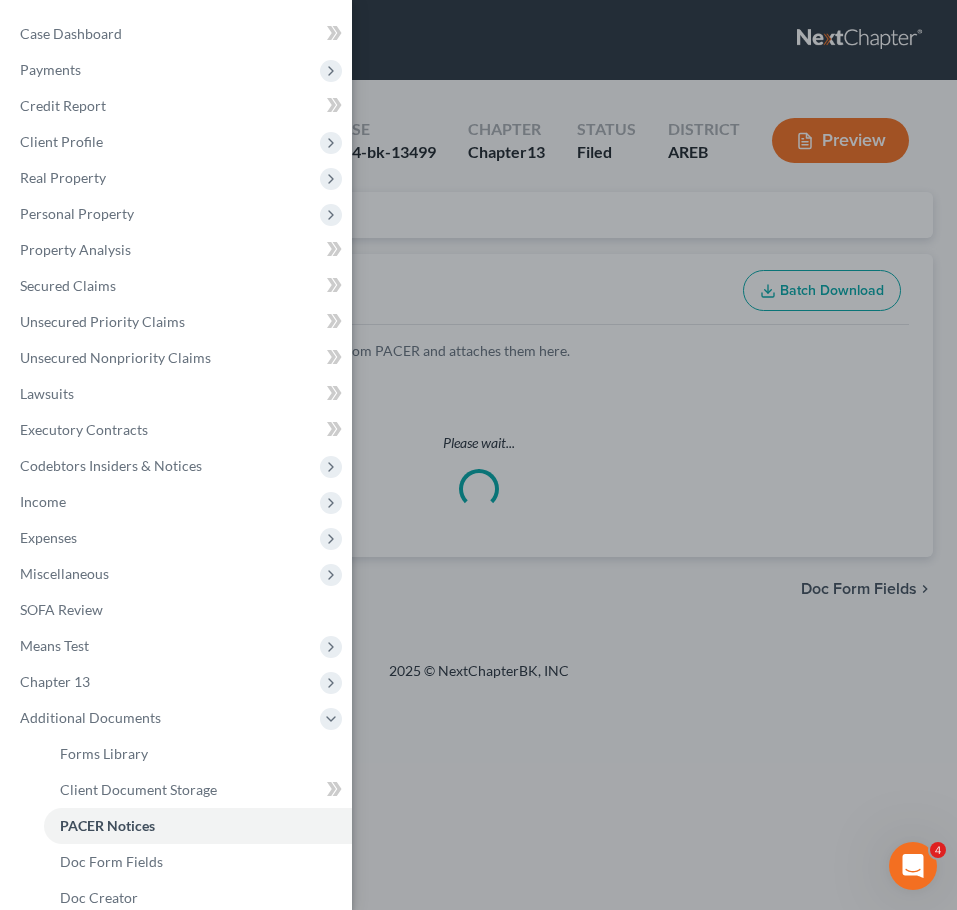 click on "Case Dashboard
Payments
Invoices
Payments
Payments
Credit Report
Client Profile" at bounding box center (478, 455) 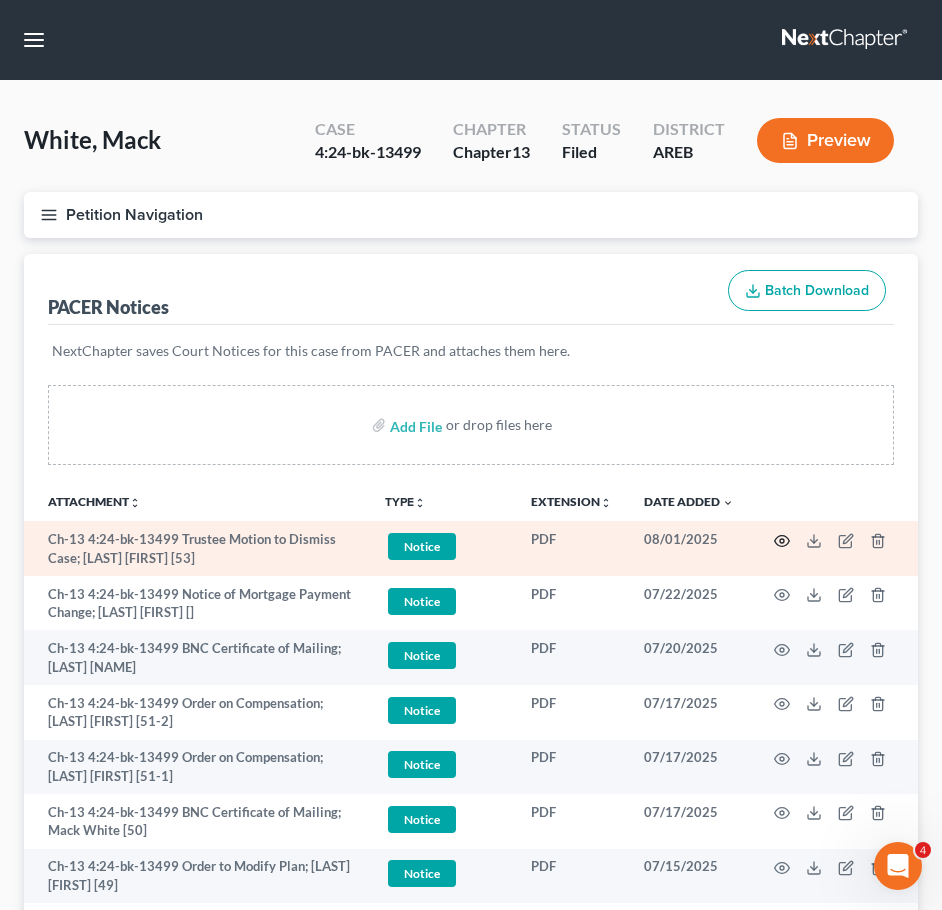 click 